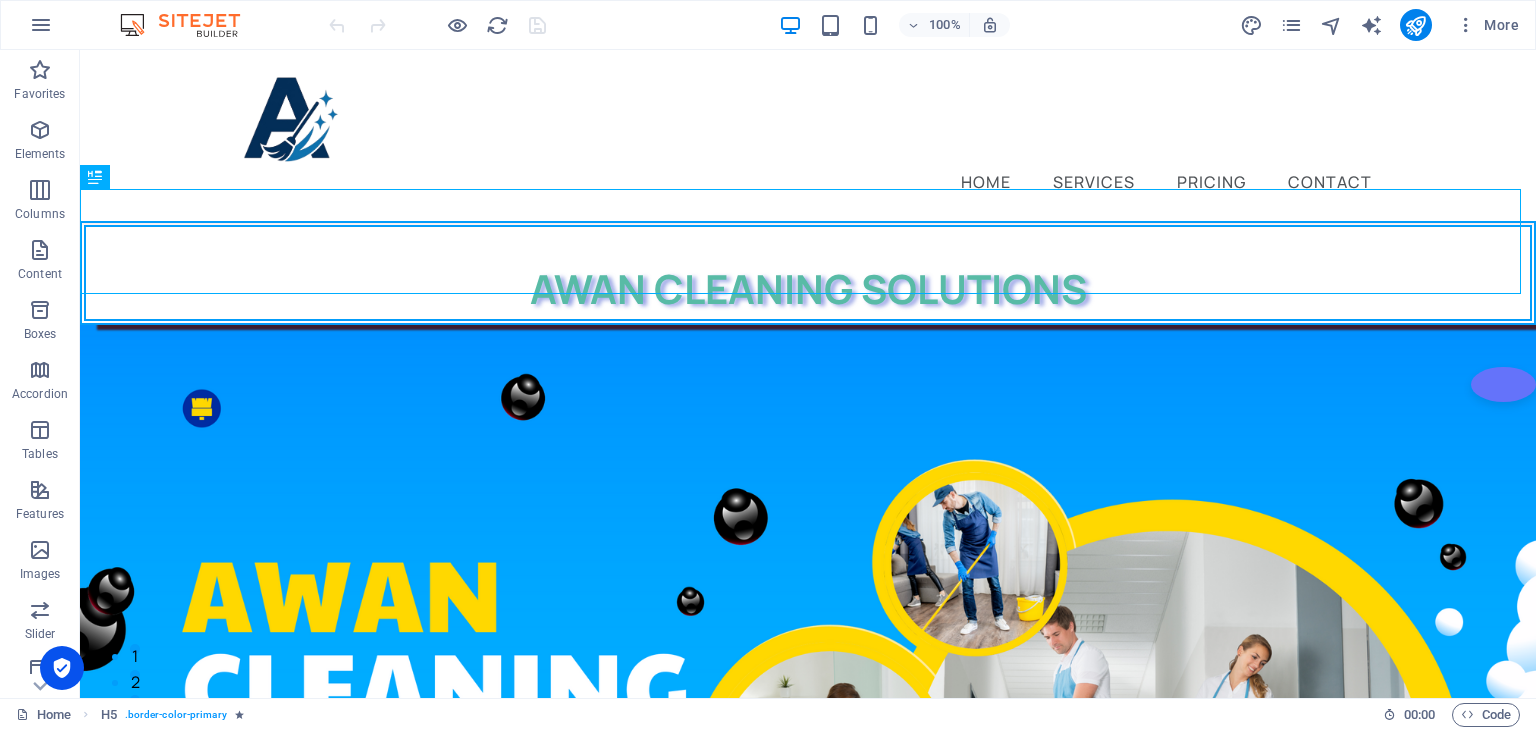 scroll, scrollTop: 0, scrollLeft: 0, axis: both 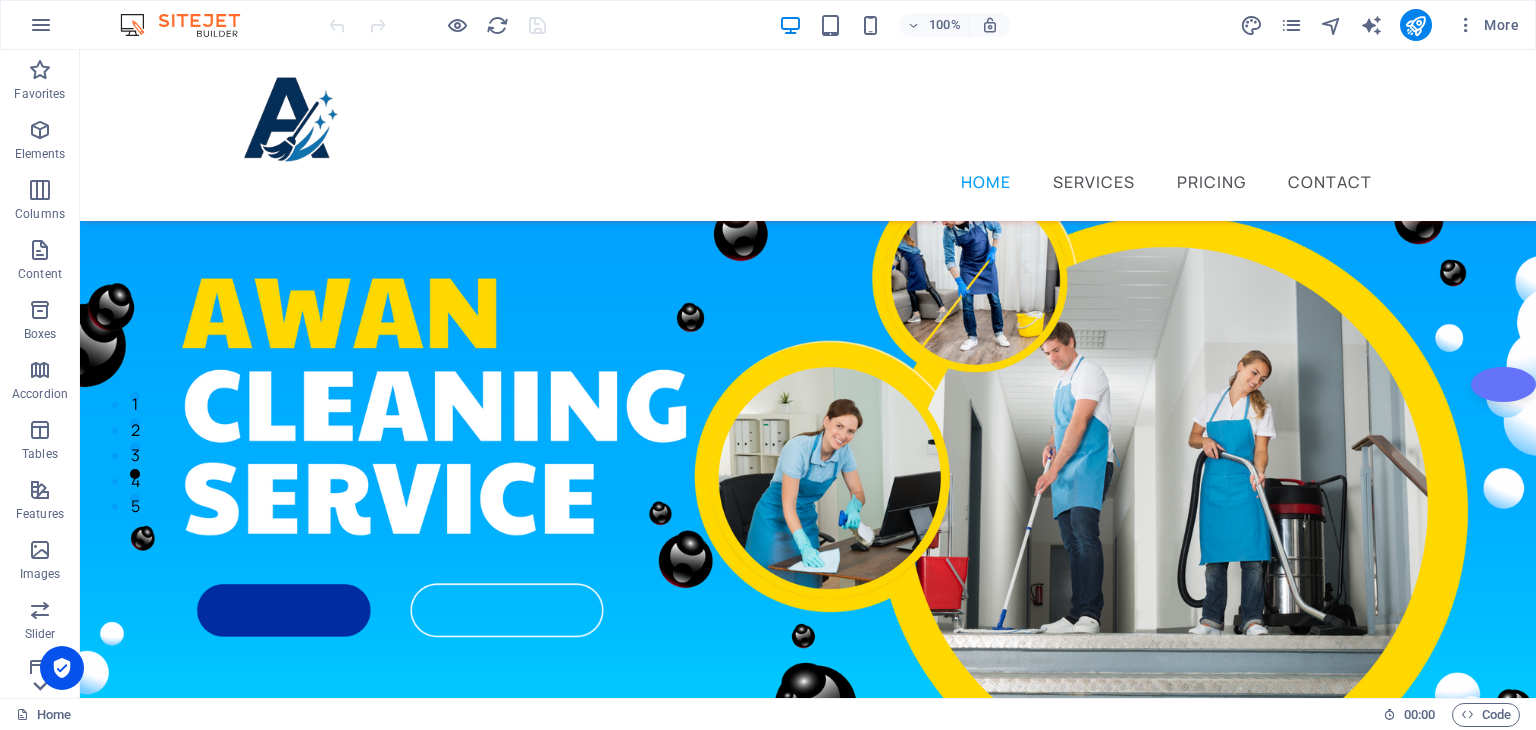 click 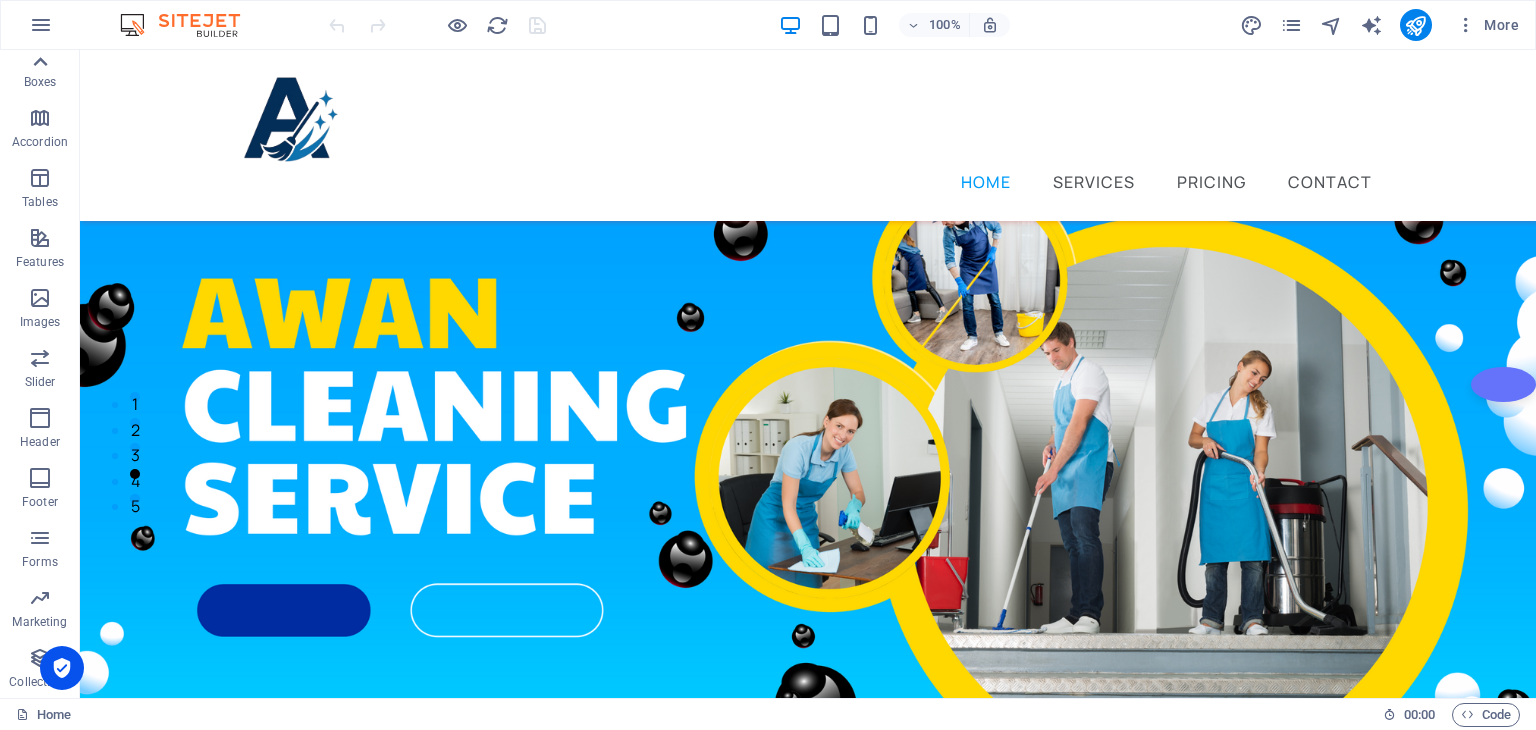 click 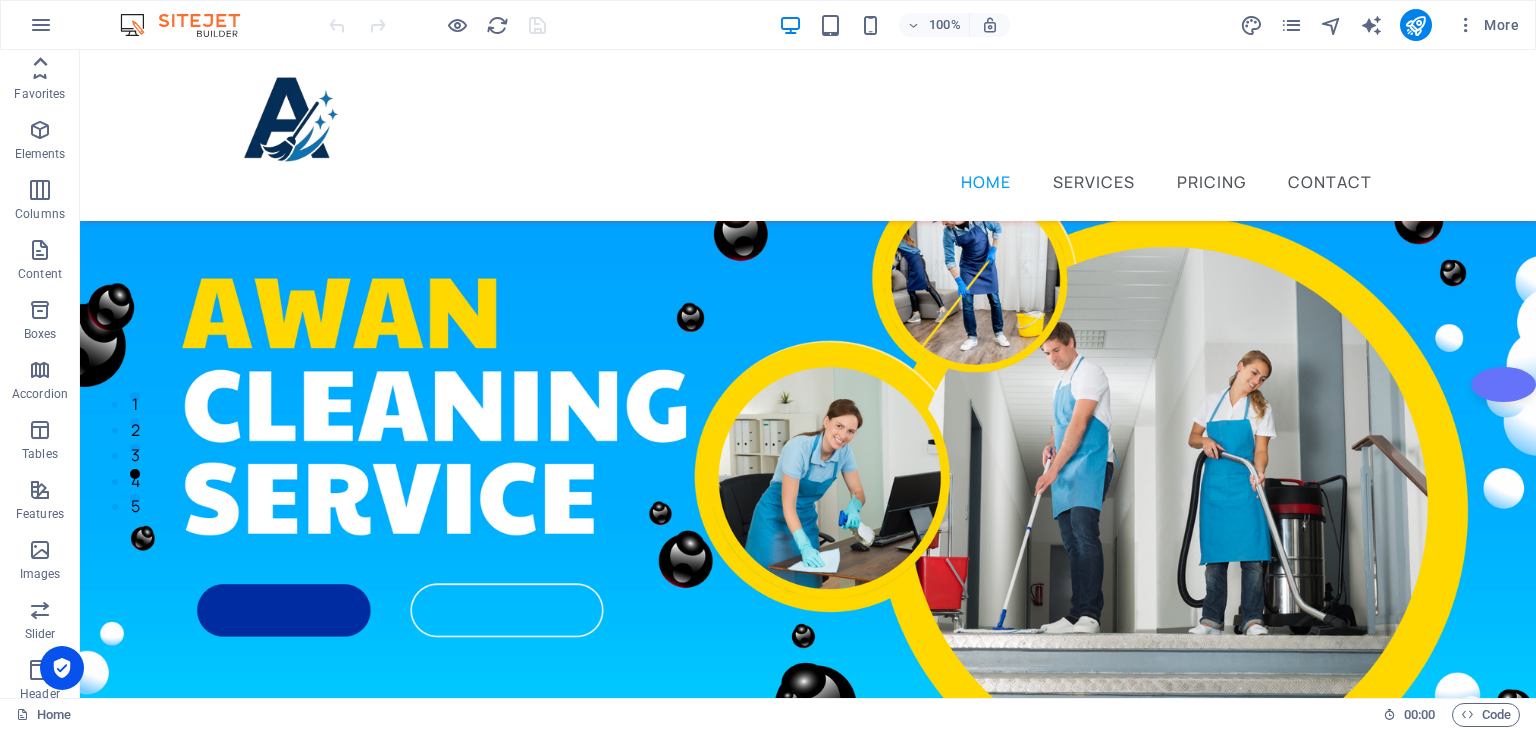 scroll, scrollTop: 0, scrollLeft: 0, axis: both 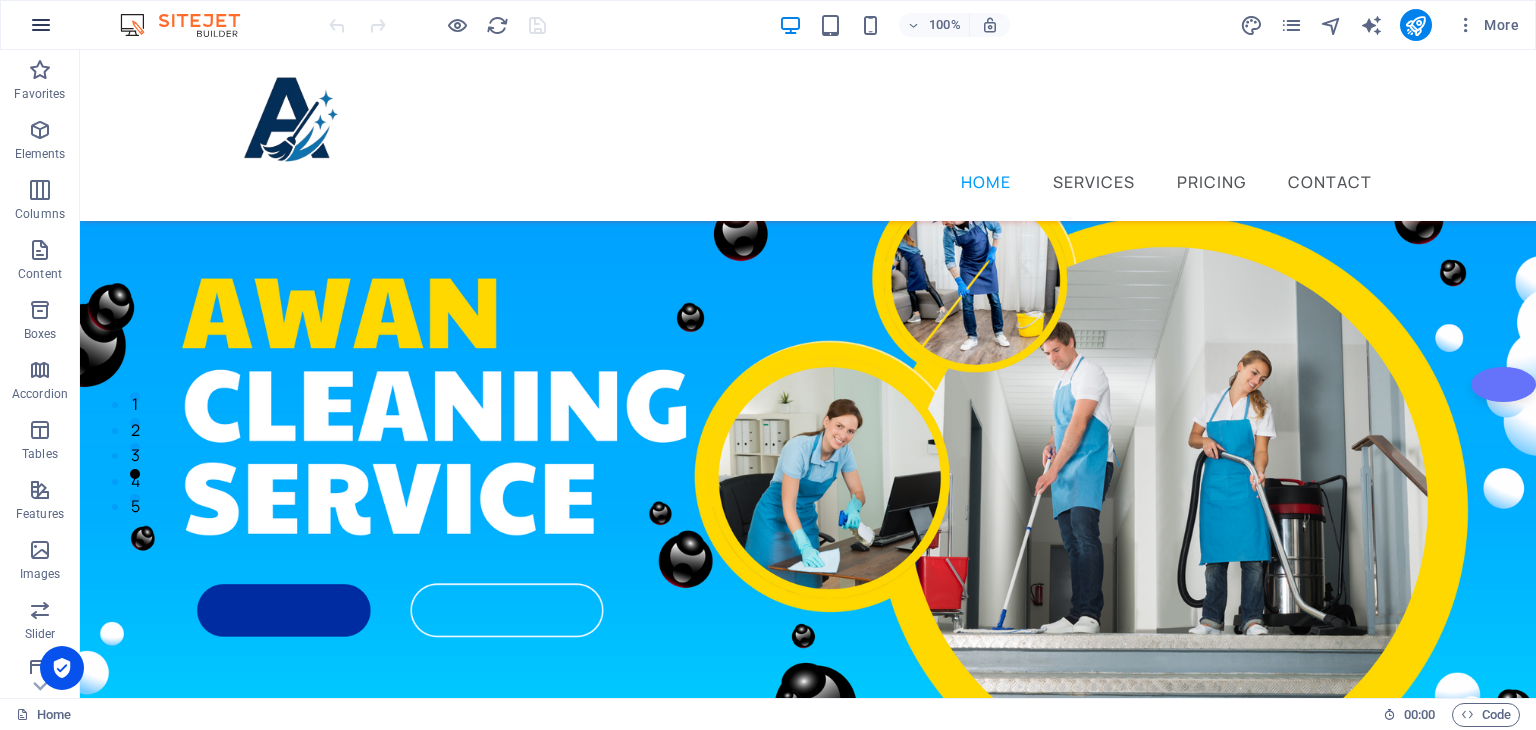 click at bounding box center [41, 25] 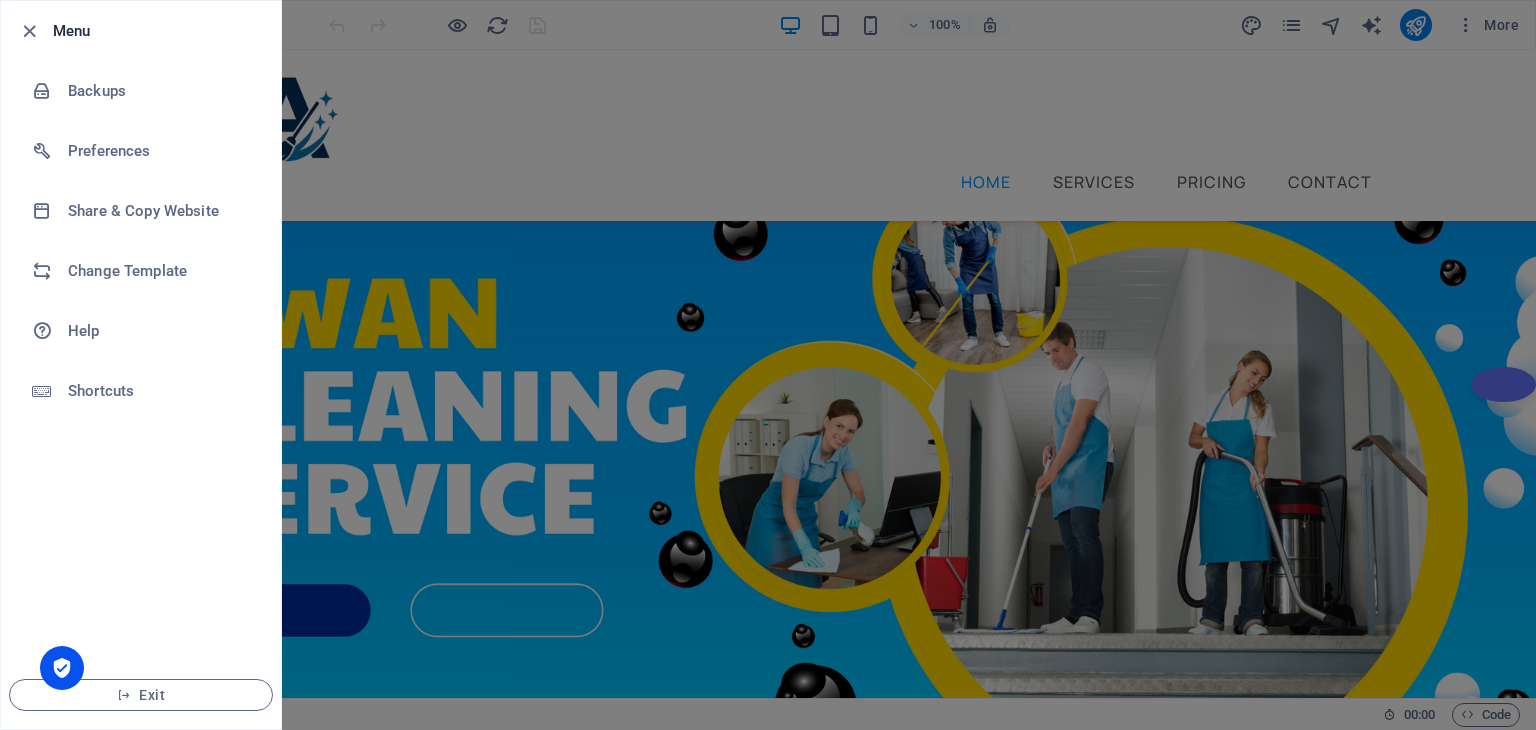 click at bounding box center (768, 365) 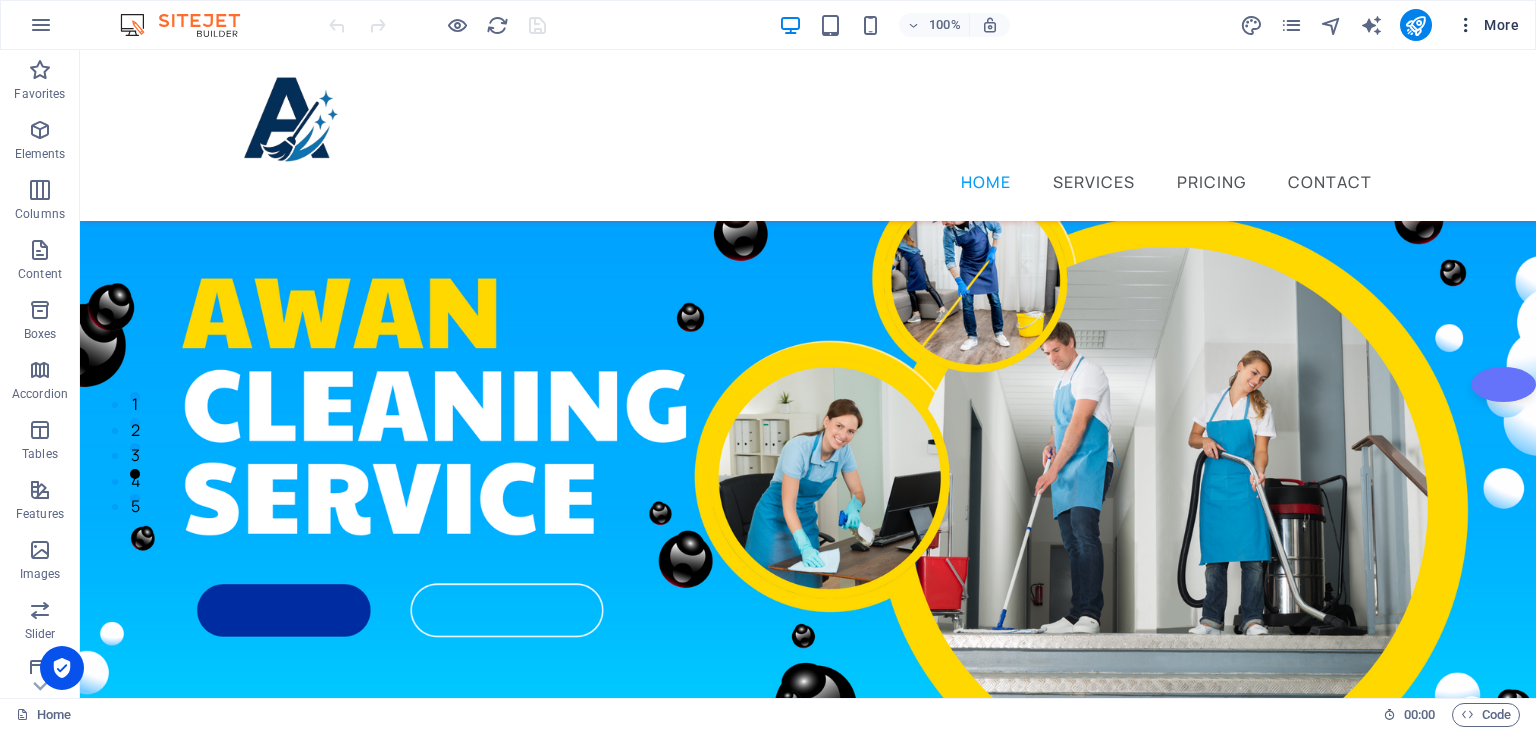 click on "More" at bounding box center (1487, 25) 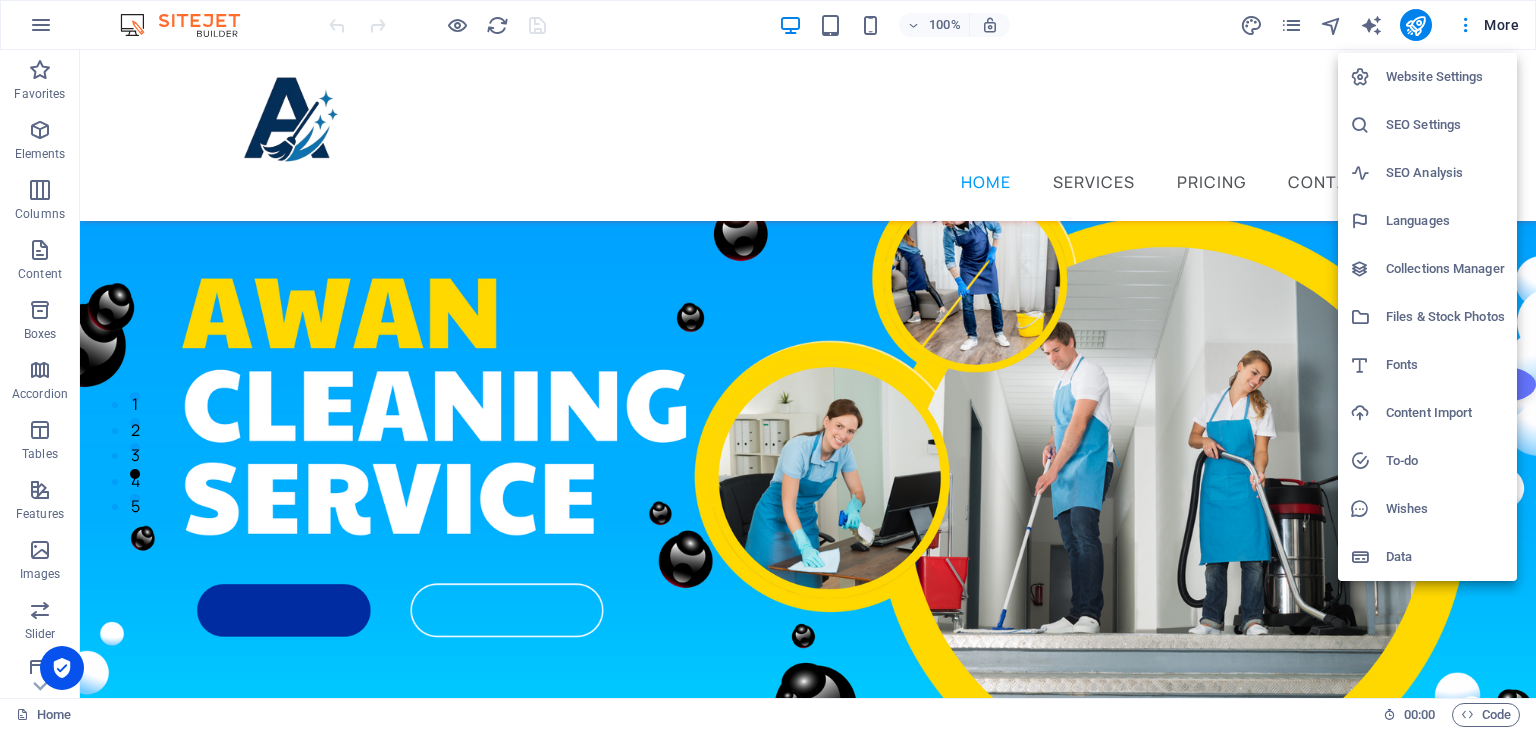 click on "Website Settings" at bounding box center (1445, 77) 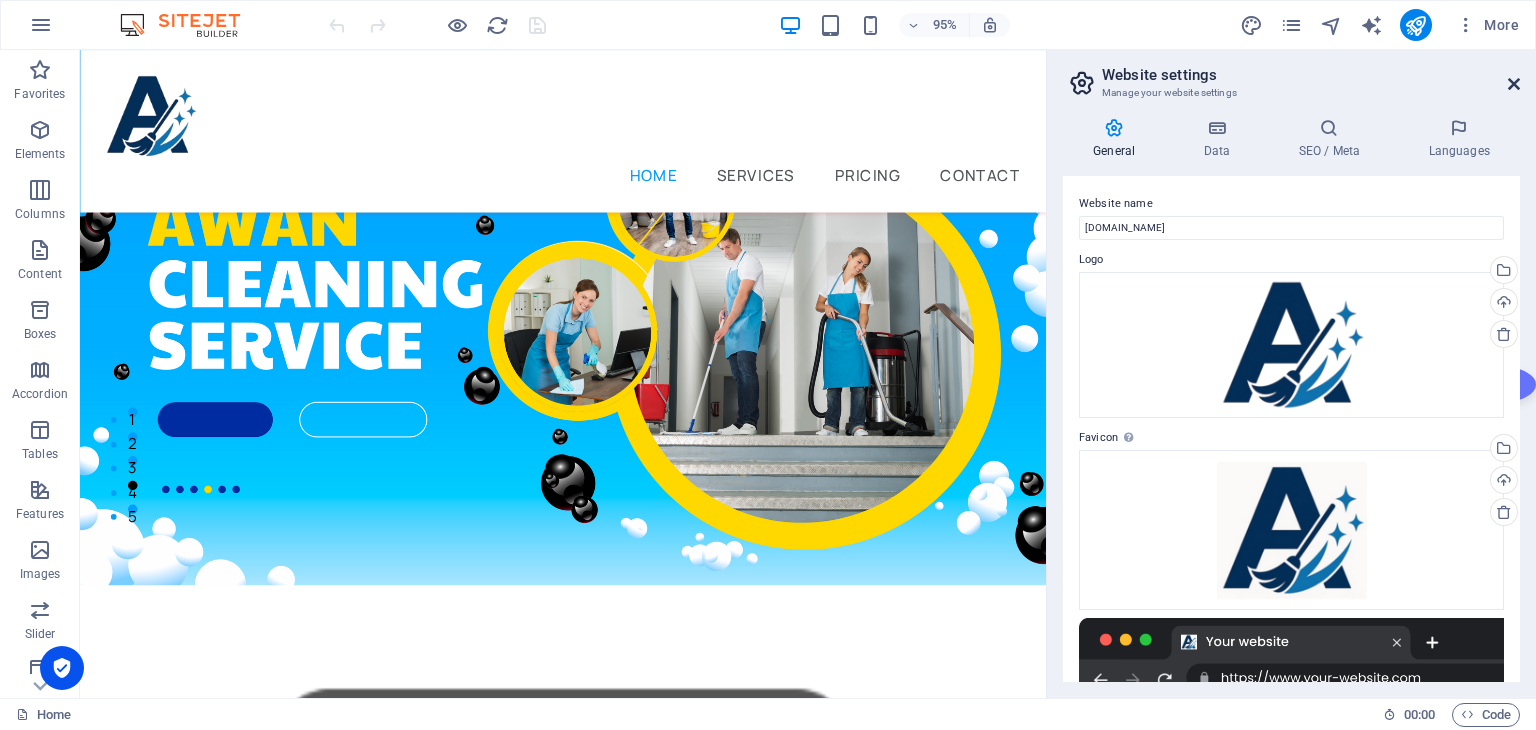 click at bounding box center [1514, 84] 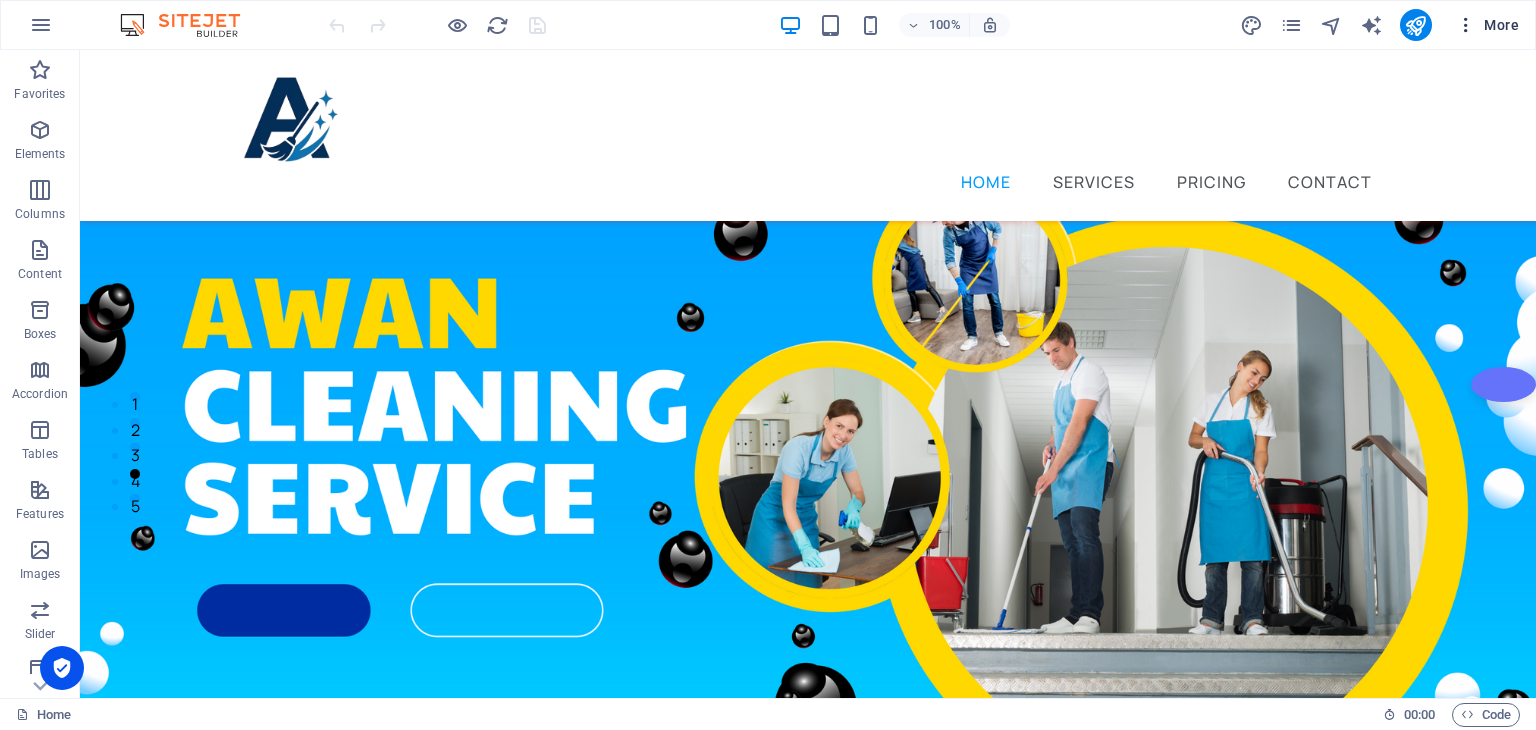 click on "More" at bounding box center (1487, 25) 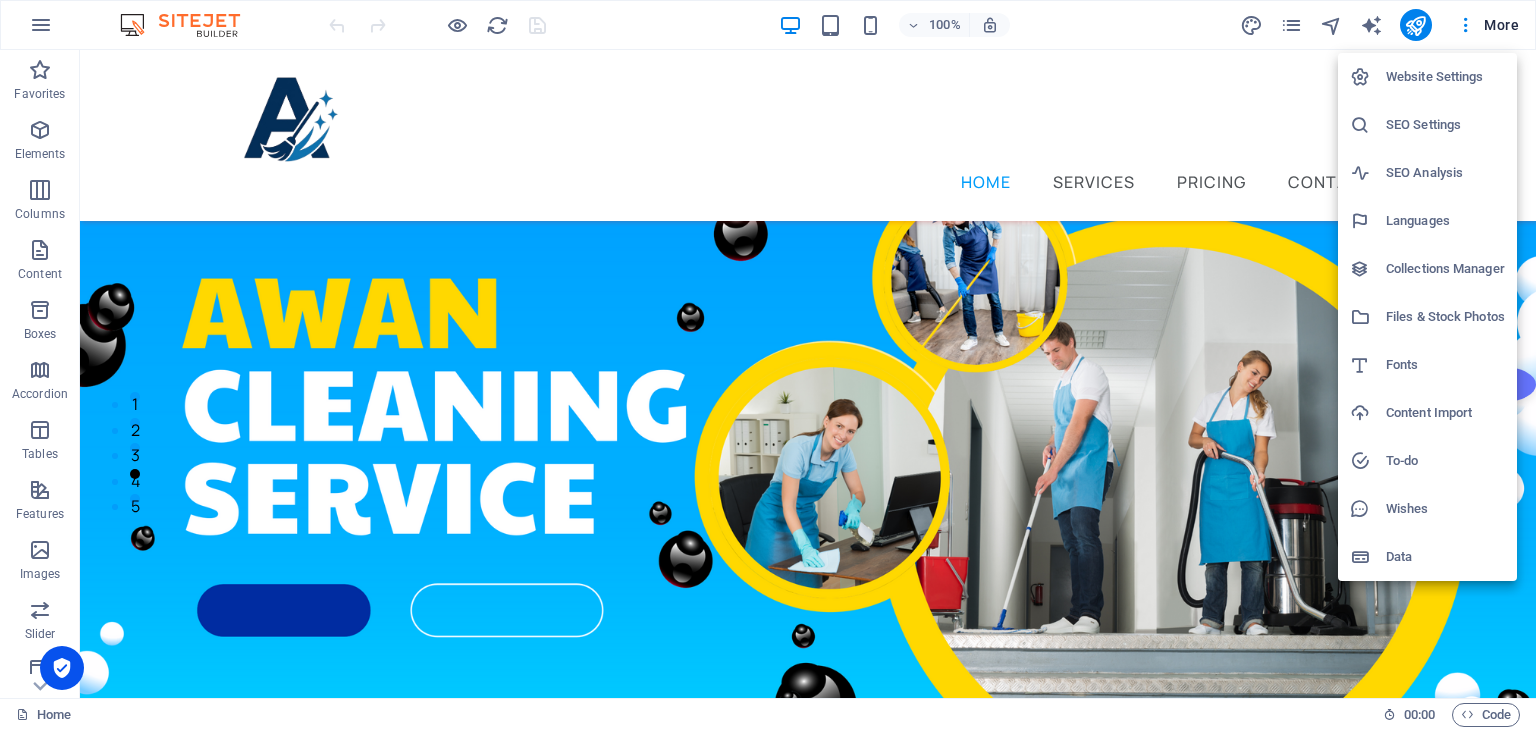click on "Website Settings" at bounding box center (1445, 77) 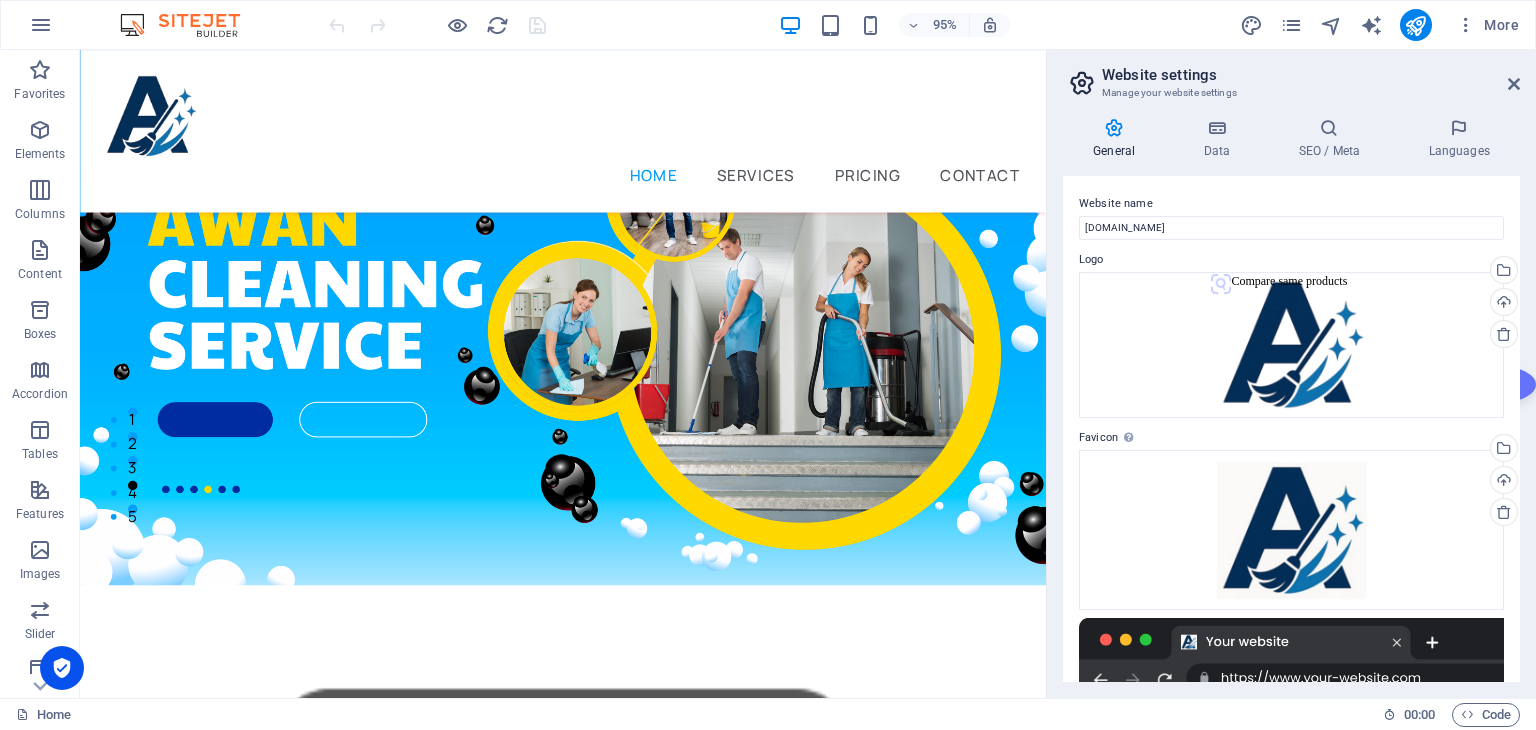 drag, startPoint x: 1520, startPoint y: 221, endPoint x: 1524, endPoint y: 572, distance: 351.0228 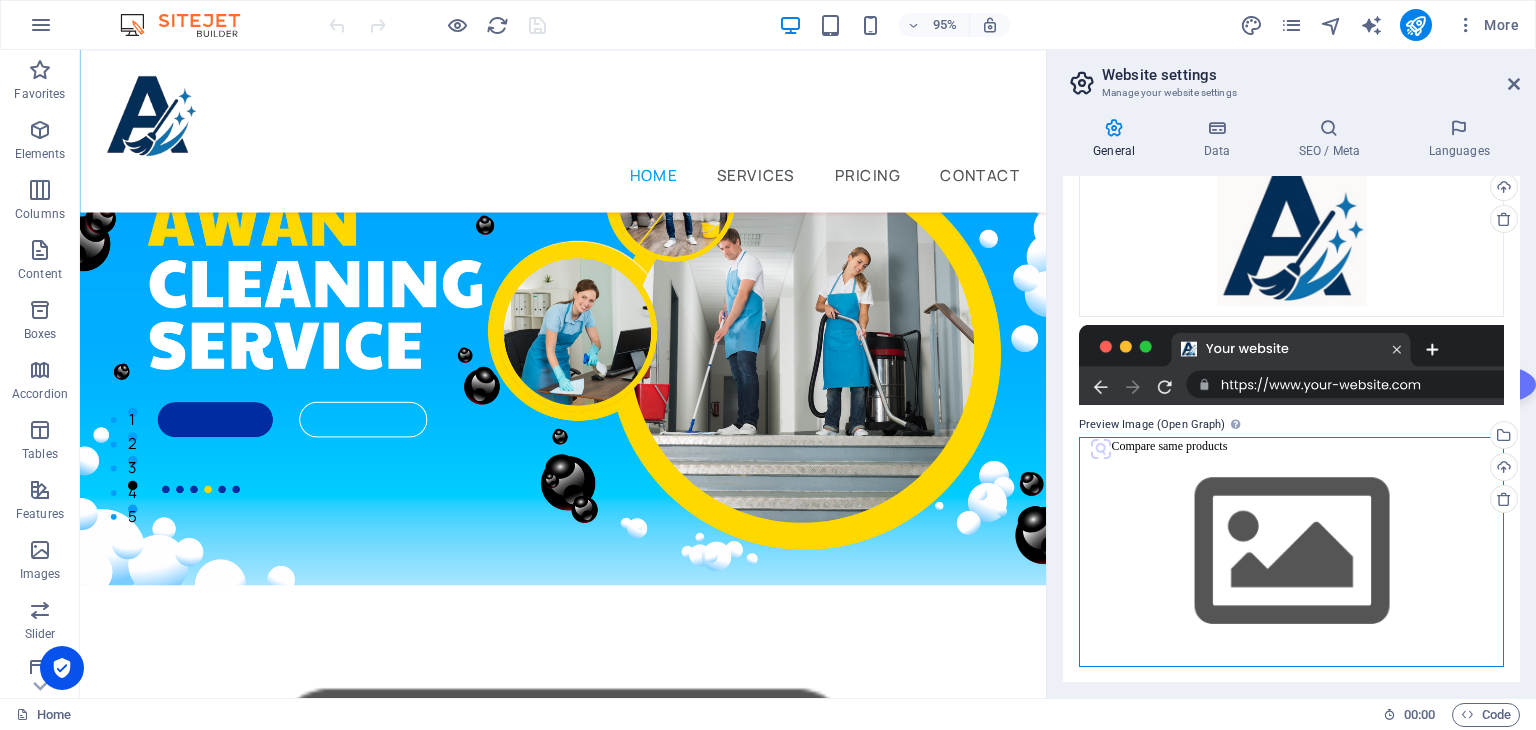 click on "Drag files here, click to choose files or select files from Files or our free stock photos & videos" at bounding box center [1291, 551] 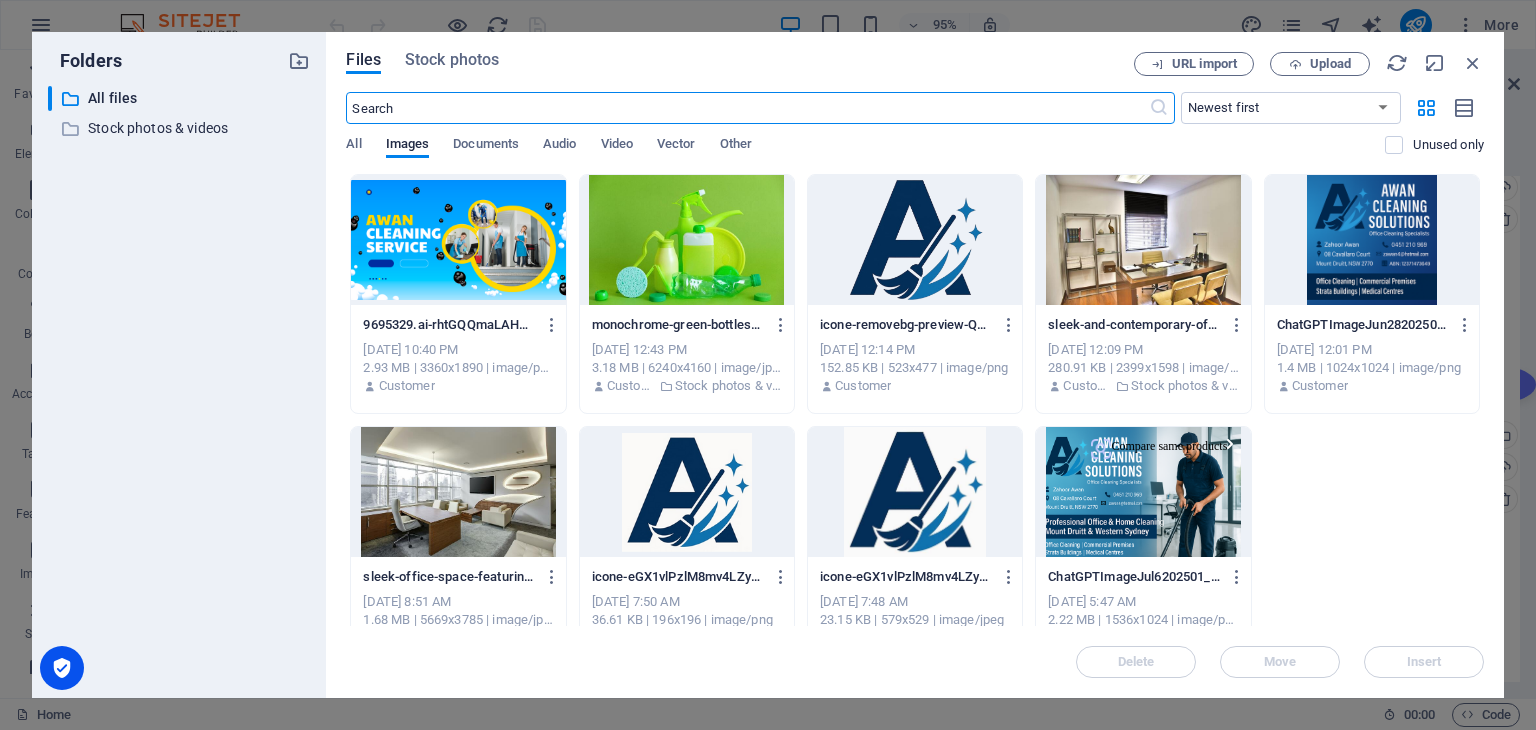 scroll, scrollTop: 267, scrollLeft: 0, axis: vertical 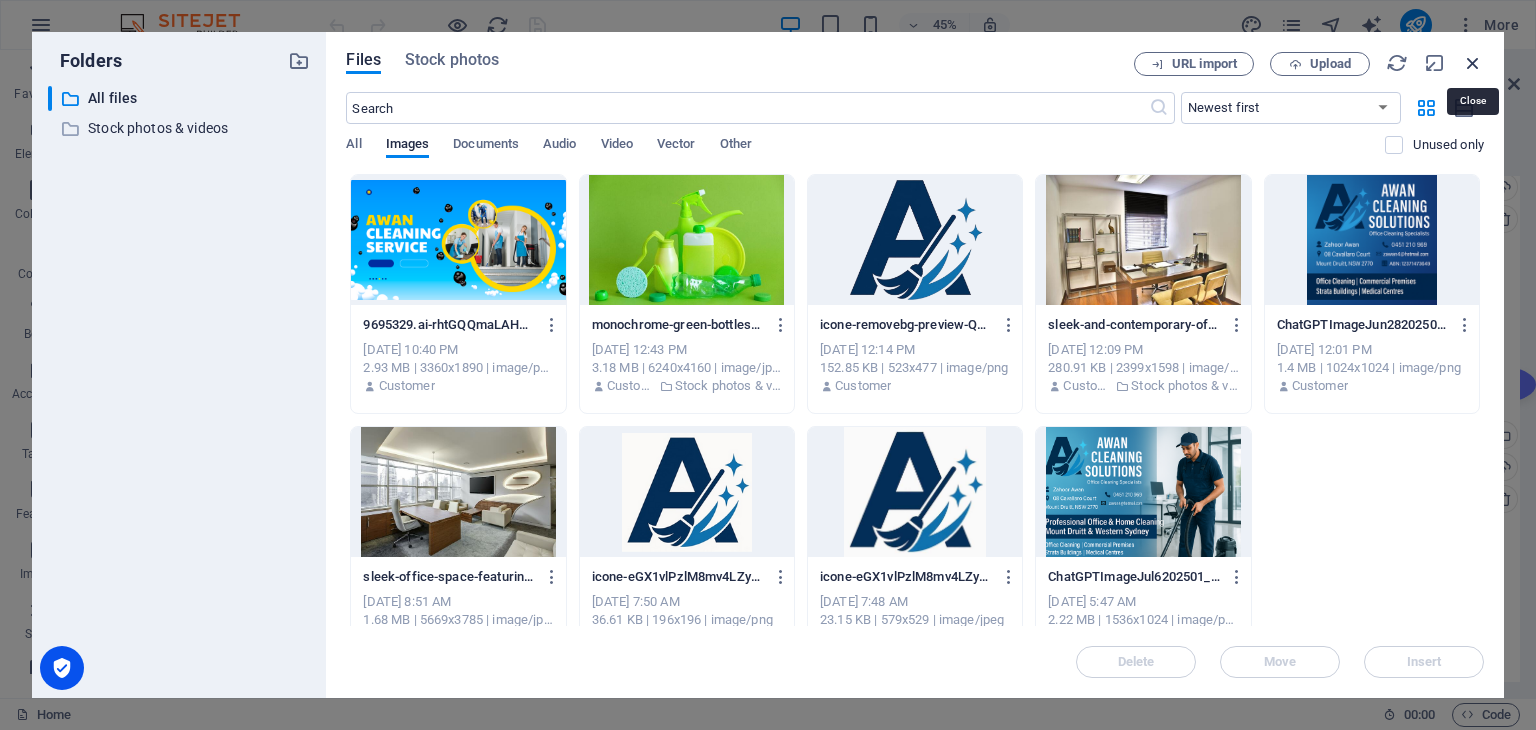 click at bounding box center (1473, 63) 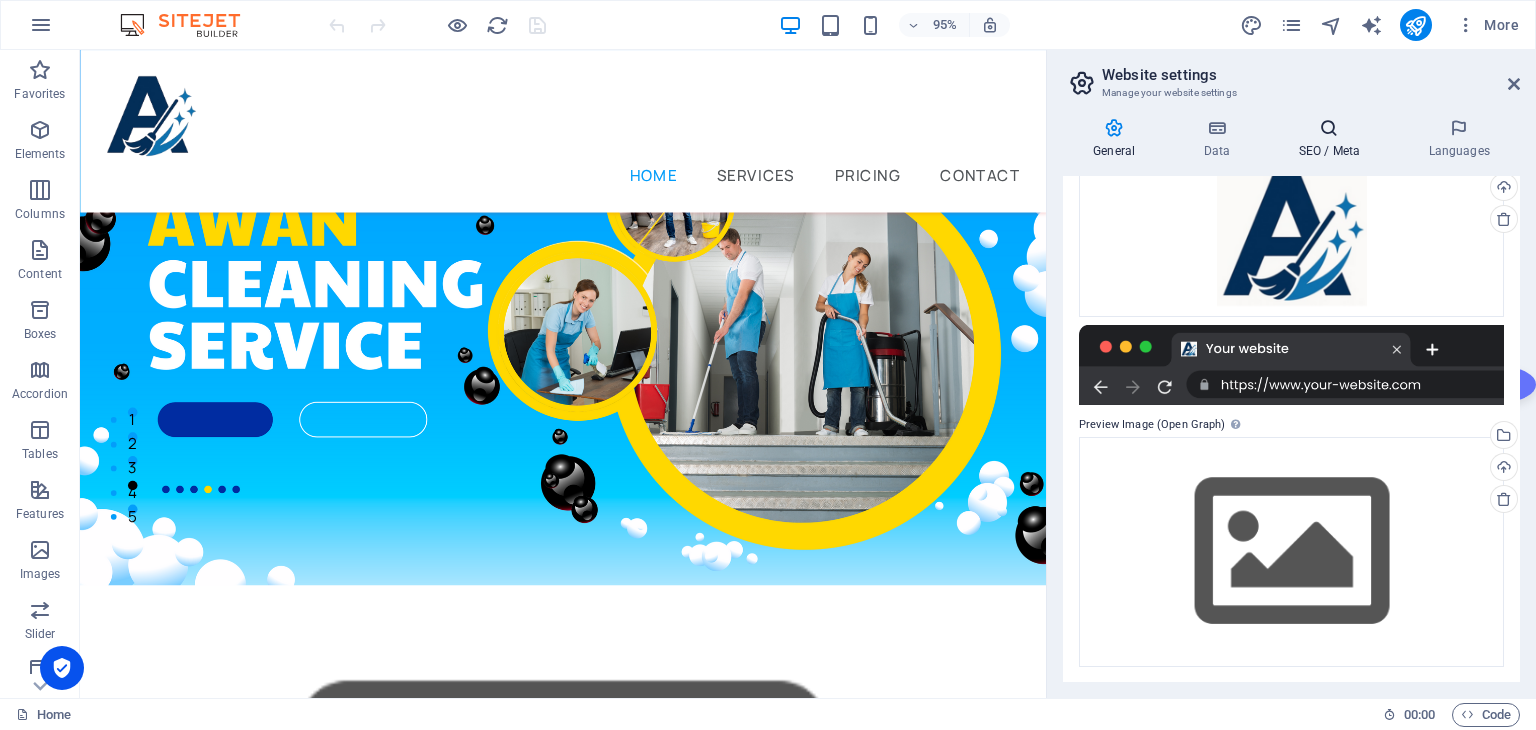 click at bounding box center (1329, 128) 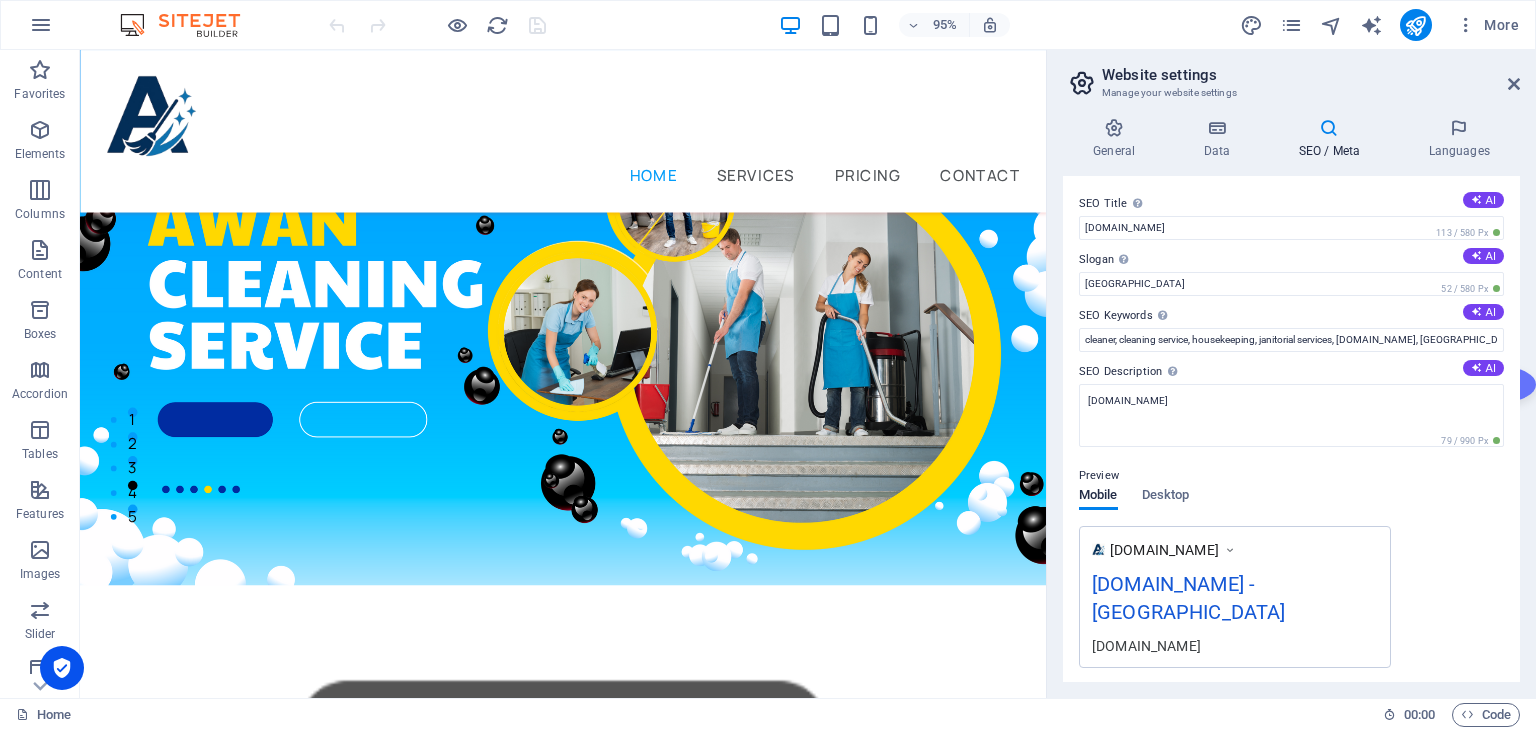 drag, startPoint x: 1520, startPoint y: 444, endPoint x: 1535, endPoint y: 634, distance: 190.59119 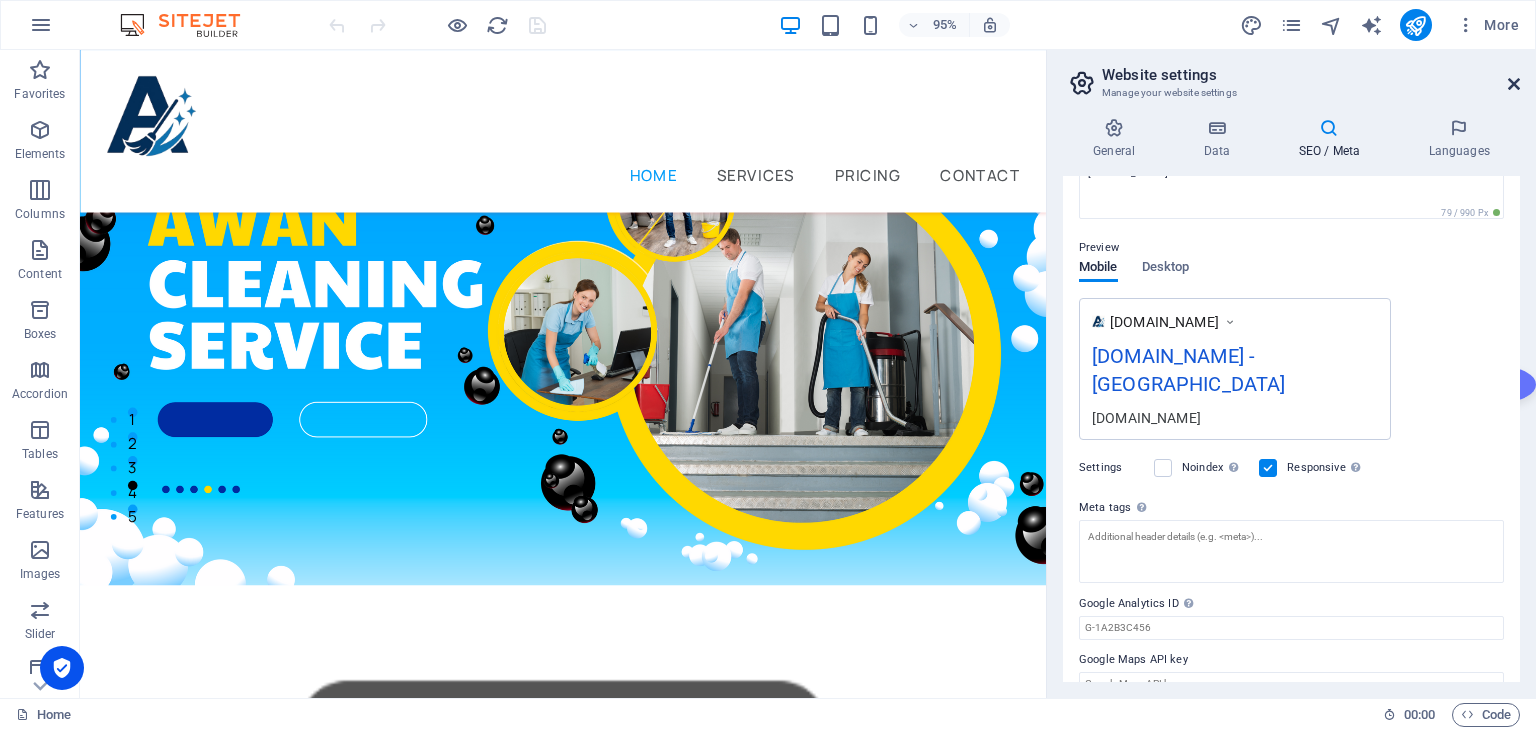 click at bounding box center [1514, 84] 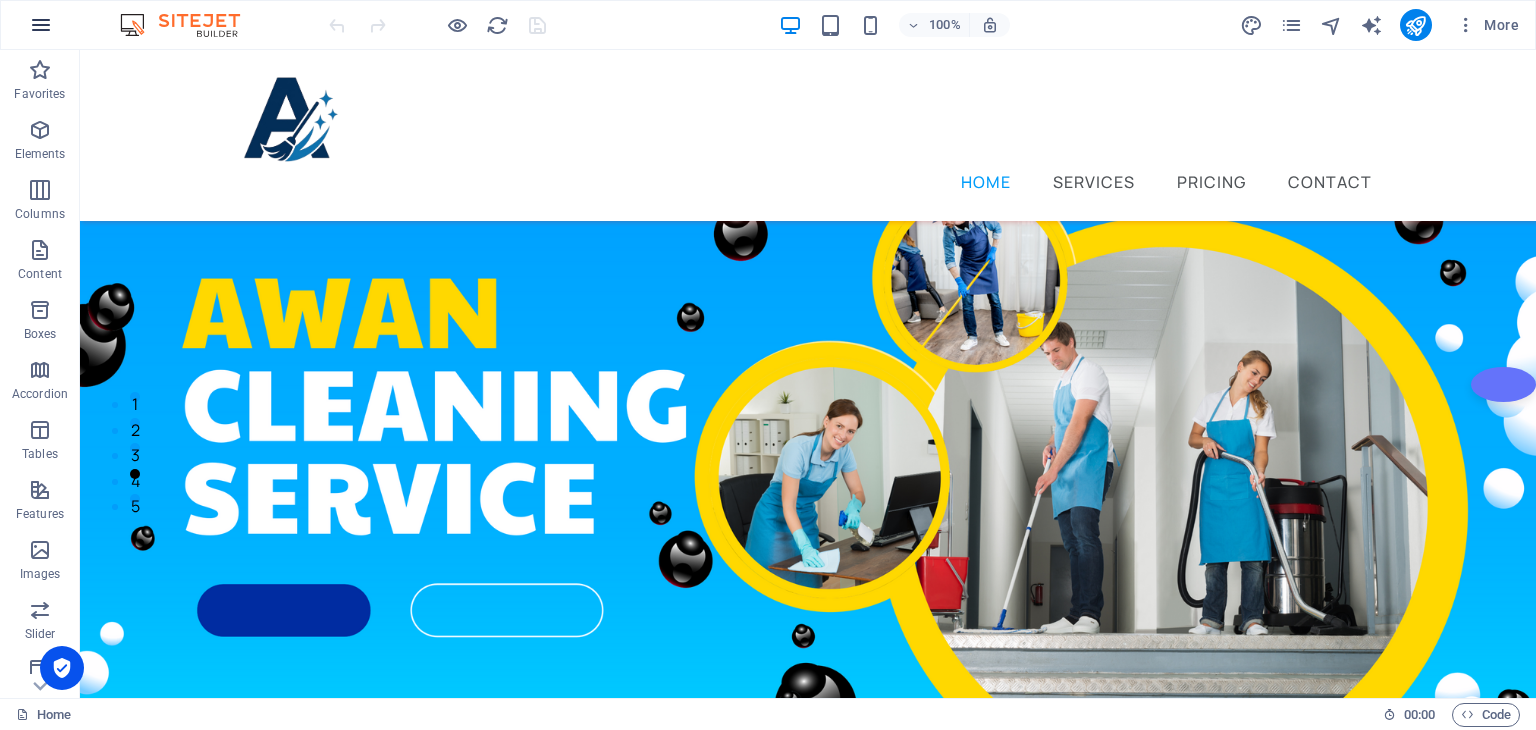 click at bounding box center (41, 25) 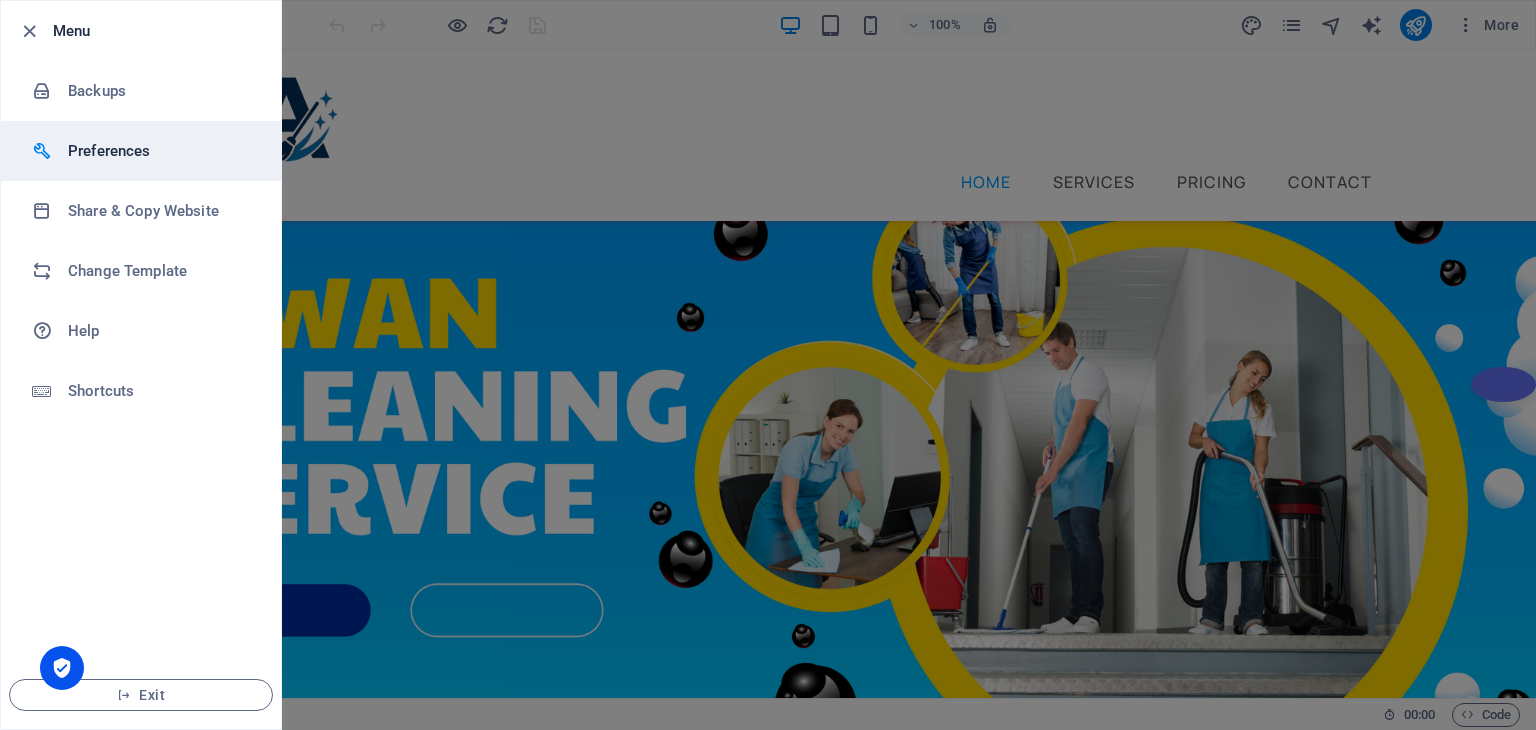 click on "Preferences" at bounding box center [160, 151] 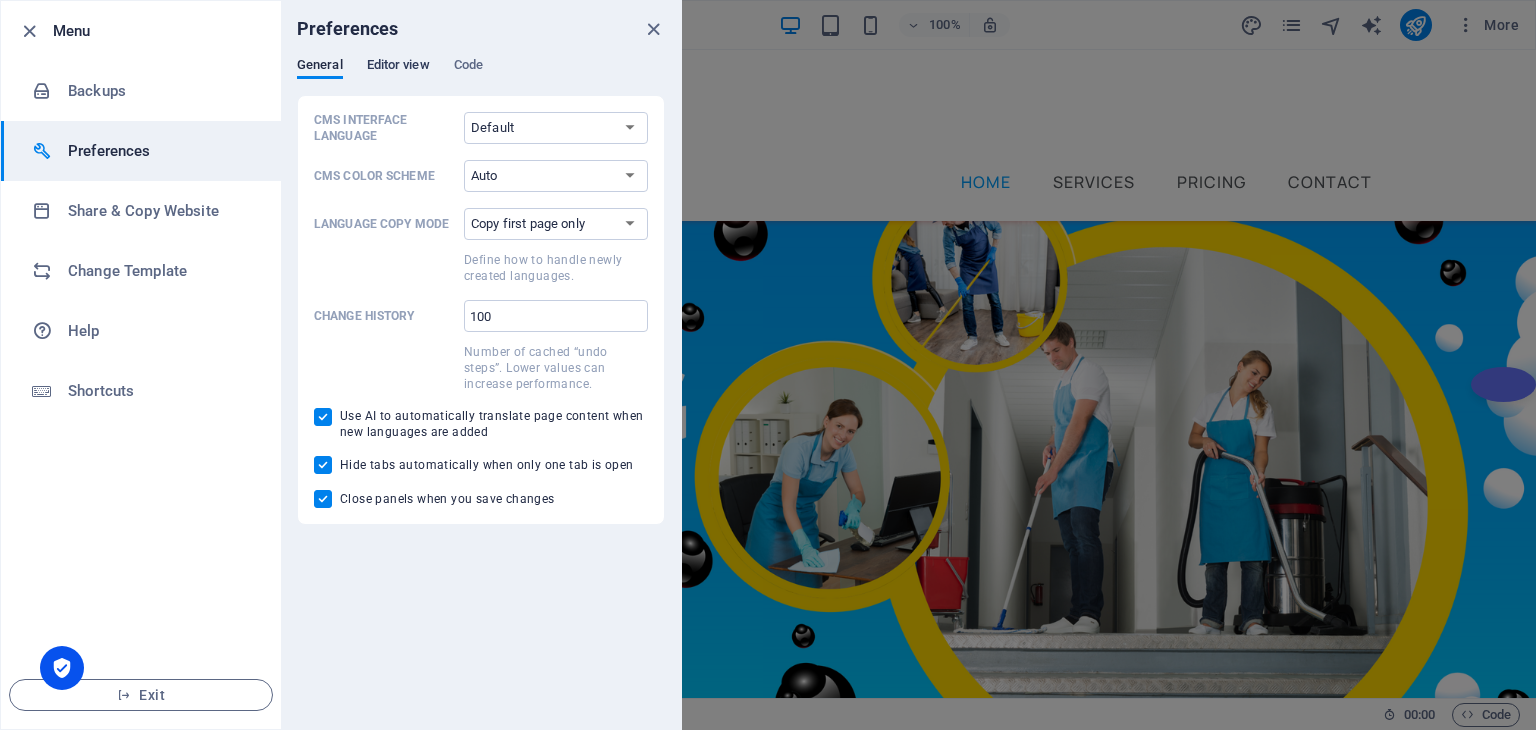 click on "Editor view" at bounding box center (398, 67) 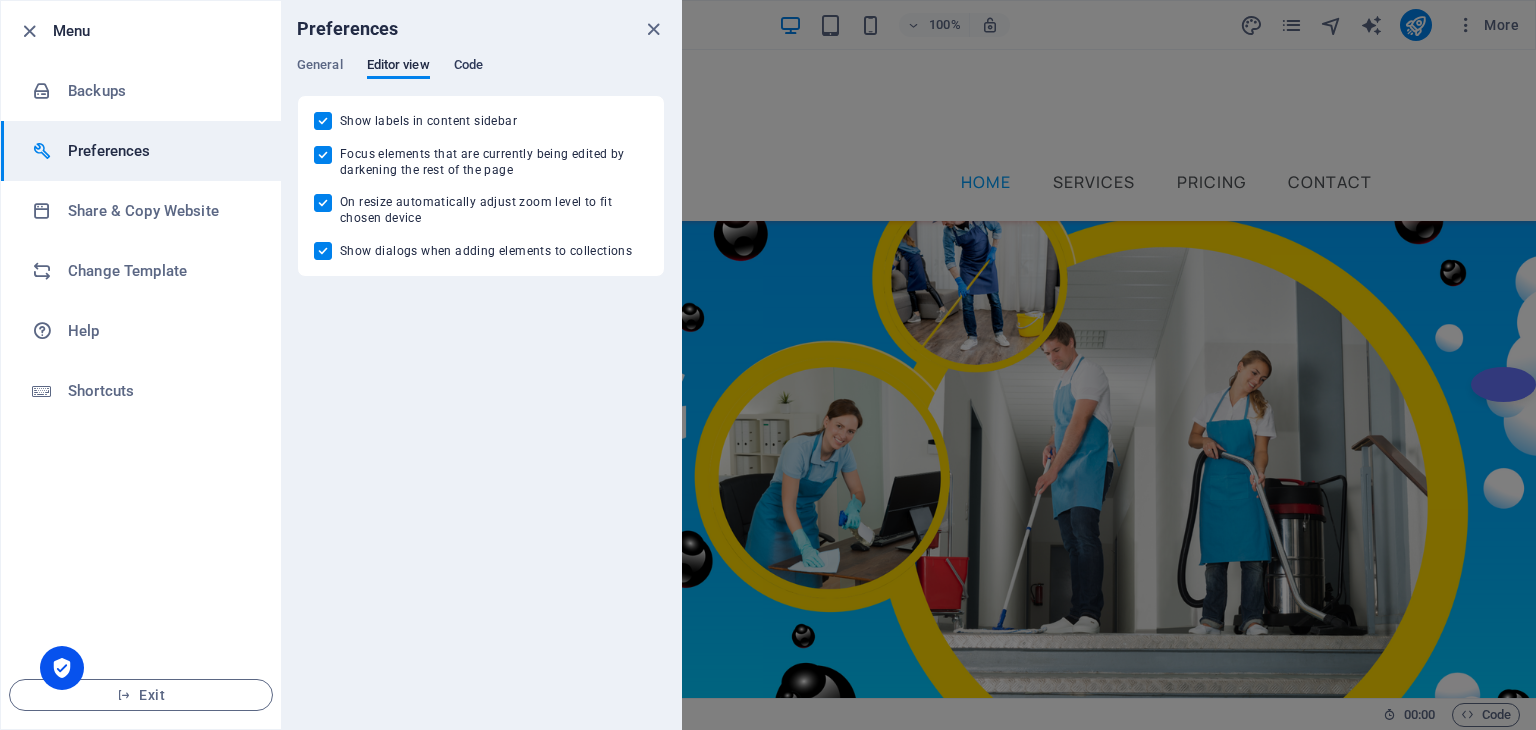 click on "Code" at bounding box center (468, 67) 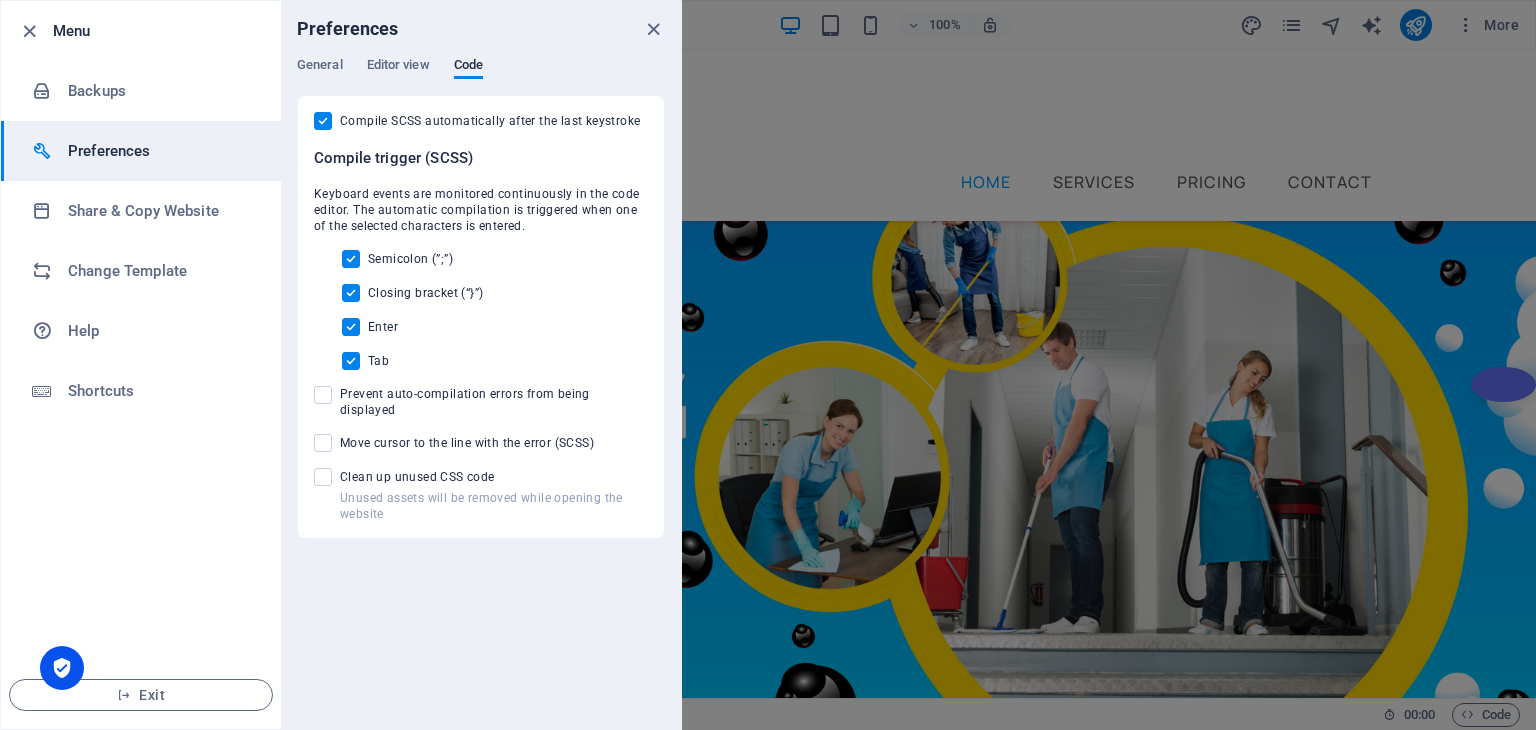 click at bounding box center (768, 365) 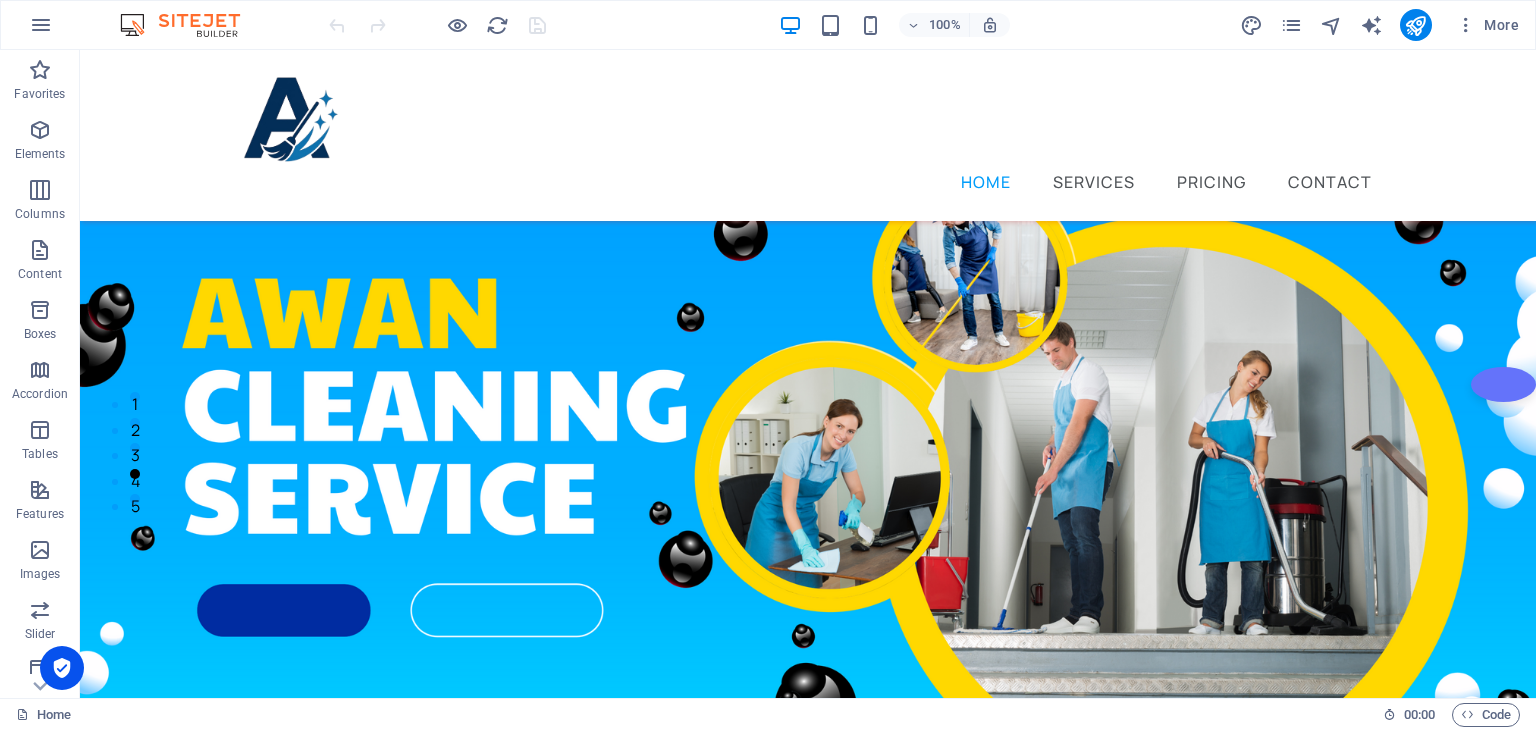 type 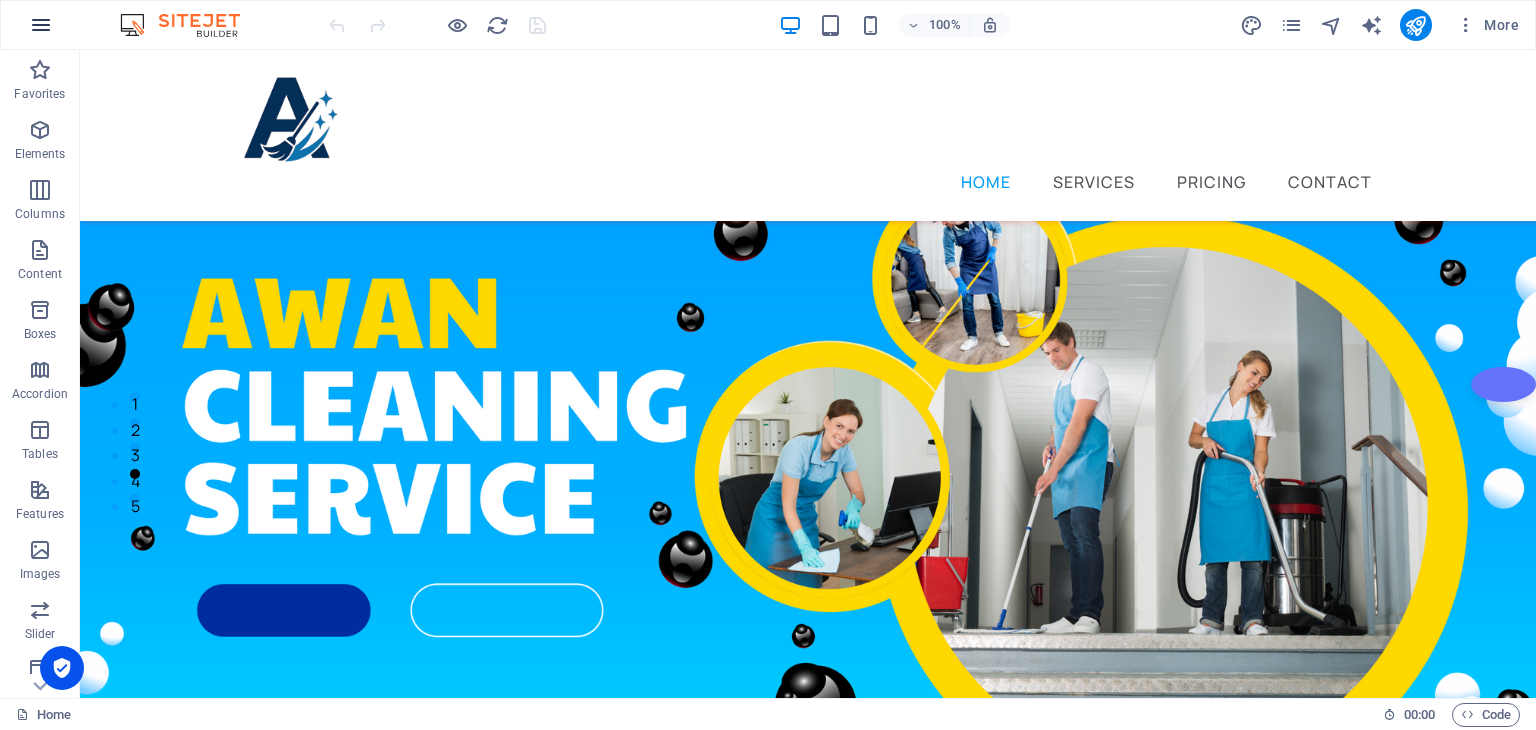 click at bounding box center (41, 25) 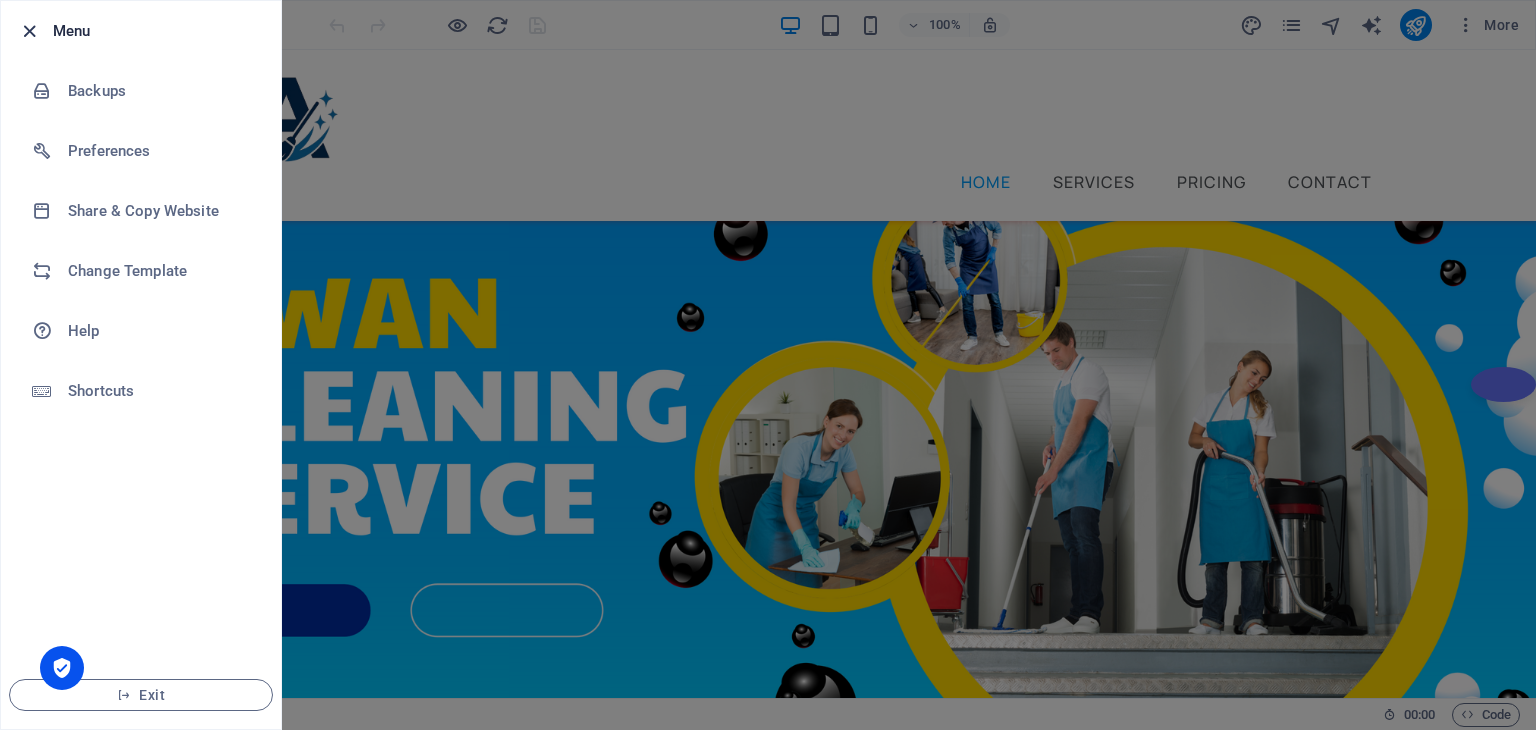 click at bounding box center (29, 31) 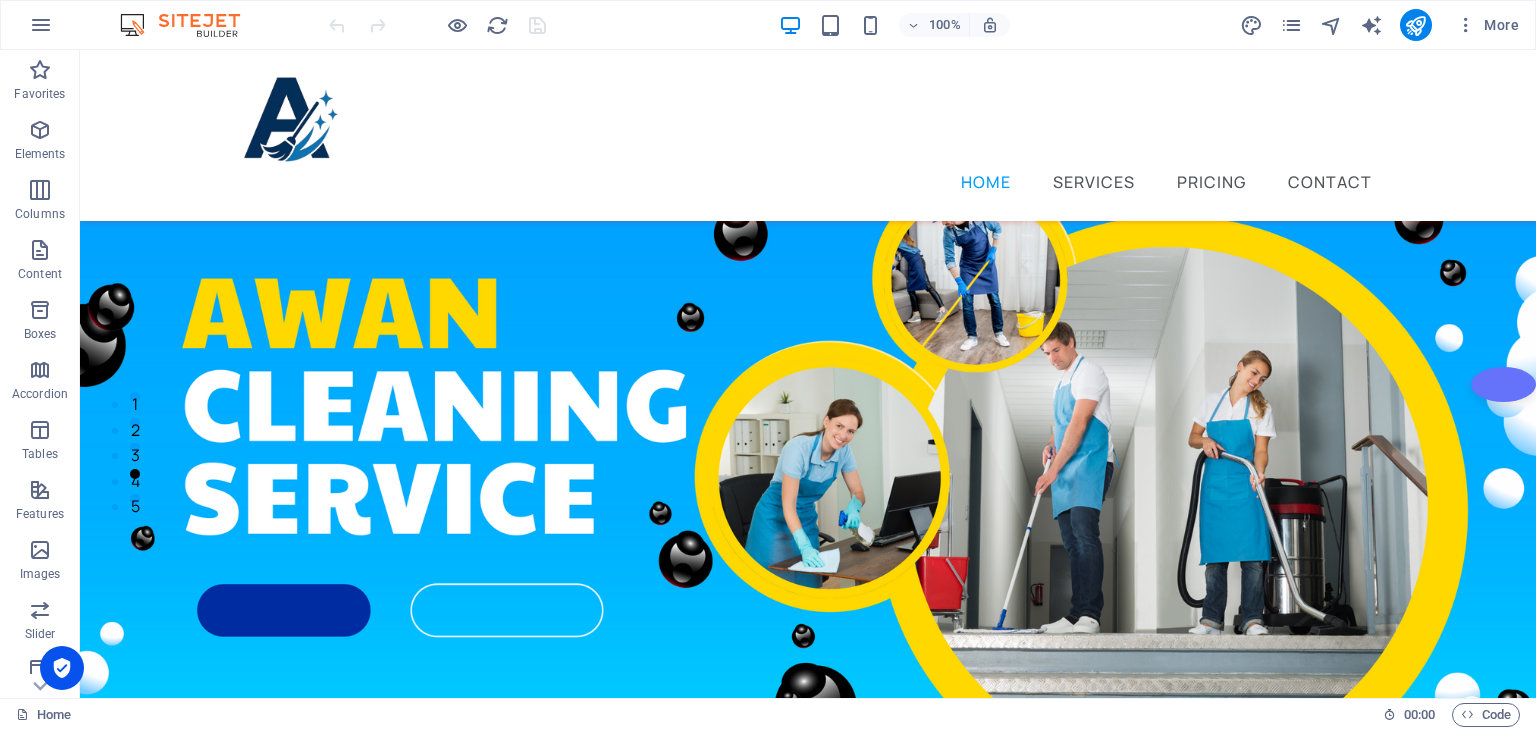 click at bounding box center (62, 668) 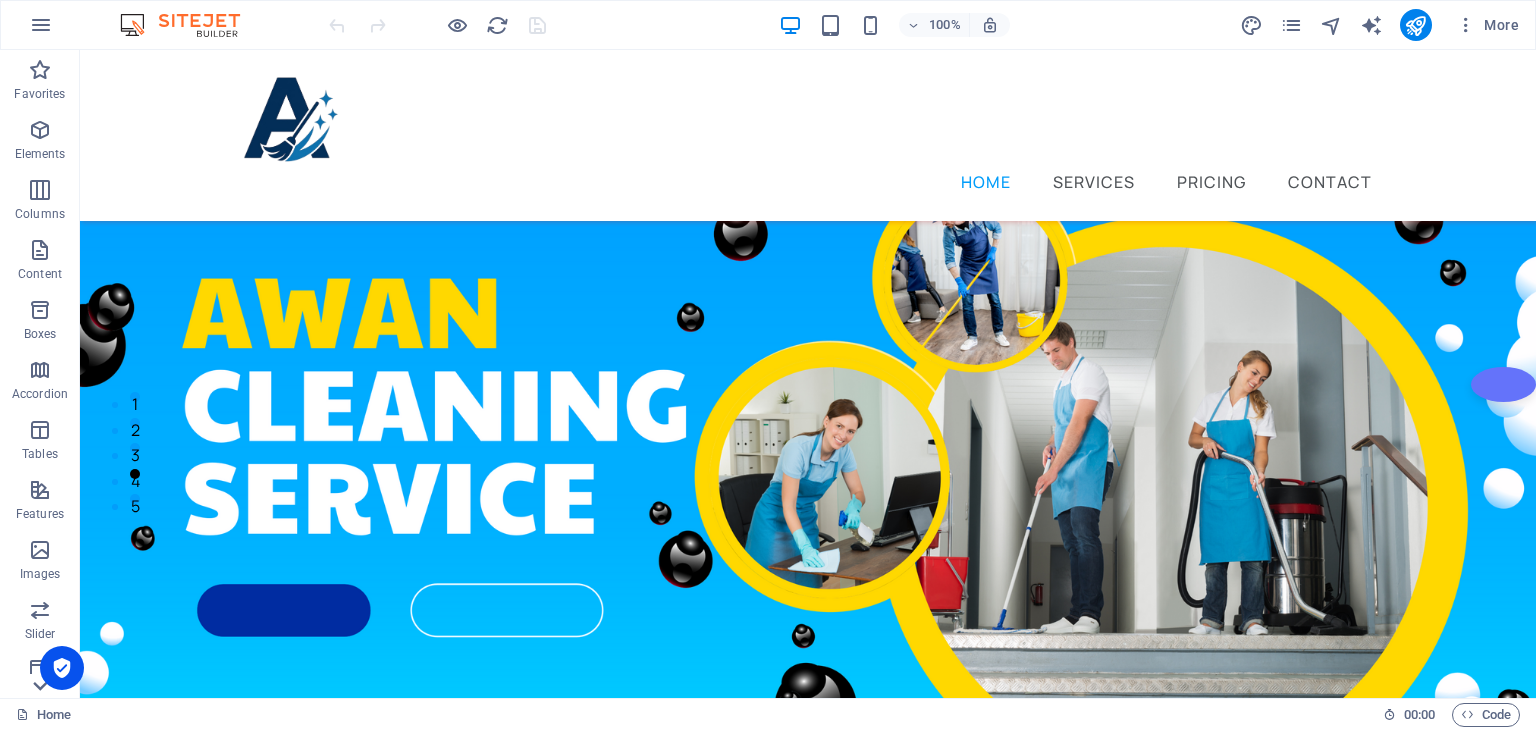click 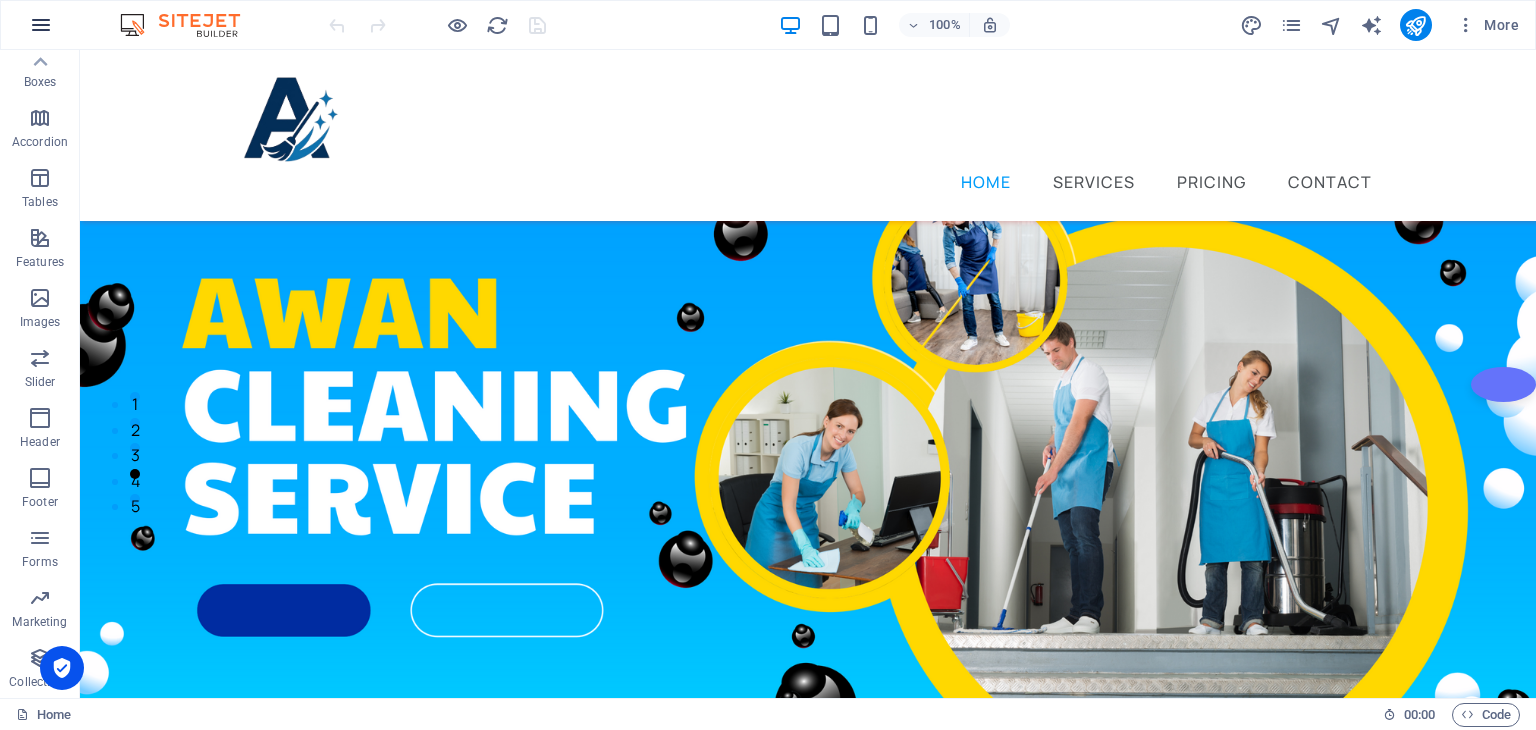 click at bounding box center (41, 25) 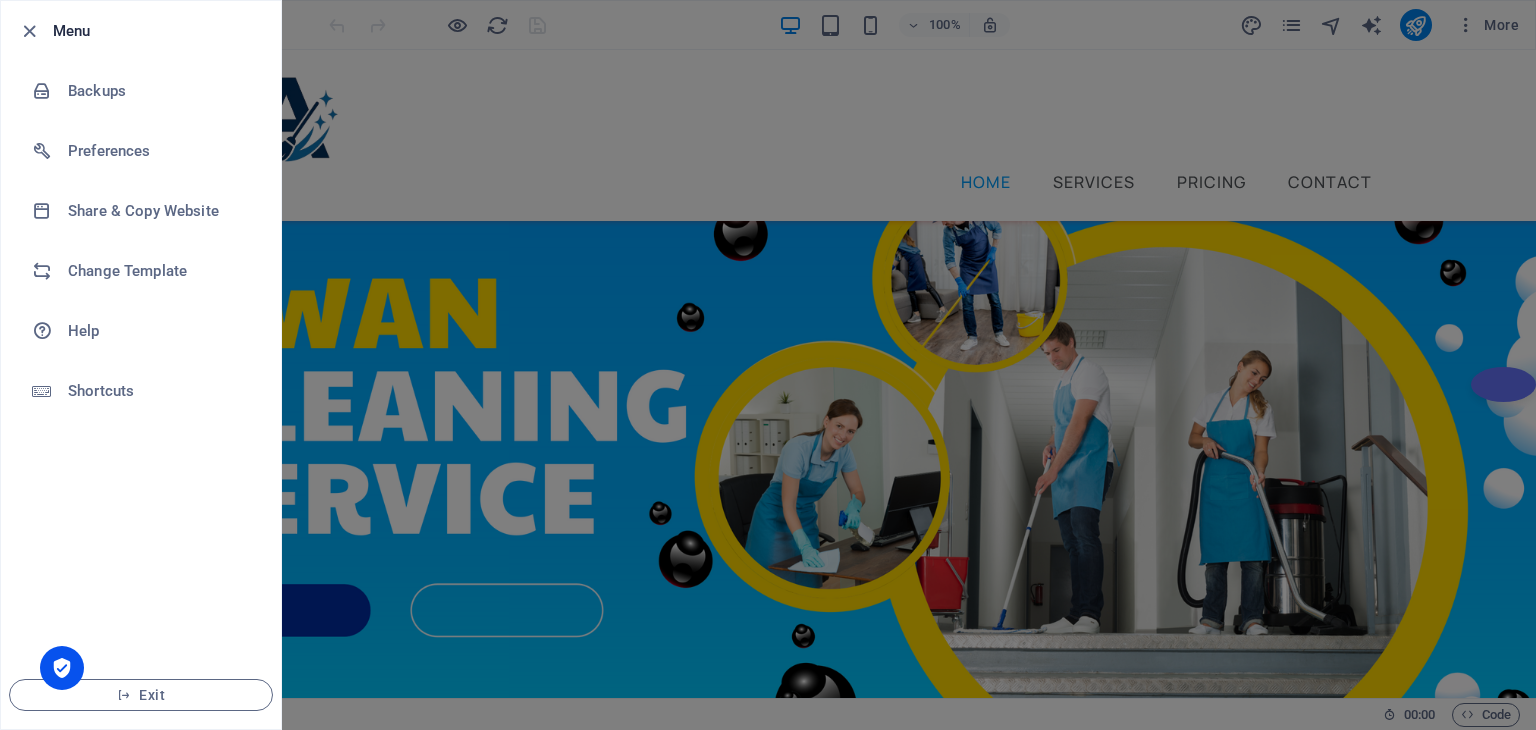 click at bounding box center (768, 365) 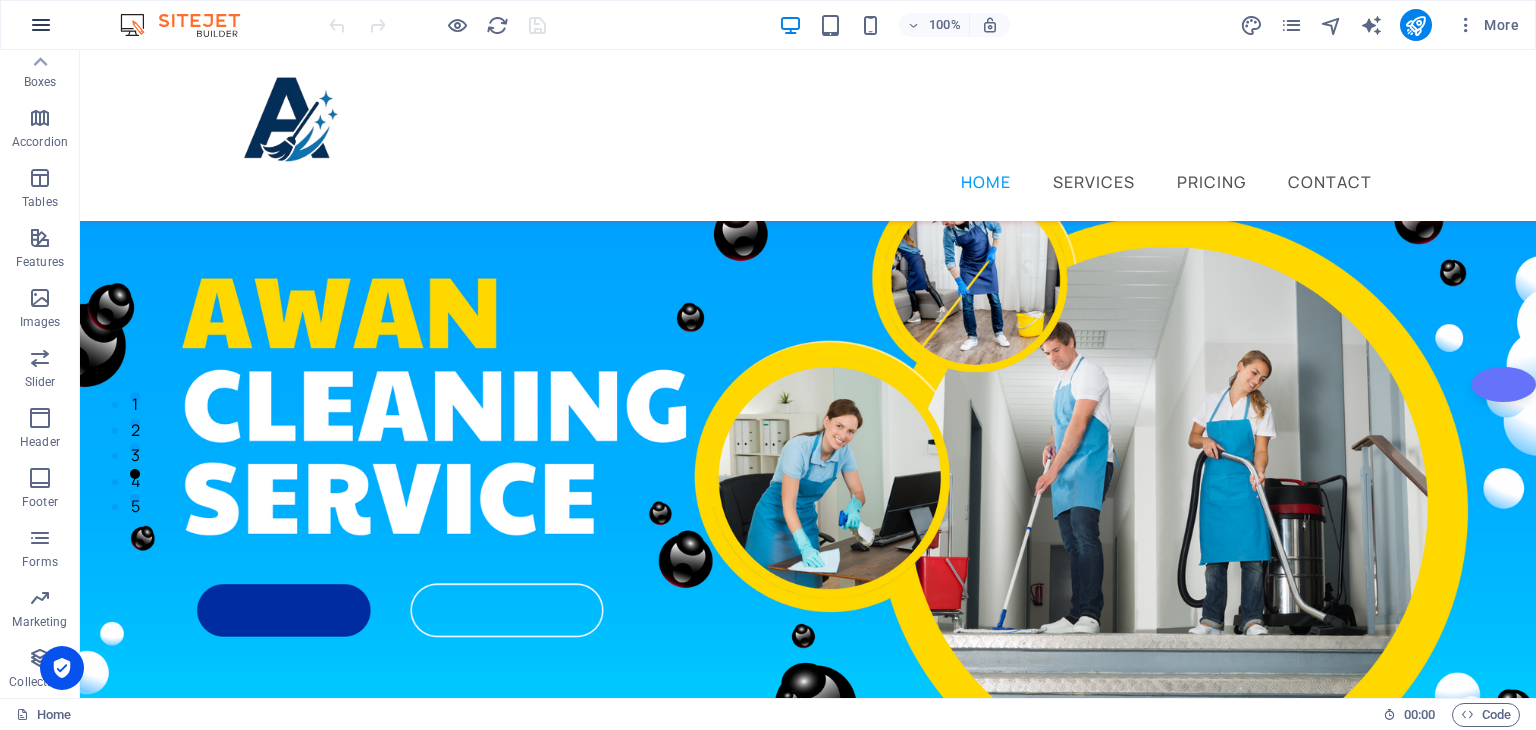 click at bounding box center (41, 25) 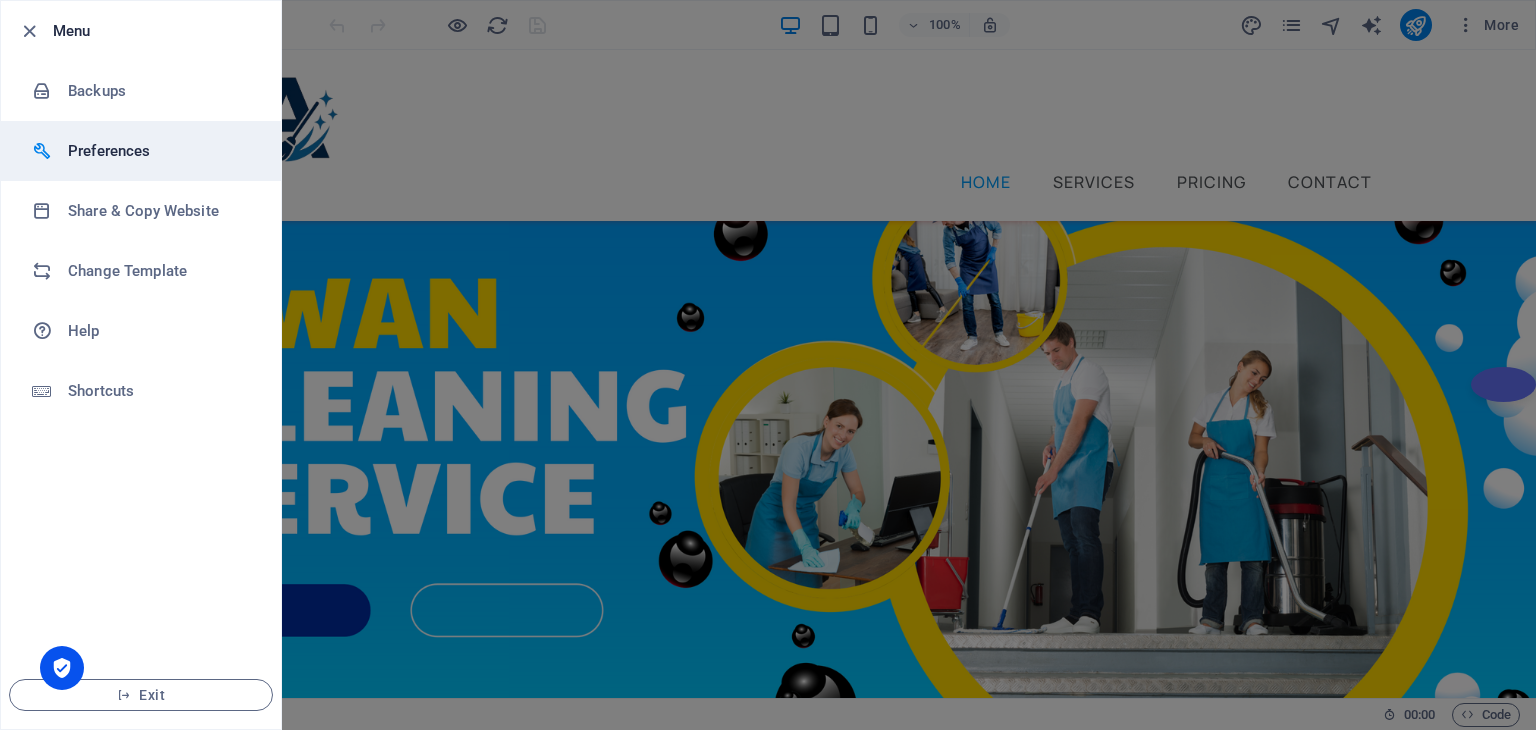 click on "Preferences" at bounding box center (160, 151) 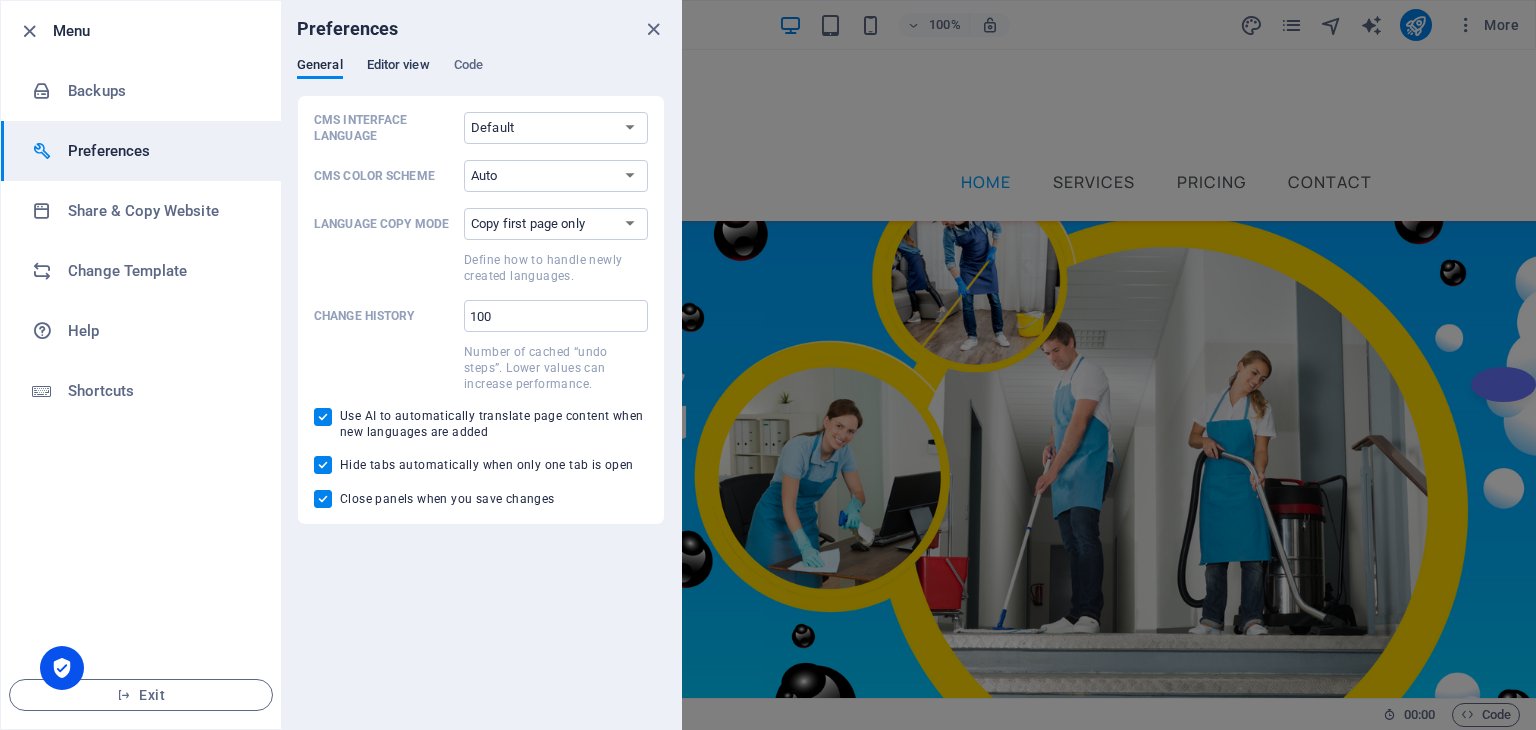 click on "Editor view" at bounding box center (398, 67) 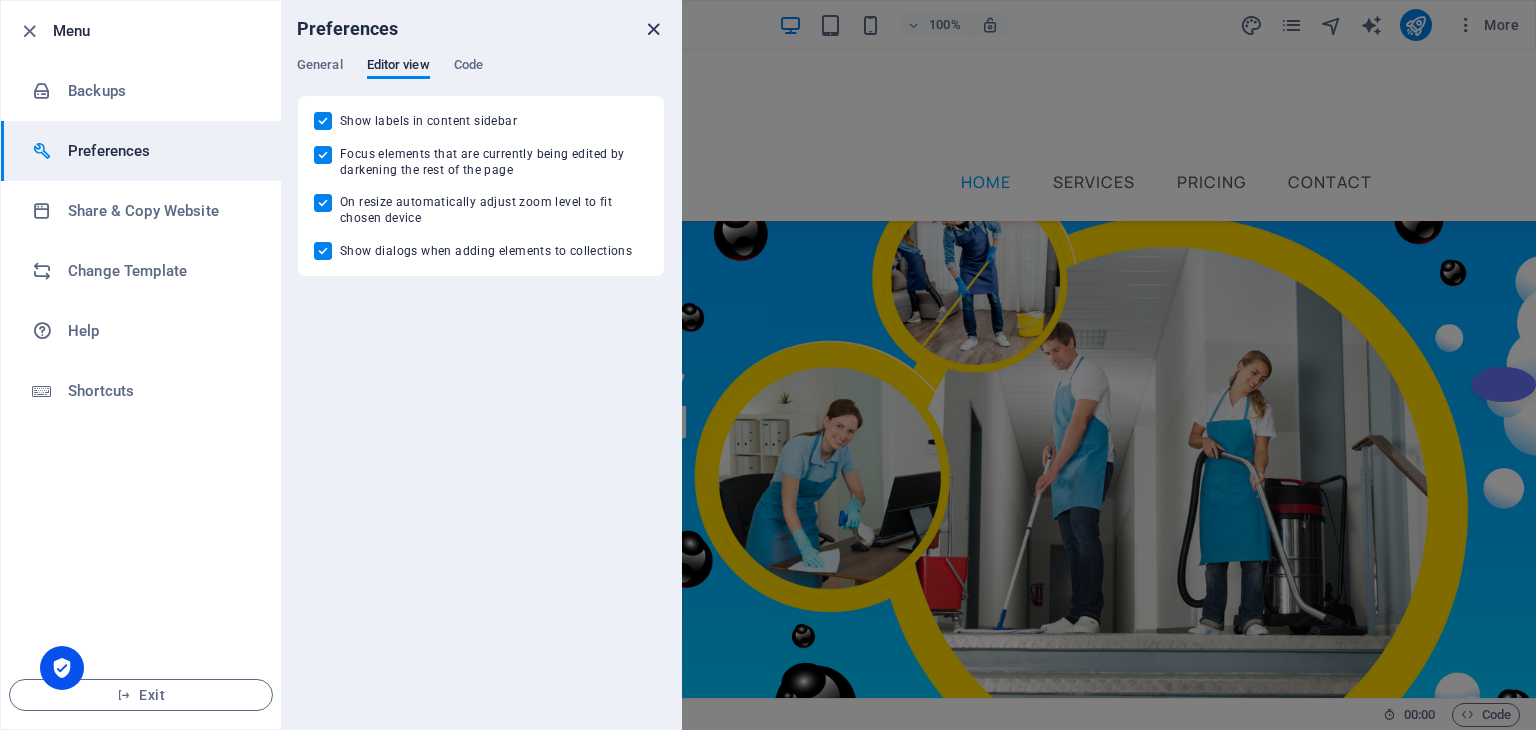 click at bounding box center (653, 29) 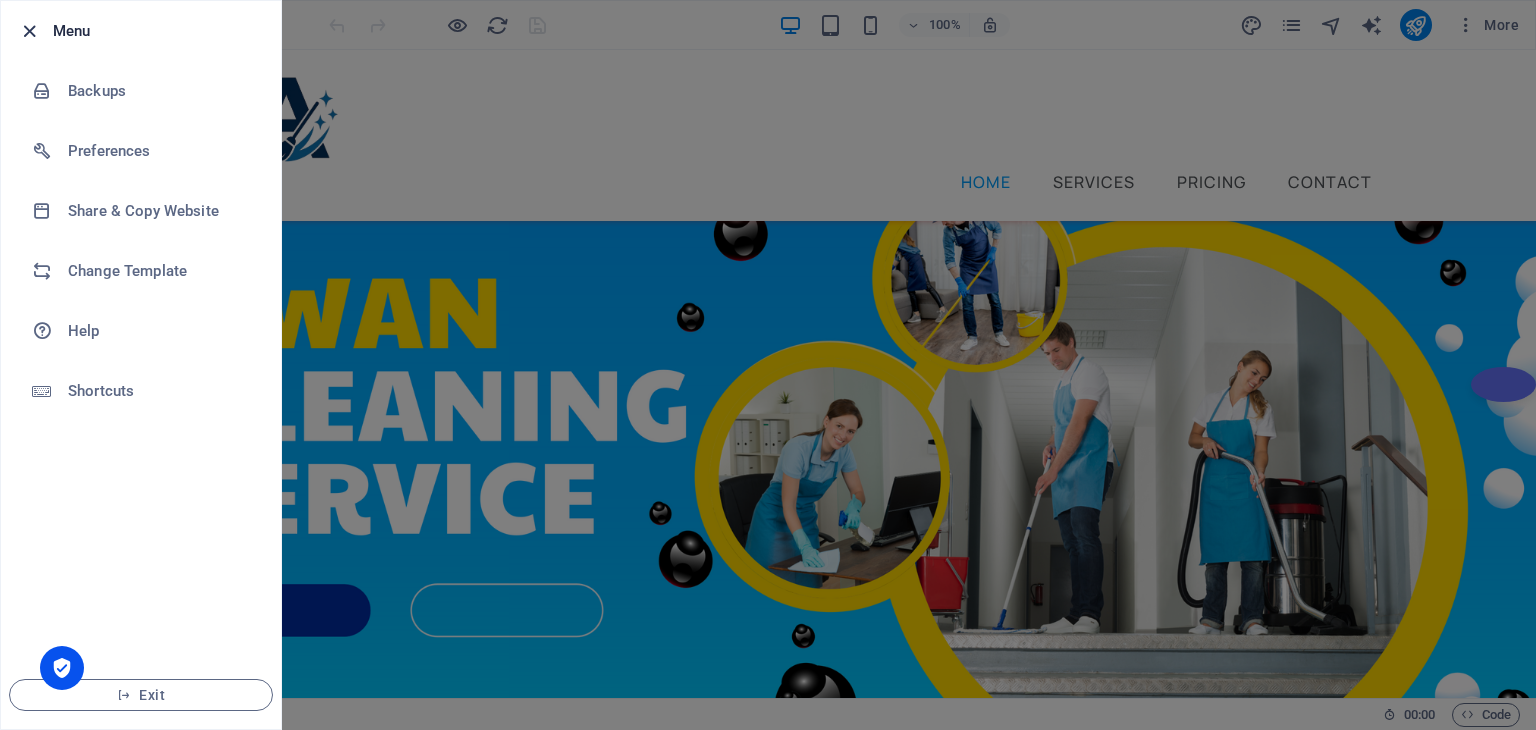 click at bounding box center [29, 31] 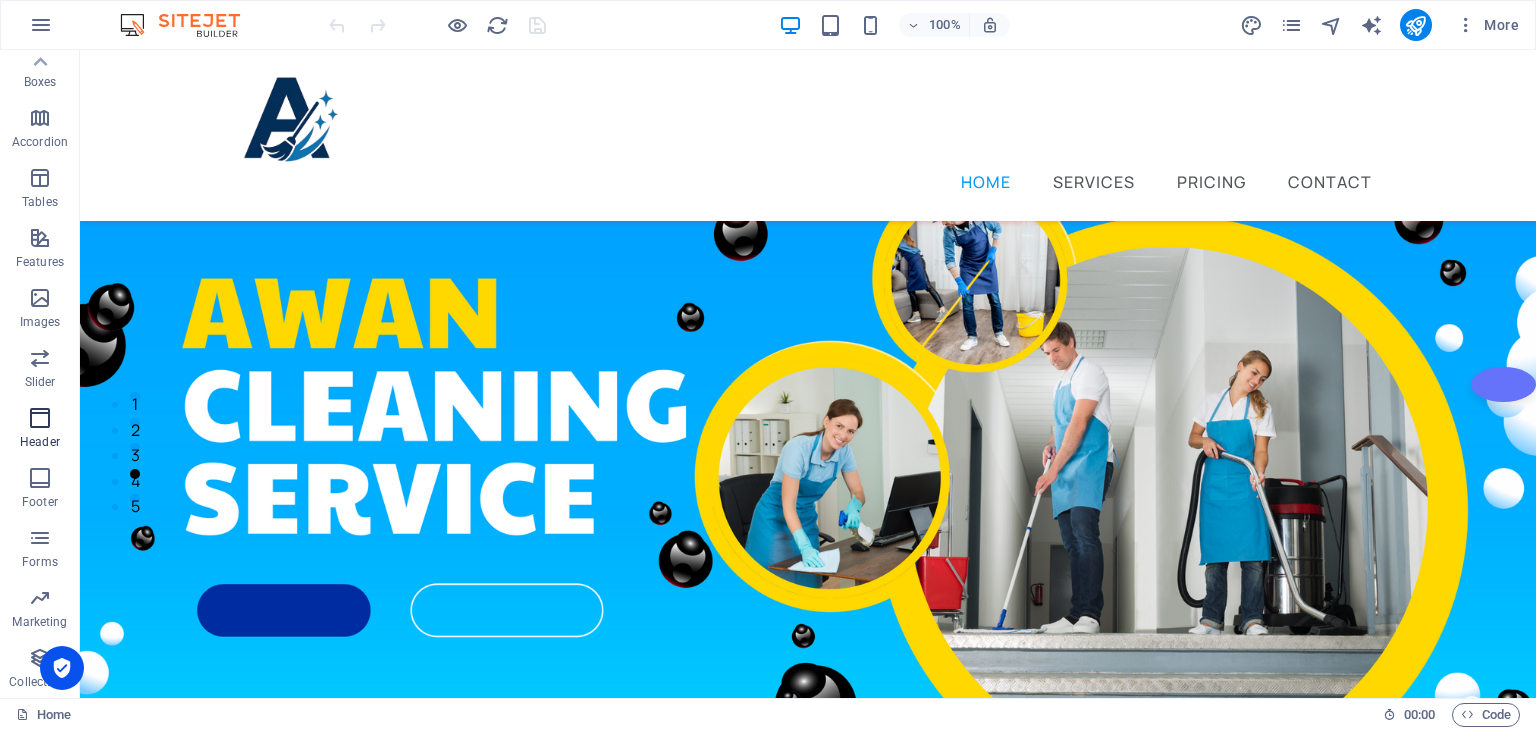 click at bounding box center [40, 418] 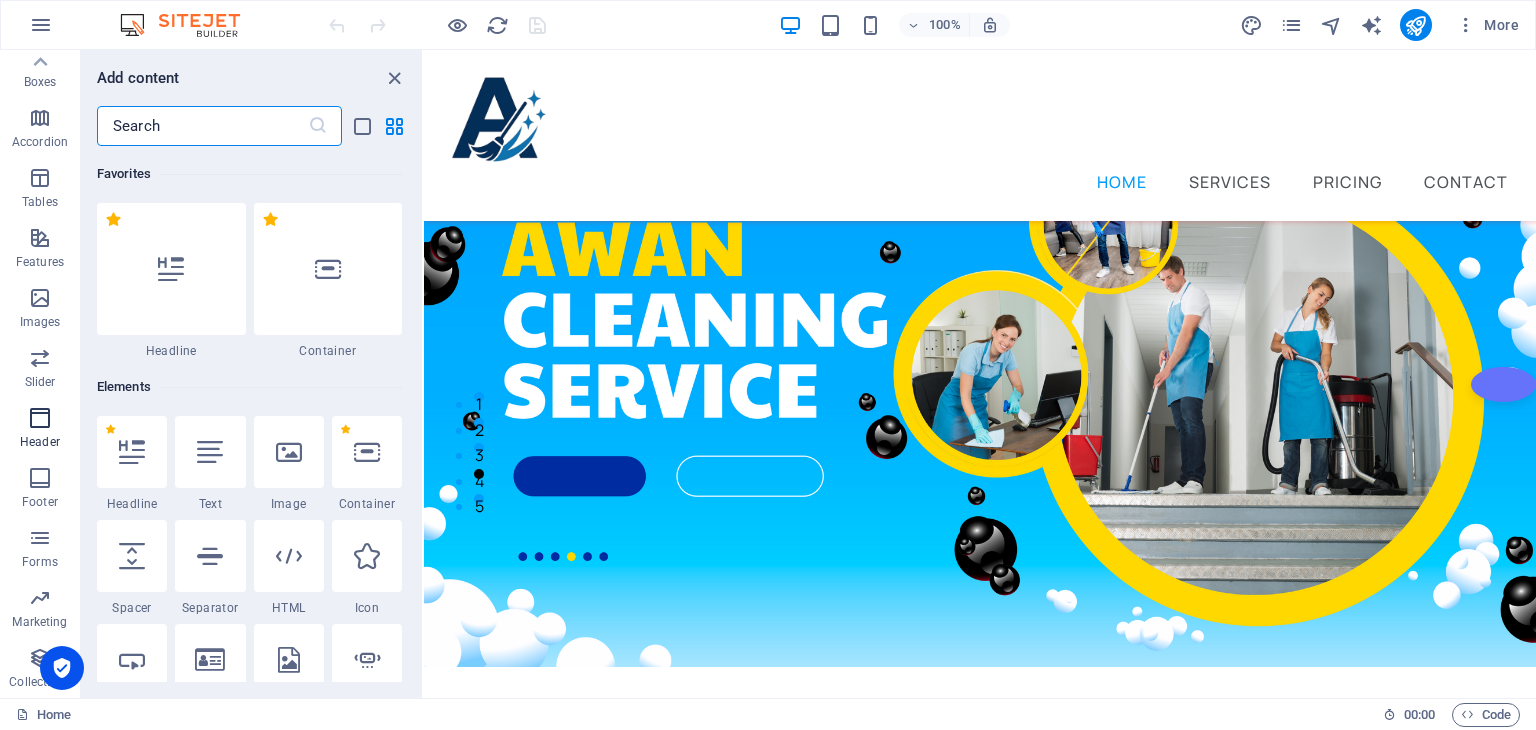 scroll, scrollTop: 11878, scrollLeft: 0, axis: vertical 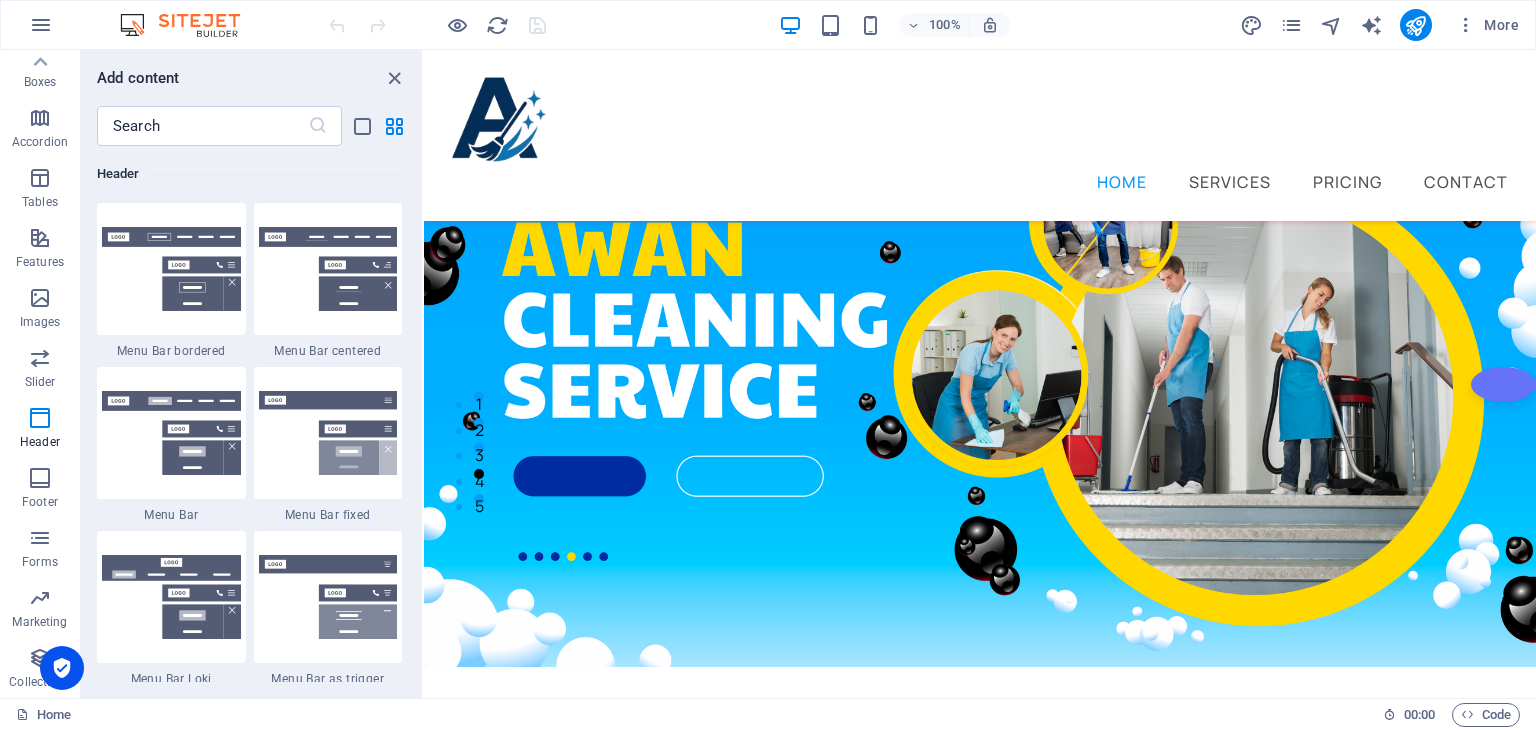 drag, startPoint x: 417, startPoint y: 477, endPoint x: 417, endPoint y: 418, distance: 59 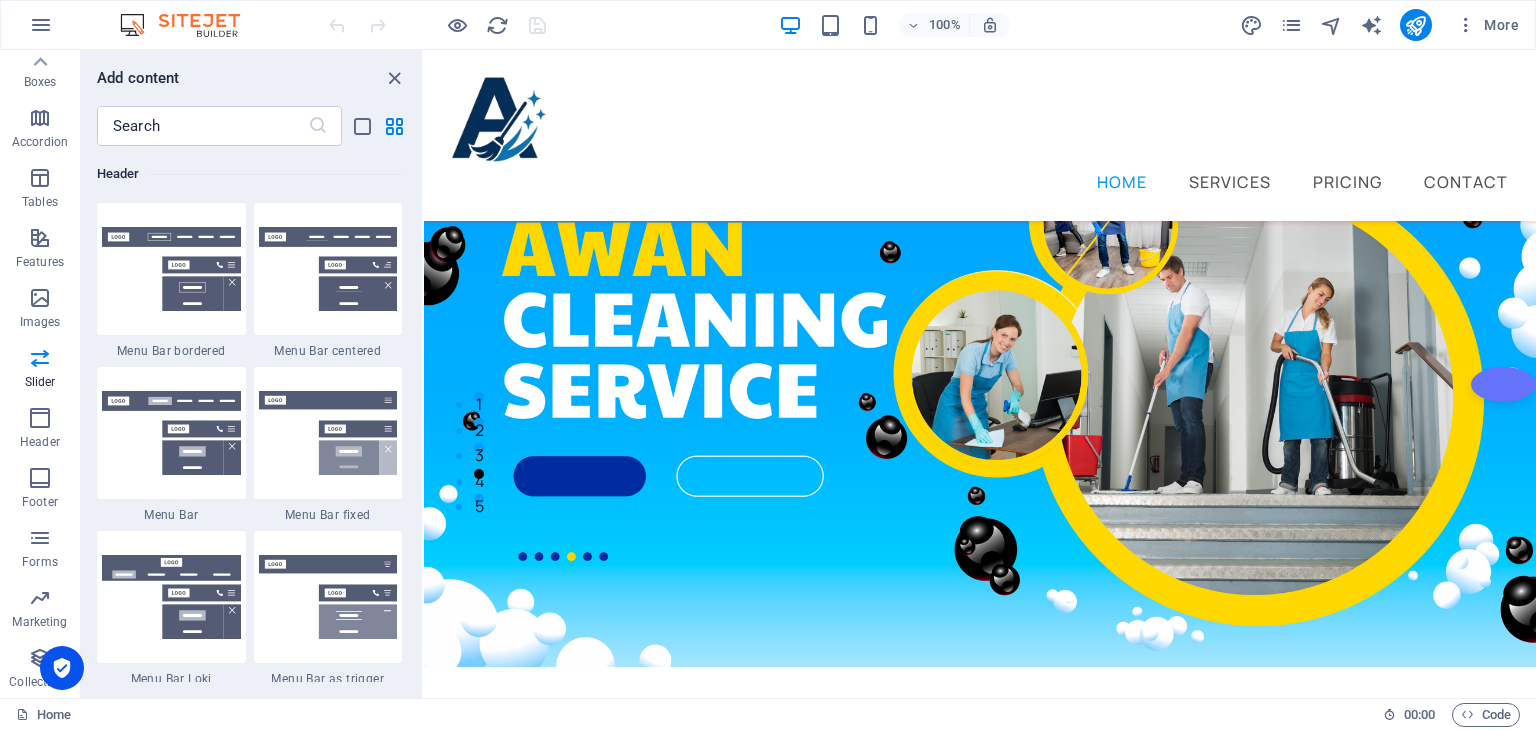 scroll, scrollTop: 11410, scrollLeft: 0, axis: vertical 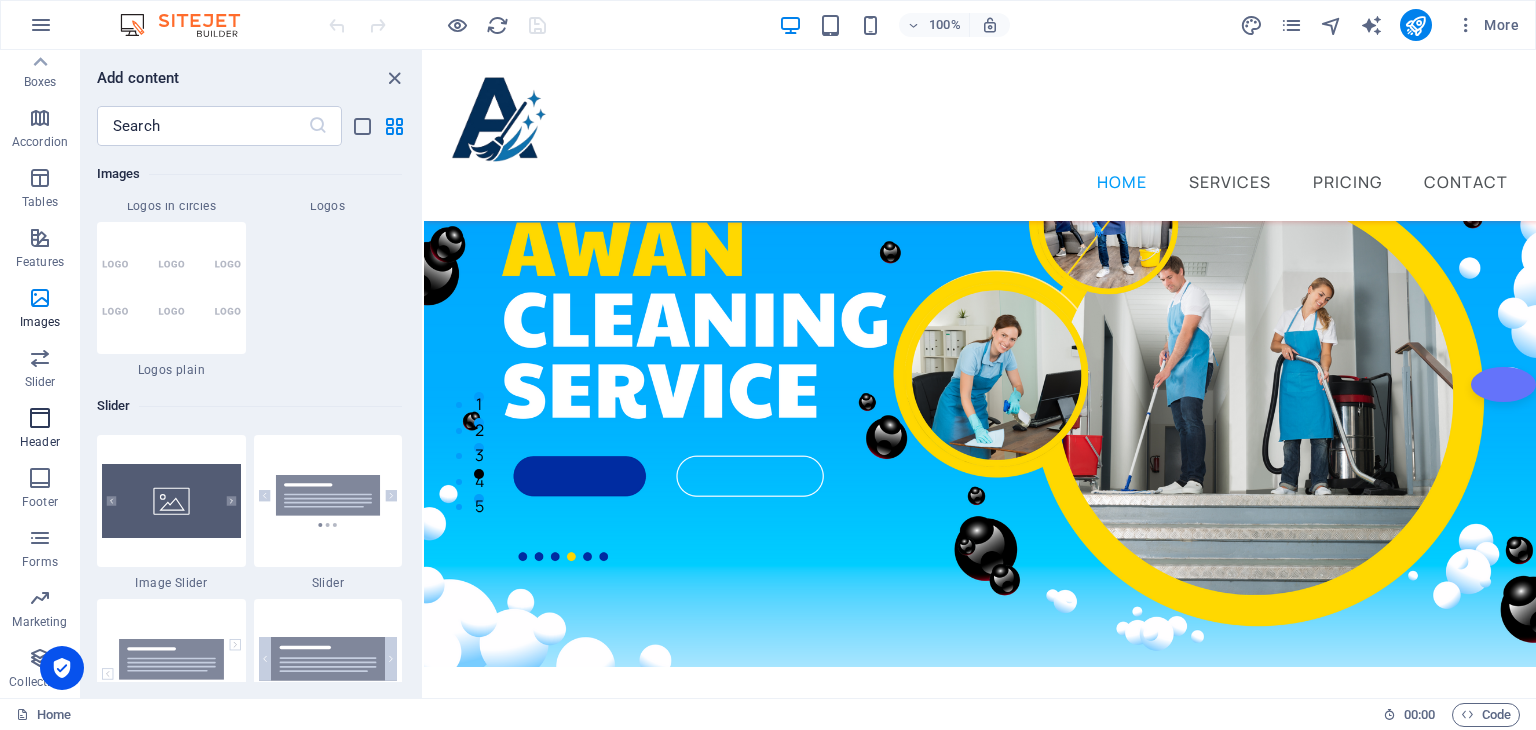 click on "Header" at bounding box center [40, 430] 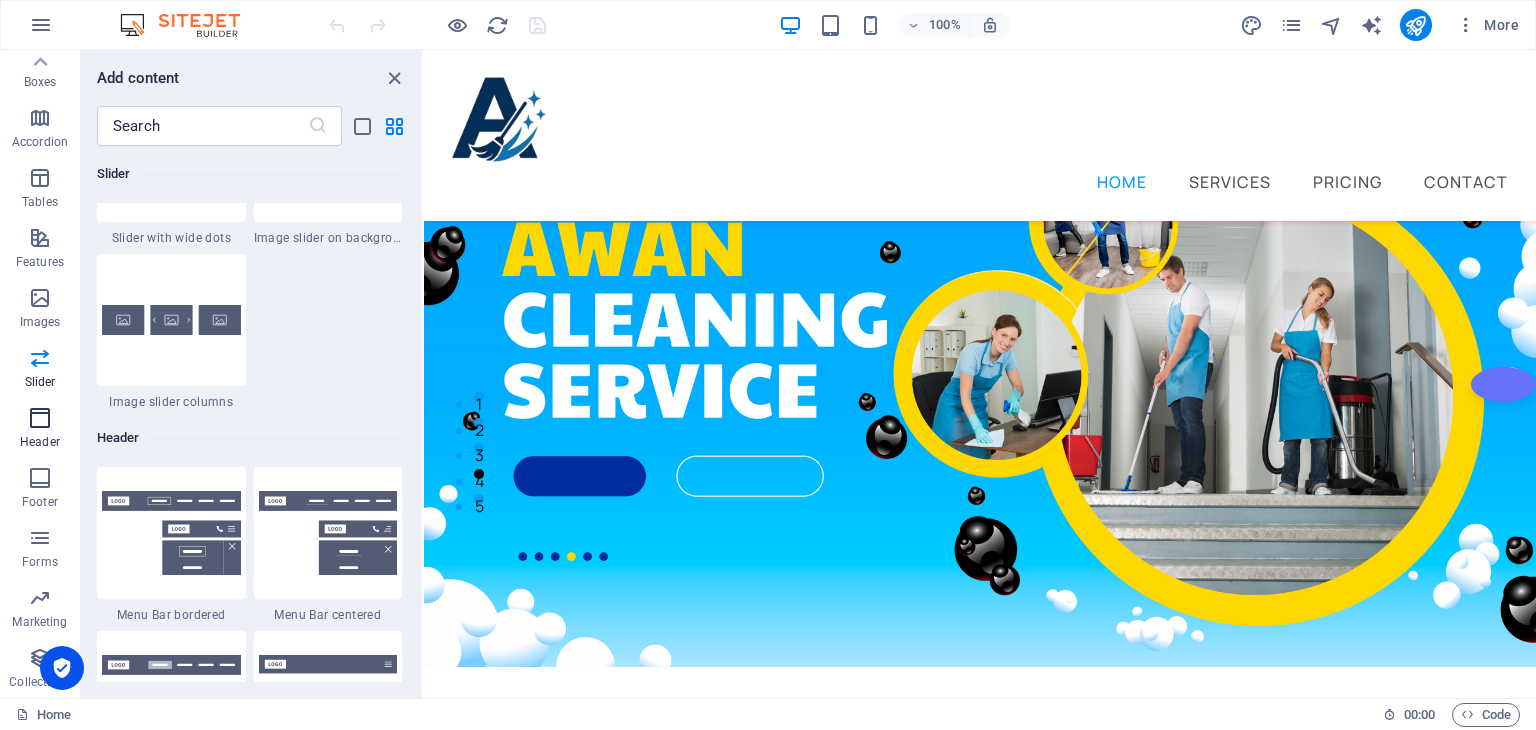 scroll, scrollTop: 11877, scrollLeft: 0, axis: vertical 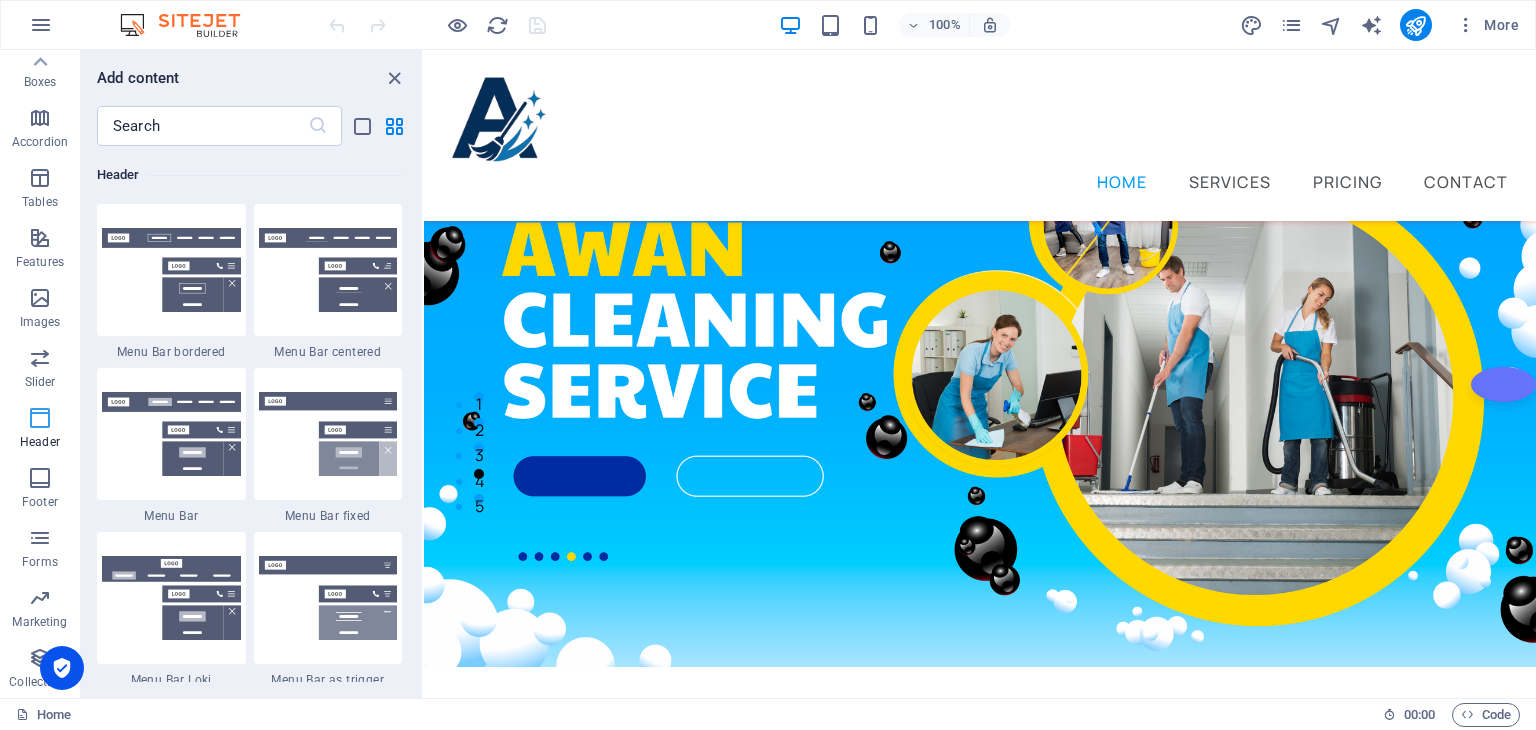click on "Header" at bounding box center [40, 430] 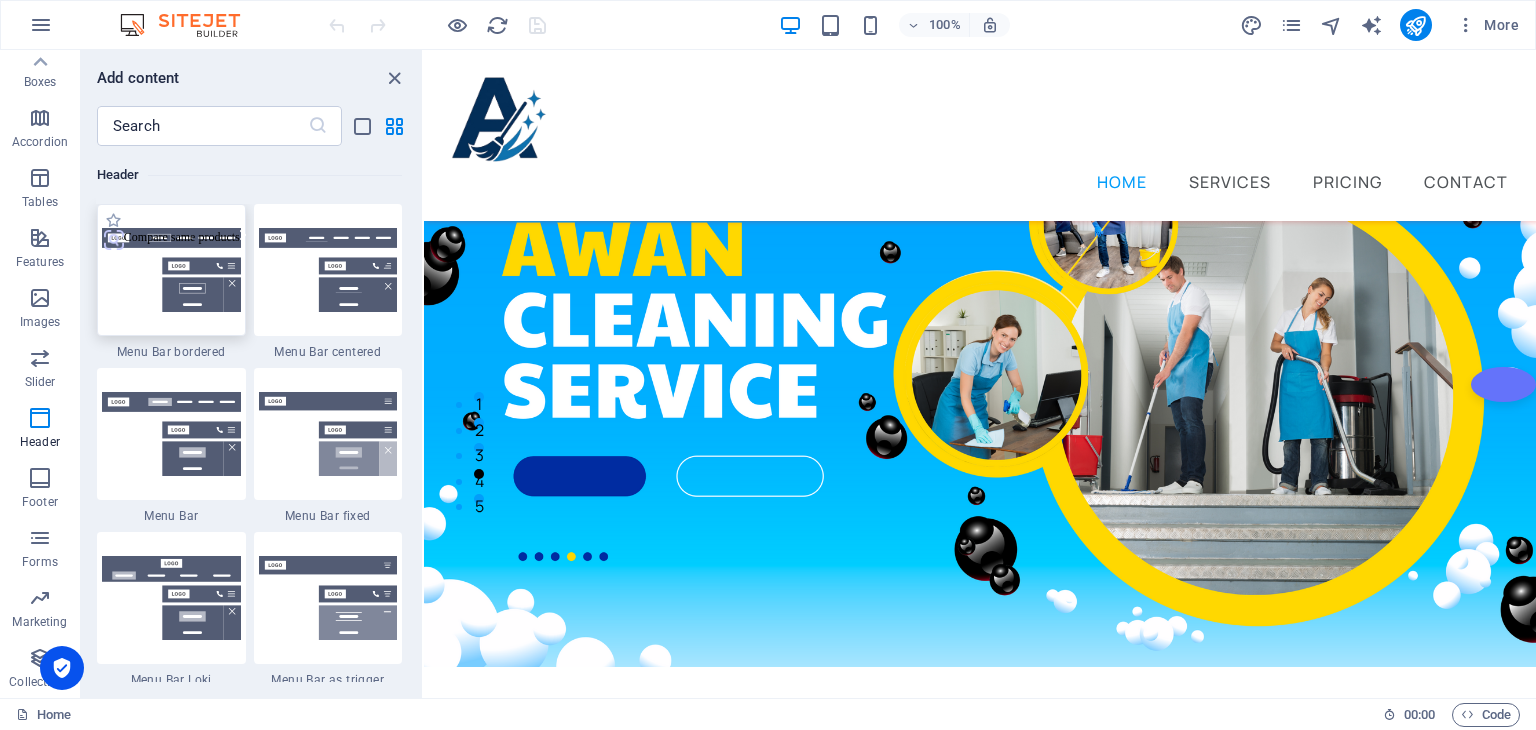click at bounding box center (171, 270) 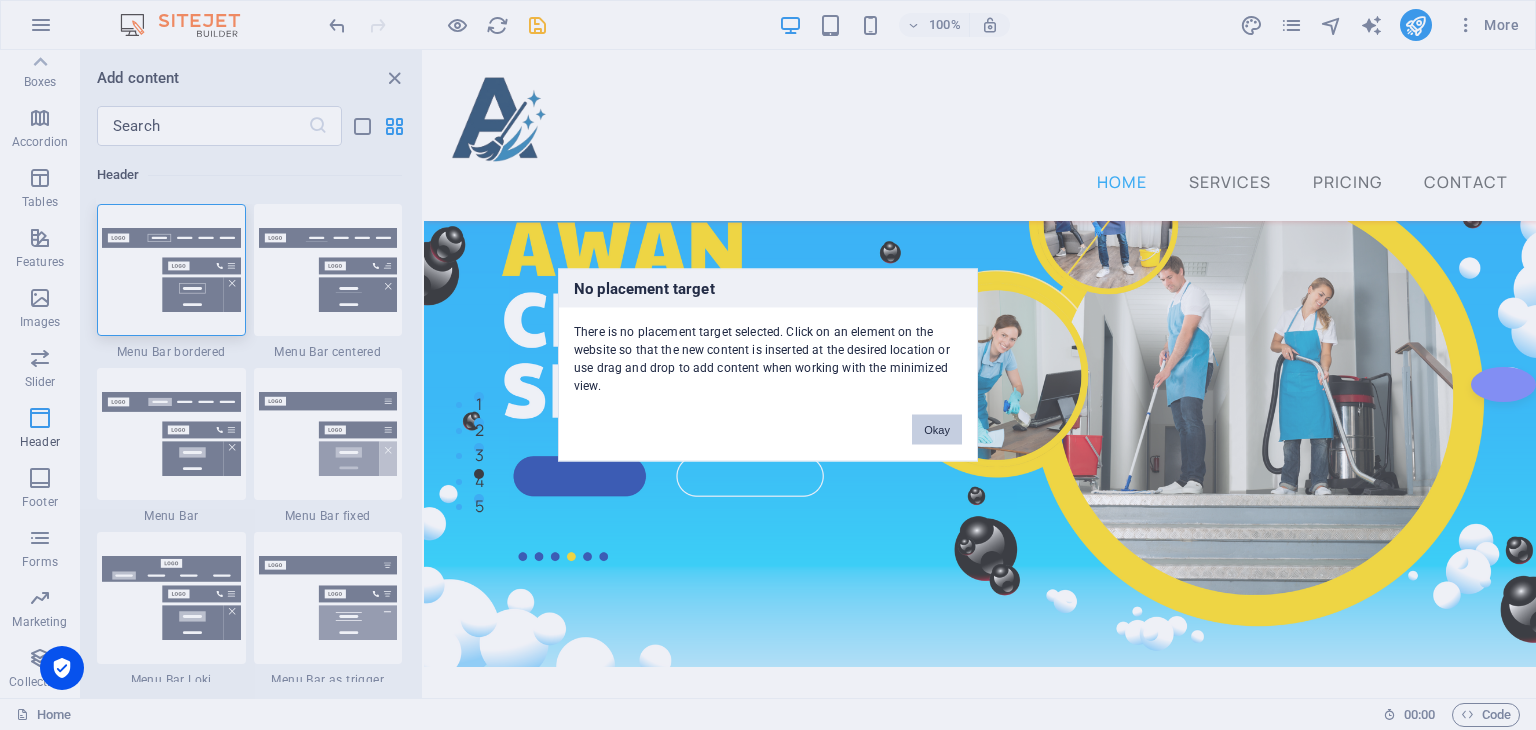 click on "Okay" at bounding box center [937, 430] 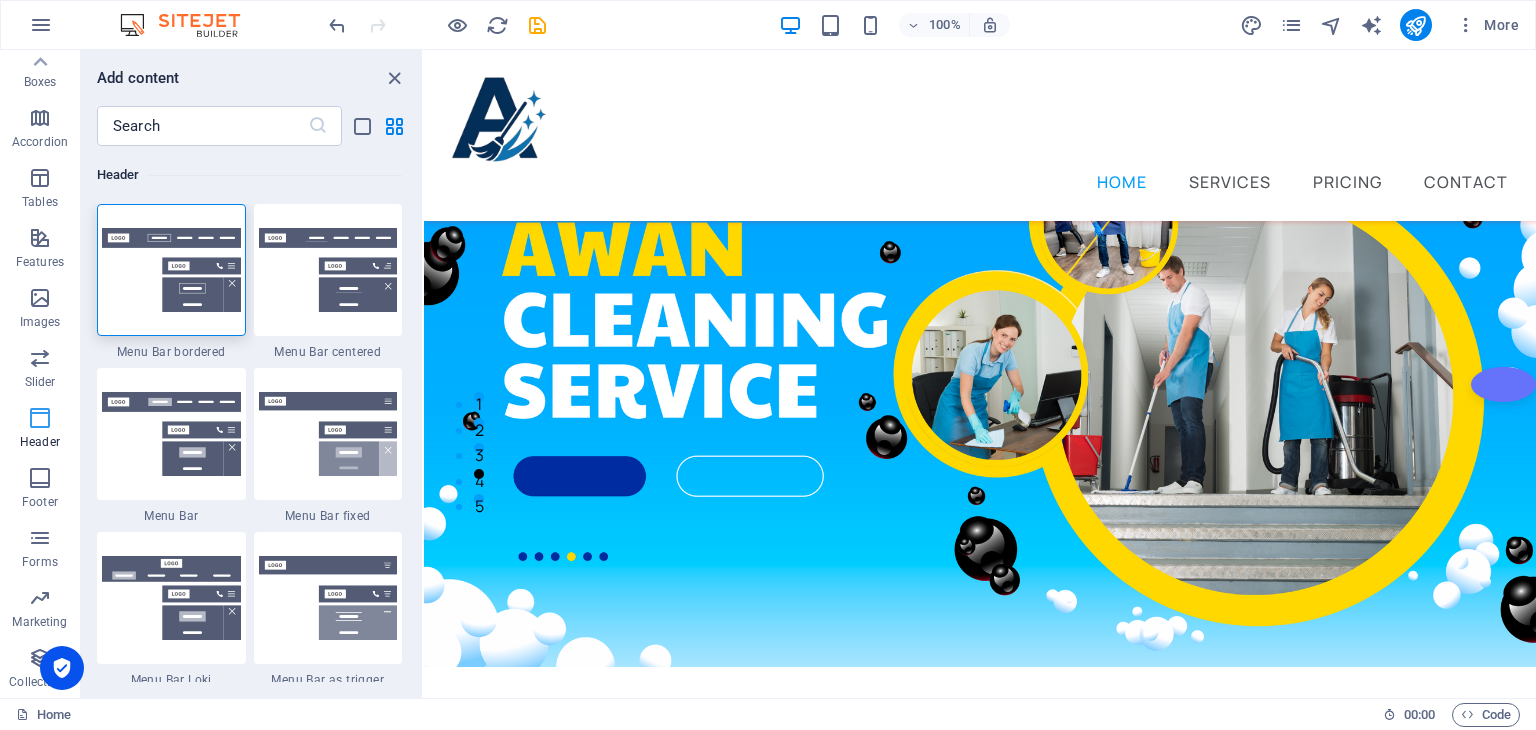 click on "Header" at bounding box center (40, 442) 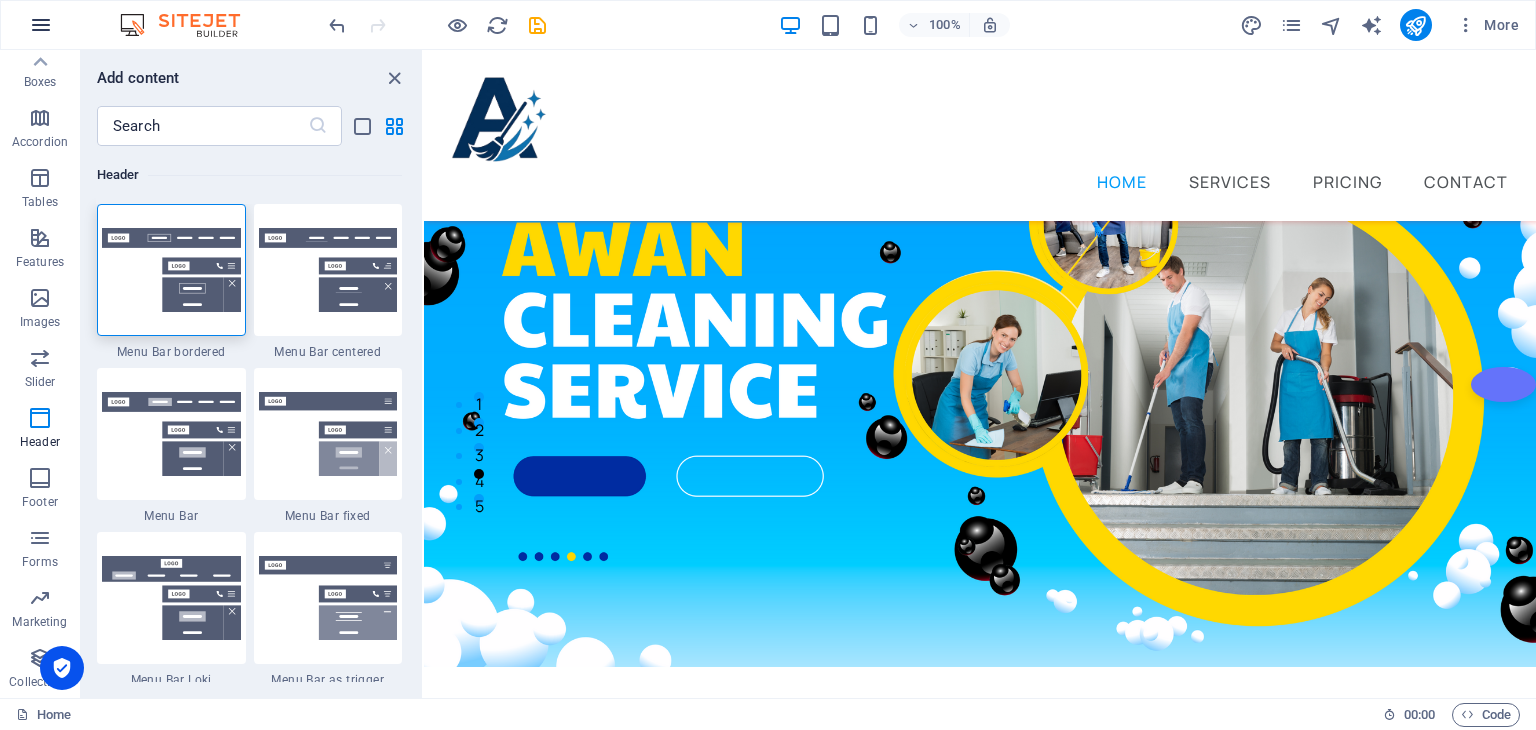 click at bounding box center (41, 25) 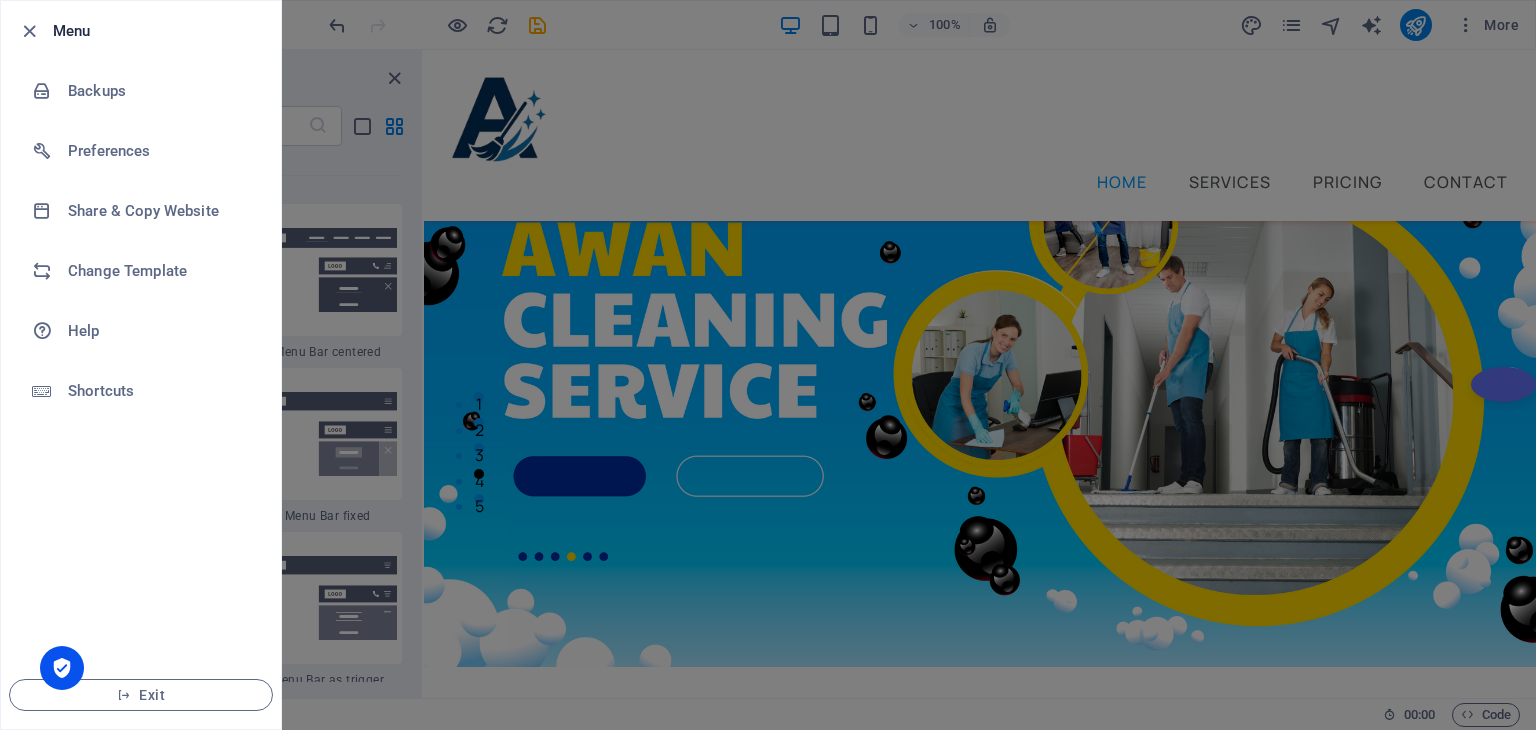 drag, startPoint x: 108, startPoint y: 23, endPoint x: 169, endPoint y: 467, distance: 448.17072 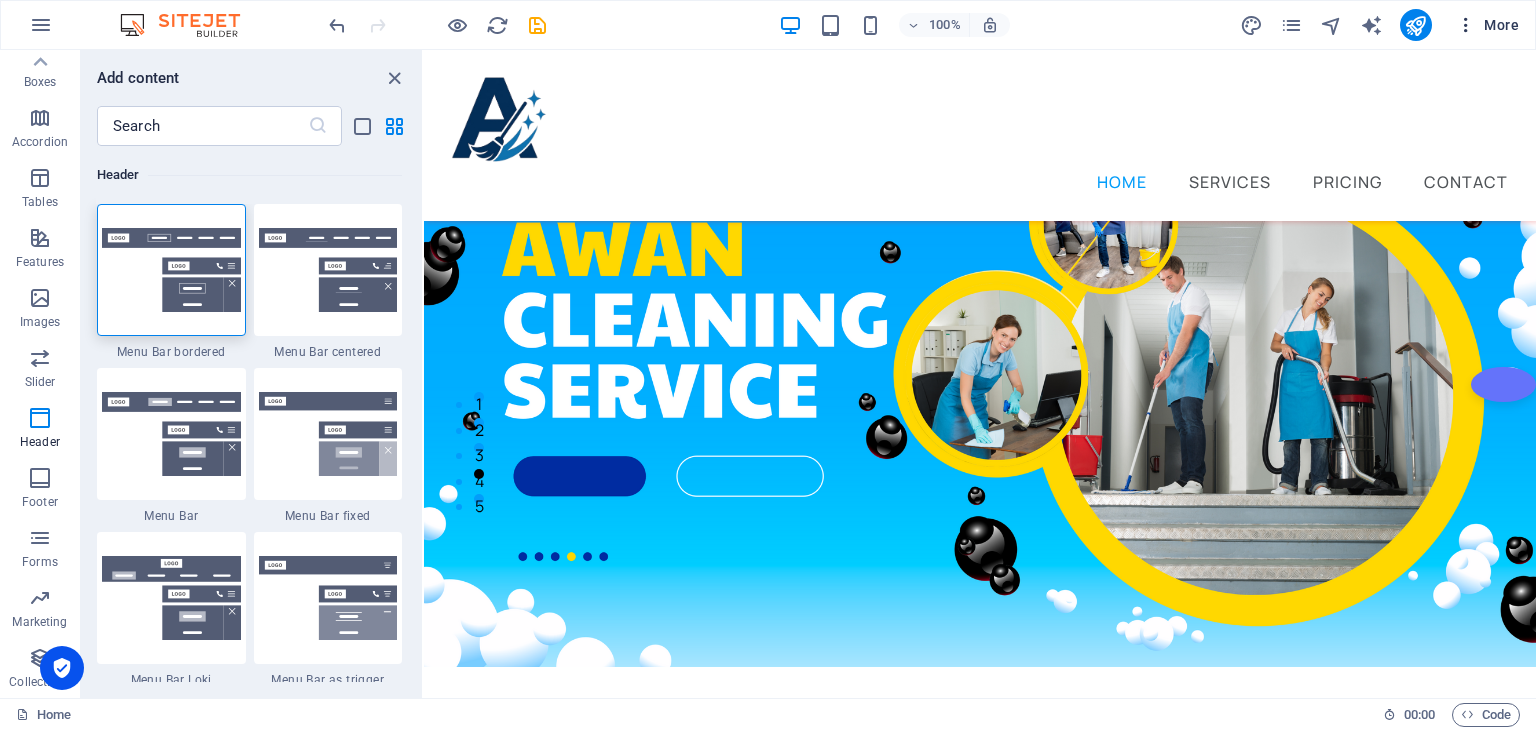 click on "More" at bounding box center [1487, 25] 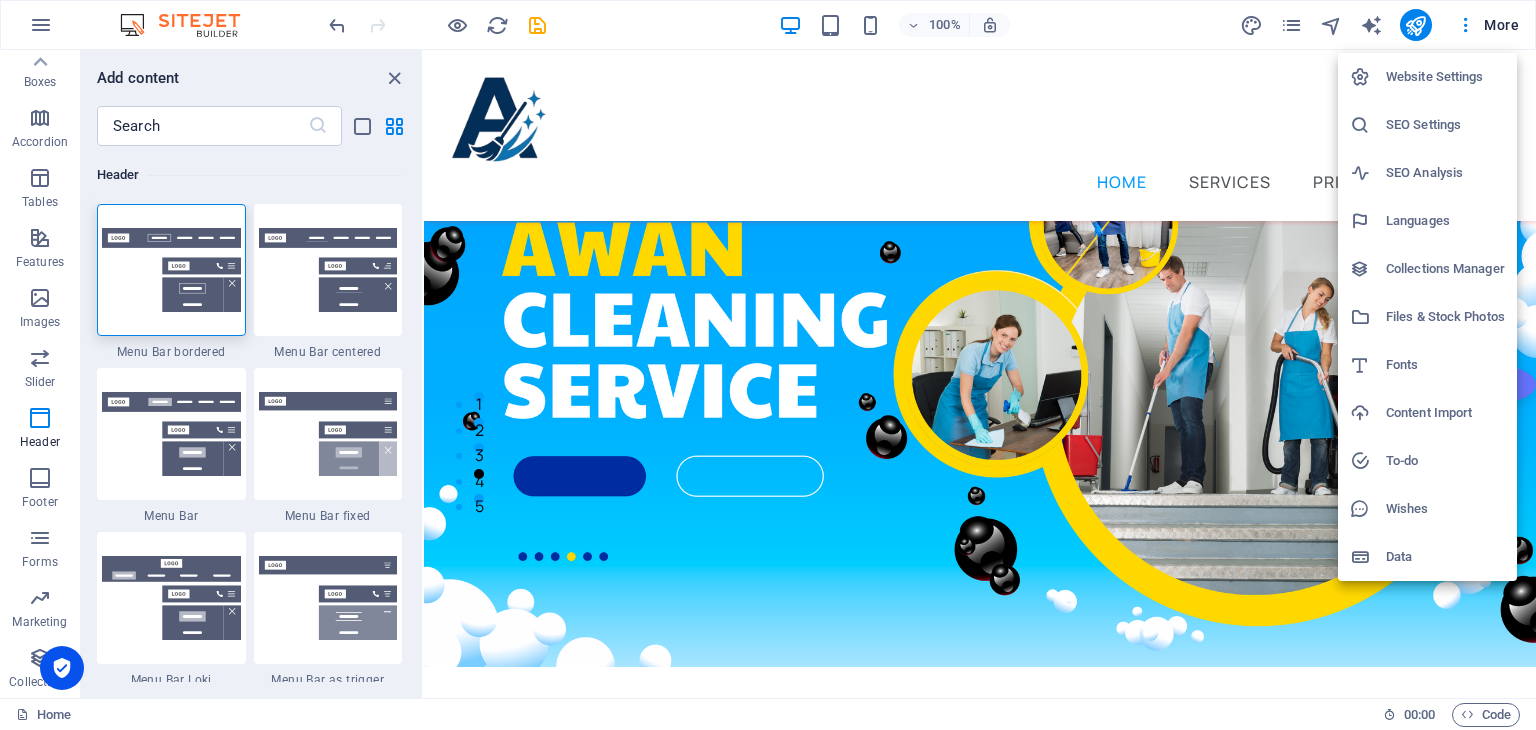 click on "Website Settings" at bounding box center [1445, 77] 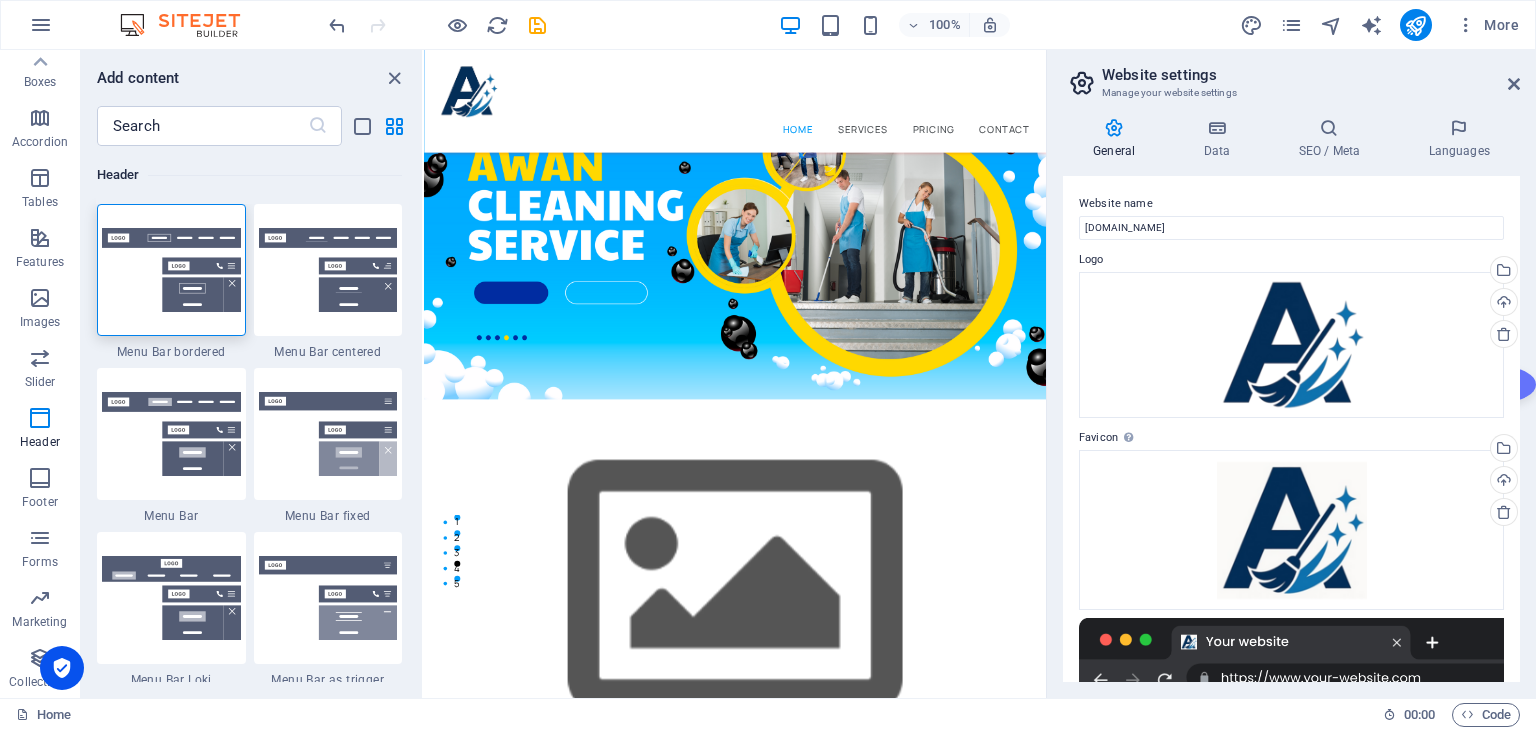 scroll, scrollTop: 260, scrollLeft: 0, axis: vertical 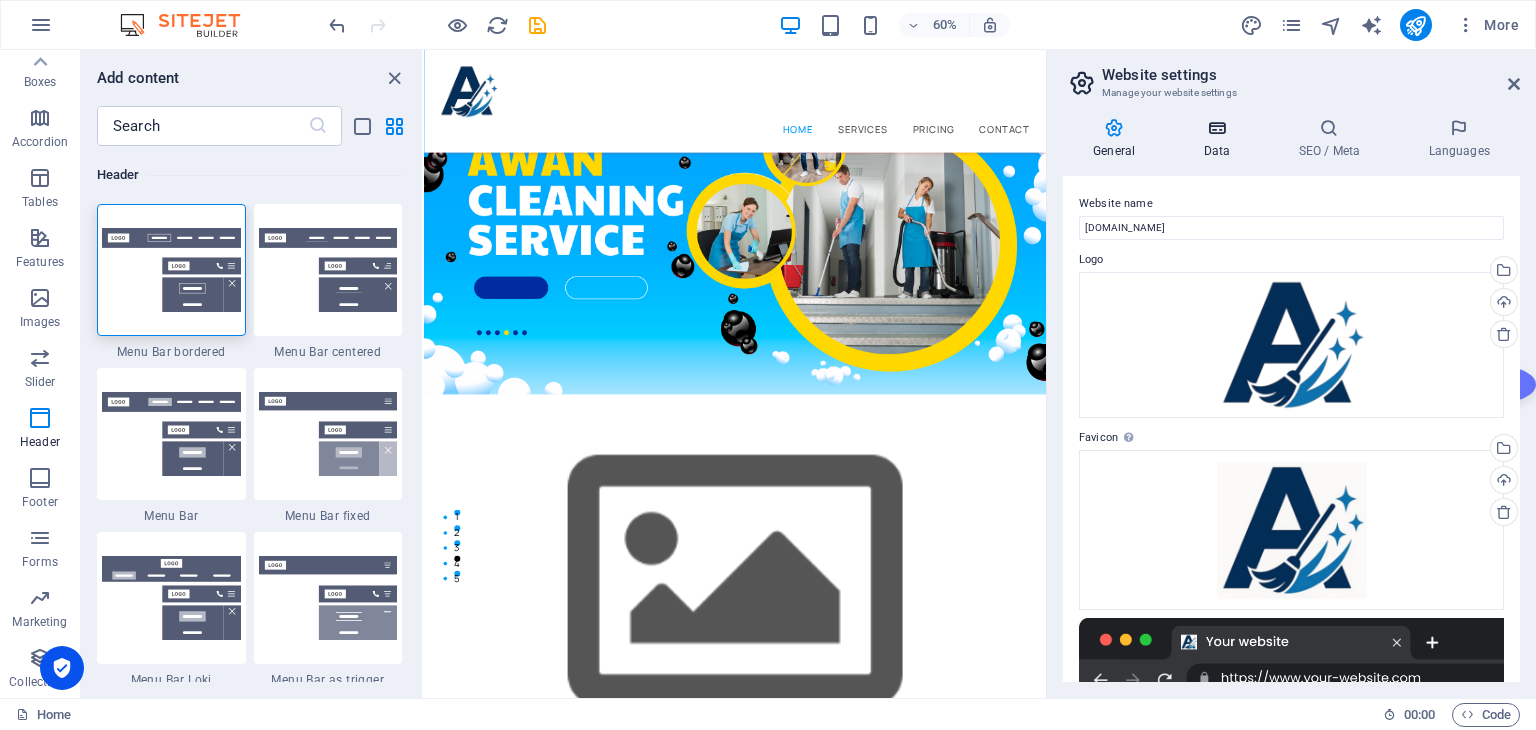 click at bounding box center (1216, 128) 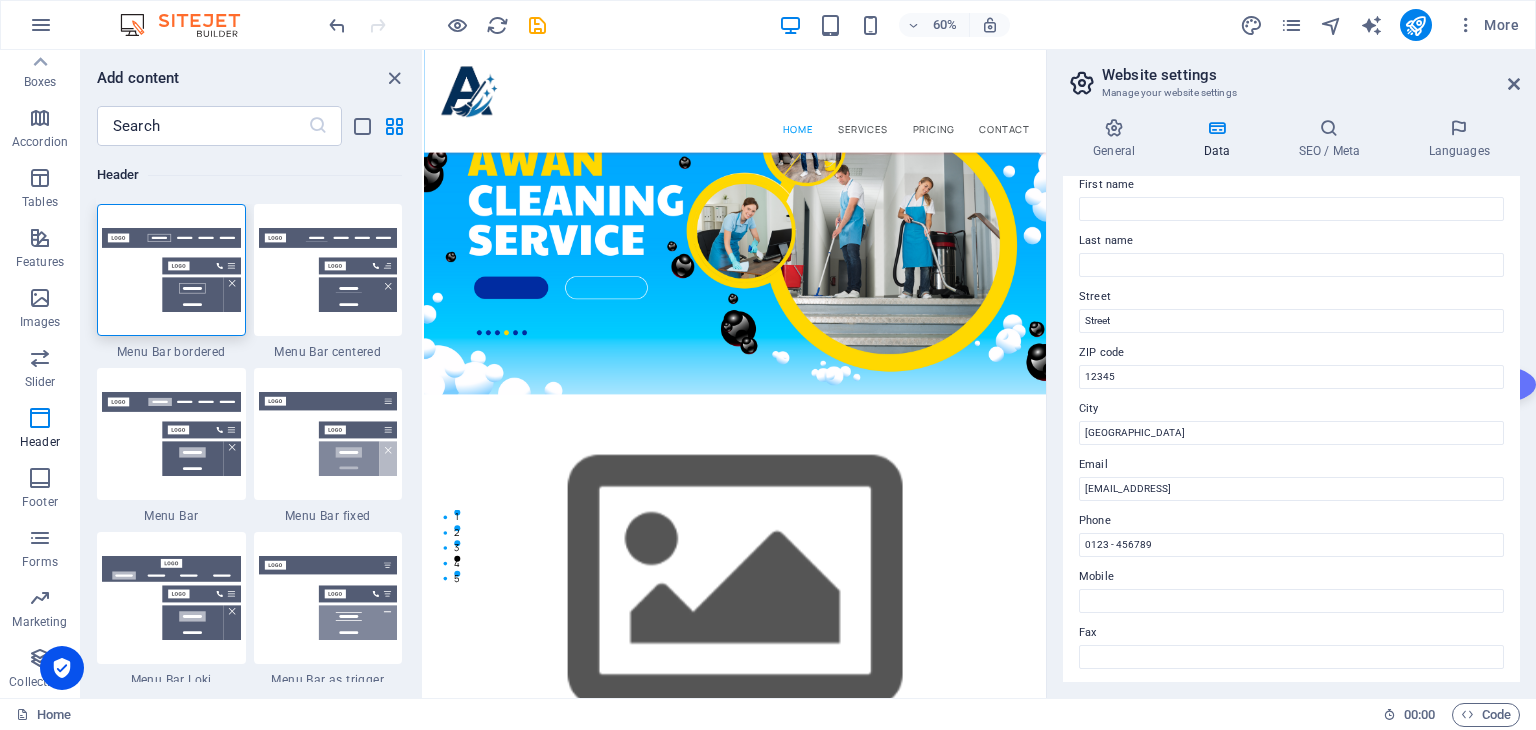 scroll, scrollTop: 0, scrollLeft: 0, axis: both 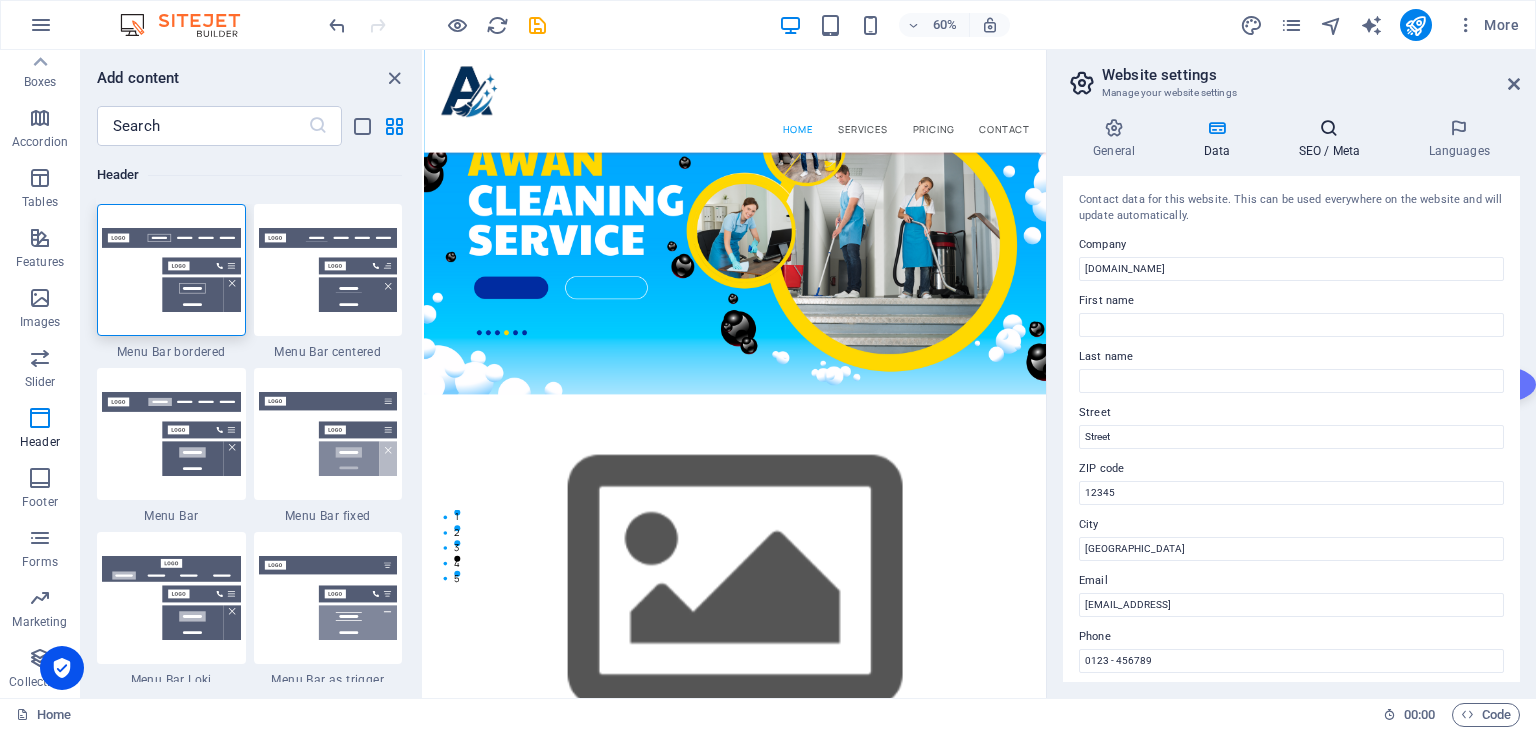 click on "SEO / Meta" at bounding box center [1333, 139] 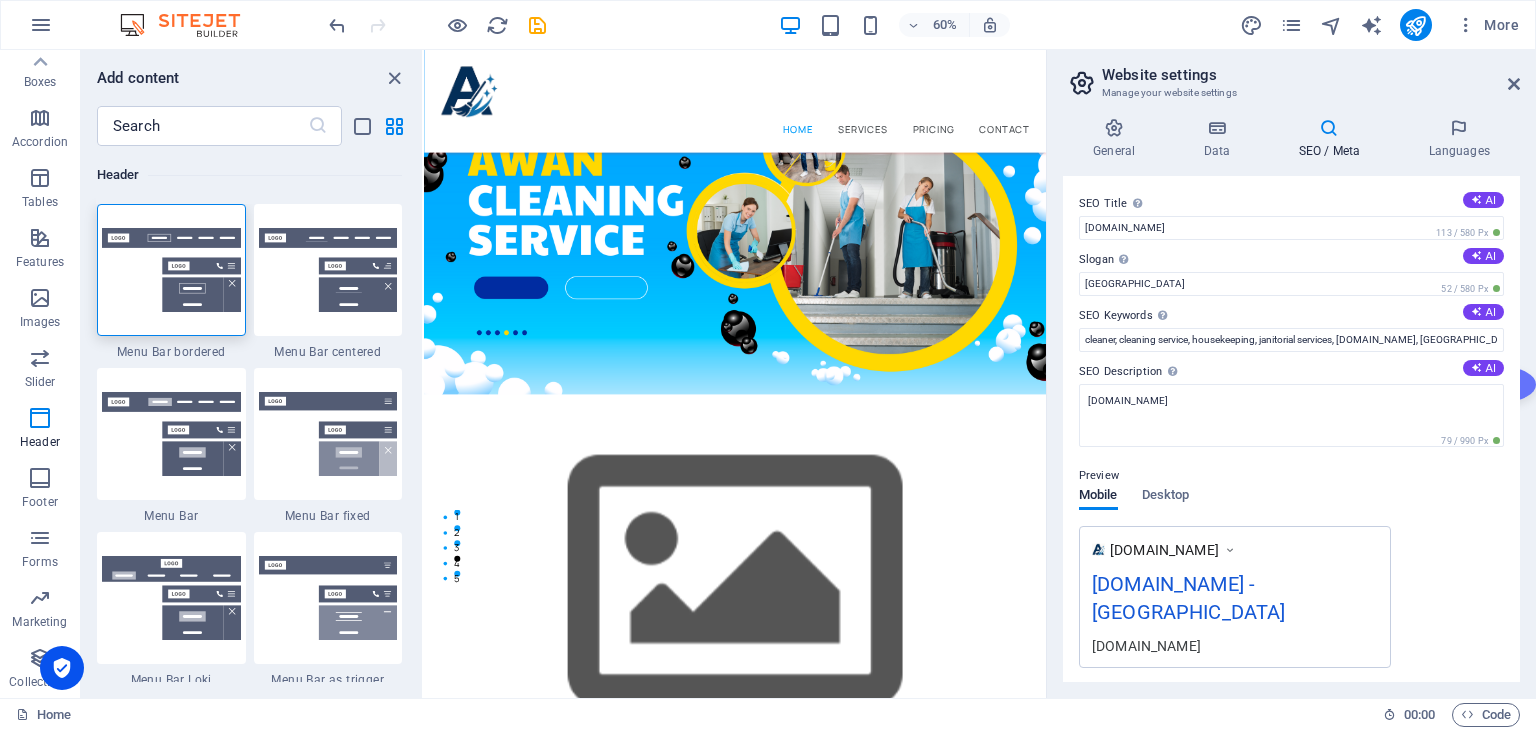 scroll, scrollTop: 228, scrollLeft: 0, axis: vertical 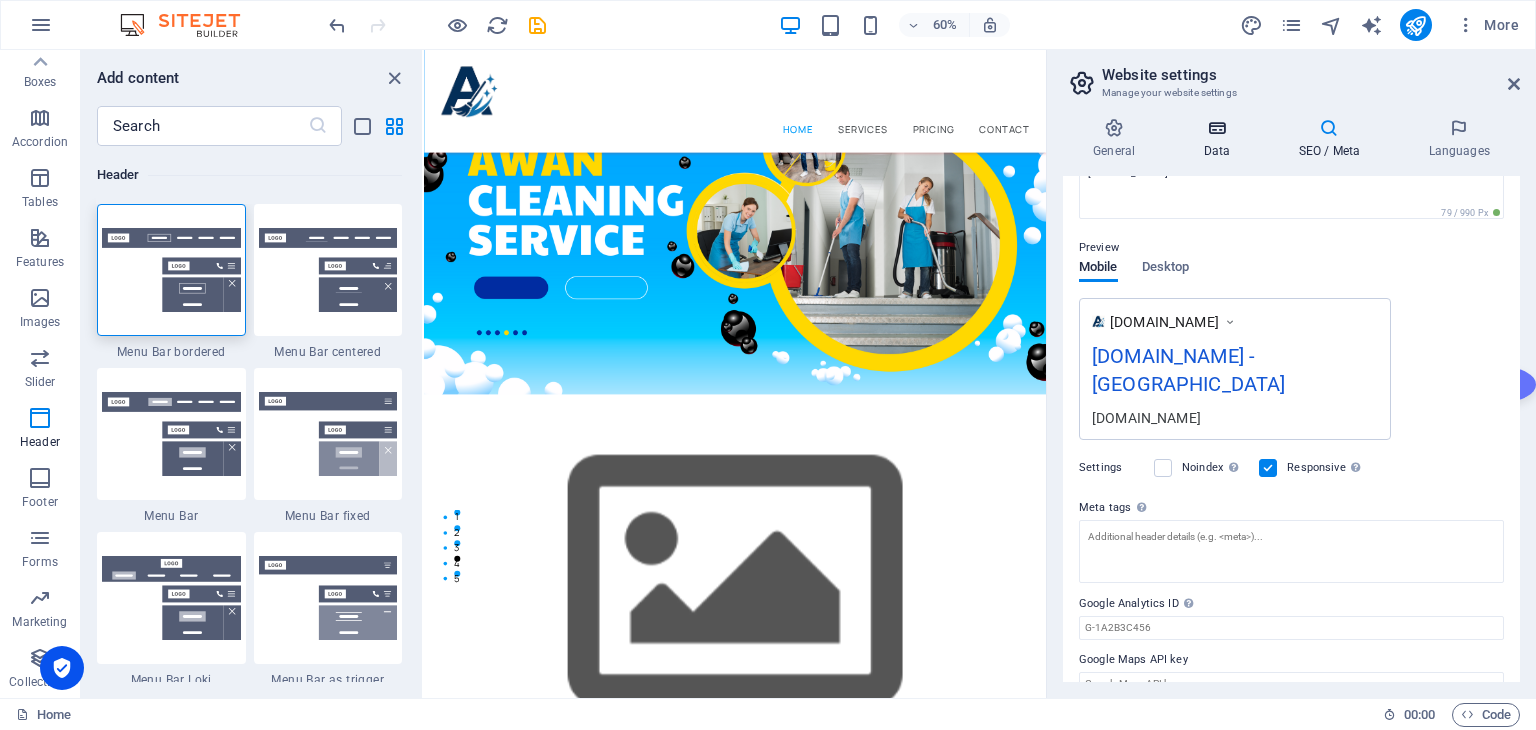 click on "Data" at bounding box center [1220, 139] 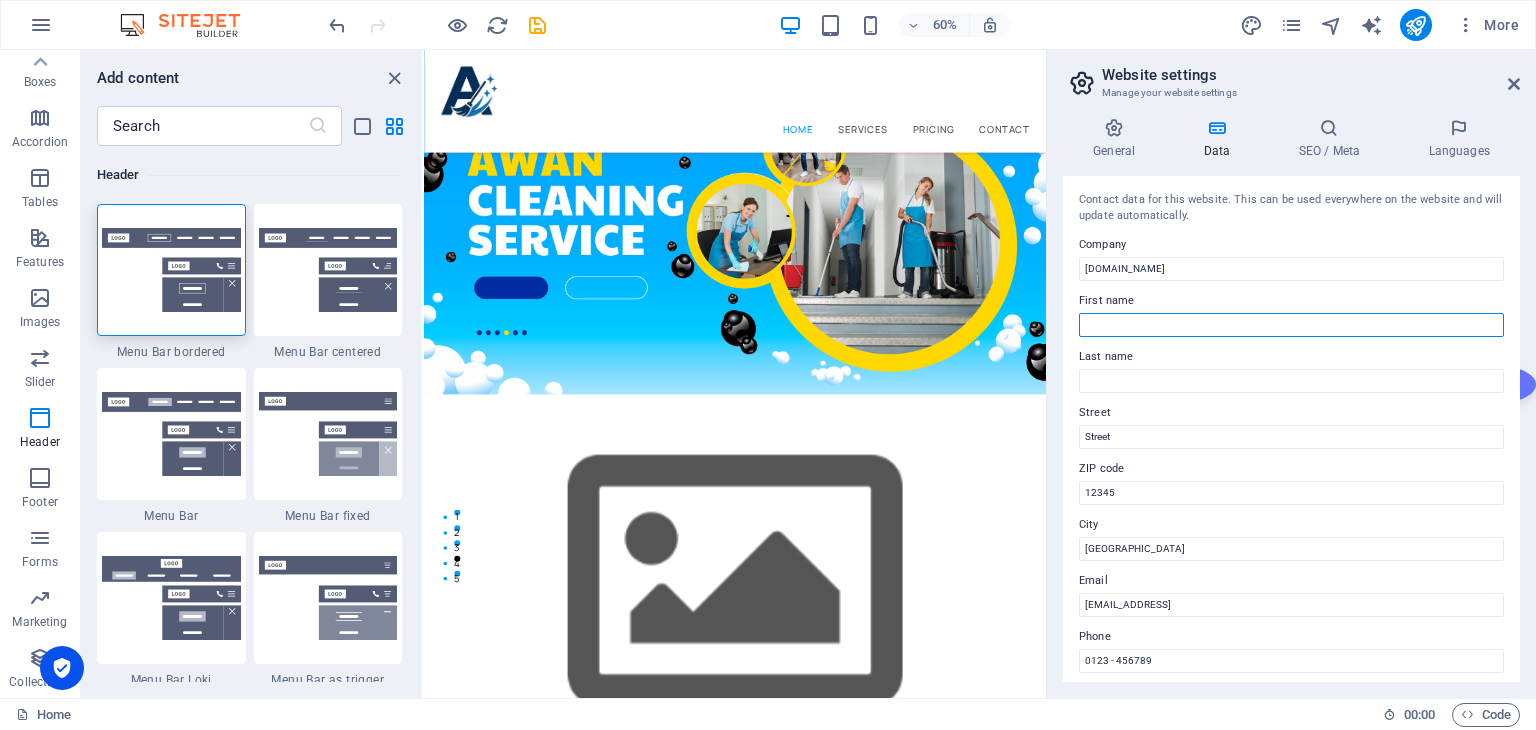 click on "First name" at bounding box center [1291, 325] 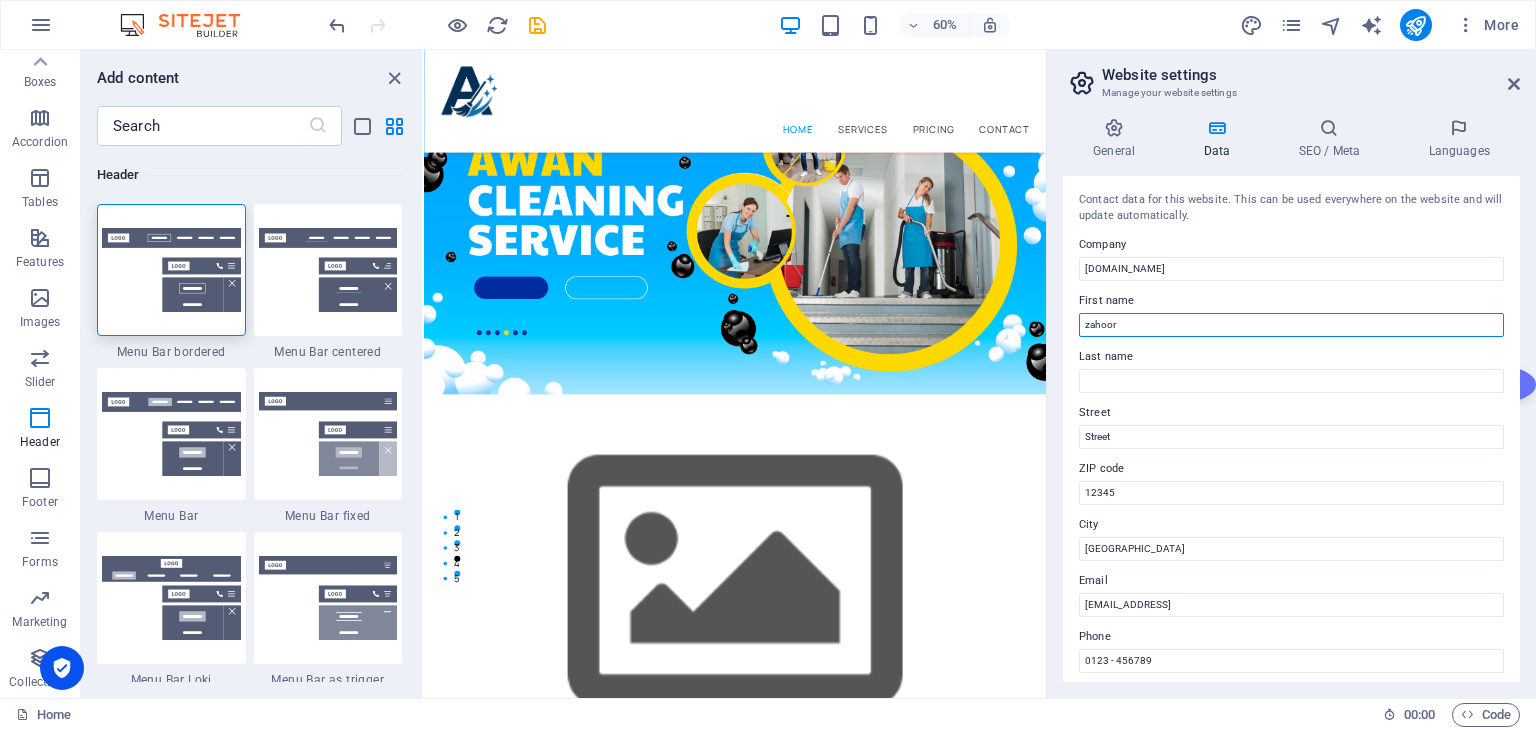 type on "zahoor" 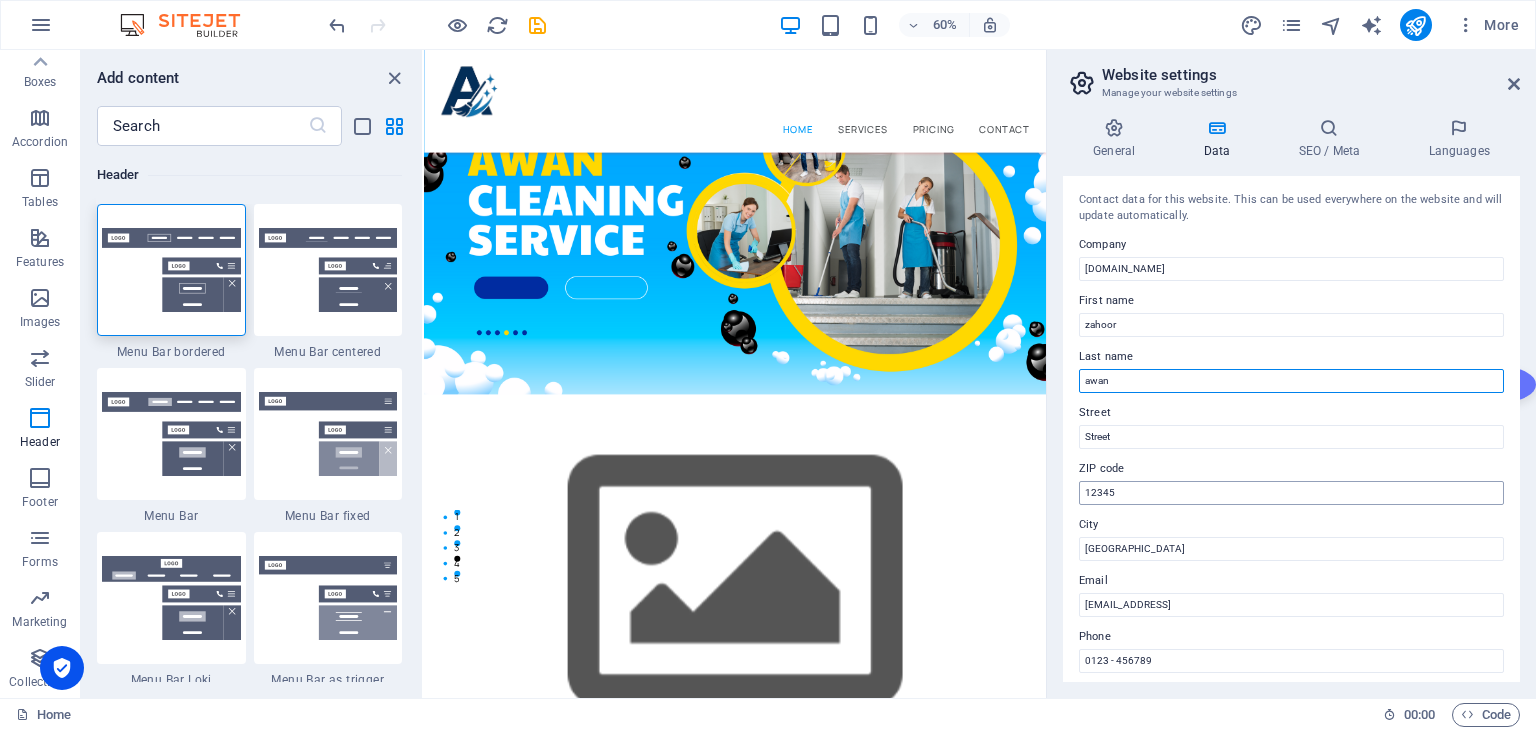 type on "awan" 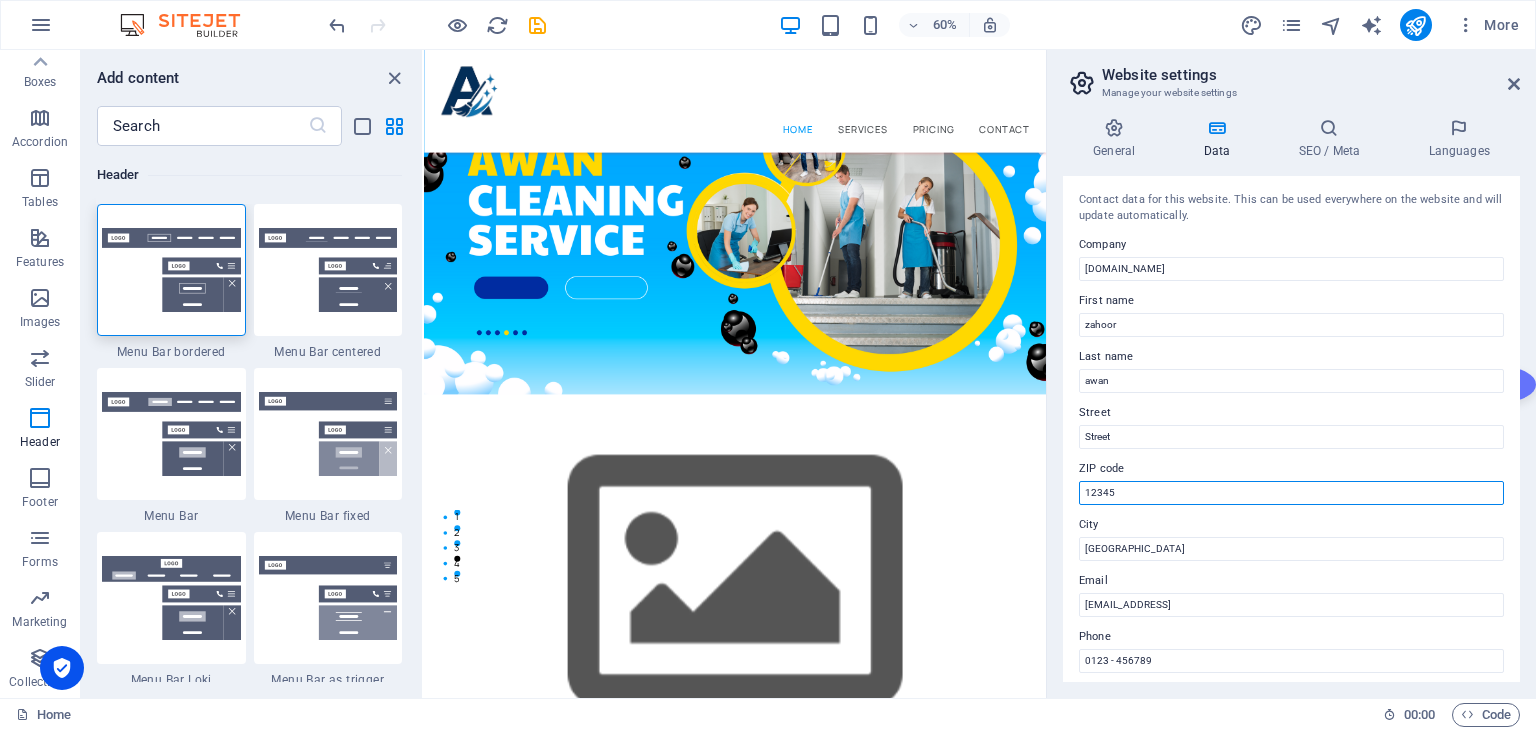click on "12345" at bounding box center [1291, 493] 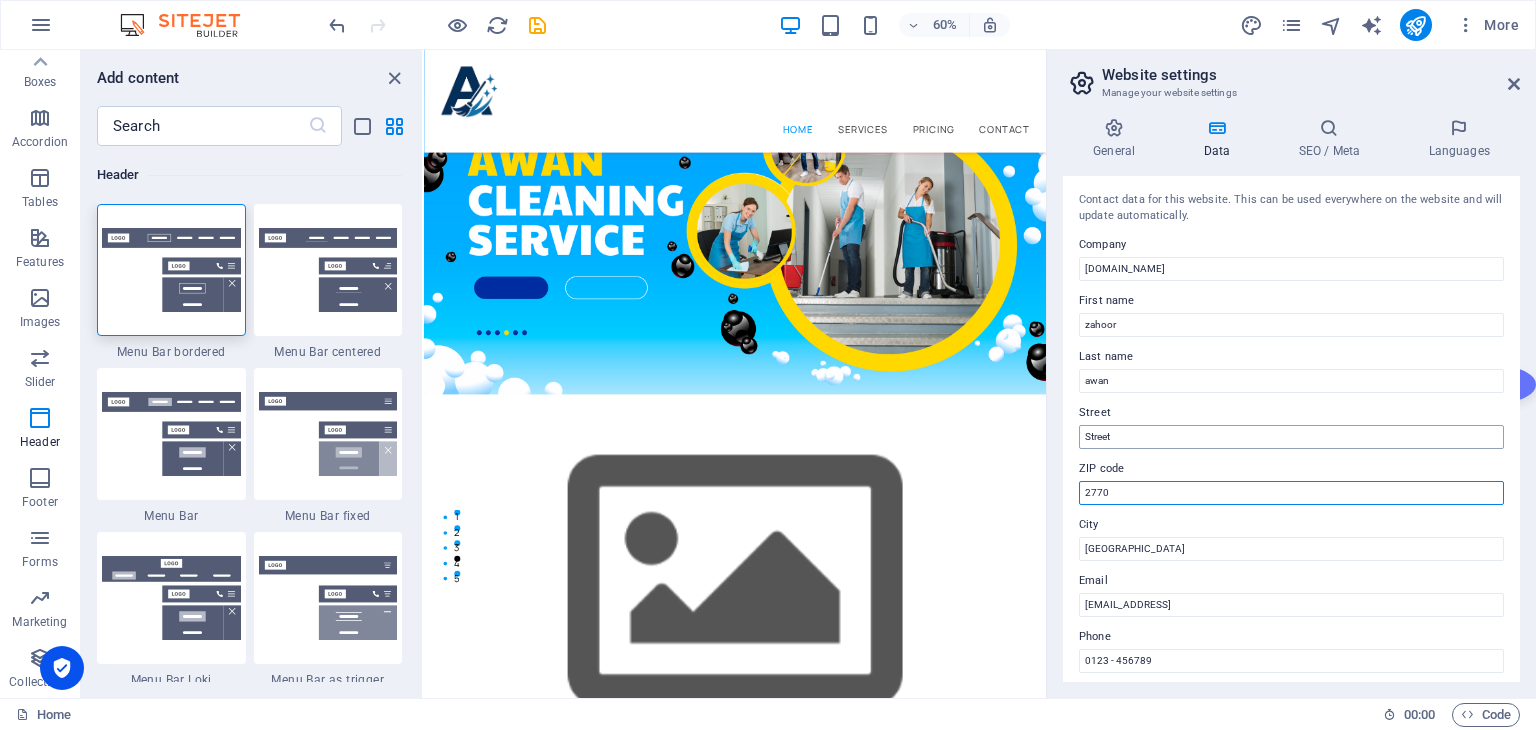 type on "2770" 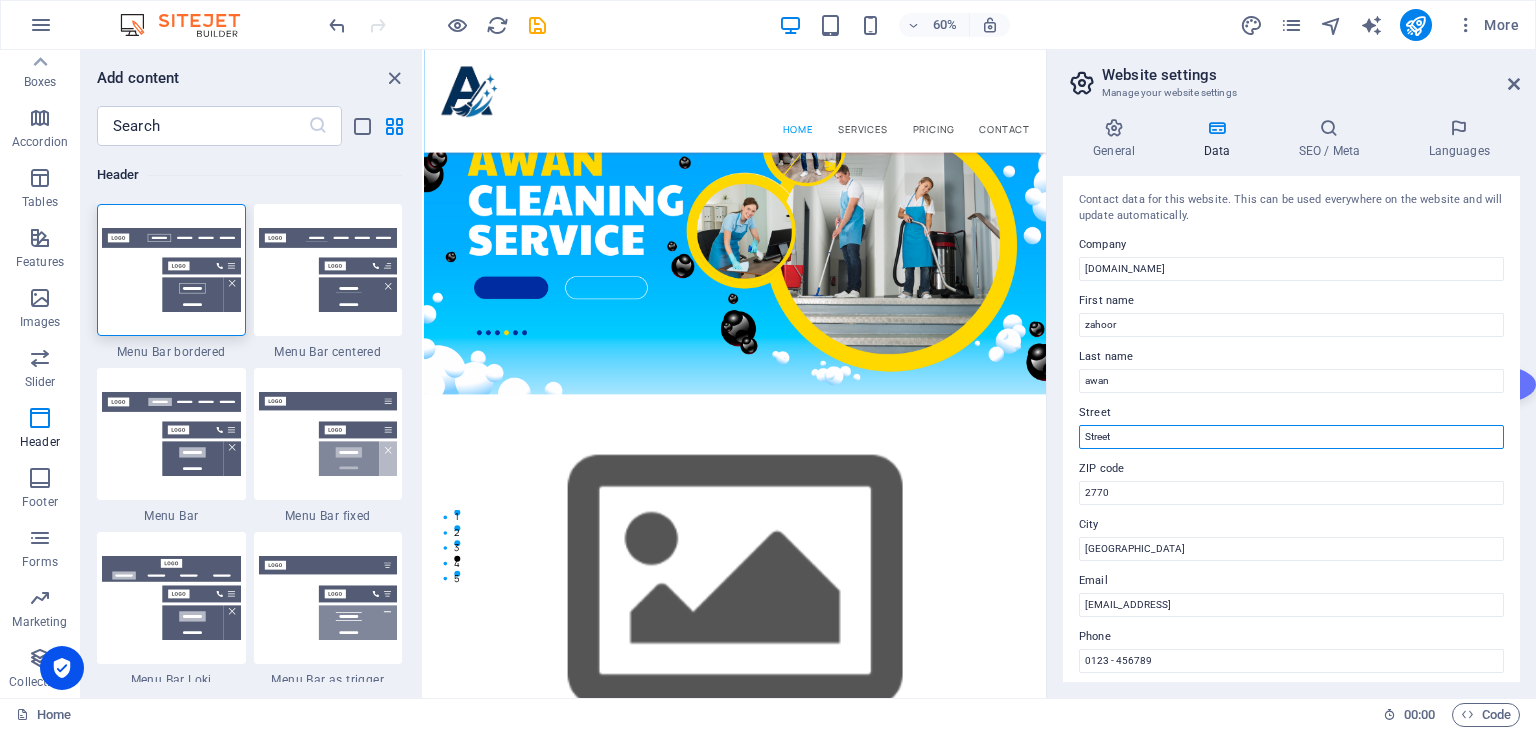 click on "Street" at bounding box center [1291, 437] 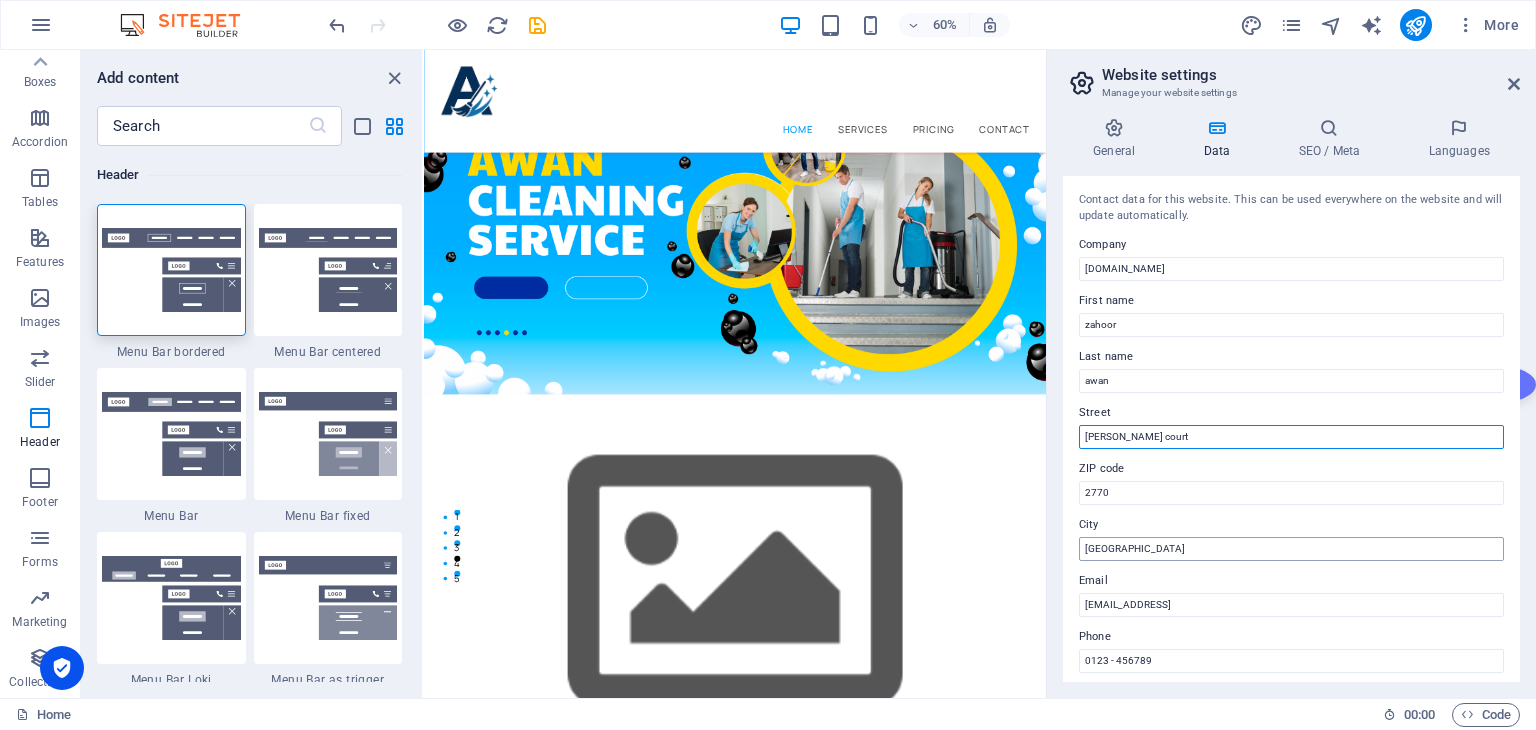 type on "[PERSON_NAME] court" 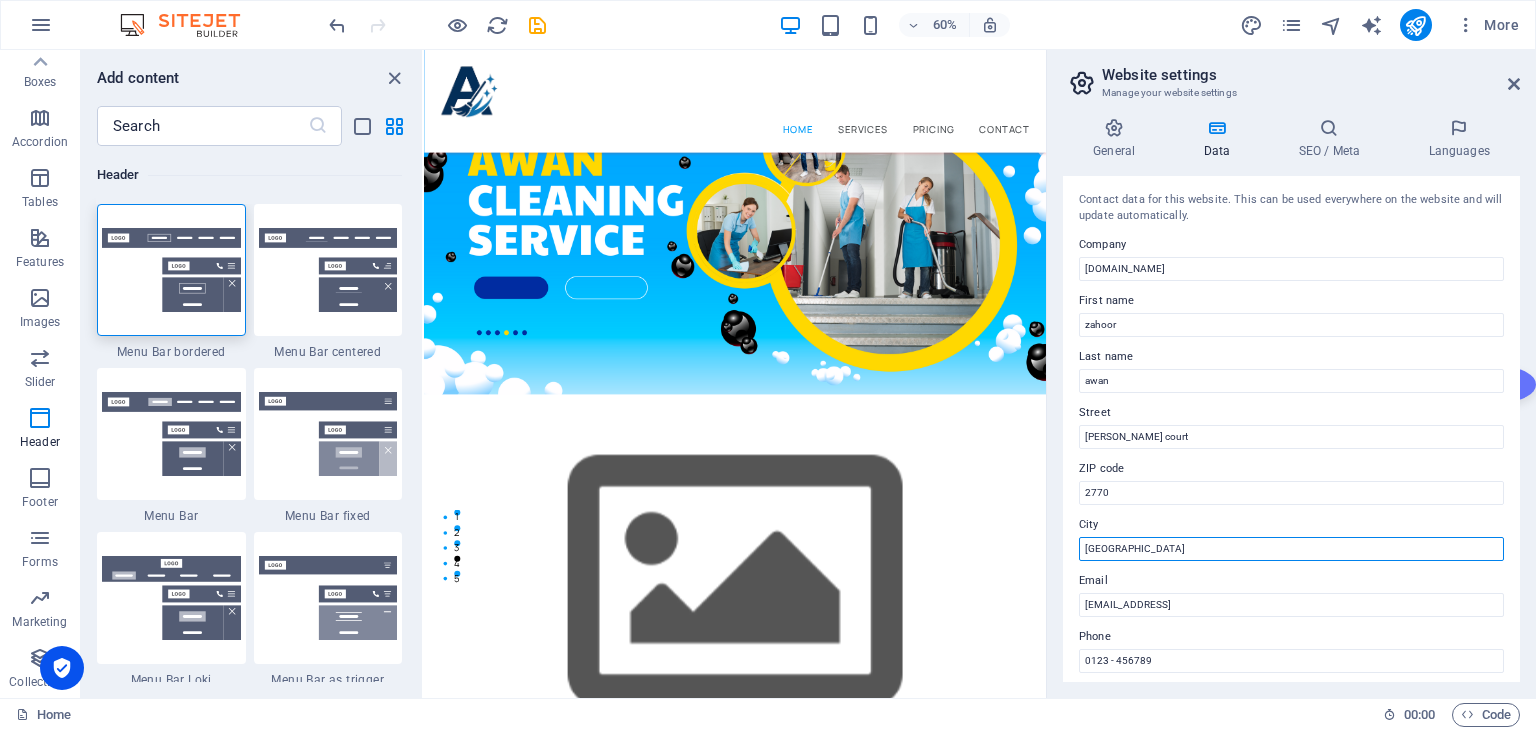 click on "Berlin" at bounding box center [1291, 549] 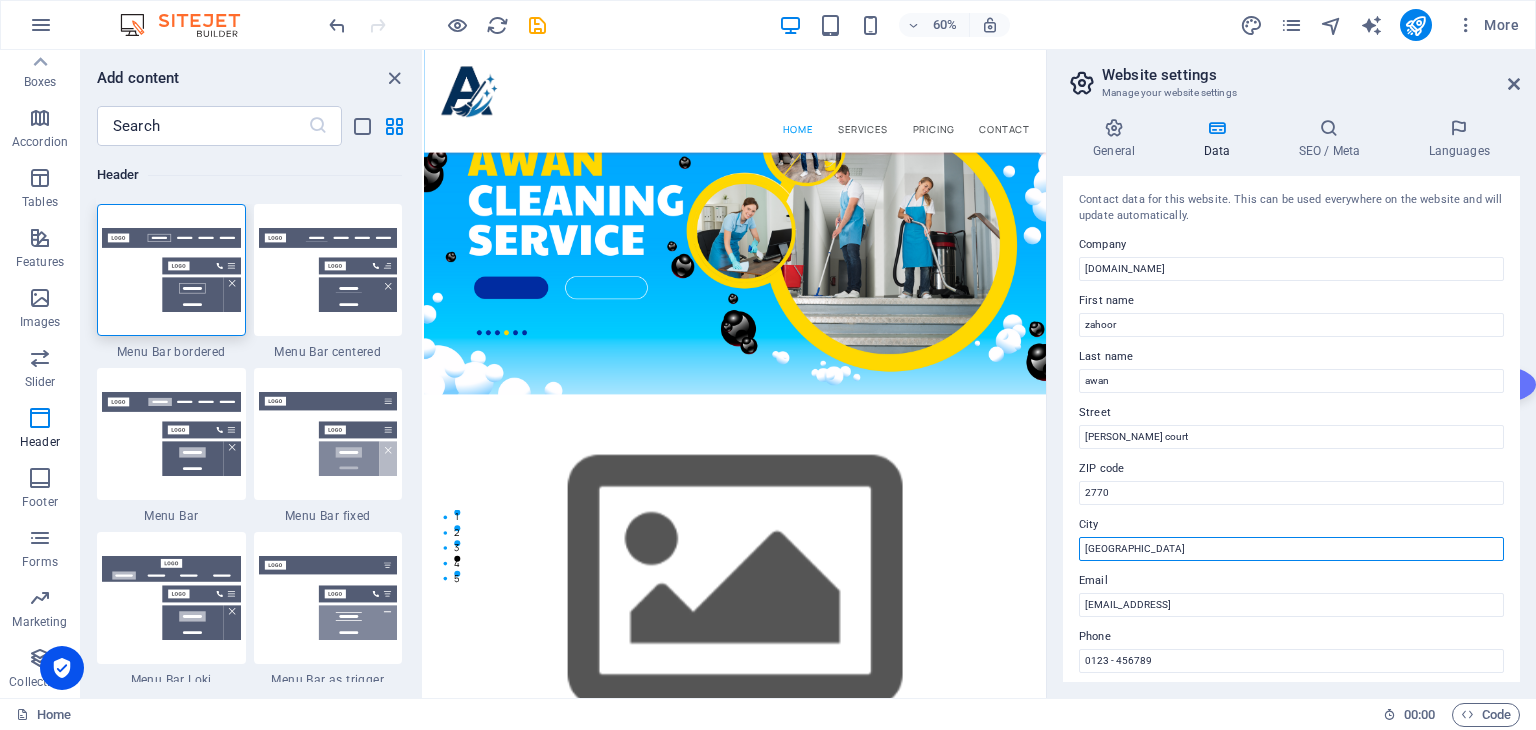 type on "[GEOGRAPHIC_DATA]" 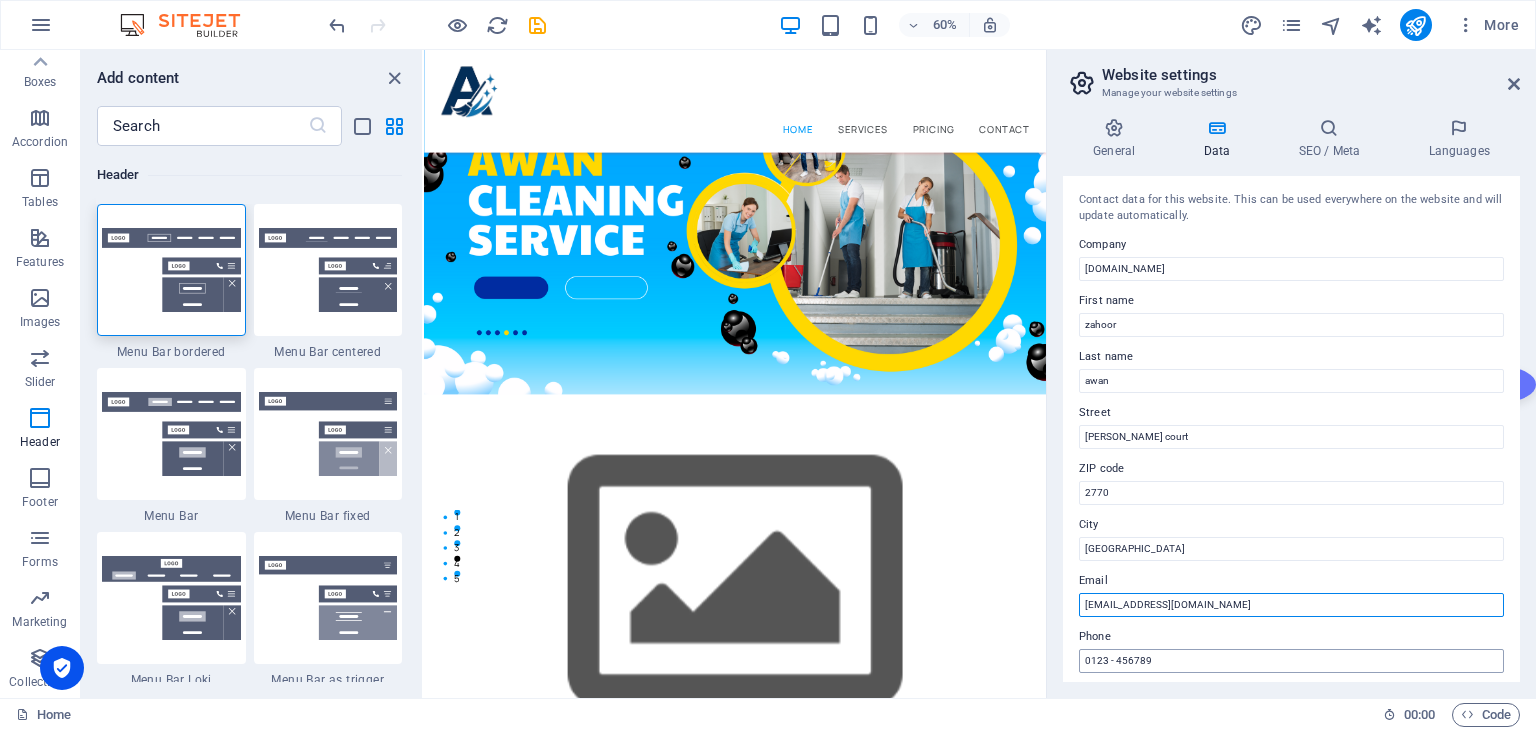type on "[EMAIL_ADDRESS][DOMAIN_NAME]" 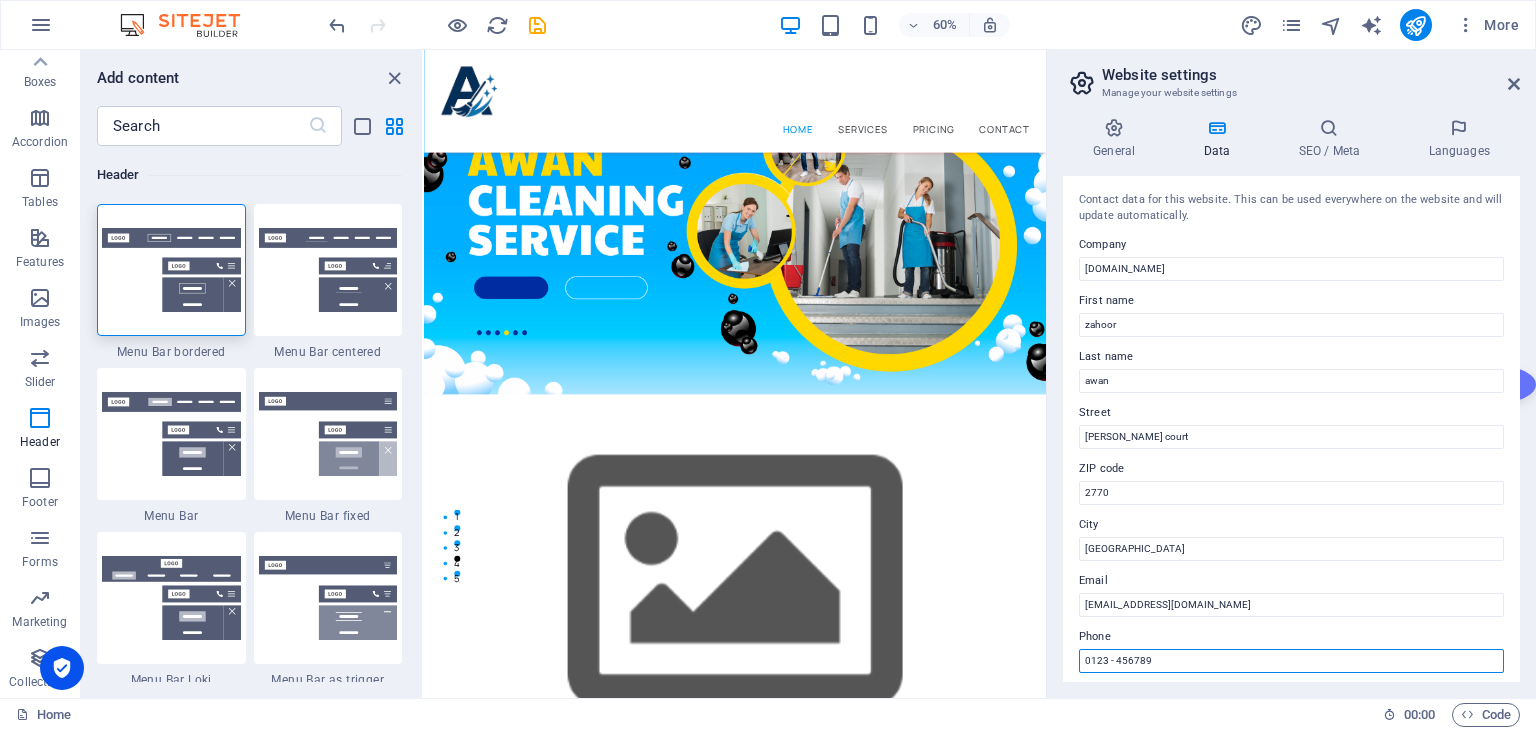 drag, startPoint x: 1188, startPoint y: 658, endPoint x: 1149, endPoint y: 657, distance: 39.012817 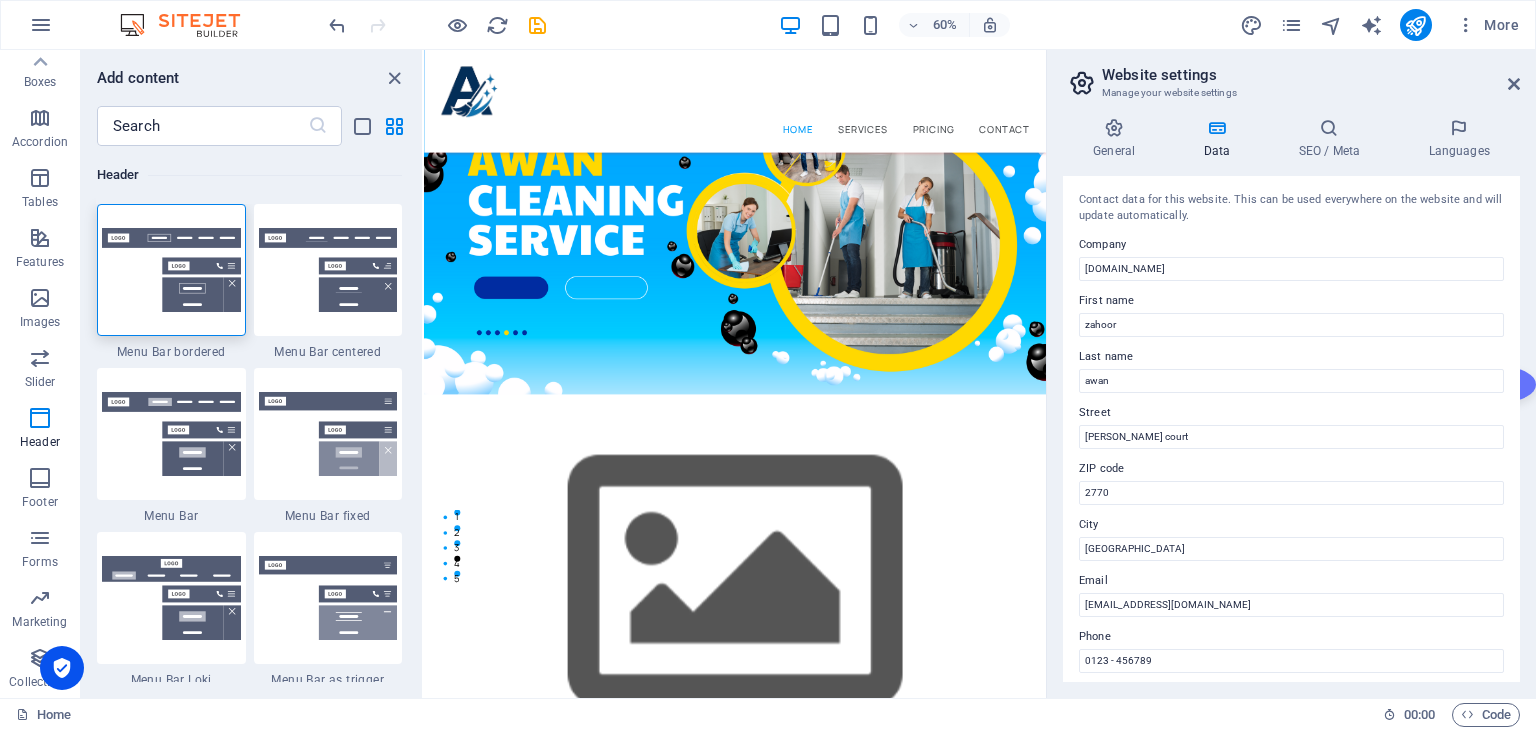 scroll, scrollTop: 71, scrollLeft: 0, axis: vertical 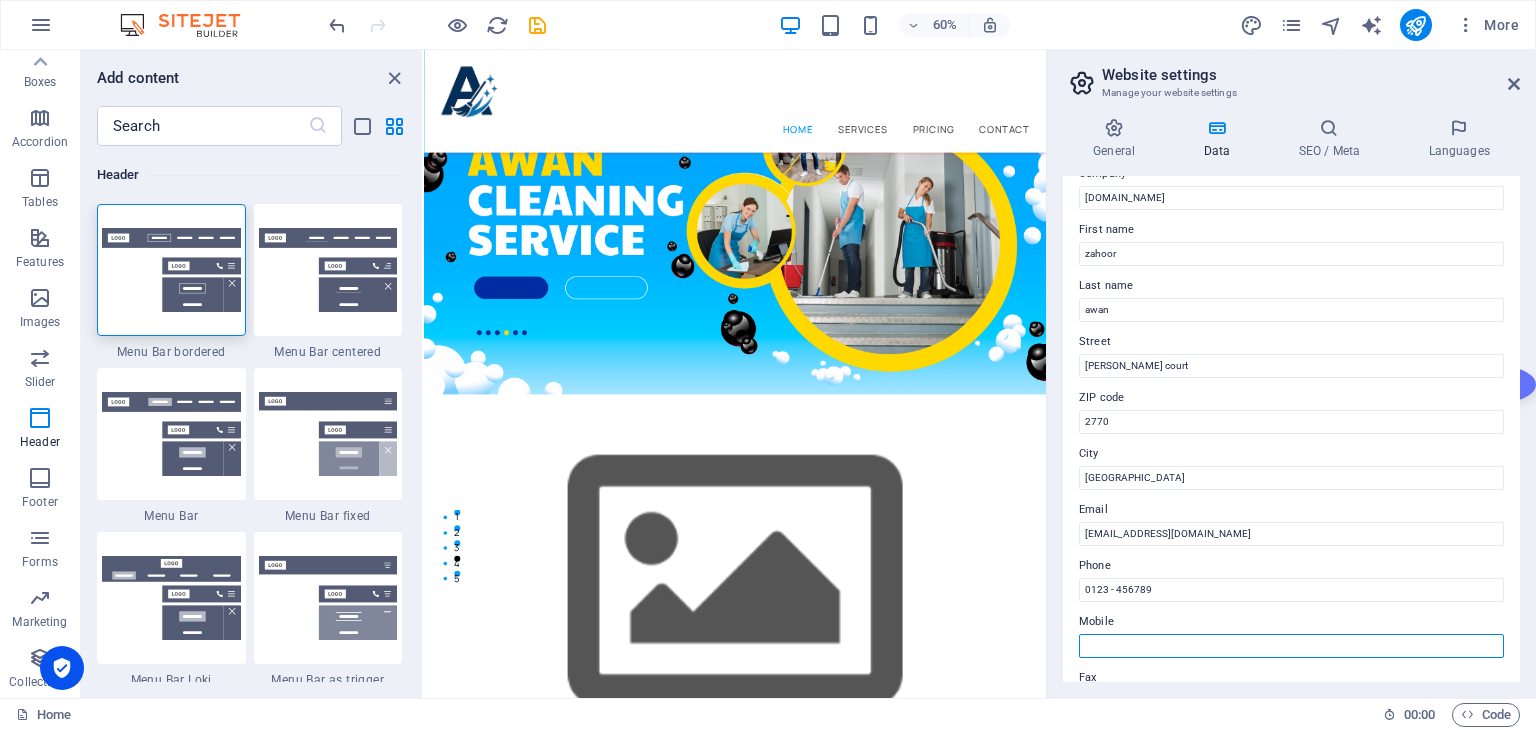 drag, startPoint x: 1269, startPoint y: 641, endPoint x: 1213, endPoint y: 644, distance: 56.0803 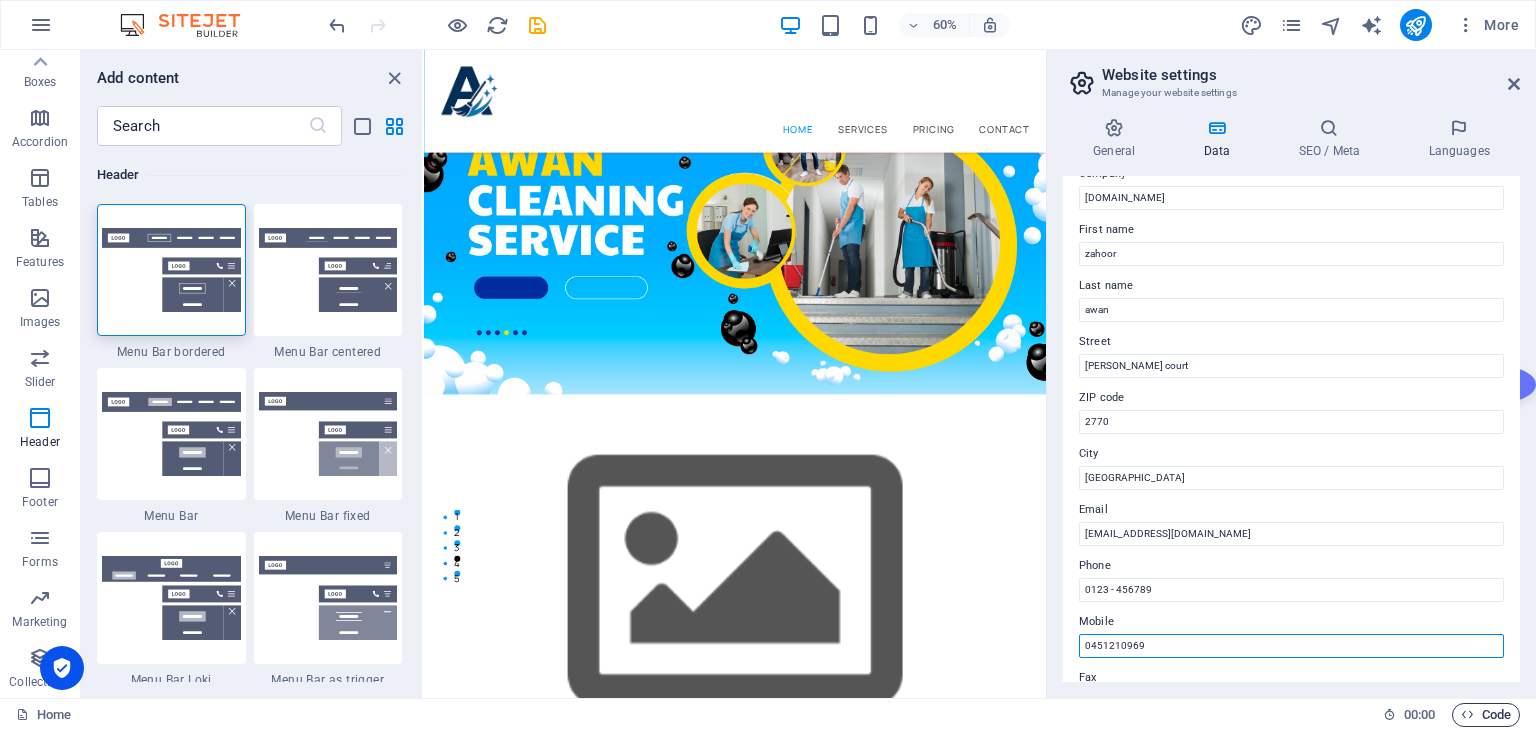 type on "0451210969" 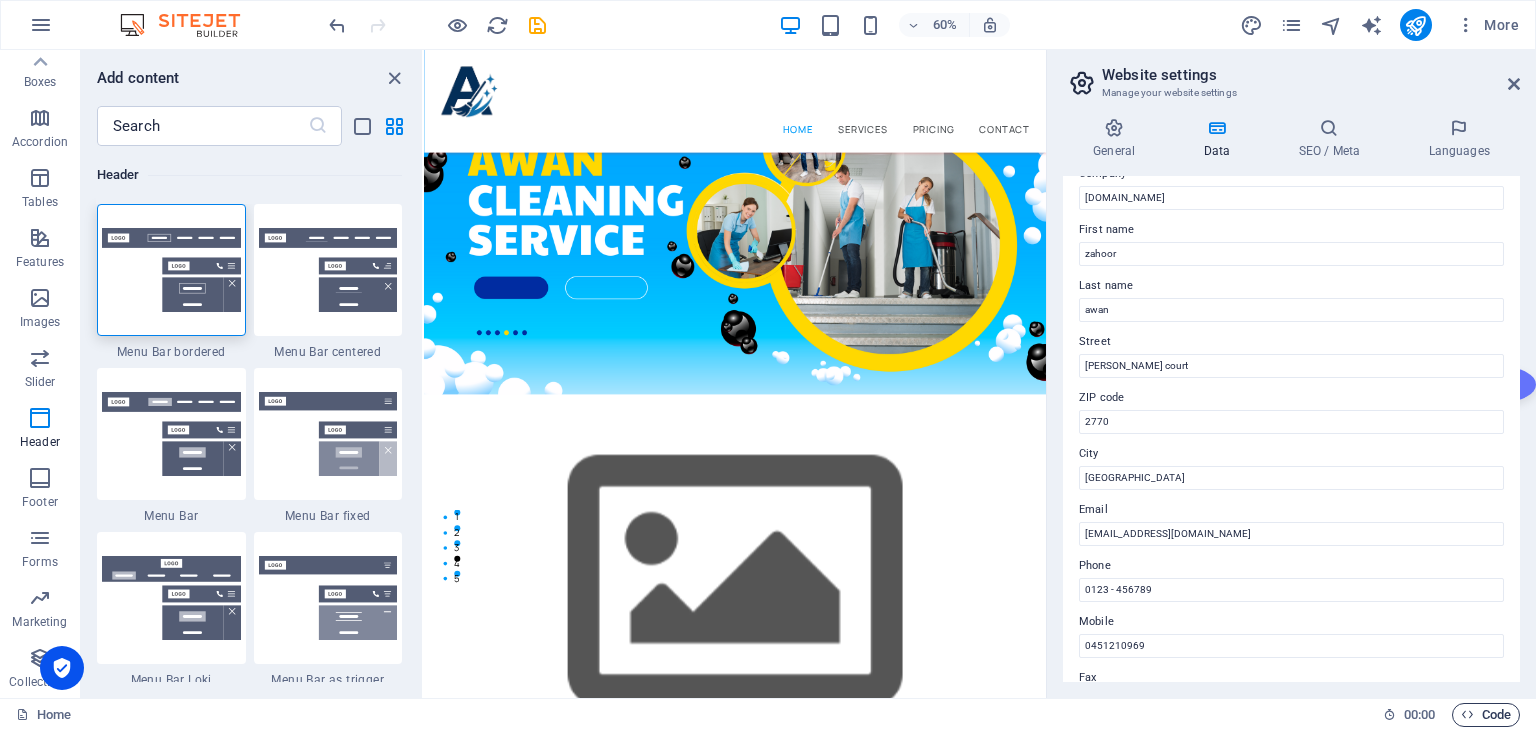 drag, startPoint x: 1482, startPoint y: 725, endPoint x: 1492, endPoint y: 719, distance: 11.661903 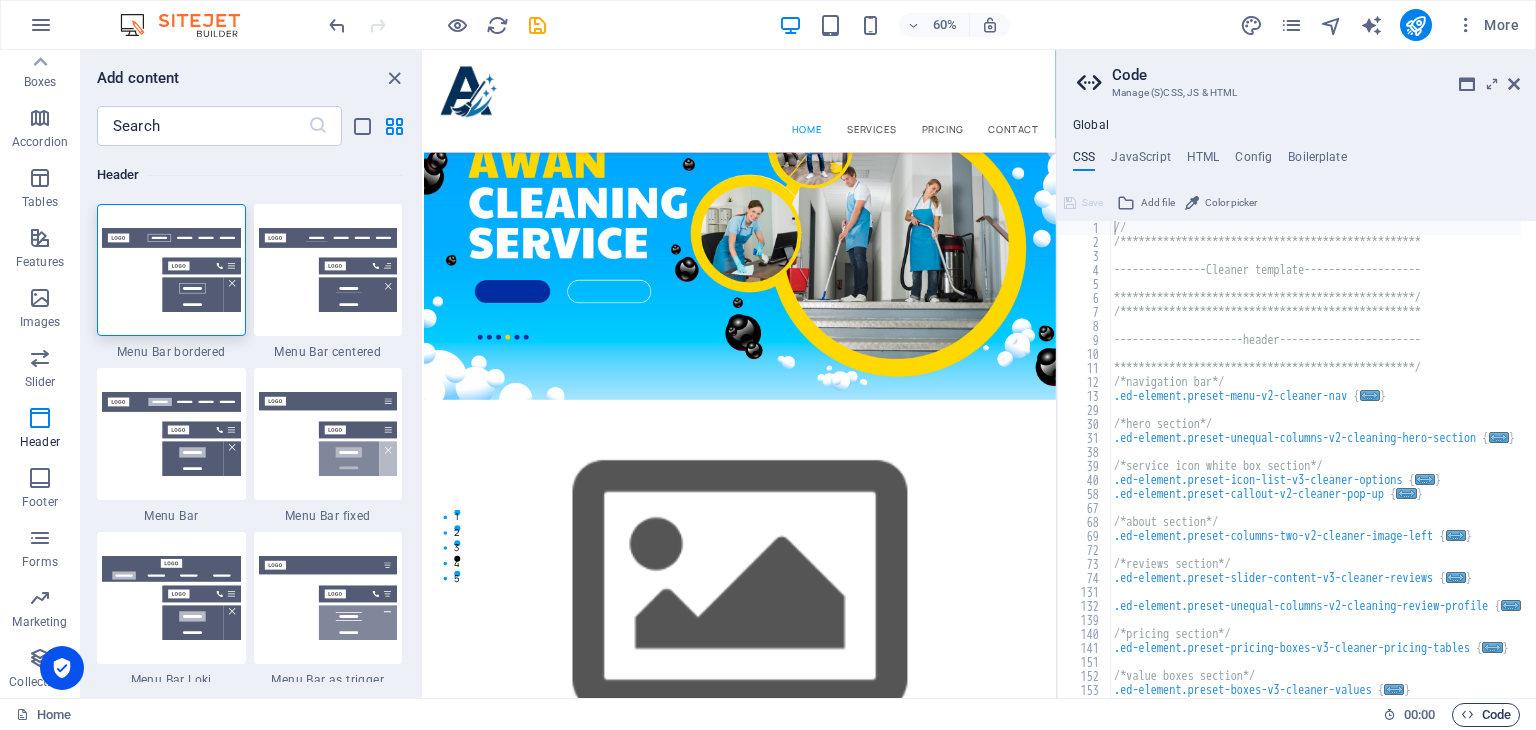 click on "Code" at bounding box center [1486, 715] 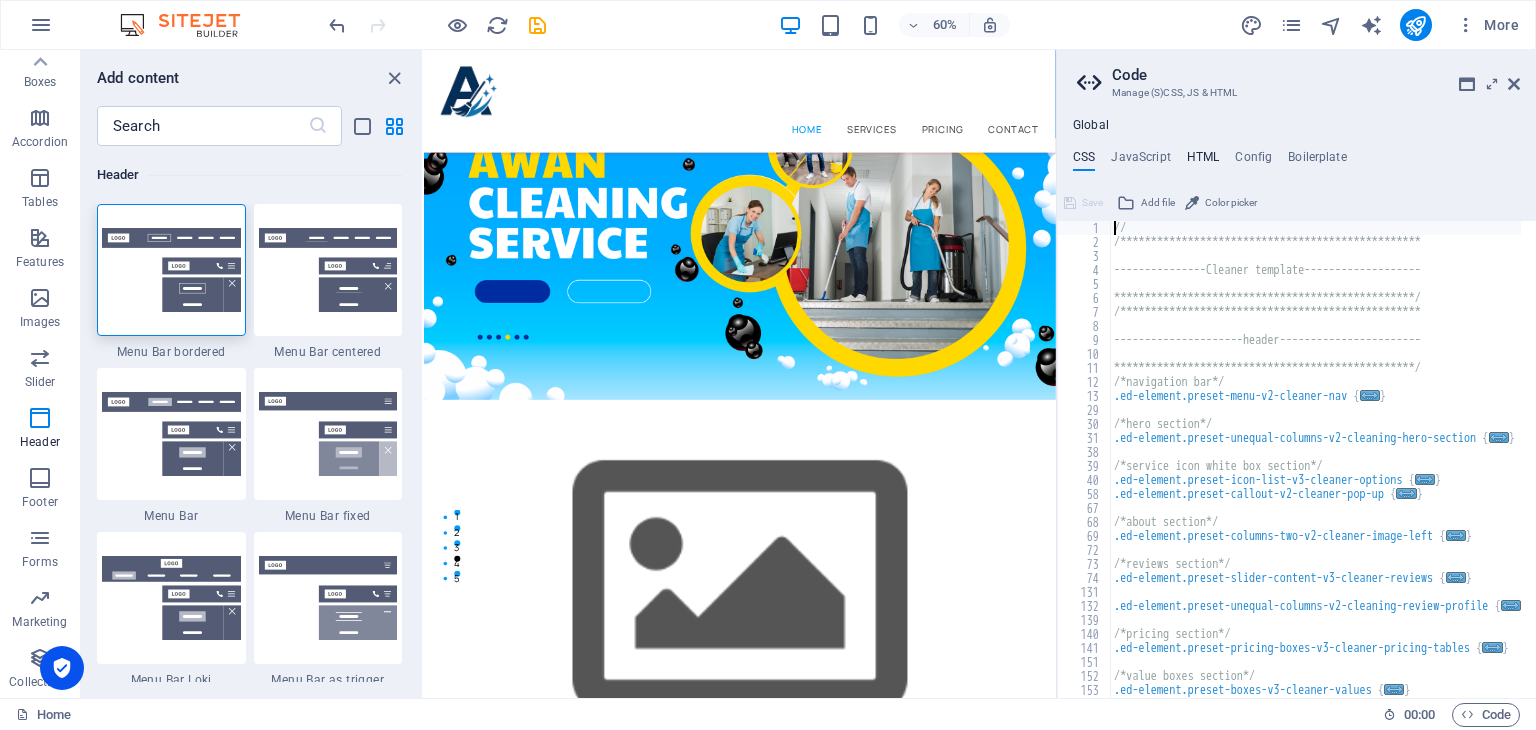 click on "HTML" at bounding box center [1203, 161] 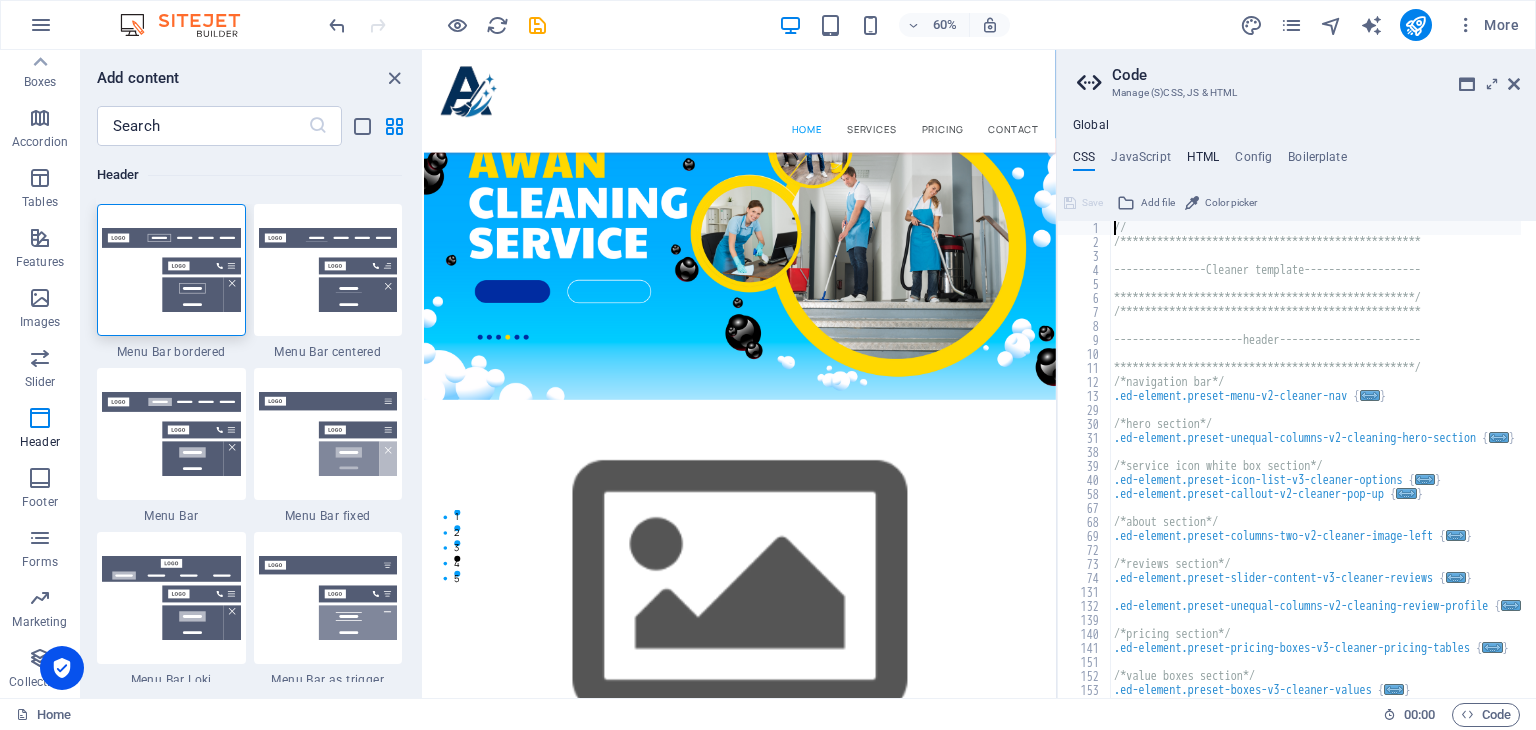 type on "<a href="#main-content" class="wv-link-content button">Skip to main content</a>" 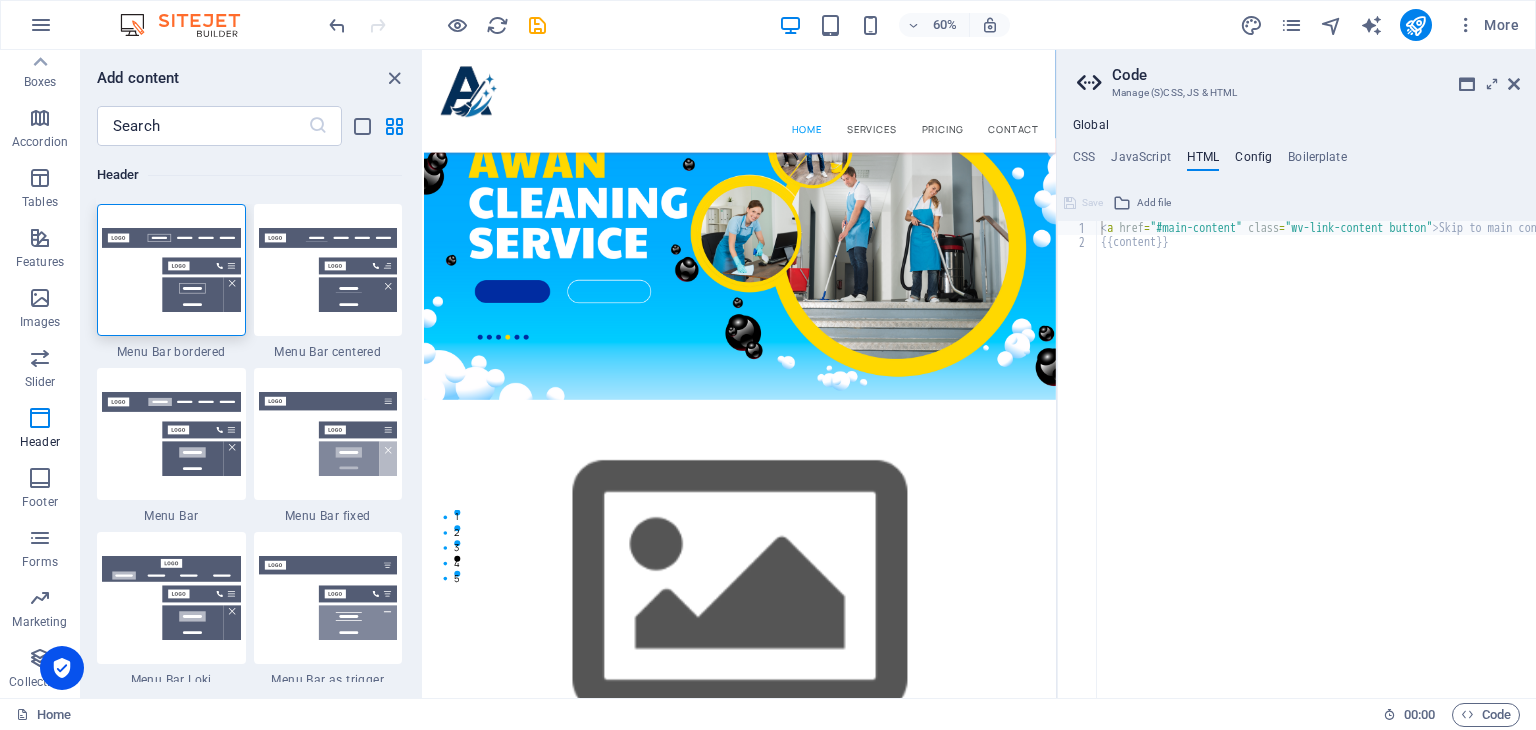 click on "Config" at bounding box center (1253, 161) 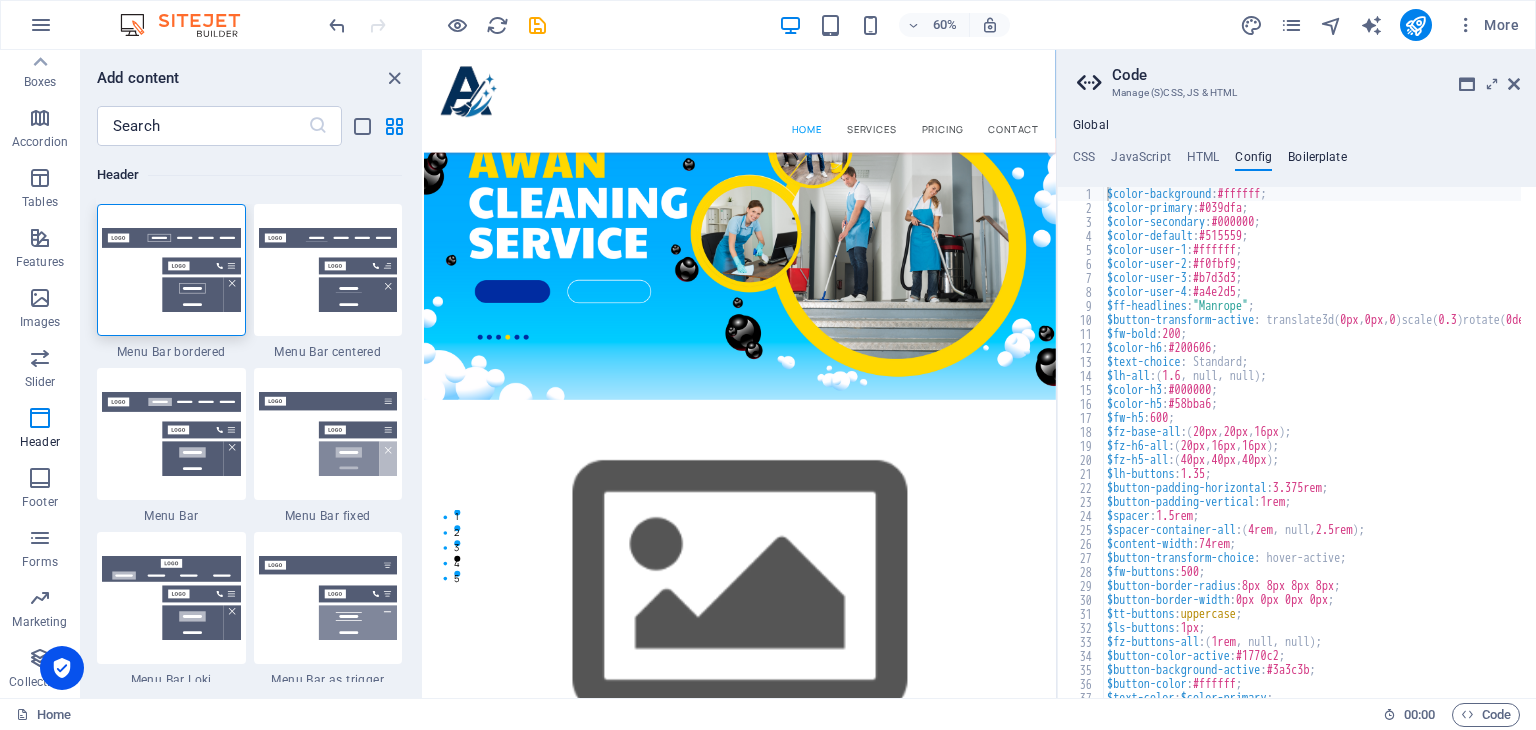 click on "Boilerplate" at bounding box center [1317, 161] 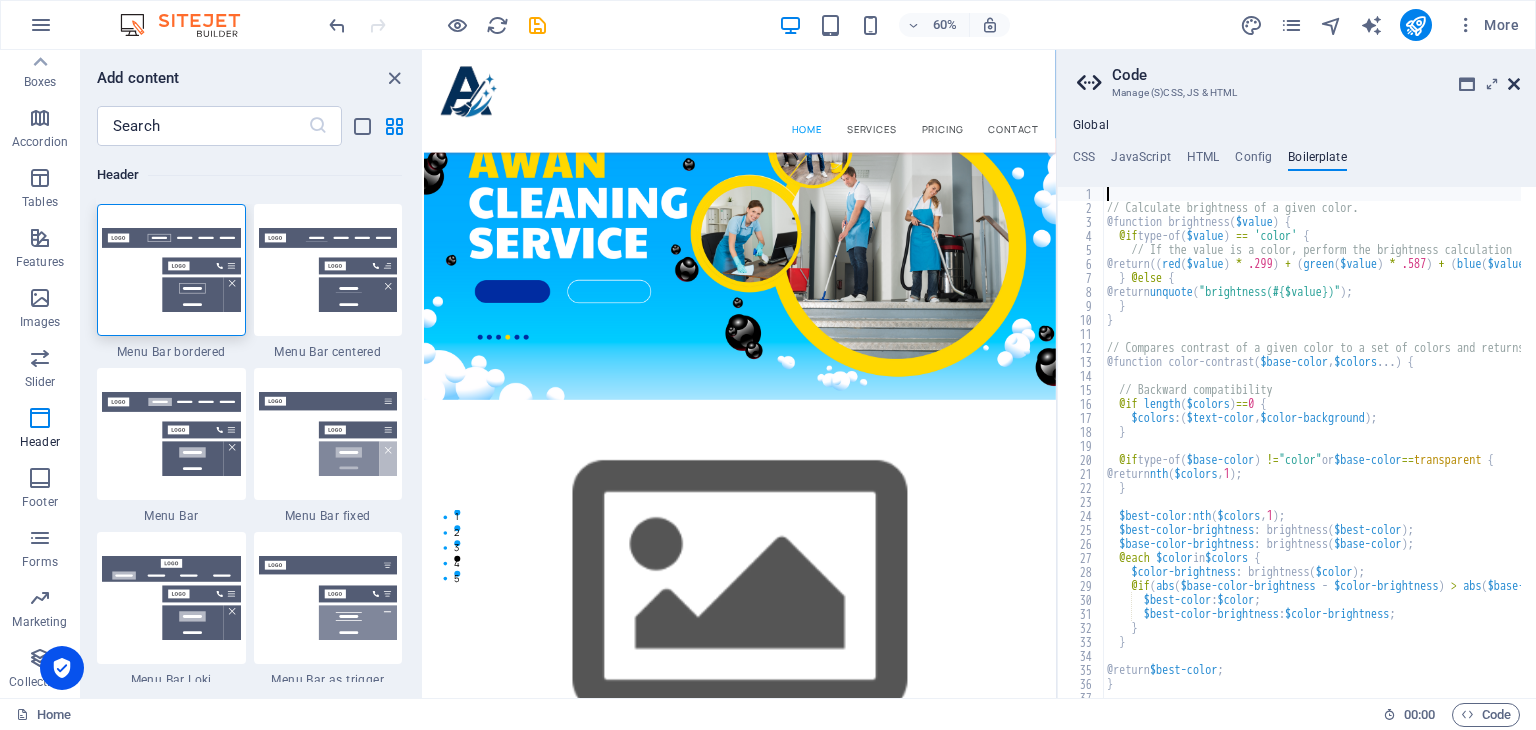 click at bounding box center [1514, 84] 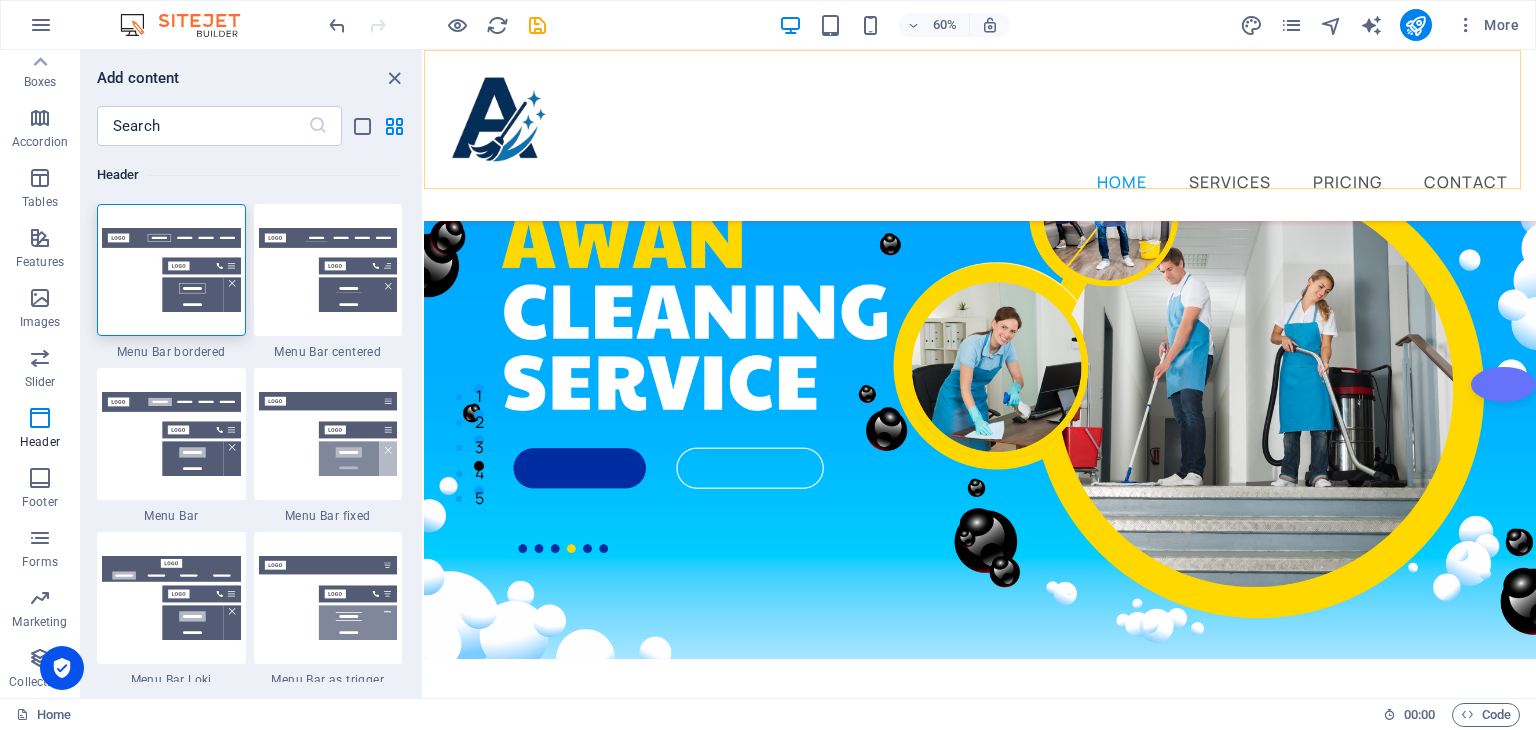 scroll, scrollTop: 252, scrollLeft: 0, axis: vertical 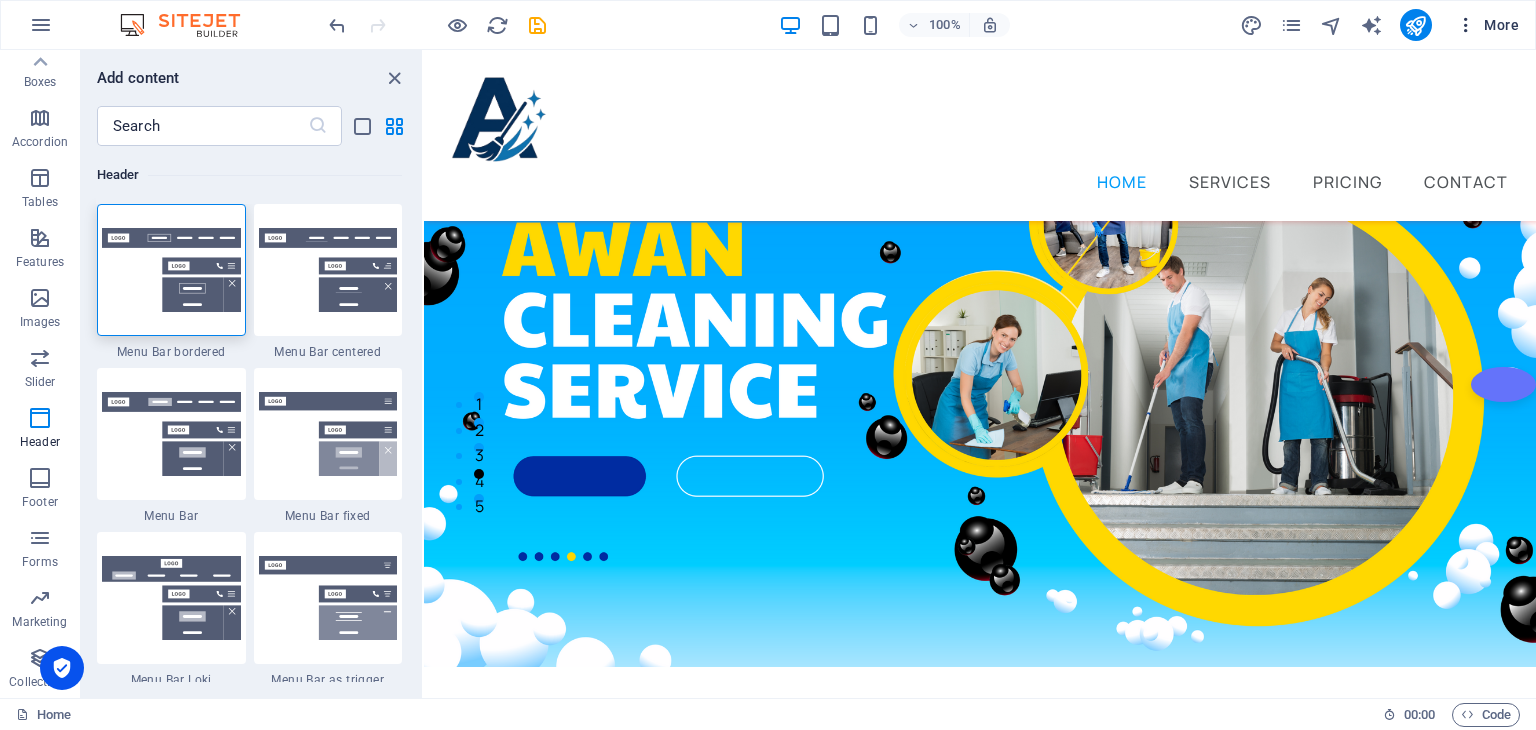 click on "More" at bounding box center (1487, 25) 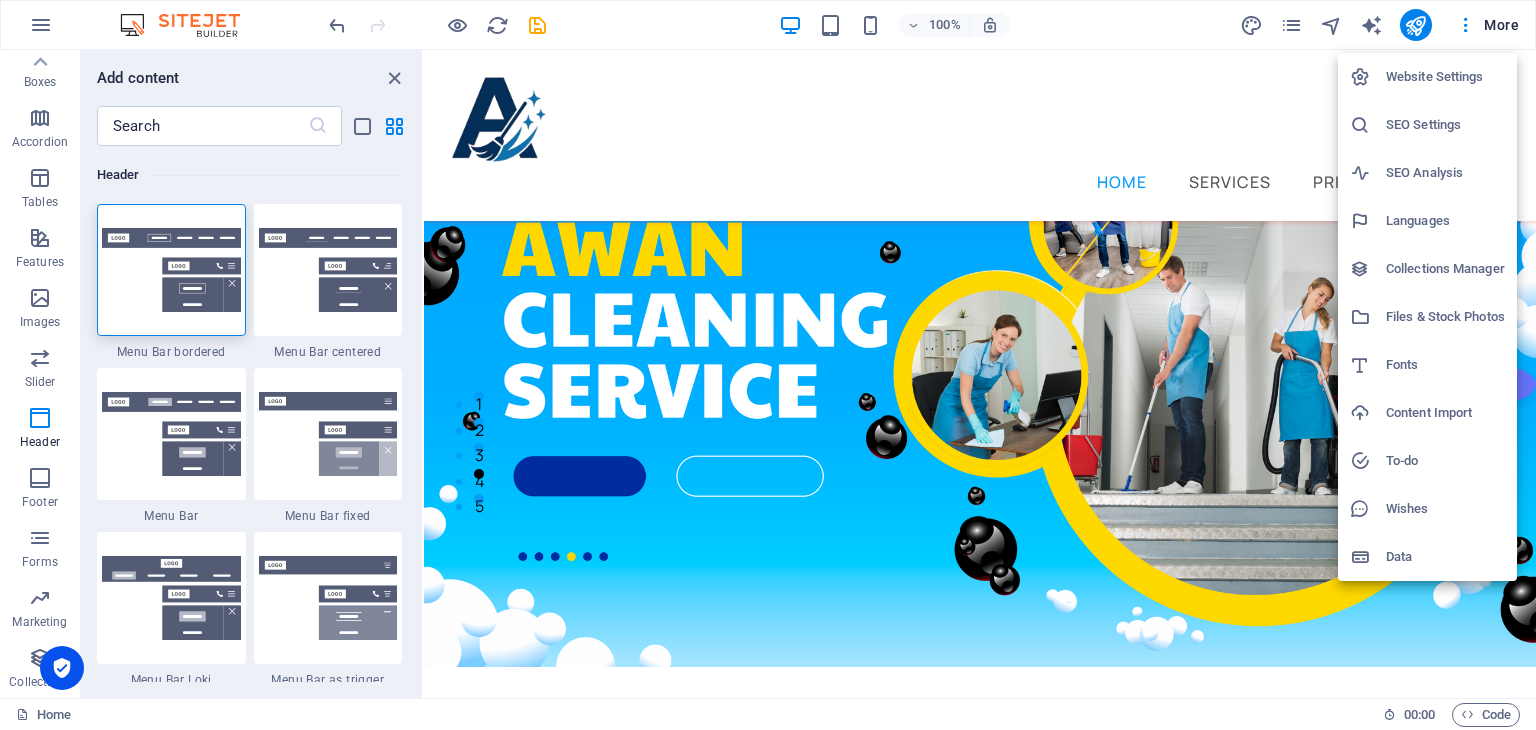 click on "Website Settings" at bounding box center (1427, 77) 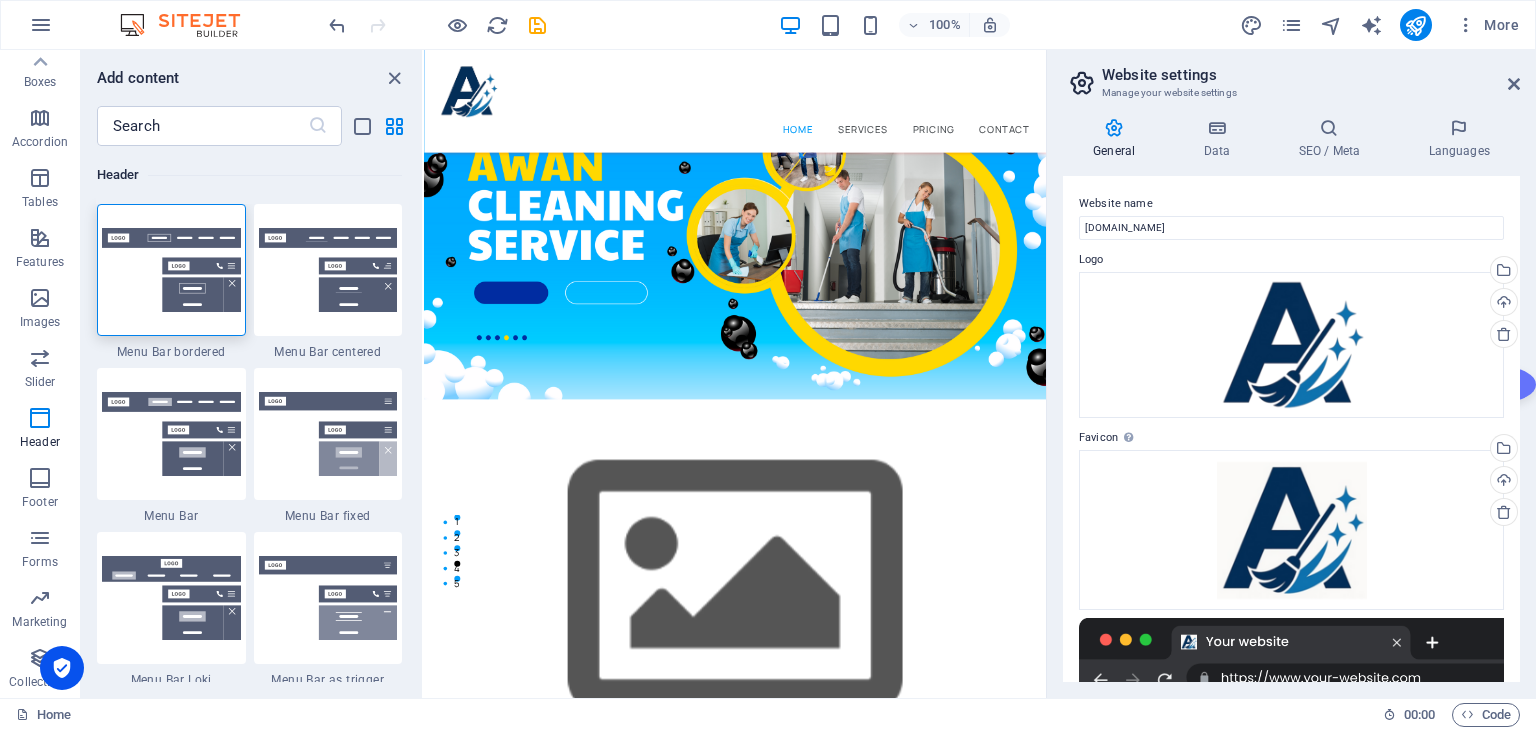 scroll, scrollTop: 260, scrollLeft: 0, axis: vertical 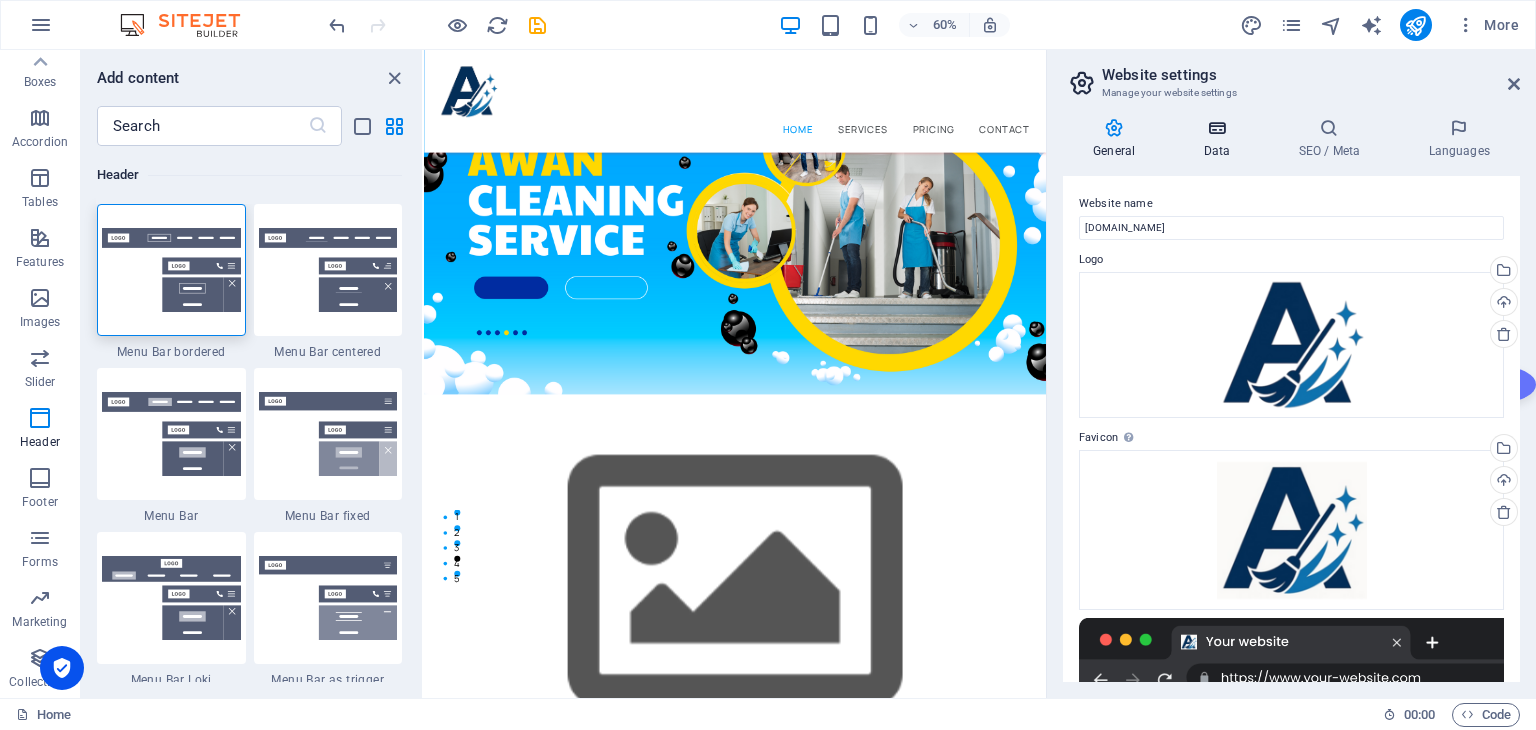 click on "Data" at bounding box center [1220, 139] 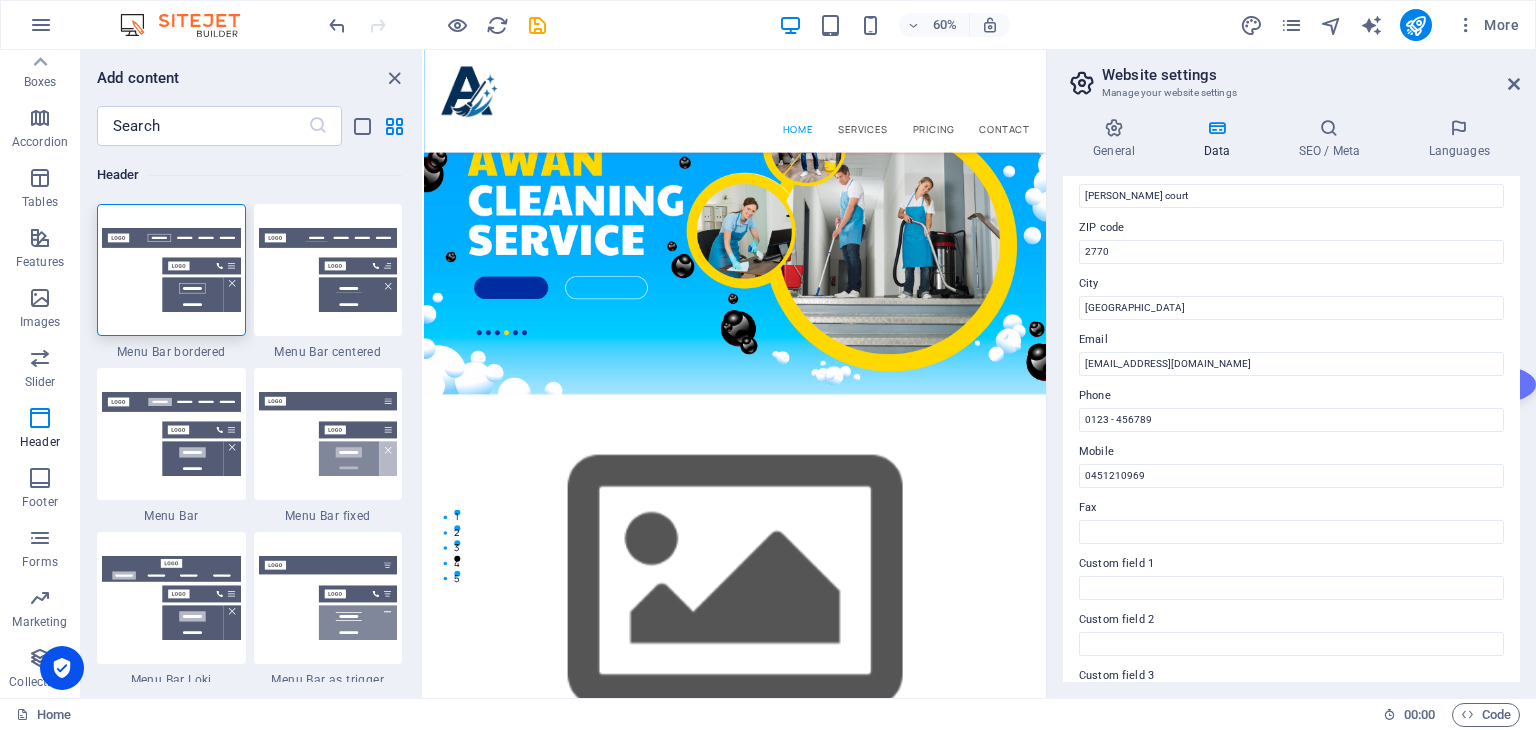 scroll, scrollTop: 0, scrollLeft: 0, axis: both 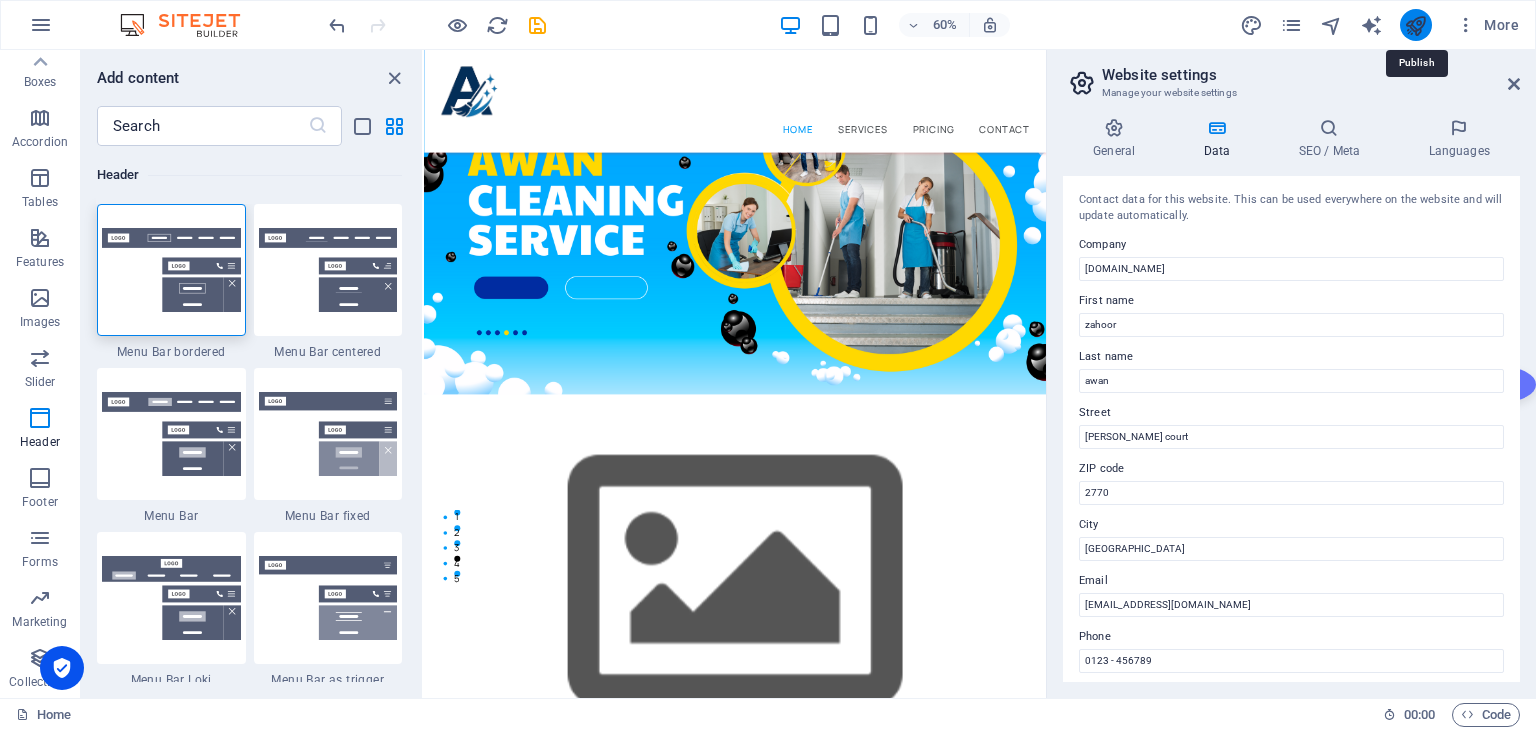 click at bounding box center [1415, 25] 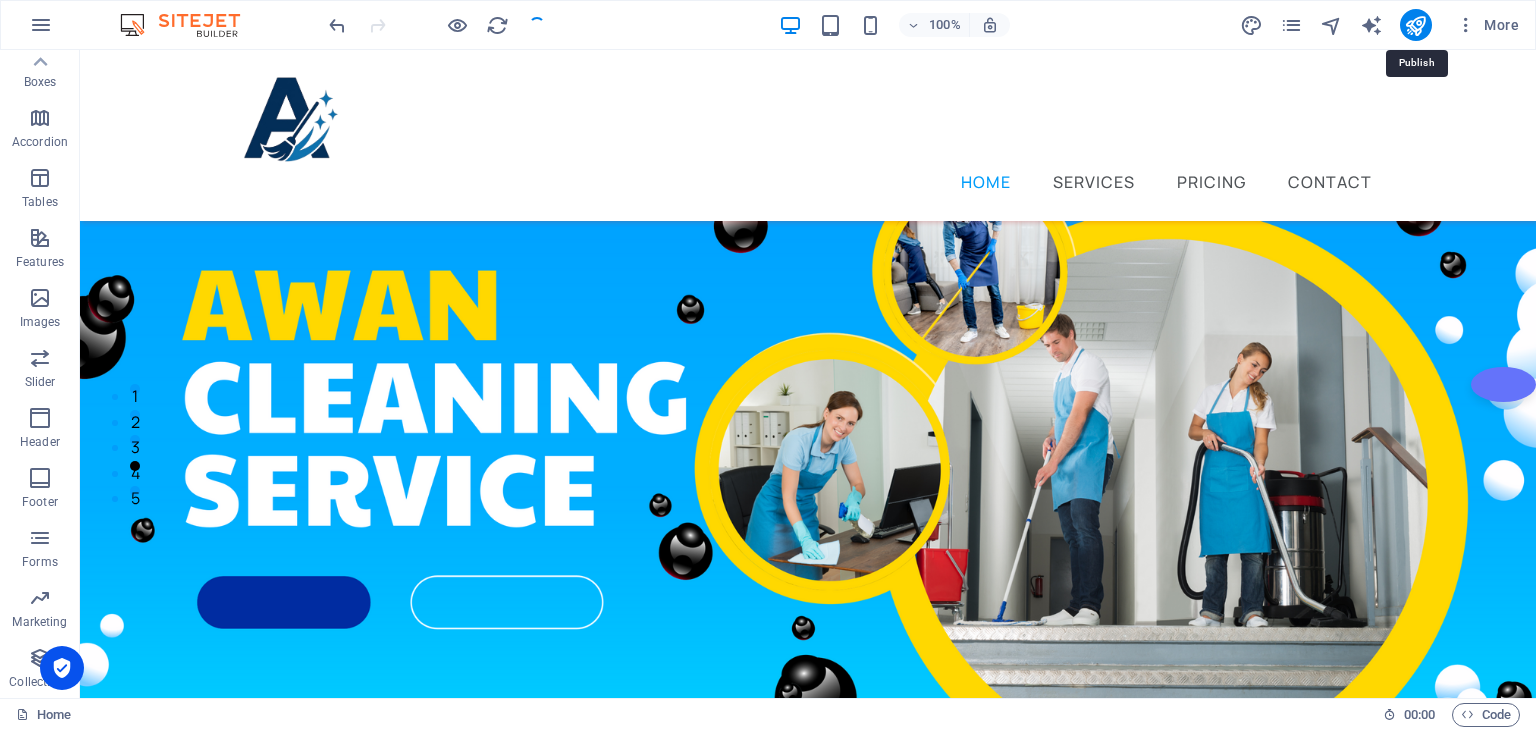 scroll, scrollTop: 252, scrollLeft: 0, axis: vertical 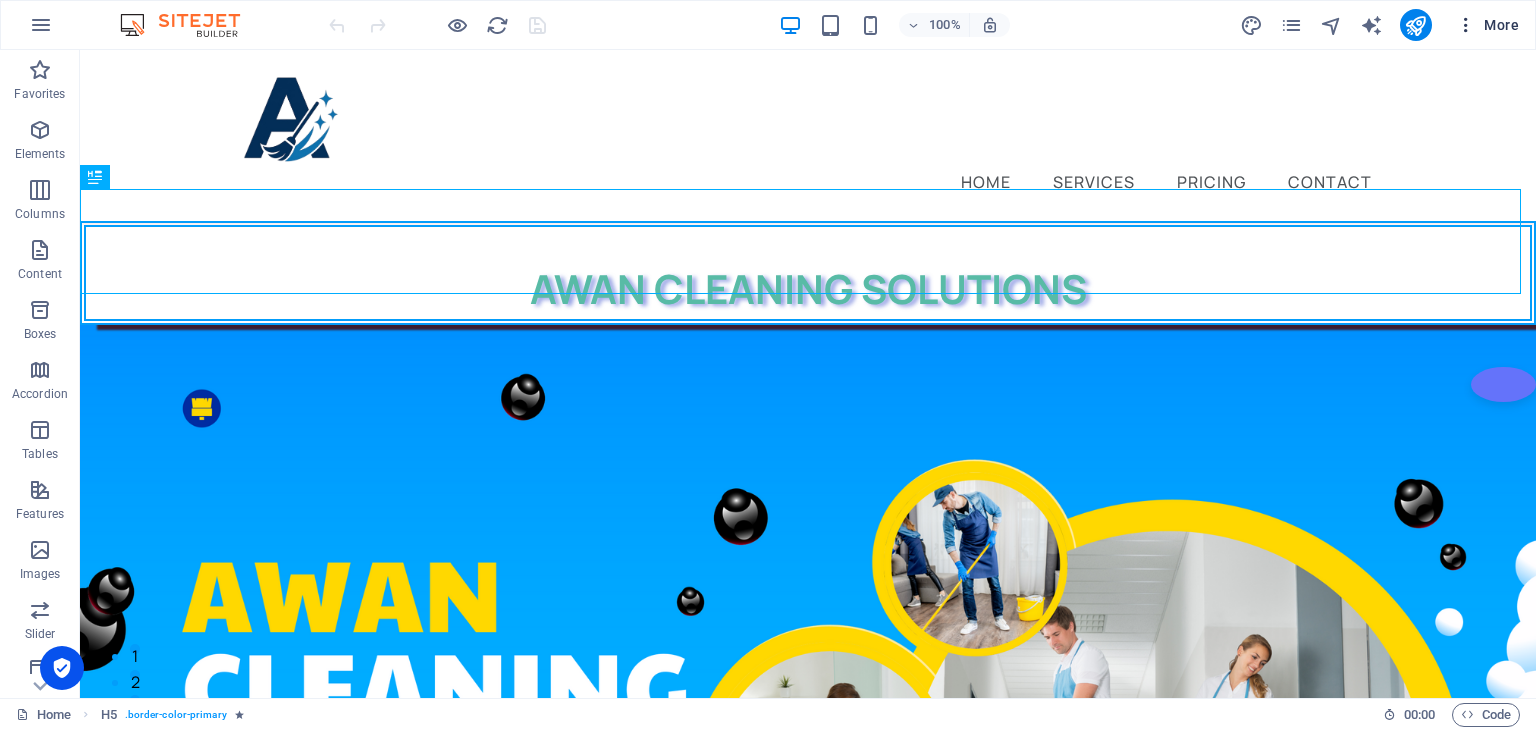 click on "More" at bounding box center (1487, 25) 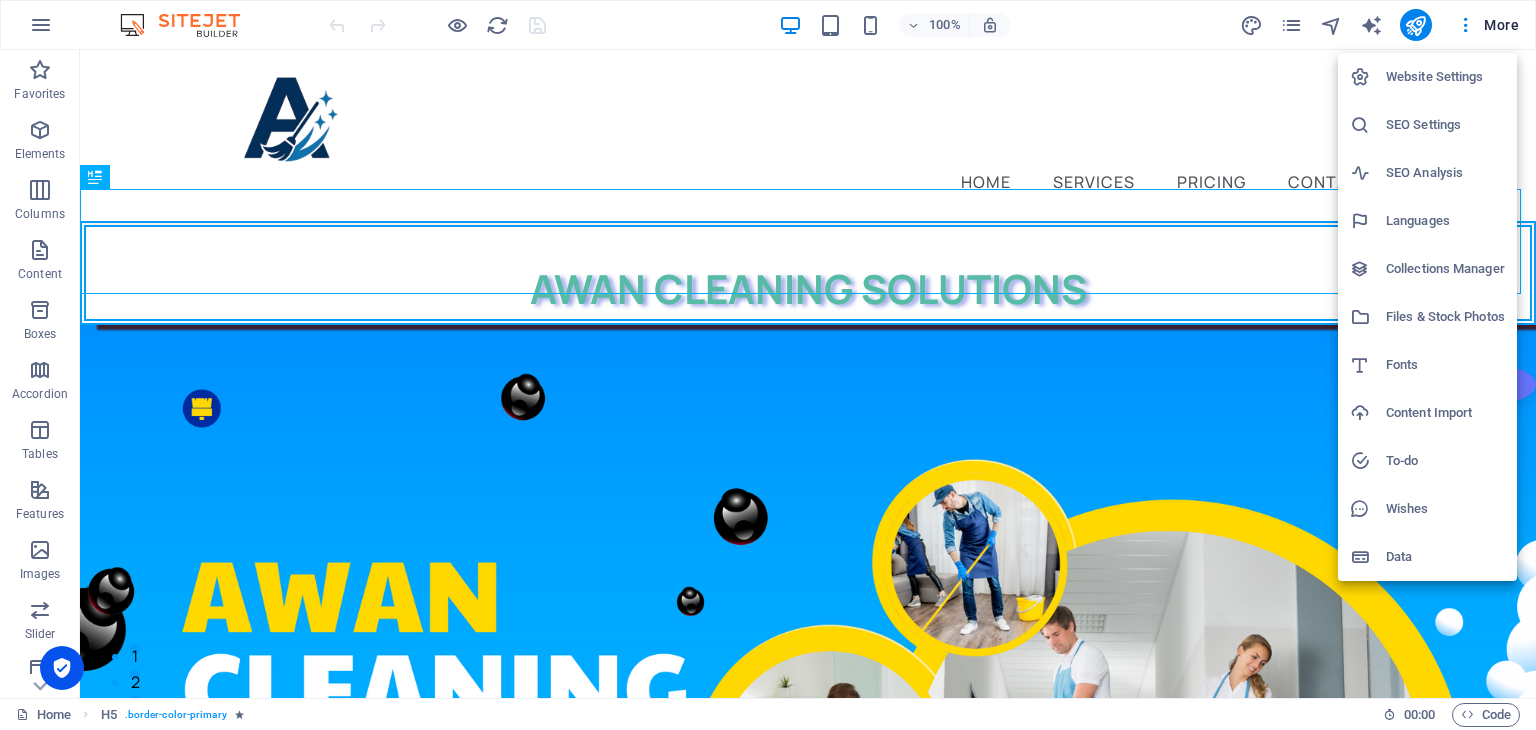 click at bounding box center (768, 365) 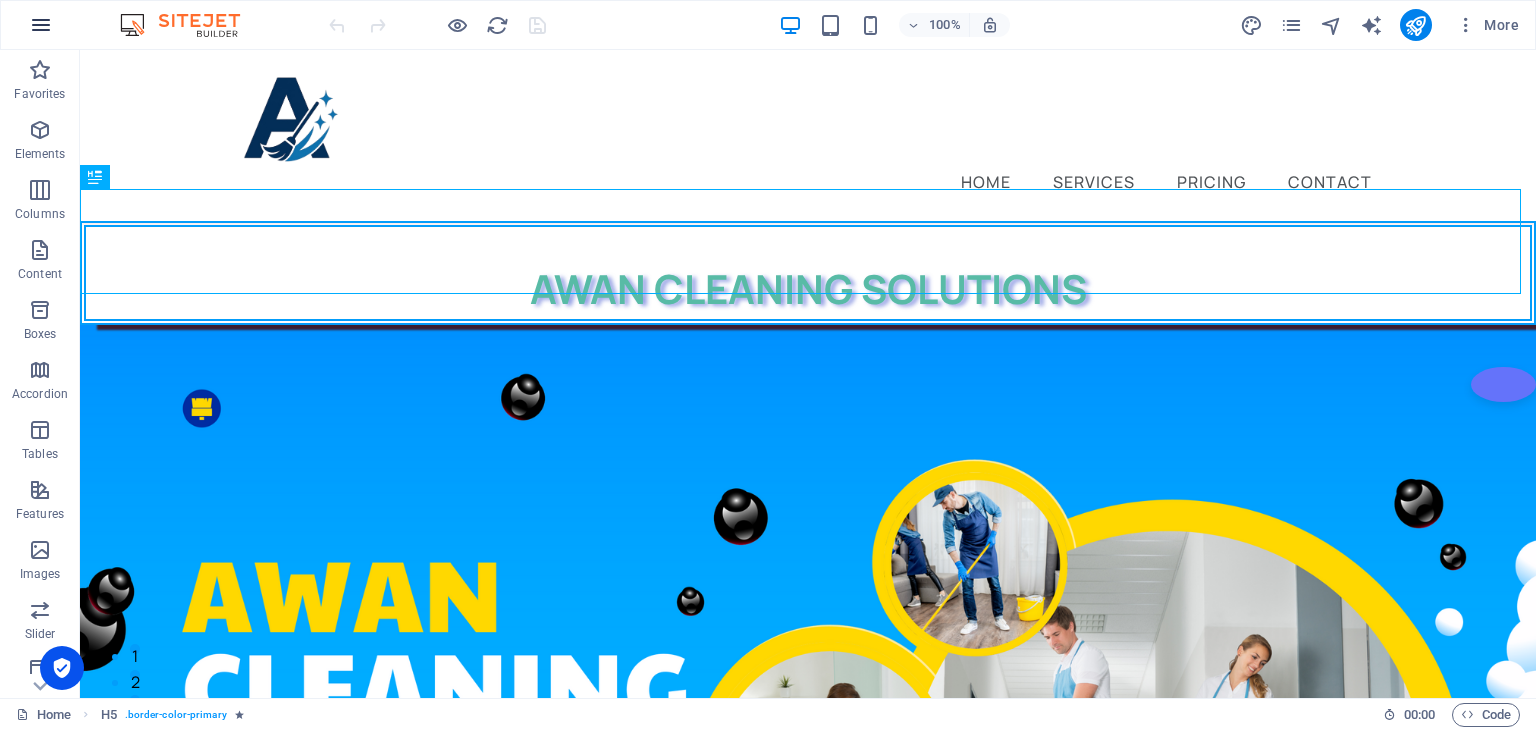 click at bounding box center (41, 25) 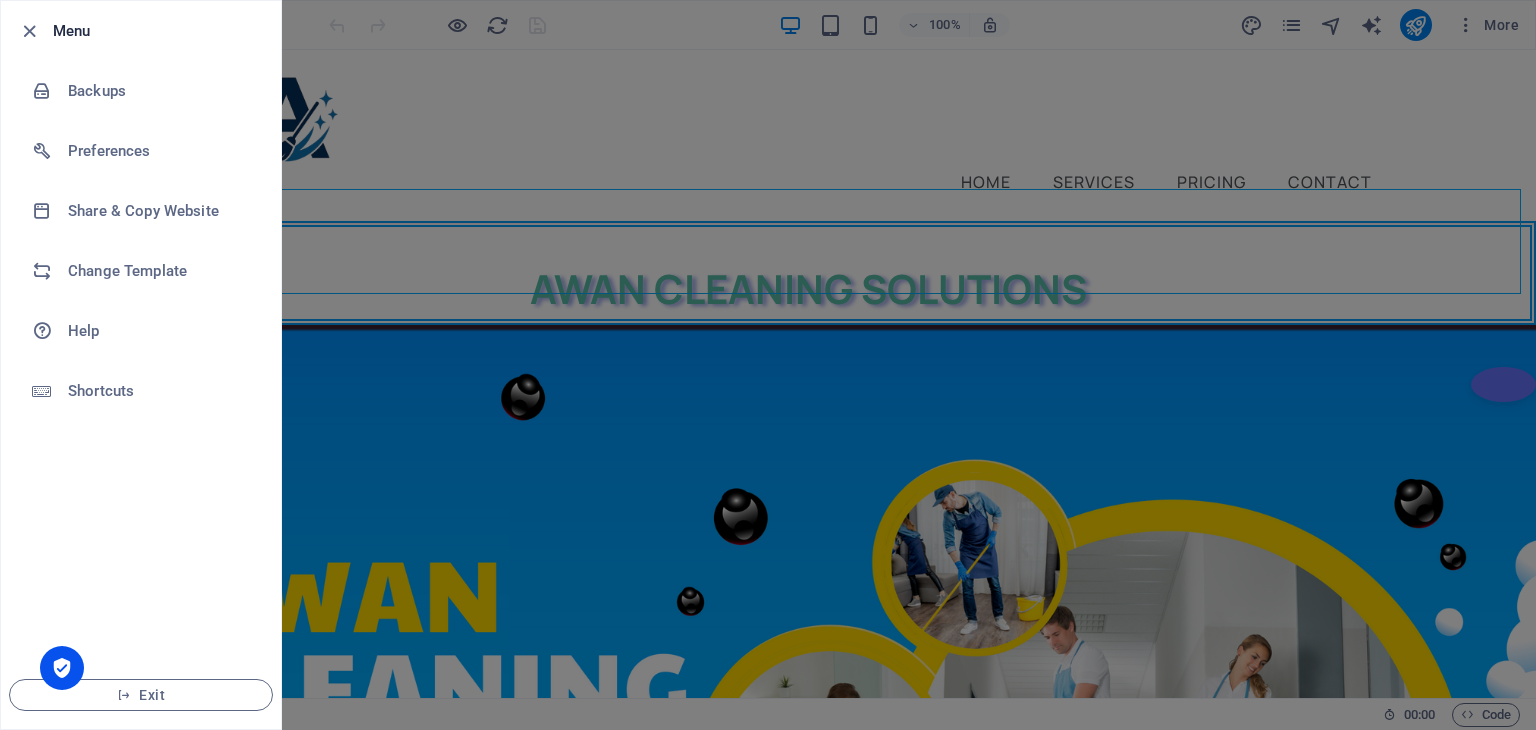 click at bounding box center (768, 365) 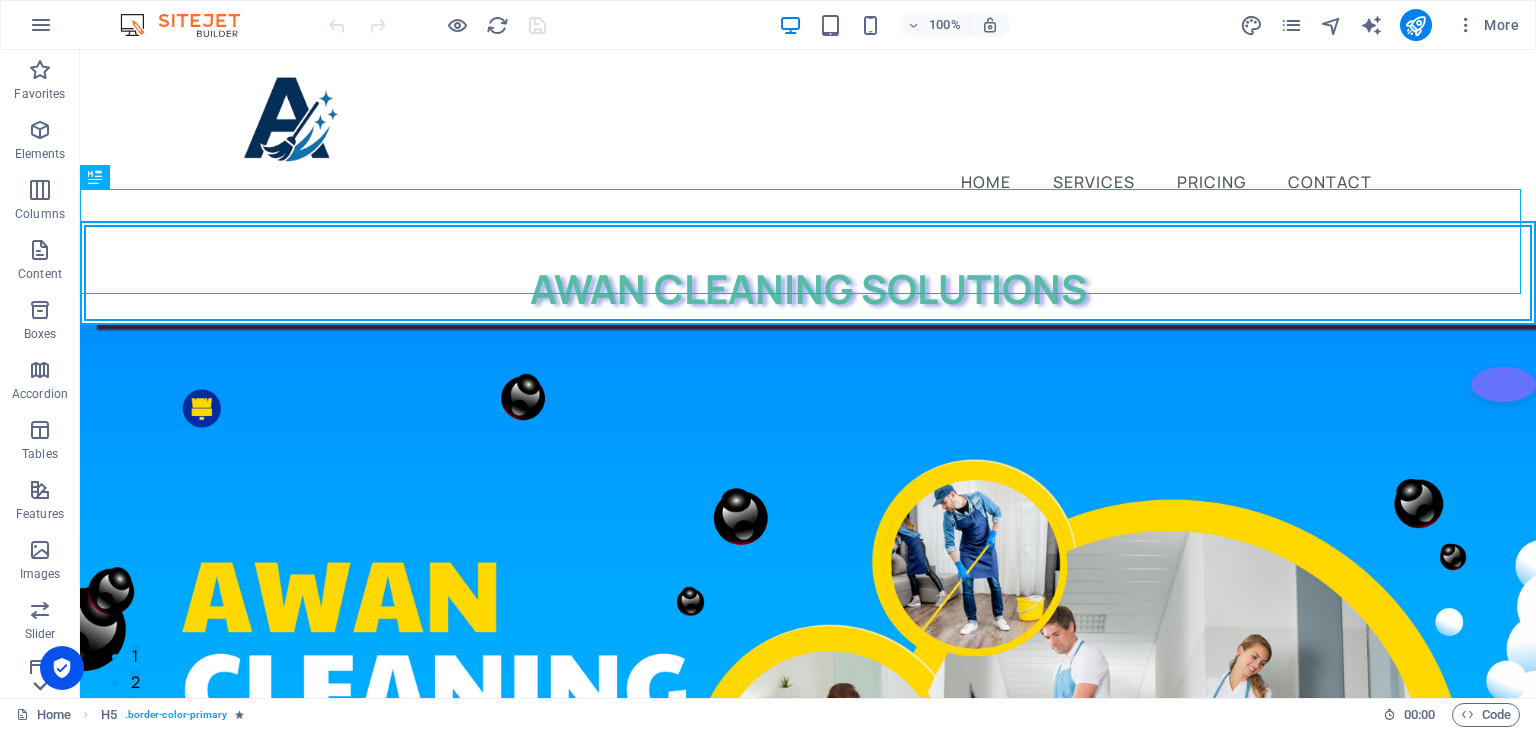 click 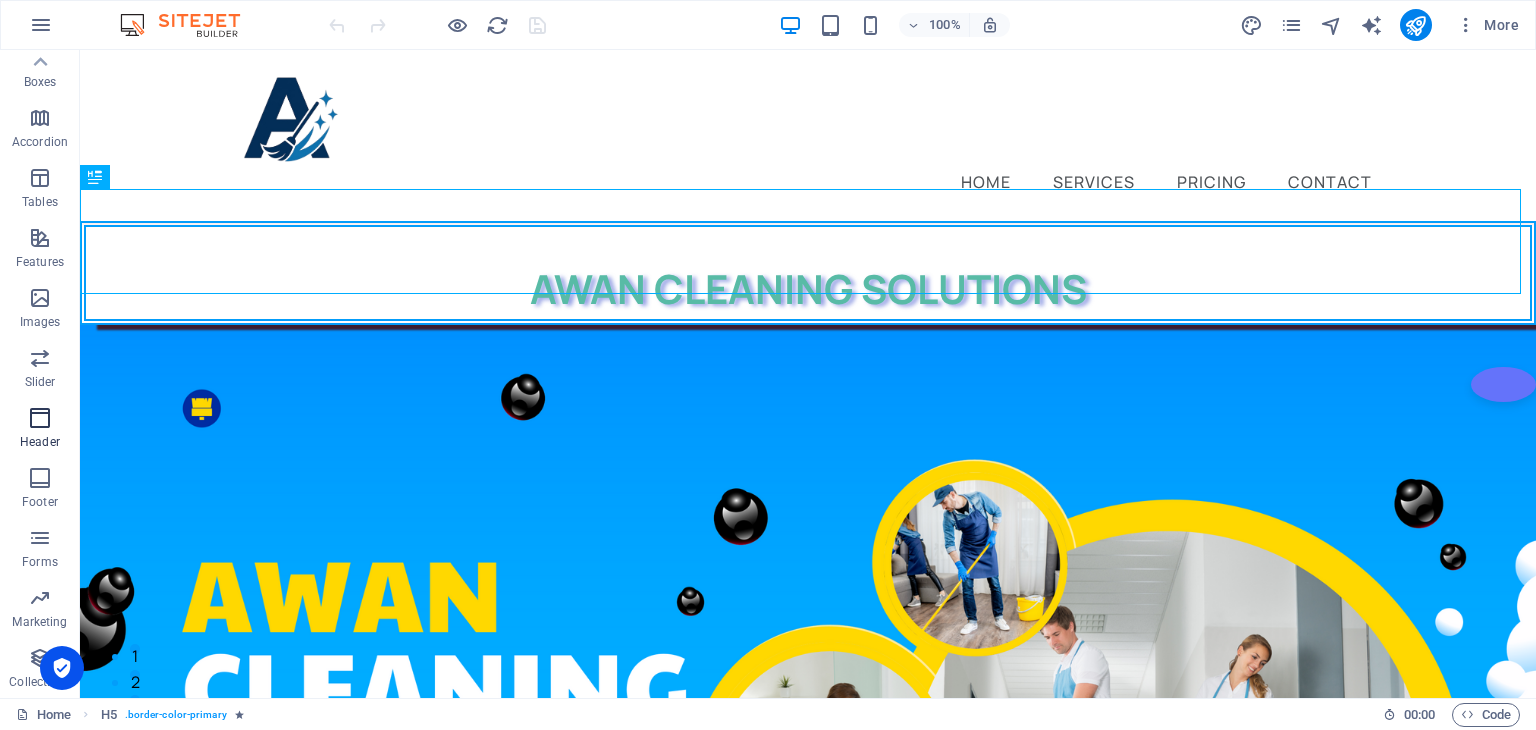 click at bounding box center [40, 418] 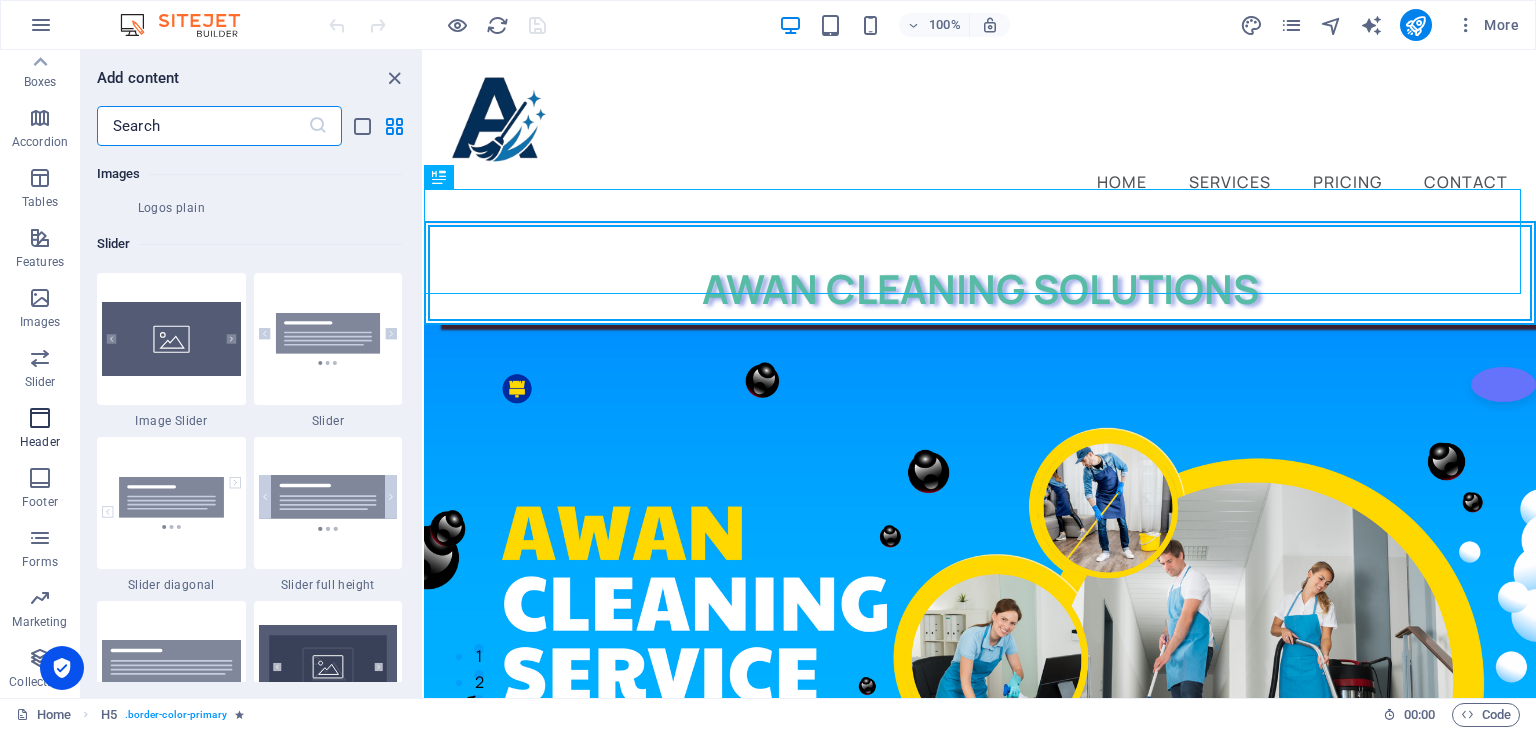 scroll, scrollTop: 11878, scrollLeft: 0, axis: vertical 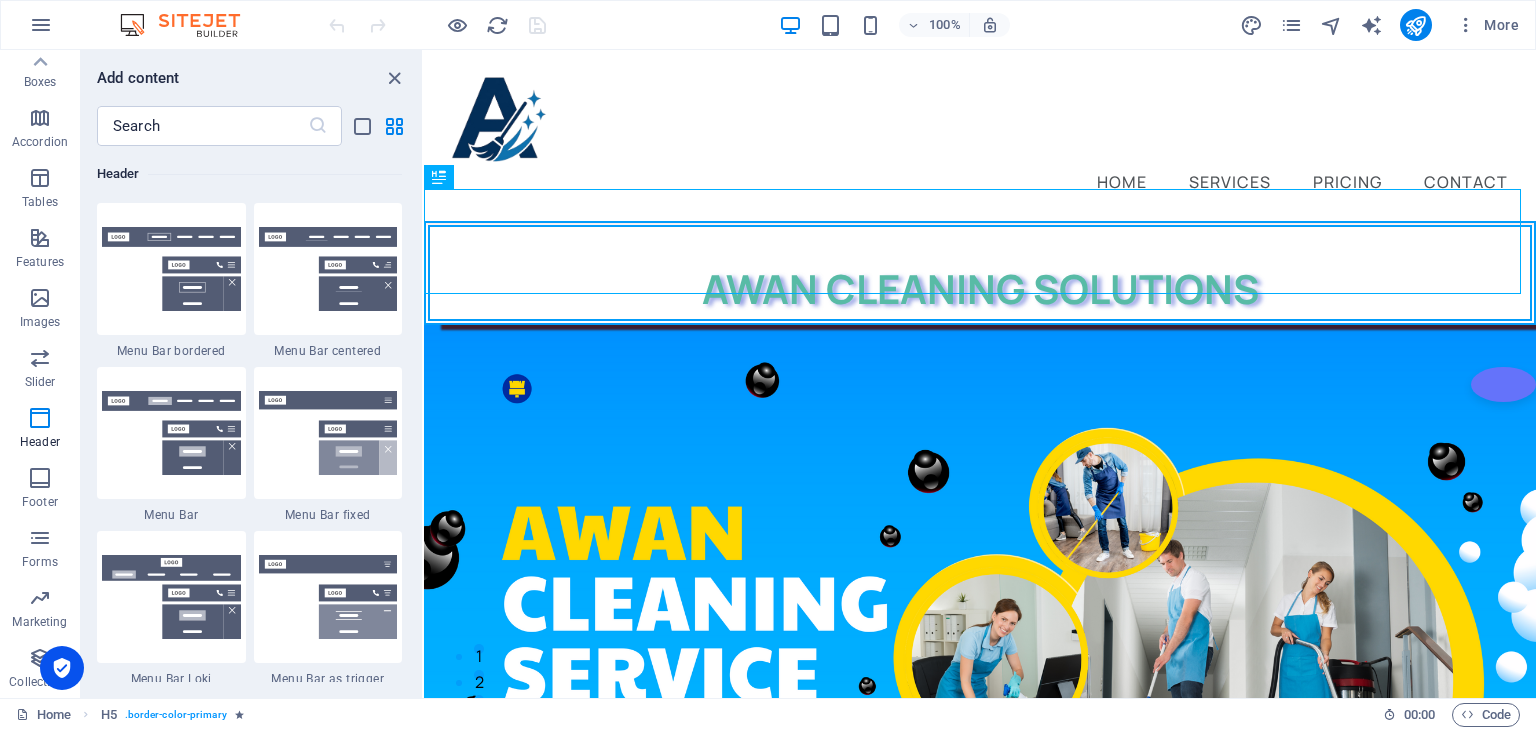 drag, startPoint x: 7, startPoint y: 26, endPoint x: 139, endPoint y: 71, distance: 139.45967 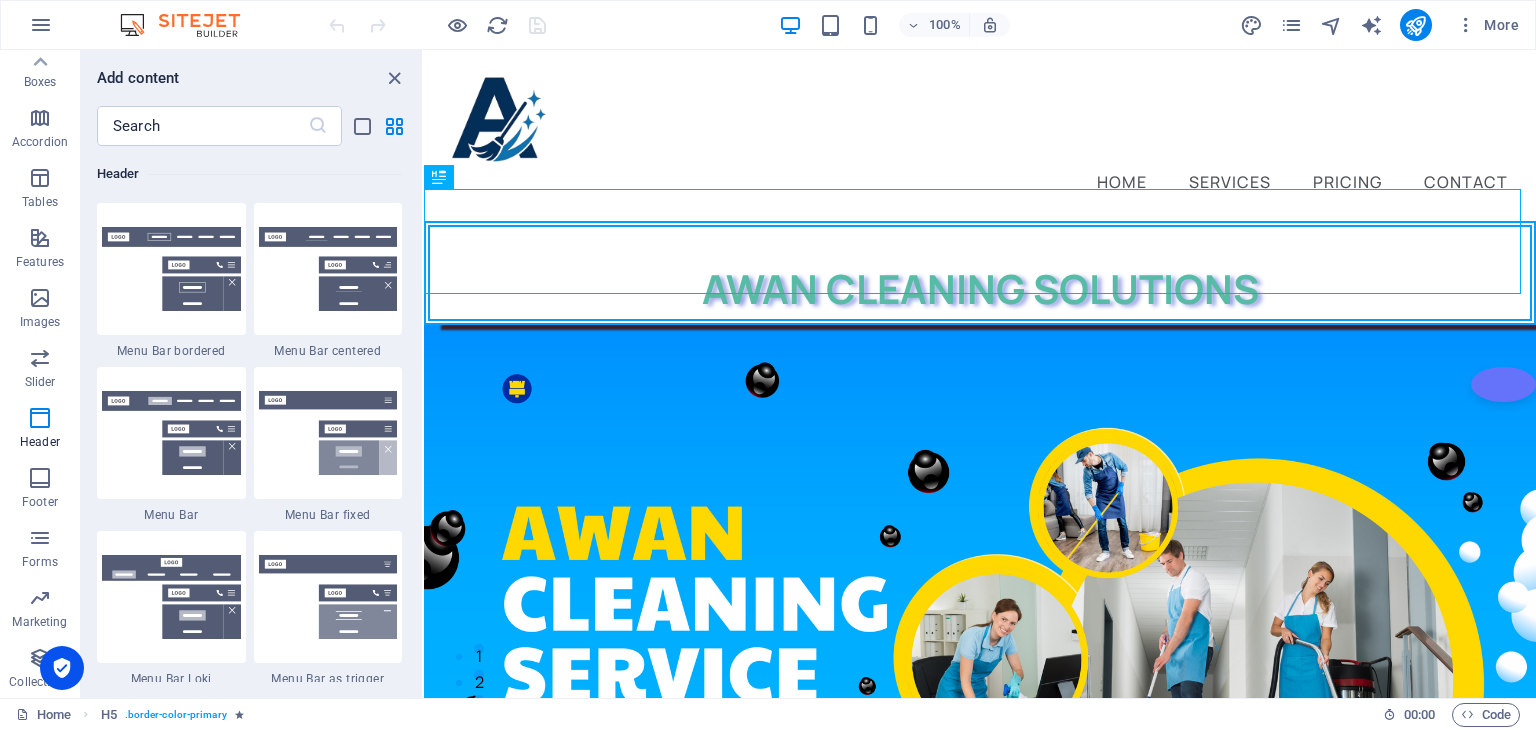 click on "Add content ​ Favorites 1 Star Headline 1 Star Container Elements 1 Star Headline 1 Star Text 1 Star Image 1 Star Container 1 Star Spacer 1 Star Separator 1 Star HTML 1 Star Icon 1 Star Button 1 Star Logo 1 Star SVG 1 Star Image slider 1 Star Slider 1 Star Gallery 1 Star Menu 1 Star Map 1 Star Facebook 1 Star Video 1 Star YouTube 1 Star Vimeo 1 Star Document 1 Star Audio 1 Star Iframe 1 Star Privacy 1 Star Languages Columns 1 Star Container 1 Star 2 columns 1 Star 3 columns 1 Star 4 columns 1 Star 5 columns 1 Star 6 columns 1 Star 40-60 1 Star 20-80 1 Star 80-20 1 Star 30-70 1 Star 70-30 1 Star Unequal Columns 1 Star 25-25-50 1 Star 25-50-25 1 Star 50-25-25 1 Star 20-60-20 1 Star 50-16-16-16 1 Star 16-16-16-50 1 Star Grid 2-1 1 Star Grid 1-2 1 Star Grid 3-1 1 Star Grid 1-3 1 Star Grid 4-1 1 Star Grid 1-4 1 Star Grid 1-2-1 1 Star Grid 1-1-2 1 Star Grid 2h-2v 1 Star Grid 2v-2h 1 Star Grid 2-1-2 1 Star Grid 3-4 Content 1 Star Text in columns 1 Star Text 1 Star Text with separator 1 Star Image with text box" at bounding box center (251, 374) 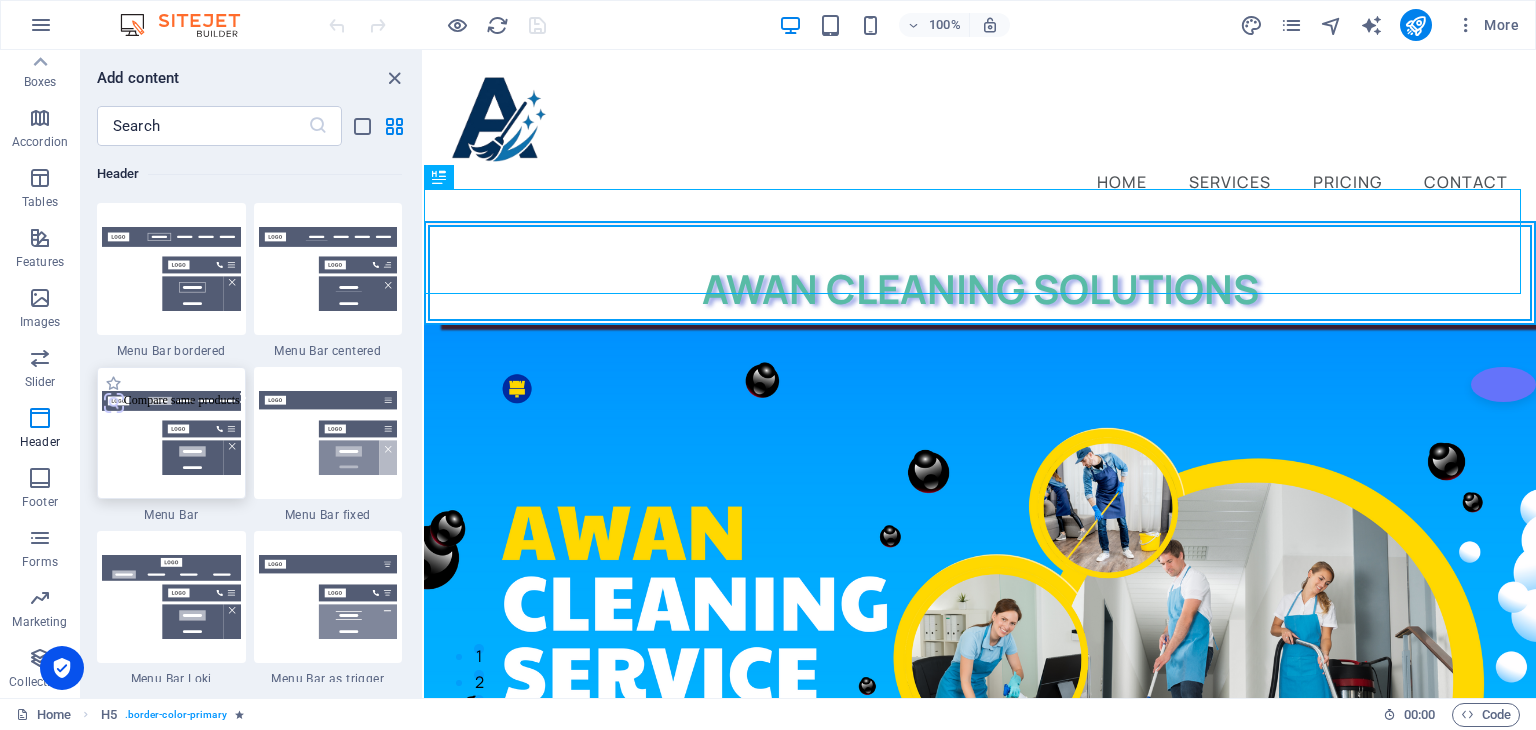 drag, startPoint x: 96, startPoint y: 82, endPoint x: 242, endPoint y: 405, distance: 354.4644 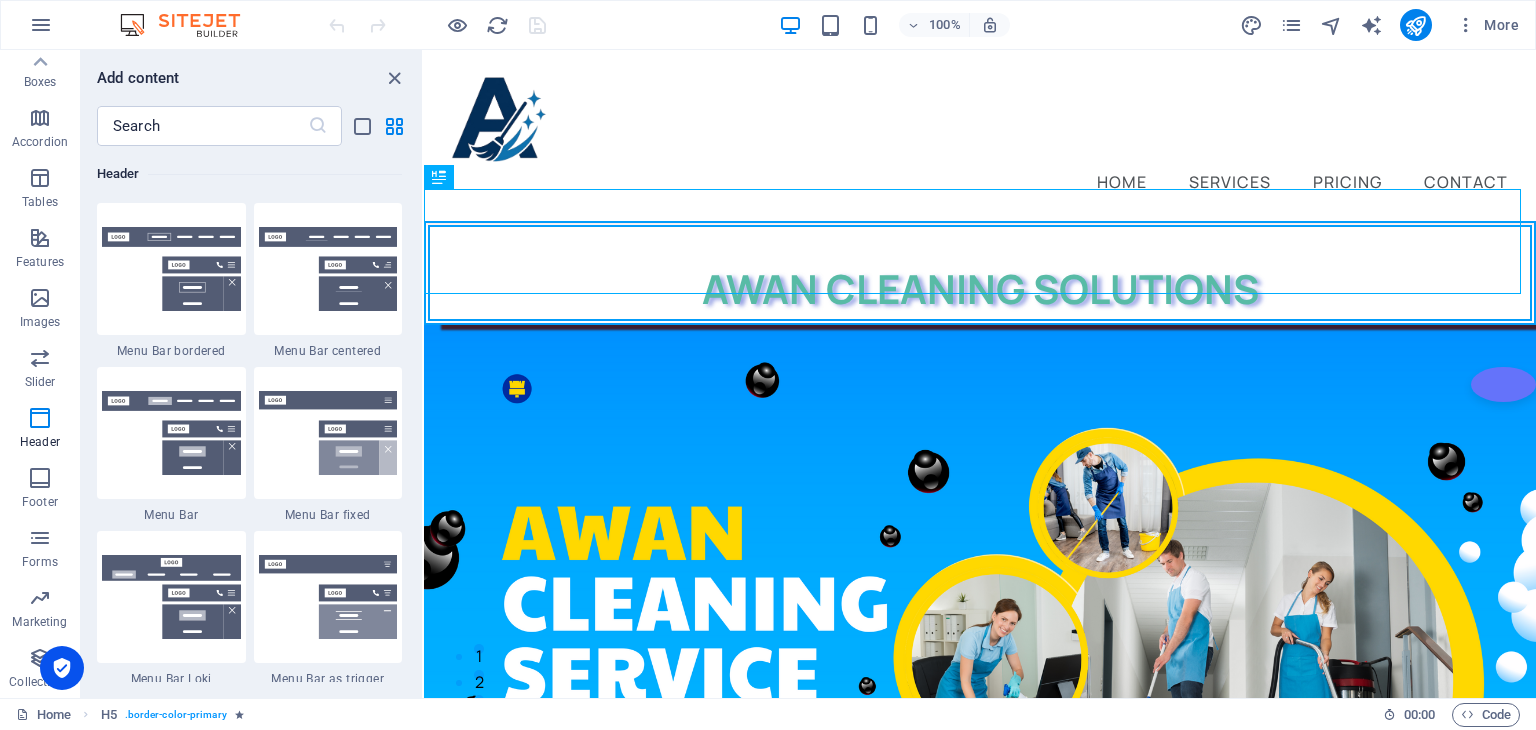 click on "Add content" at bounding box center (251, 78) 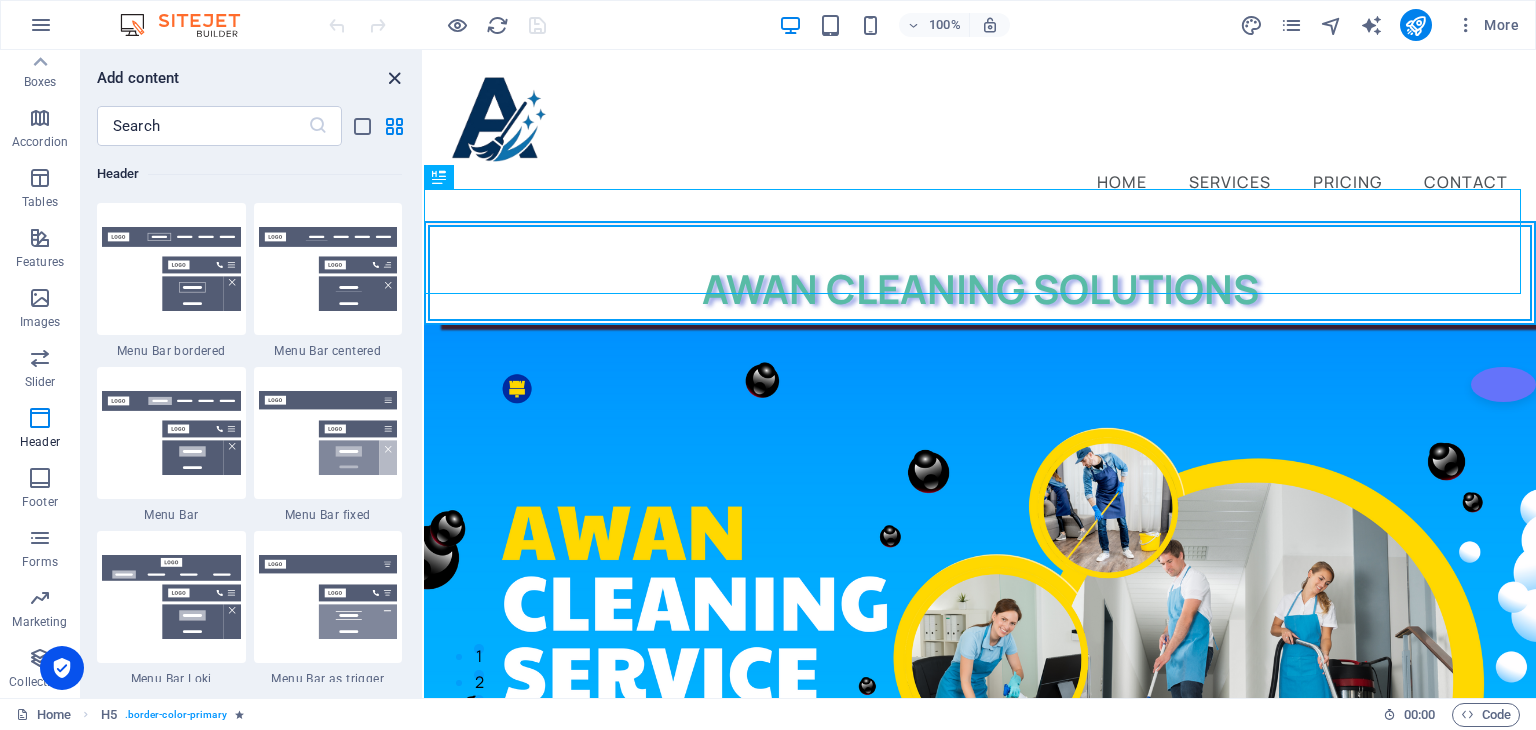 click at bounding box center (394, 78) 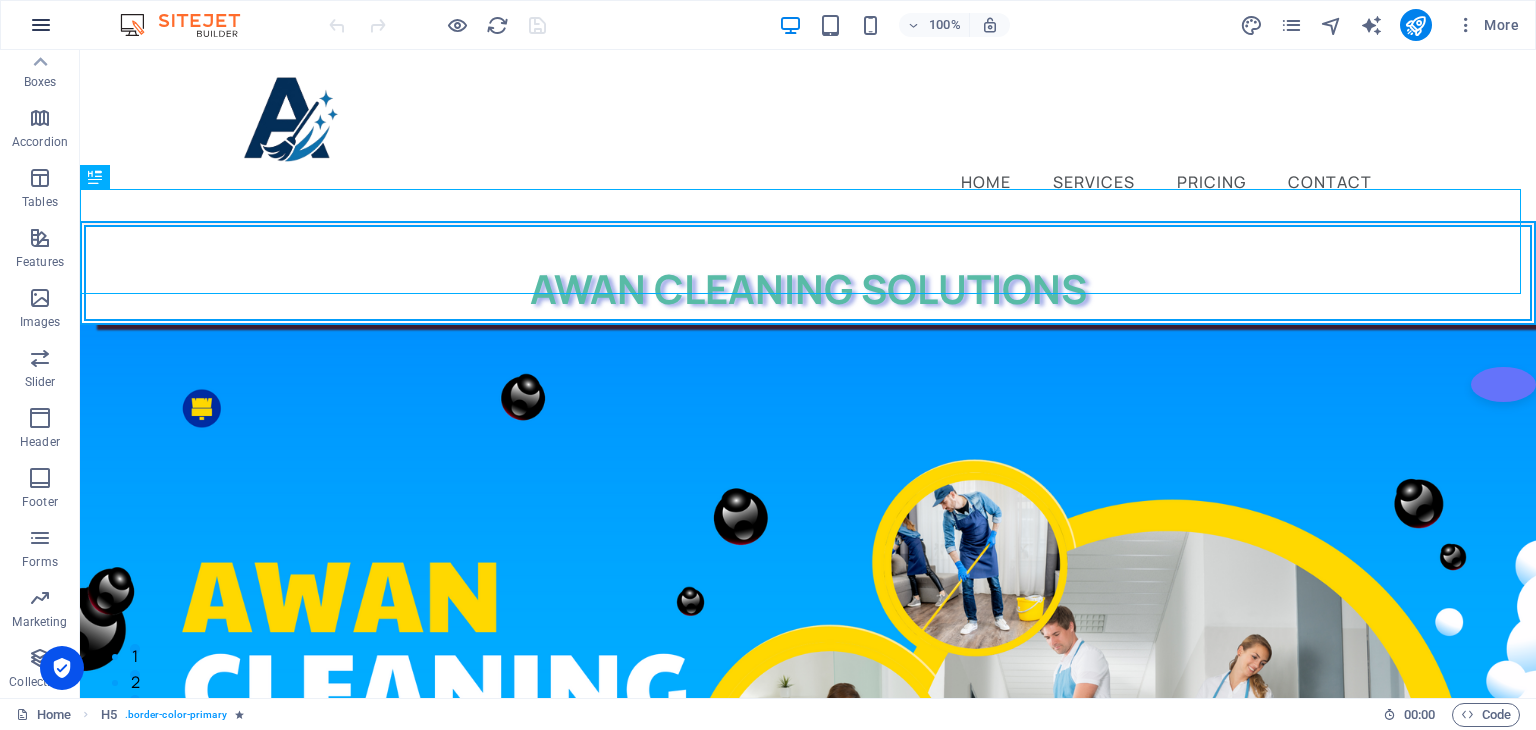 click at bounding box center (41, 25) 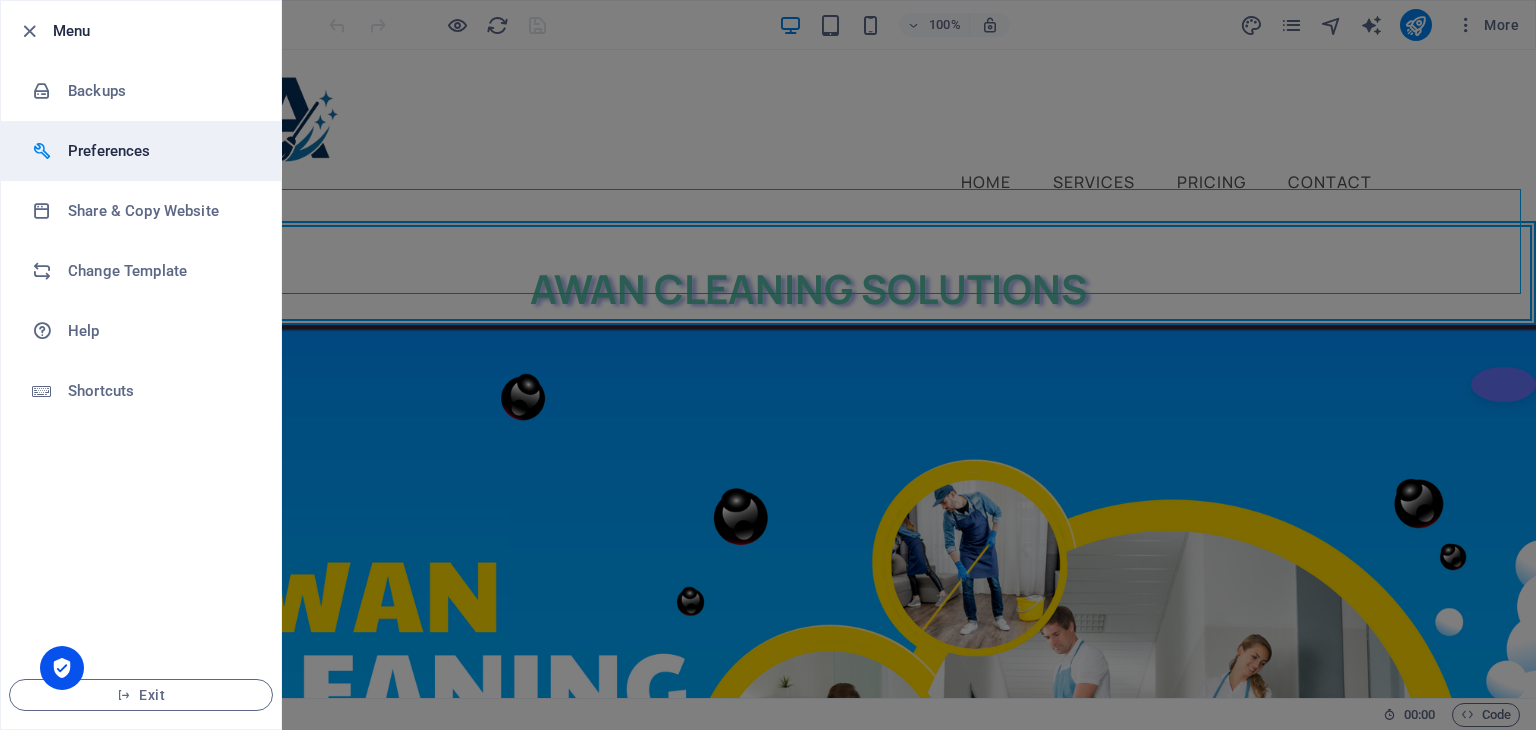 click on "Preferences" at bounding box center [160, 151] 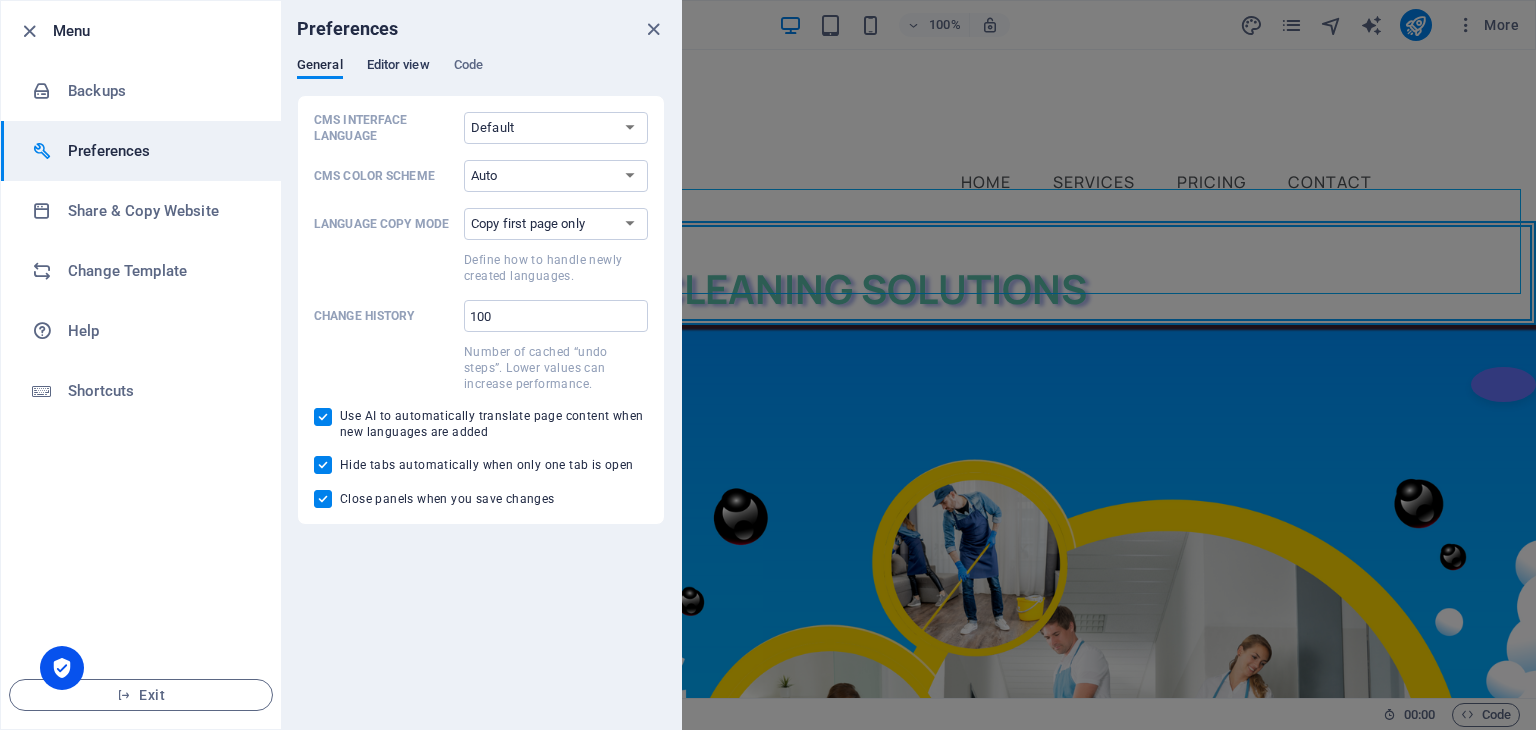 click on "Editor view" at bounding box center [398, 67] 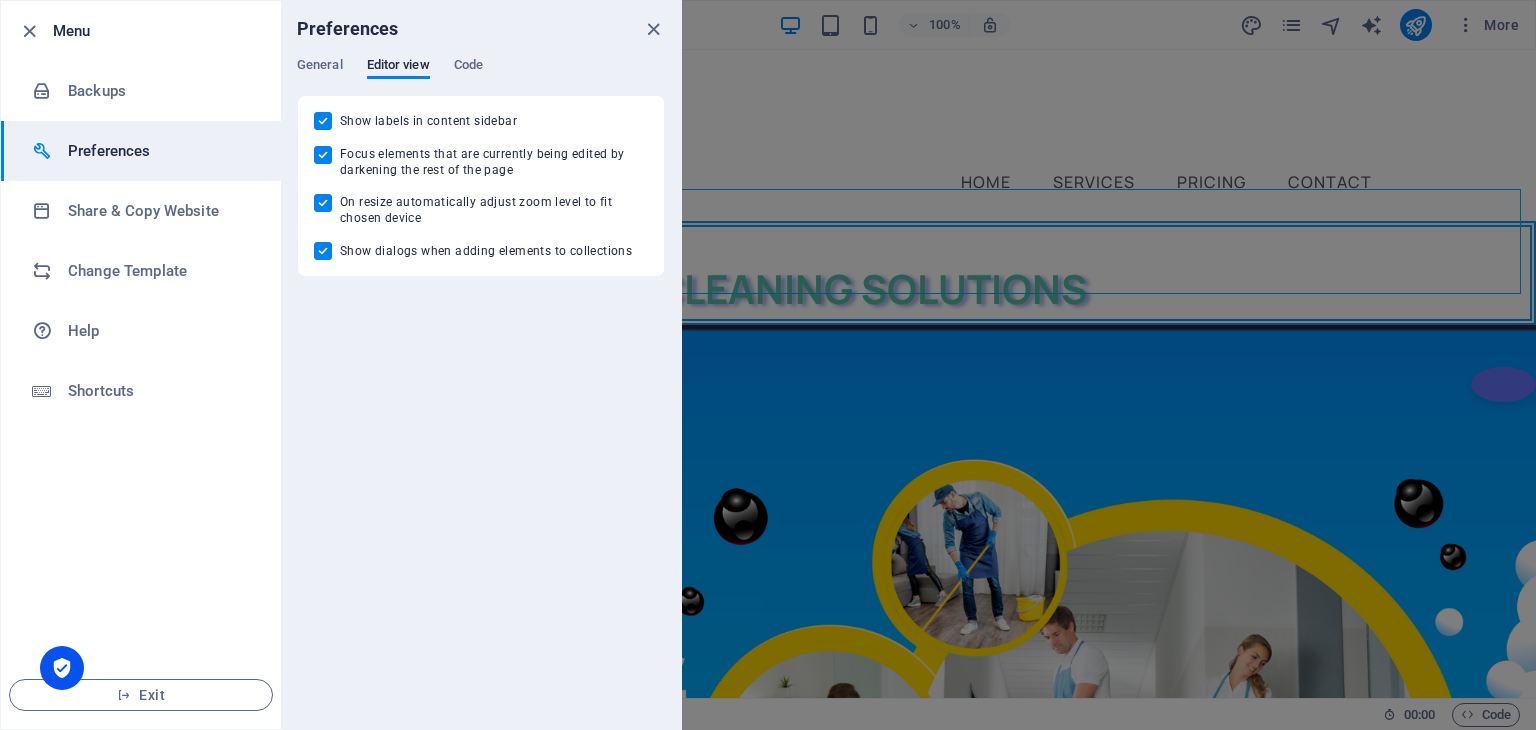 click on "General Editor view Code" at bounding box center [481, 76] 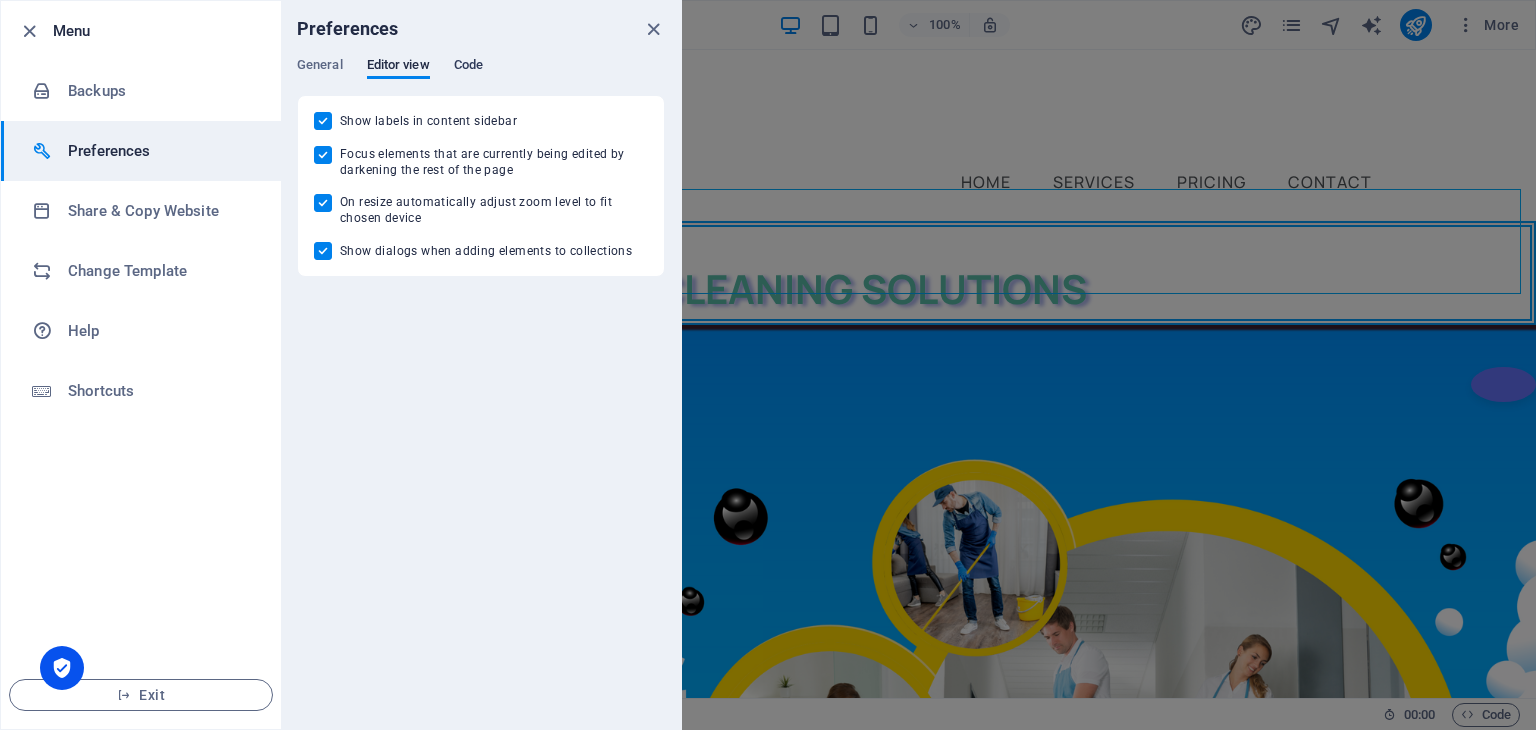 click on "Code" at bounding box center (468, 67) 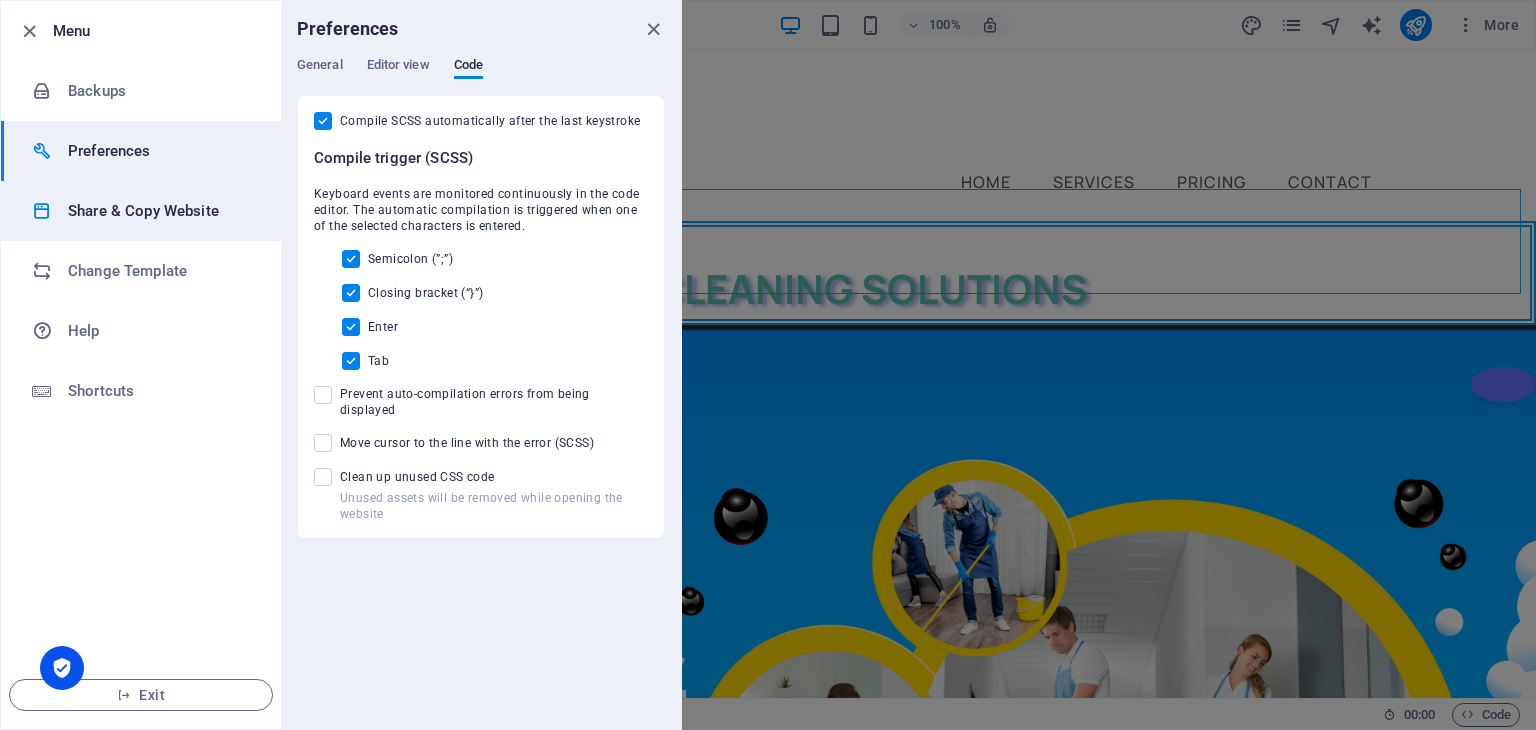 click on "Share & Copy Website" at bounding box center [160, 211] 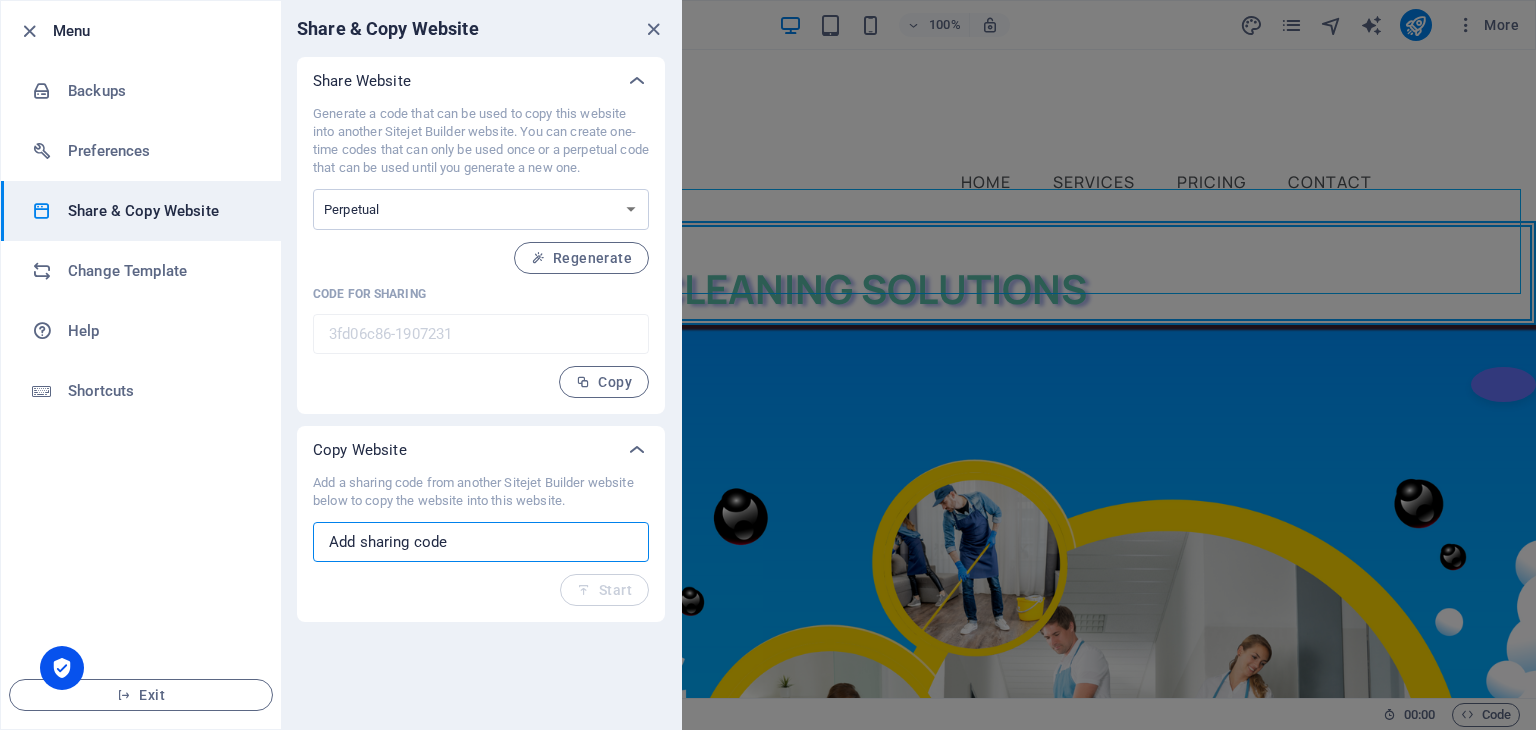 click at bounding box center (481, 542) 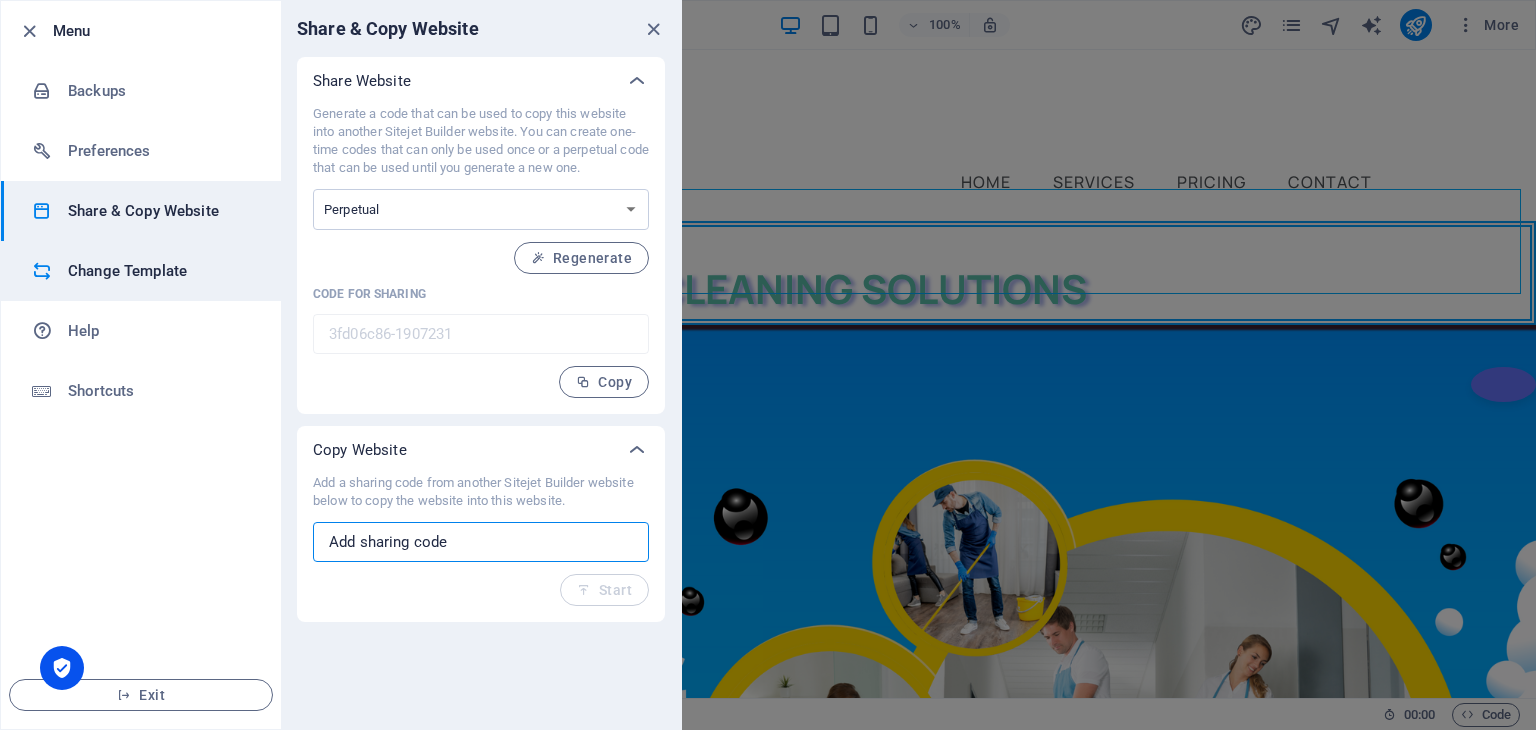 click on "Change Template" at bounding box center [160, 271] 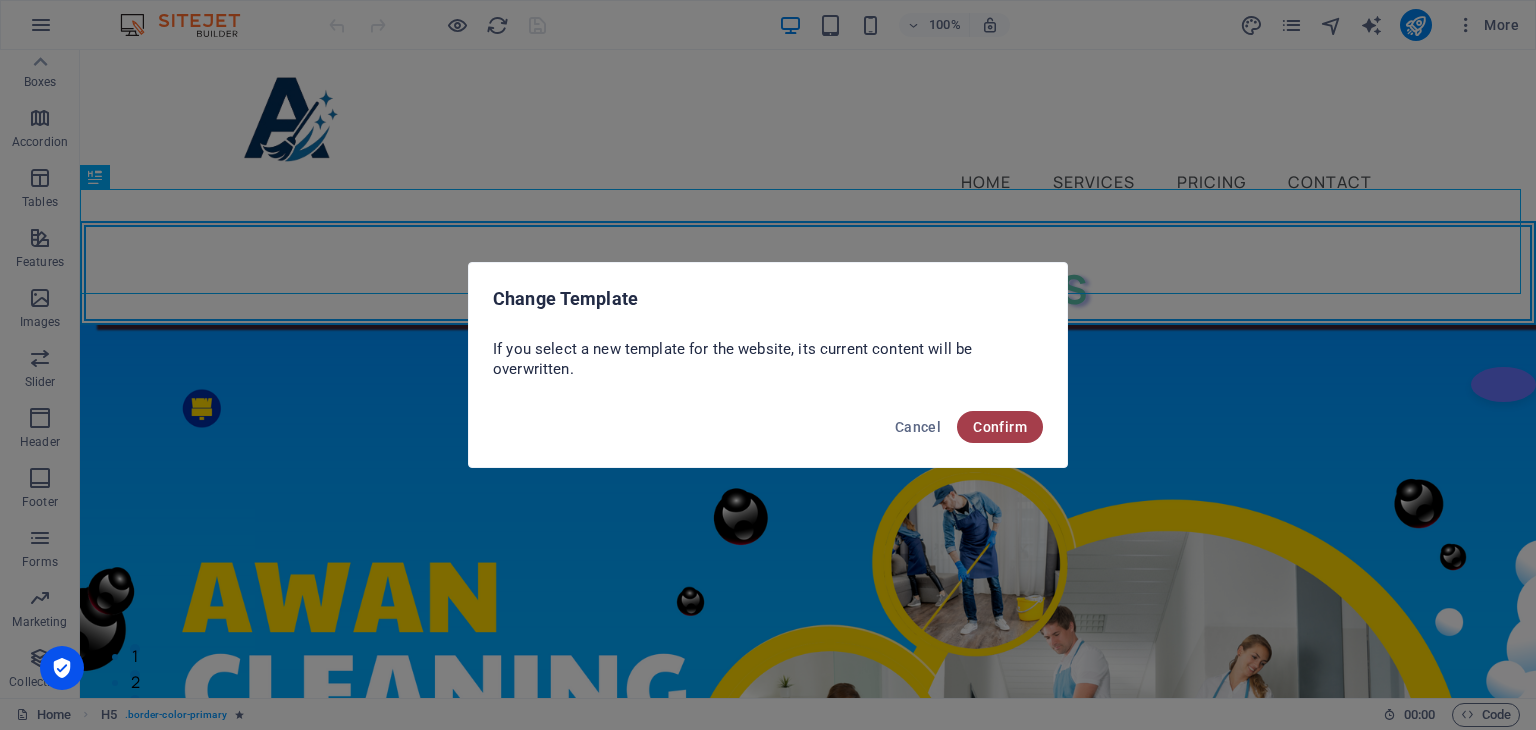 click on "Confirm" at bounding box center (1000, 427) 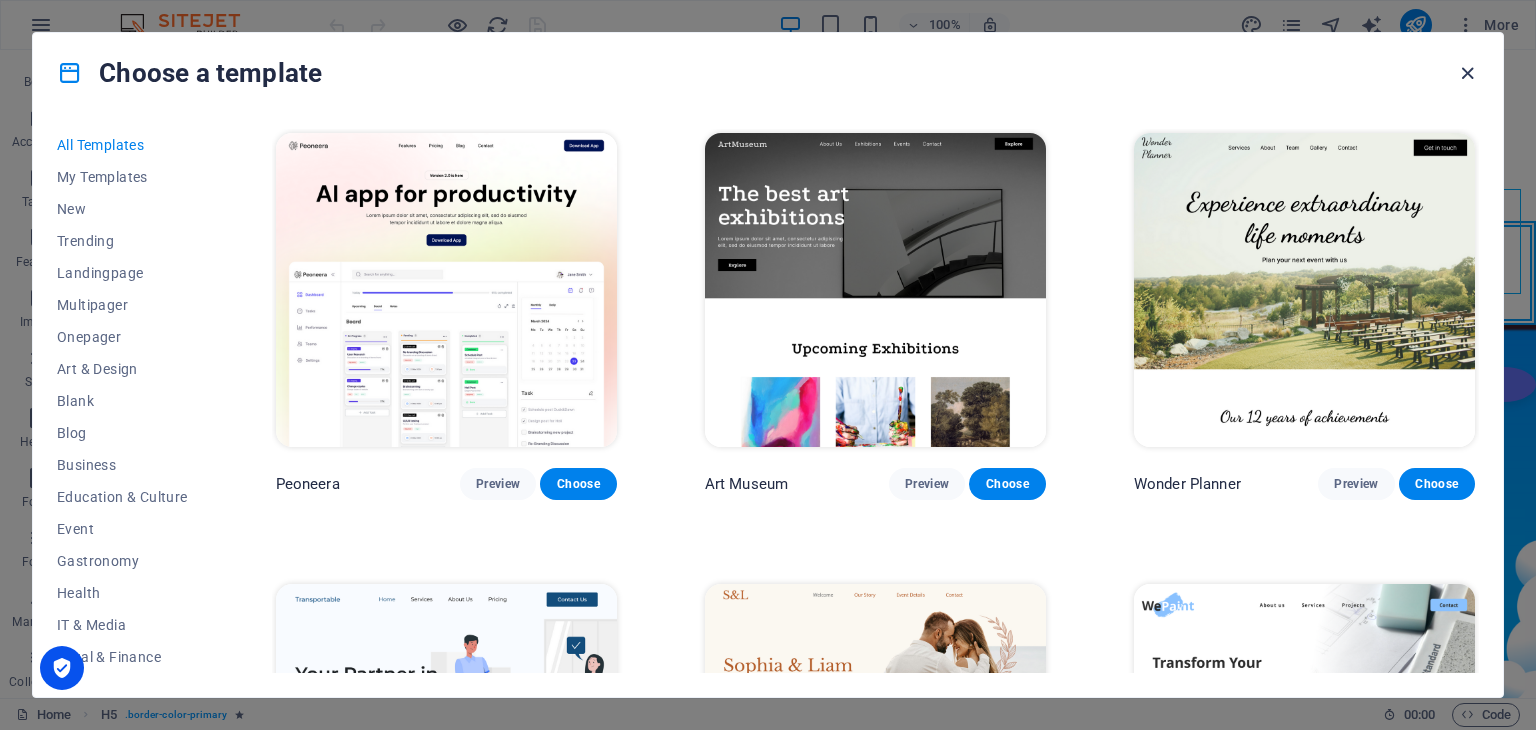 click at bounding box center (1467, 73) 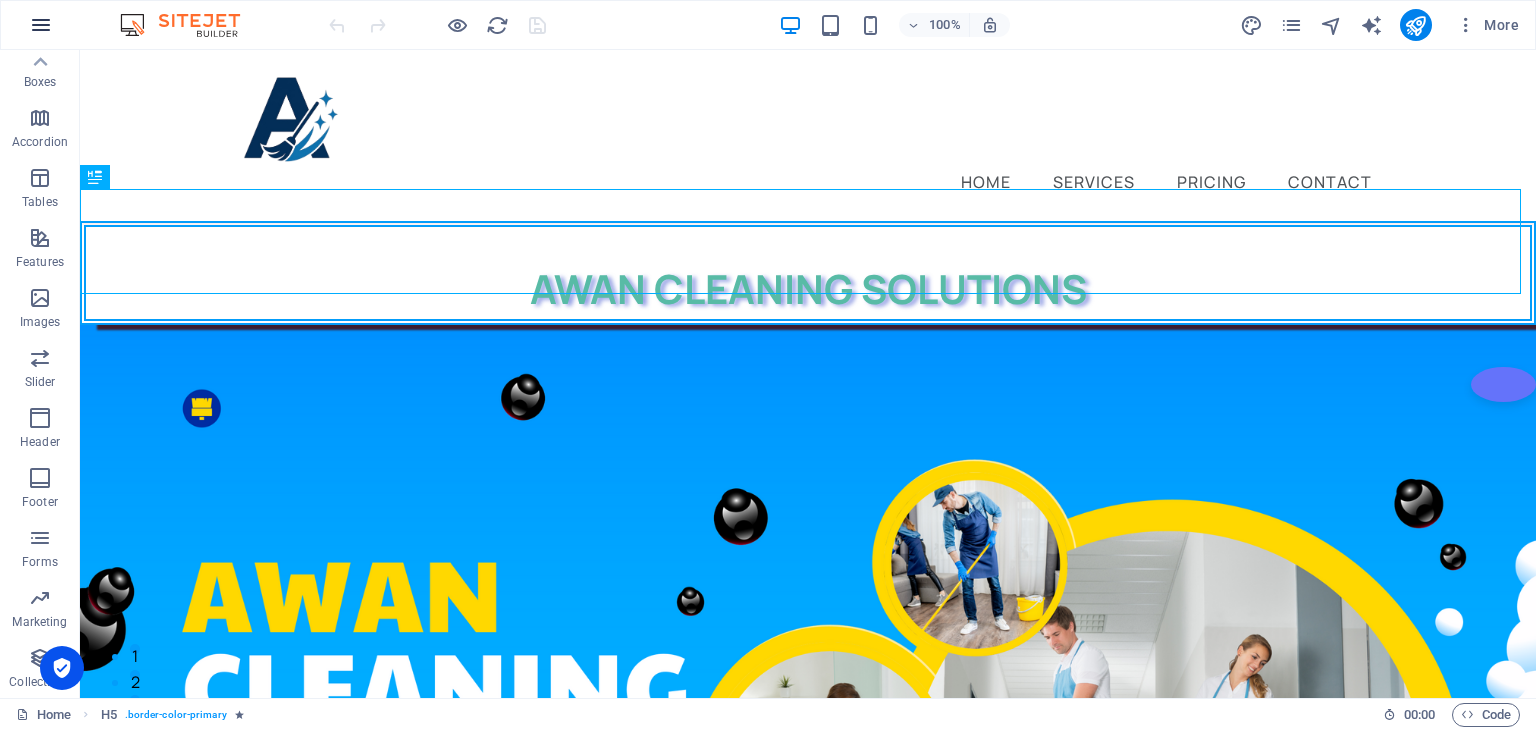 click at bounding box center [41, 25] 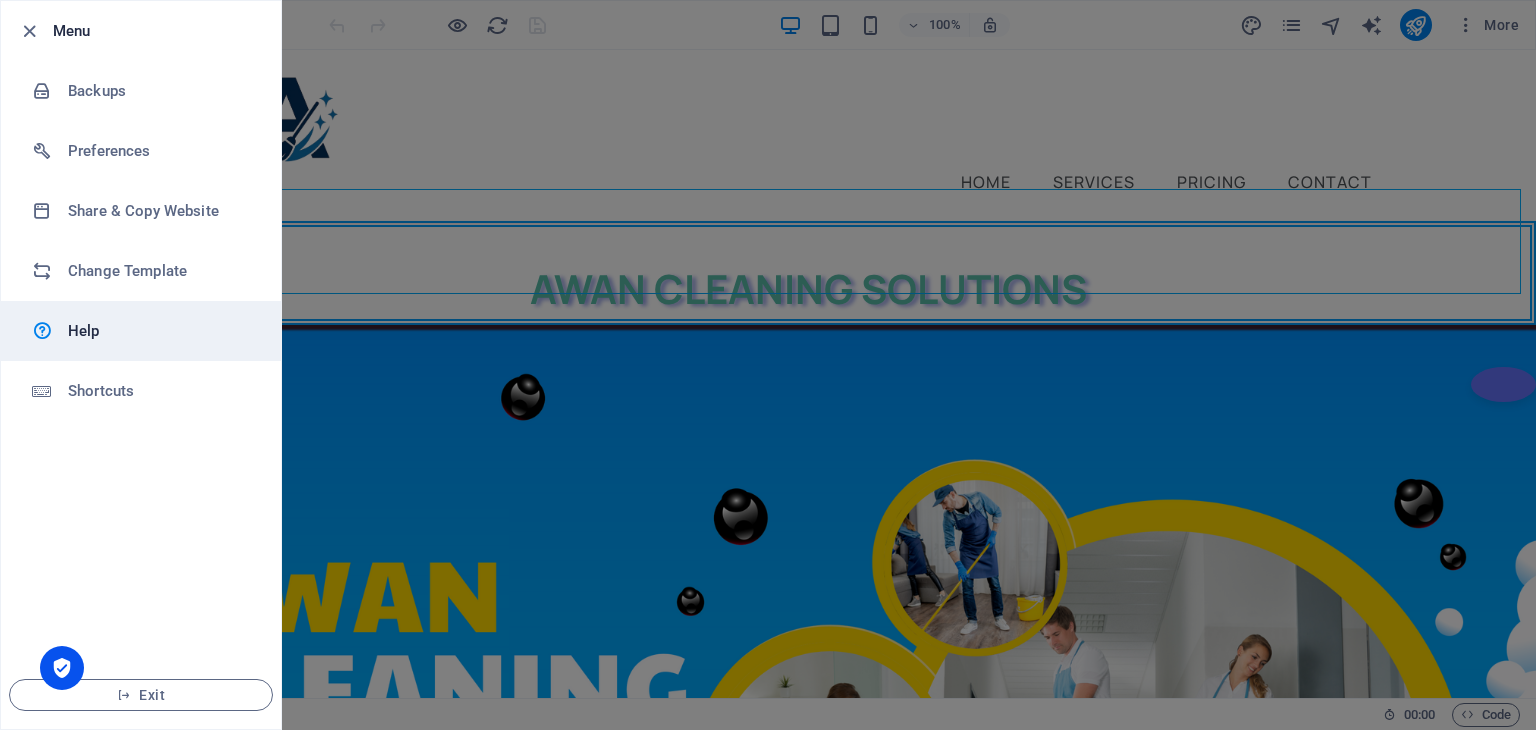 click on "Help" at bounding box center [160, 331] 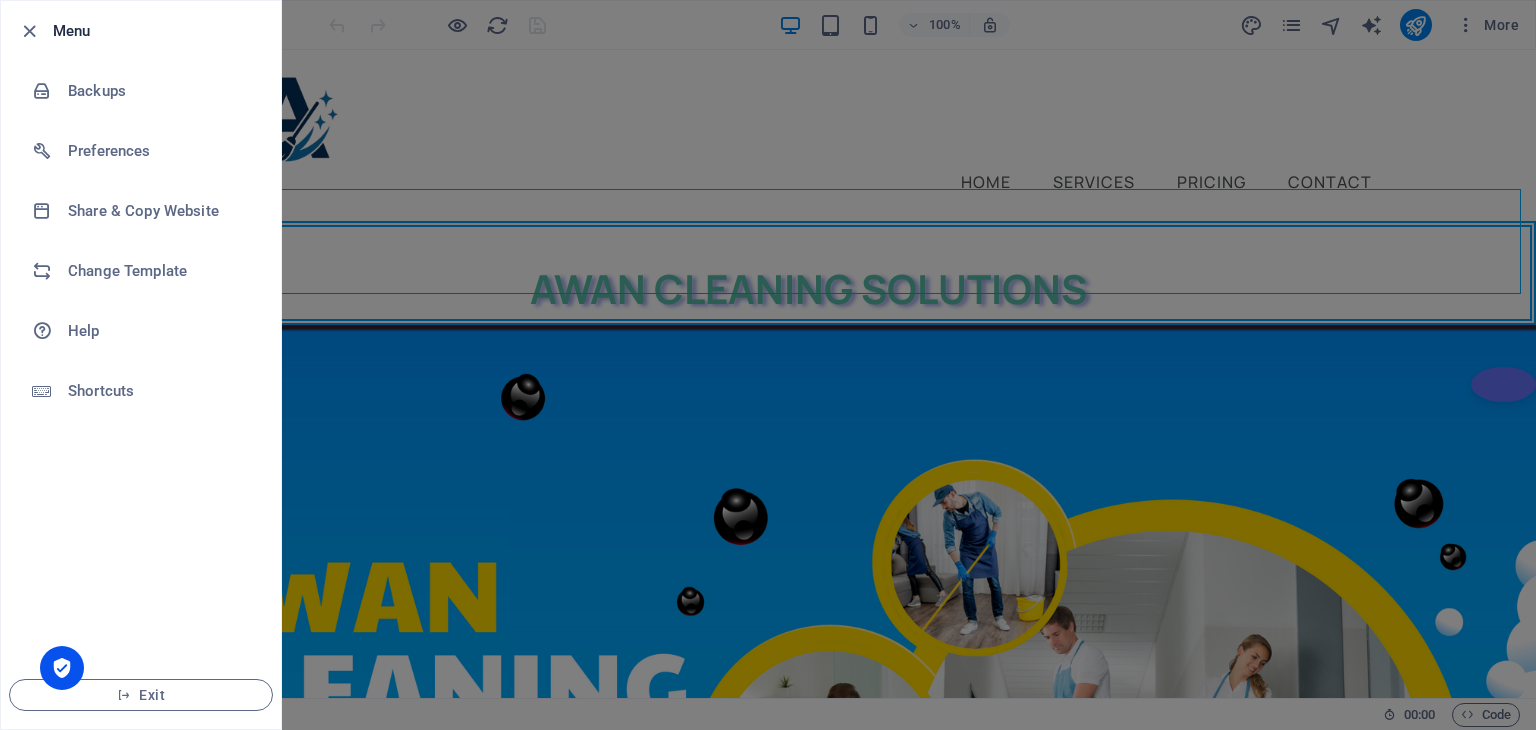 click at bounding box center [768, 365] 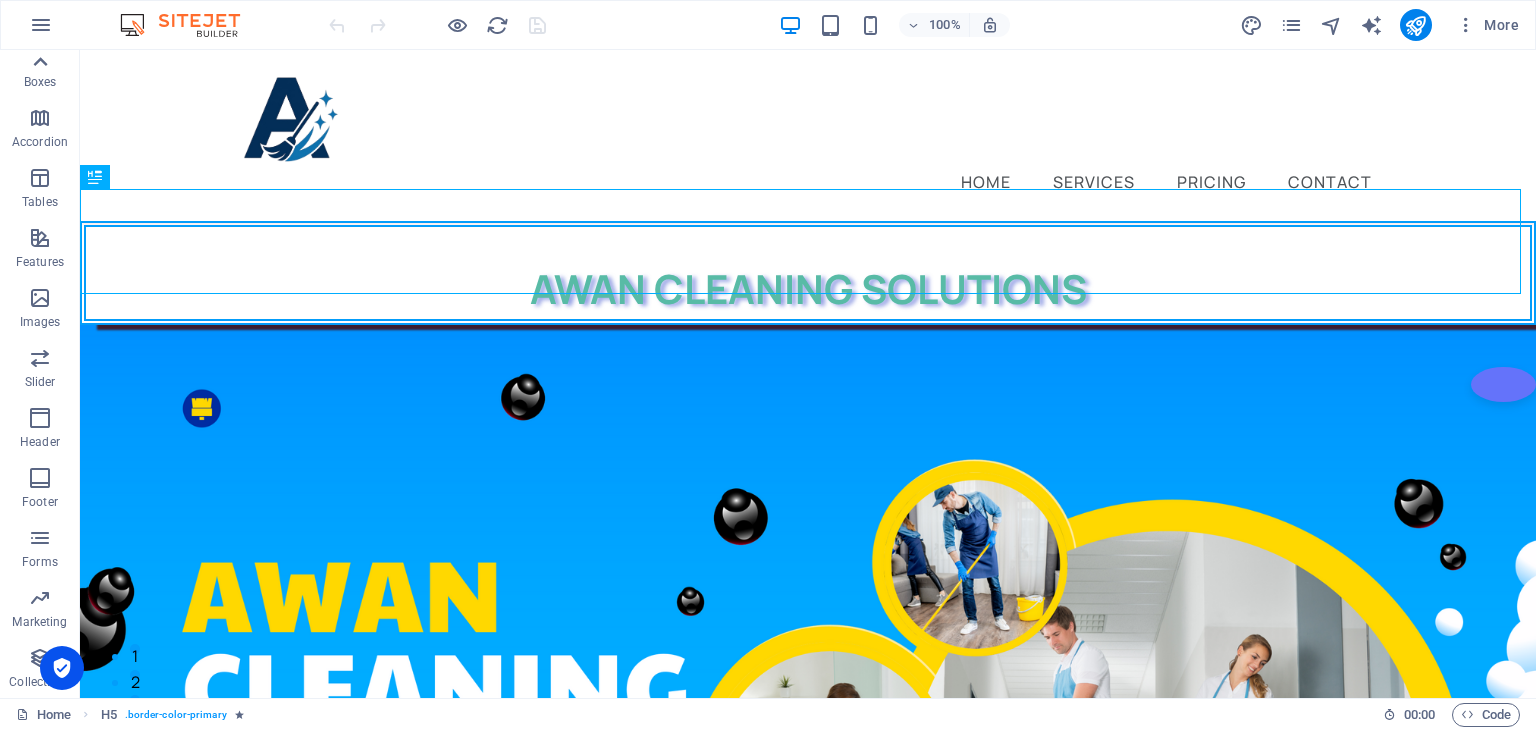 click 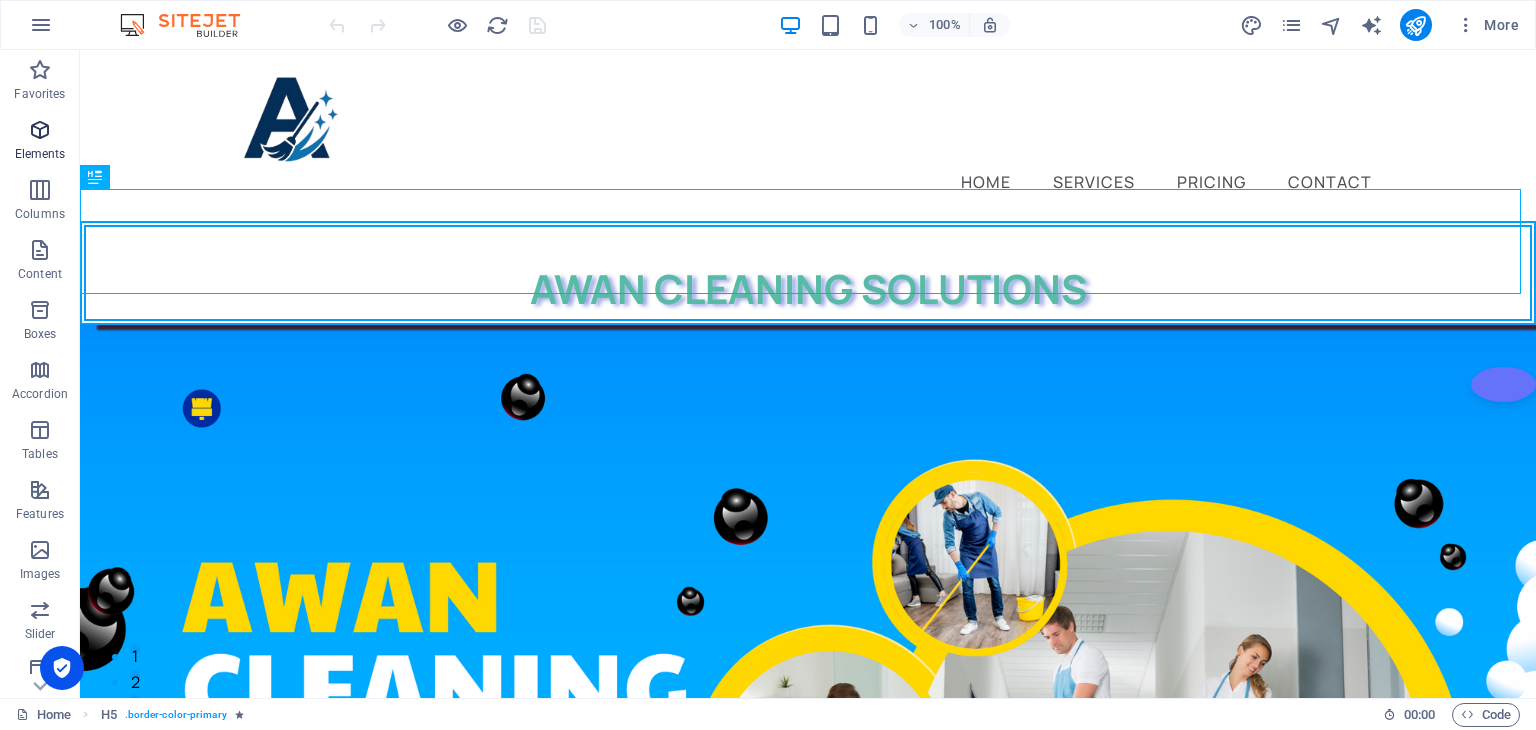 click at bounding box center (40, 130) 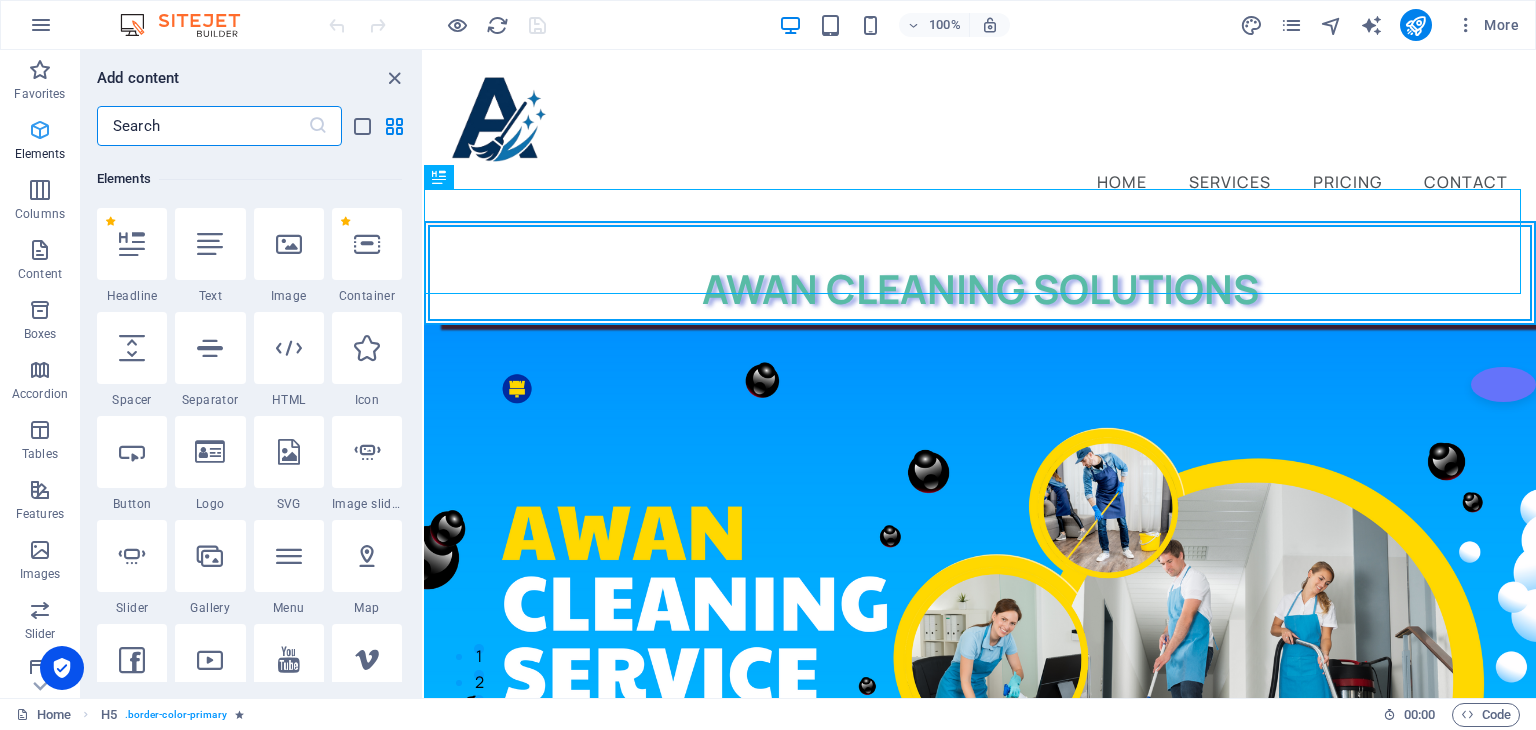 scroll, scrollTop: 212, scrollLeft: 0, axis: vertical 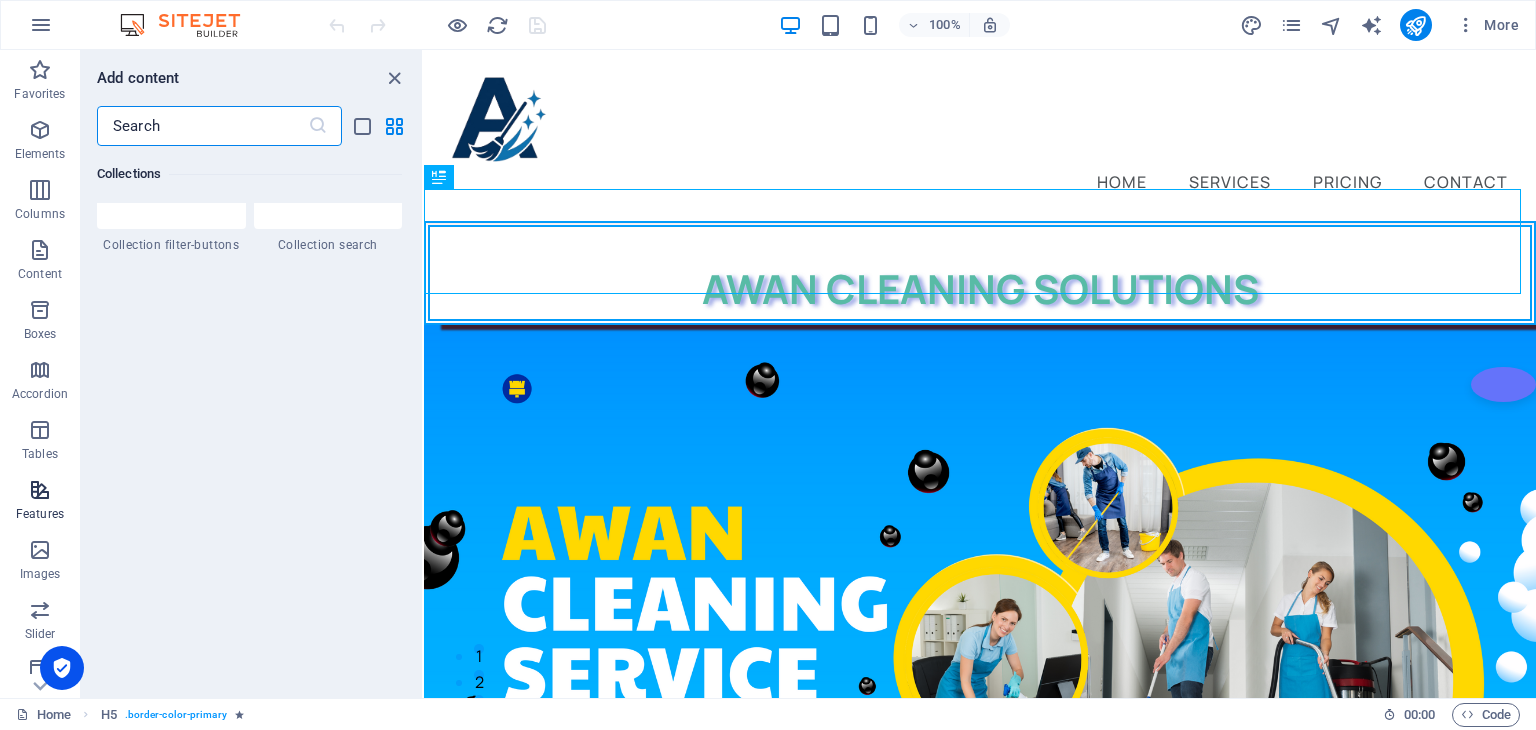 click at bounding box center (40, 490) 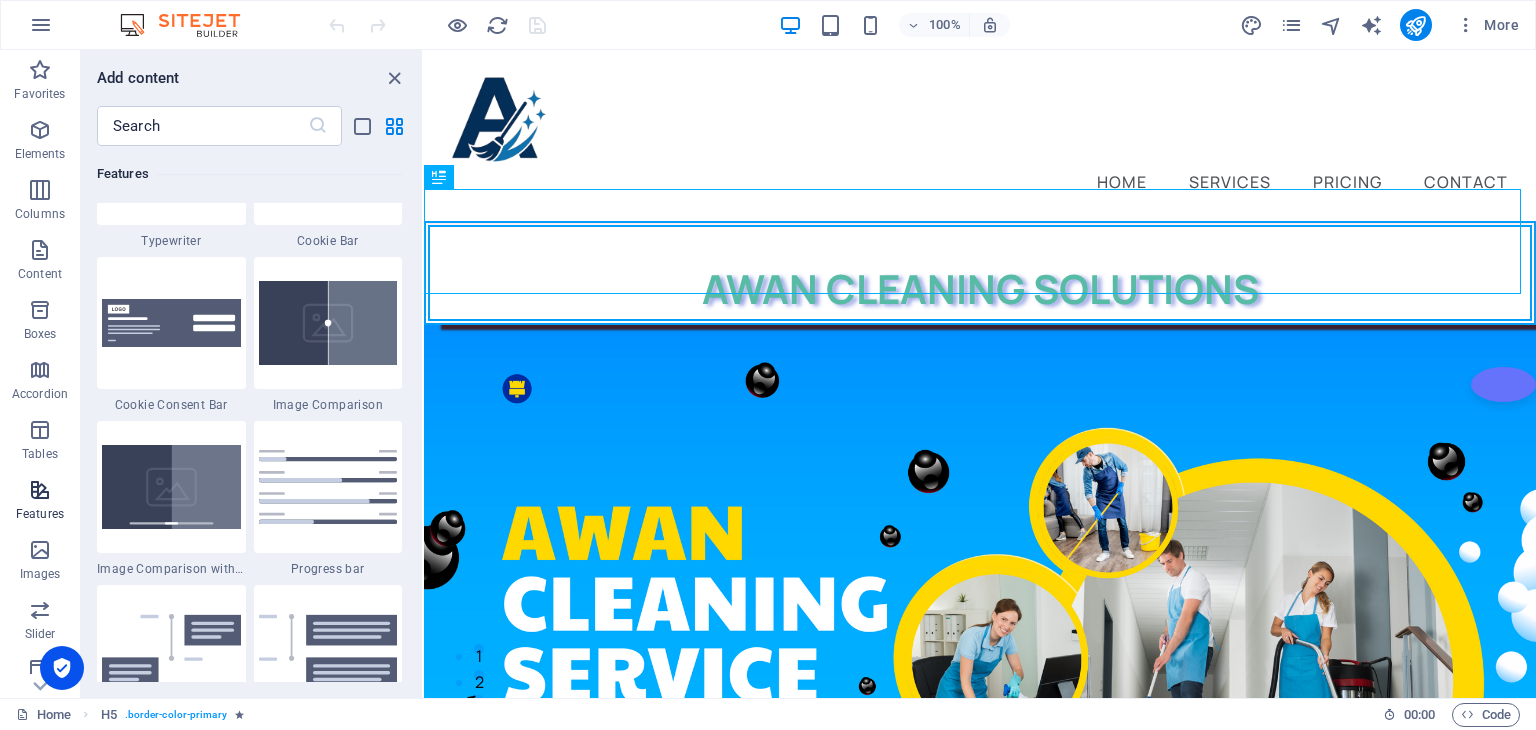 scroll, scrollTop: 7631, scrollLeft: 0, axis: vertical 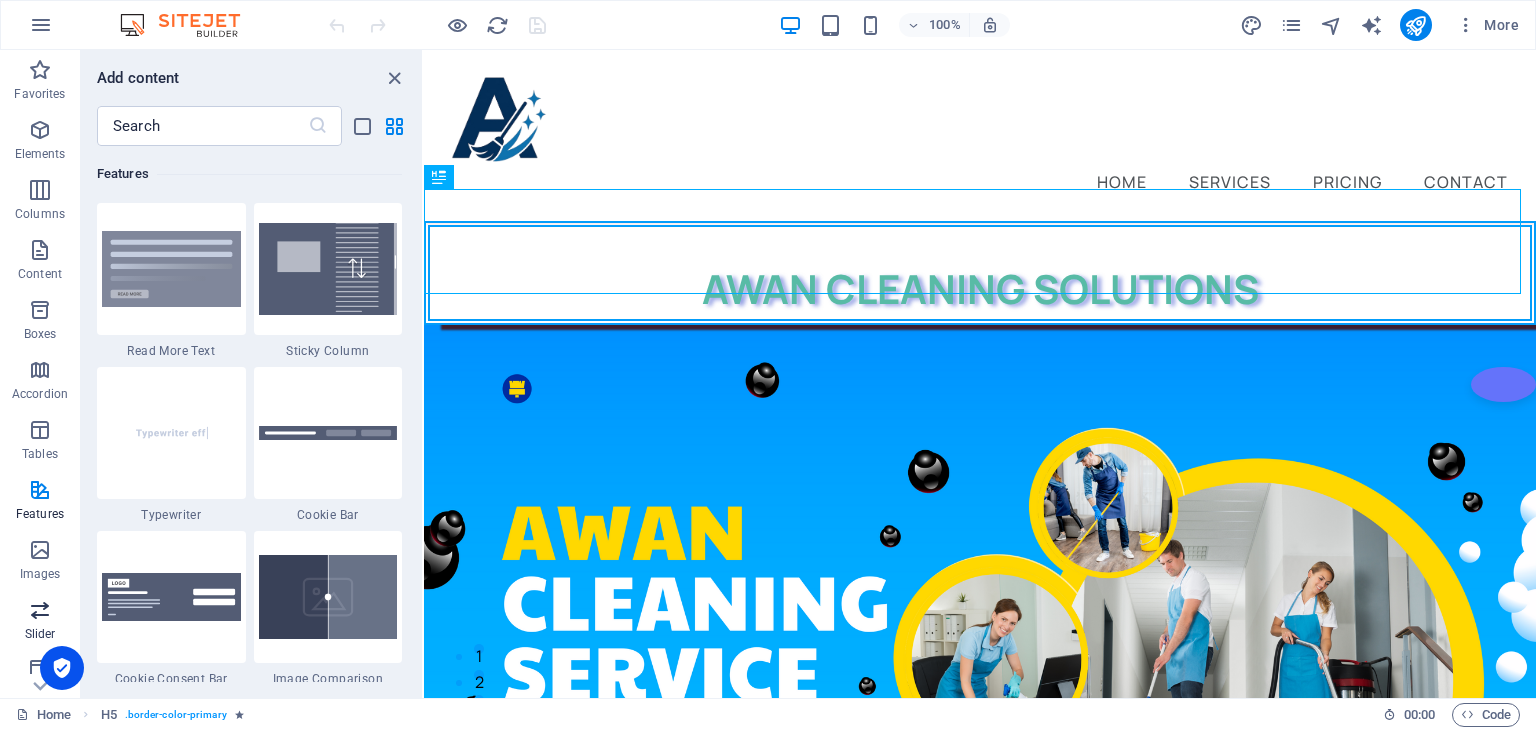 click on "Slider" at bounding box center (40, 622) 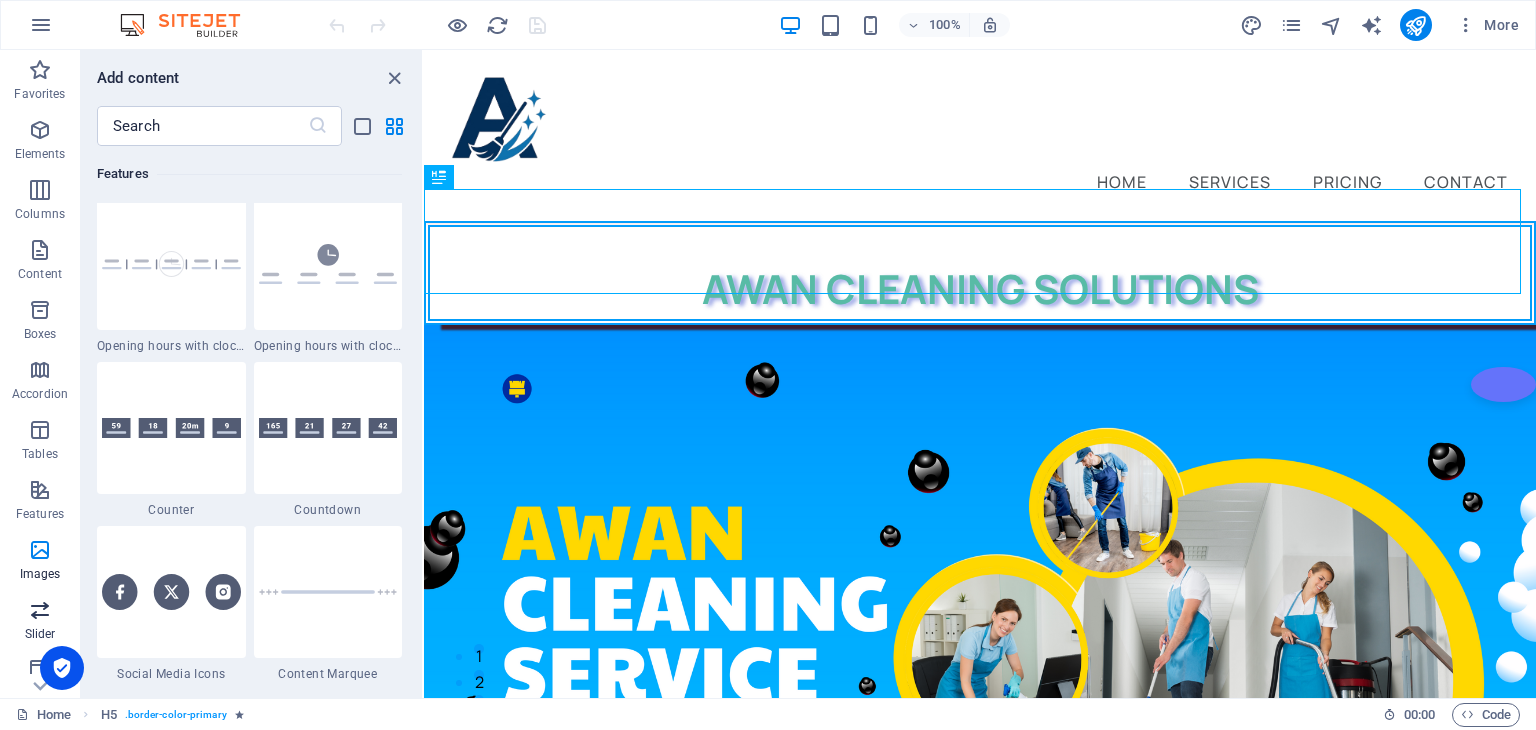 scroll, scrollTop: 11173, scrollLeft: 0, axis: vertical 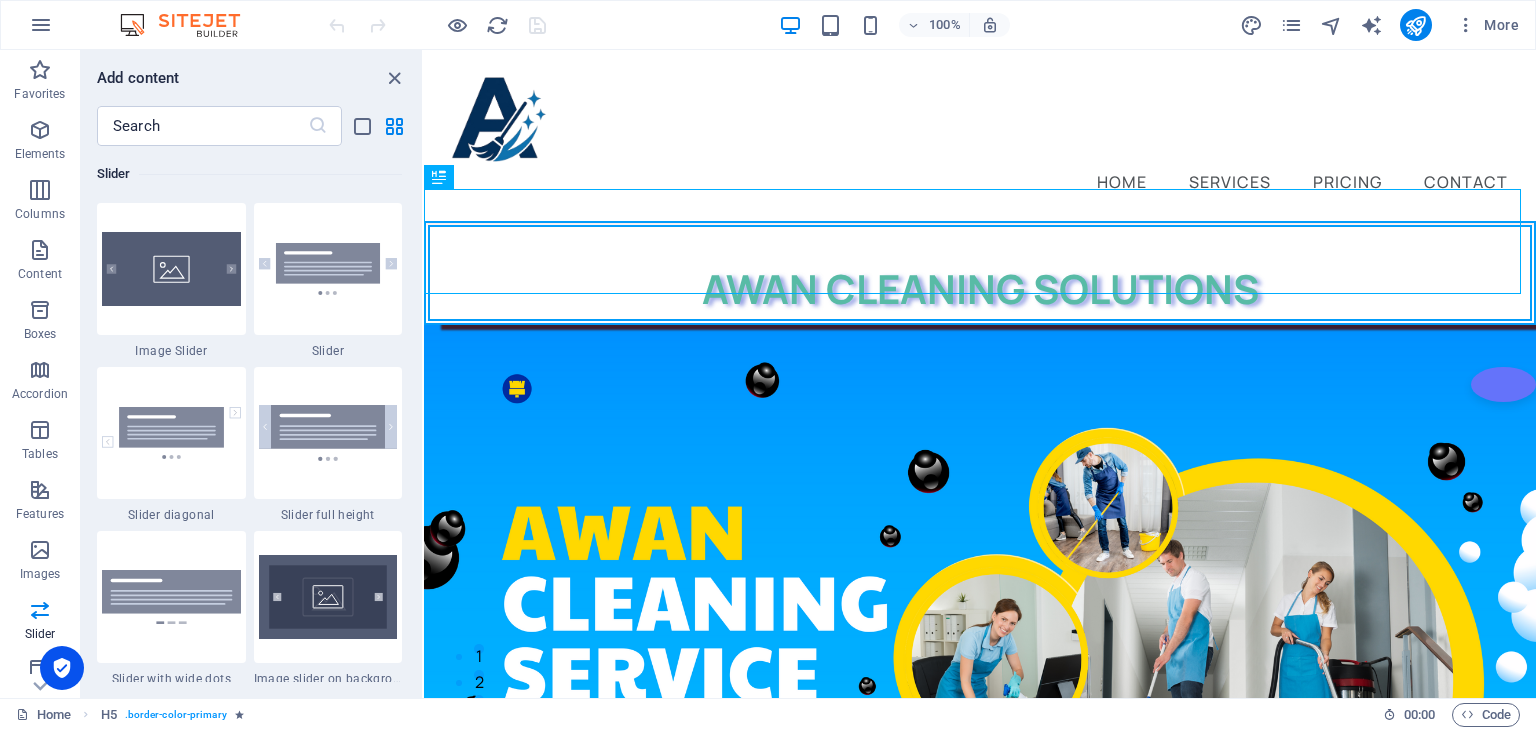 click at bounding box center (62, 668) 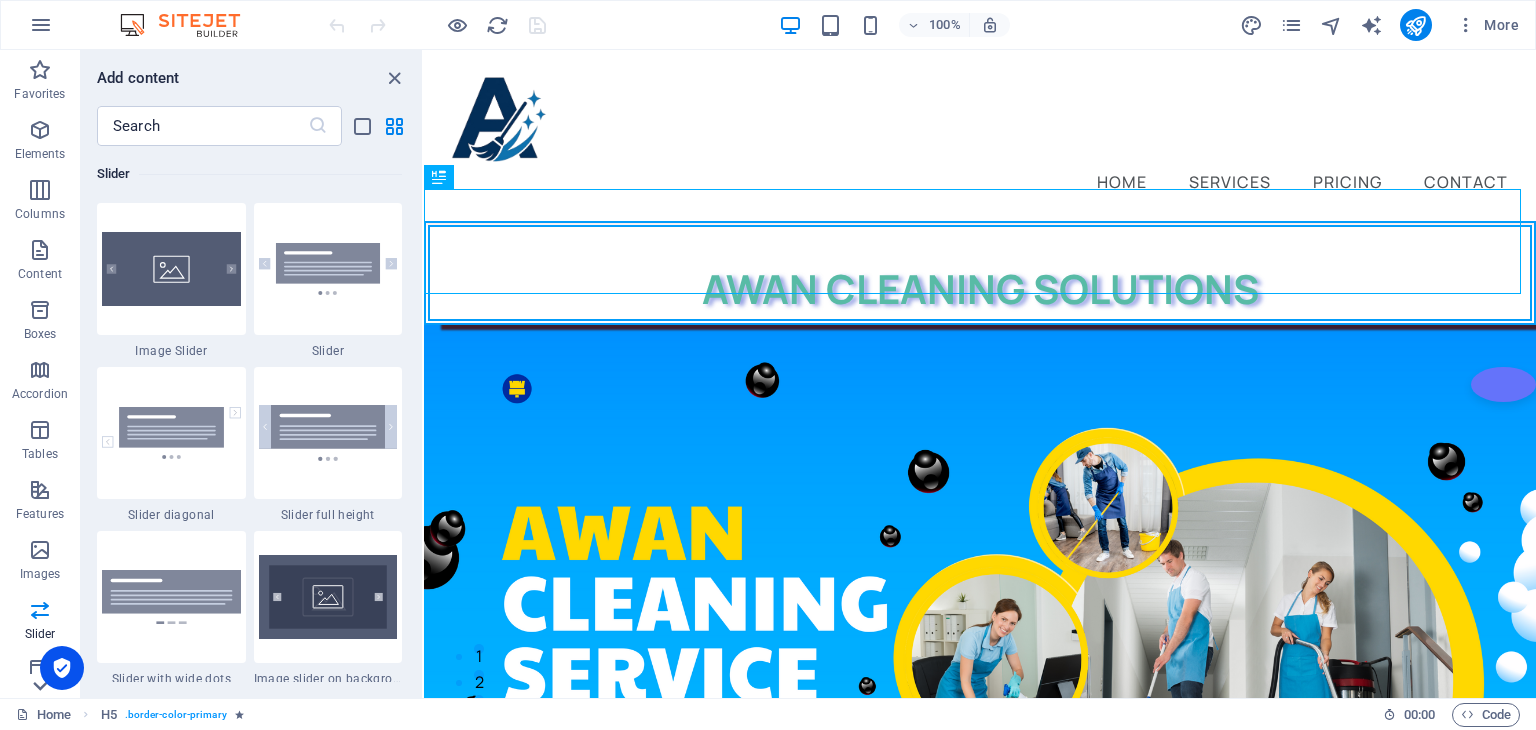 click 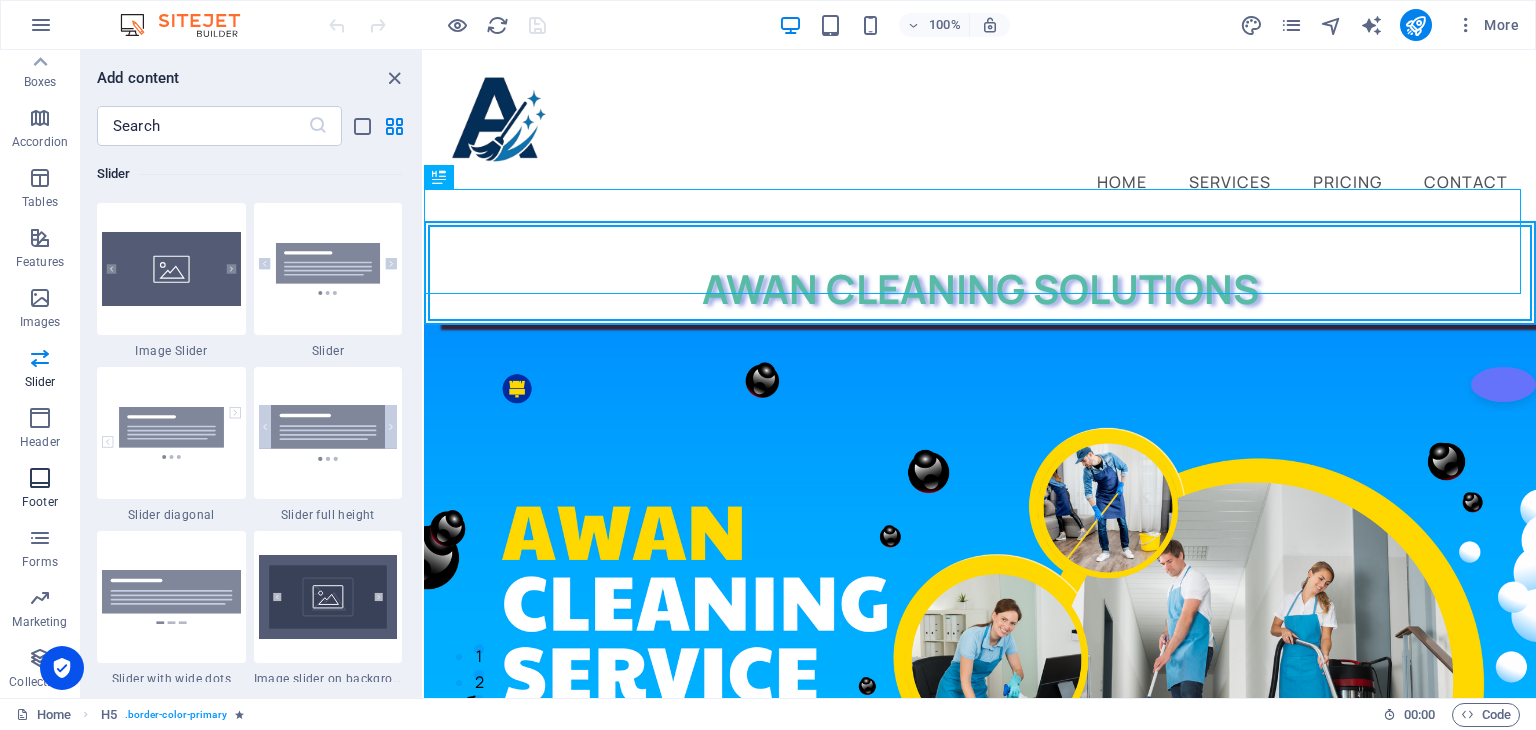click at bounding box center [40, 478] 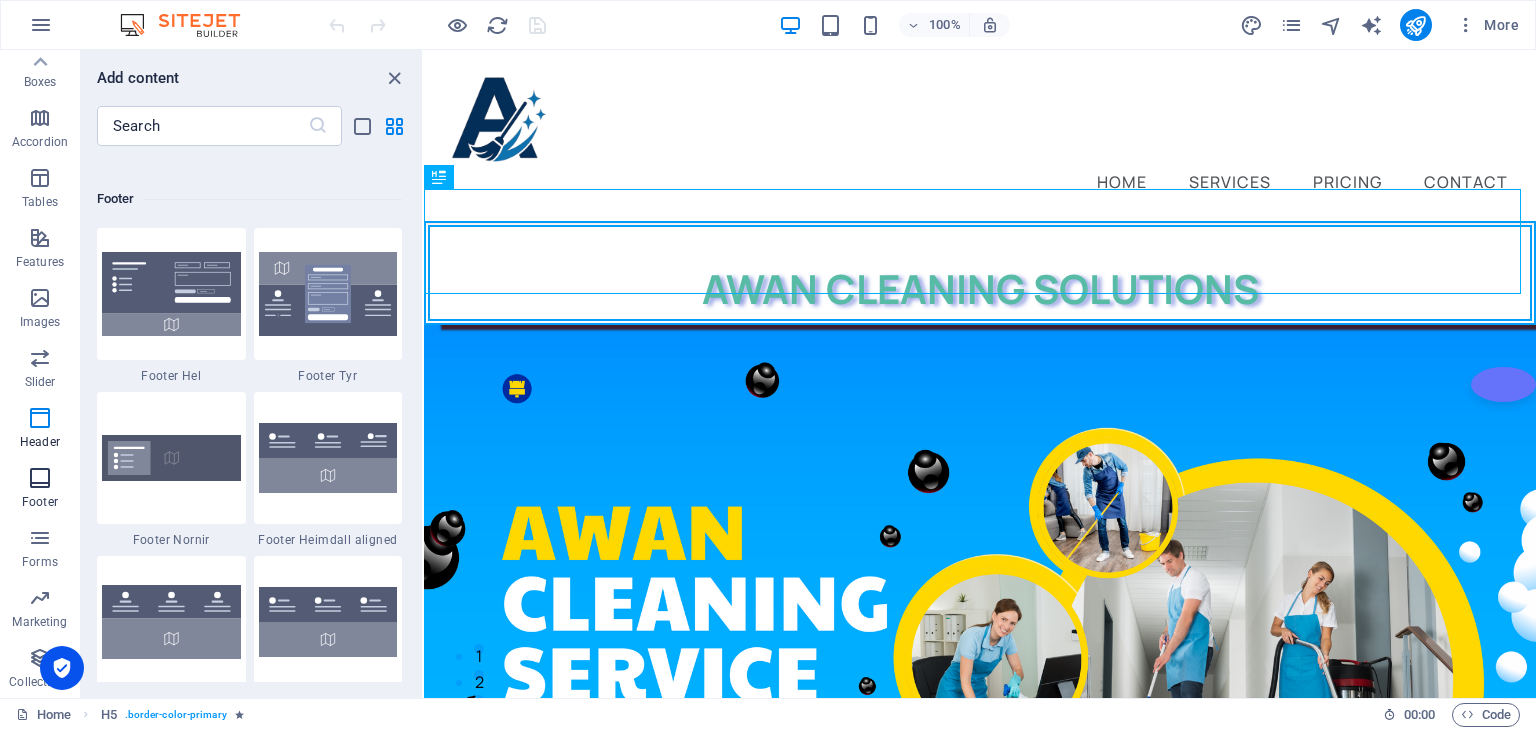 scroll, scrollTop: 13074, scrollLeft: 0, axis: vertical 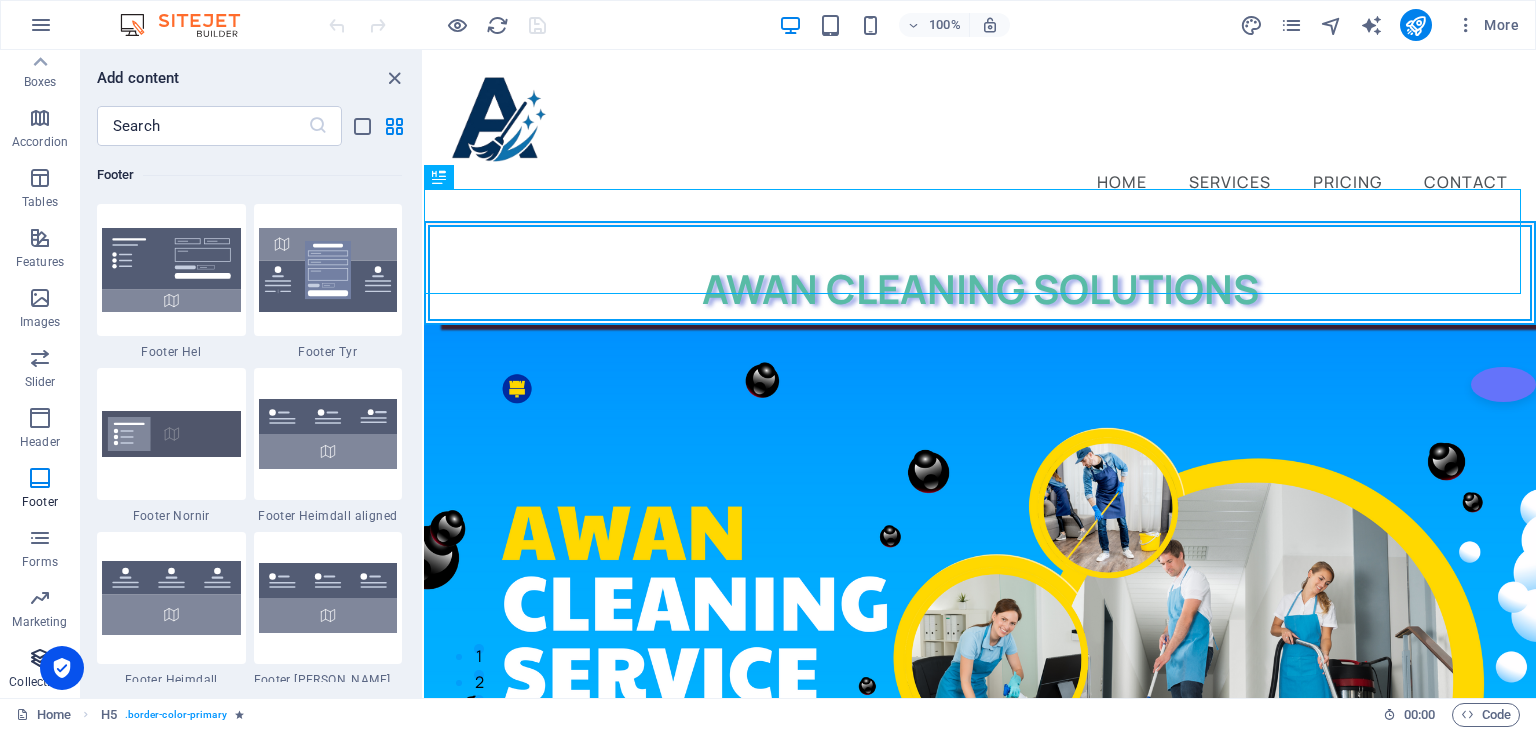 click at bounding box center [40, 658] 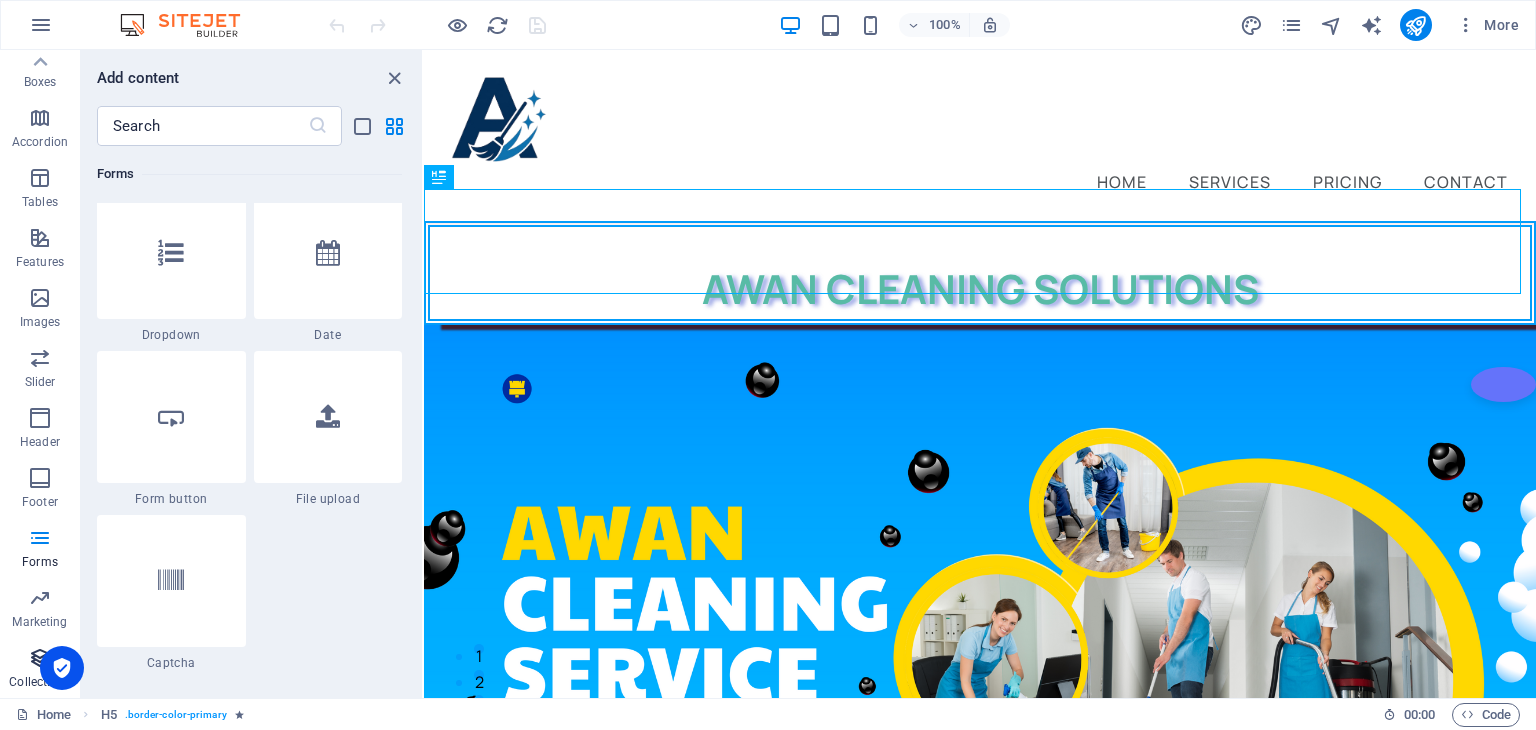 scroll, scrollTop: 18142, scrollLeft: 0, axis: vertical 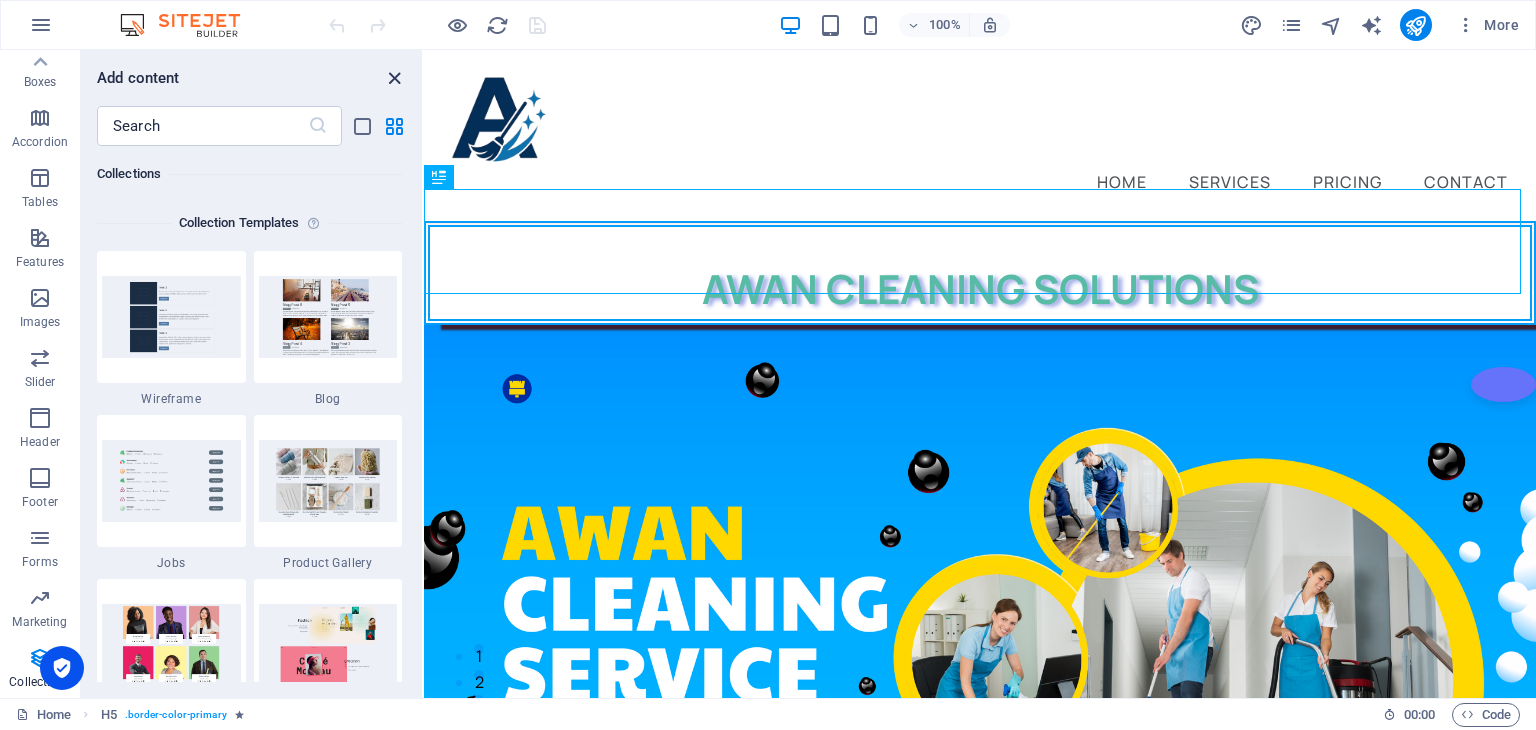 click at bounding box center (394, 78) 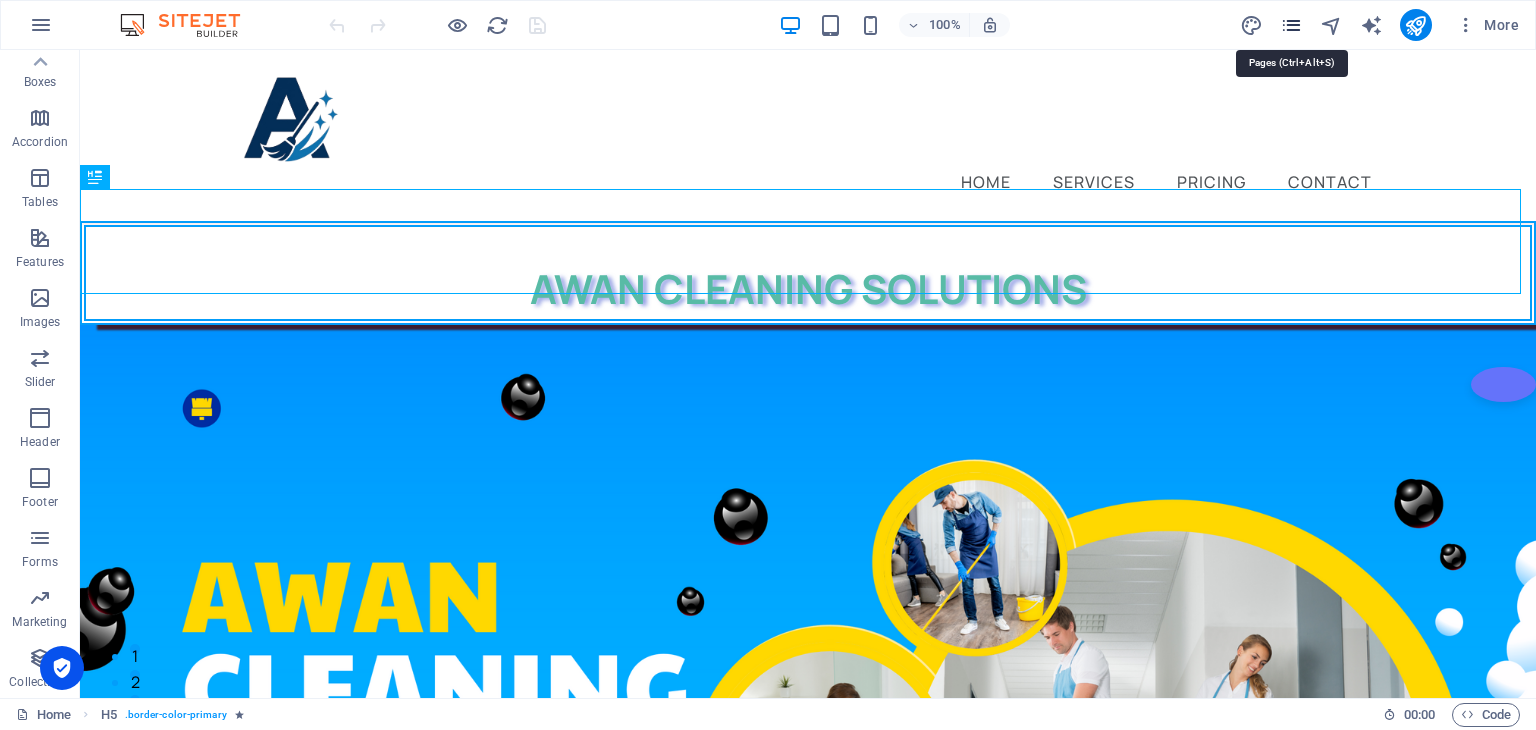 click at bounding box center [1291, 25] 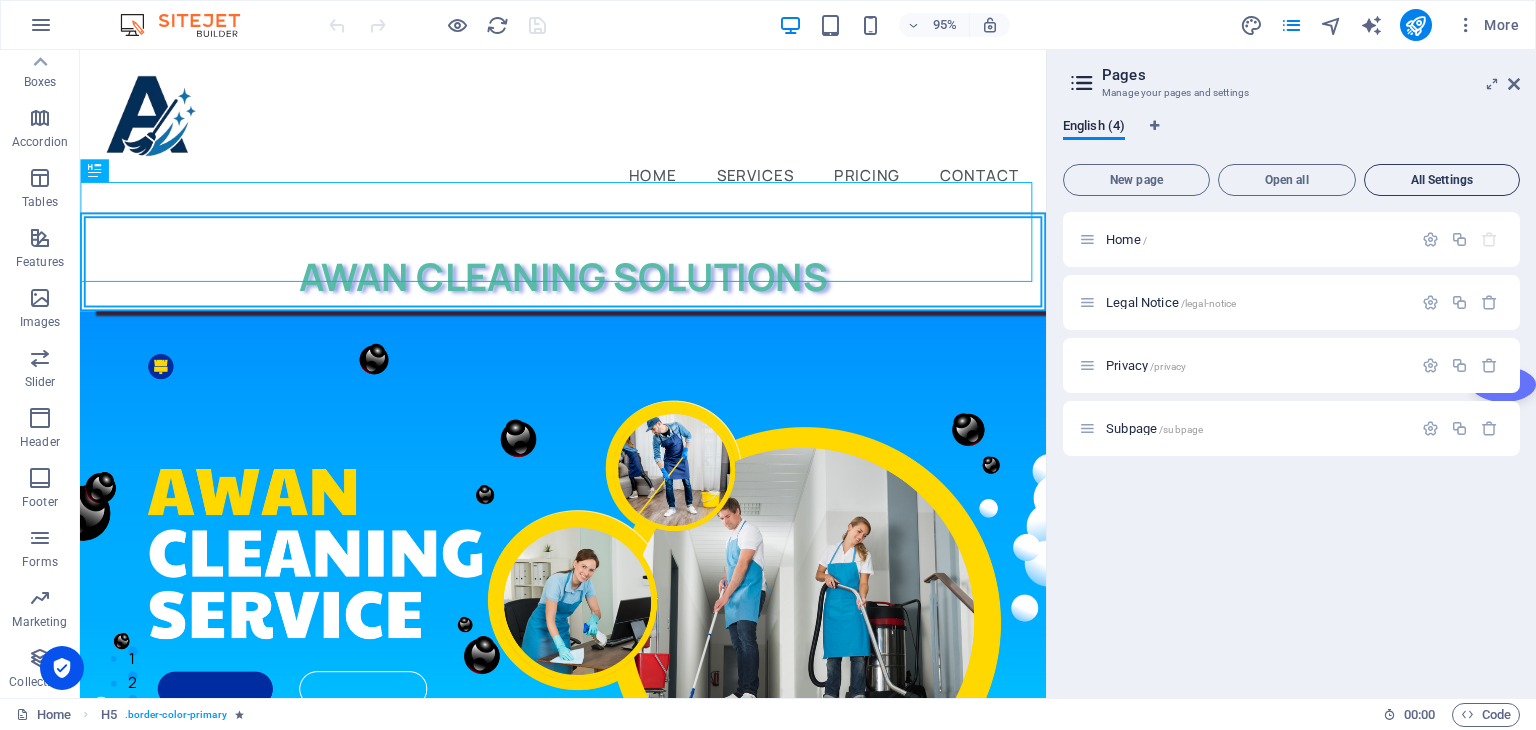 click on "All Settings" at bounding box center (1442, 180) 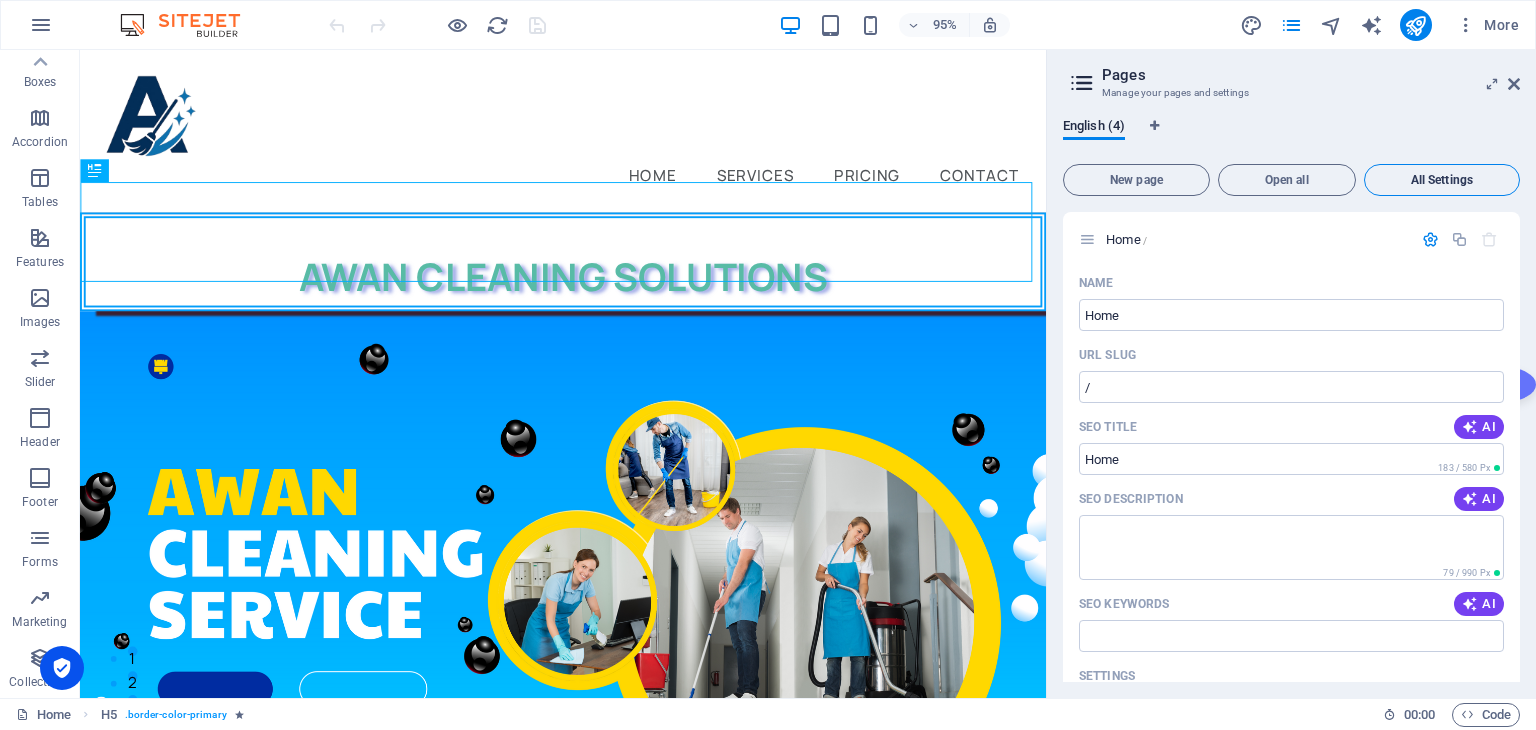 scroll, scrollTop: 2292, scrollLeft: 0, axis: vertical 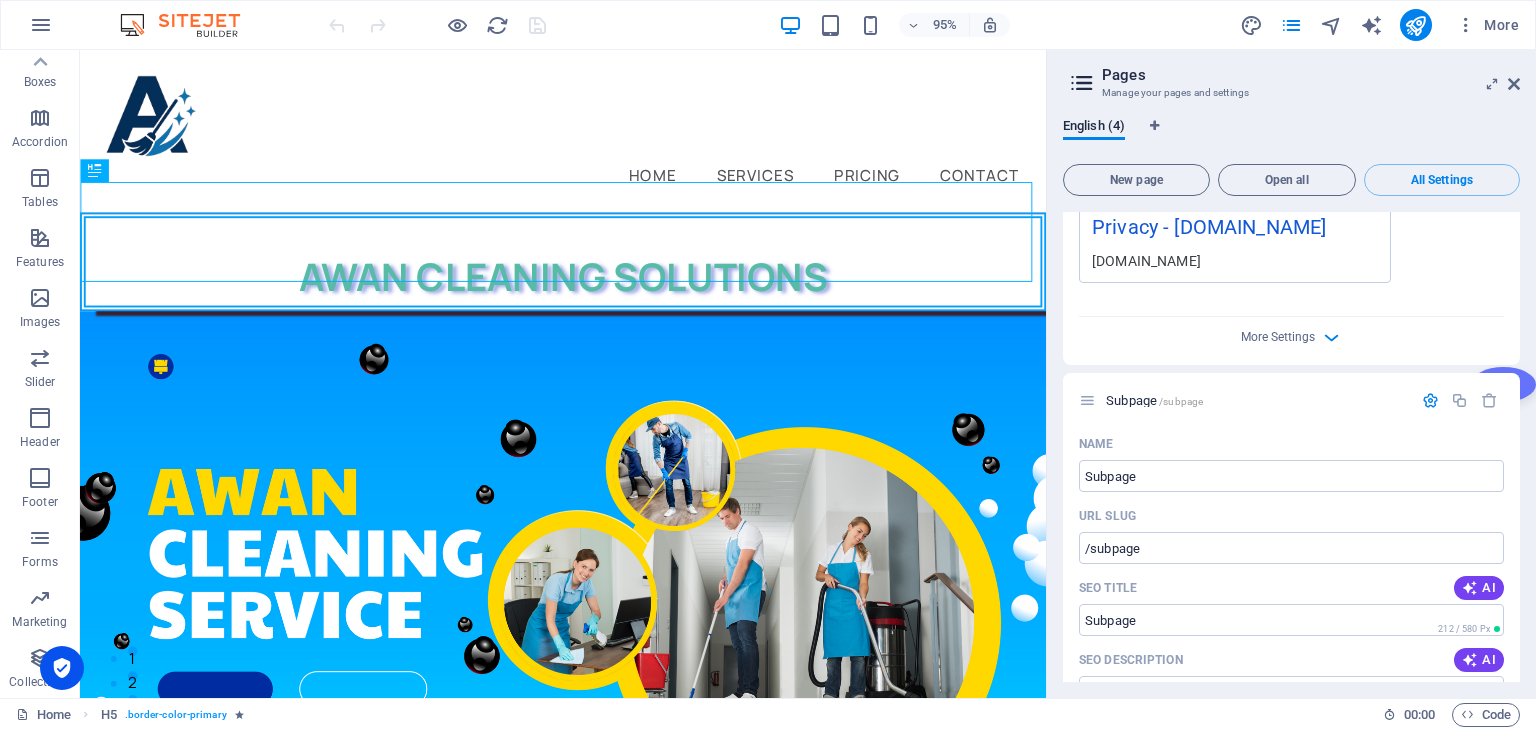 drag, startPoint x: 1519, startPoint y: 557, endPoint x: 1530, endPoint y: 645, distance: 88.68484 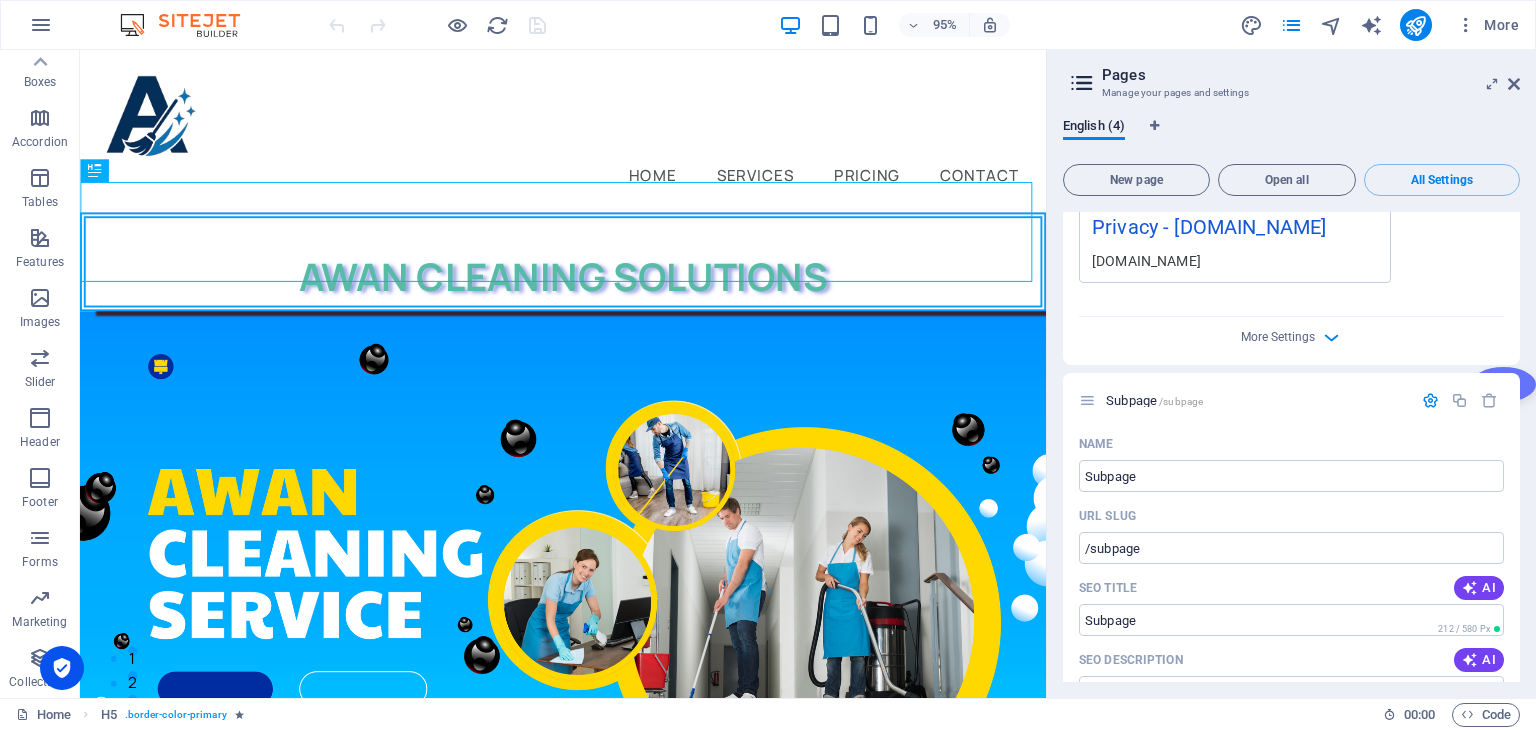 drag, startPoint x: 1519, startPoint y: 585, endPoint x: 1521, endPoint y: 645, distance: 60.033325 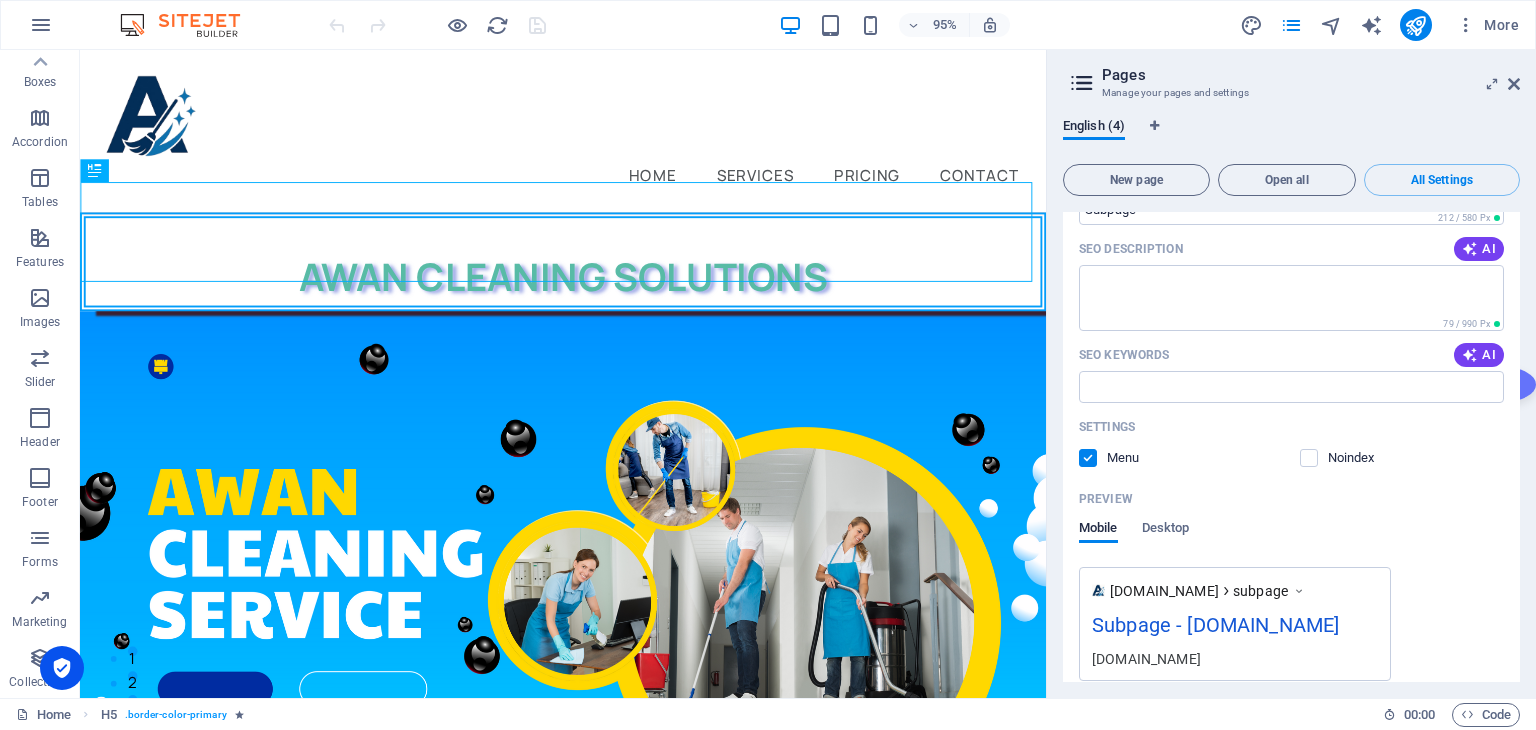 scroll, scrollTop: 2762, scrollLeft: 0, axis: vertical 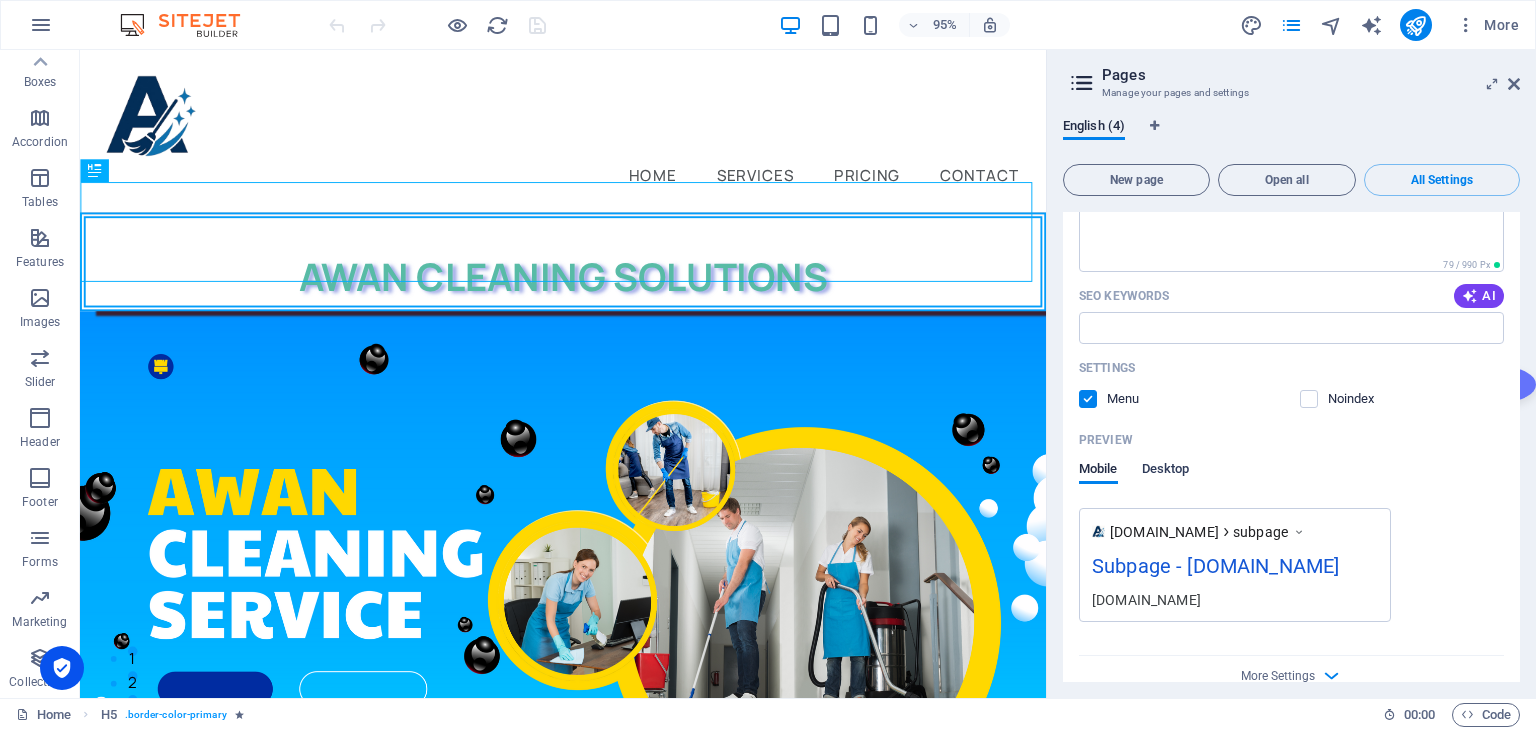 click on "Desktop" at bounding box center [1166, 471] 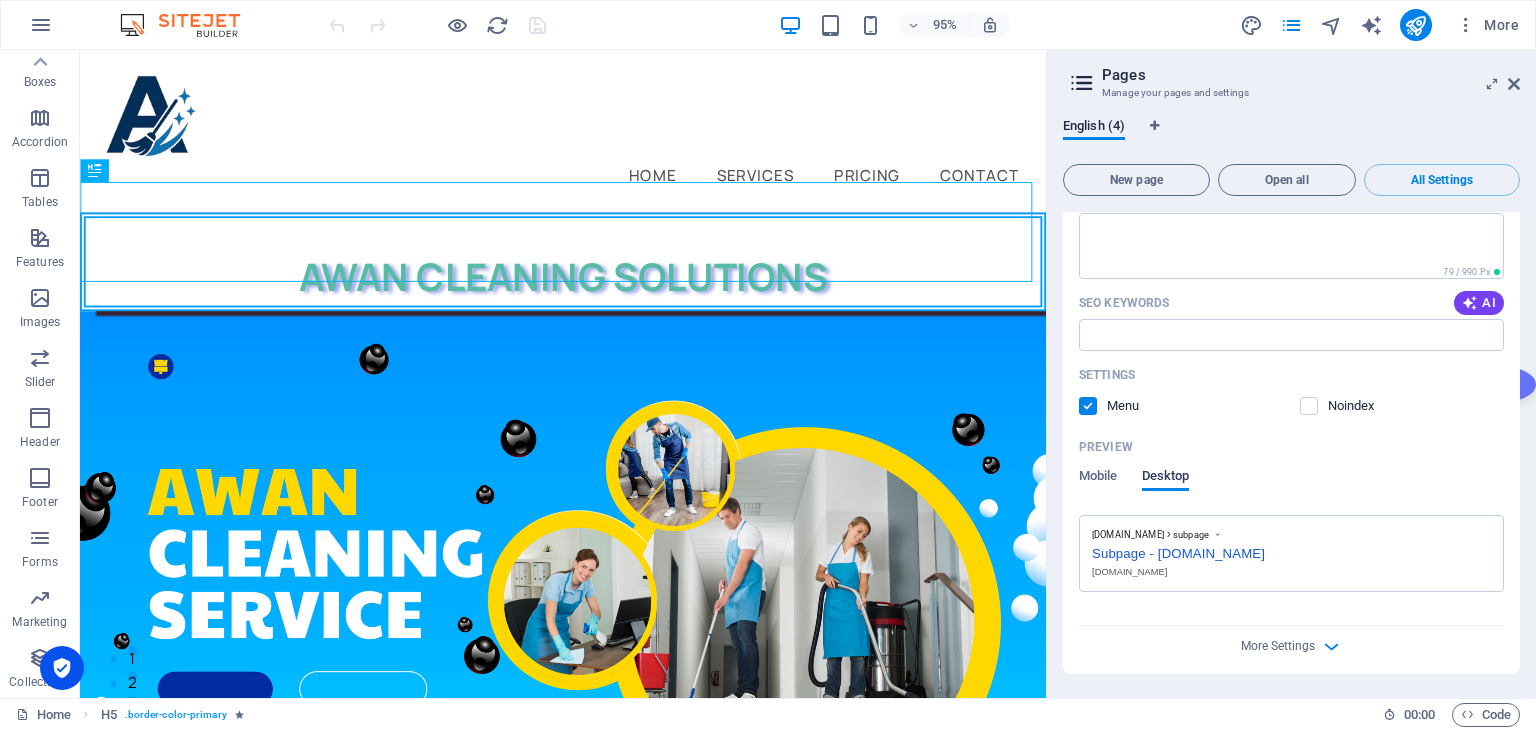 scroll, scrollTop: 2726, scrollLeft: 0, axis: vertical 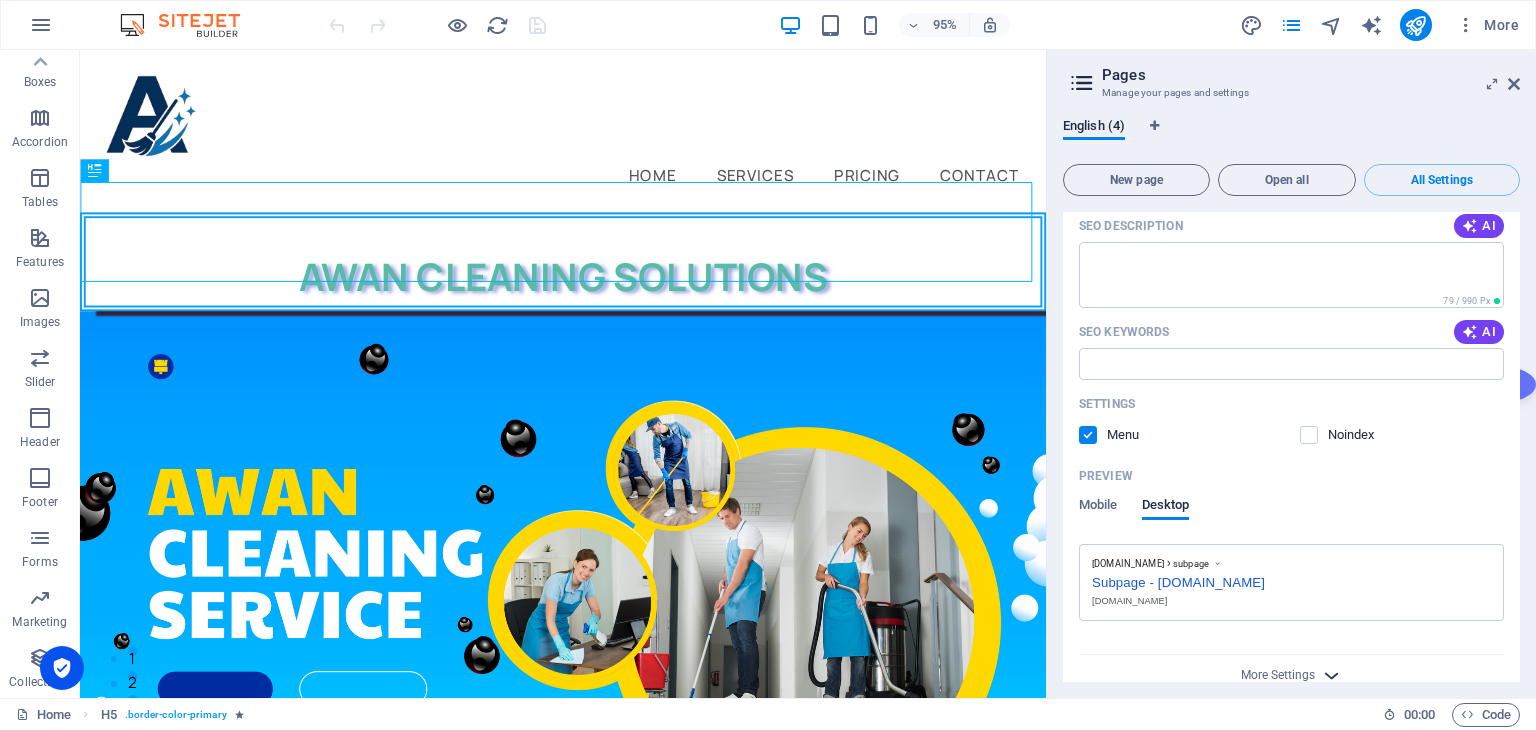 click at bounding box center (1331, 675) 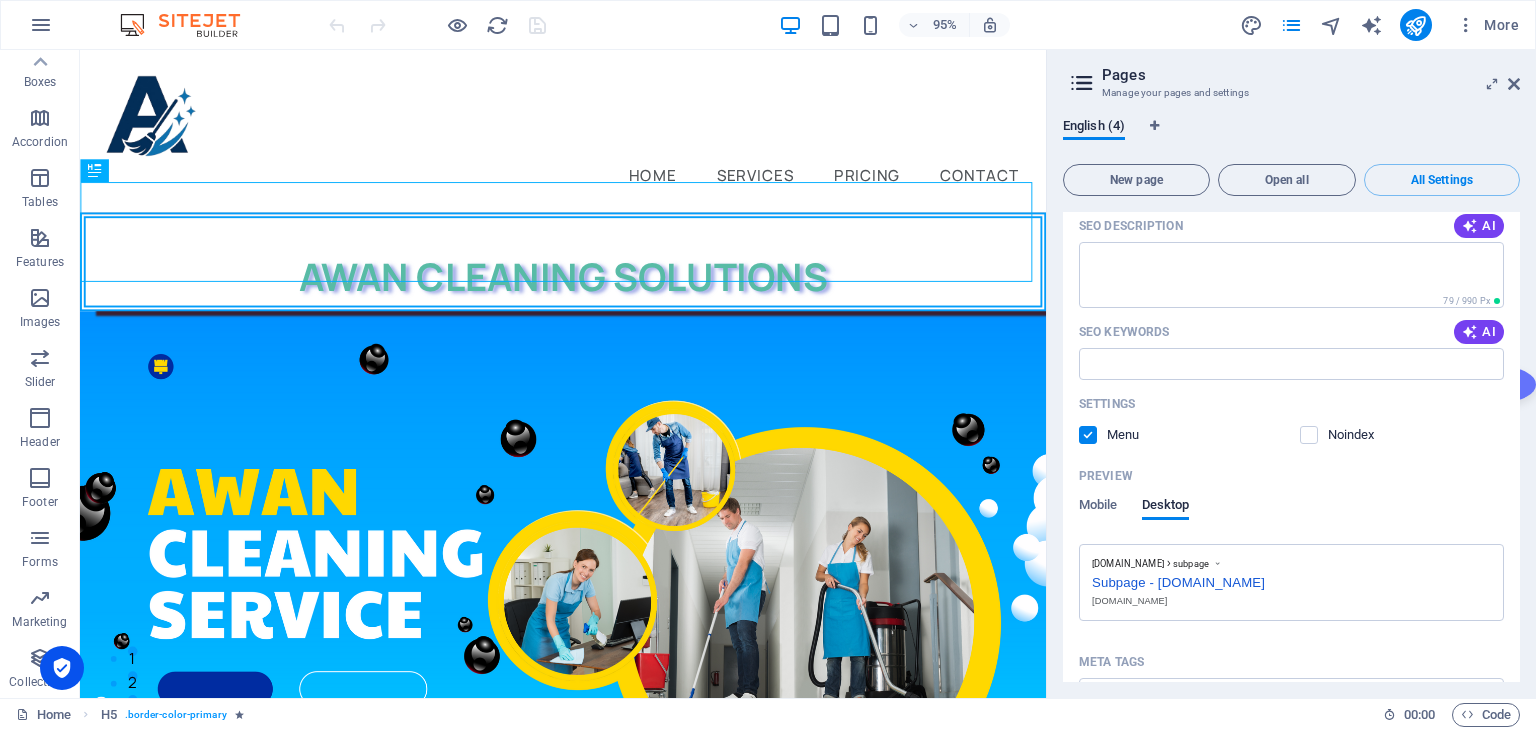 scroll, scrollTop: 3012, scrollLeft: 0, axis: vertical 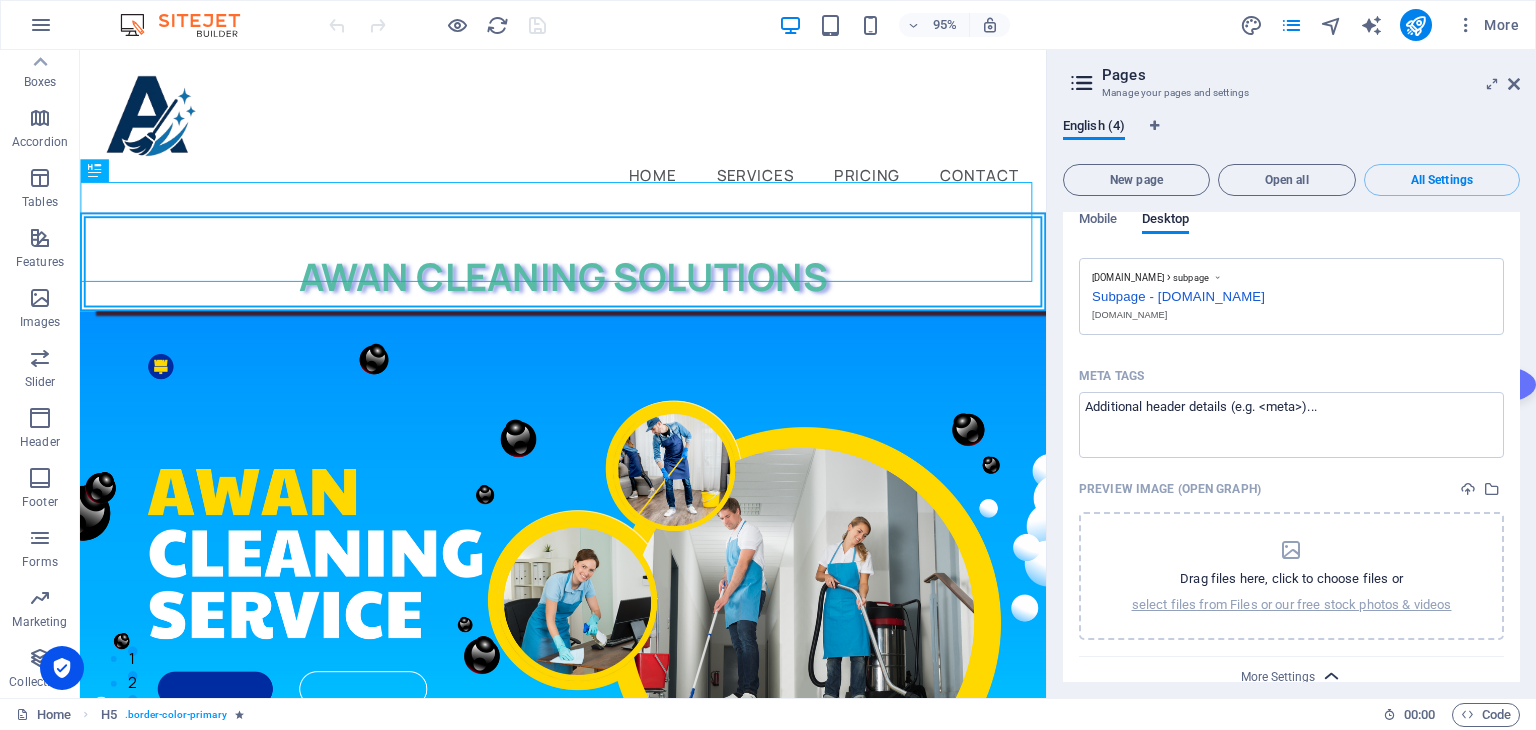 click at bounding box center [1331, 676] 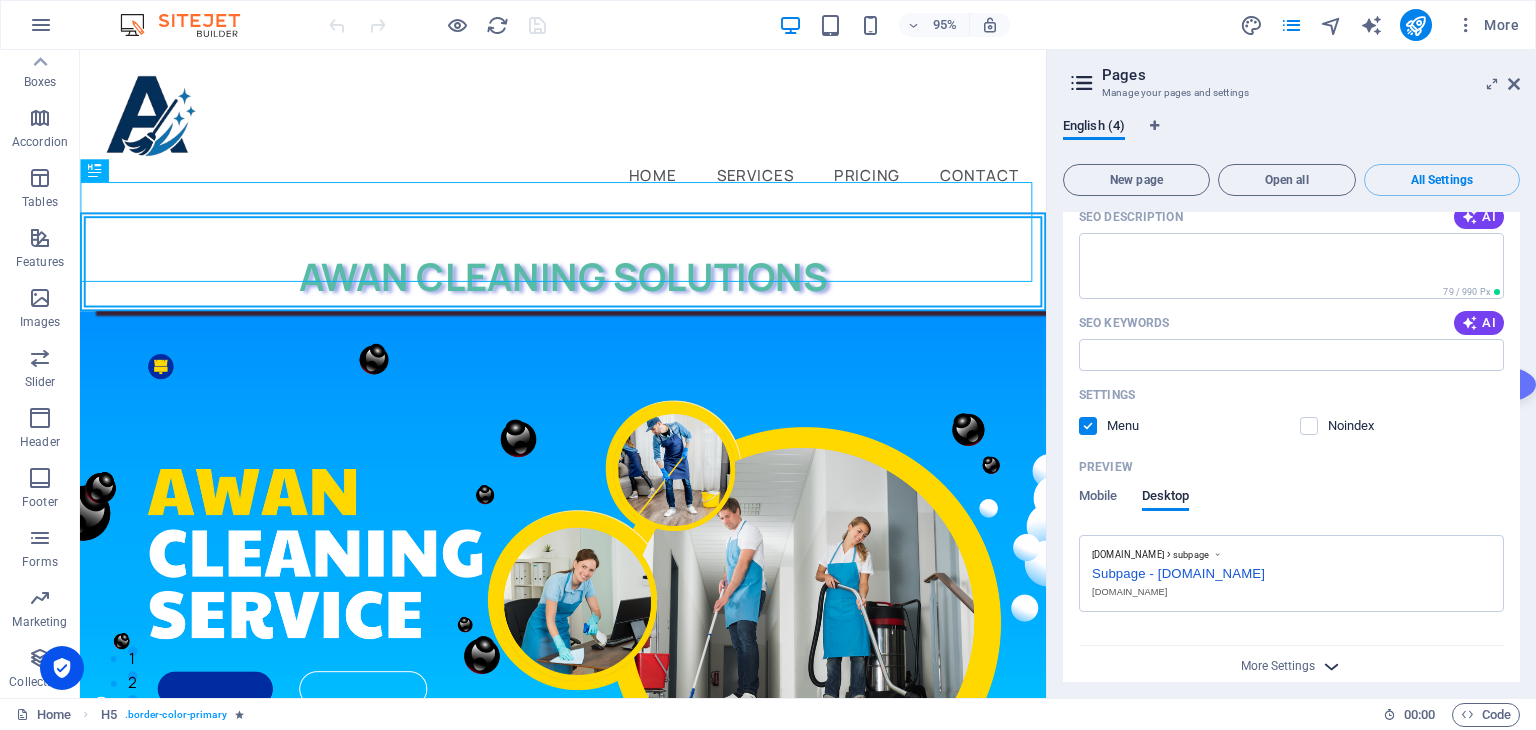 scroll, scrollTop: 2726, scrollLeft: 0, axis: vertical 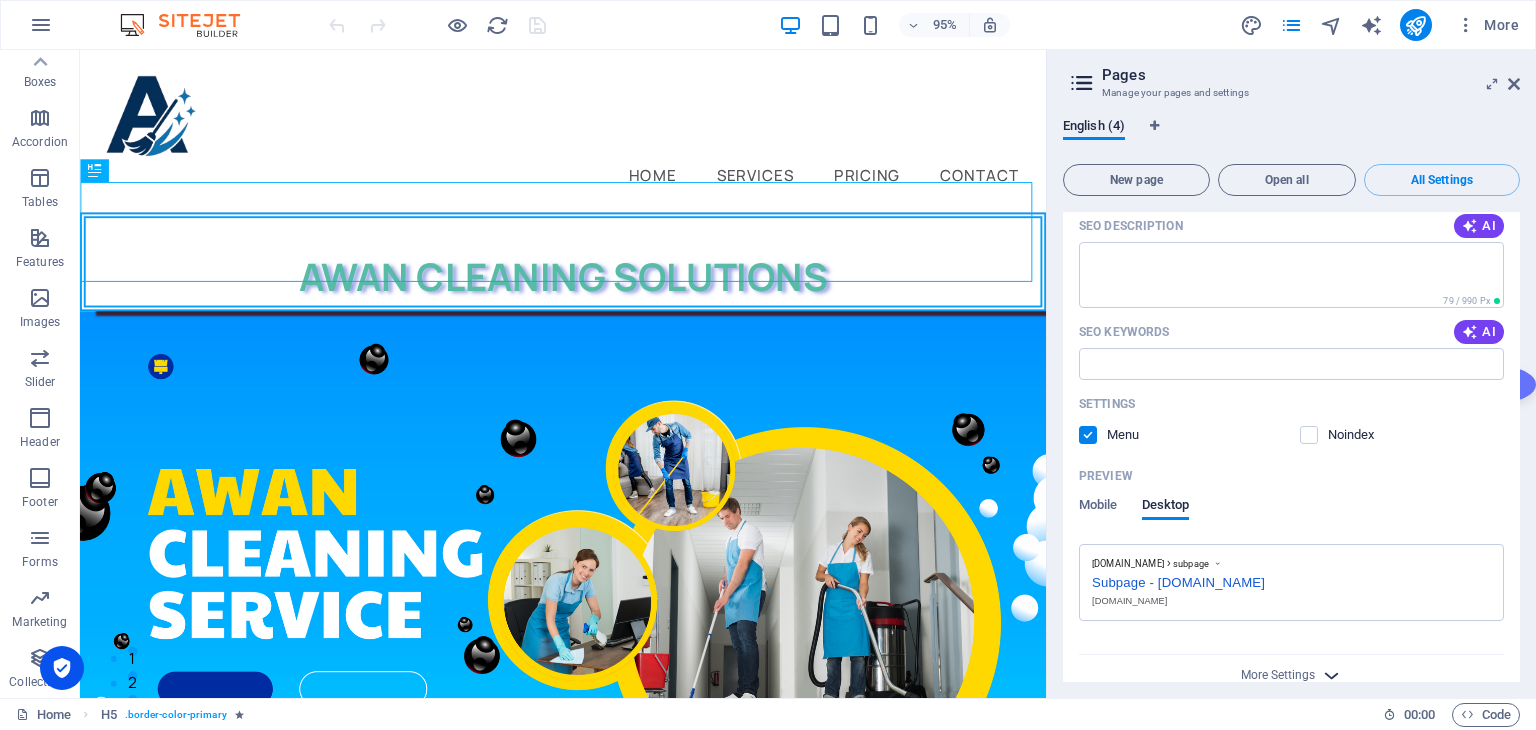 click at bounding box center (1331, 675) 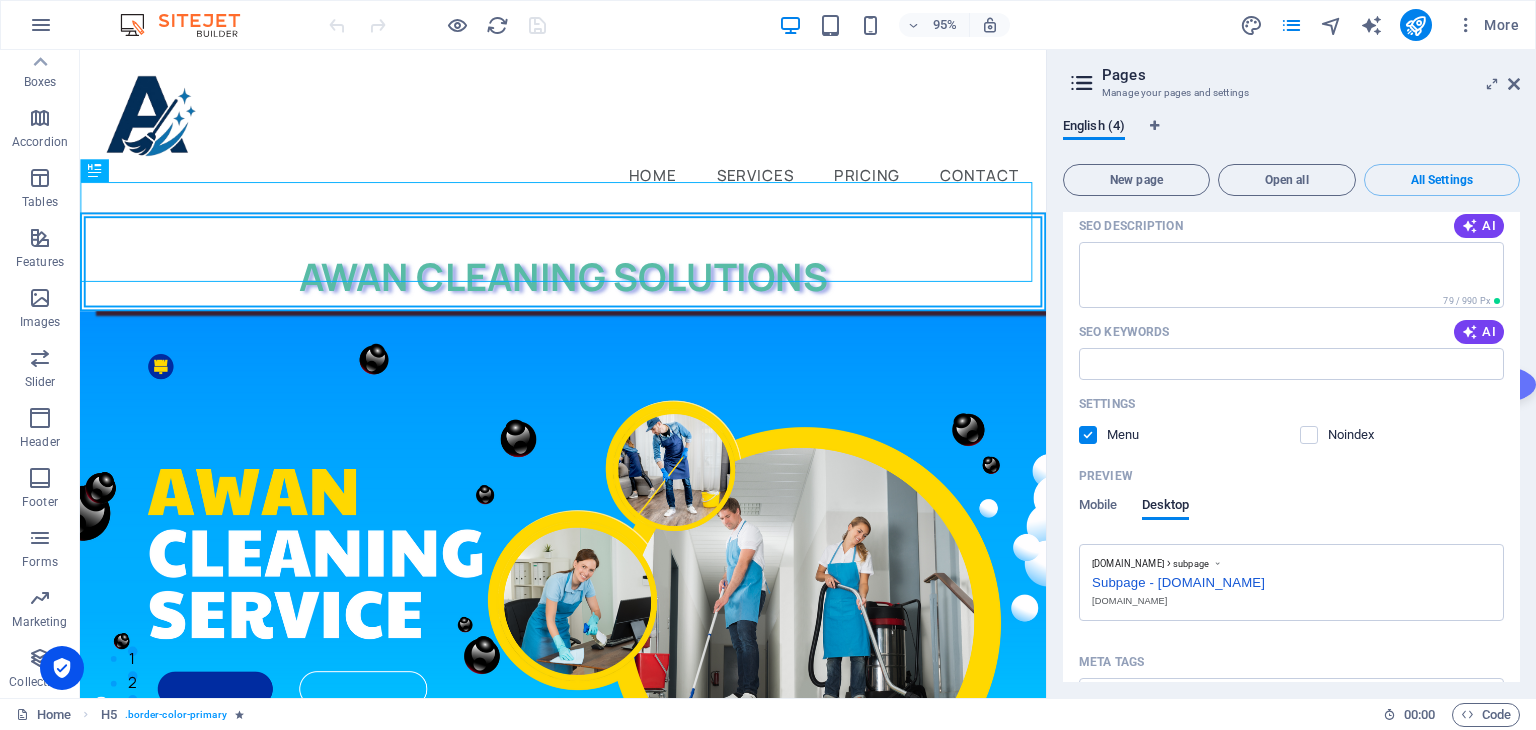 drag, startPoint x: 1515, startPoint y: 596, endPoint x: 1526, endPoint y: 675, distance: 79.762146 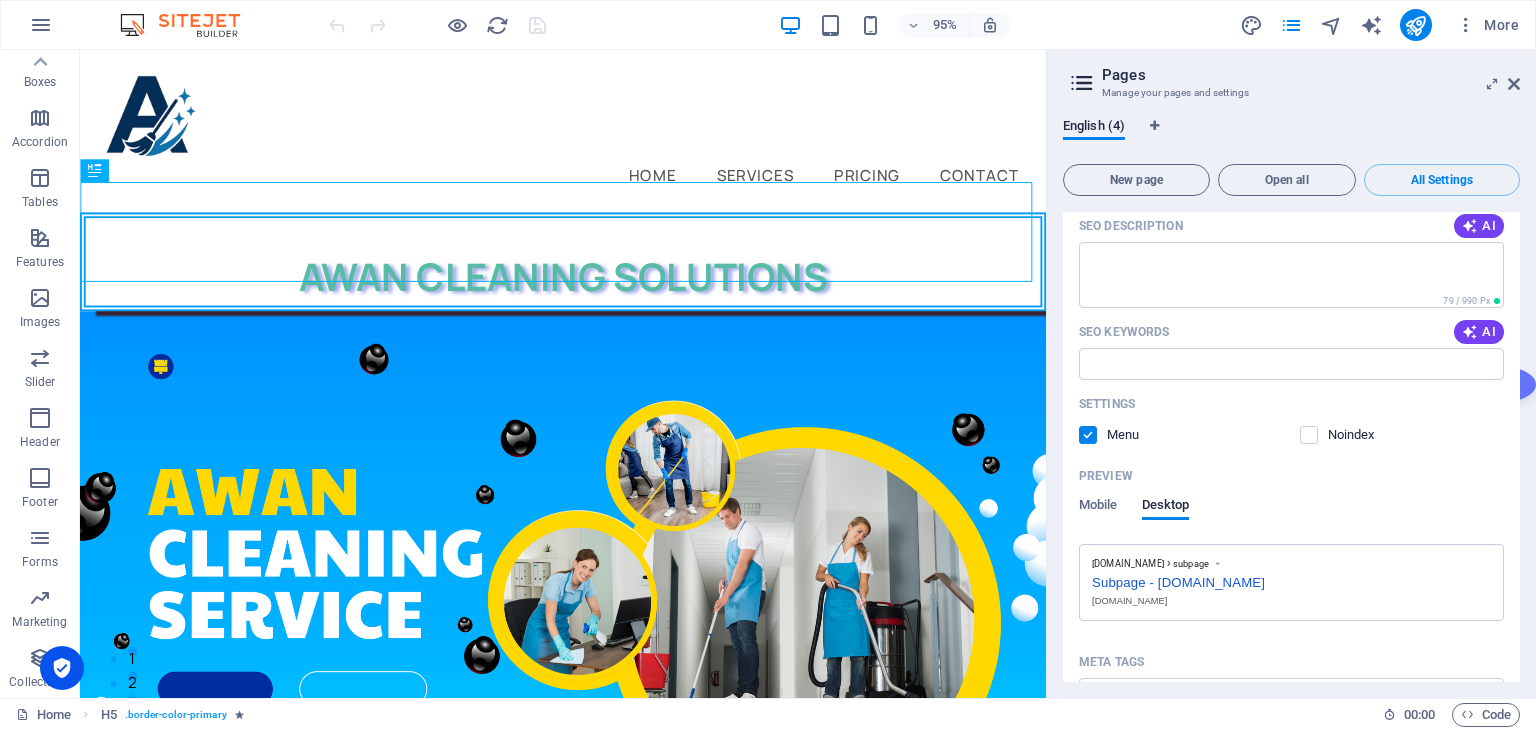drag, startPoint x: 1519, startPoint y: 613, endPoint x: 1518, endPoint y: 643, distance: 30.016663 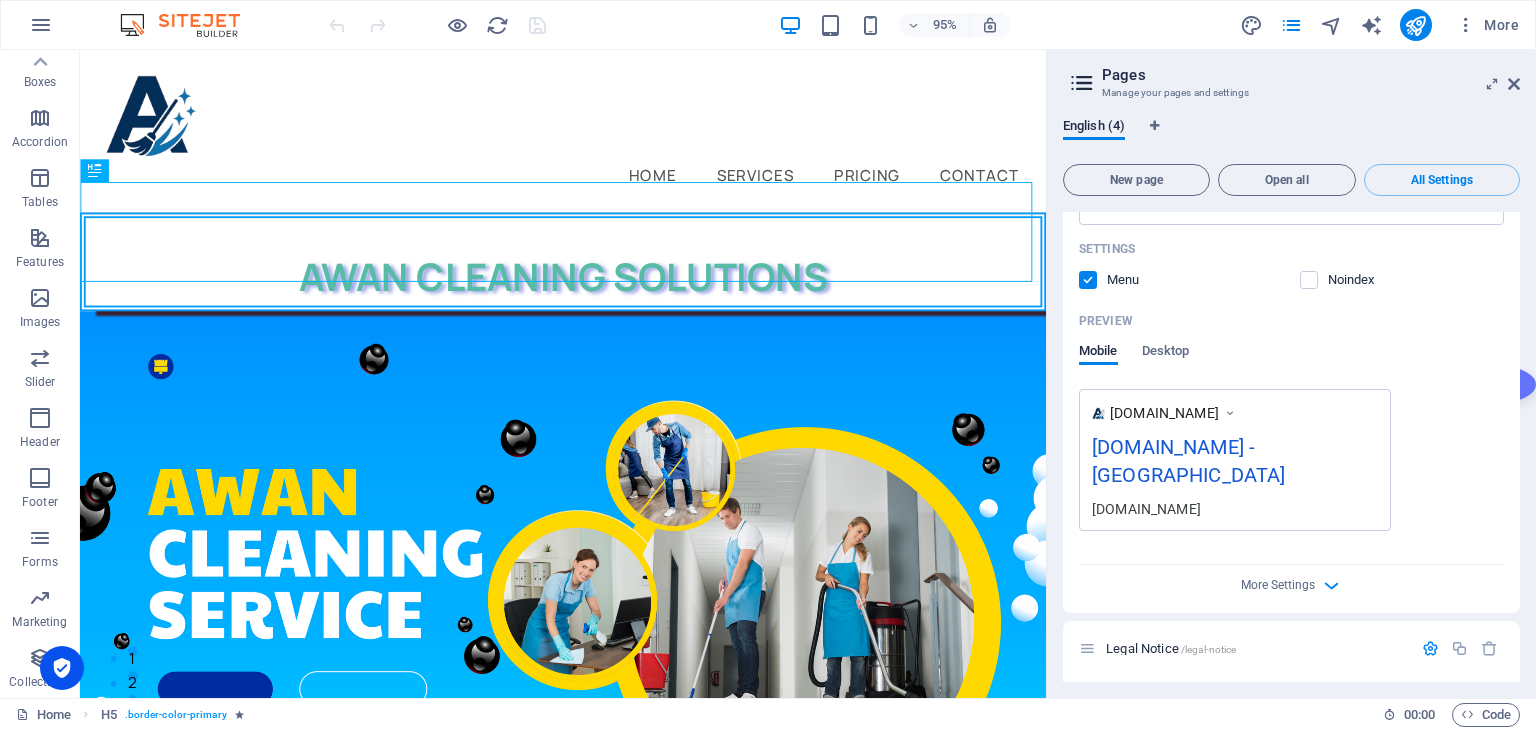 scroll, scrollTop: 408, scrollLeft: 0, axis: vertical 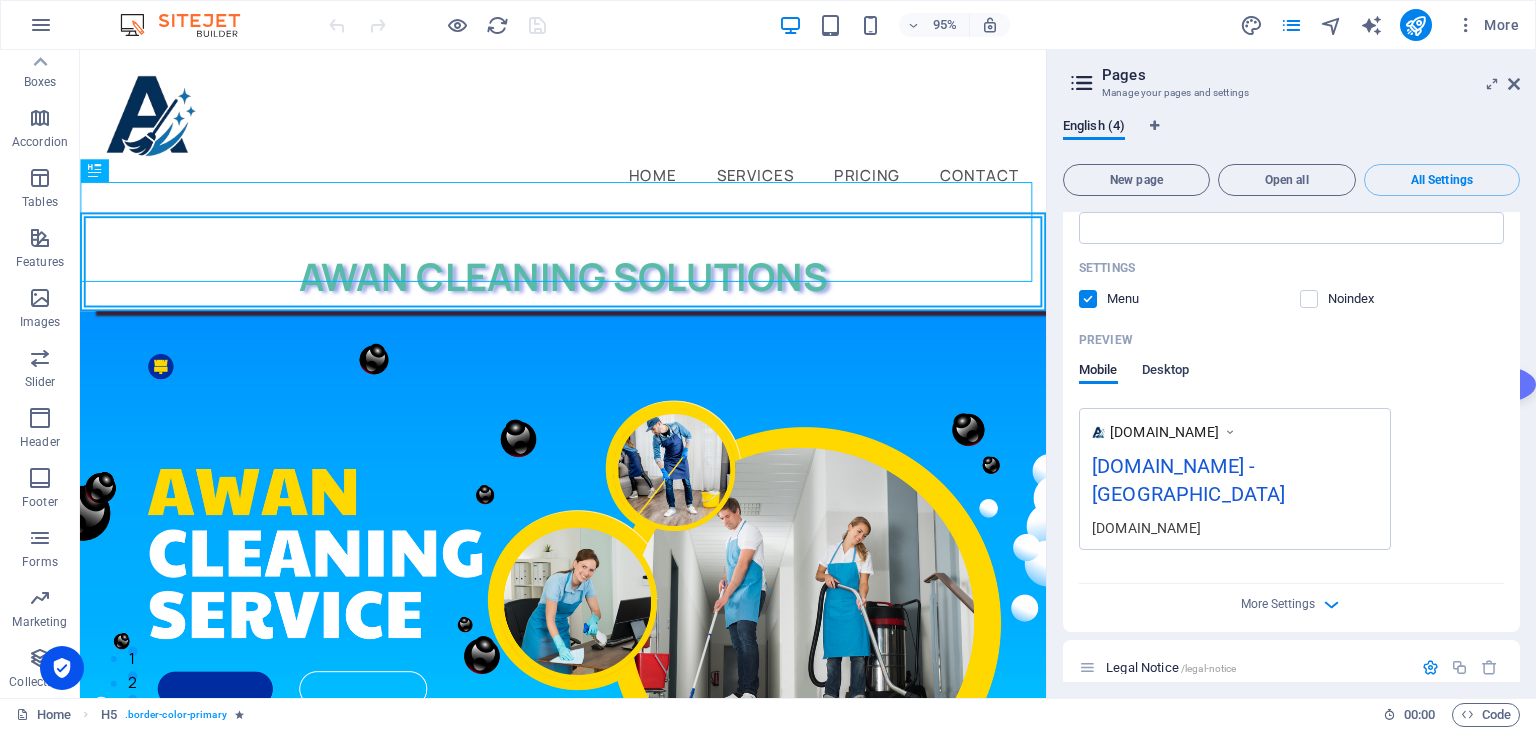 click on "Desktop" at bounding box center [1166, 372] 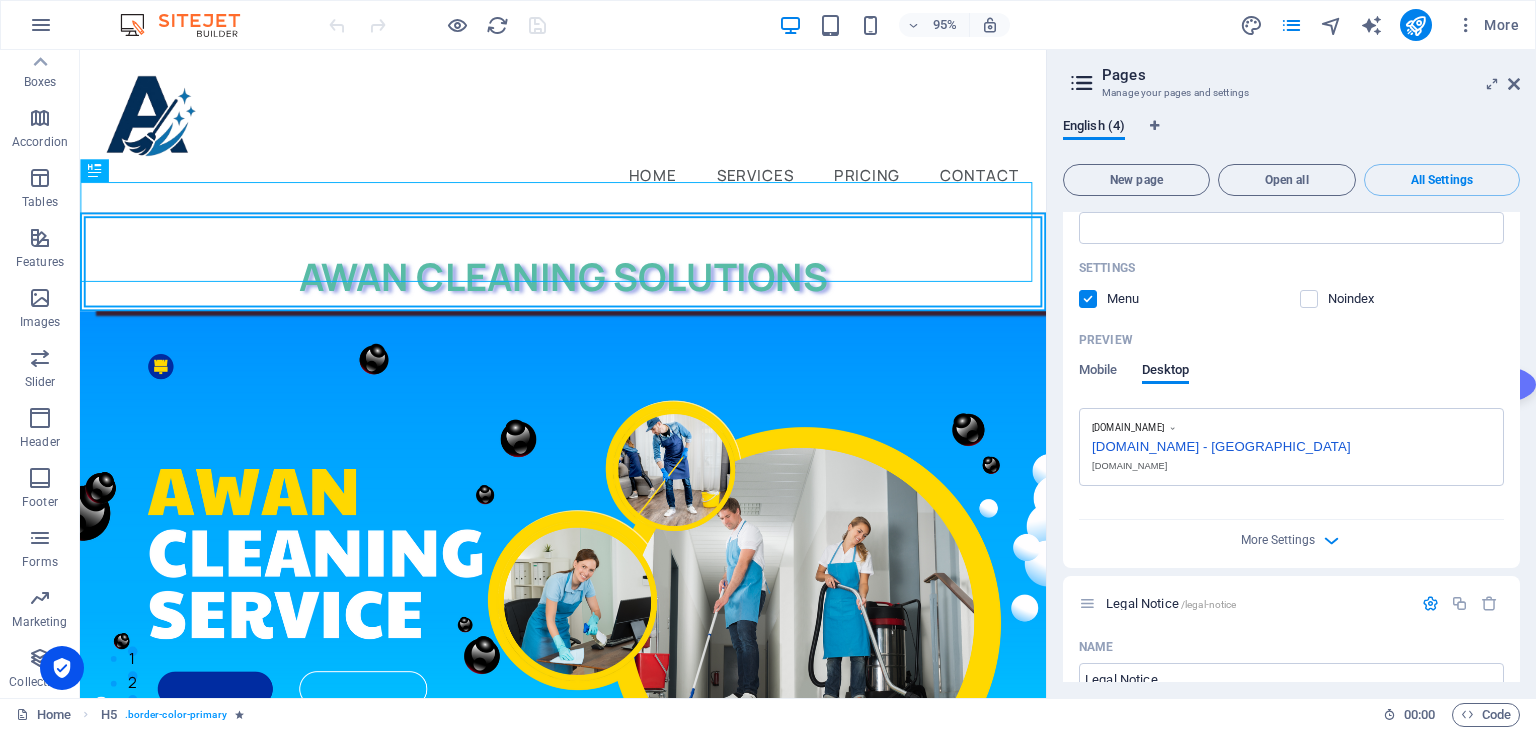 drag, startPoint x: 1519, startPoint y: 304, endPoint x: 1516, endPoint y: 251, distance: 53.08484 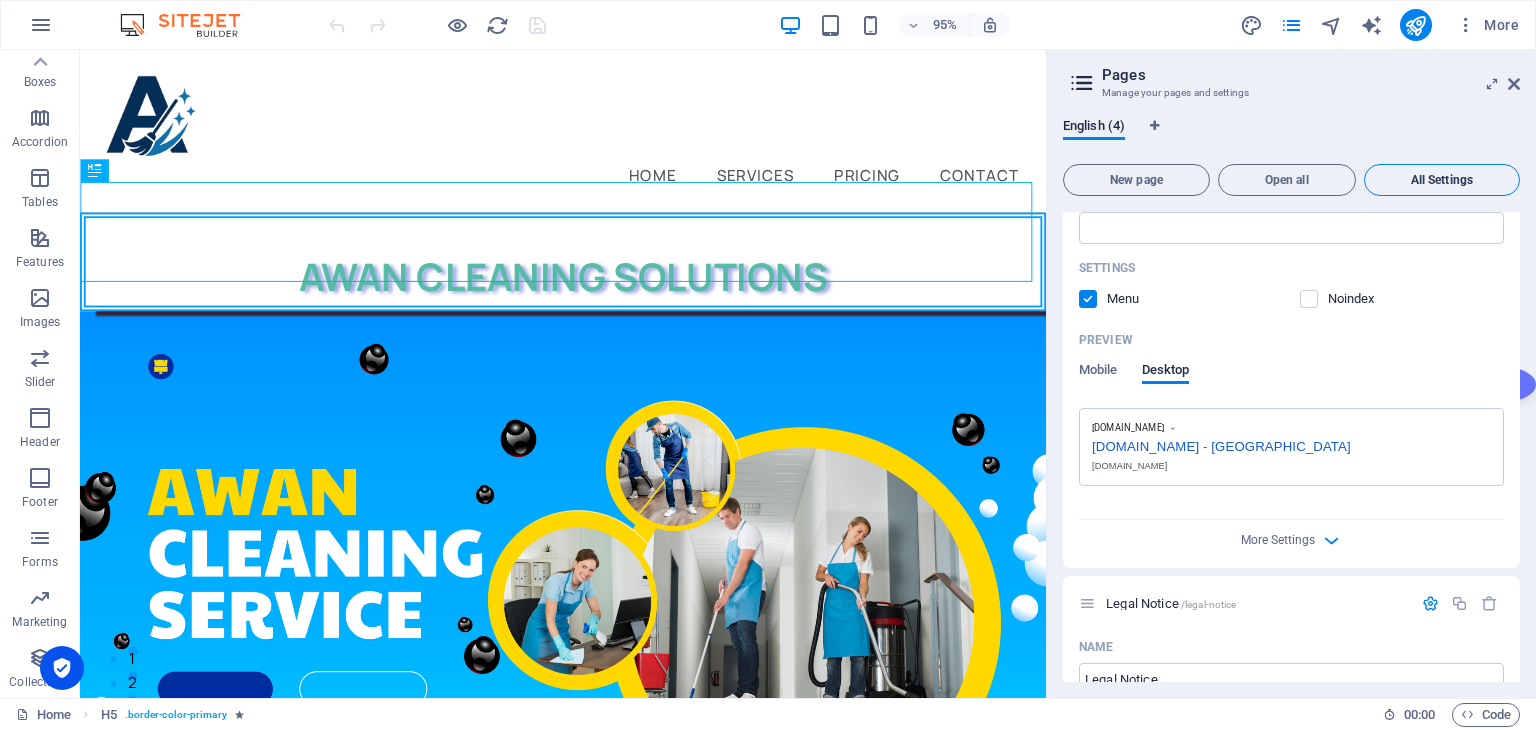 click on "All Settings" at bounding box center (1442, 180) 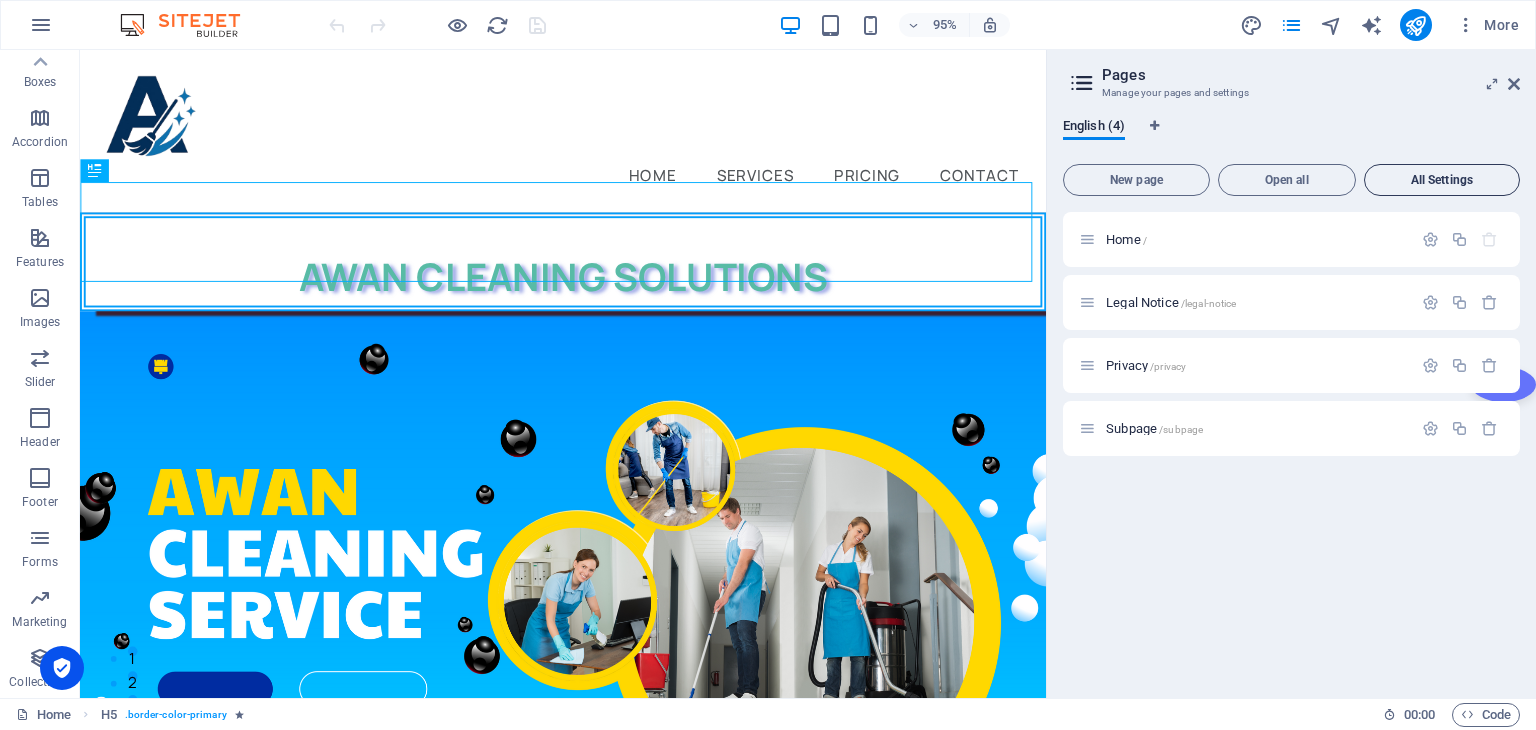 scroll, scrollTop: 0, scrollLeft: 0, axis: both 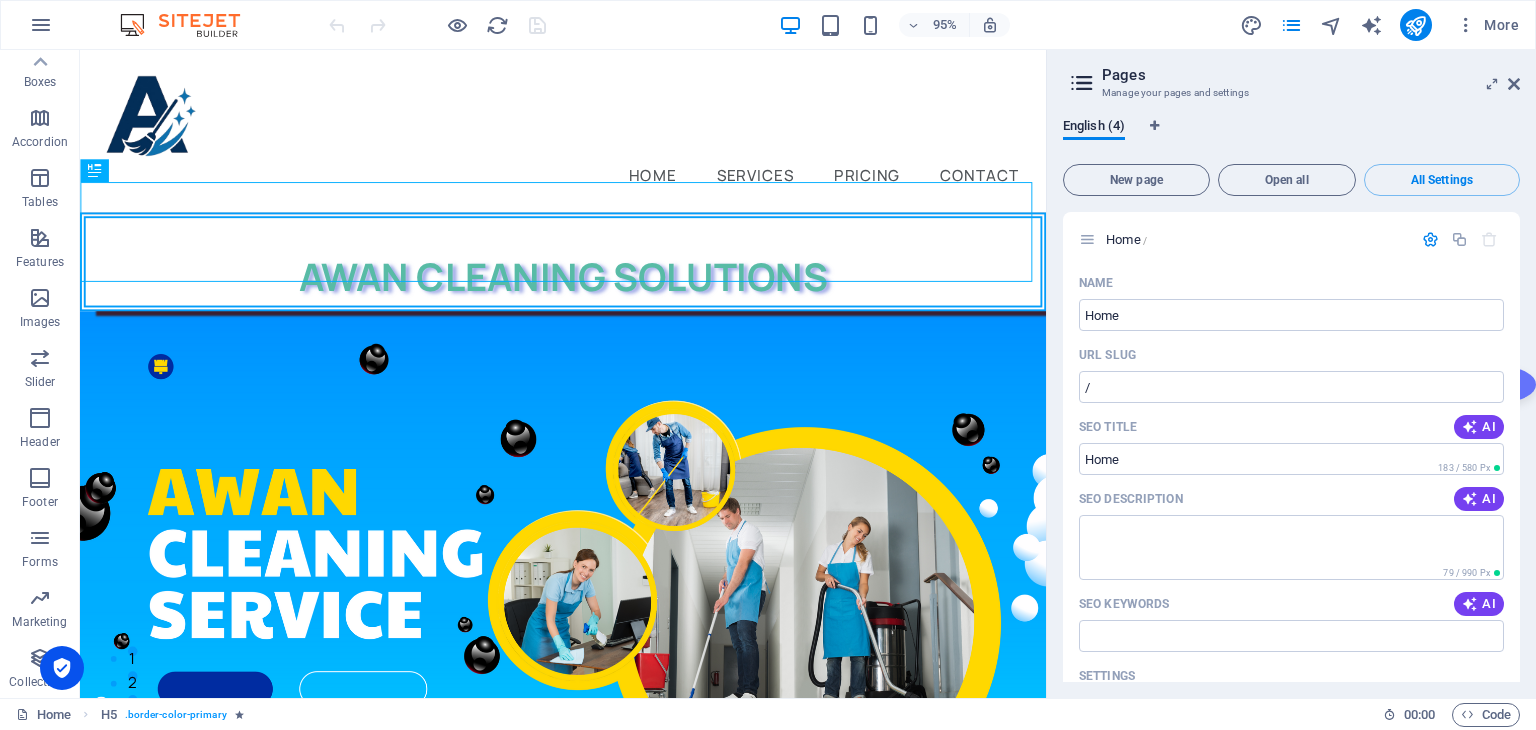 click at bounding box center [1082, 83] 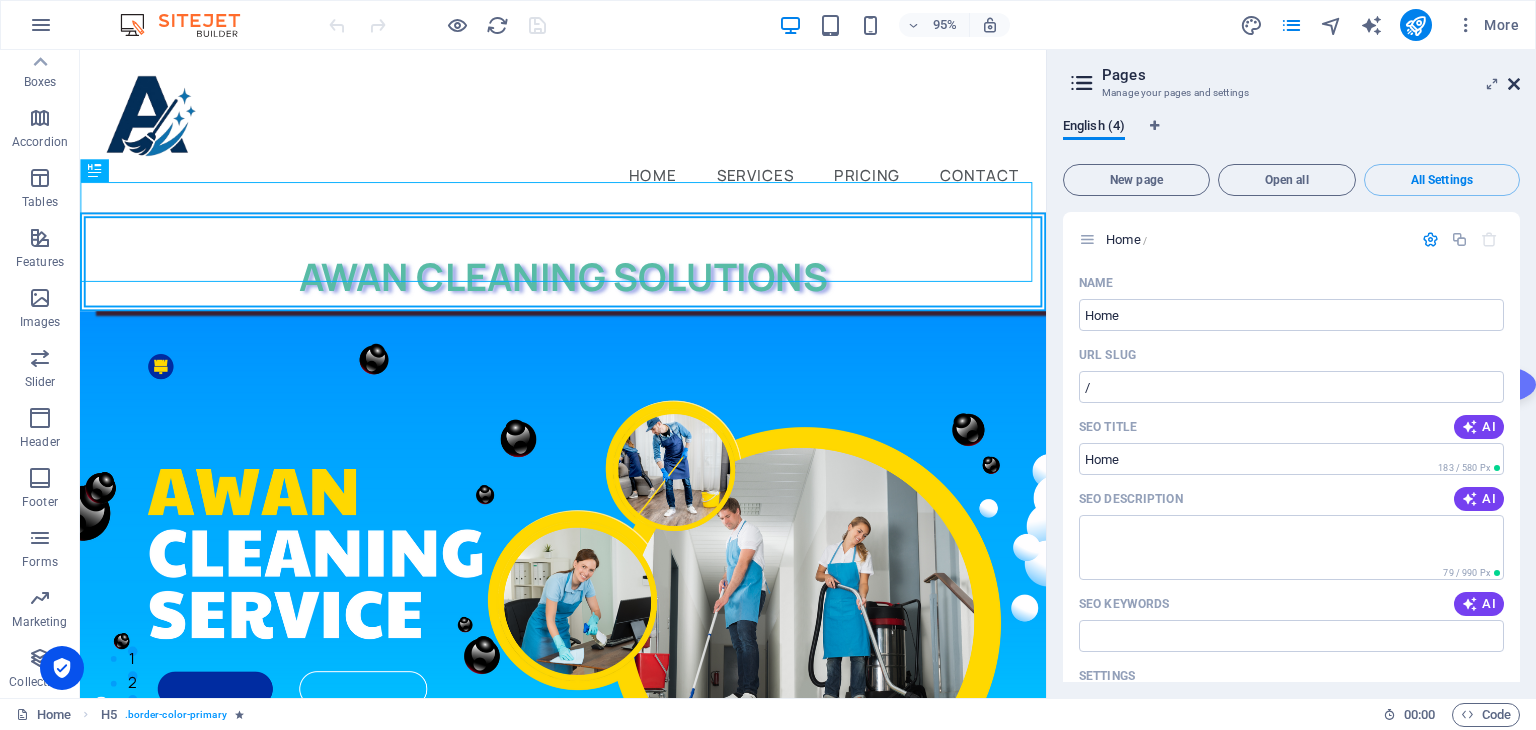 drag, startPoint x: 1515, startPoint y: 90, endPoint x: 1436, endPoint y: 37, distance: 95.131485 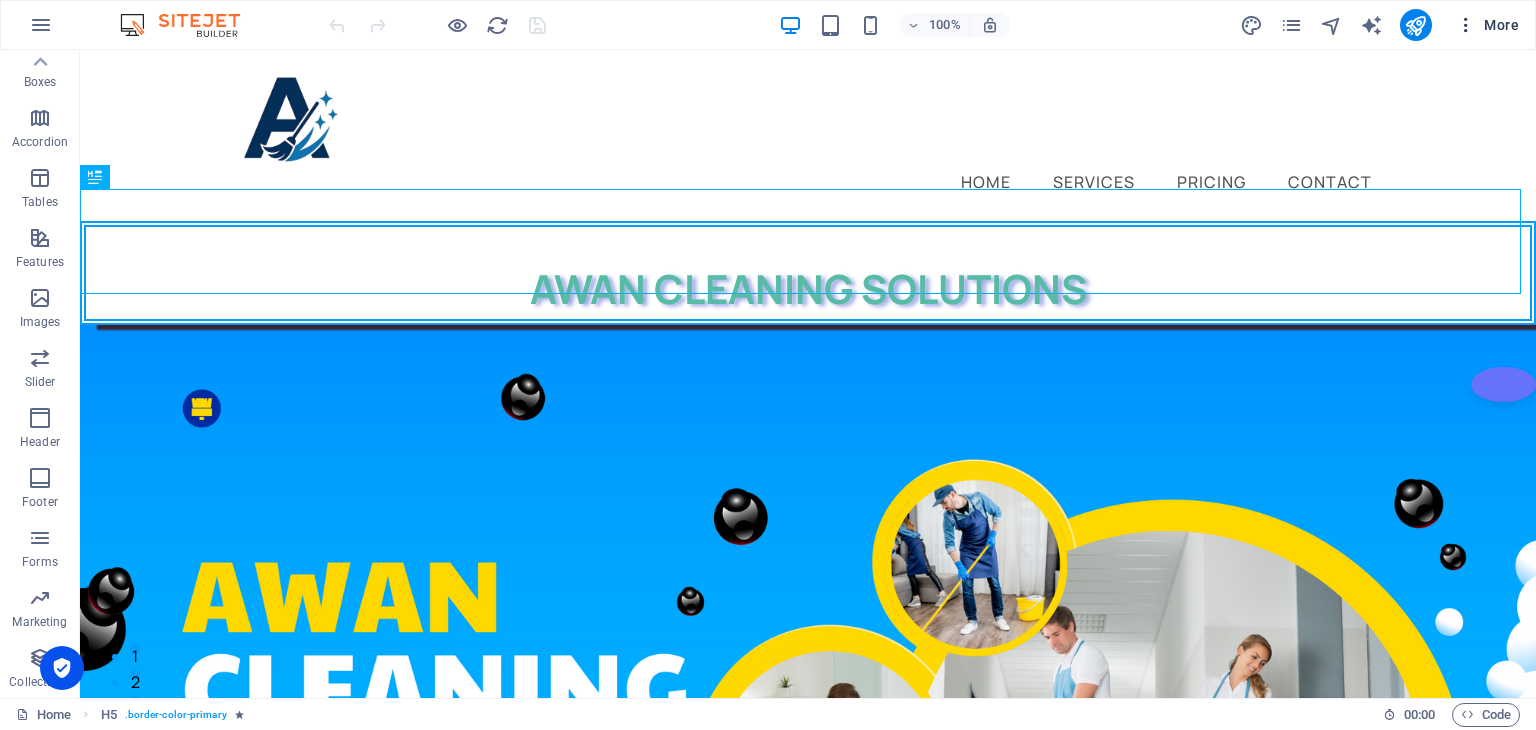 click at bounding box center [1466, 25] 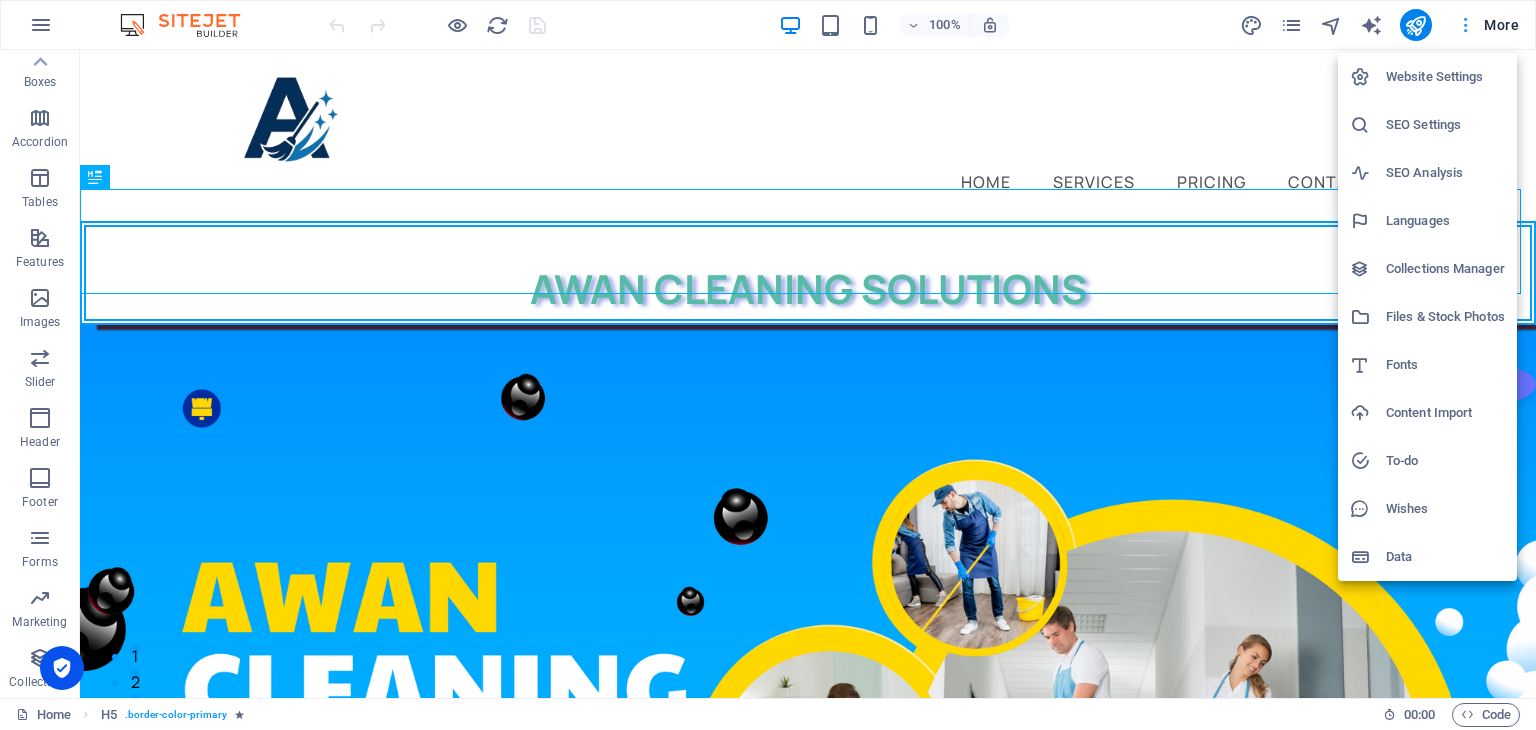 click at bounding box center (768, 365) 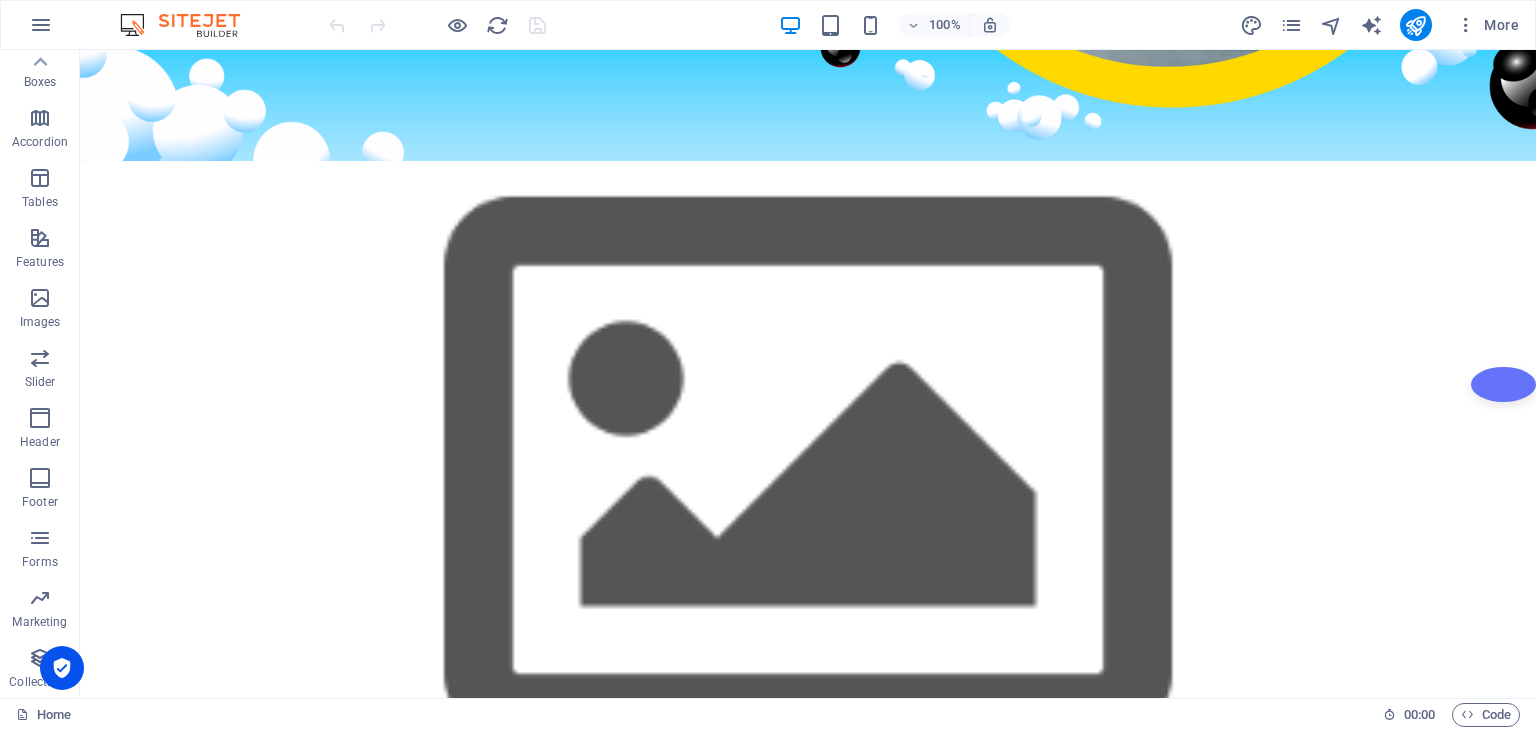 scroll, scrollTop: 0, scrollLeft: 0, axis: both 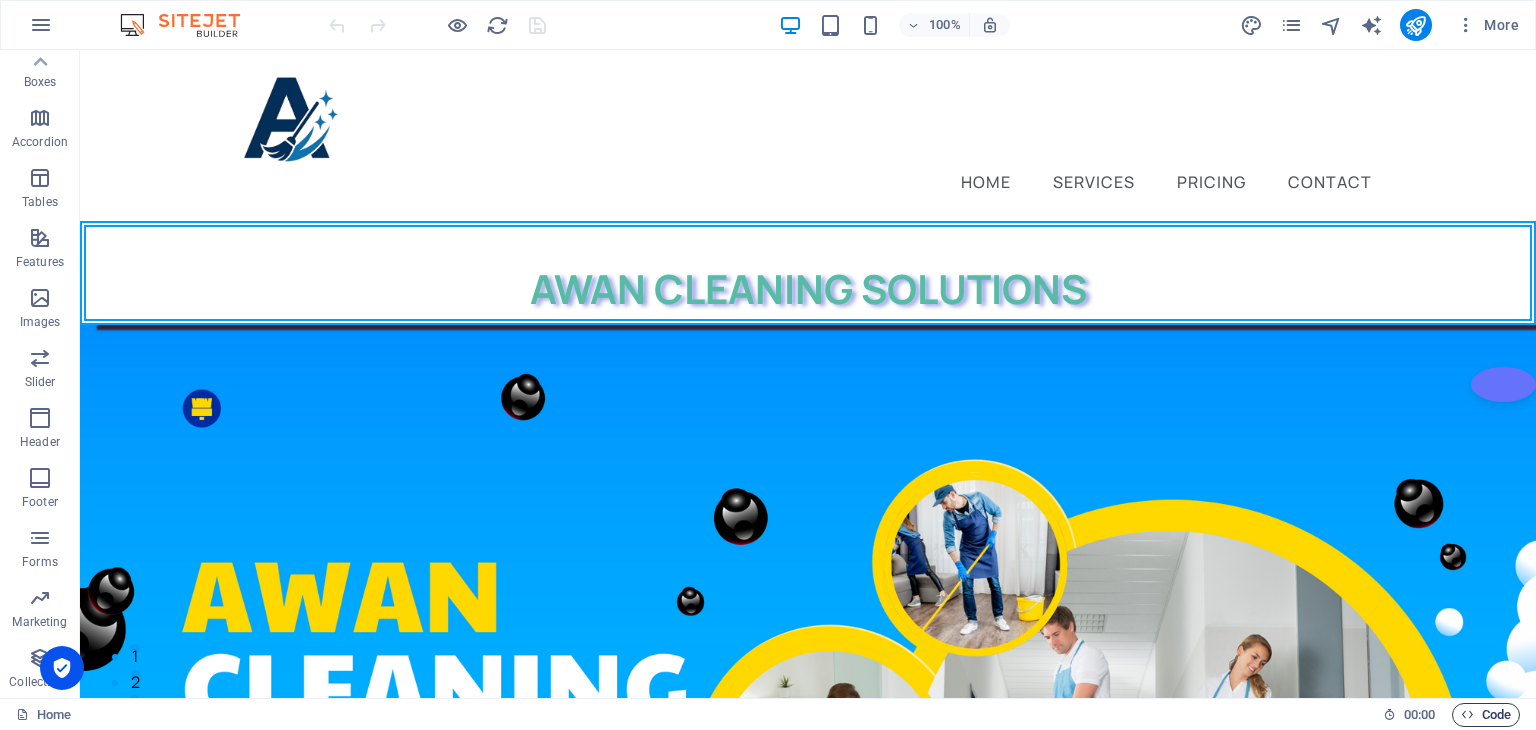 click on "Code" at bounding box center (1486, 715) 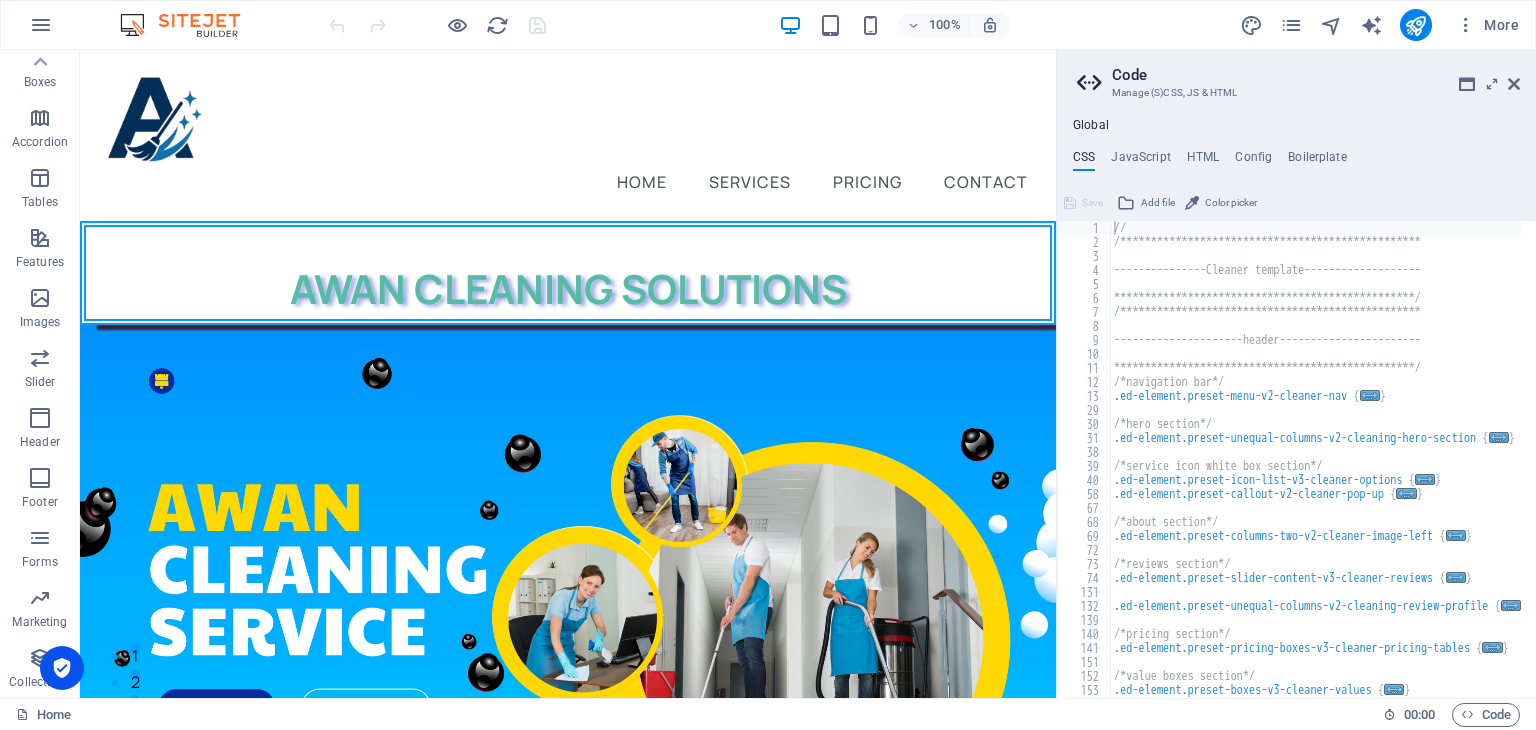 drag, startPoint x: 1074, startPoint y: 64, endPoint x: 1140, endPoint y: 72, distance: 66.48308 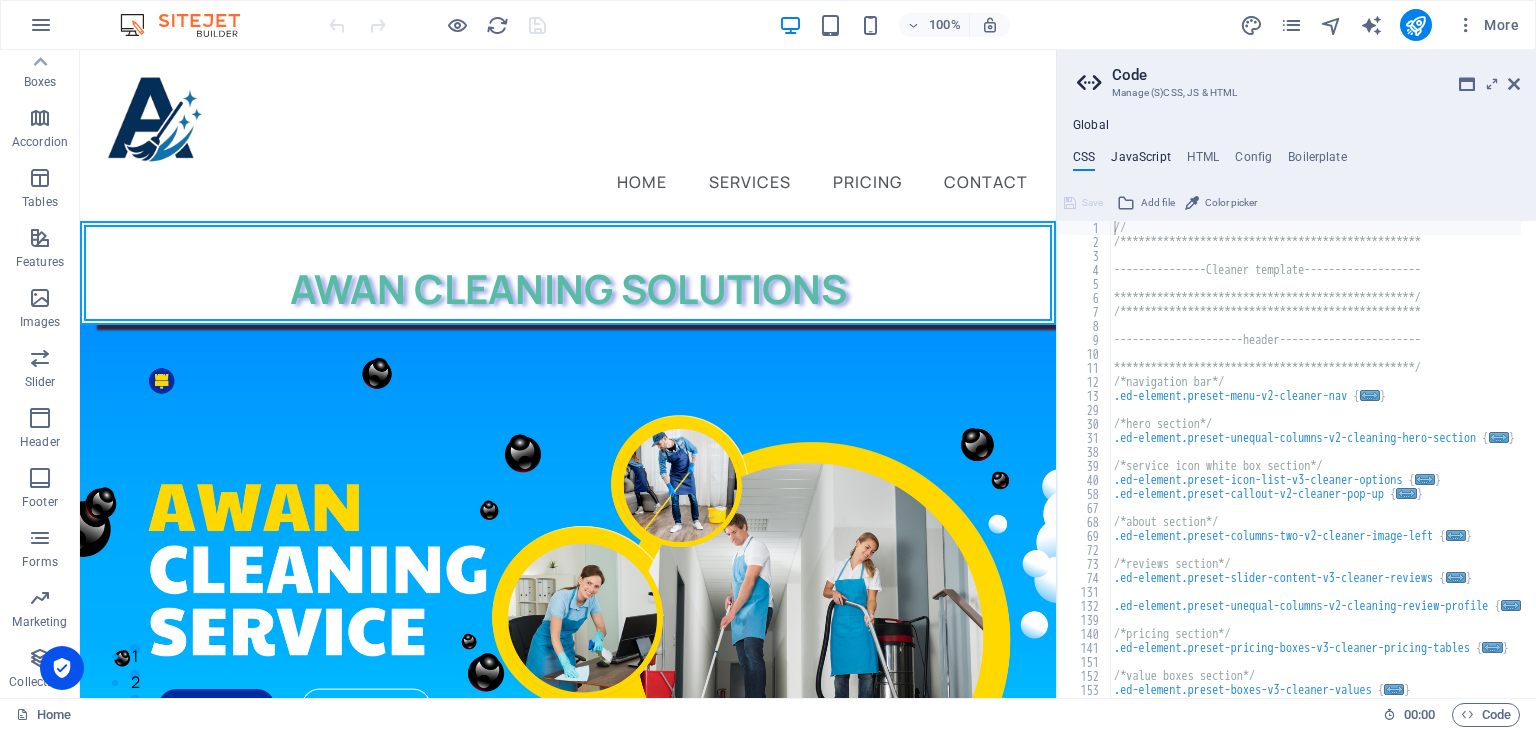 click on "JavaScript" at bounding box center (1140, 161) 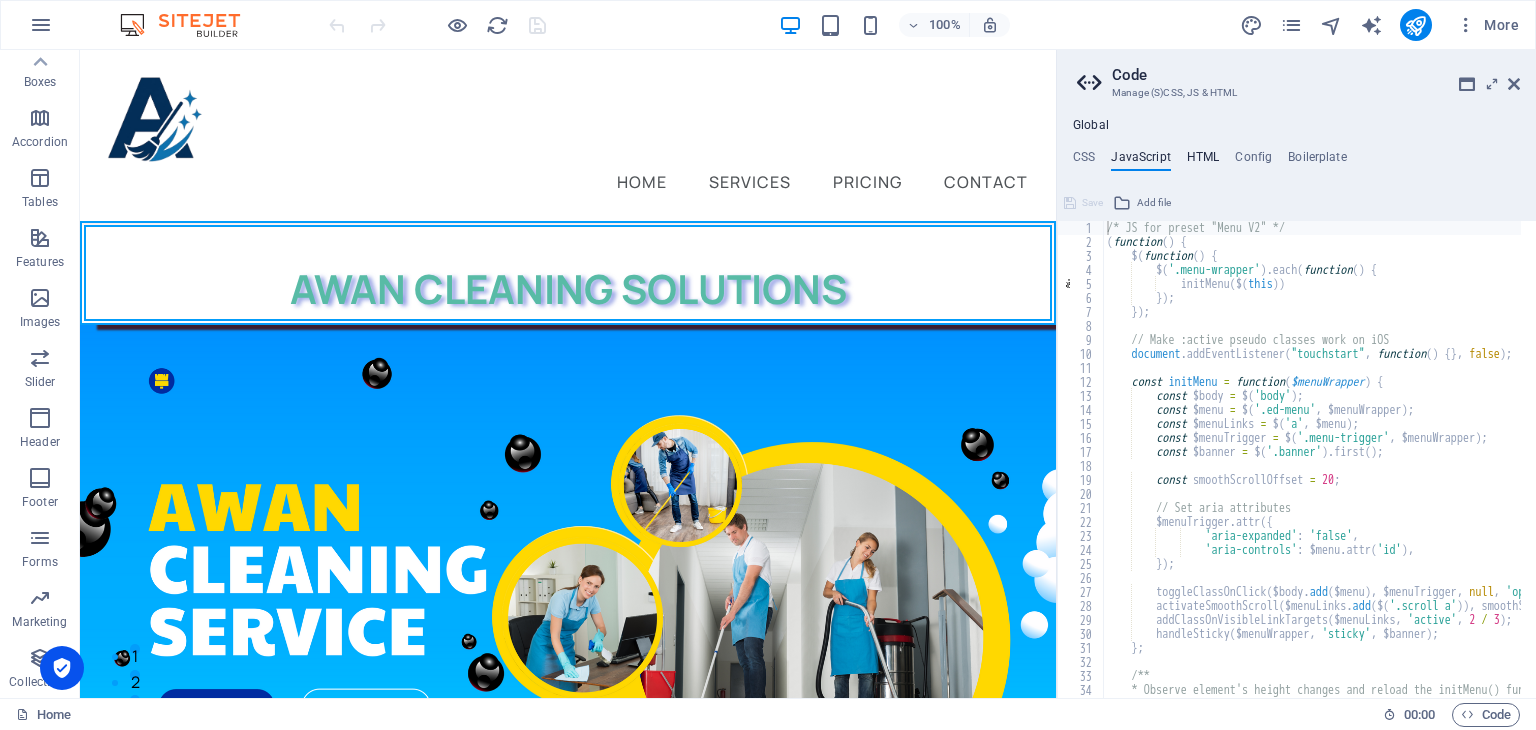 click on "HTML" at bounding box center (1203, 161) 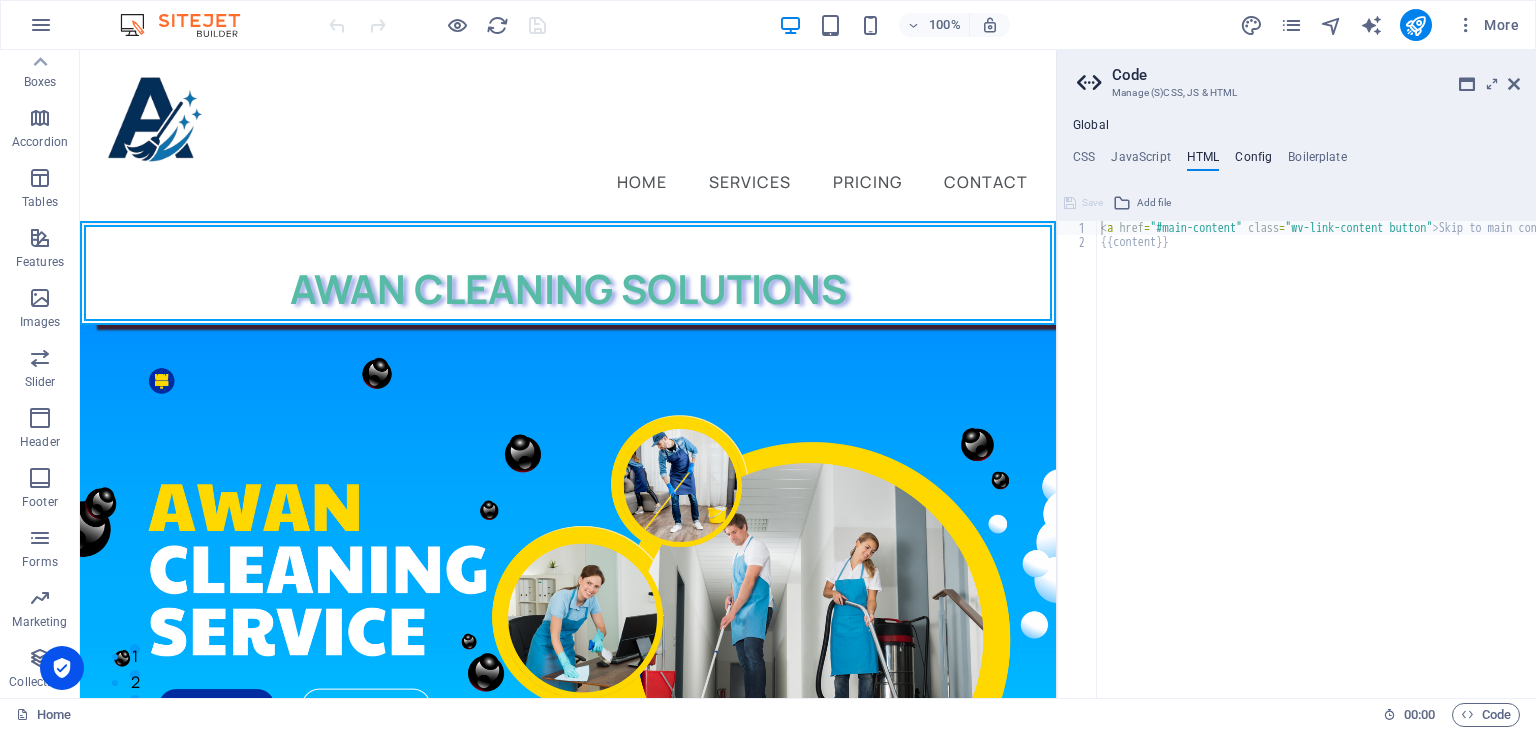 click on "Config" at bounding box center [1253, 161] 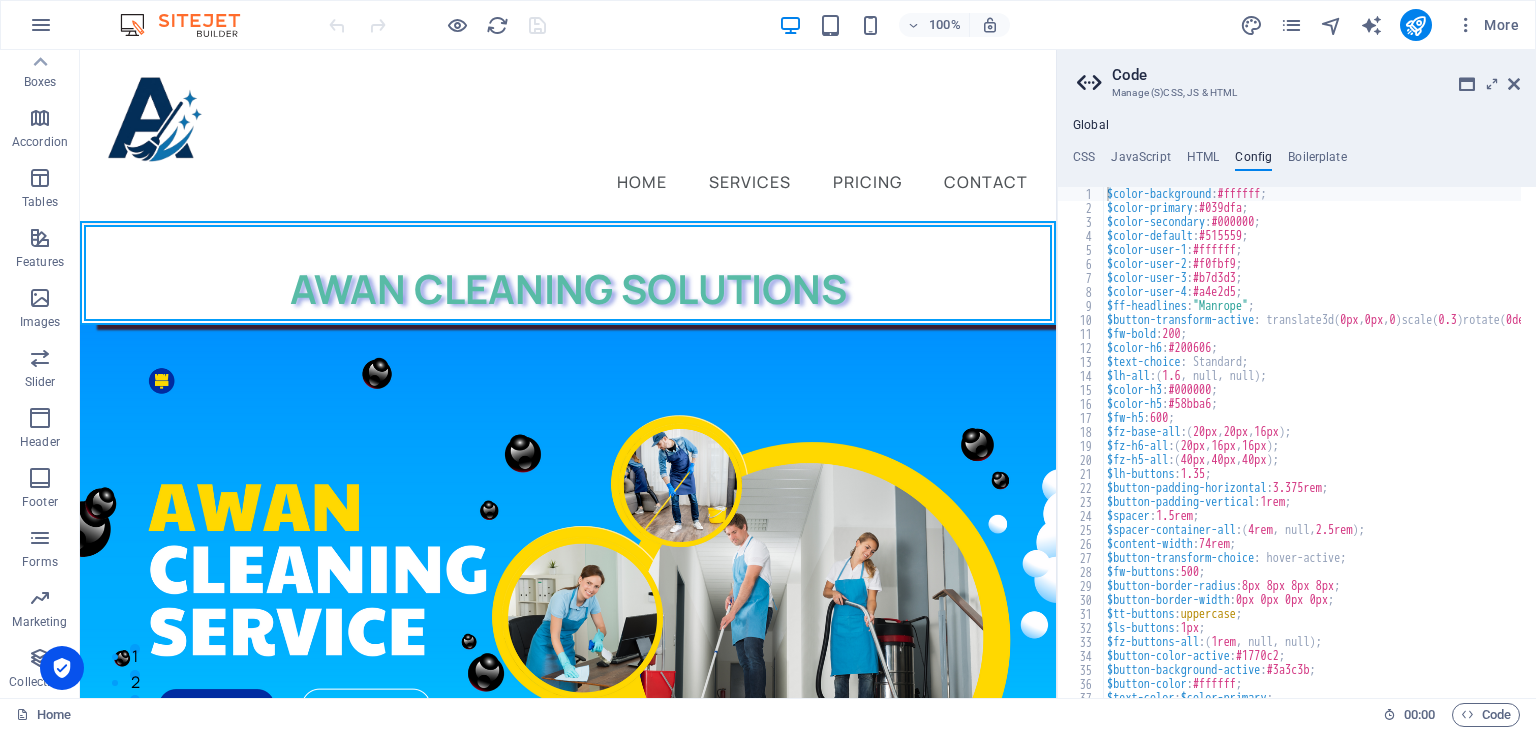 click on "**********" at bounding box center (1296, 408) 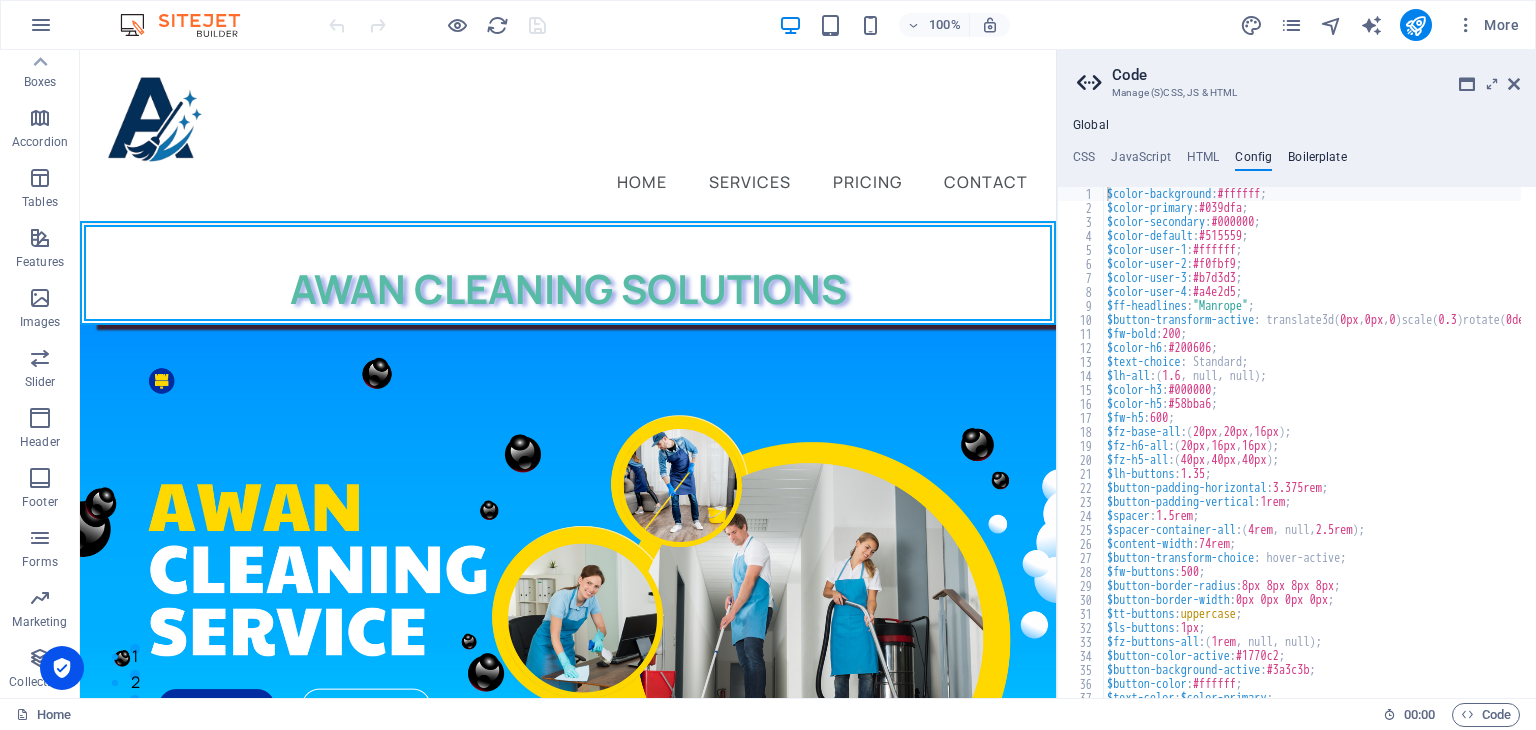 click on "Boilerplate" at bounding box center (1317, 161) 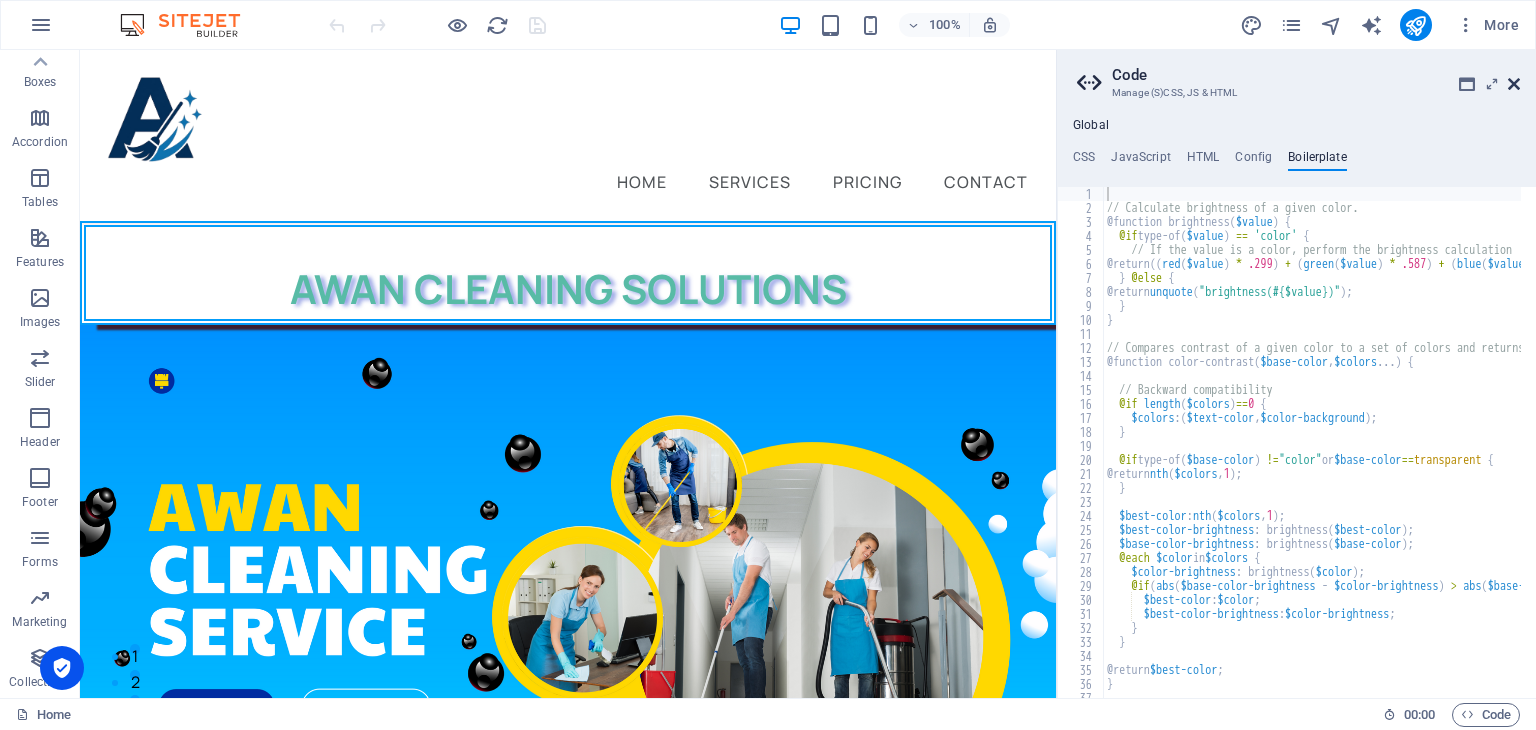 click at bounding box center (1514, 84) 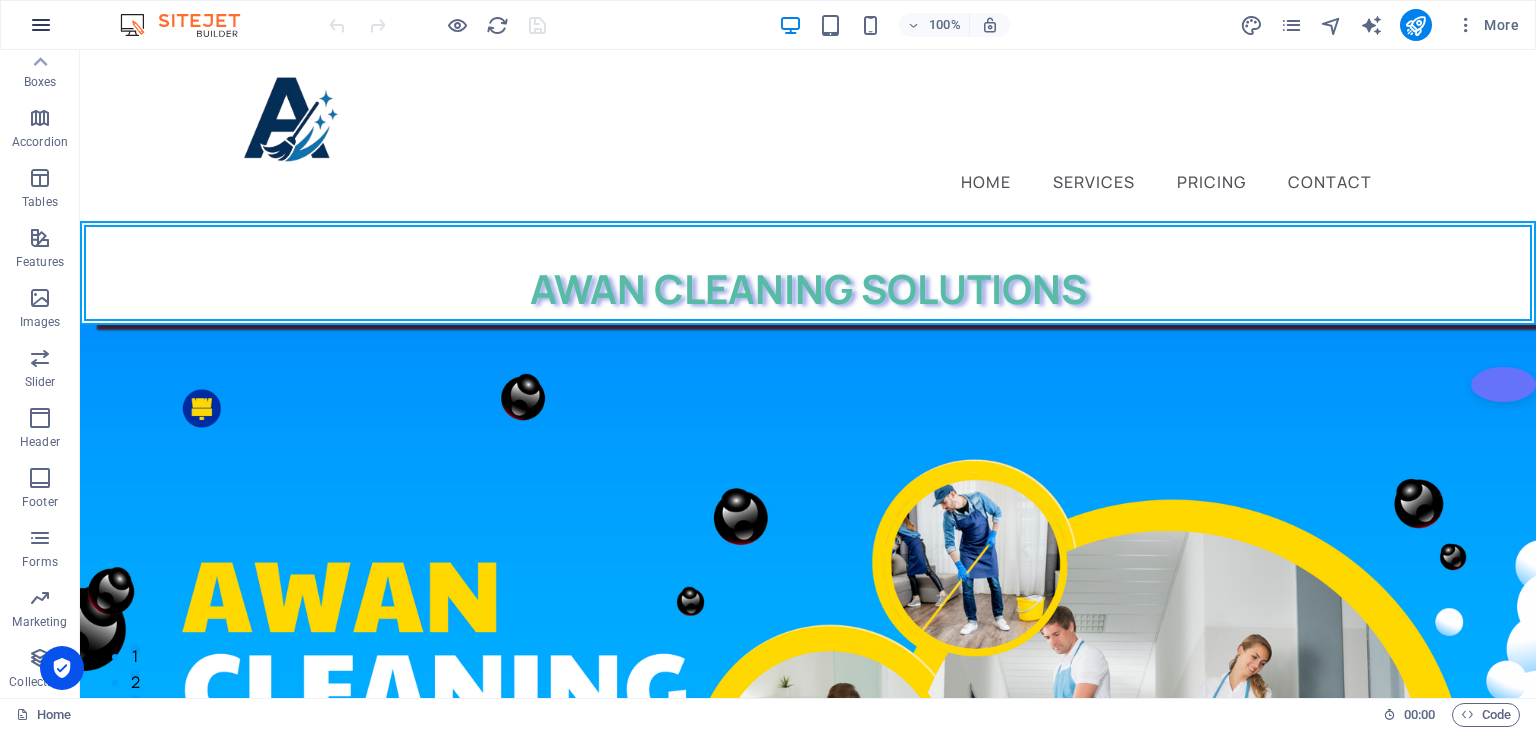 click at bounding box center (41, 25) 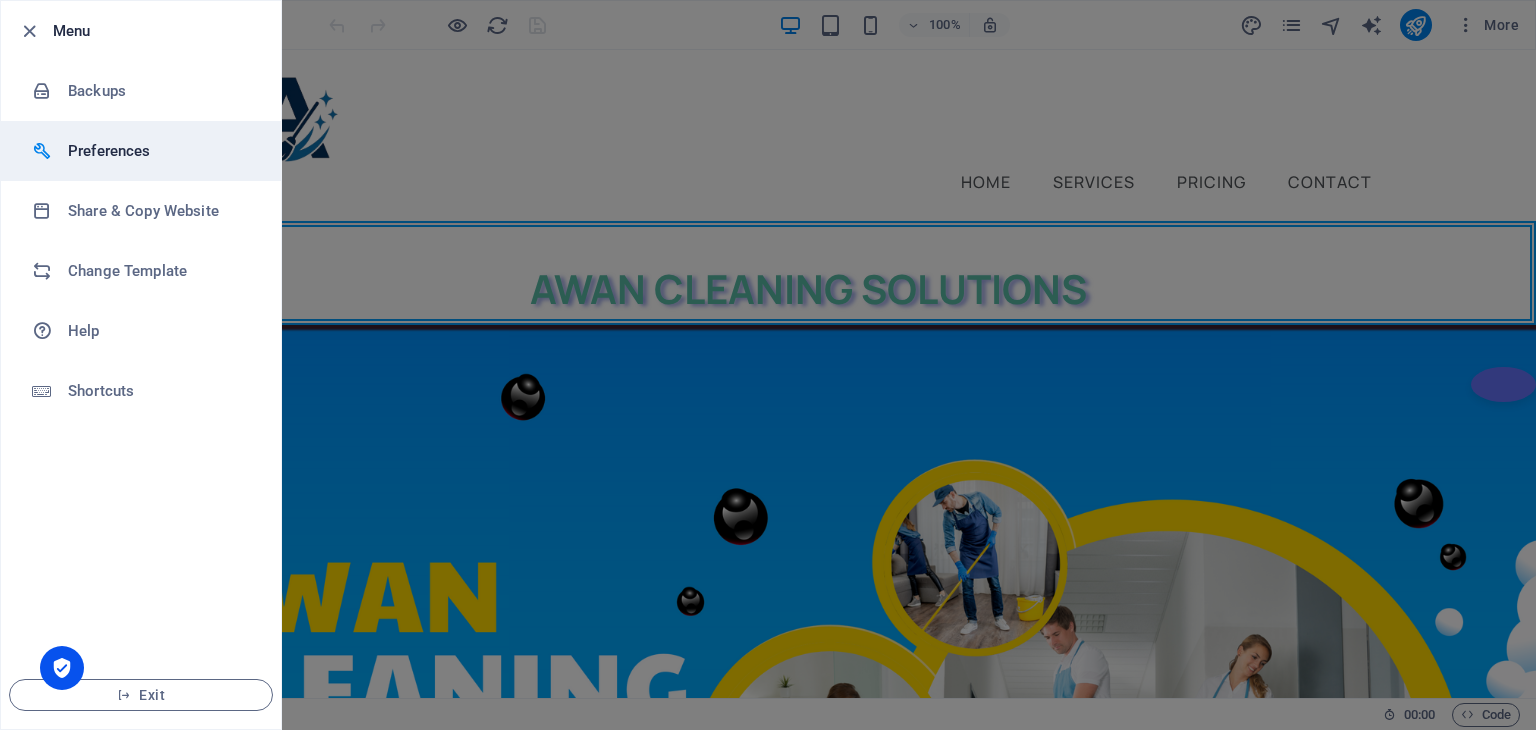 click on "Preferences" at bounding box center (160, 151) 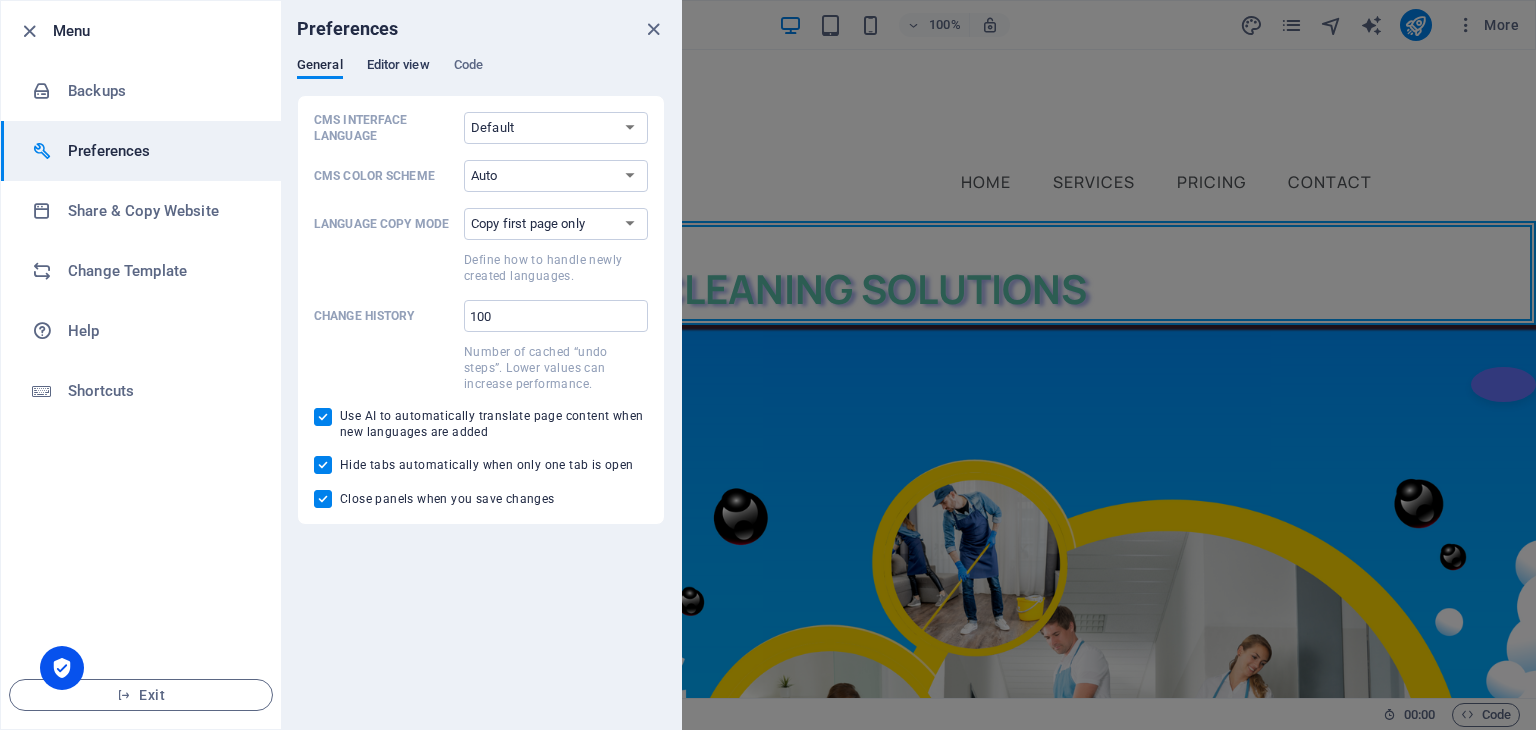 click on "Editor view" at bounding box center [398, 67] 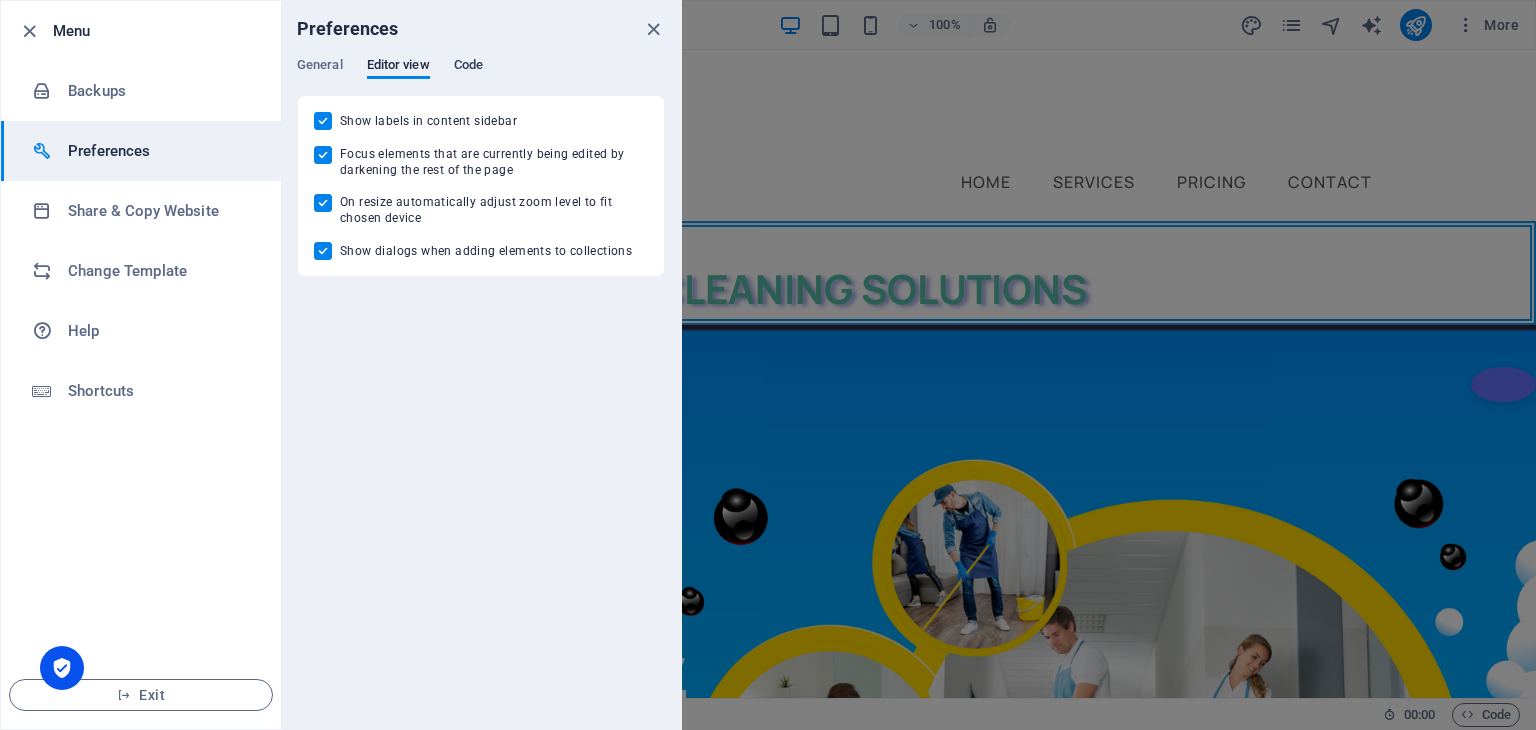 click on "Code" at bounding box center (468, 67) 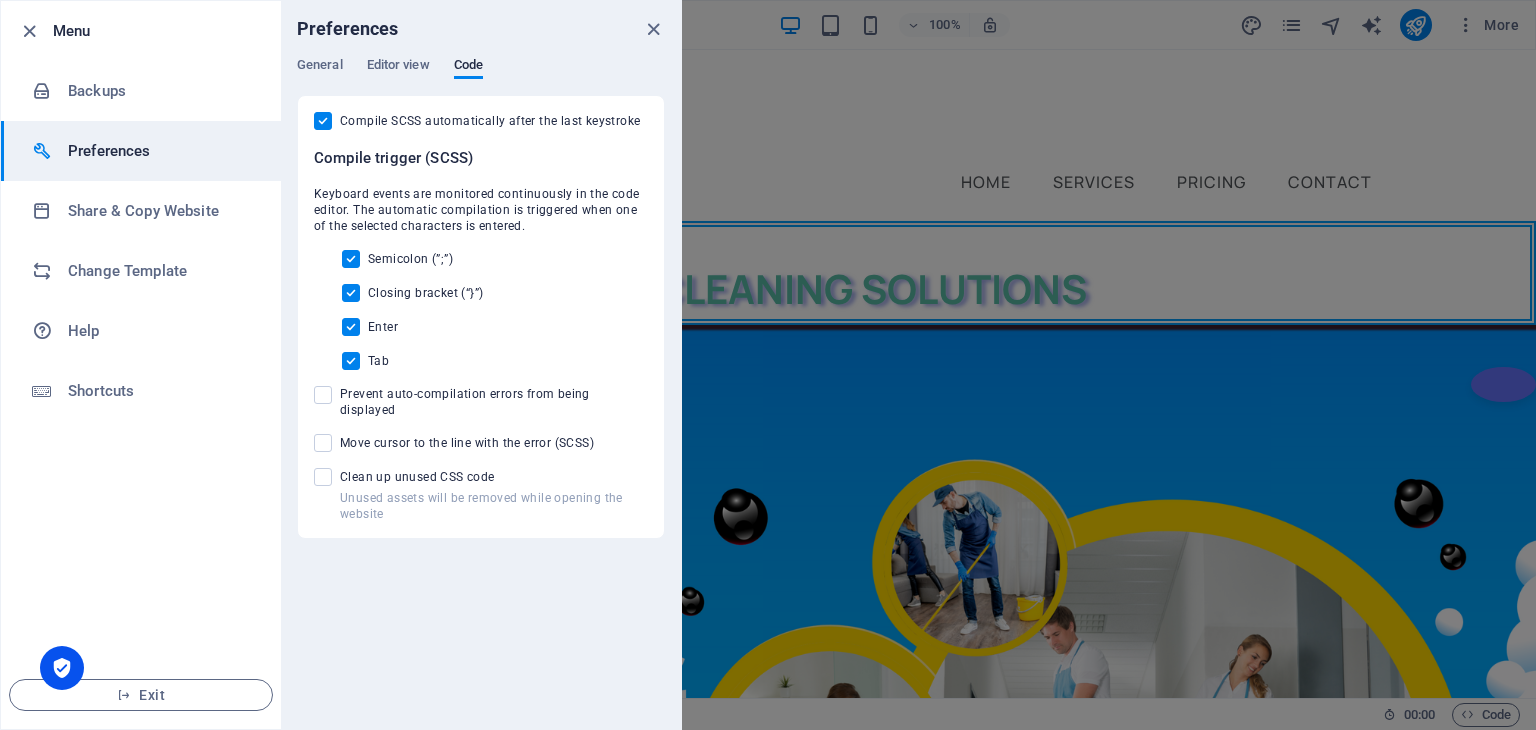 click on "Keyboard events are monitored continuously in the code editor. The automatic compilation is triggered when one of the selected characters is entered." at bounding box center [481, 210] 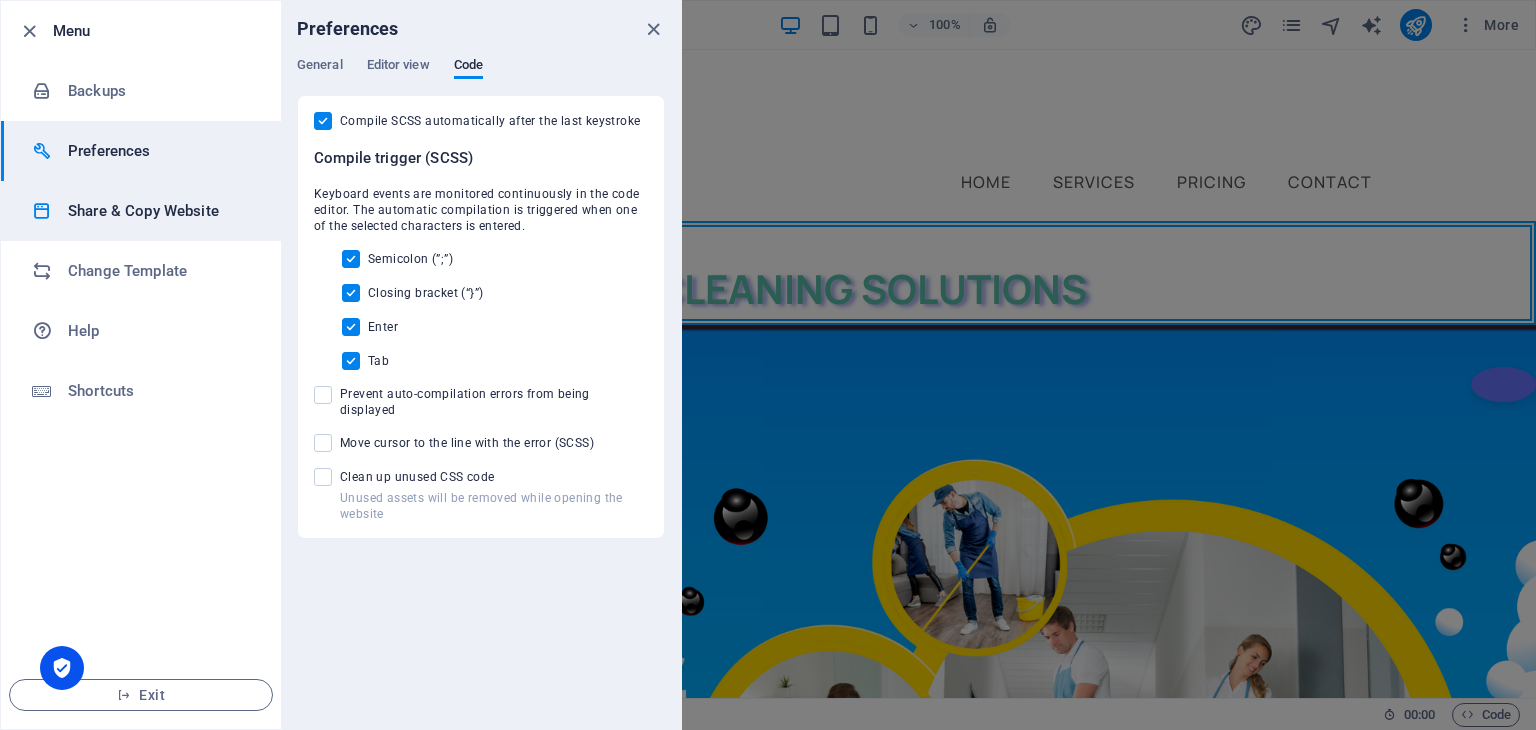 click on "Share & Copy Website" at bounding box center (141, 211) 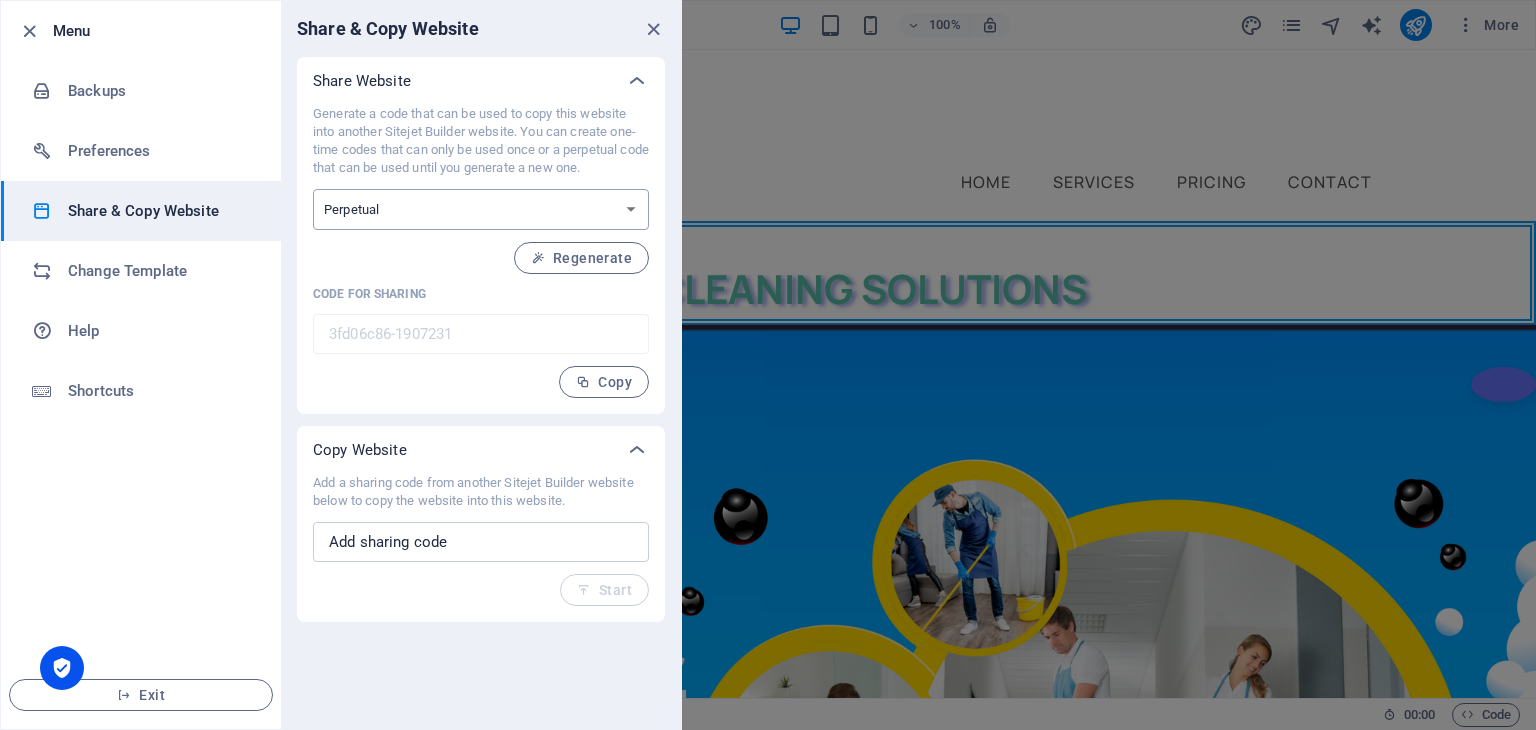 click on "One-time Perpetual" at bounding box center (481, 209) 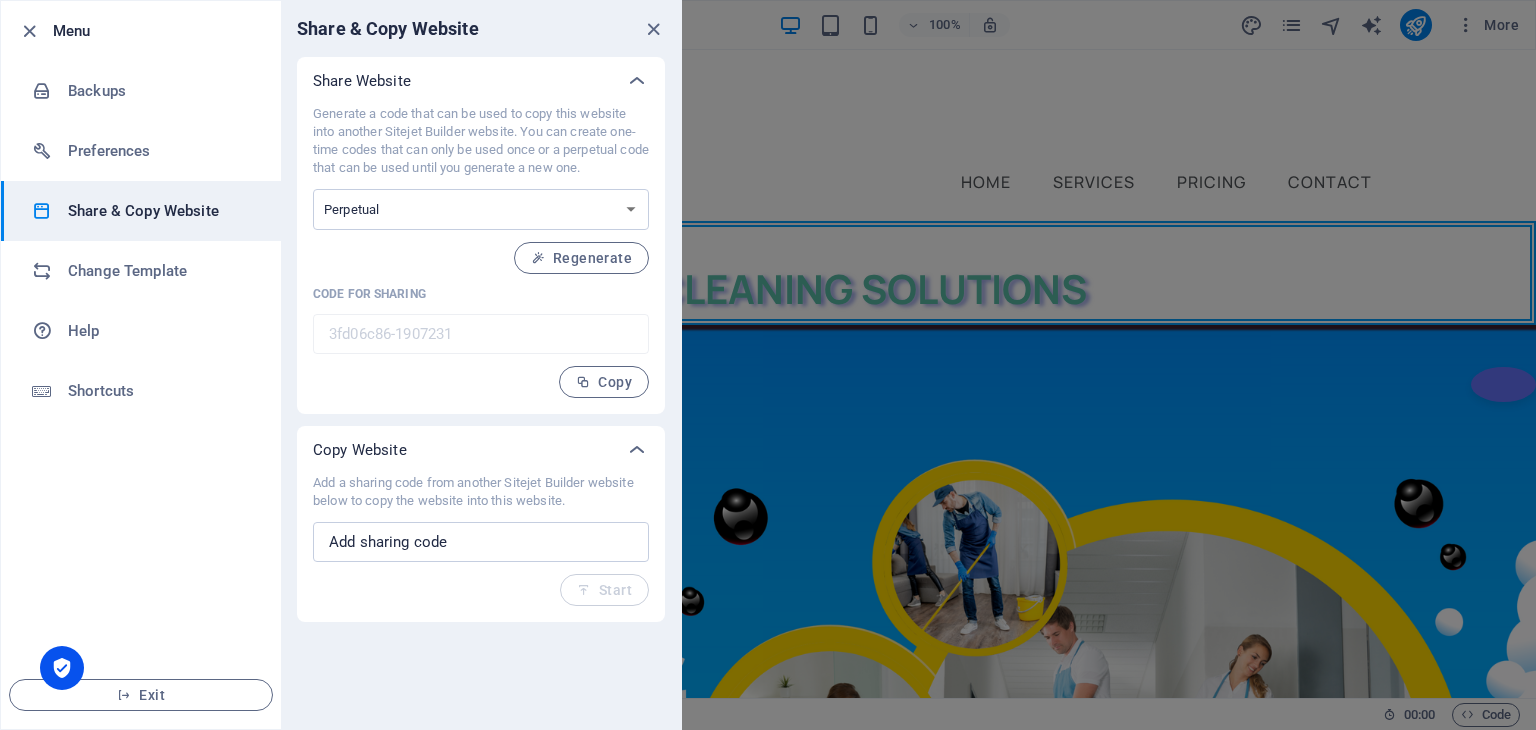 click on "Share Website" at bounding box center [362, 81] 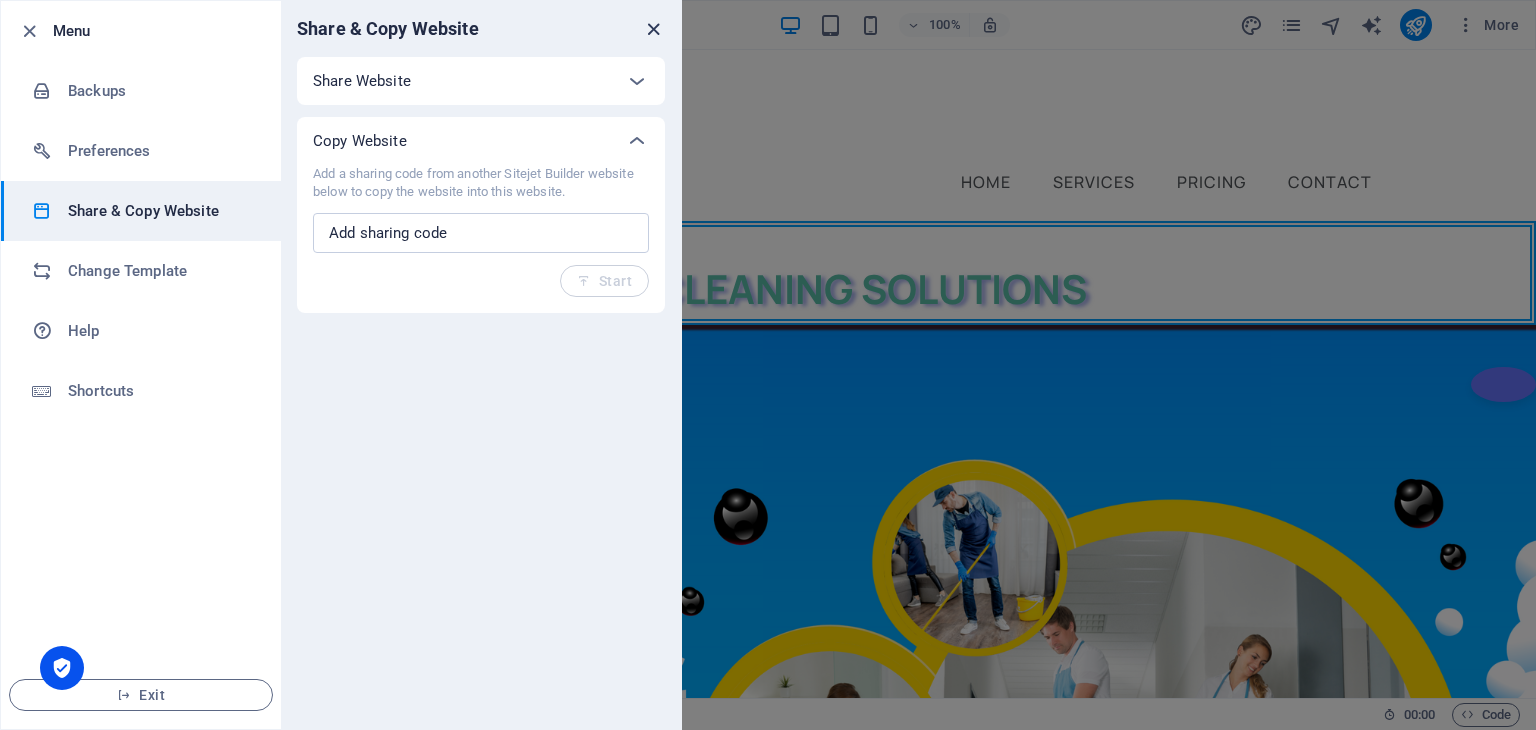 click at bounding box center [653, 29] 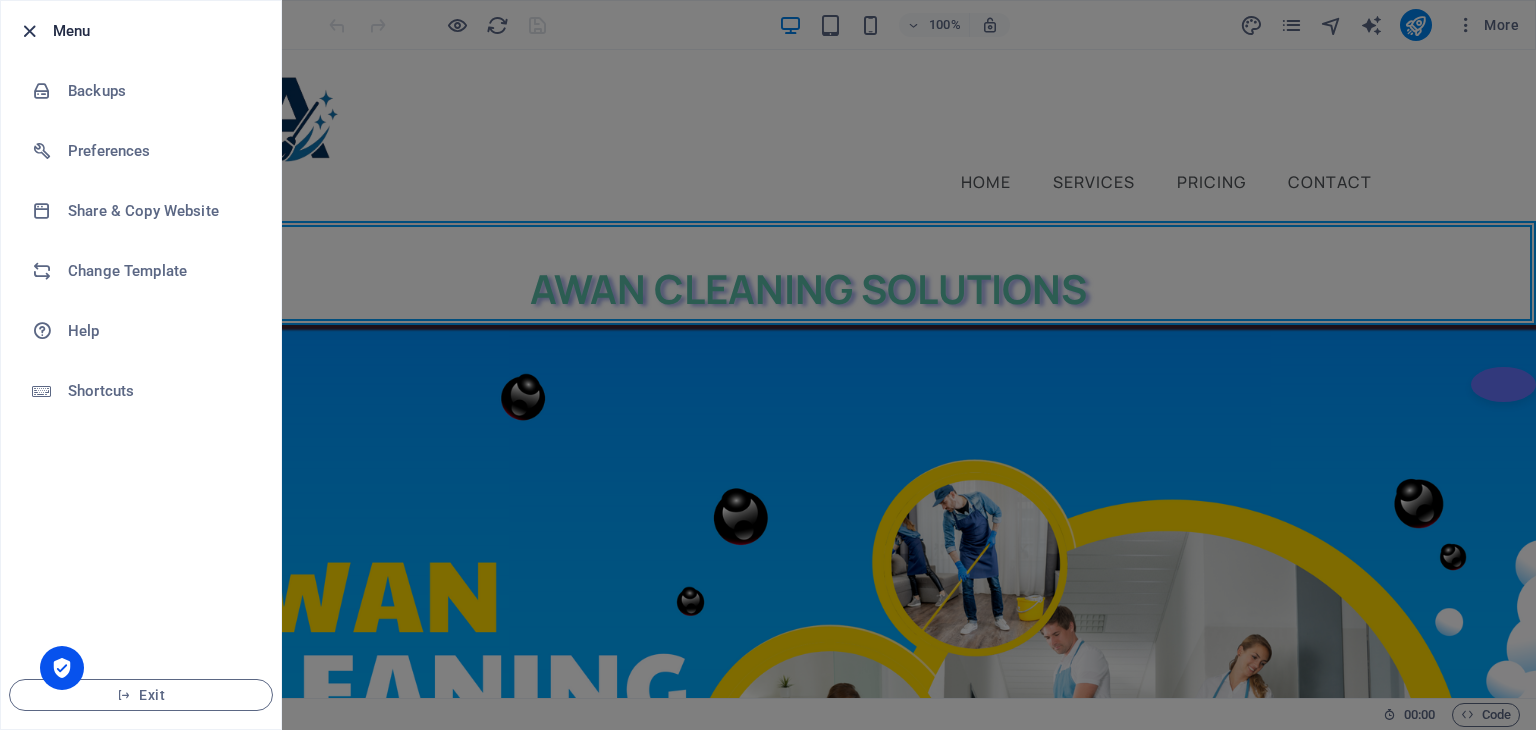 click at bounding box center [29, 31] 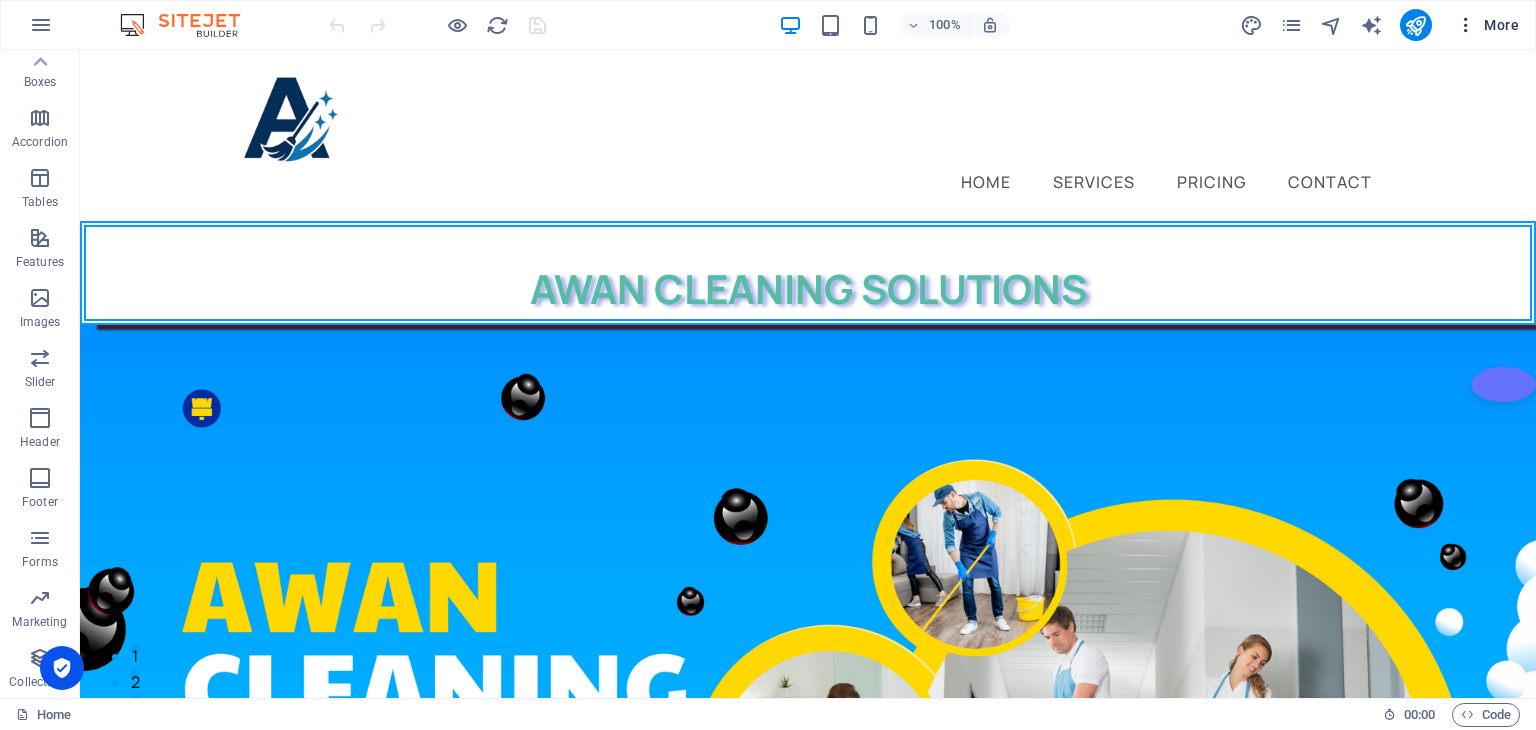 click on "More" at bounding box center (1487, 25) 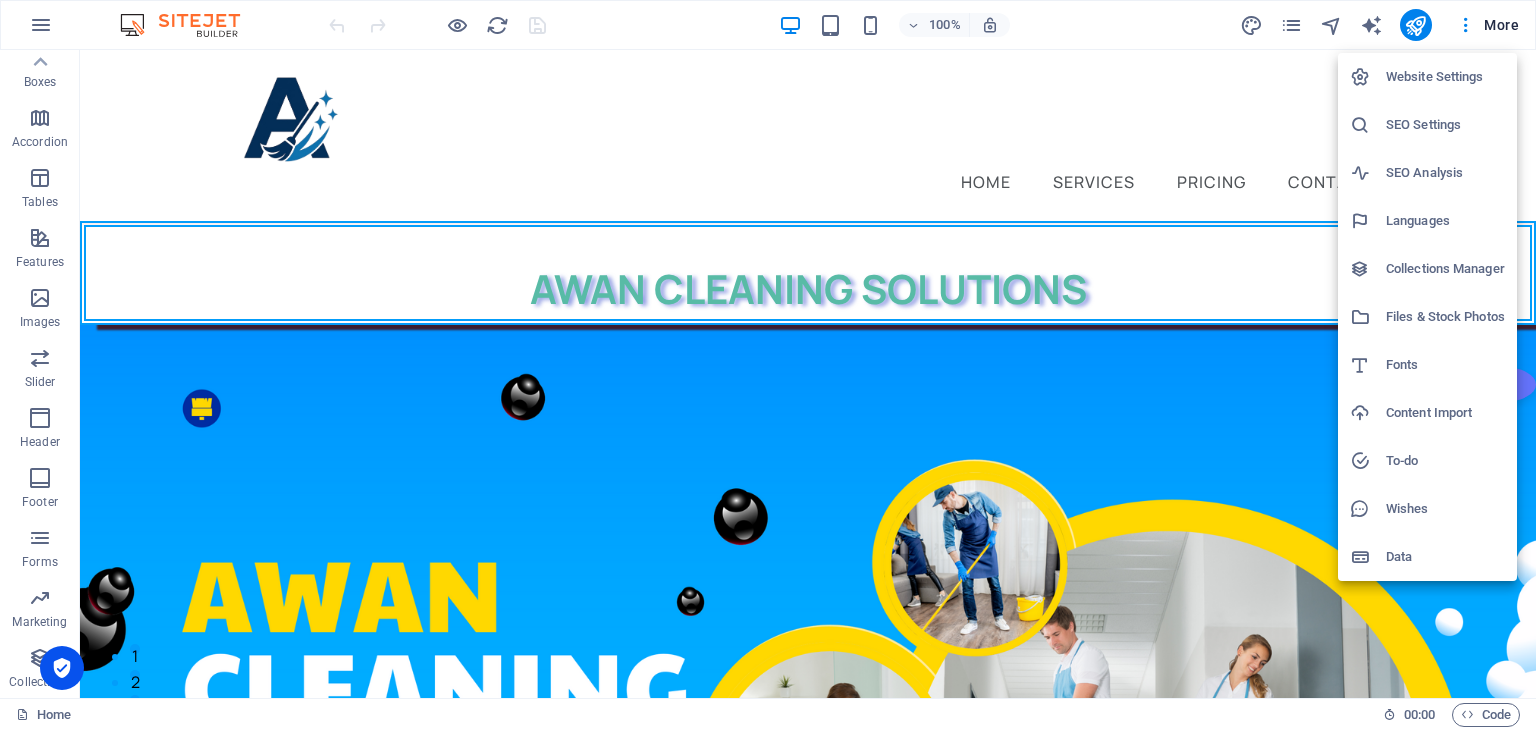 type 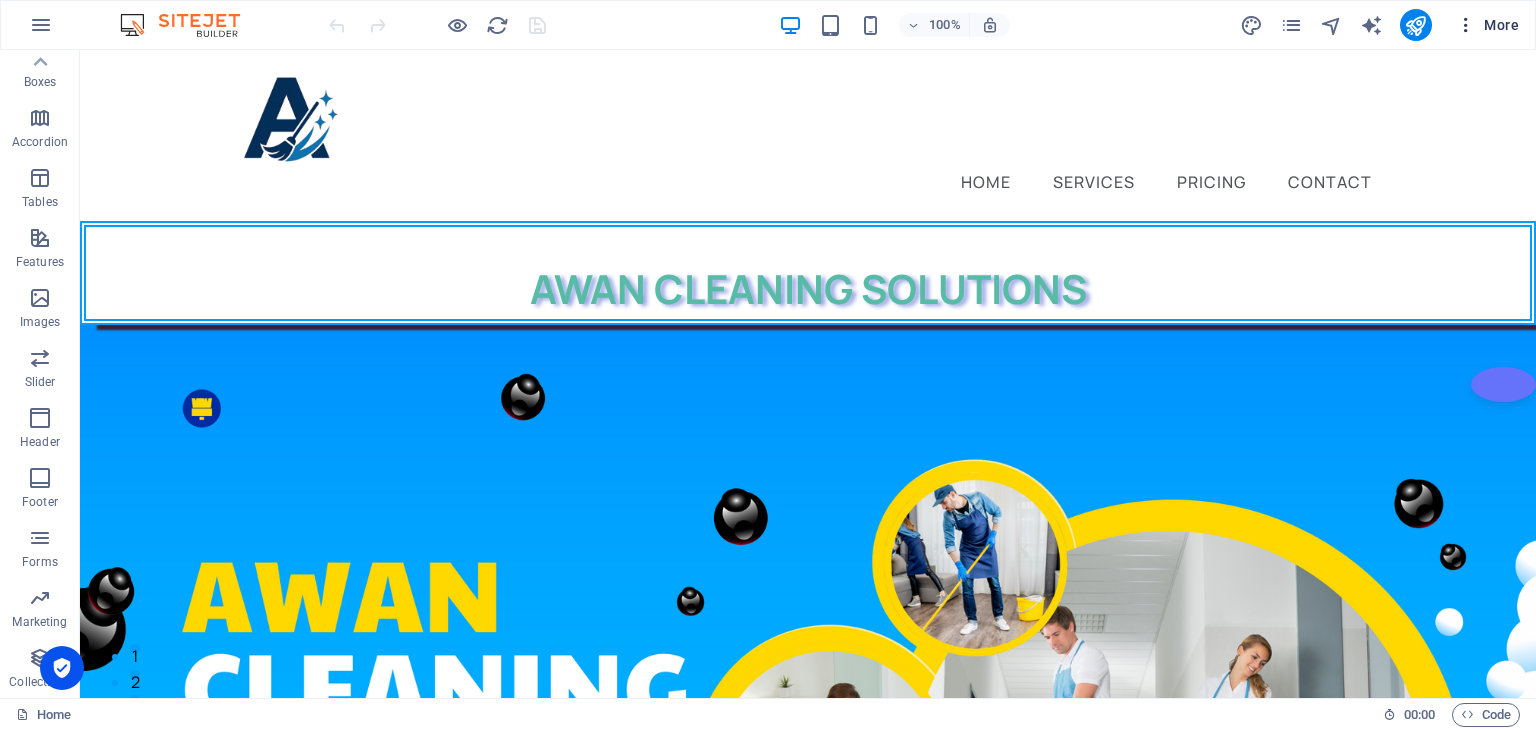 click on "More" at bounding box center (1487, 25) 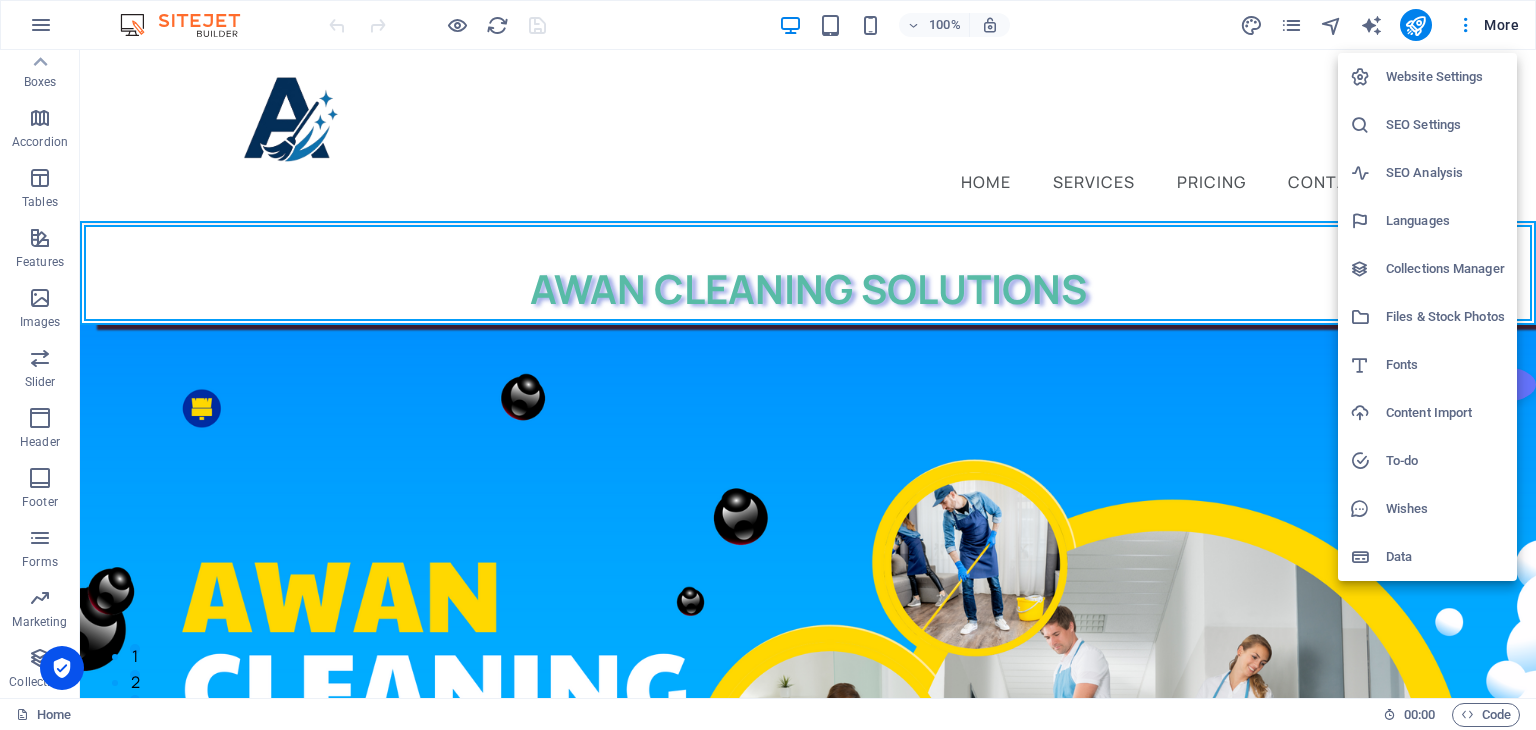 click on "SEO Settings" at bounding box center (1445, 125) 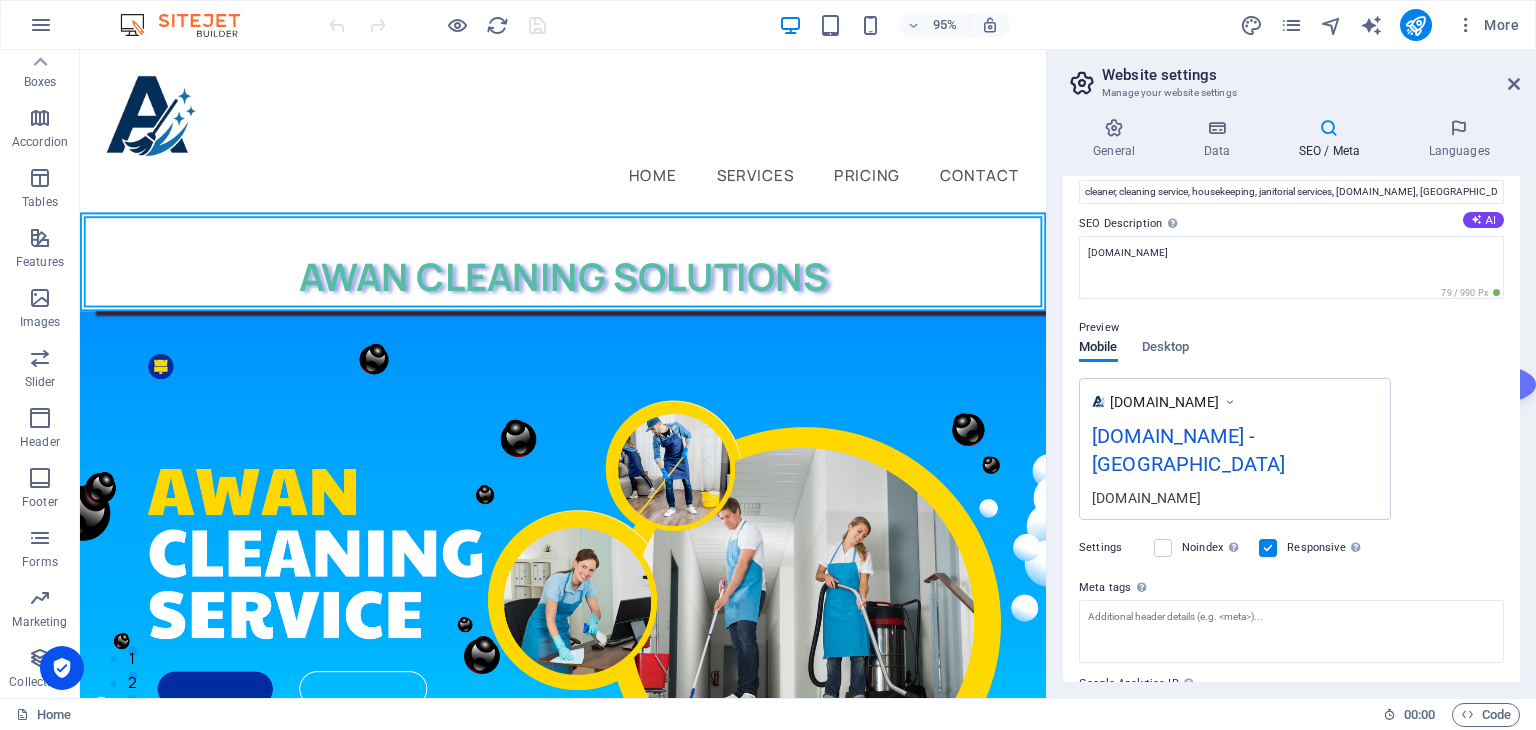 scroll, scrollTop: 228, scrollLeft: 0, axis: vertical 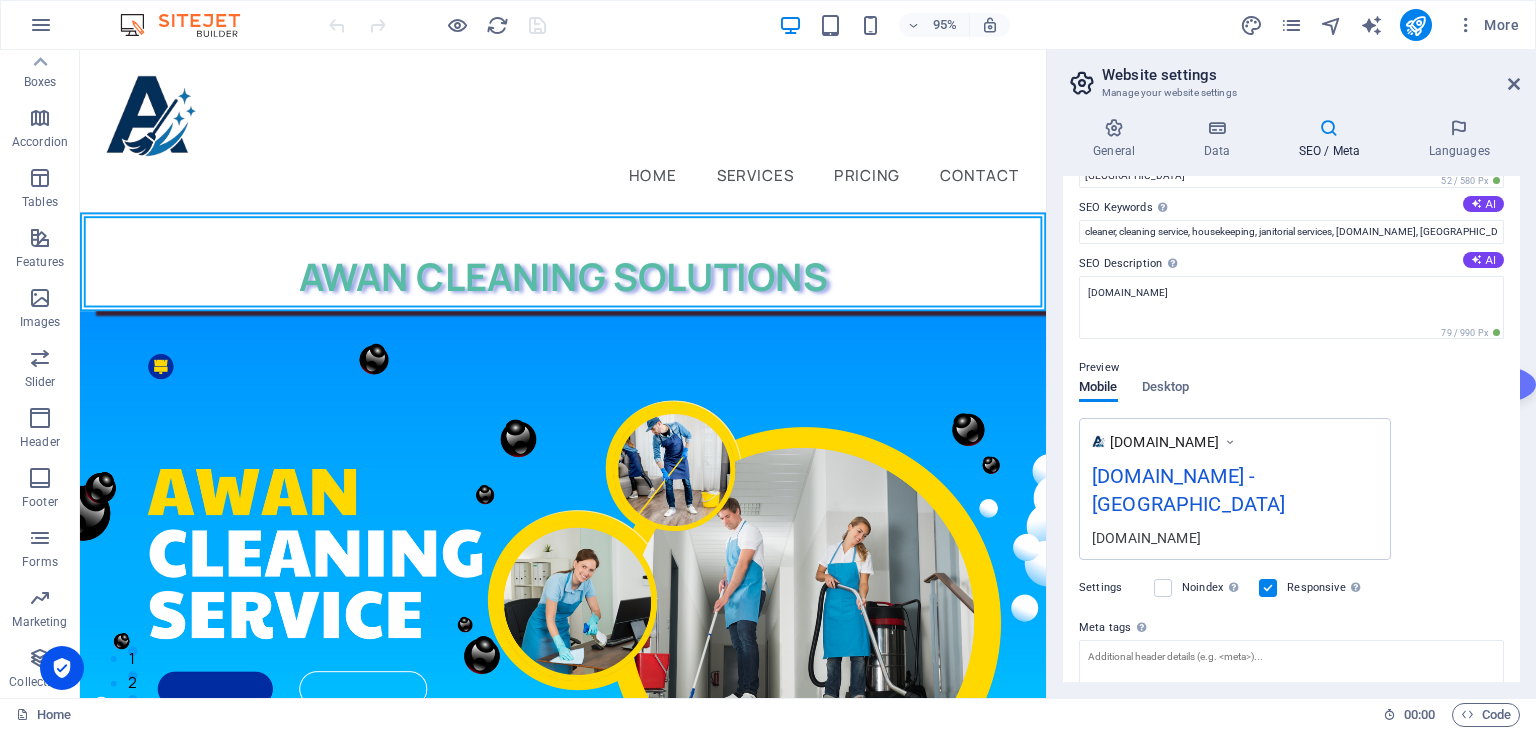 click on "Website settings Manage your website settings  General  Data  SEO / Meta  Languages Website name awancs.com Logo Drag files here, click to choose files or select files from Files or our free stock photos & videos Select files from the file manager, stock photos, or upload file(s) Upload Favicon Set the favicon of your website here. A favicon is a small icon shown in the browser tab next to your website title. It helps visitors identify your website. Drag files here, click to choose files or select files from Files or our free stock photos & videos Select files from the file manager, stock photos, or upload file(s) Upload Preview Image (Open Graph) This image will be shown when the website is shared on social networks Drag files here, click to choose files or select files from Files or our free stock photos & videos Select files from the file manager, stock photos, or upload file(s) Upload Contact data for this website. This can be used everywhere on the website and will update automatically. Company zahoor AI" at bounding box center [1291, 374] 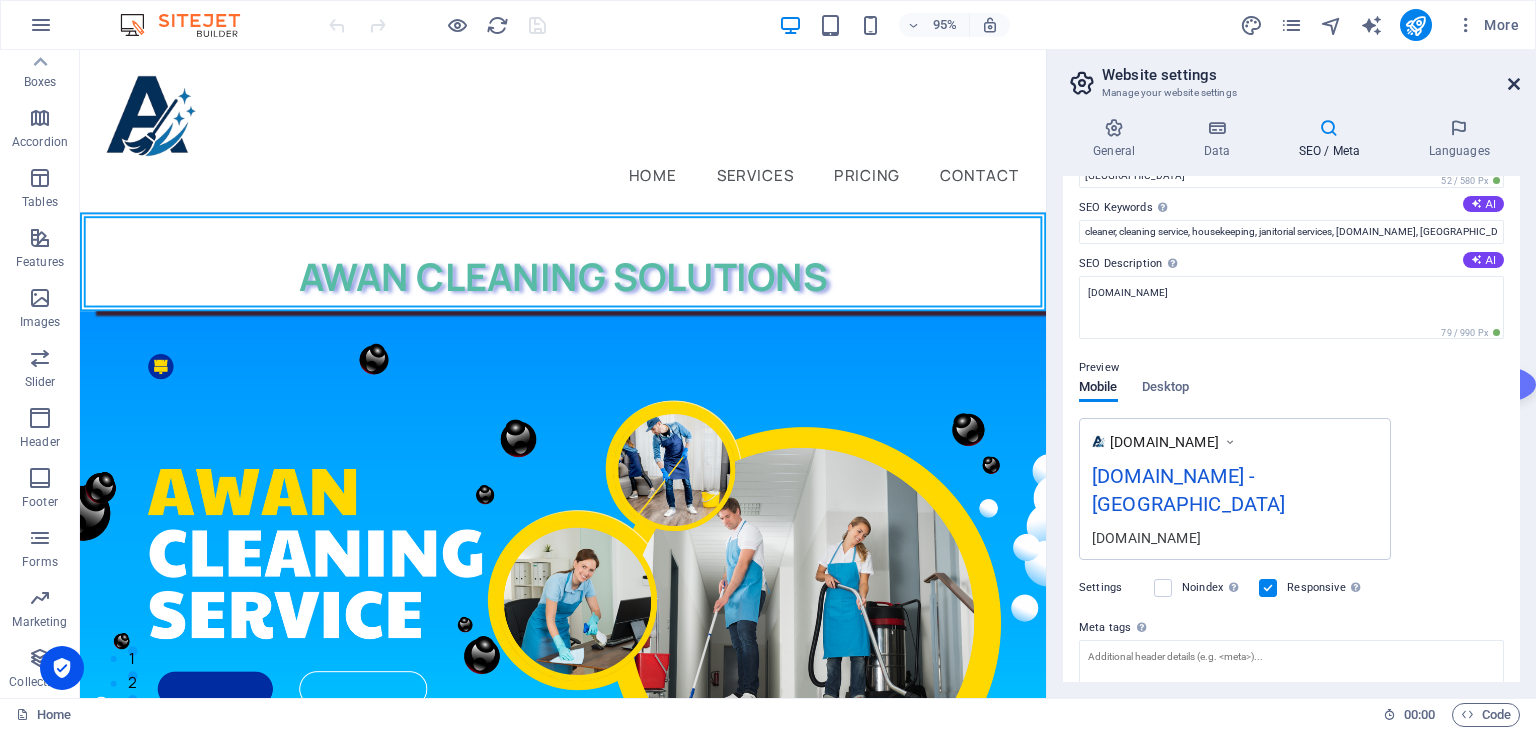 click at bounding box center [1514, 84] 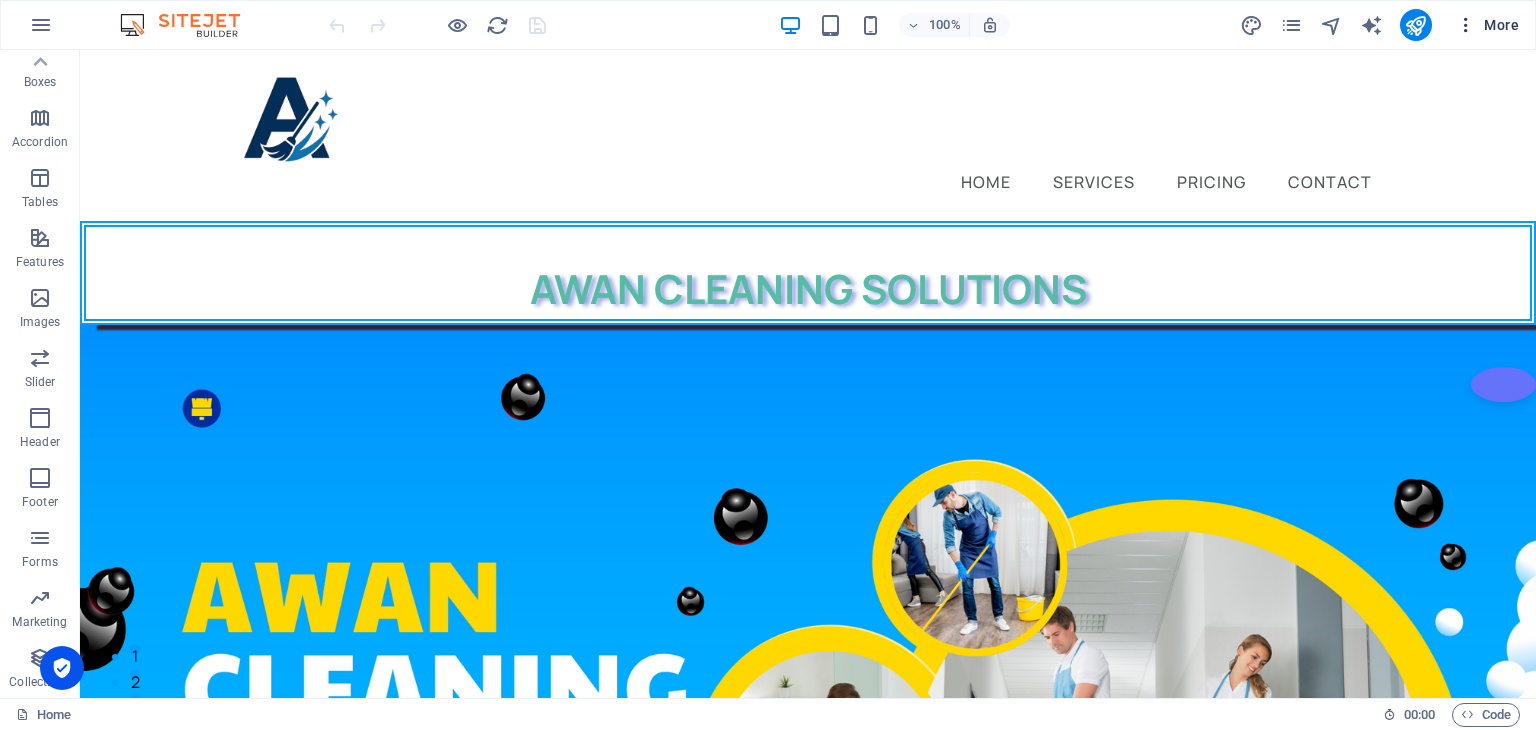 click on "More" at bounding box center [1487, 25] 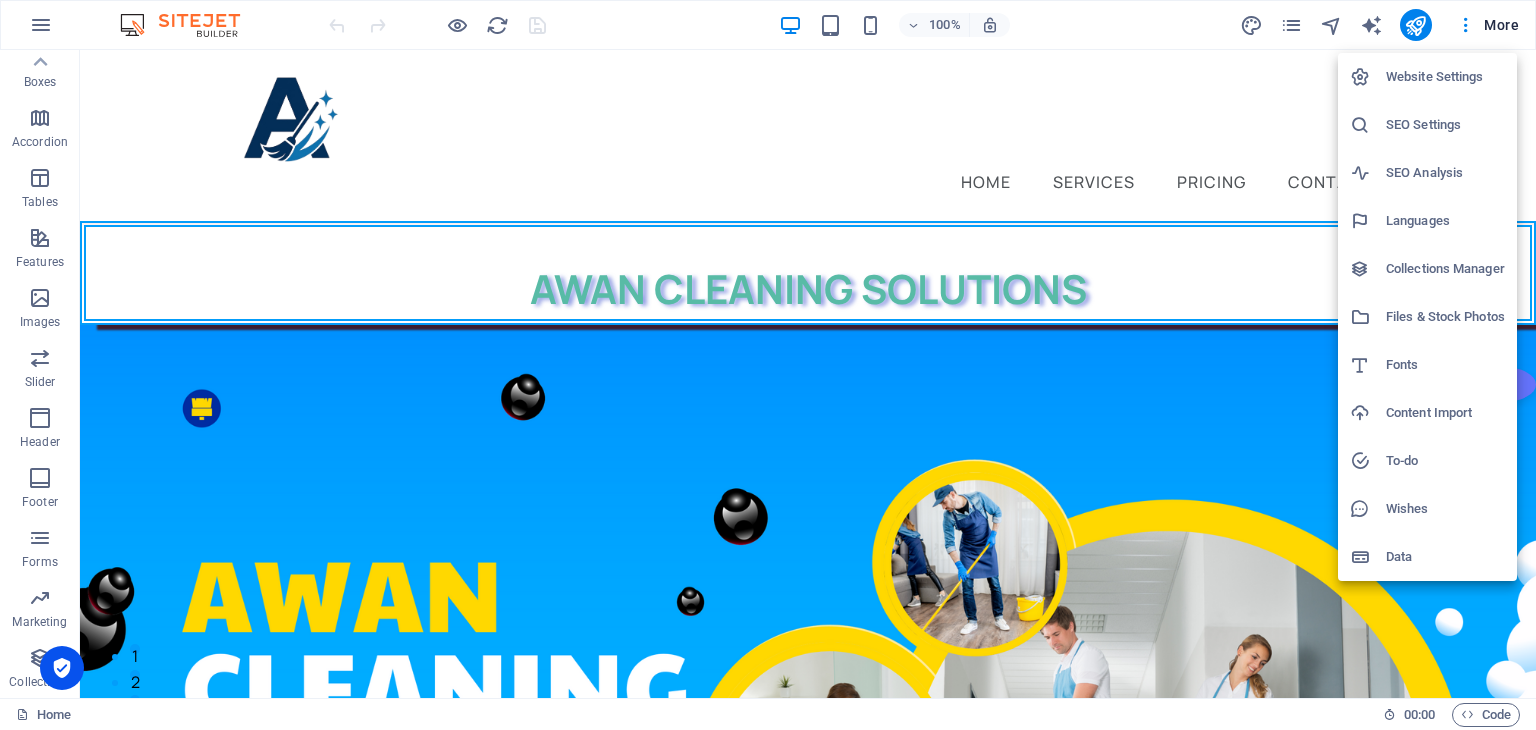 click at bounding box center (768, 365) 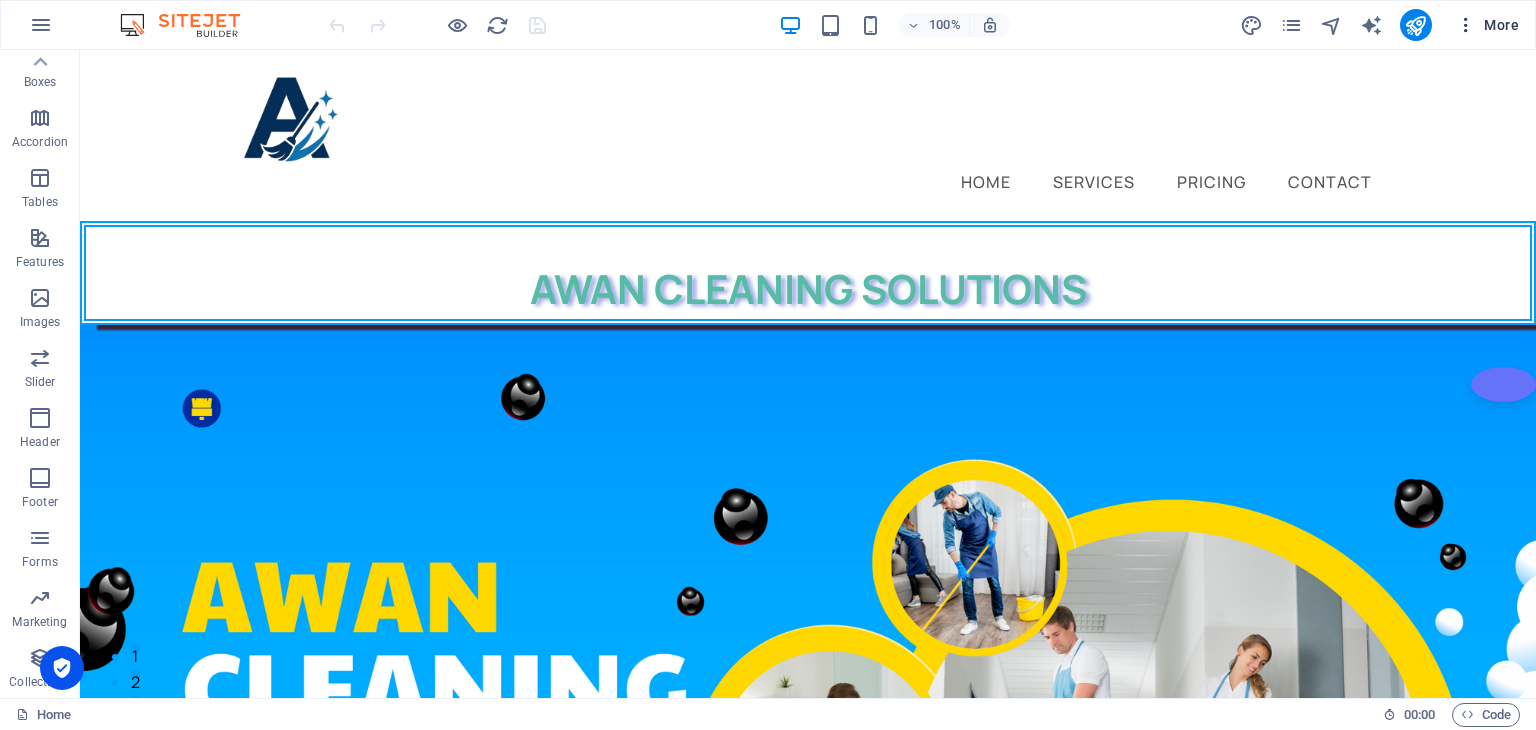 click at bounding box center (1466, 25) 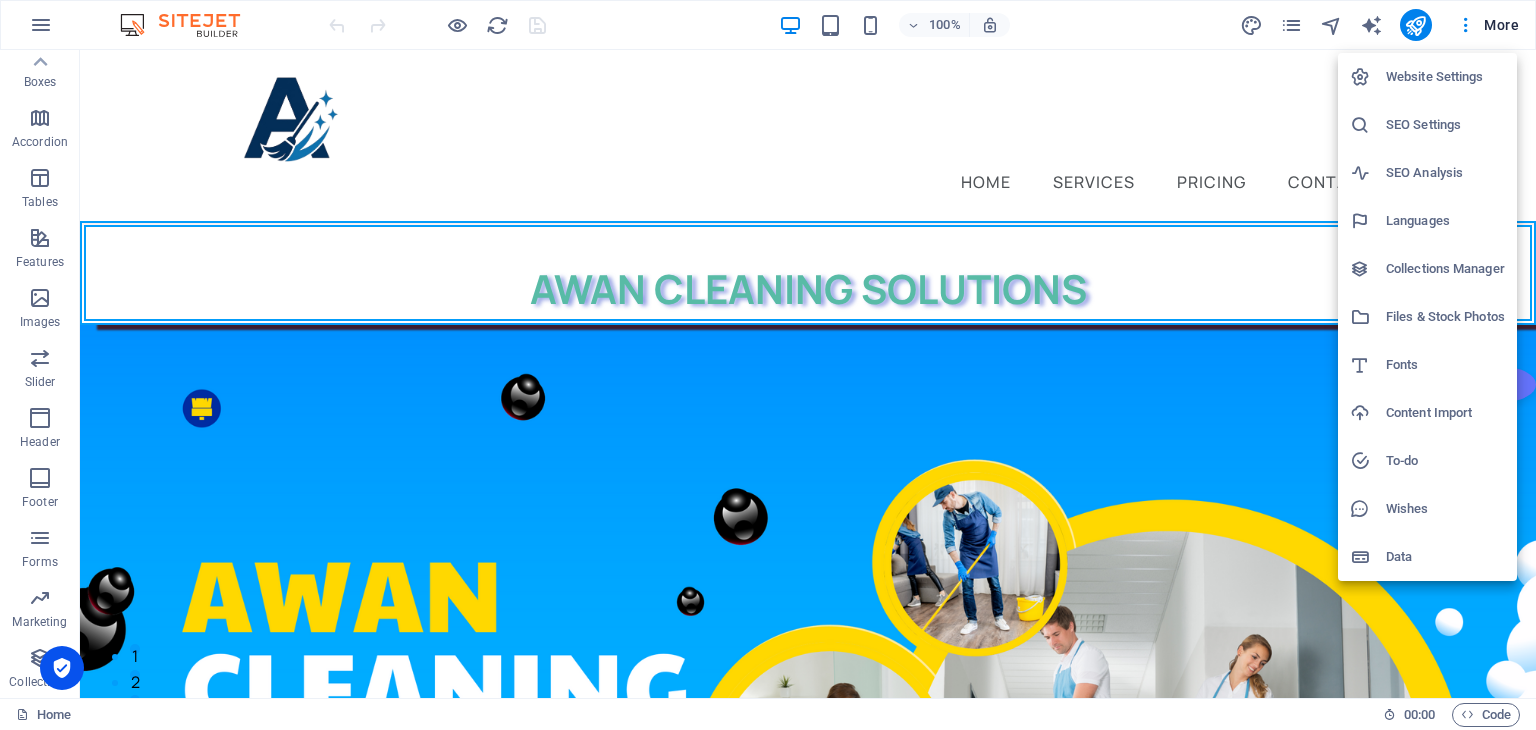 click on "Website Settings" at bounding box center (1445, 77) 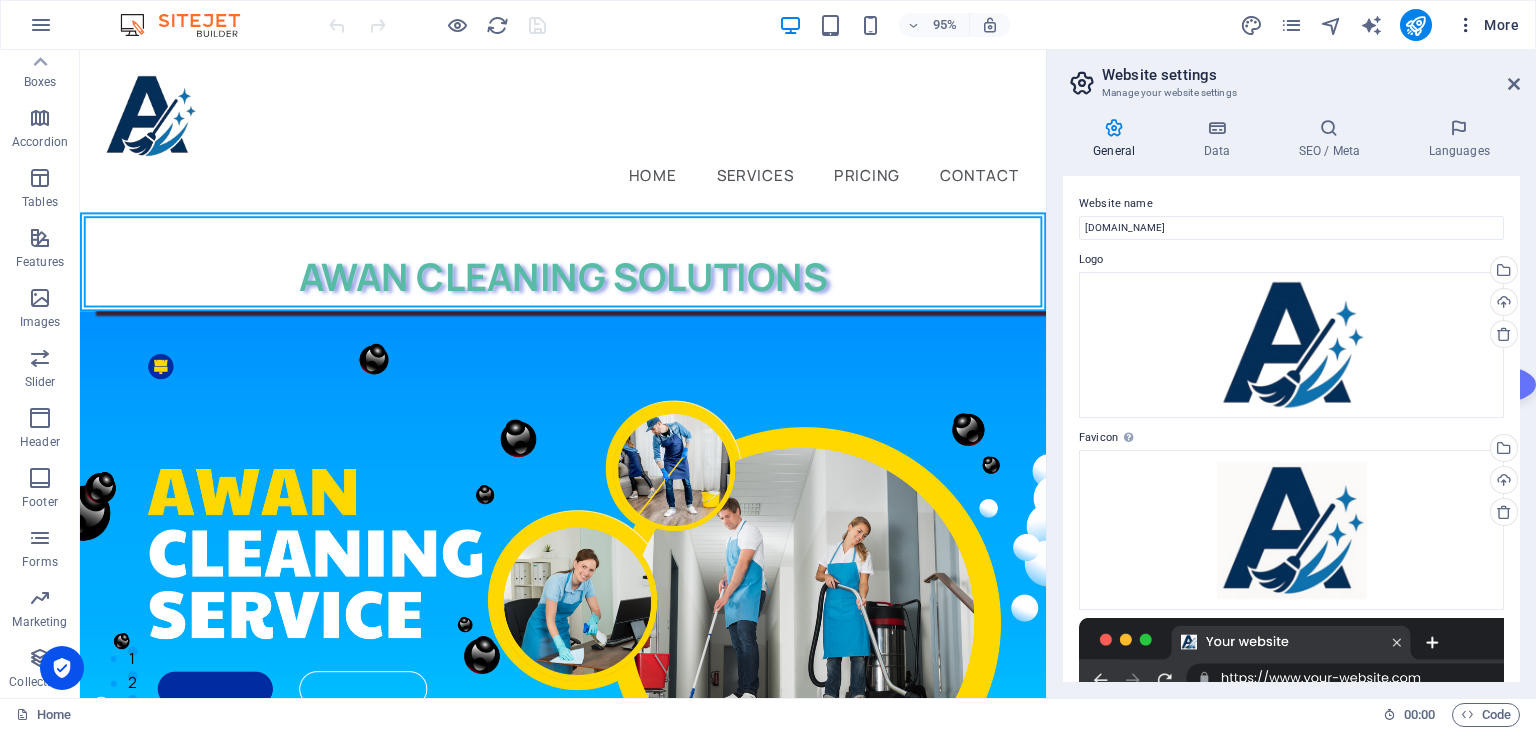 click on "More" at bounding box center (1487, 25) 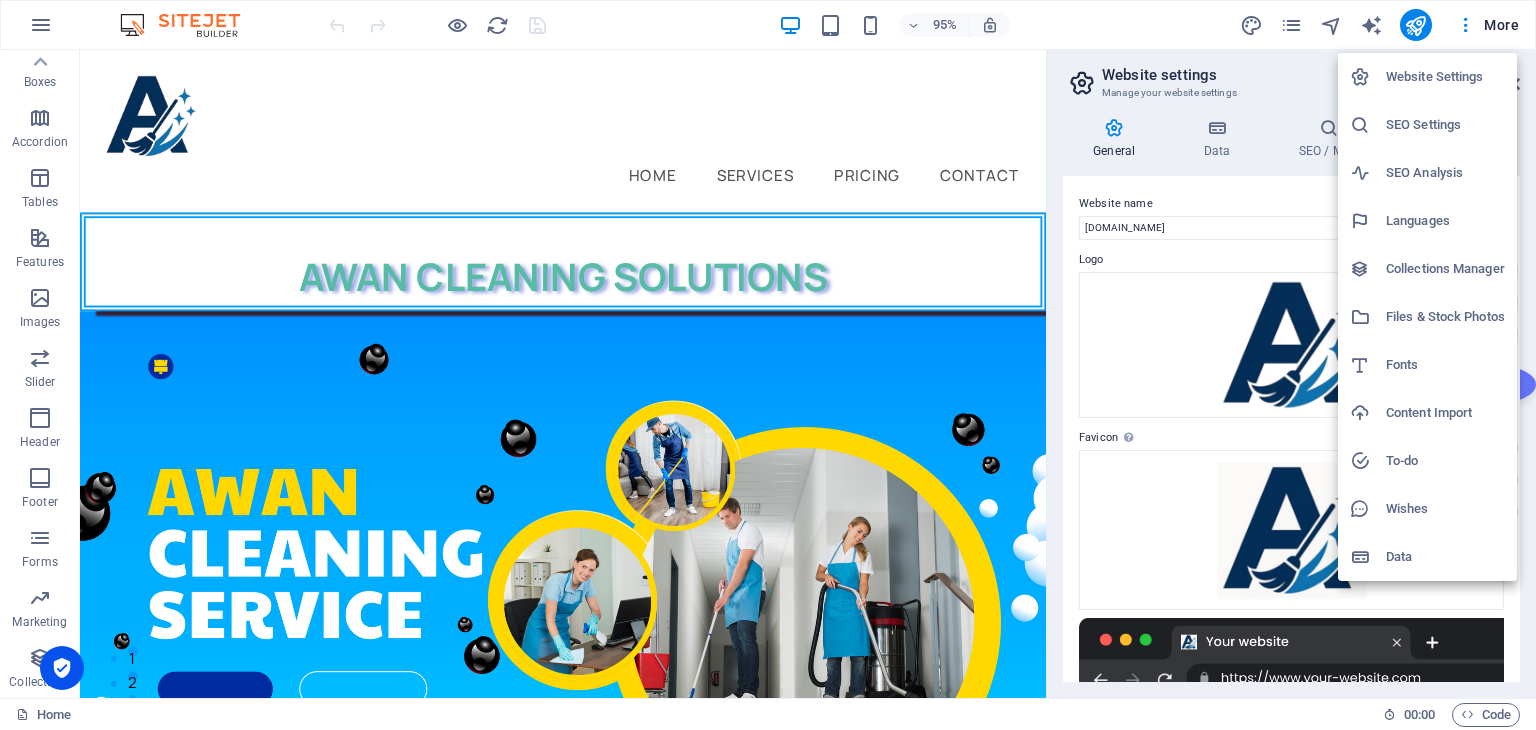 click on "SEO Analysis" at bounding box center [1445, 173] 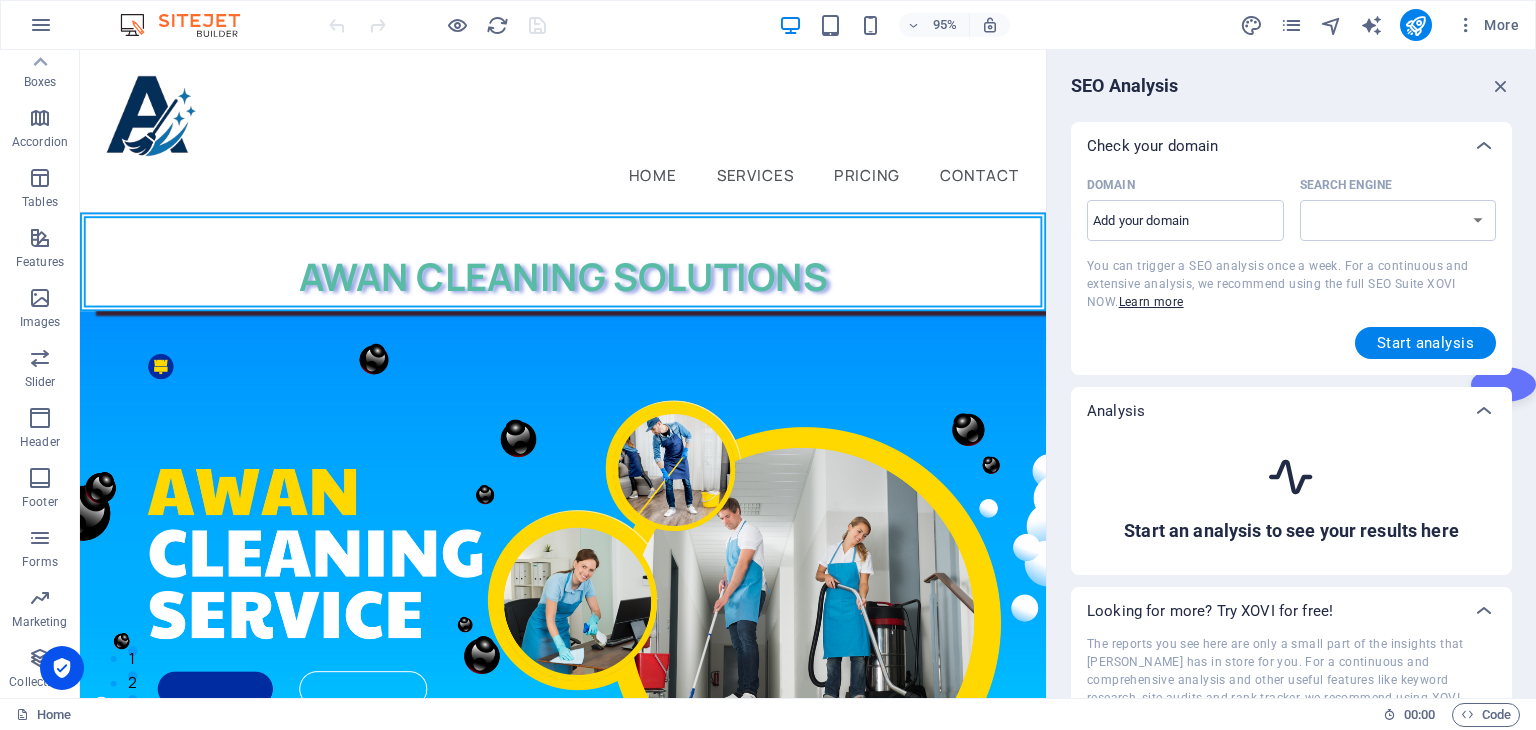 select on "google.com" 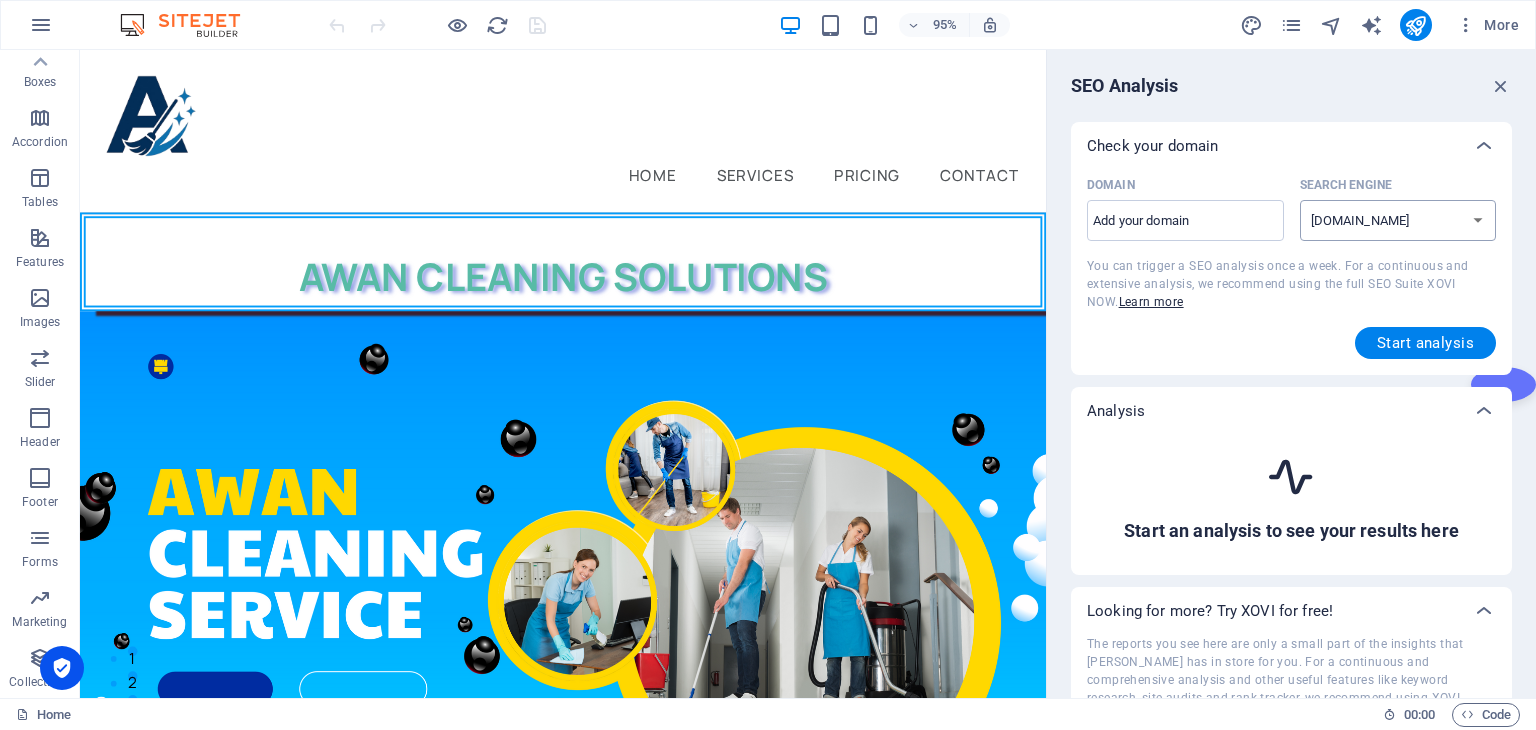click on "google.de google.at google.es google.co.uk google.fr google.it google.ch google.com google.com.br bing.com" at bounding box center (1398, 220) 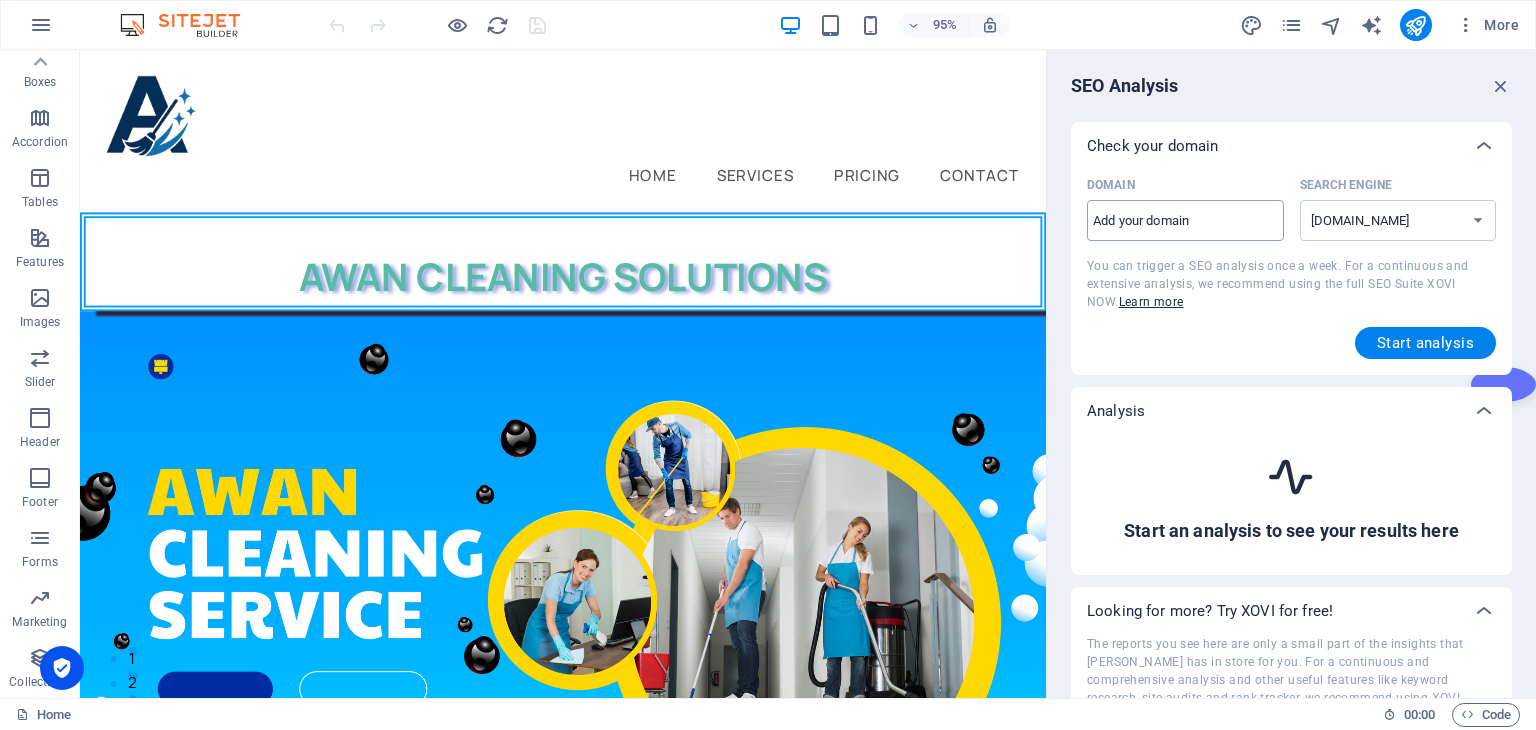 click on "Domain ​" at bounding box center (1185, 221) 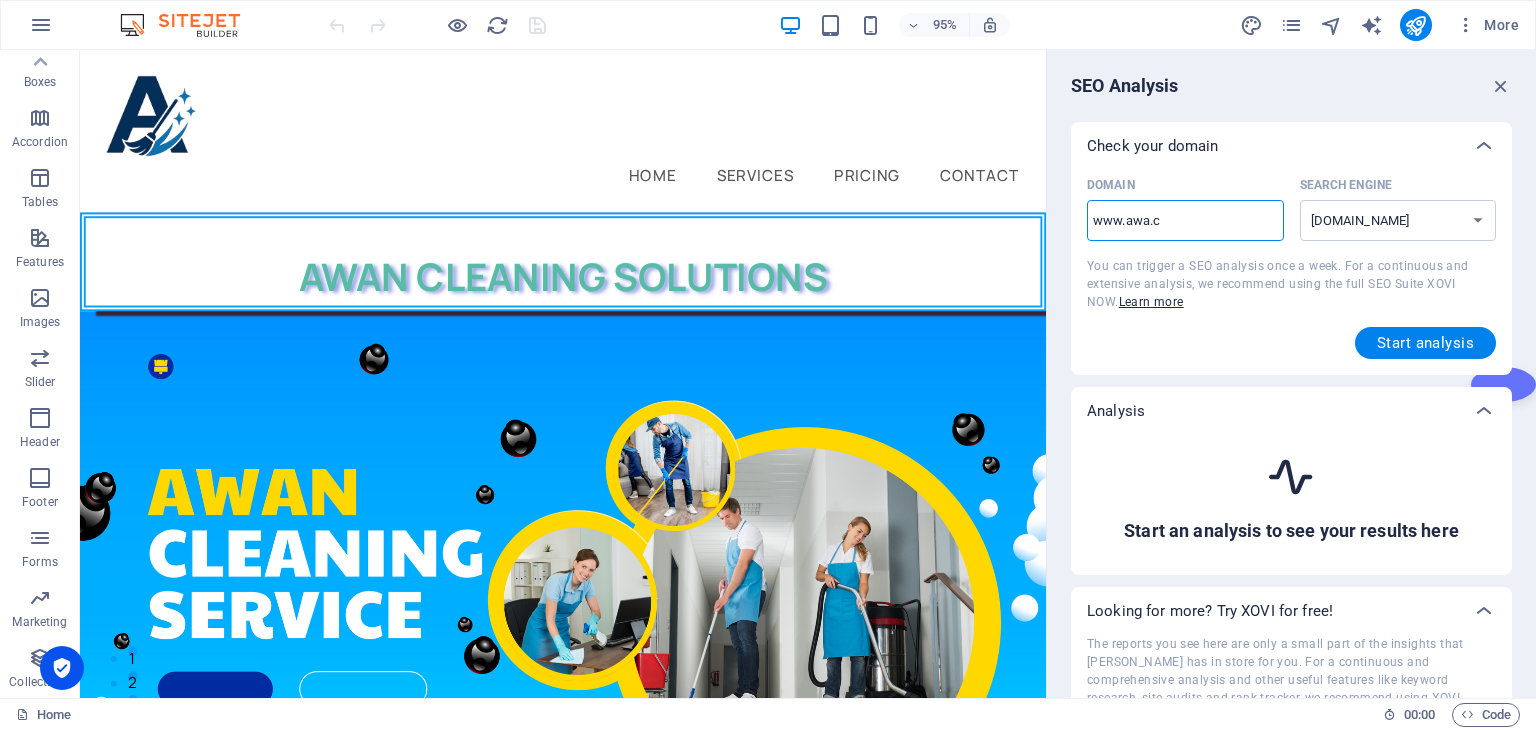 type on "www.awa.co" 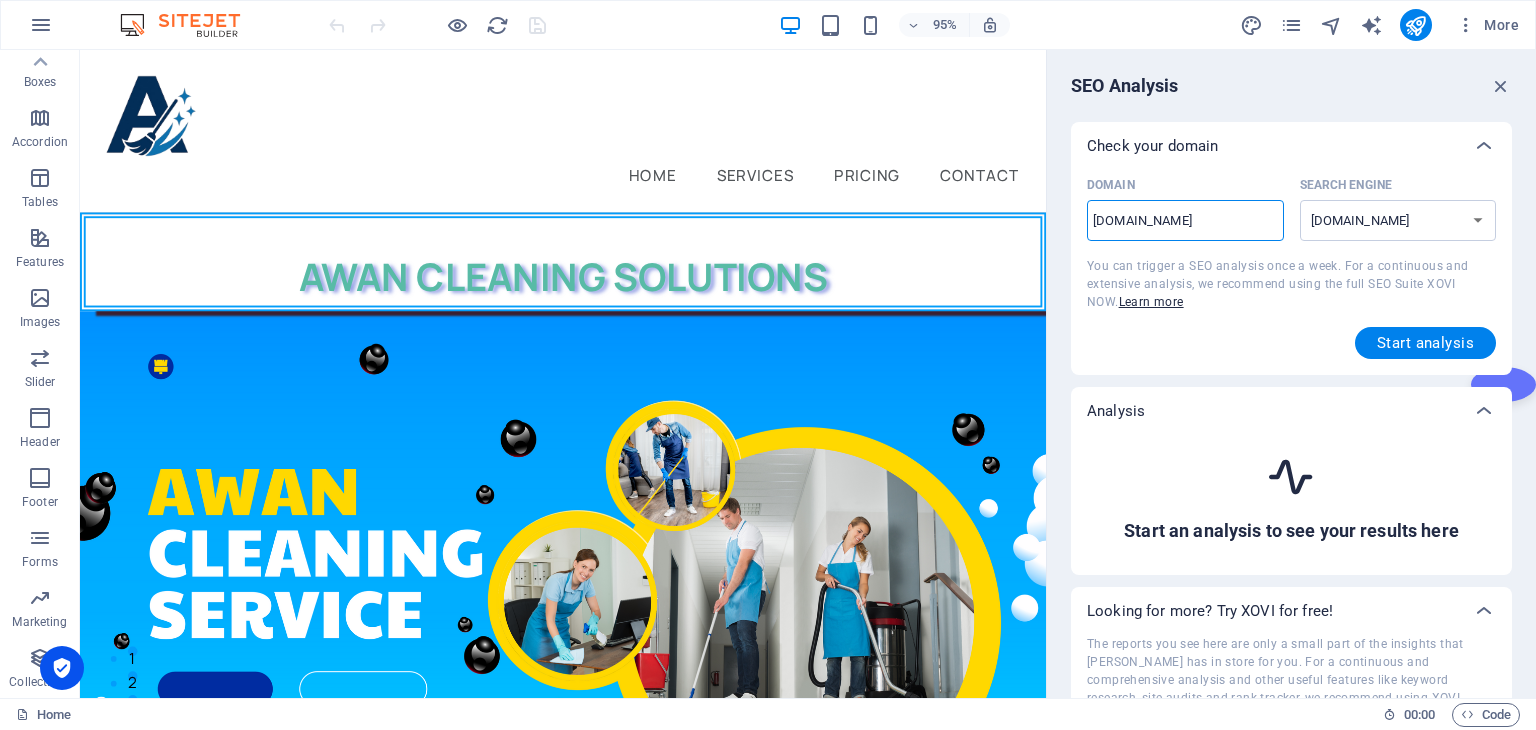select on "google.co.uk" 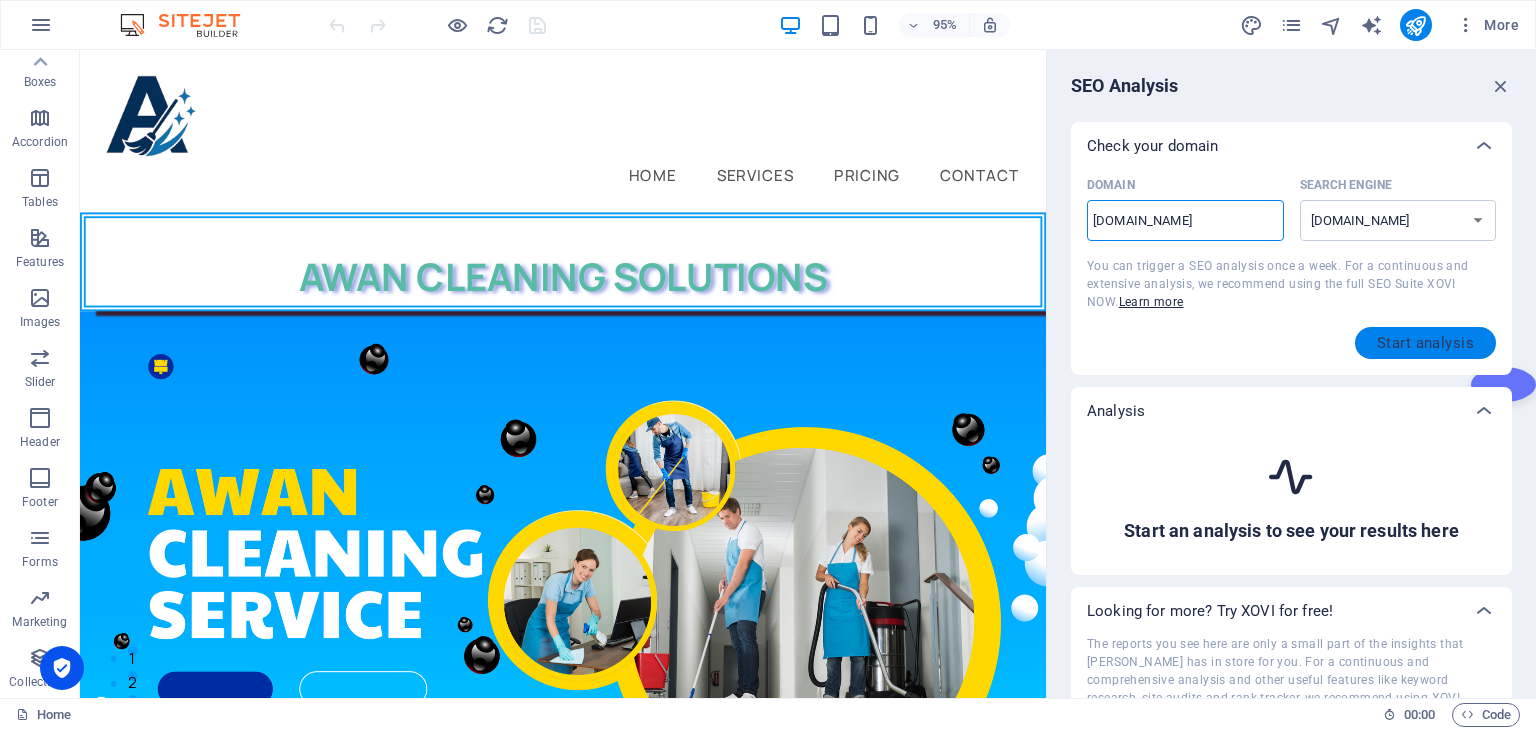 type on "www.awa.com" 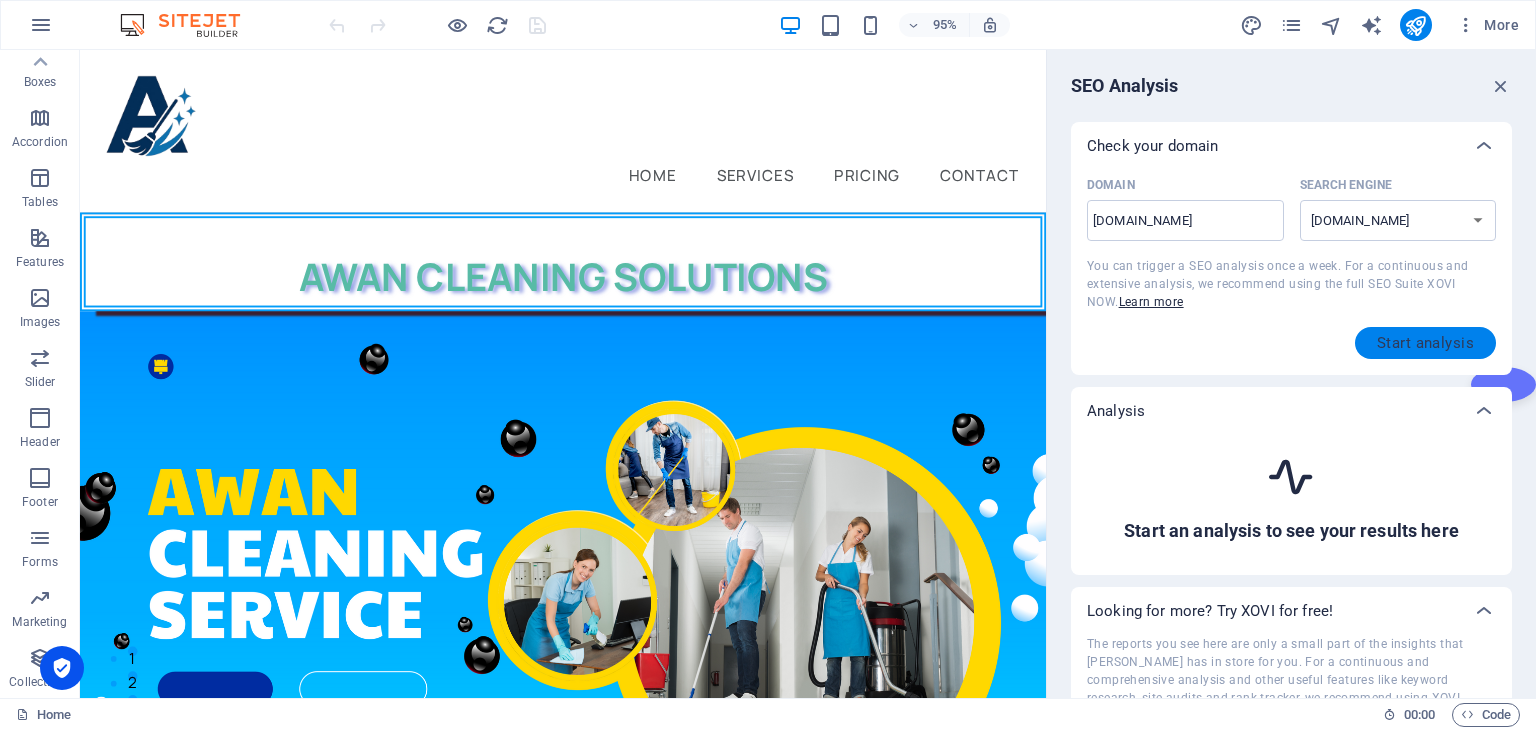 drag, startPoint x: 1422, startPoint y: 341, endPoint x: 1452, endPoint y: 345, distance: 30.265491 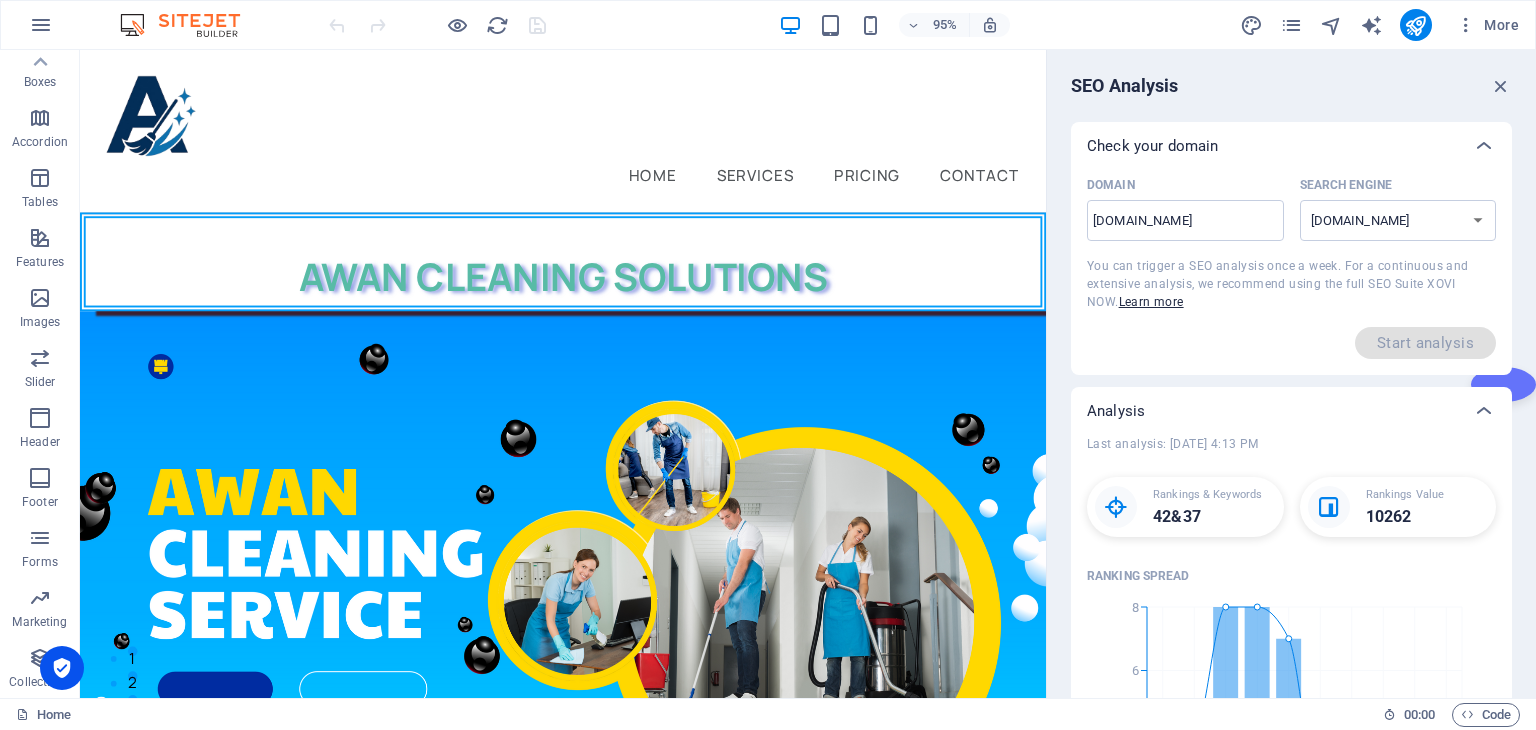 drag, startPoint x: 1535, startPoint y: 269, endPoint x: 1530, endPoint y: 494, distance: 225.05554 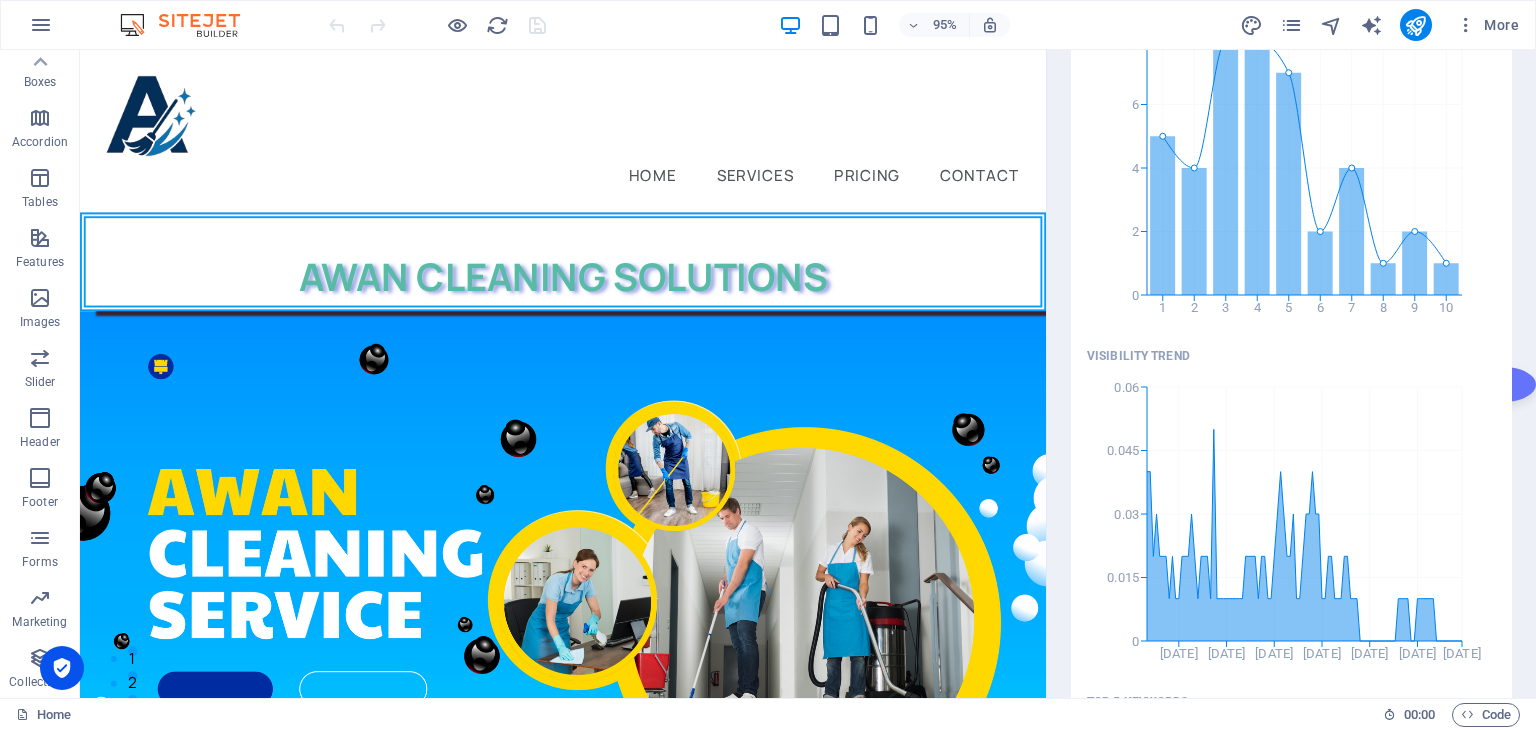 scroll, scrollTop: 572, scrollLeft: 0, axis: vertical 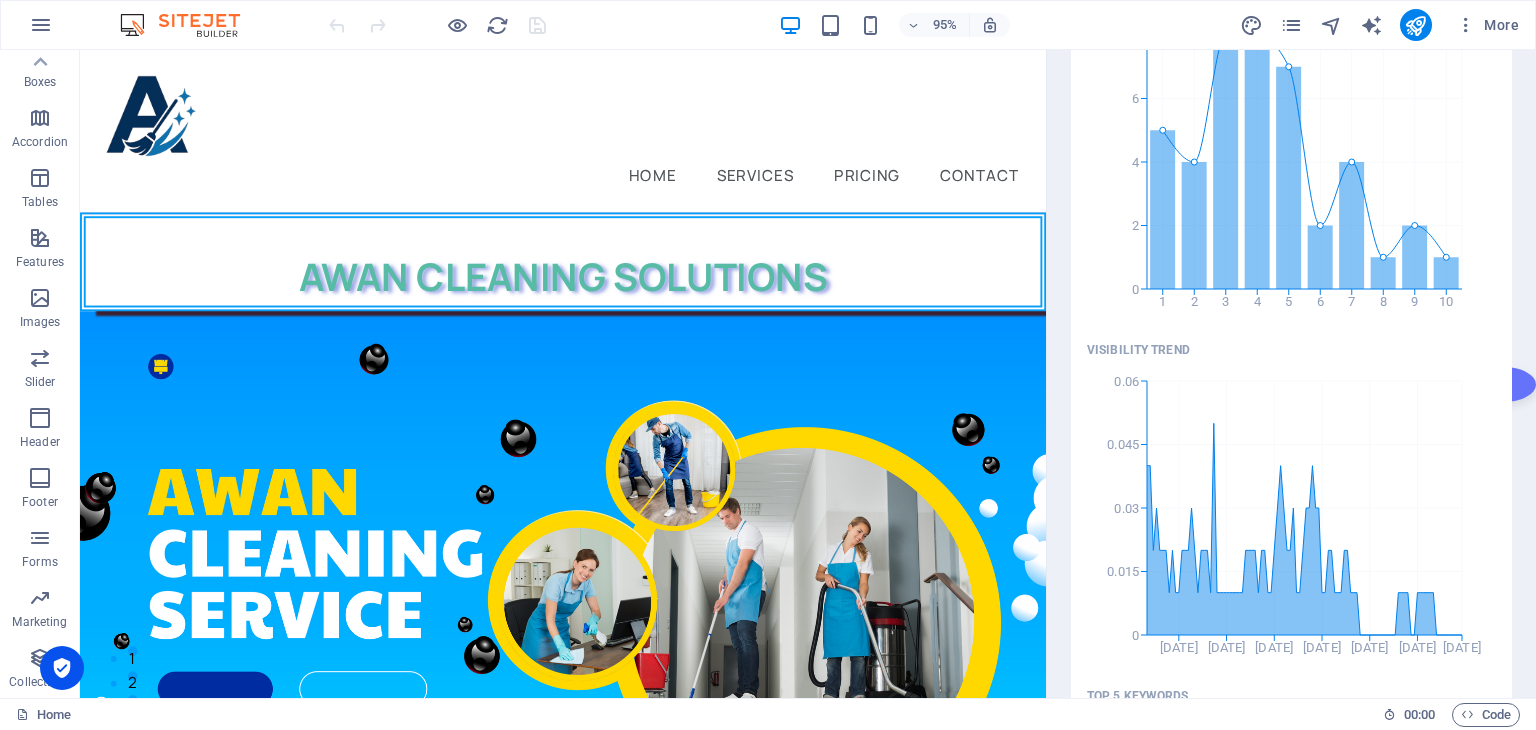 click on "SEO Analysis Check your domain Domain www.awa.com ​ Search Engine google.de google.at google.es google.co.uk google.fr google.it google.ch google.com google.com.br bing.com You can trigger a SEO analysis once a week. For a continuous and extensive analysis, we recommend using the full SEO Suite XOVI NOW.  Learn more Start analysis Analysis Last analysis:    Jul 14, 2025 4:13 PM Rankings & Keywords 42  &  37 Rankings Value 10262 Ranking Spread 1 2 3 4 5 6 7 8 9 10 0 2 4 6 8 Visibility Trend Oct 23 Feb 24 May 24 Sep 24 Dec 24 Apr 25 Jul 25 0 0.015 0.03 0.045 0.06 Top 5 Keywords Keyword Position Change Search Volume ingebretsen 4 -26 2900 patent trainee 9 1 10 trainee patent 13 -11 10 awa testing 18 -16 20 awa s 21 -1 1300 Please note that if your website is newly published, you might get low or no results. This is totally normal and will change over time. Looking for more? Try XOVI for free! Register now and explore XOVI free for 14 days! Don’t forget to use the code "sitejet" for an exclusive 20% discount!" at bounding box center (1291, 374) 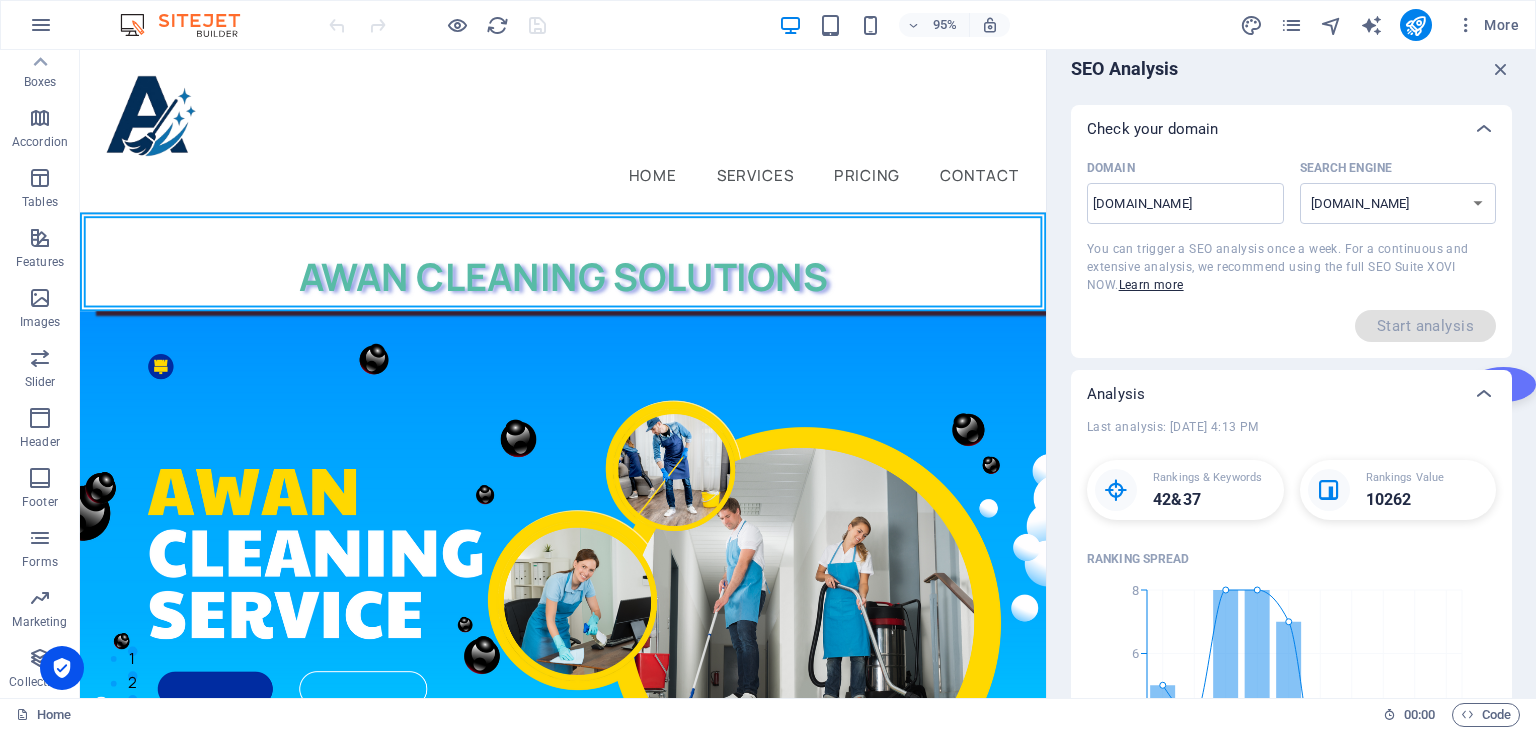 scroll, scrollTop: 0, scrollLeft: 0, axis: both 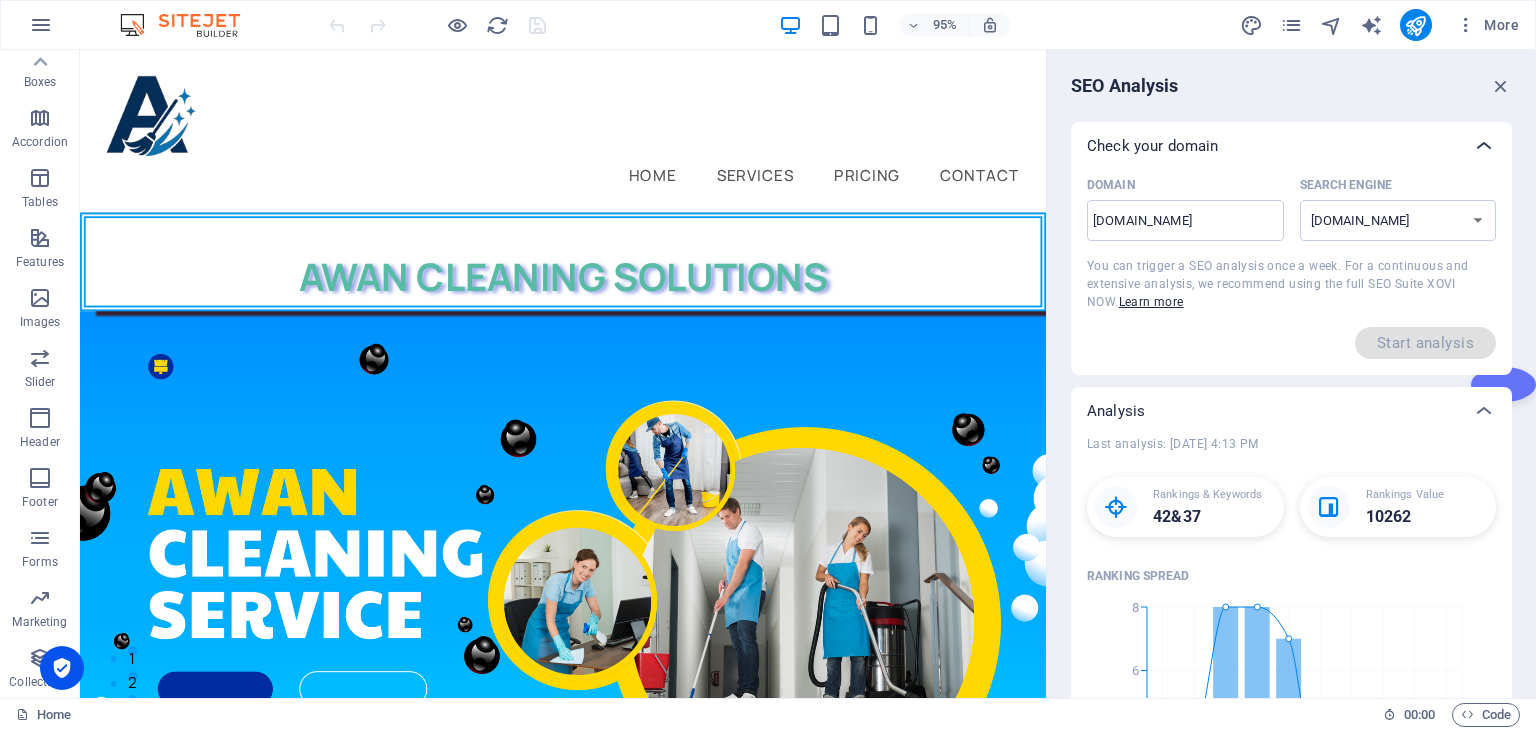 click at bounding box center [1484, 146] 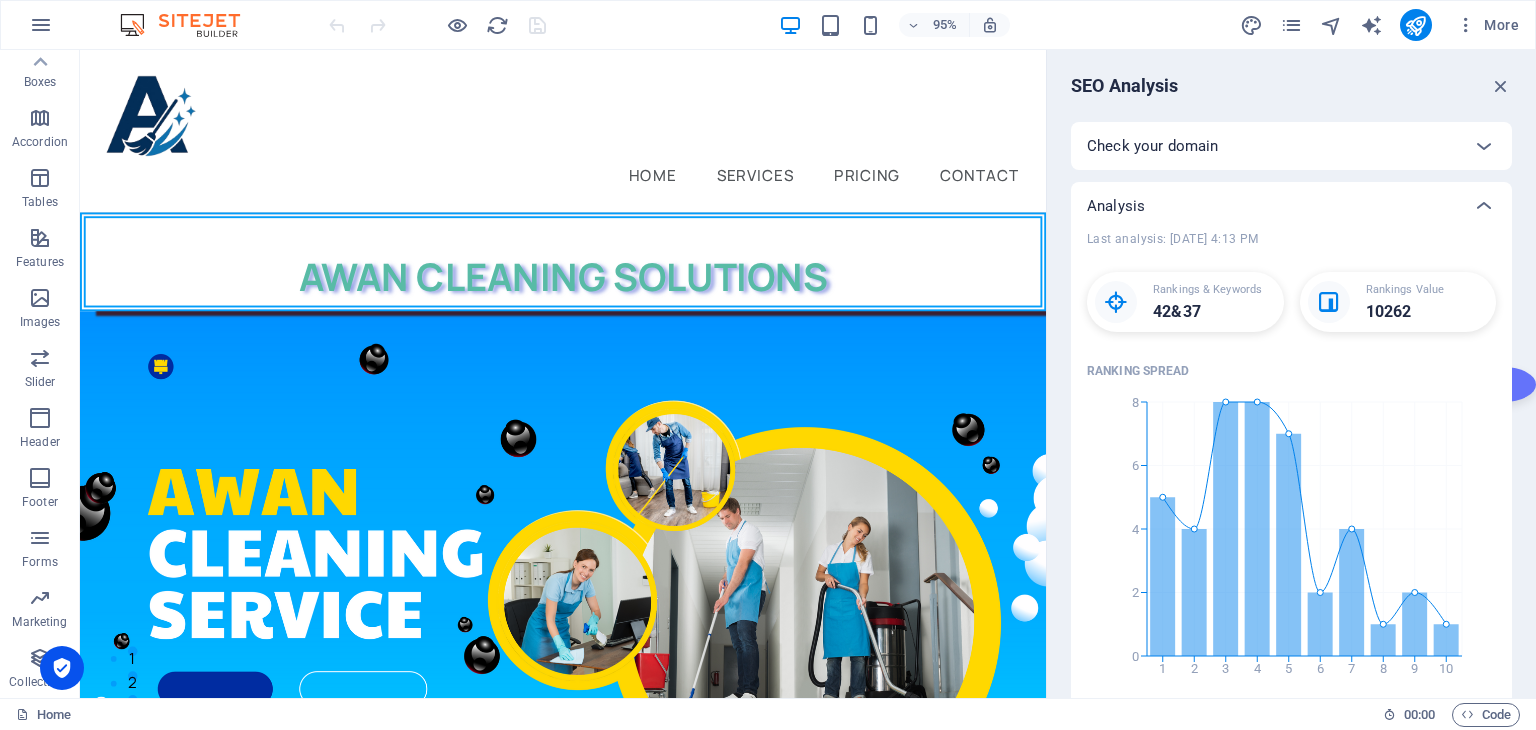 click on "SEO Analysis Check your domain Domain www.awa.com ​ Search Engine google.de google.at google.es google.co.uk google.fr google.it google.ch google.com google.com.br bing.com You can trigger a SEO analysis once a week. For a continuous and extensive analysis, we recommend using the full SEO Suite XOVI NOW.  Learn more Start analysis Analysis Last analysis:    Jul 14, 2025 4:13 PM Rankings & Keywords 42  &  37 Rankings Value 10262 Ranking Spread 1 2 3 4 5 6 7 8 9 10 0 2 4 6 8 Visibility Trend Oct 23 Feb 24 May 24 Sep 24 Dec 24 Apr 25 Jul 25 0 0.015 0.03 0.045 0.06 Top 5 Keywords Keyword Position Change Search Volume ingebretsen 4 -26 2900 patent trainee 9 1 10 trainee patent 13 -11 10 awa testing 18 -16 20 awa s 21 -1 1300 Please note that if your website is newly published, you might get low or no results. This is totally normal and will change over time. Looking for more? Try XOVI for free! Register now and explore XOVI free for 14 days! Don’t forget to use the code "sitejet" for an exclusive 20% discount!" at bounding box center [1291, 374] 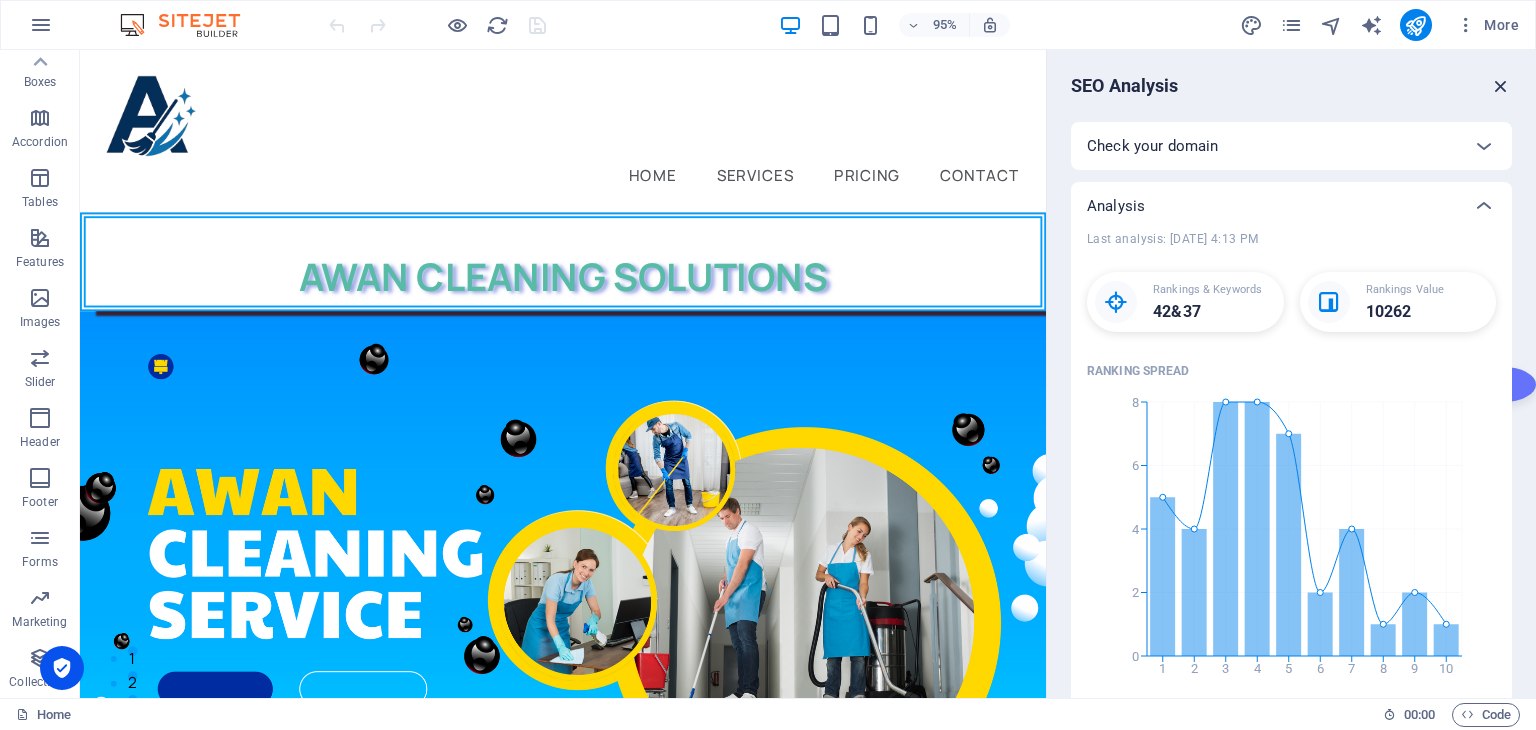 click at bounding box center (1501, 86) 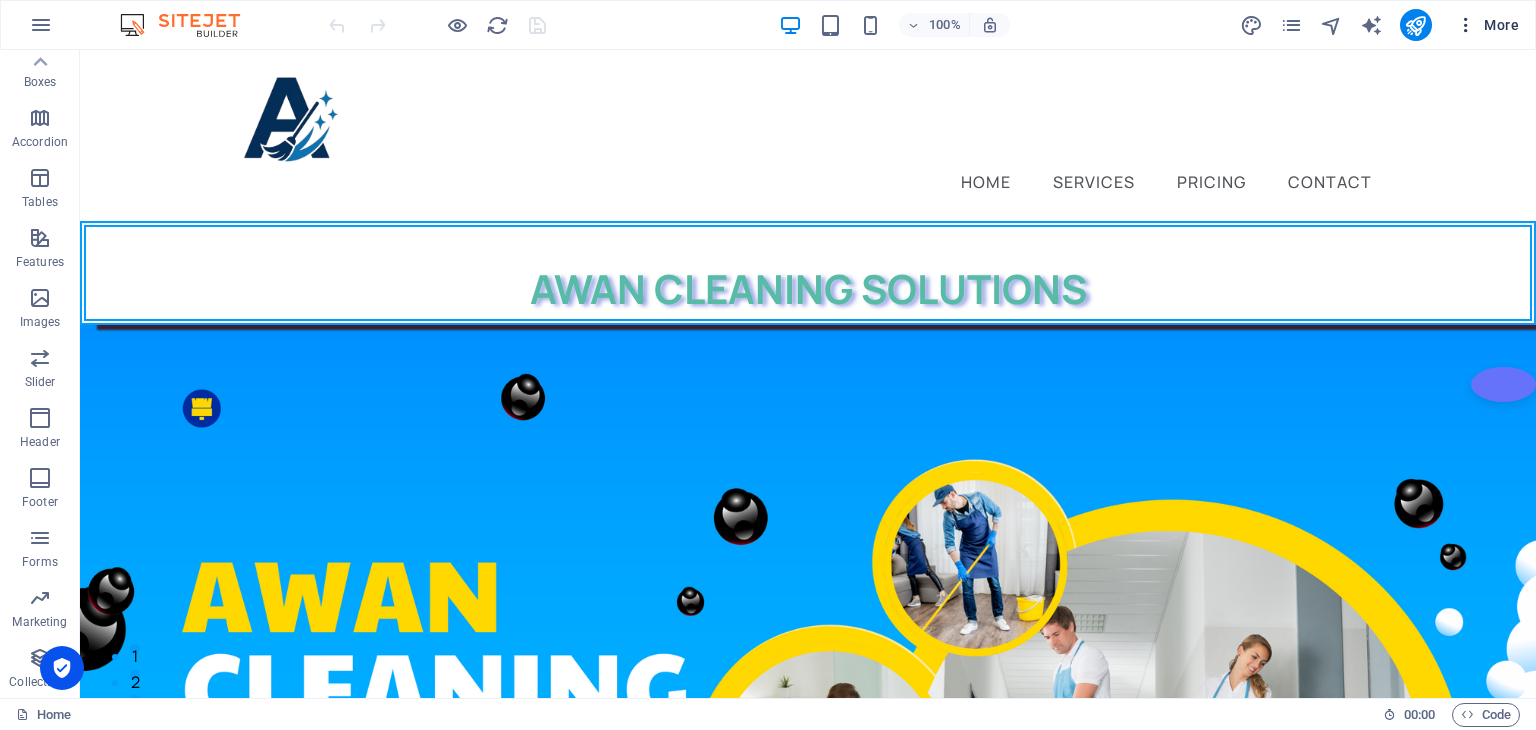 click on "More" at bounding box center (1487, 25) 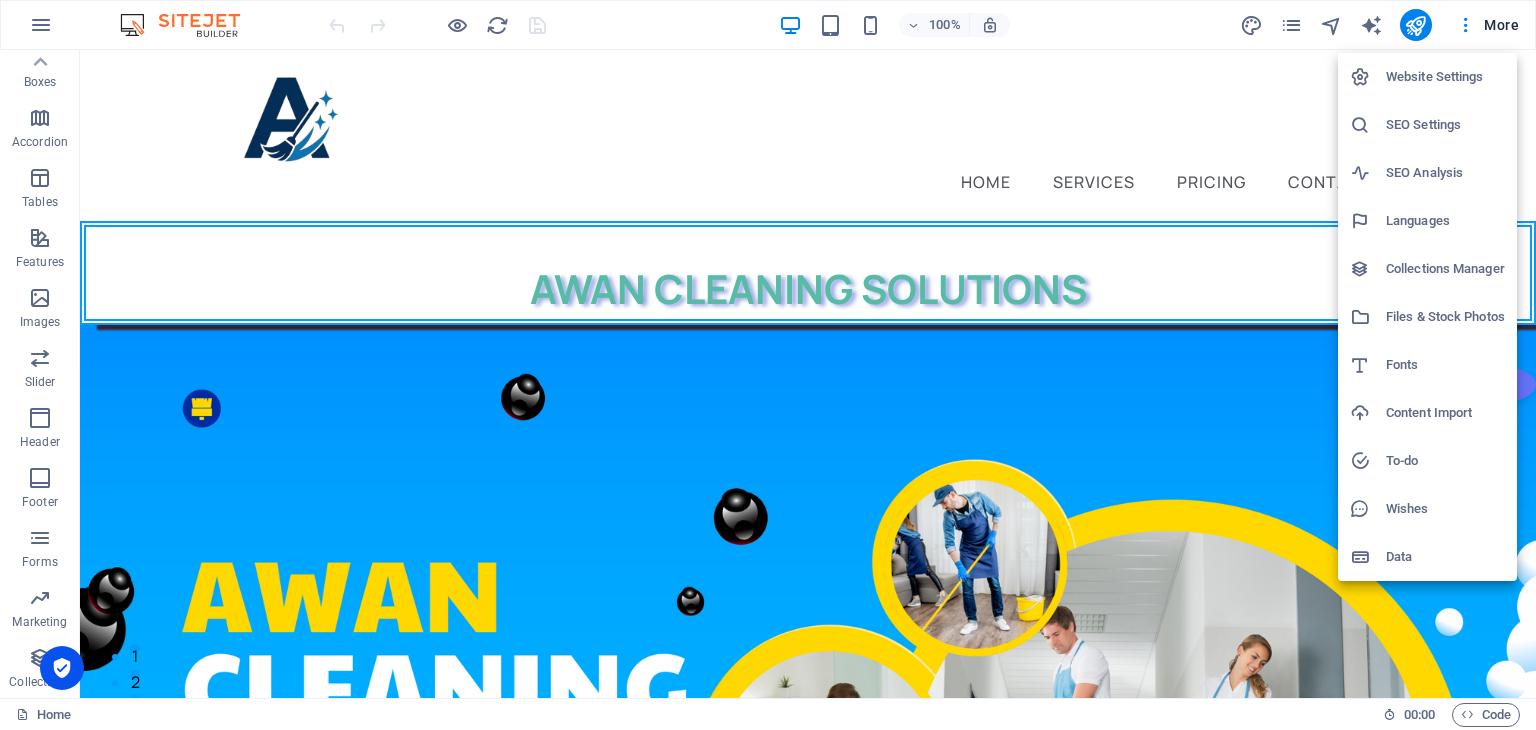click on "Data" at bounding box center [1445, 557] 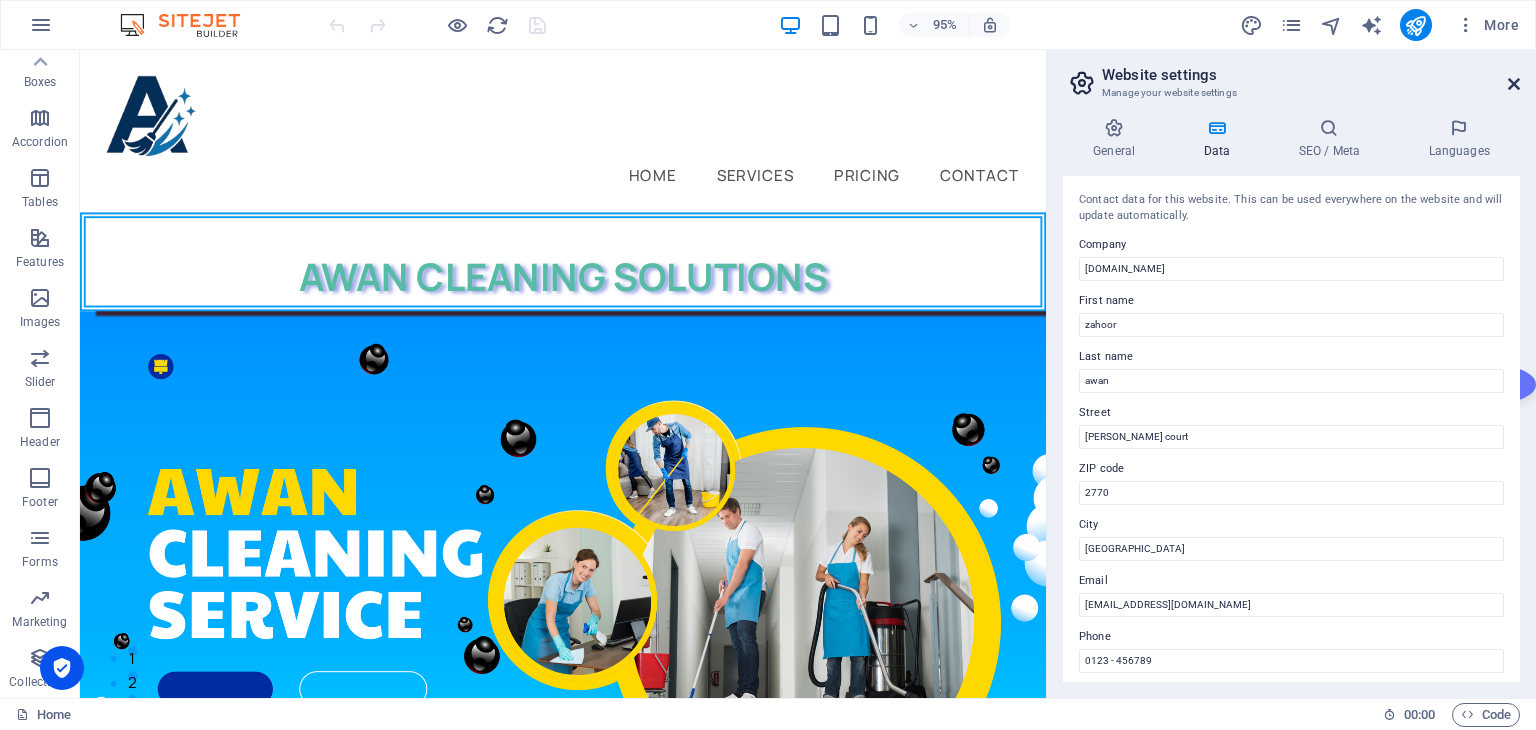 click at bounding box center (1514, 84) 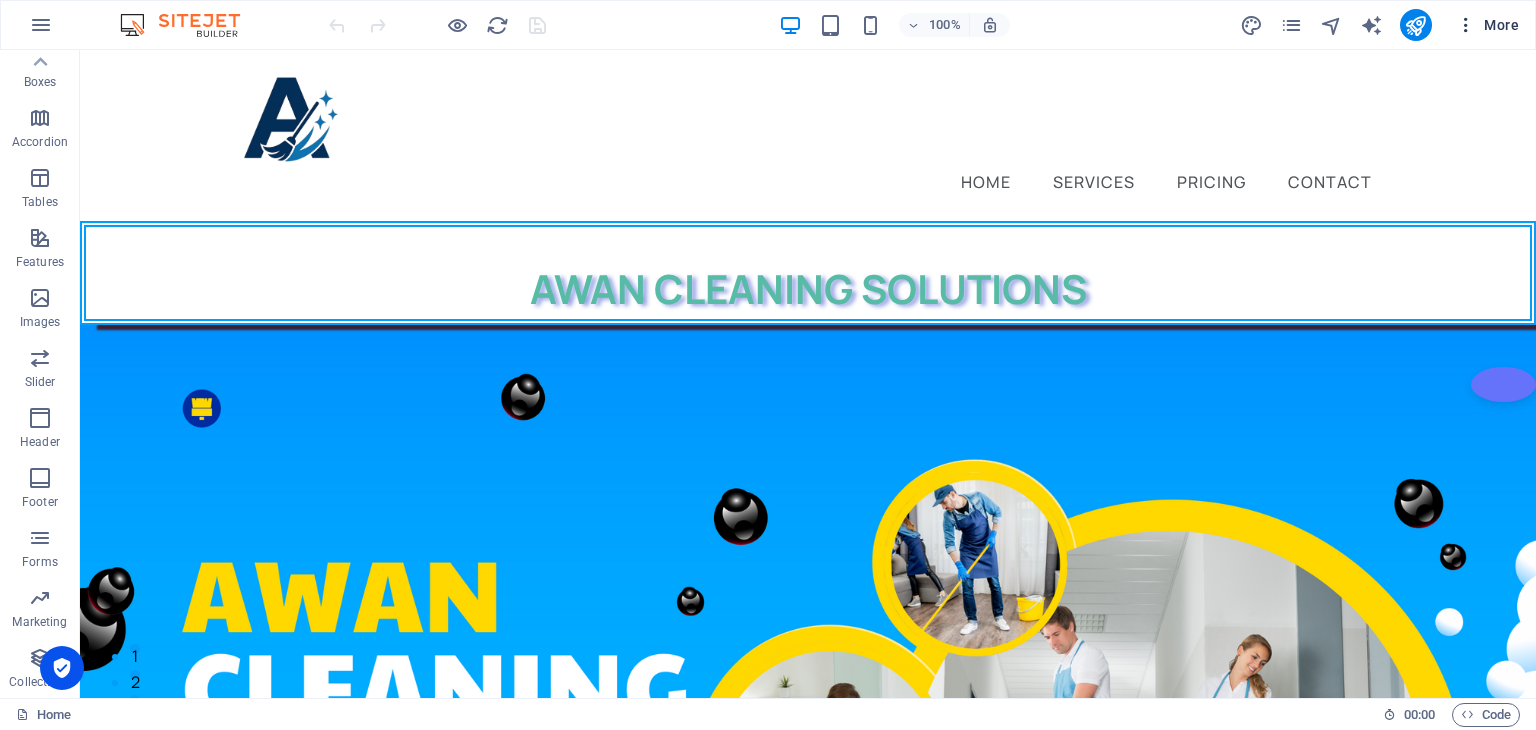 click on "More" at bounding box center [1487, 25] 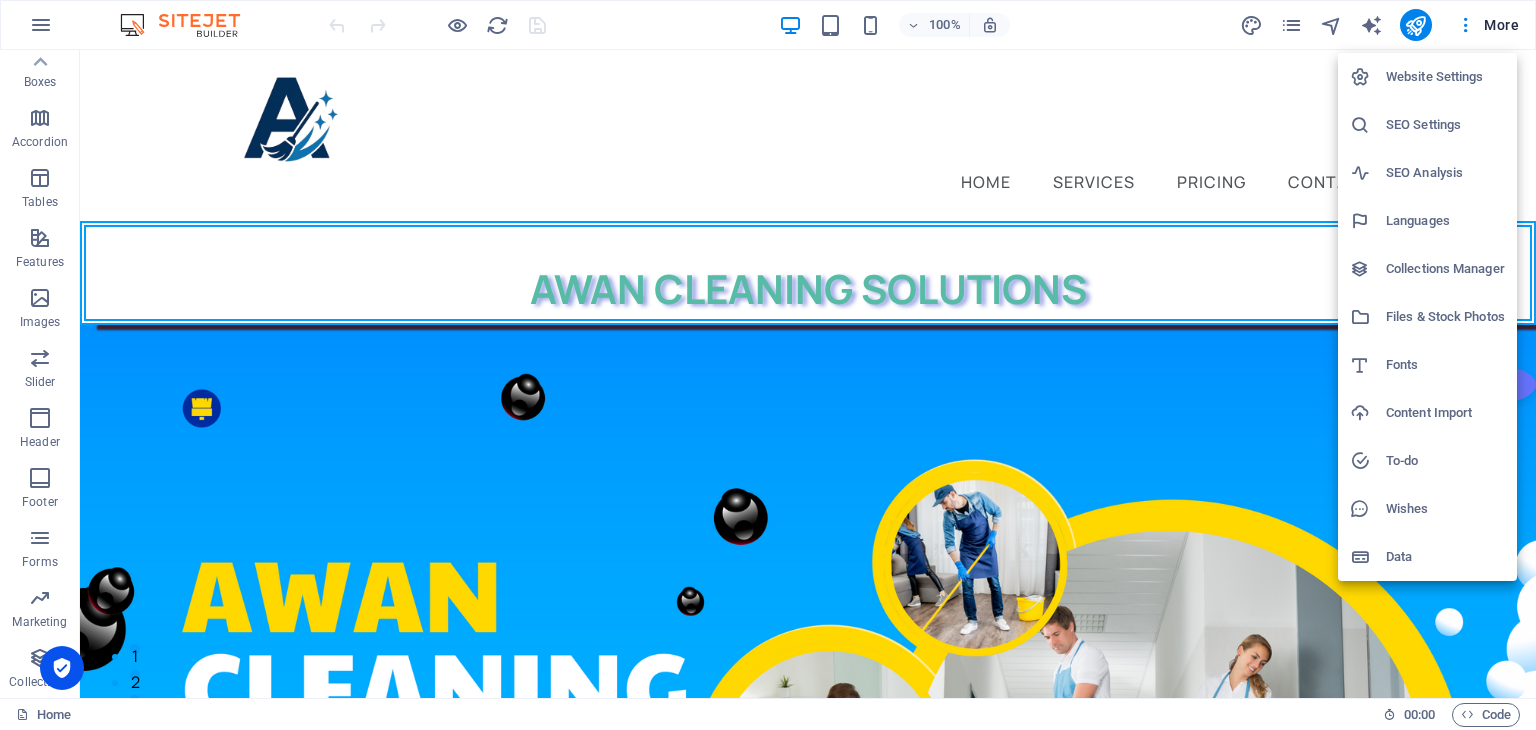 click on "Collections Manager" at bounding box center (1427, 269) 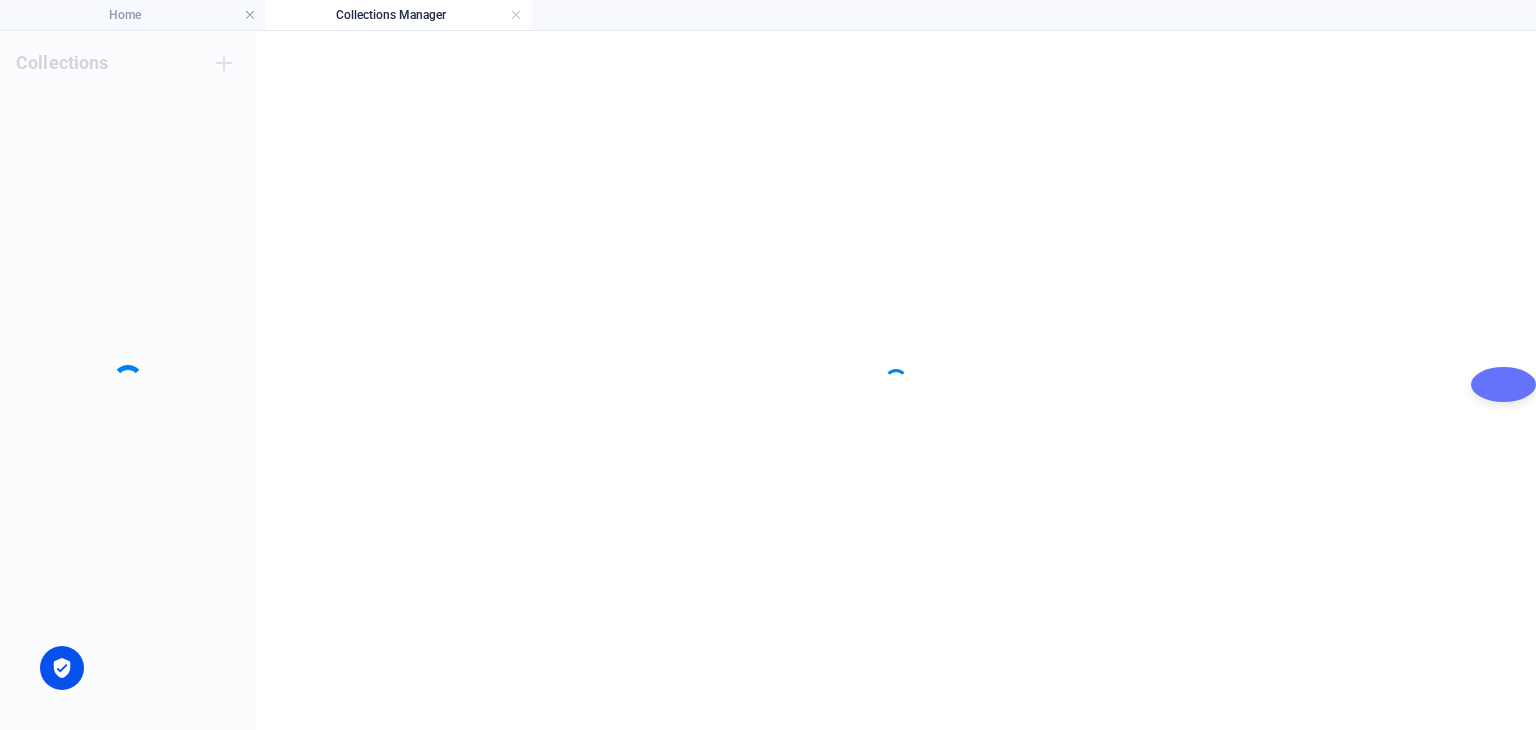 click on "Home Collections Manager" at bounding box center [768, 15] 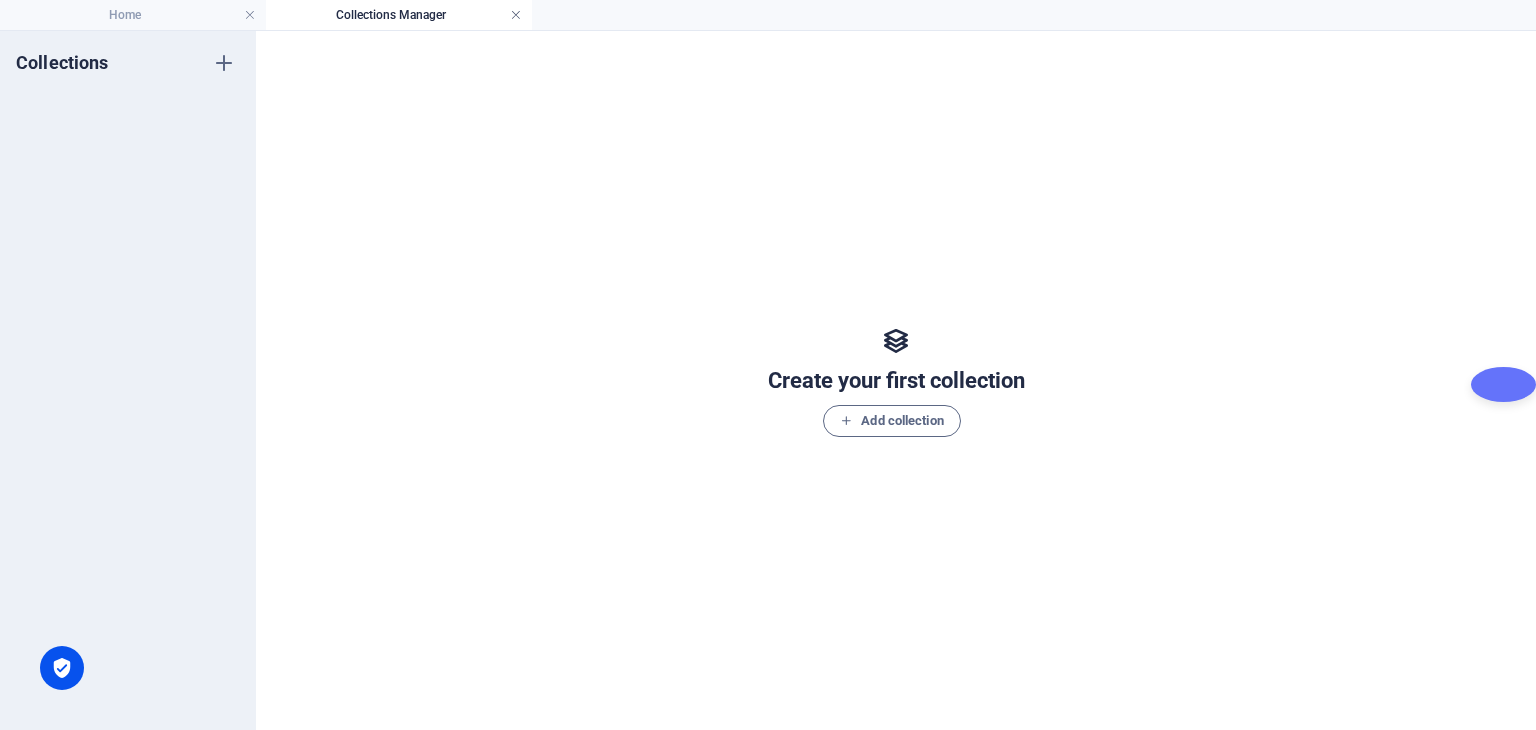 click at bounding box center (516, 15) 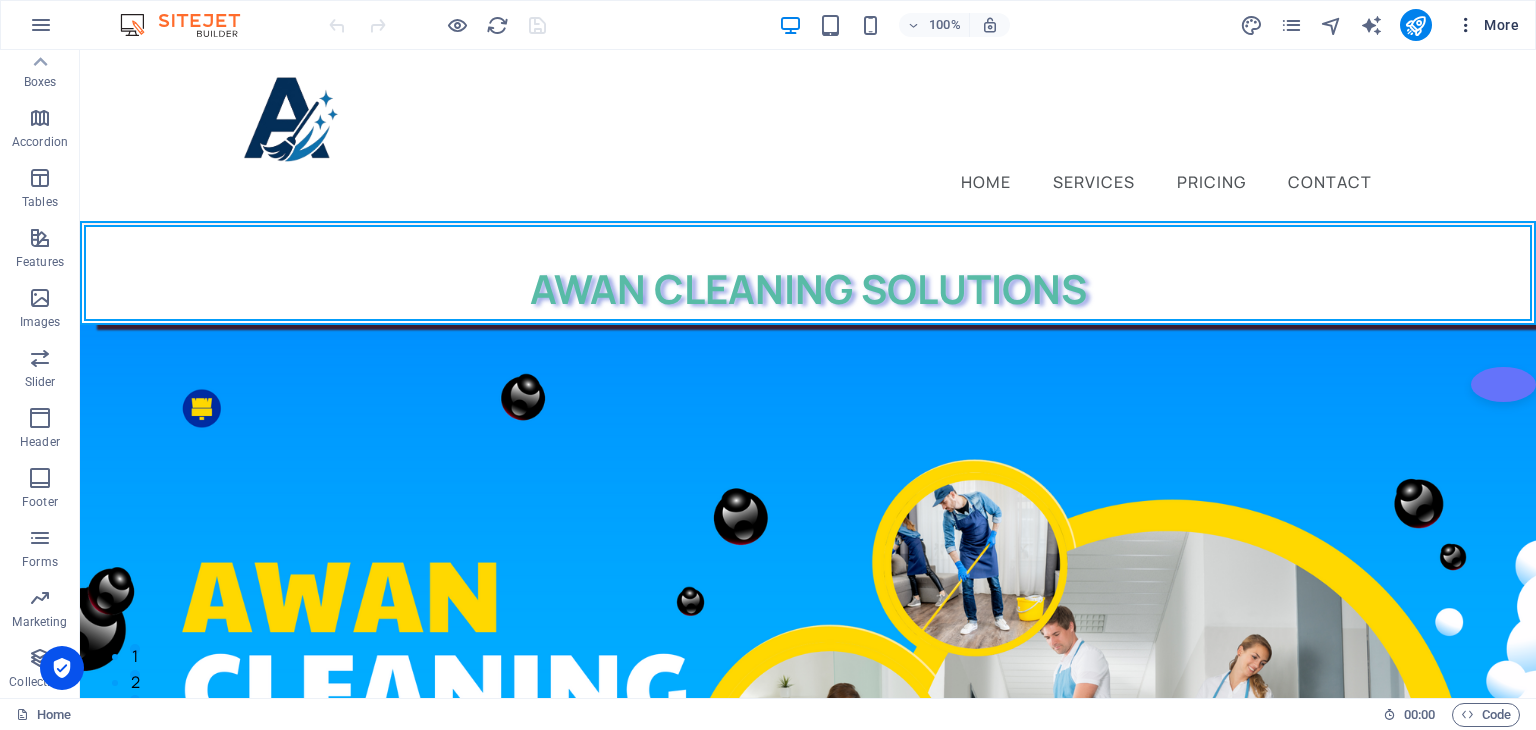 click on "More" at bounding box center (1487, 25) 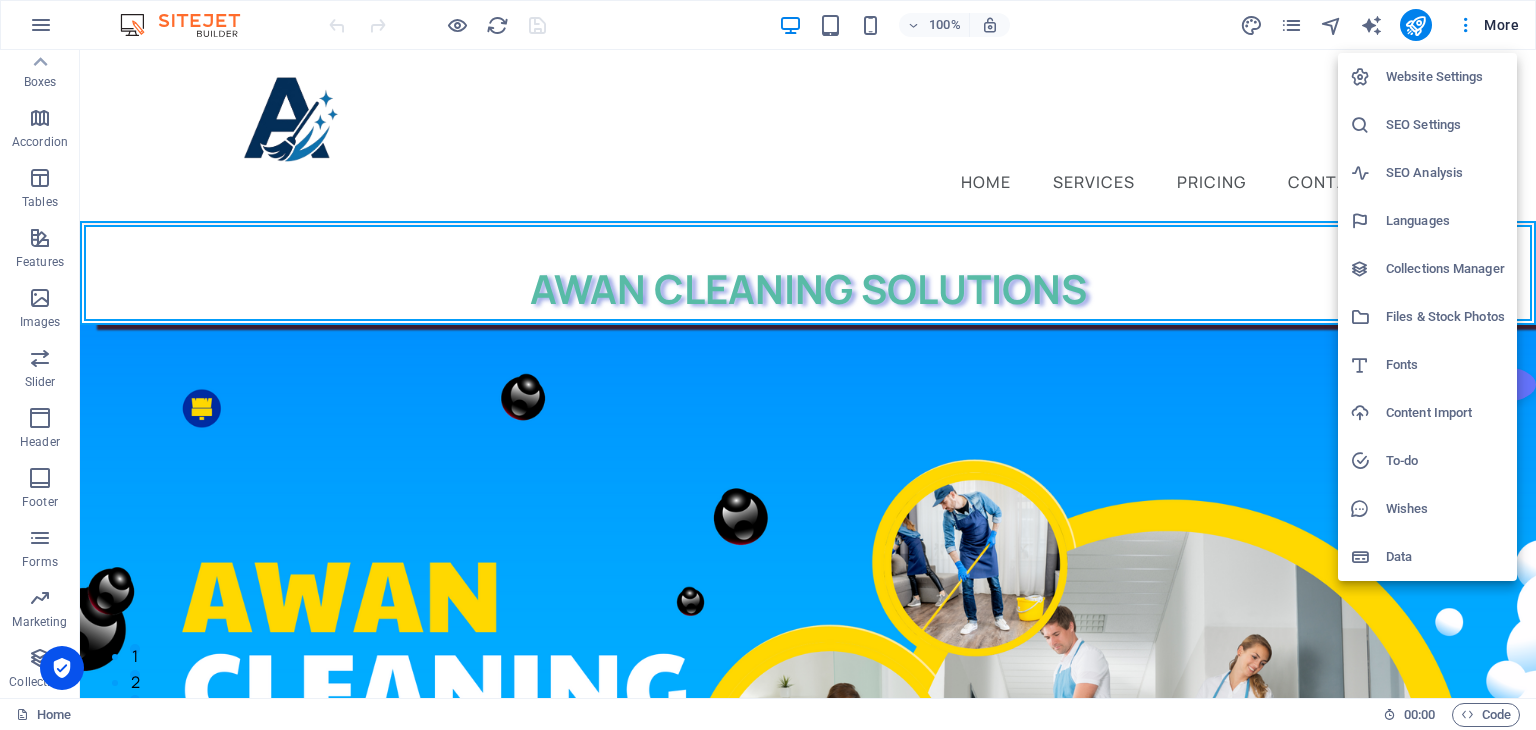 click on "Website Settings" at bounding box center (1445, 77) 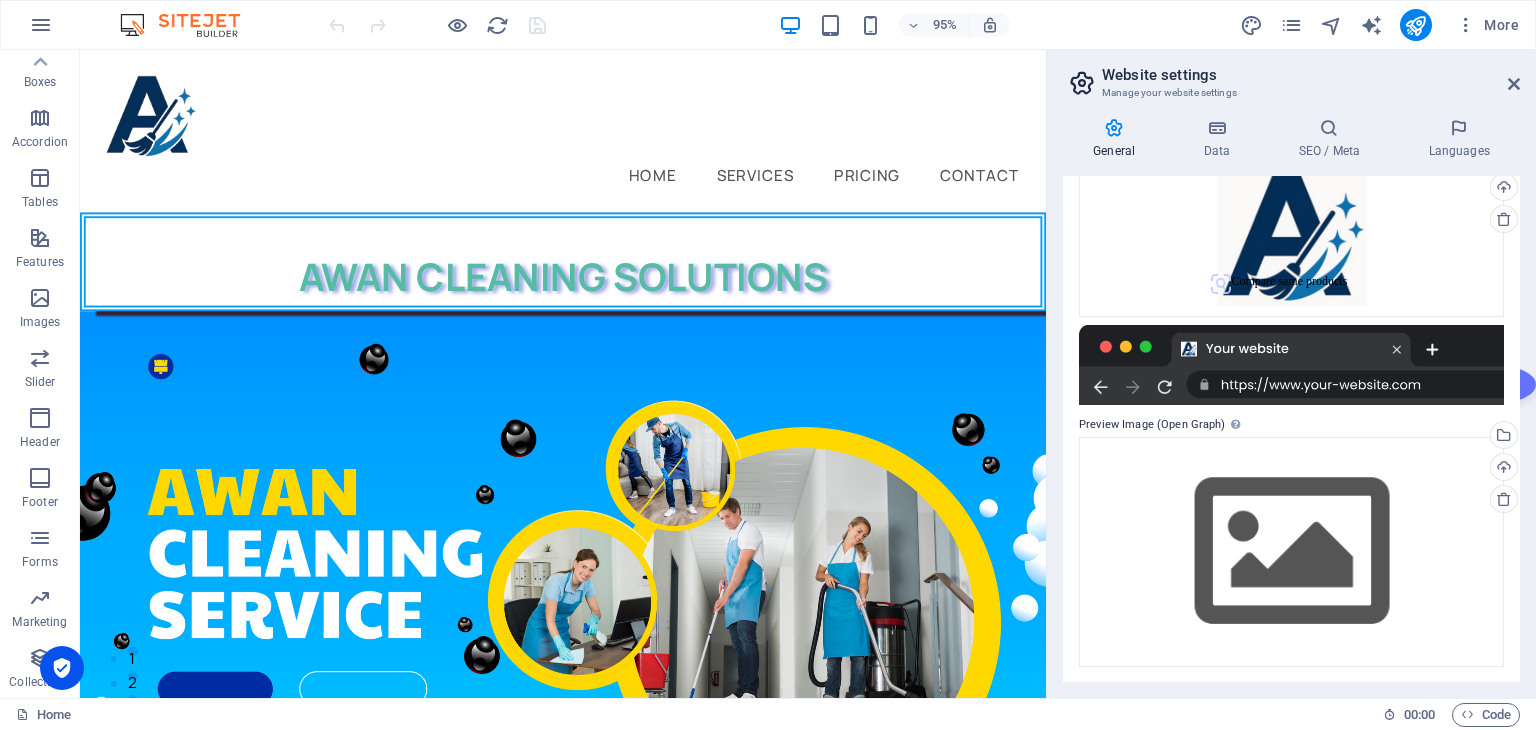 scroll, scrollTop: 0, scrollLeft: 0, axis: both 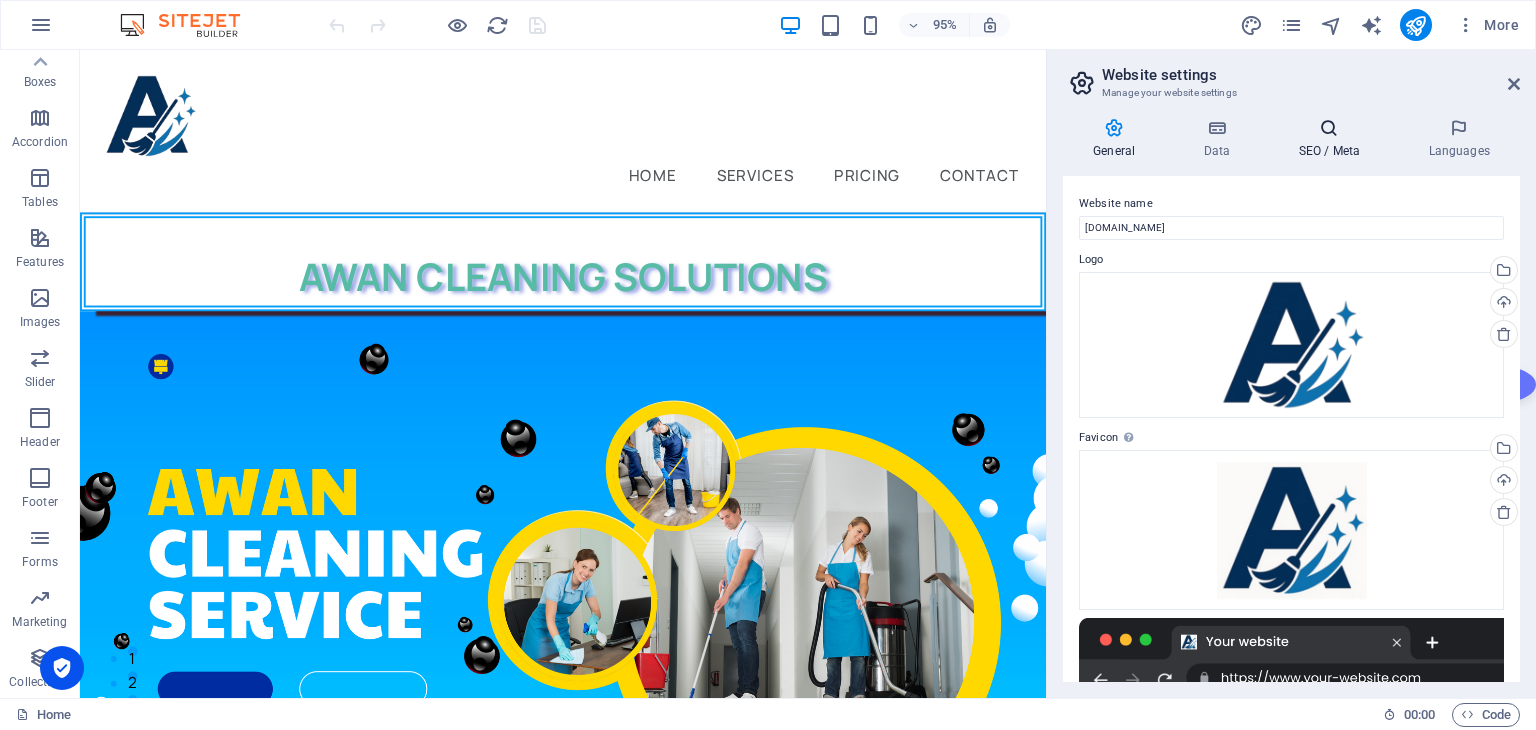 click at bounding box center (1329, 128) 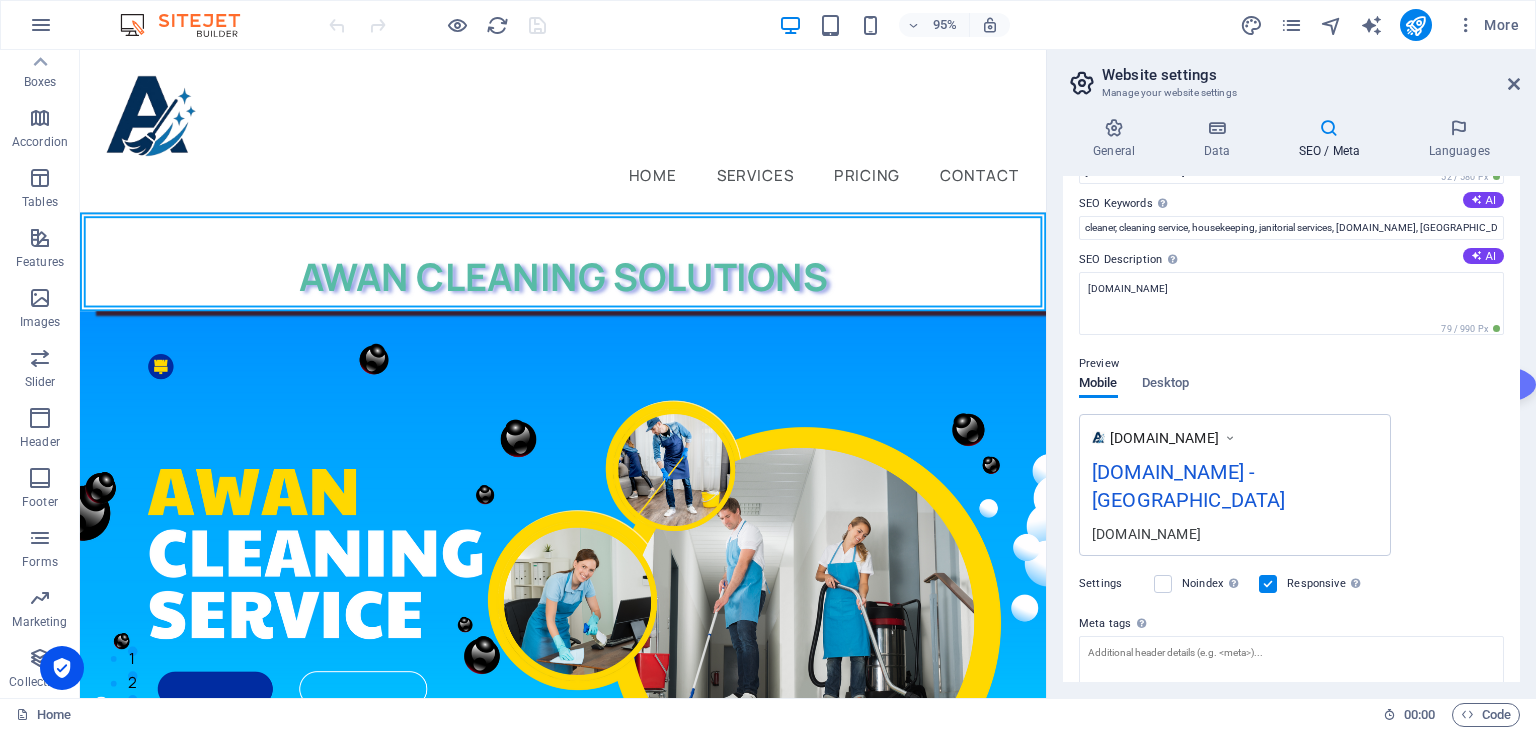 scroll, scrollTop: 228, scrollLeft: 0, axis: vertical 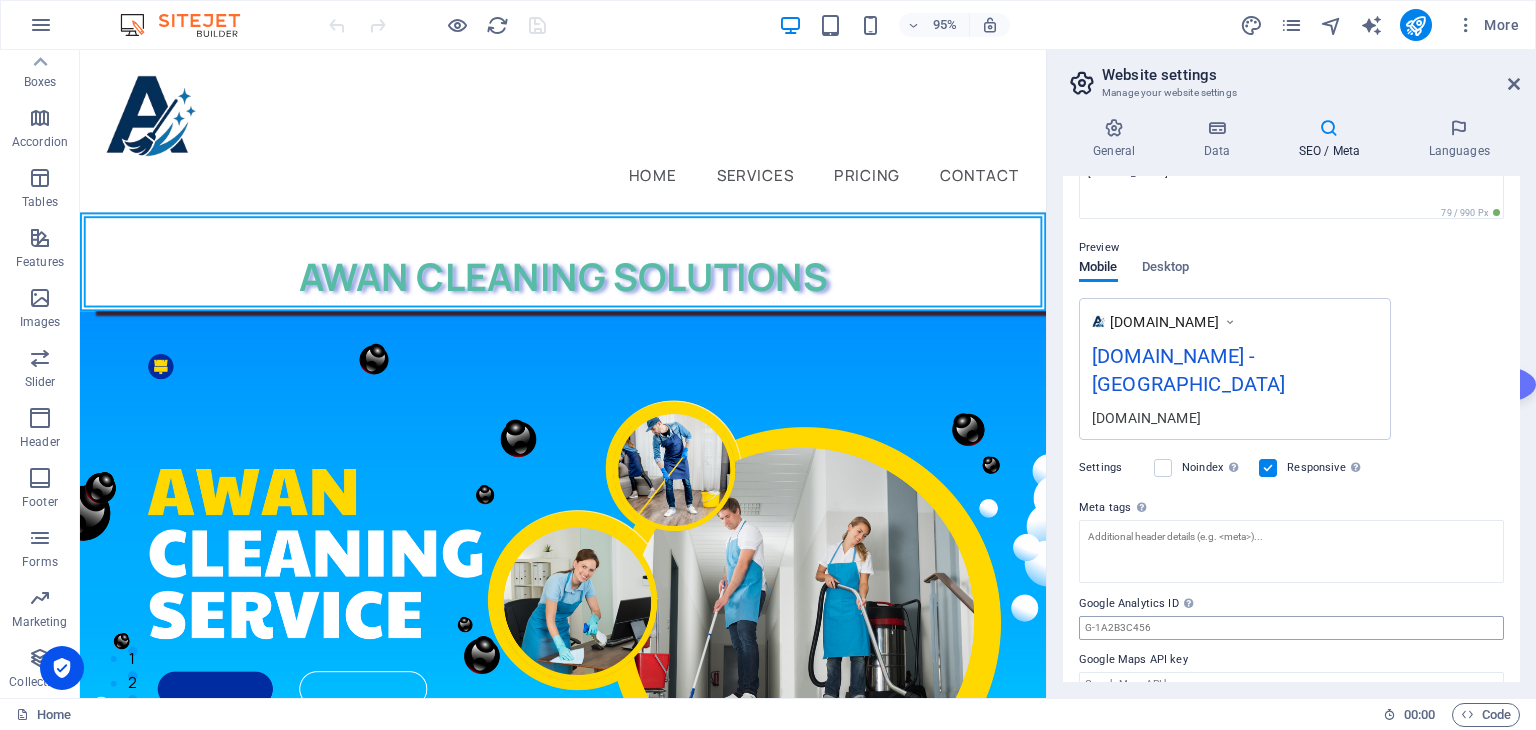drag, startPoint x: 1061, startPoint y: 121, endPoint x: 1466, endPoint y: 601, distance: 628.03265 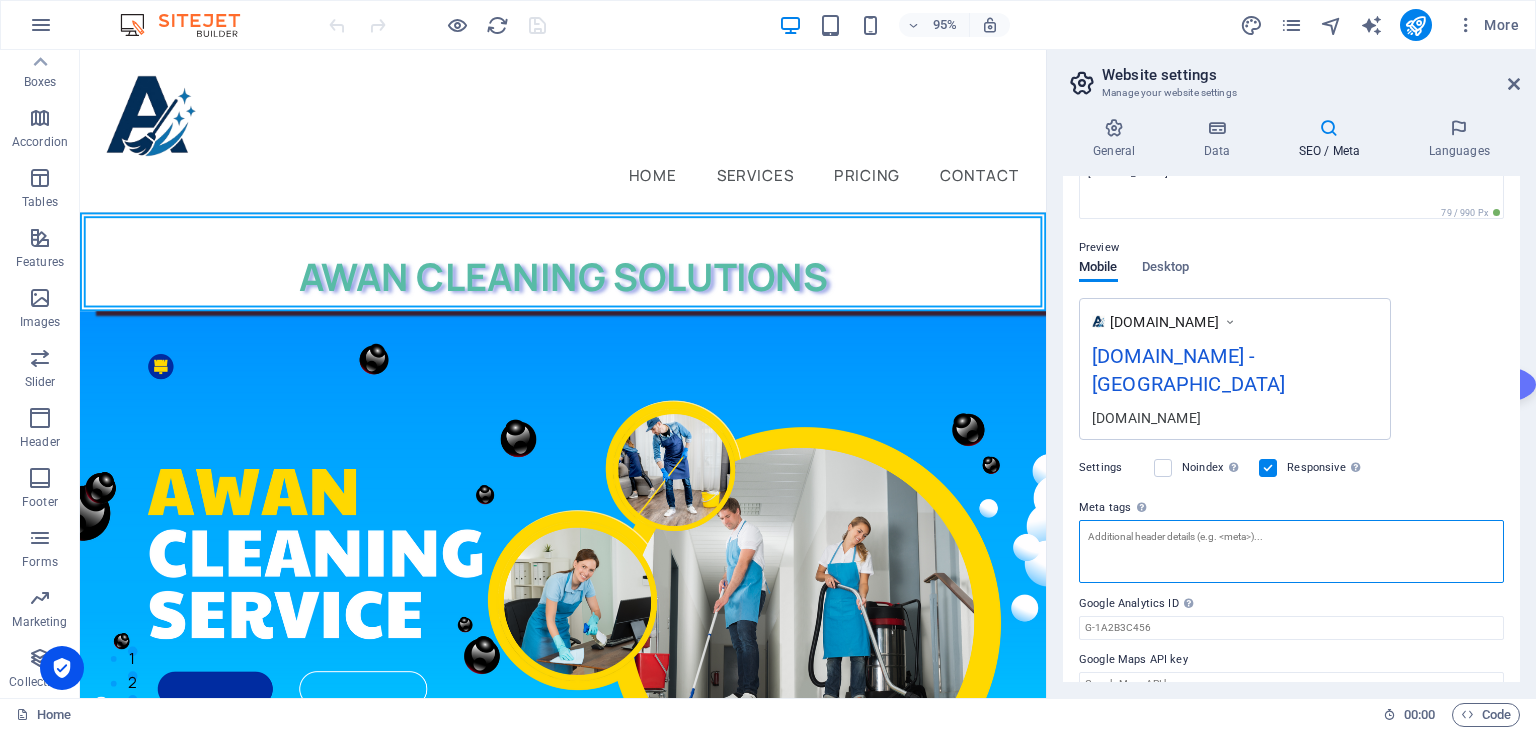 click on "Meta tags Enter HTML code here that will be placed inside the  tags of your website. Please note that your website may not function if you include code with errors." at bounding box center (1291, 551) 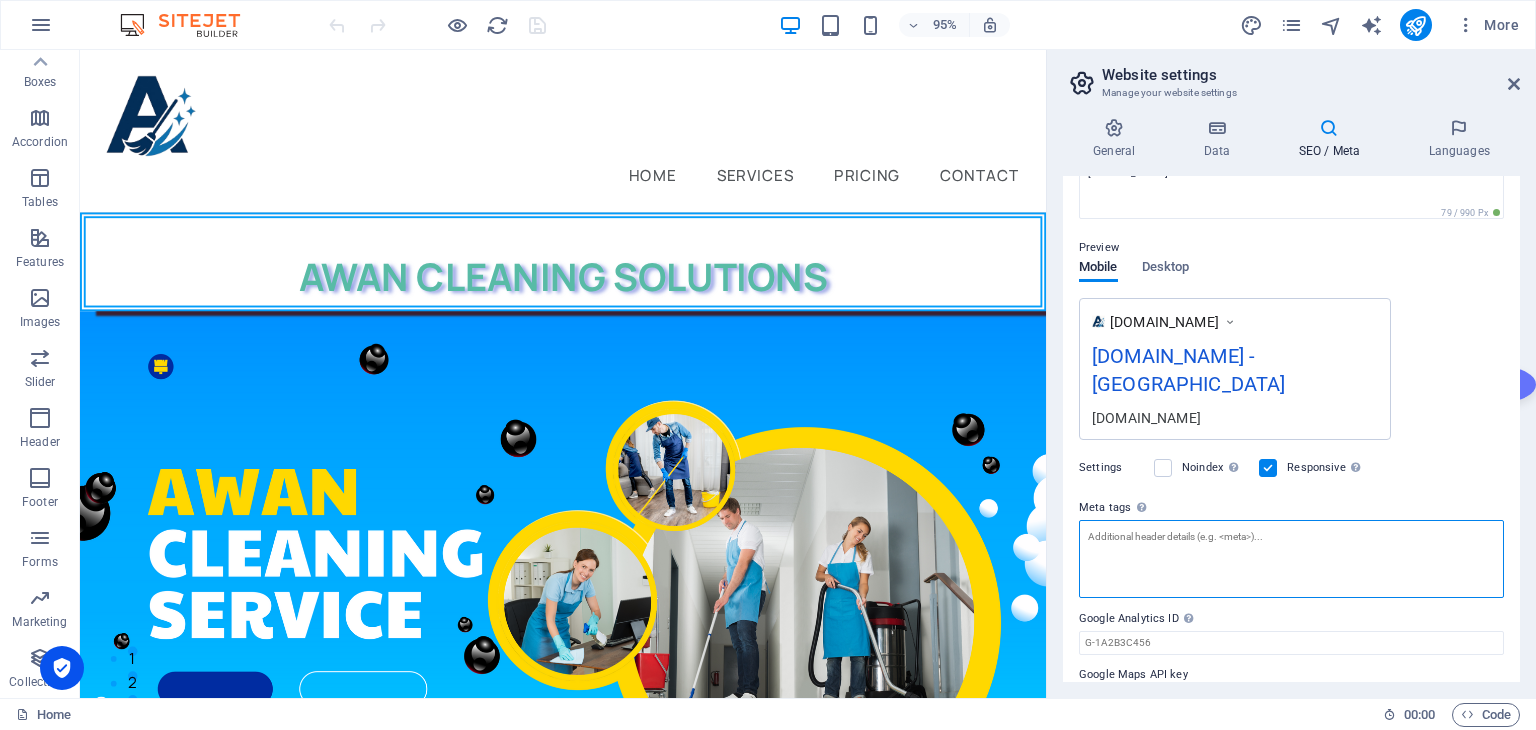 paste on "<script async src="https://pagead2.googlesyndication.com/pagead/js/adsbygoogle.js?client=ca-pub-2394691997662231" crossorigin="anonymous"></script>" 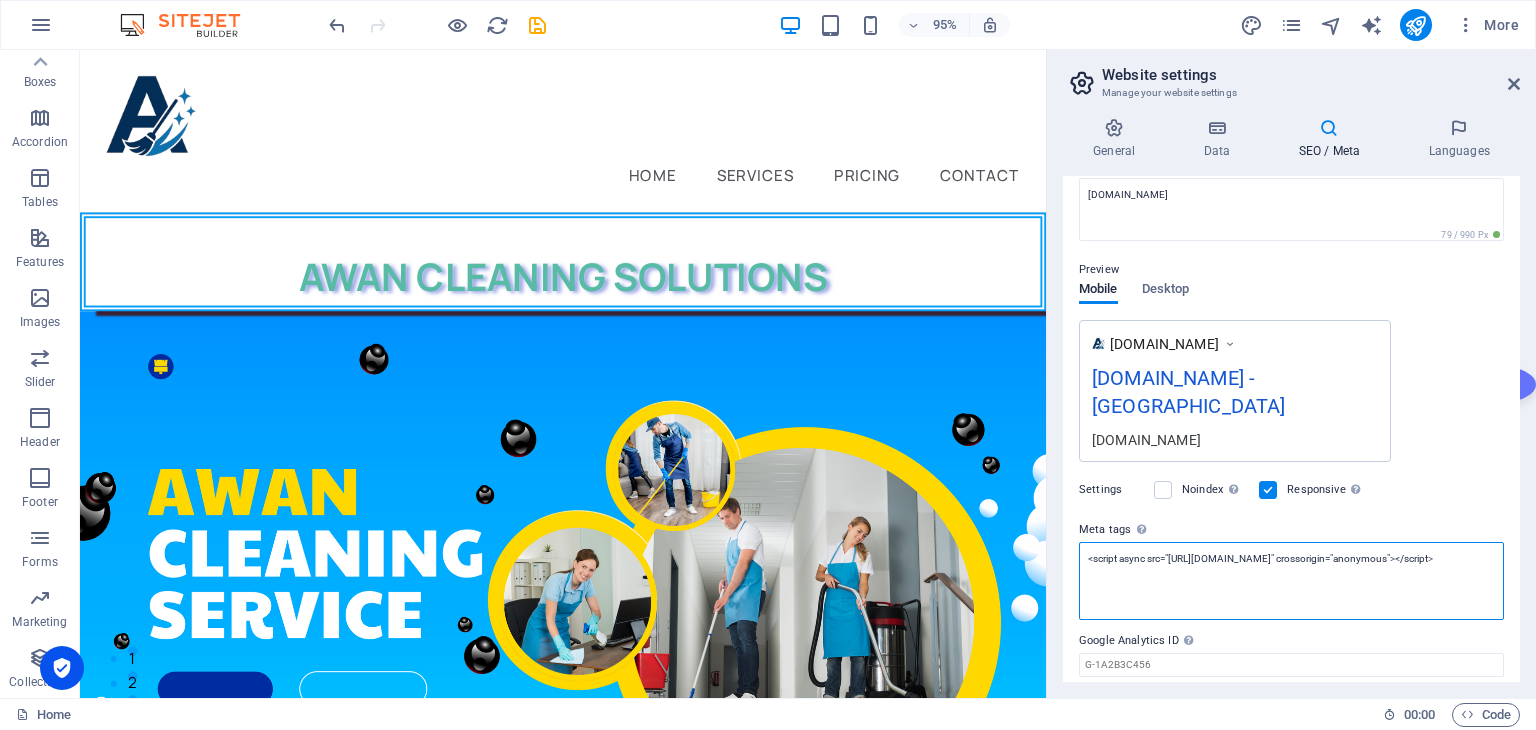 scroll, scrollTop: 243, scrollLeft: 0, axis: vertical 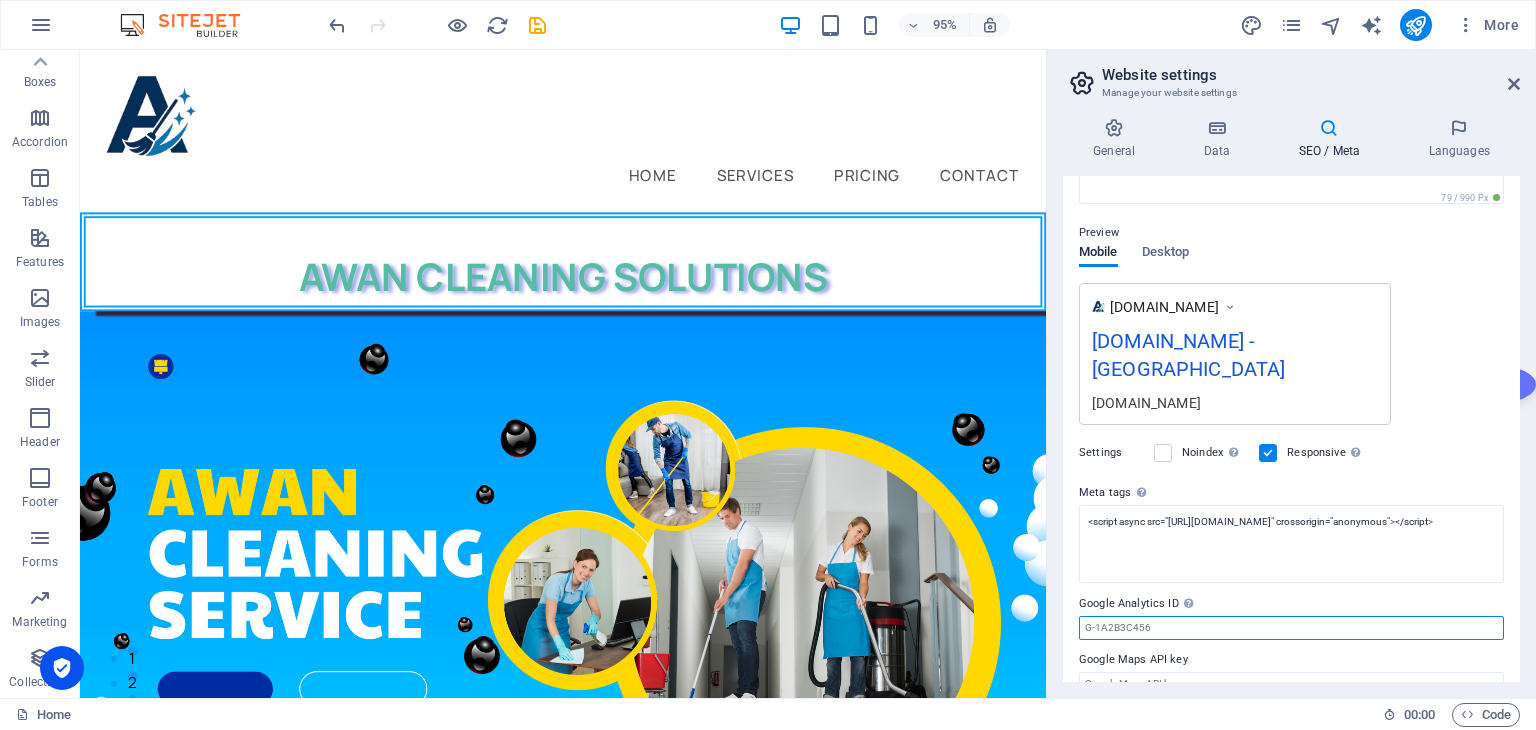 click on "awancs.com Home Favorites Elements Columns Content Boxes Accordion Tables Features Images Slider Header Footer Forms Marketing Collections
Drag here to replace the existing content. Press “Ctrl” if you want to create a new element.
H5   Menu Bar   Image   Menu   Logo 95% More Home 00 : 00 Code Website settings Manage your website settings  General  Data  SEO / Meta  Languages Website name awancs.com Logo Drag files here, click to choose files or select files from Files or our free stock photos & videos Select files from the file manager, stock photos, or upload file(s) Upload Favicon Set the favicon of your website here. A favicon is a small icon shown in the browser tab next to your website title. It helps visitors identify your website. Drag files here, click to choose files or select files from Files or our free stock photos & videos Upload Preview Image (Open Graph) Upload Company awancs.com" at bounding box center (768, 365) 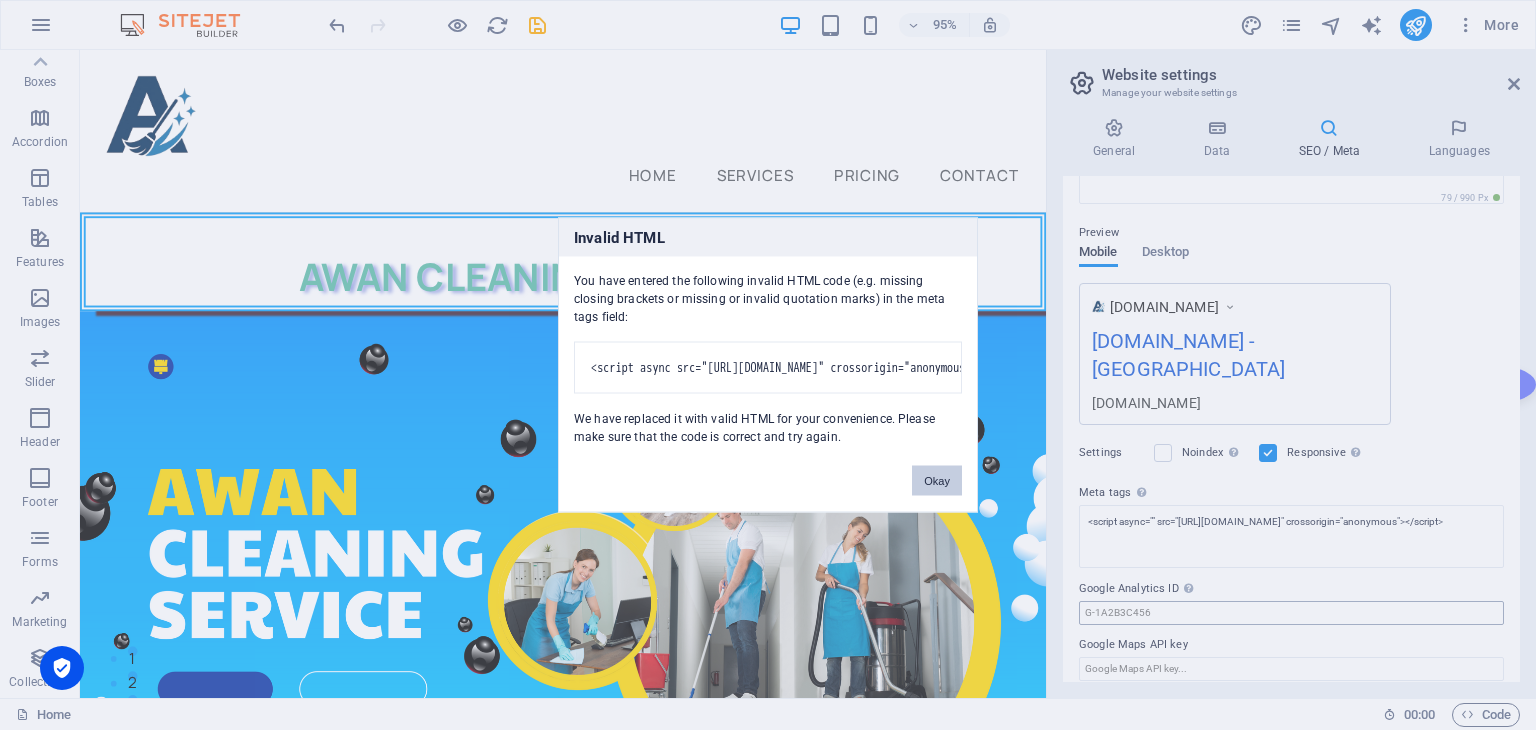 scroll, scrollTop: 228, scrollLeft: 0, axis: vertical 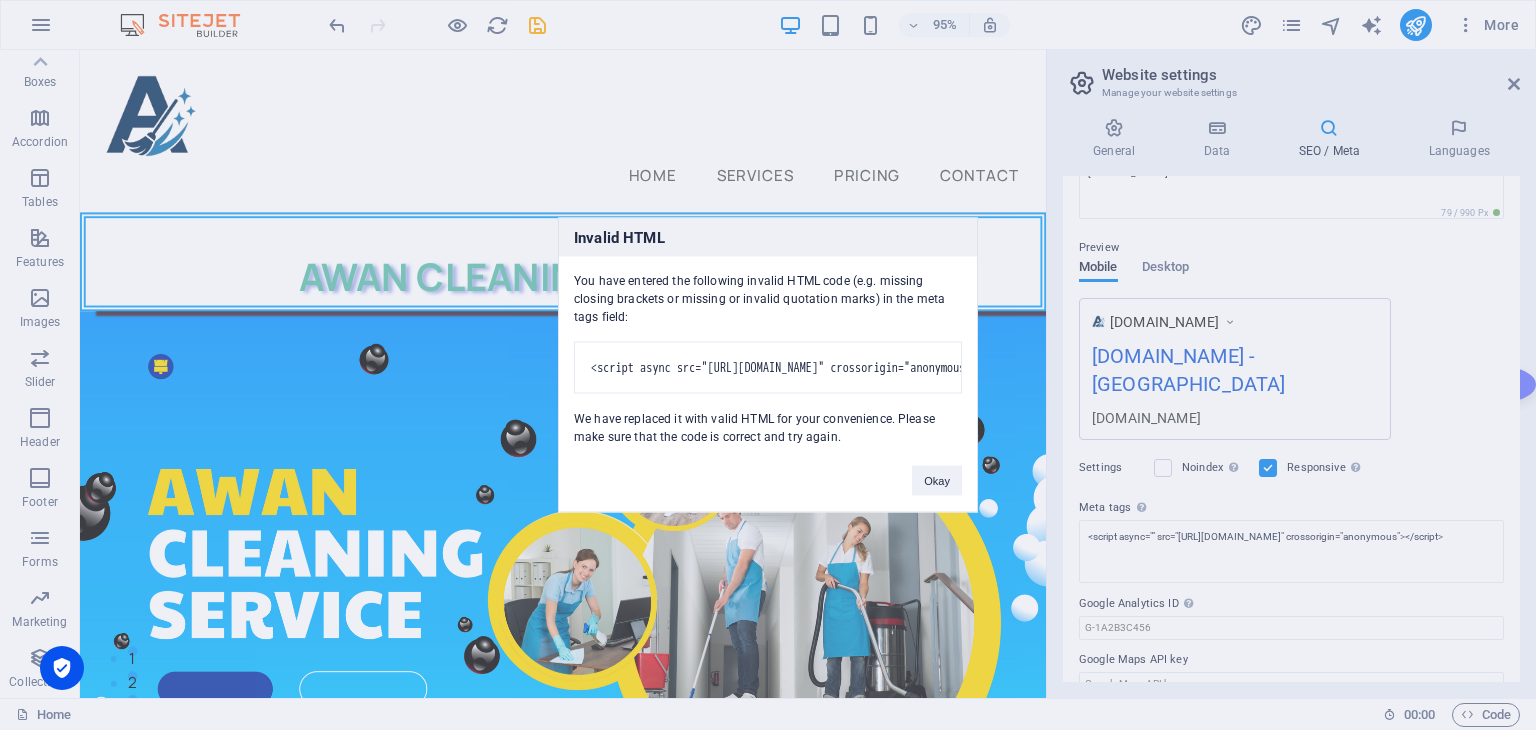 click on "<script async src="https://pagead2.googlesyndication.com/pagead/js/adsbygoogle.js?client=ca-pub-2394691997662231" crossorigin="anonymous"></script>" at bounding box center [768, 368] 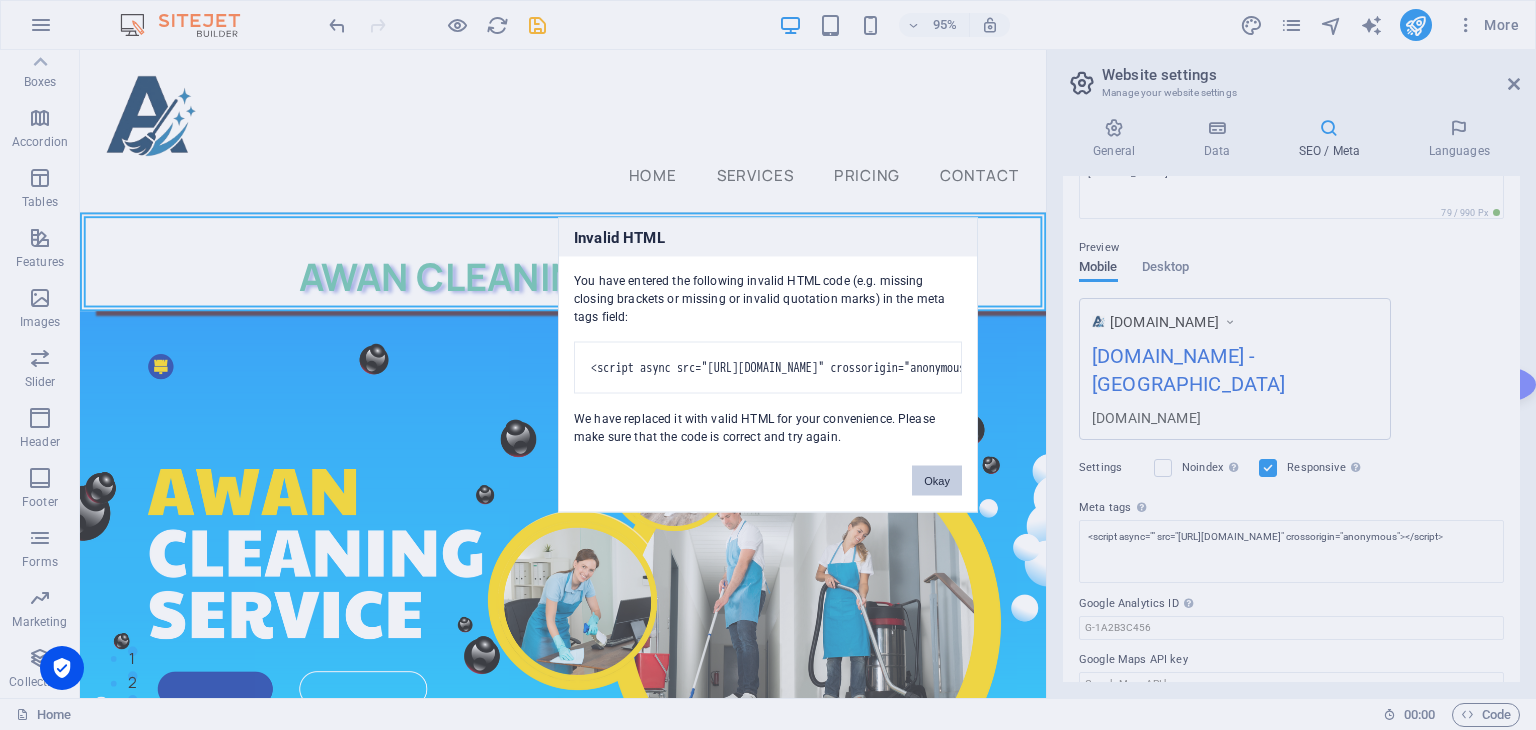 click on "Okay" at bounding box center [937, 481] 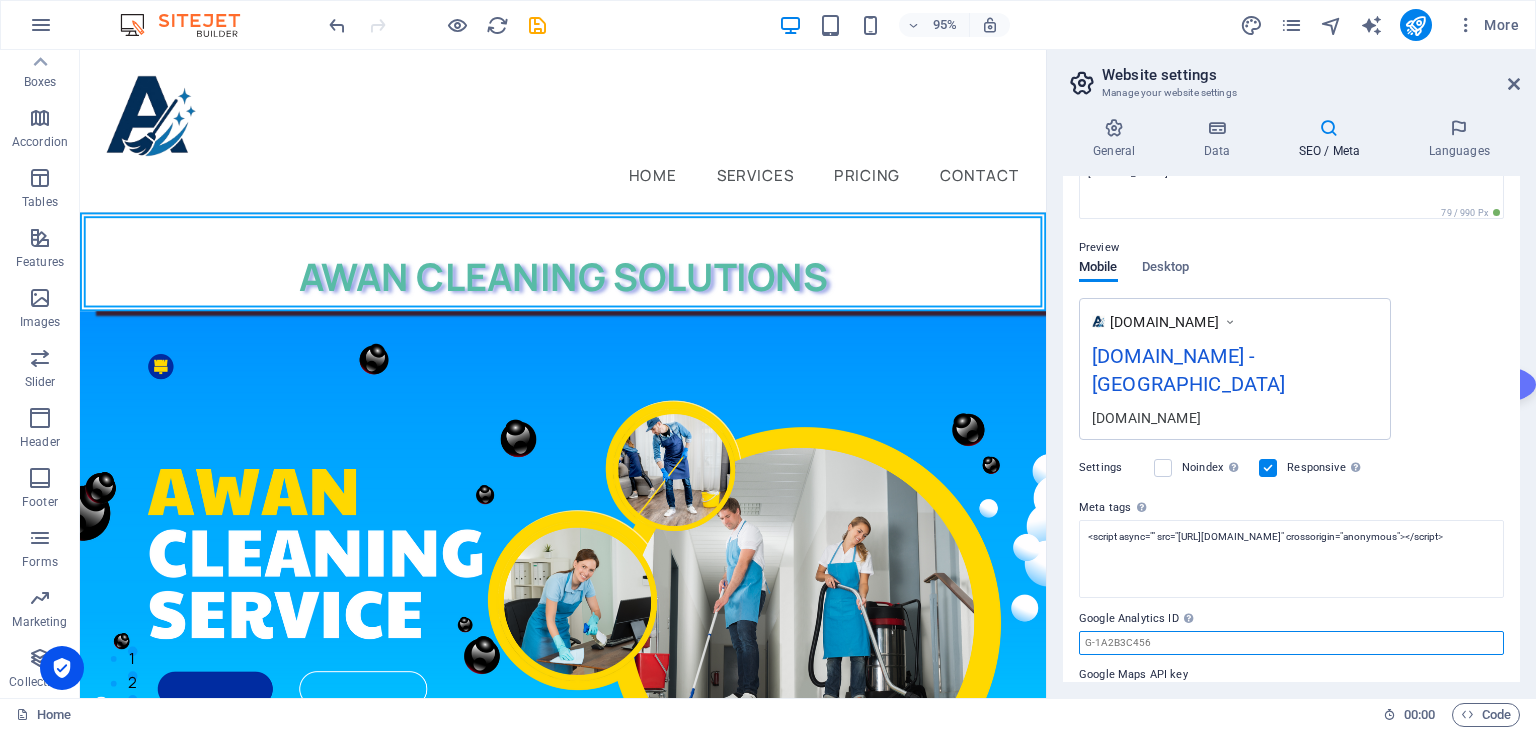 click on "SEO Title The title of your website - make it something that stands out in search engine results. AI awancs.com 113 / 580 Px Slogan The slogan of your website. AI Berlin 52 / 580 Px SEO Keywords Comma-separated list of keywords representing your website. AI cleaner, cleaning service, housekeeping, janitorial services, awancs.com, Berlin SEO Description Describe the contents of your website - this is crucial for search engines and SEO! AI awancs.com 79 / 990 Px Preview Mobile Desktop www.example.com awancs.com - Berlin awancs.com Settings Noindex Instruct search engines to exclude this website from search results. Responsive Determine whether the website should be responsive based on screen resolution. Meta tags Enter HTML code here that will be placed inside the  tags of your website. Please note that your website may not function if you include code with errors. Google Analytics ID Google Maps API key" at bounding box center [1291, 429] 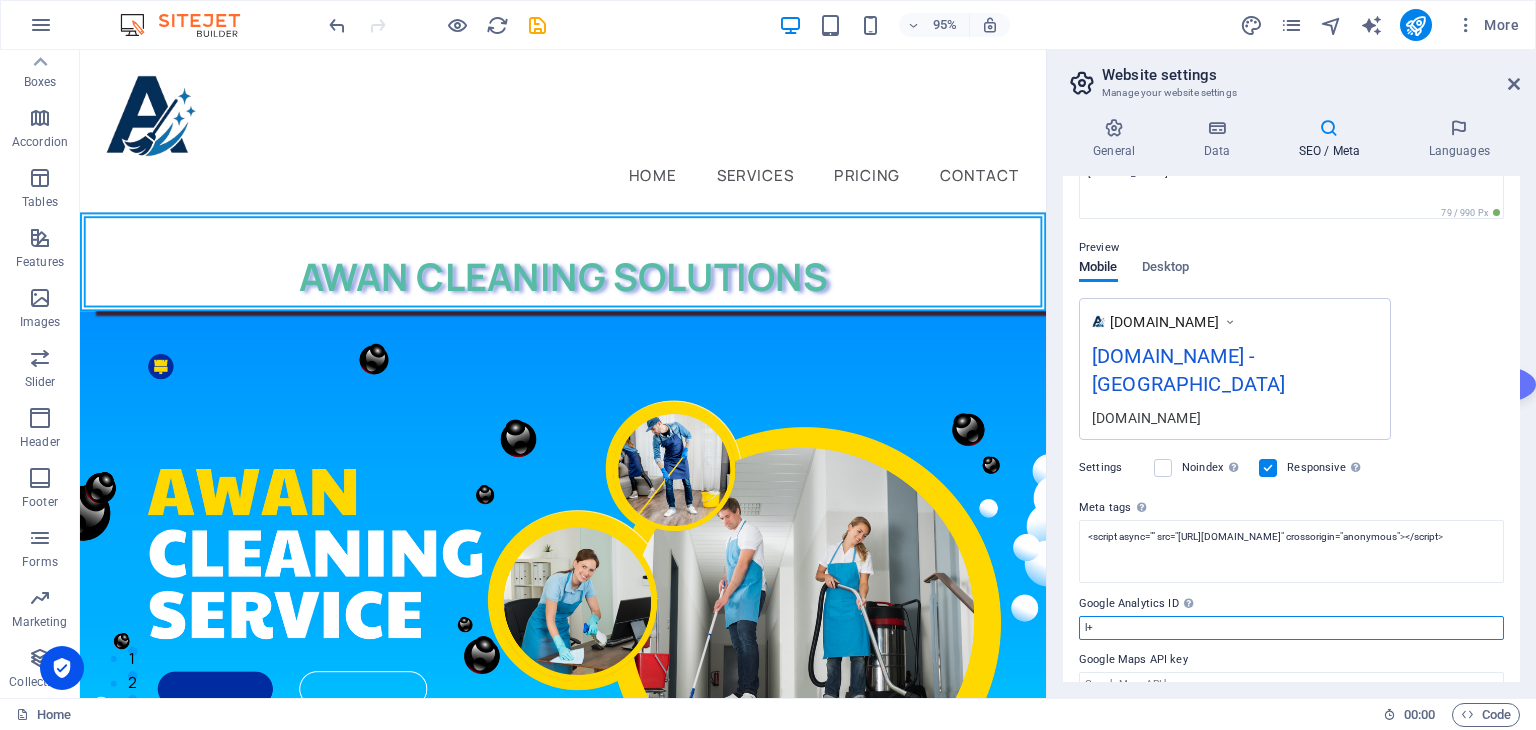 type on "l" 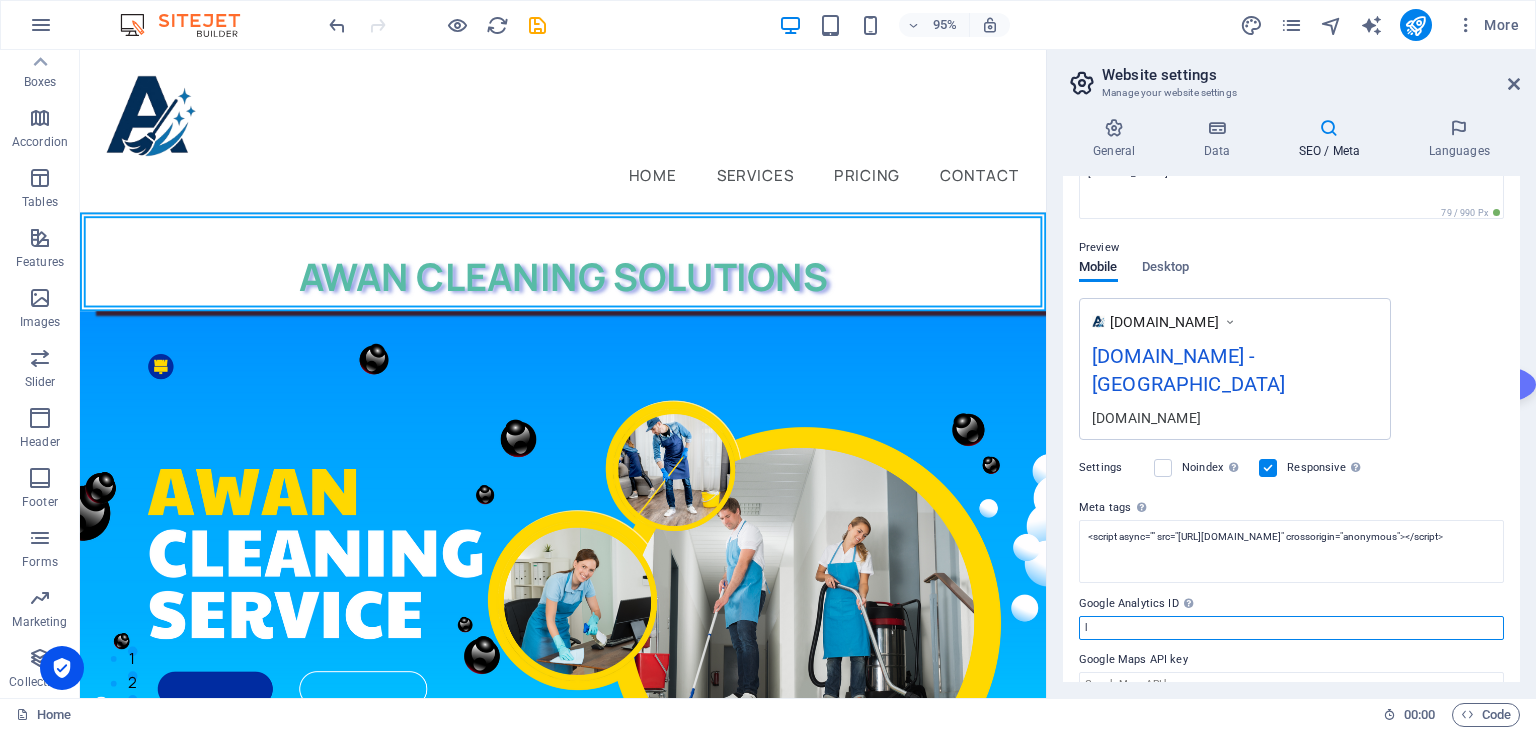 type 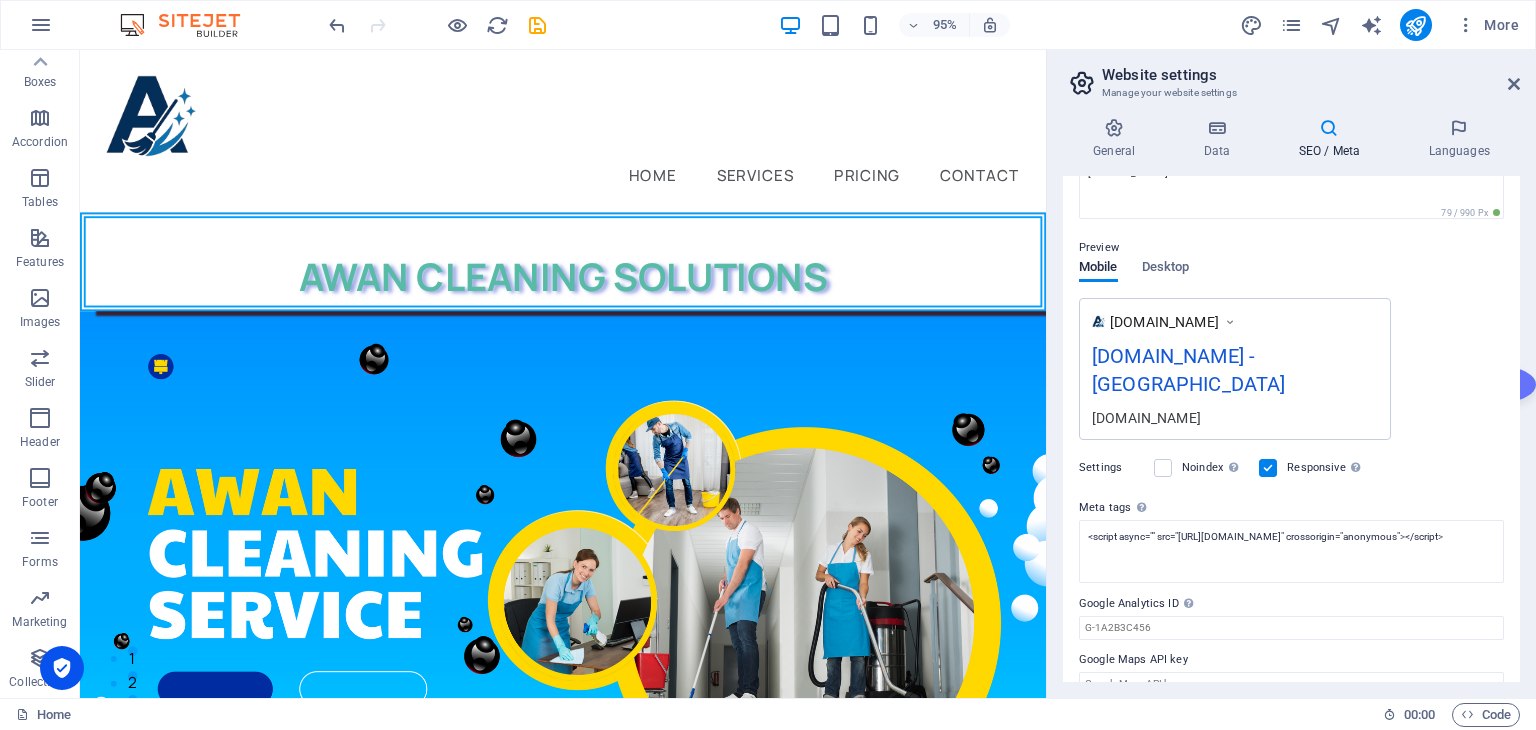 drag, startPoint x: 1075, startPoint y: 469, endPoint x: 1108, endPoint y: 449, distance: 38.587563 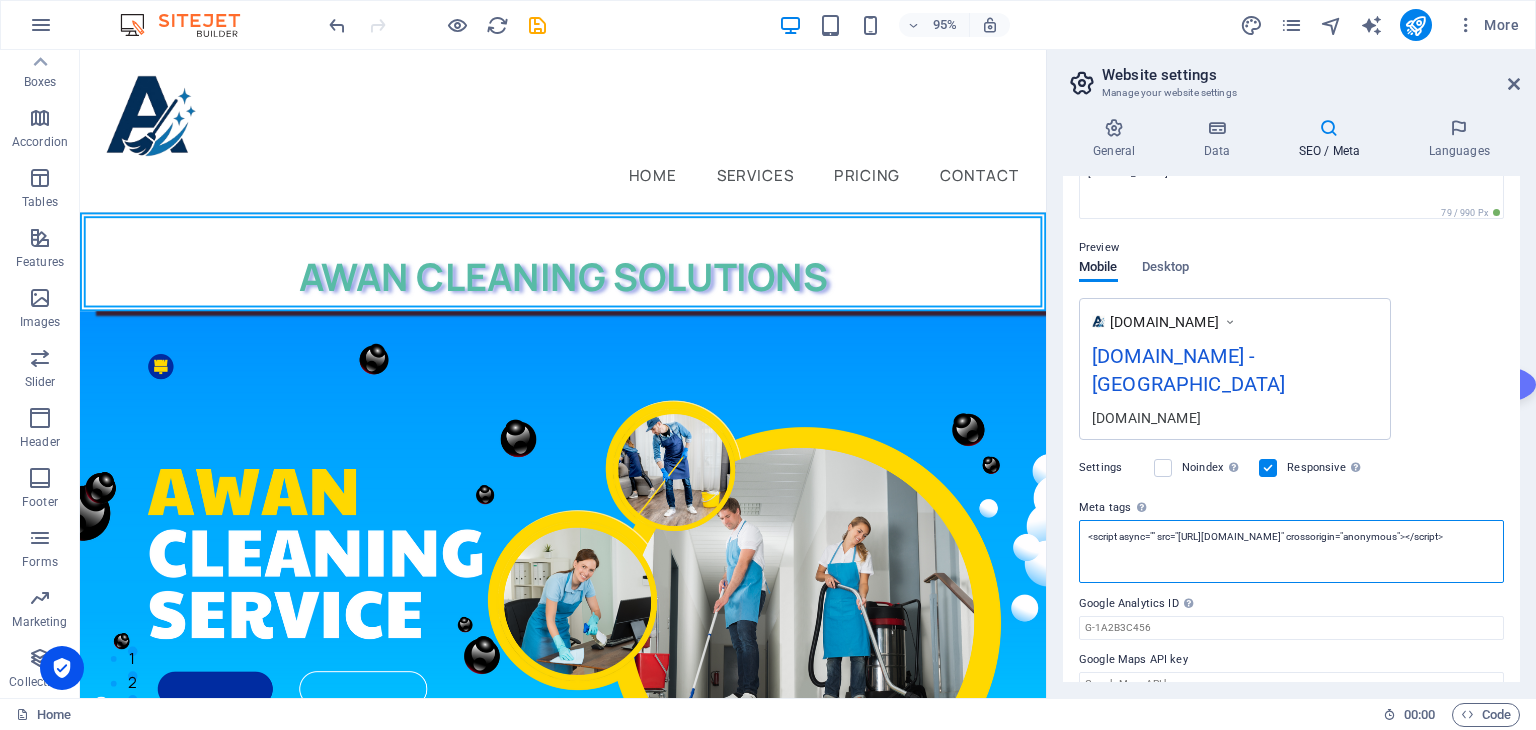 click on "<script async="" src="[URL][DOMAIN_NAME]" crossorigin="anonymous"></script>" at bounding box center (1291, 551) 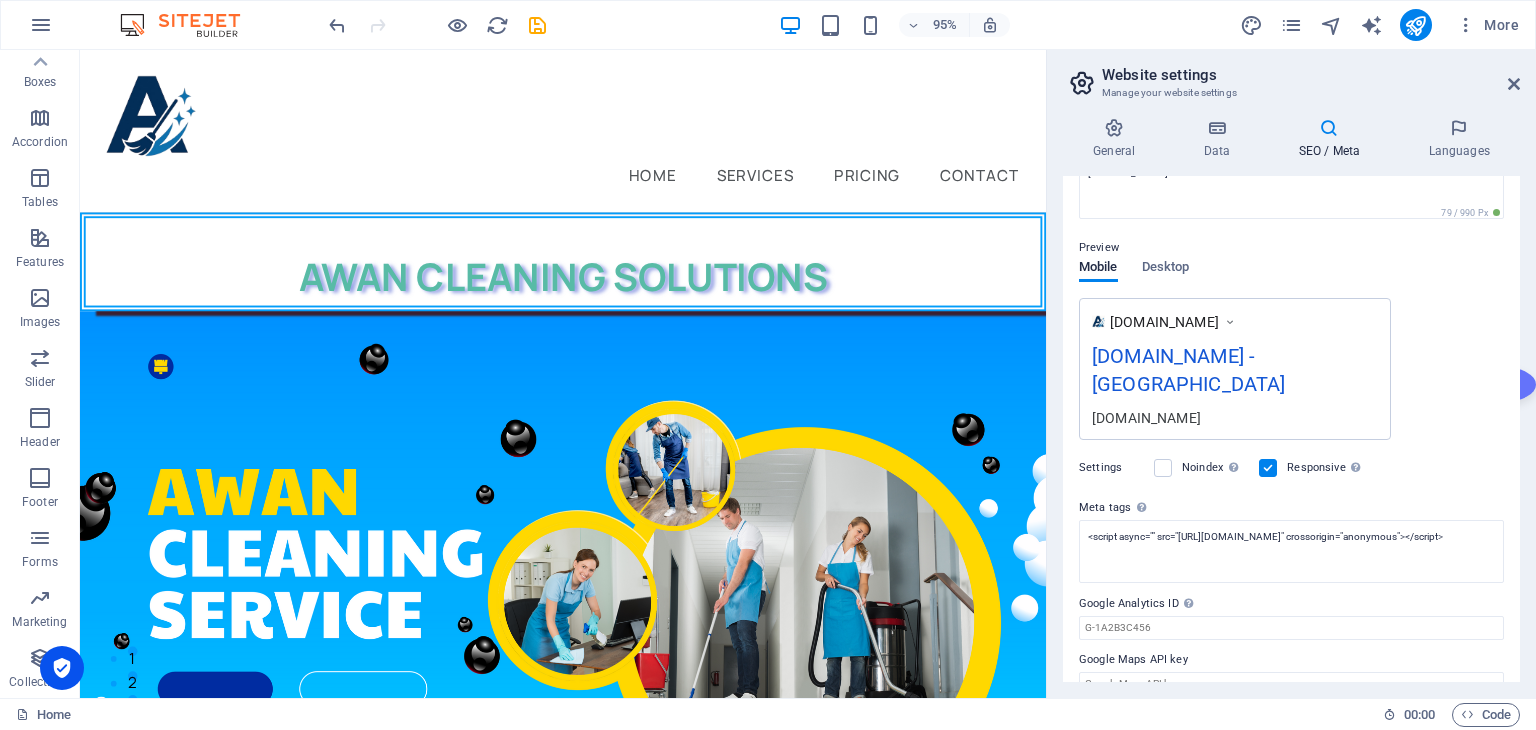 click on "Meta tags Enter HTML code here that will be placed inside the  tags of your website. Please note that your website may not function if you include code with errors." at bounding box center (1291, 508) 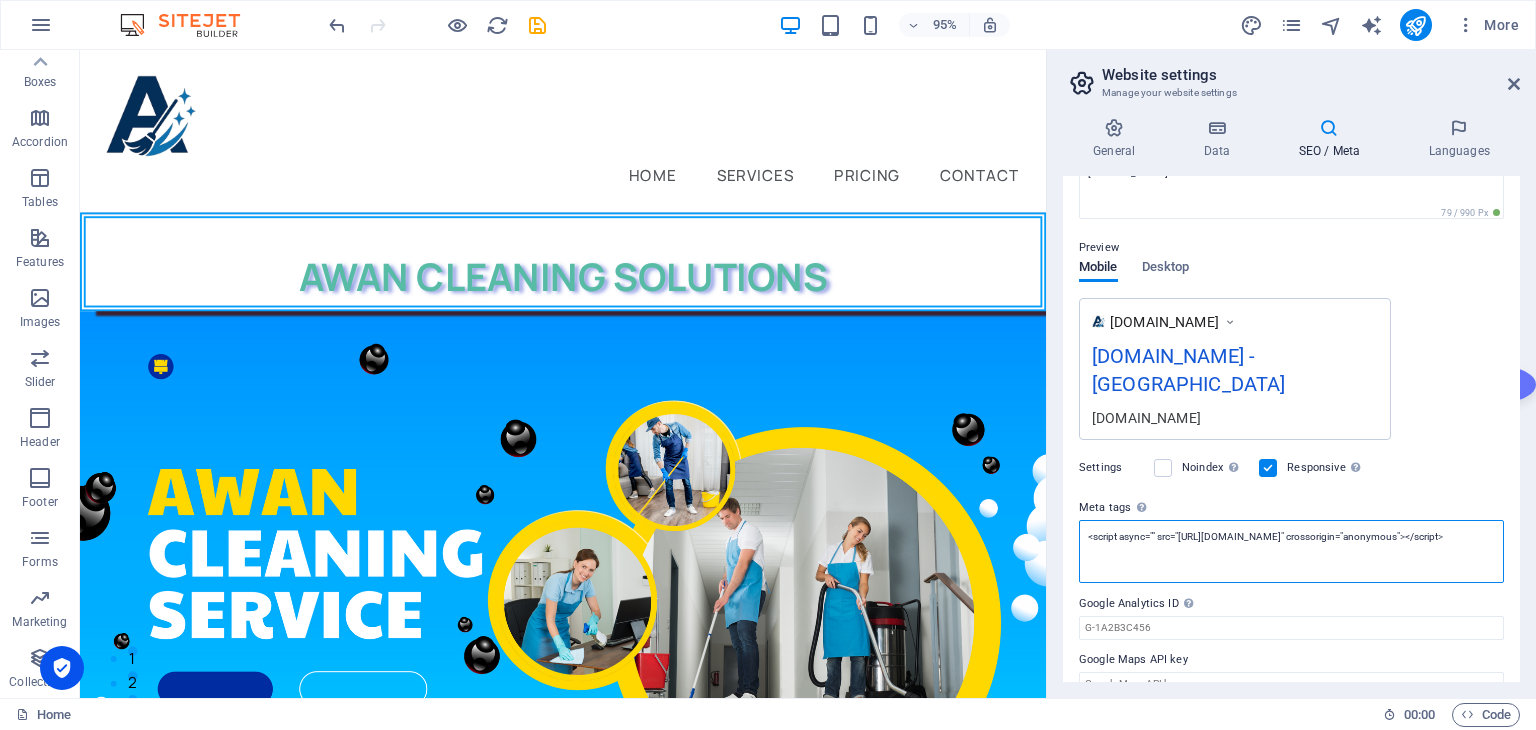 click on "<script async="" src="[URL][DOMAIN_NAME]" crossorigin="anonymous"></script>" at bounding box center (1291, 551) 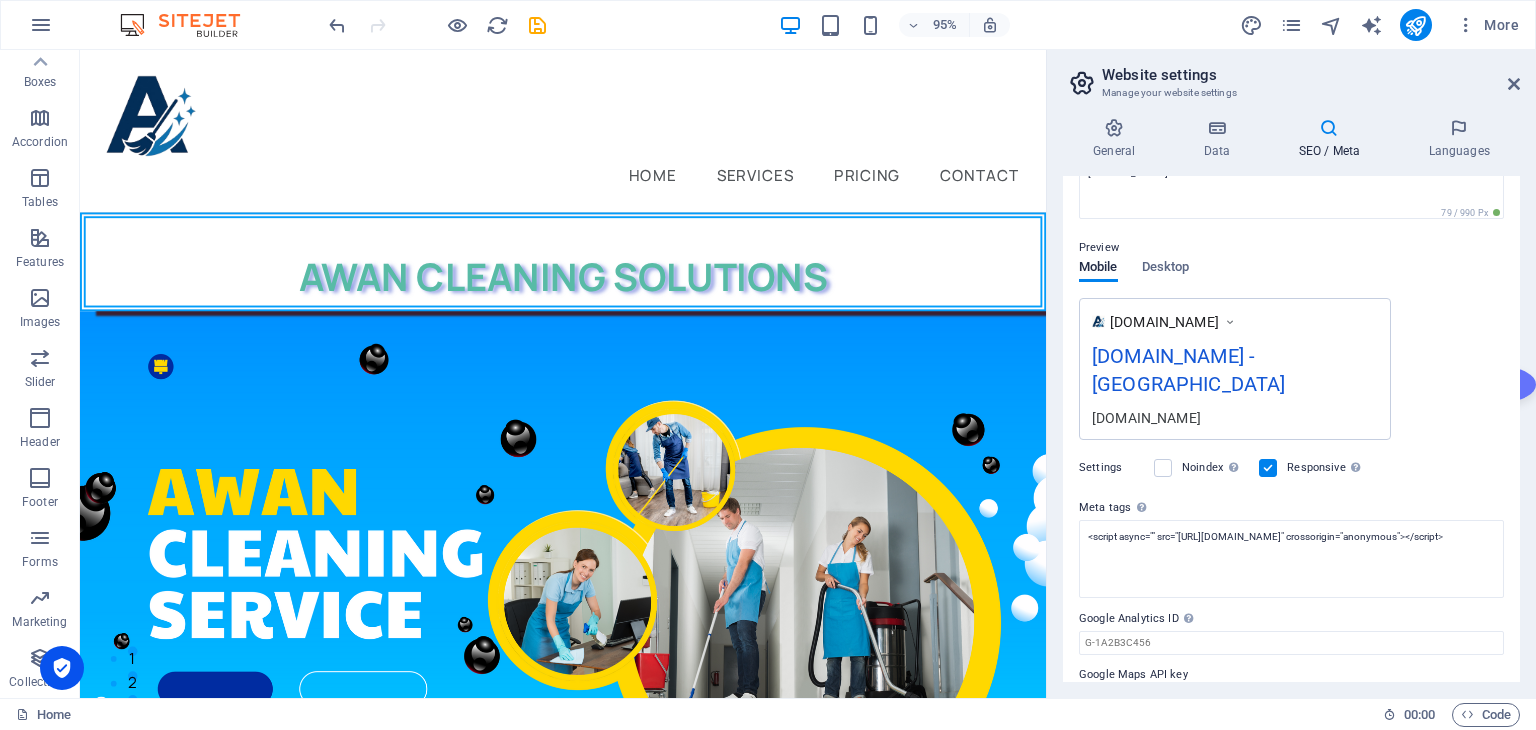 click on "Meta tags Enter HTML code here that will be placed inside the  tags of your website. Please note that your website may not function if you include code with errors." at bounding box center (1291, 508) 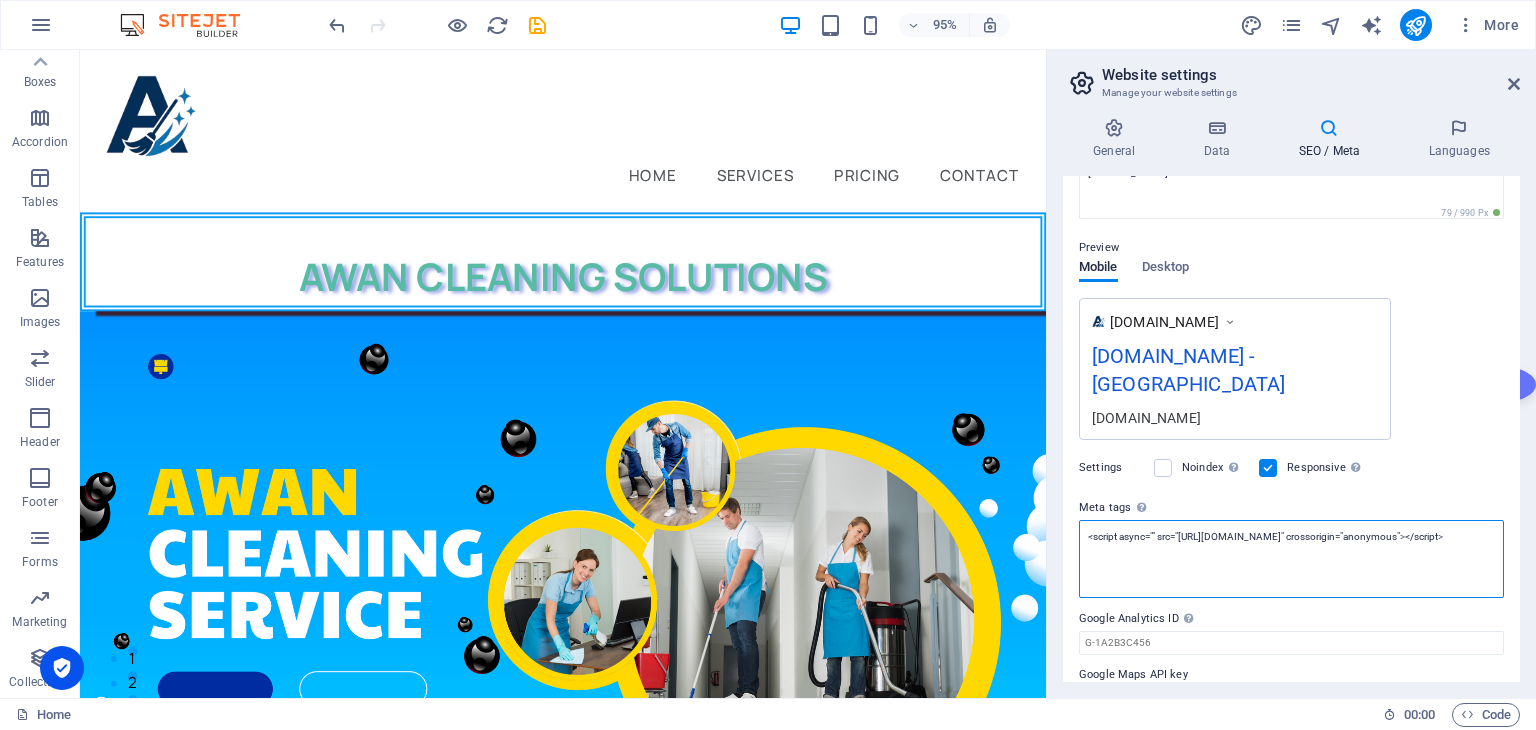 click on "<script async="" src="[URL][DOMAIN_NAME]" crossorigin="anonymous"></script>" at bounding box center [1291, 559] 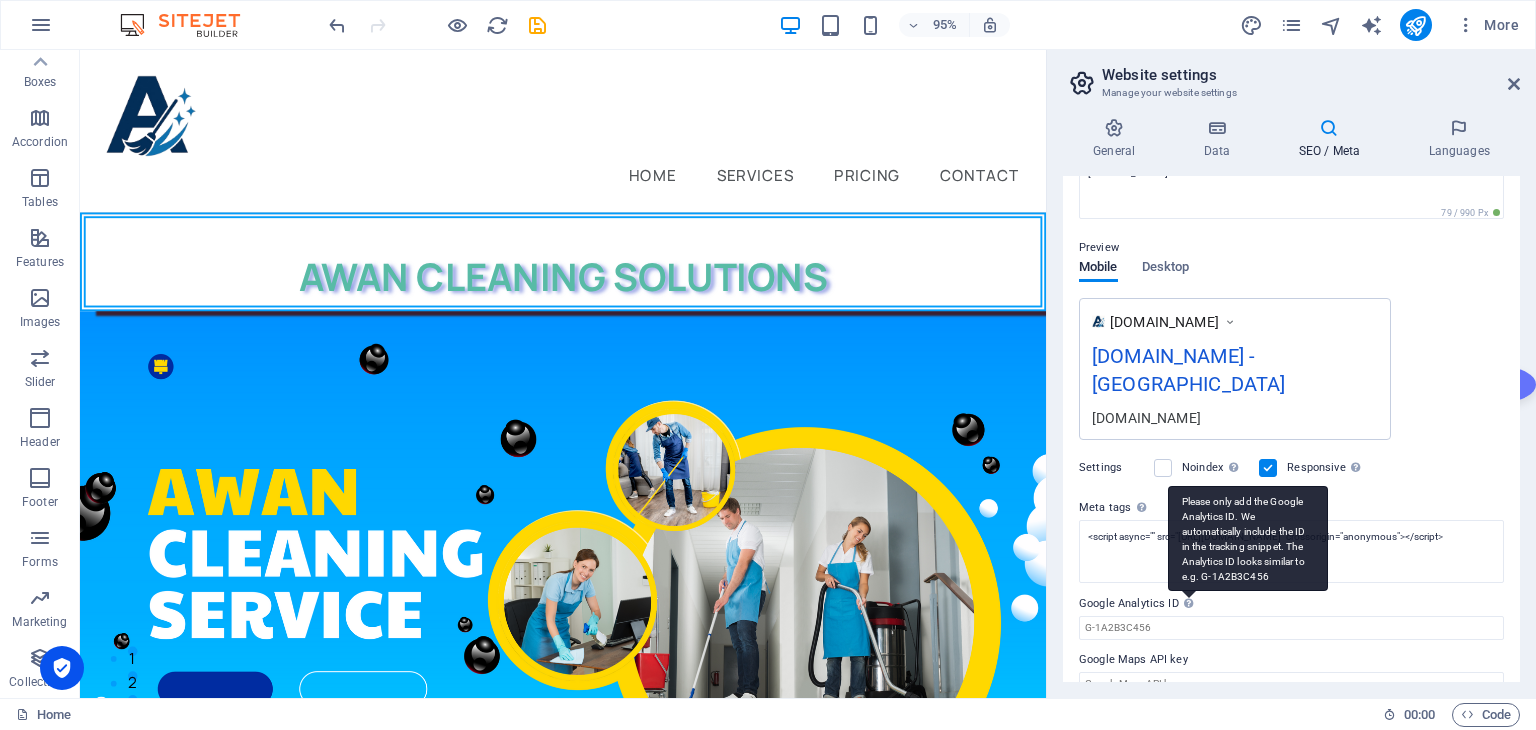 drag, startPoint x: 1074, startPoint y: 476, endPoint x: 1190, endPoint y: 583, distance: 157.81319 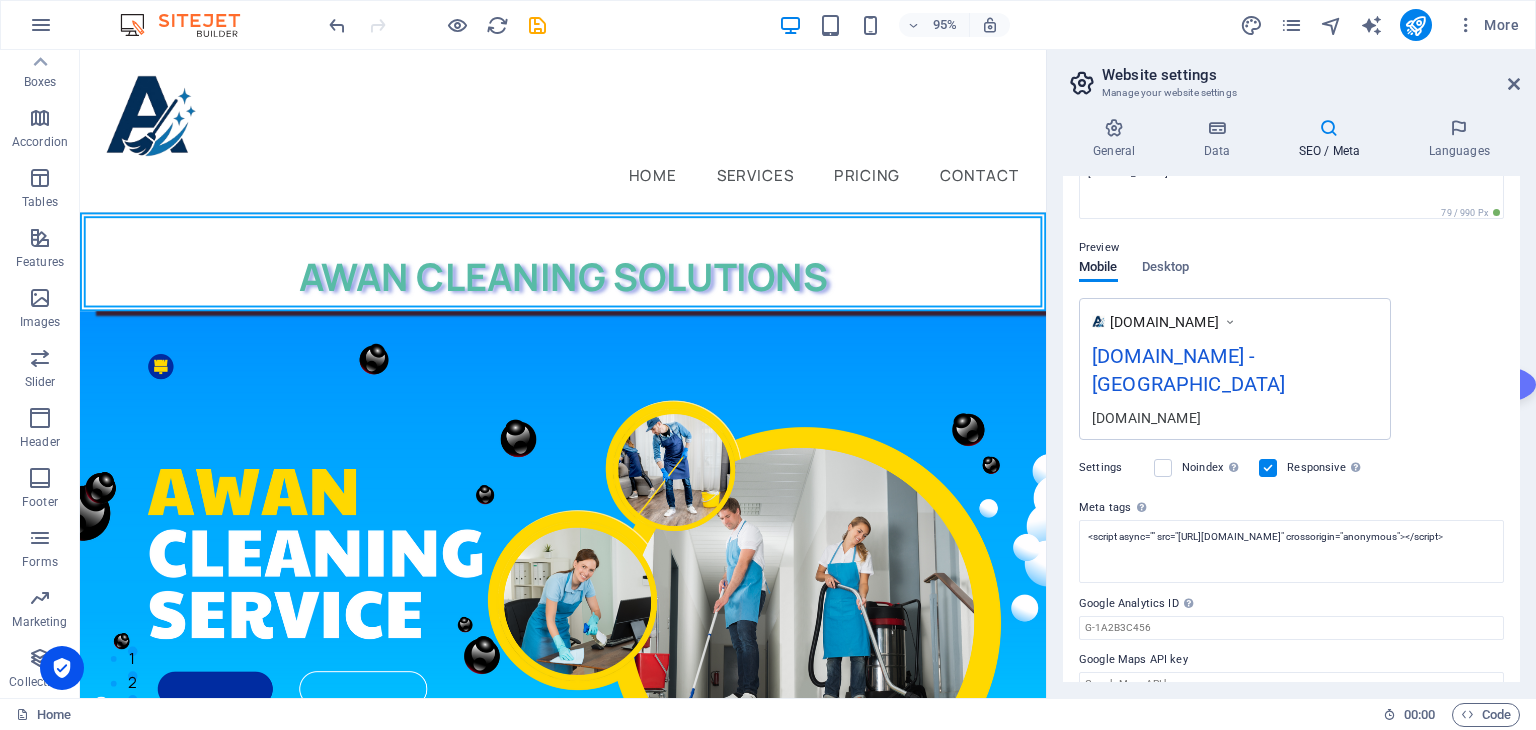 click on "Google Analytics ID Please only add the Google Analytics ID. We automatically include the ID in the tracking snippet. The Analytics ID looks similar to e.g. G-1A2B3C456" at bounding box center (1291, 604) 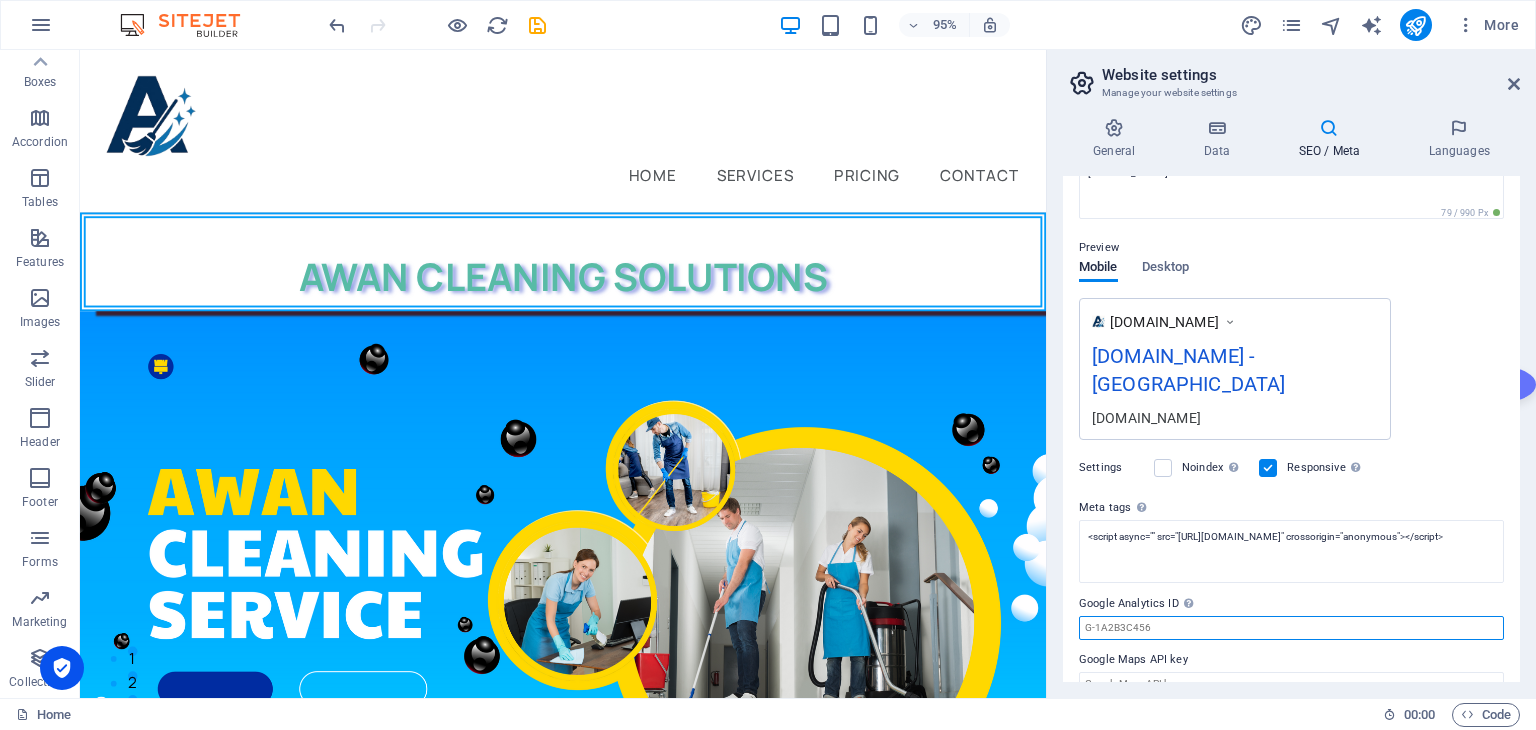 click on "Google Analytics ID Please only add the Google Analytics ID. We automatically include the ID in the tracking snippet. The Analytics ID looks similar to e.g. G-1A2B3C456" at bounding box center (1291, 628) 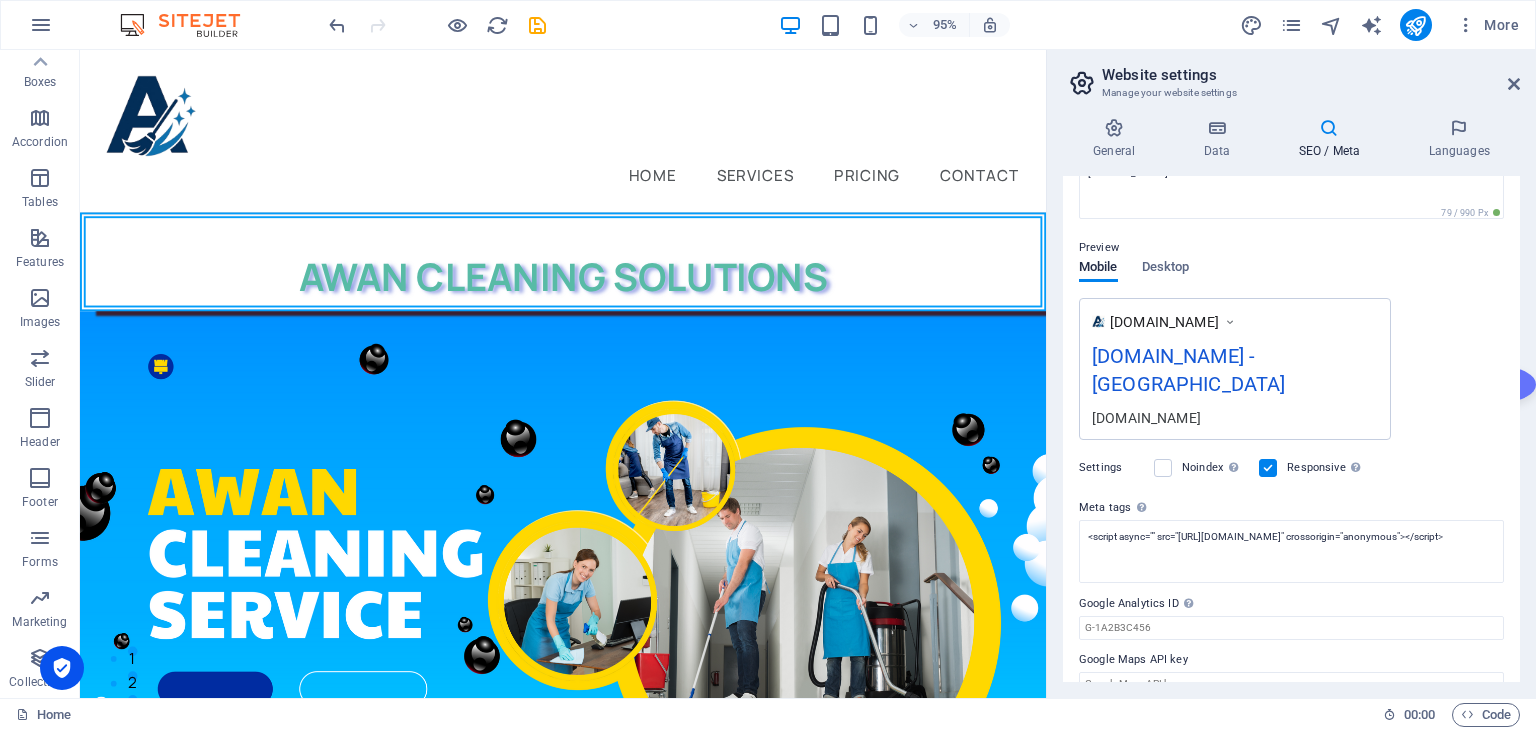 click on "Google Analytics ID Please only add the Google Analytics ID. We automatically include the ID in the tracking snippet. The Analytics ID looks similar to e.g. G-1A2B3C456" at bounding box center [1291, 604] 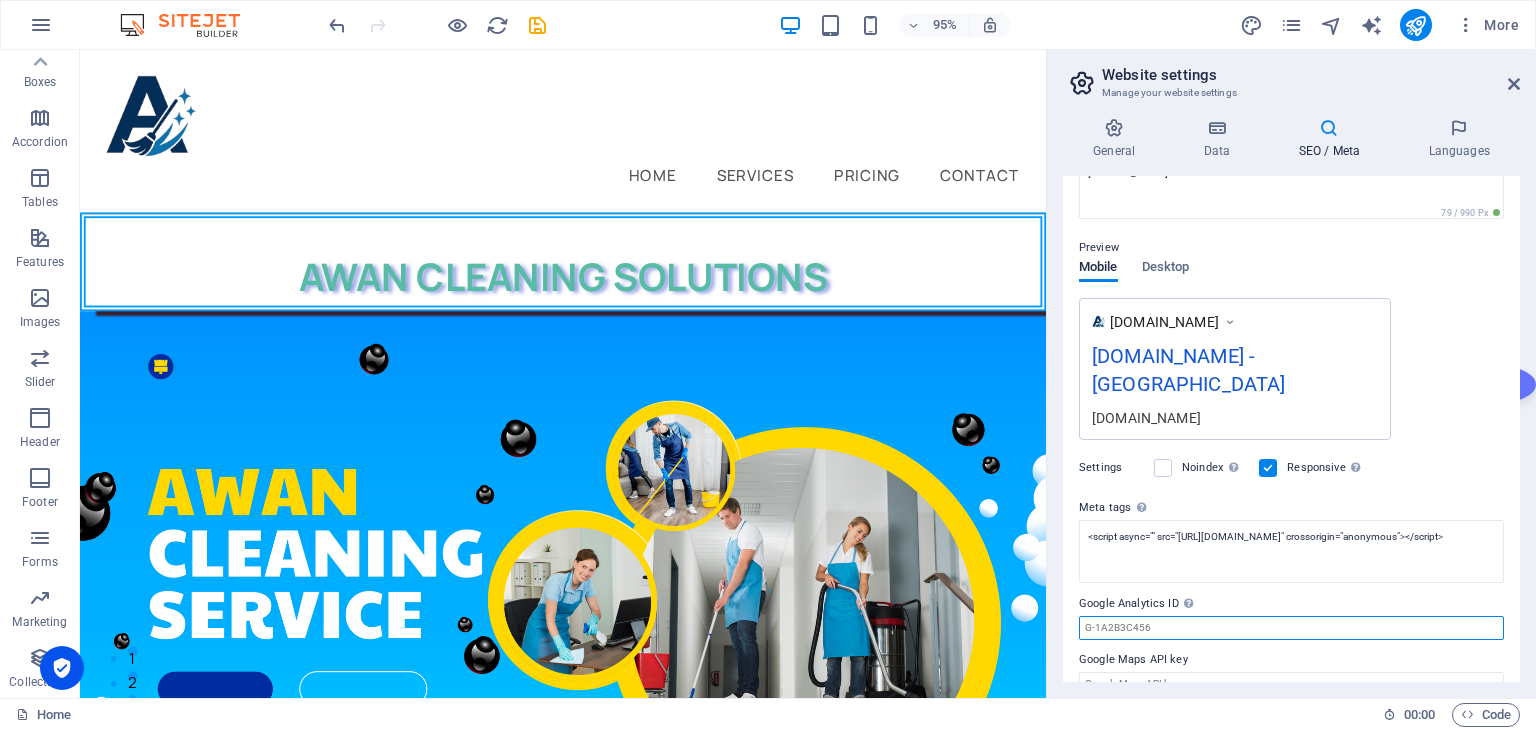 click on "Google Analytics ID Please only add the Google Analytics ID. We automatically include the ID in the tracking snippet. The Analytics ID looks similar to e.g. G-1A2B3C456" at bounding box center (1291, 628) 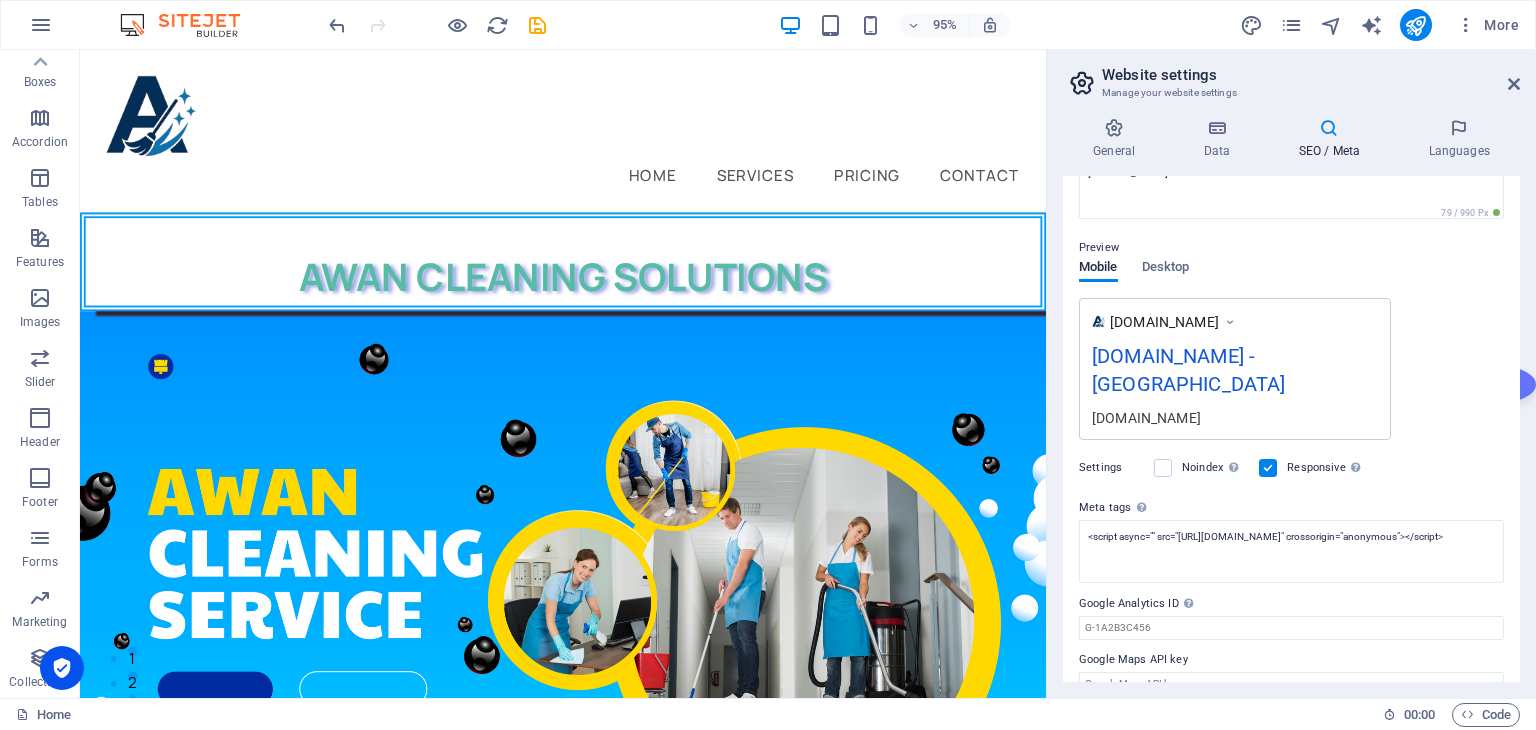 click on "Google Analytics ID Please only add the Google Analytics ID. We automatically include the ID in the tracking snippet. The Analytics ID looks similar to e.g. G-1A2B3C456" at bounding box center (1291, 604) 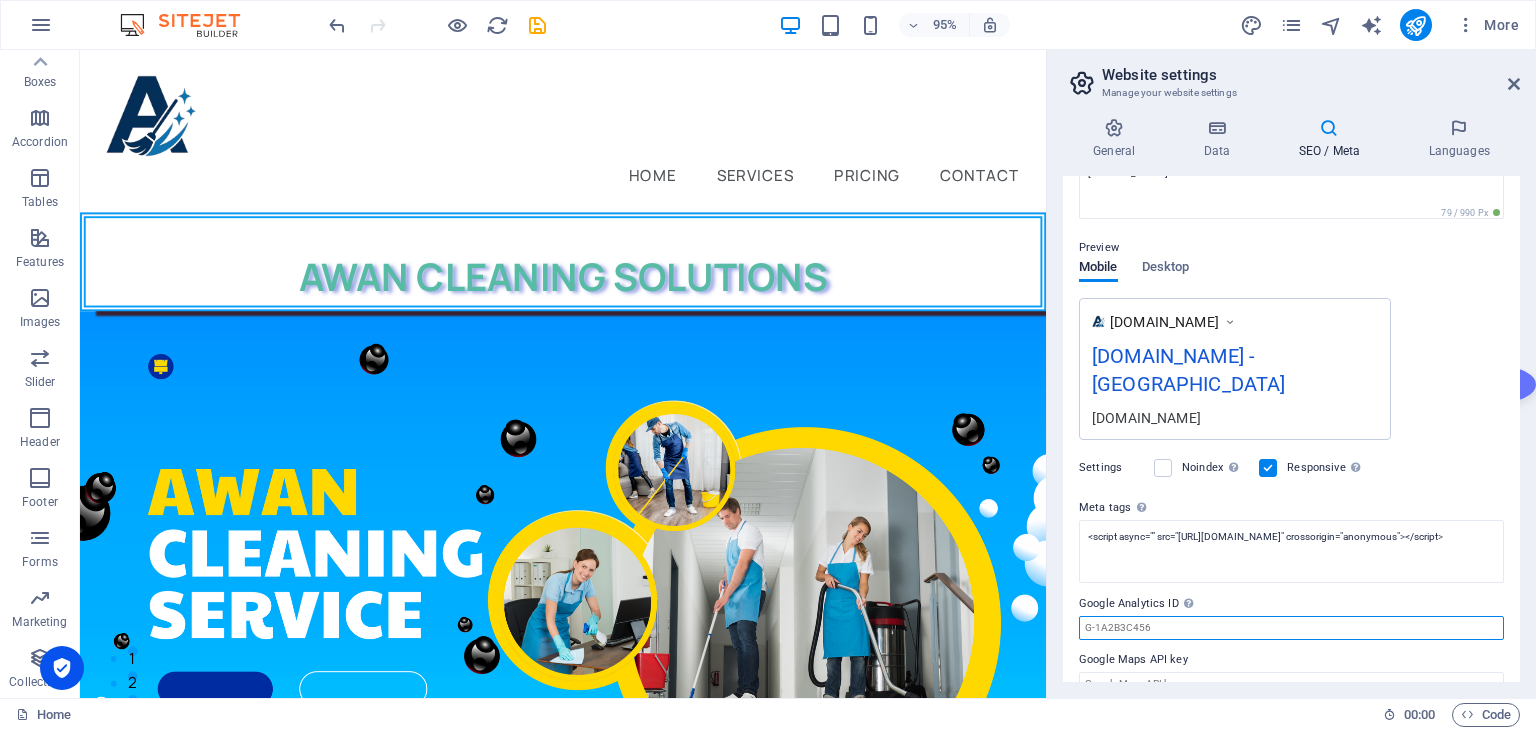 click on "Google Analytics ID Please only add the Google Analytics ID. We automatically include the ID in the tracking snippet. The Analytics ID looks similar to e.g. G-1A2B3C456" at bounding box center [1291, 628] 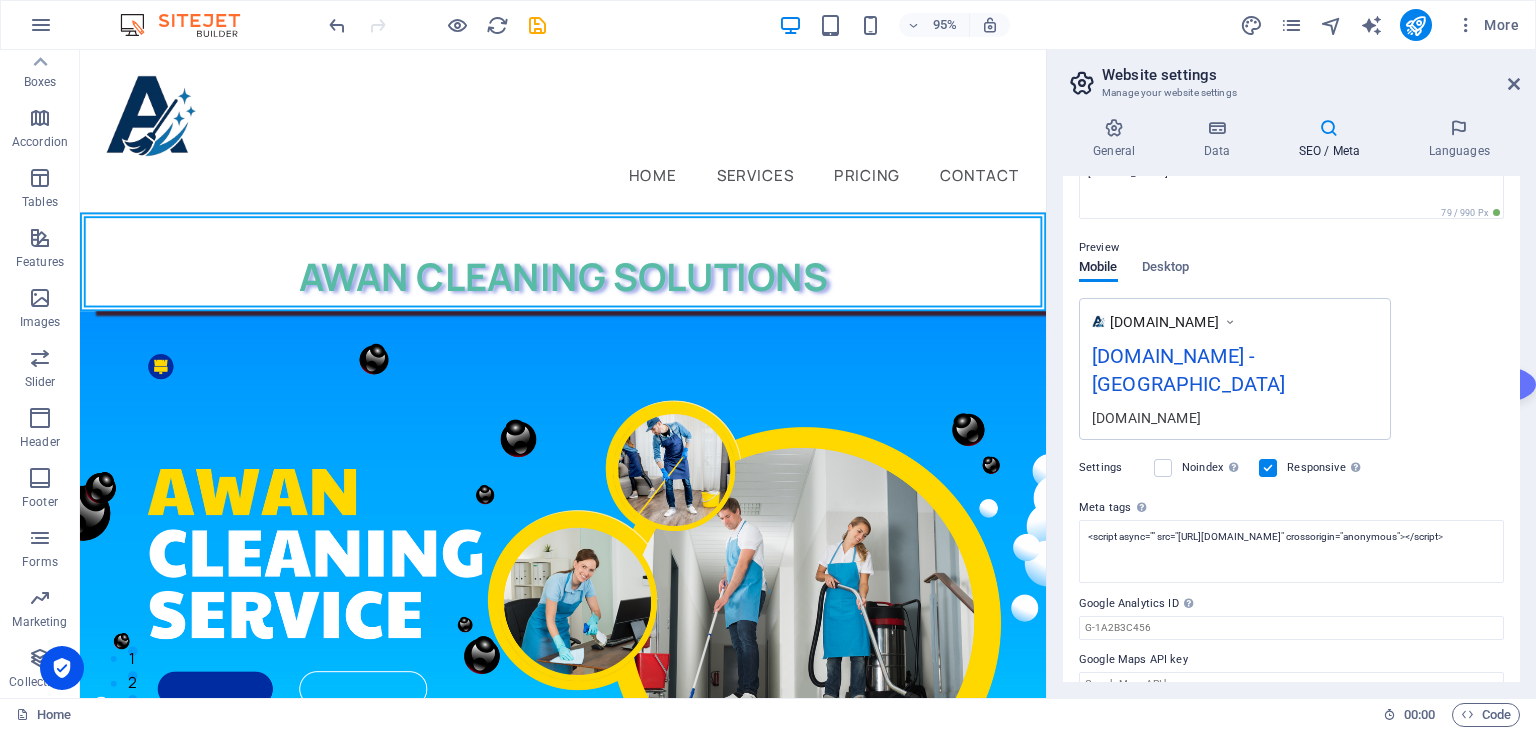 click on "Google Analytics ID Please only add the Google Analytics ID. We automatically include the ID in the tracking snippet. The Analytics ID looks similar to e.g. G-1A2B3C456" at bounding box center [1291, 604] 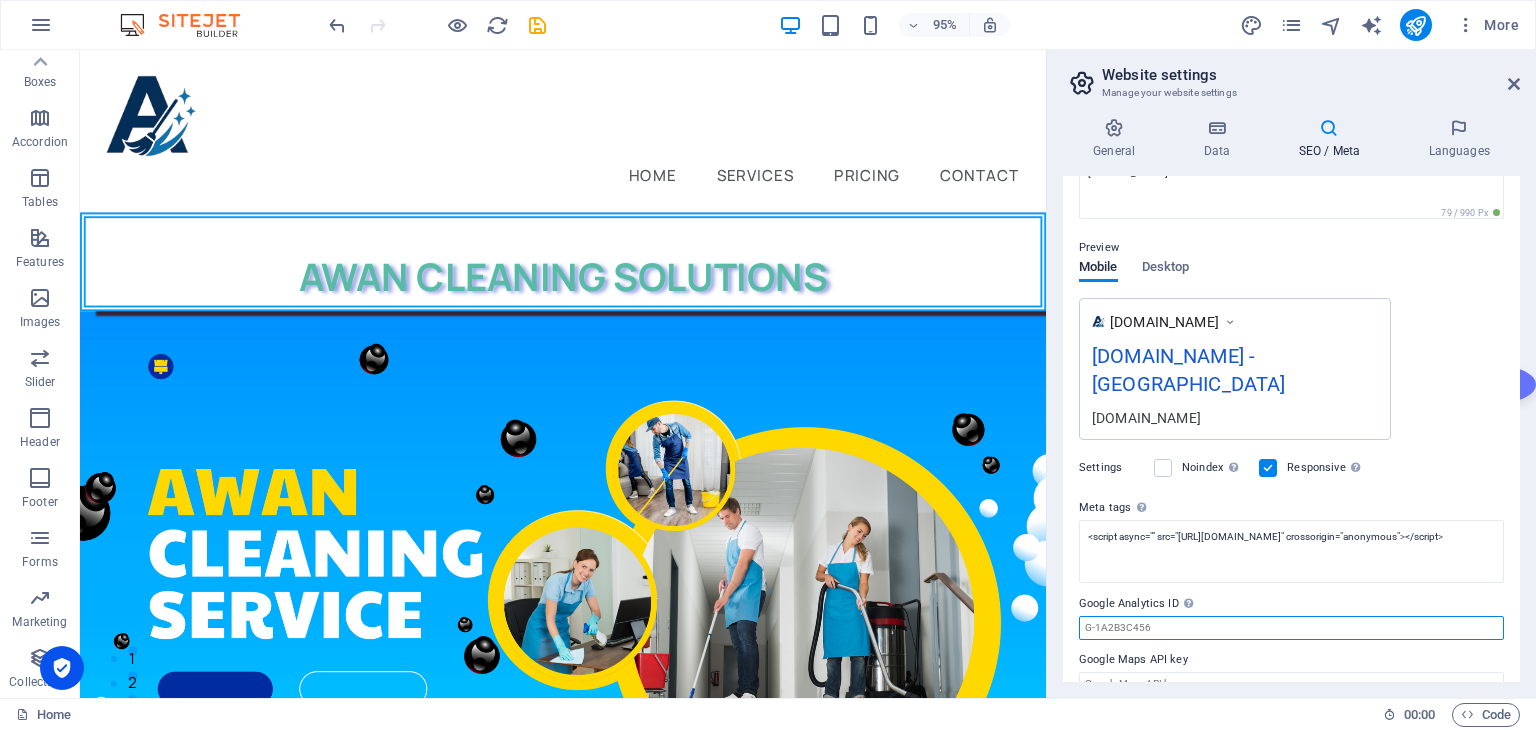 click on "Google Analytics ID Please only add the Google Analytics ID. We automatically include the ID in the tracking snippet. The Analytics ID looks similar to e.g. G-1A2B3C456" at bounding box center (1291, 628) 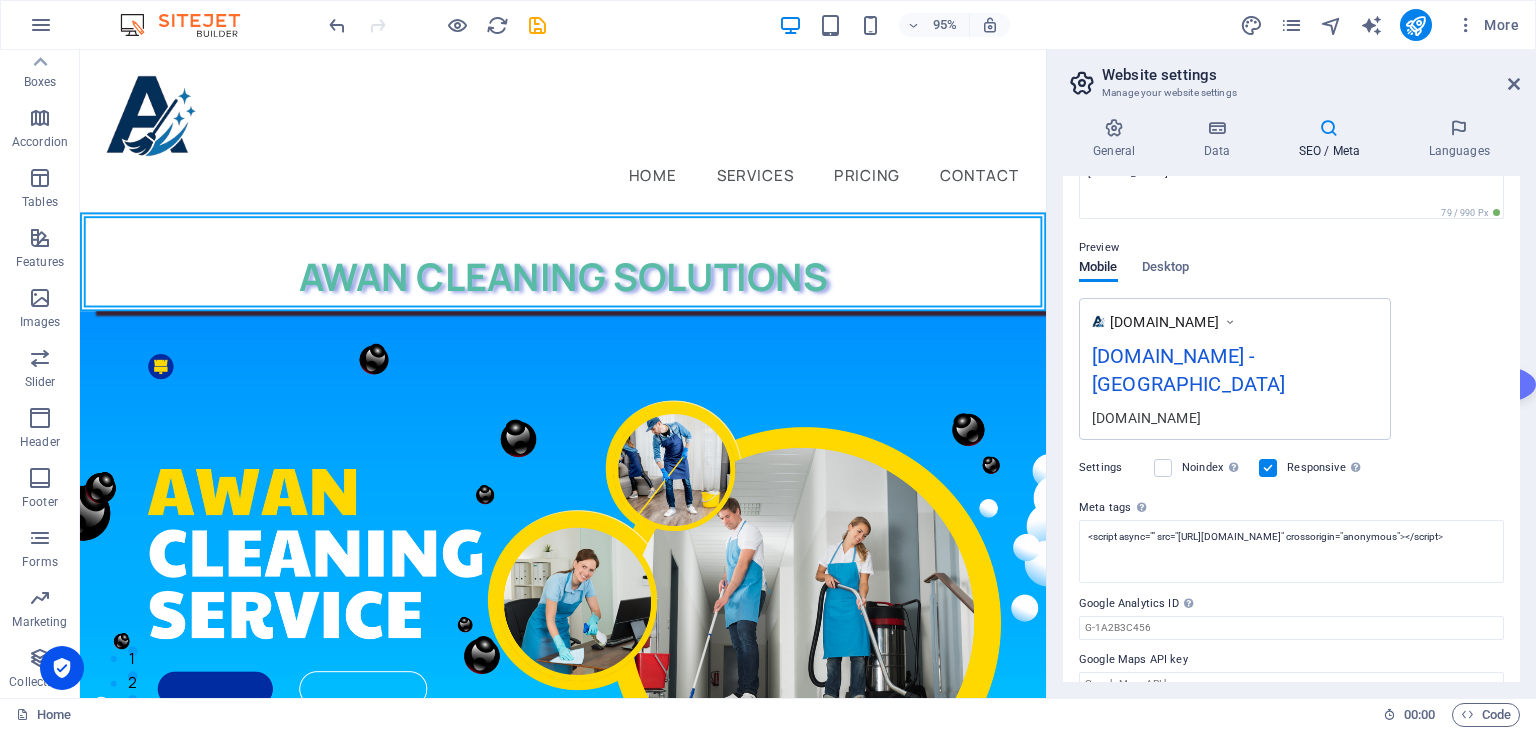 click on "Google Analytics ID Please only add the Google Analytics ID. We automatically include the ID in the tracking snippet. The Analytics ID looks similar to e.g. G-1A2B3C456" at bounding box center [1291, 604] 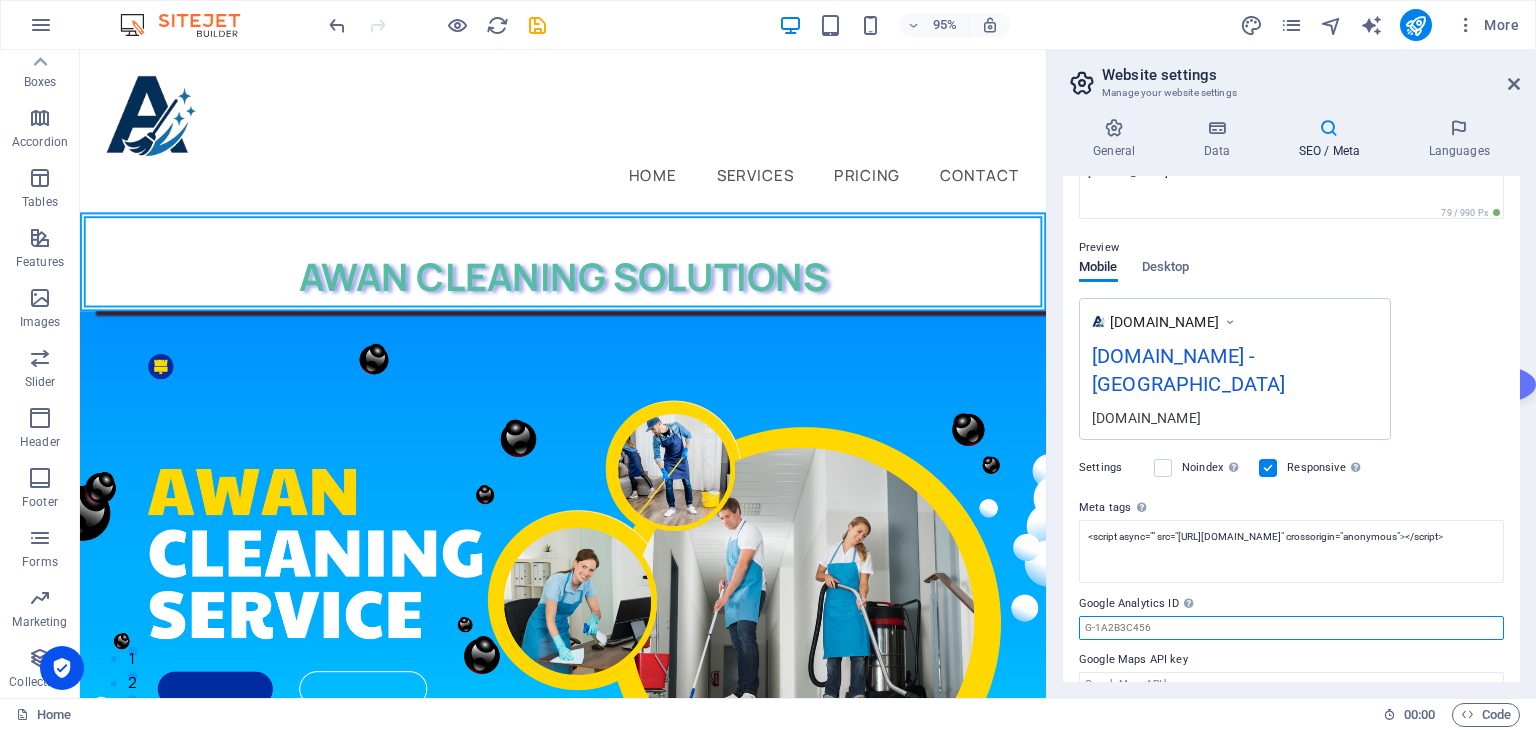 click on "Google Analytics ID Please only add the Google Analytics ID. We automatically include the ID in the tracking snippet. The Analytics ID looks similar to e.g. G-1A2B3C456" at bounding box center [1291, 628] 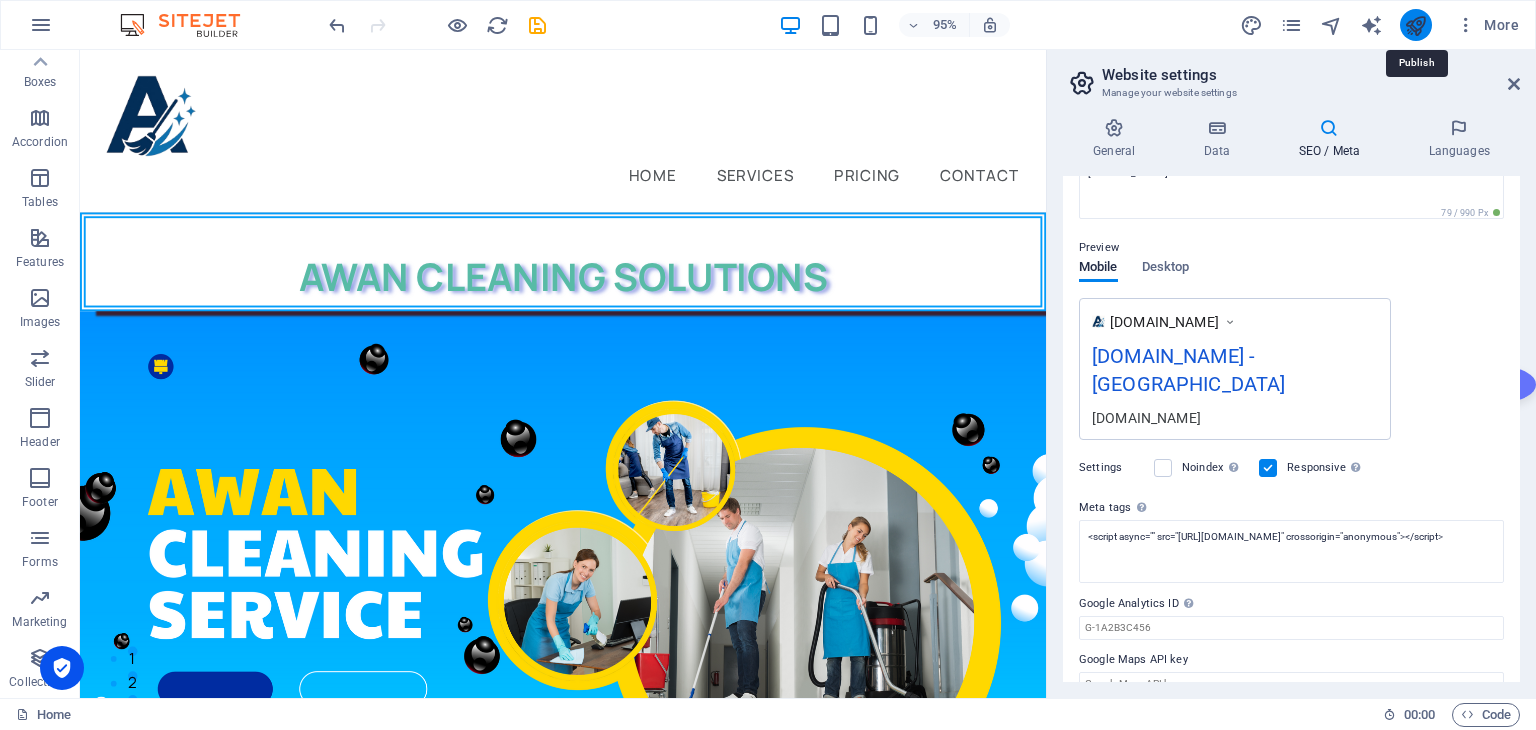 click at bounding box center [1415, 25] 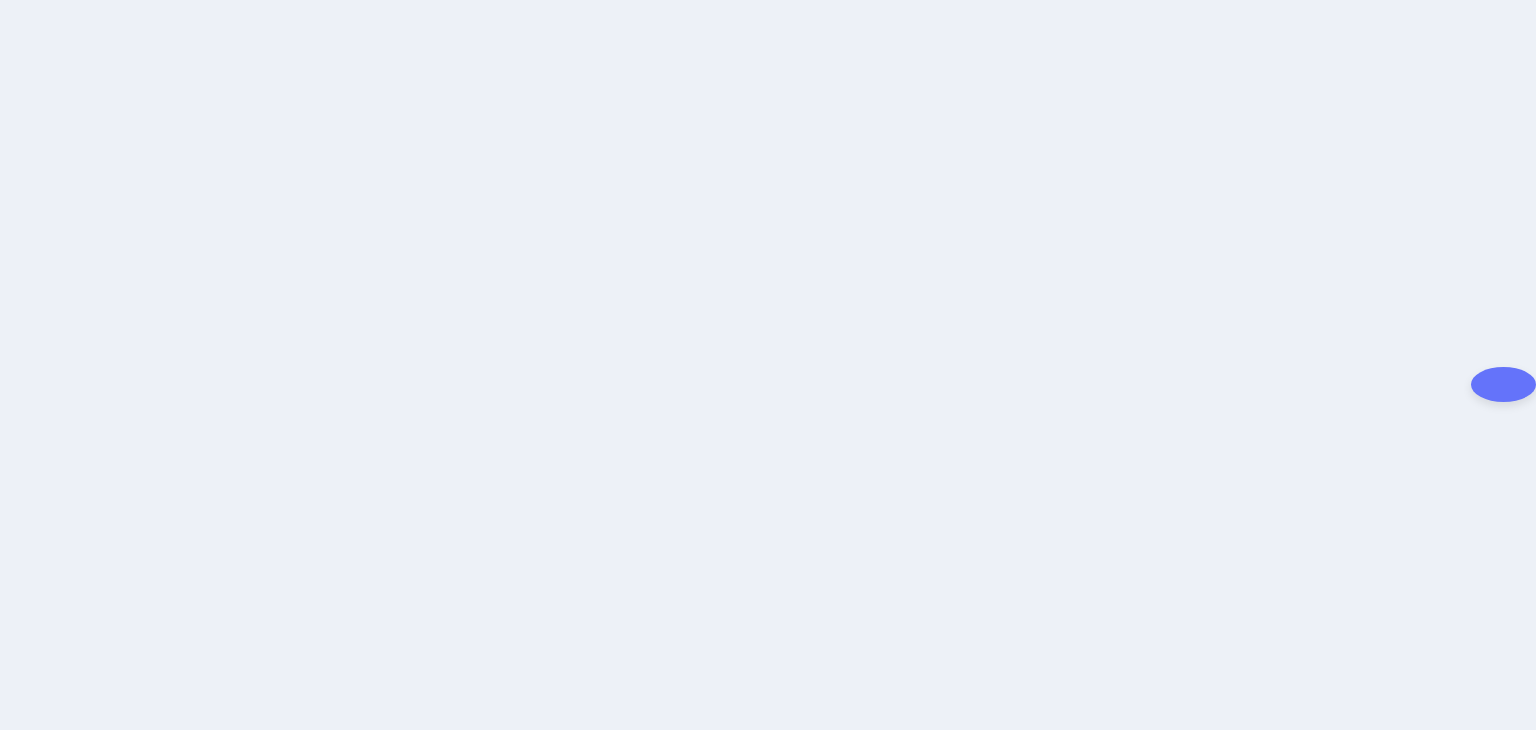 scroll, scrollTop: 0, scrollLeft: 0, axis: both 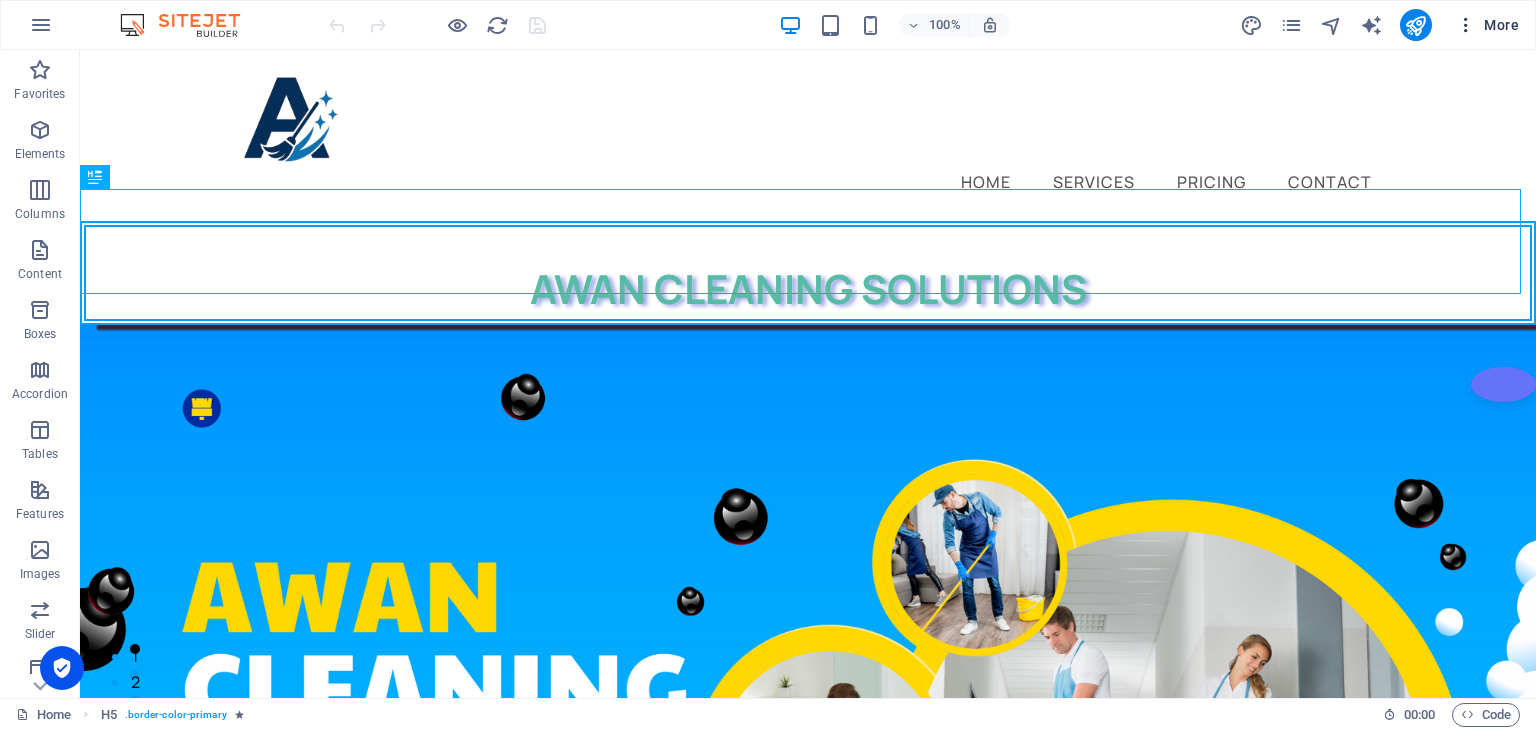 click on "More" at bounding box center [1487, 25] 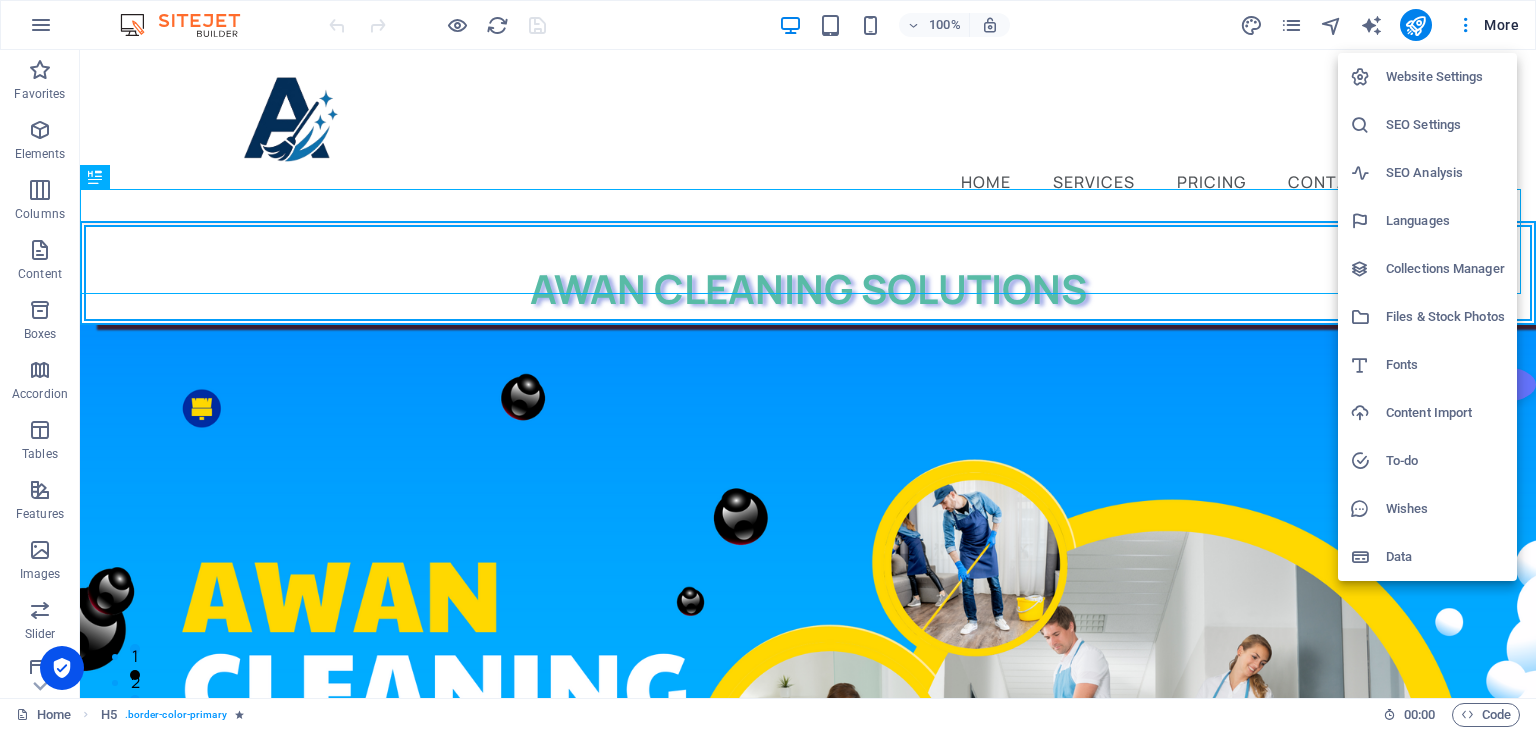 click on "Website Settings" at bounding box center [1427, 77] 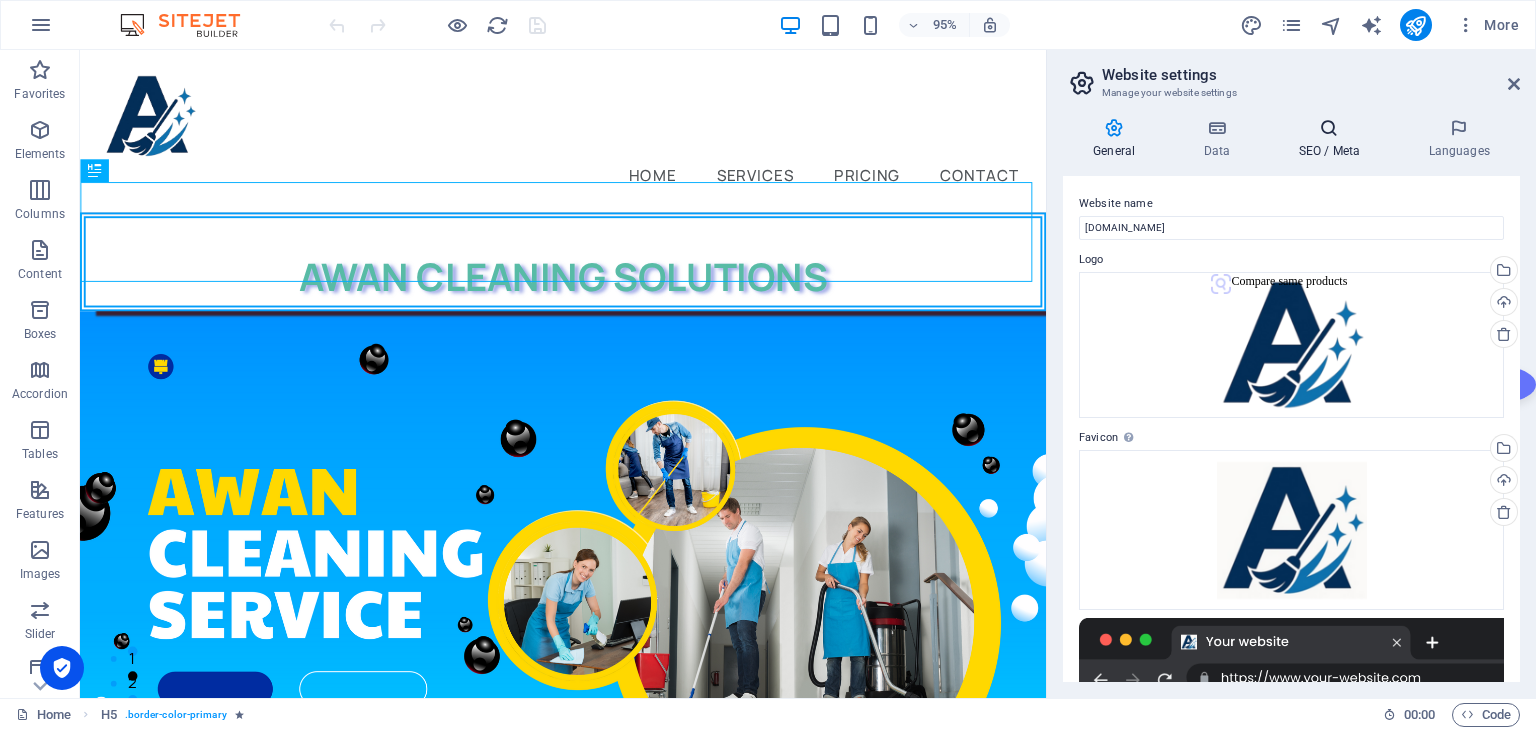 click at bounding box center [1329, 128] 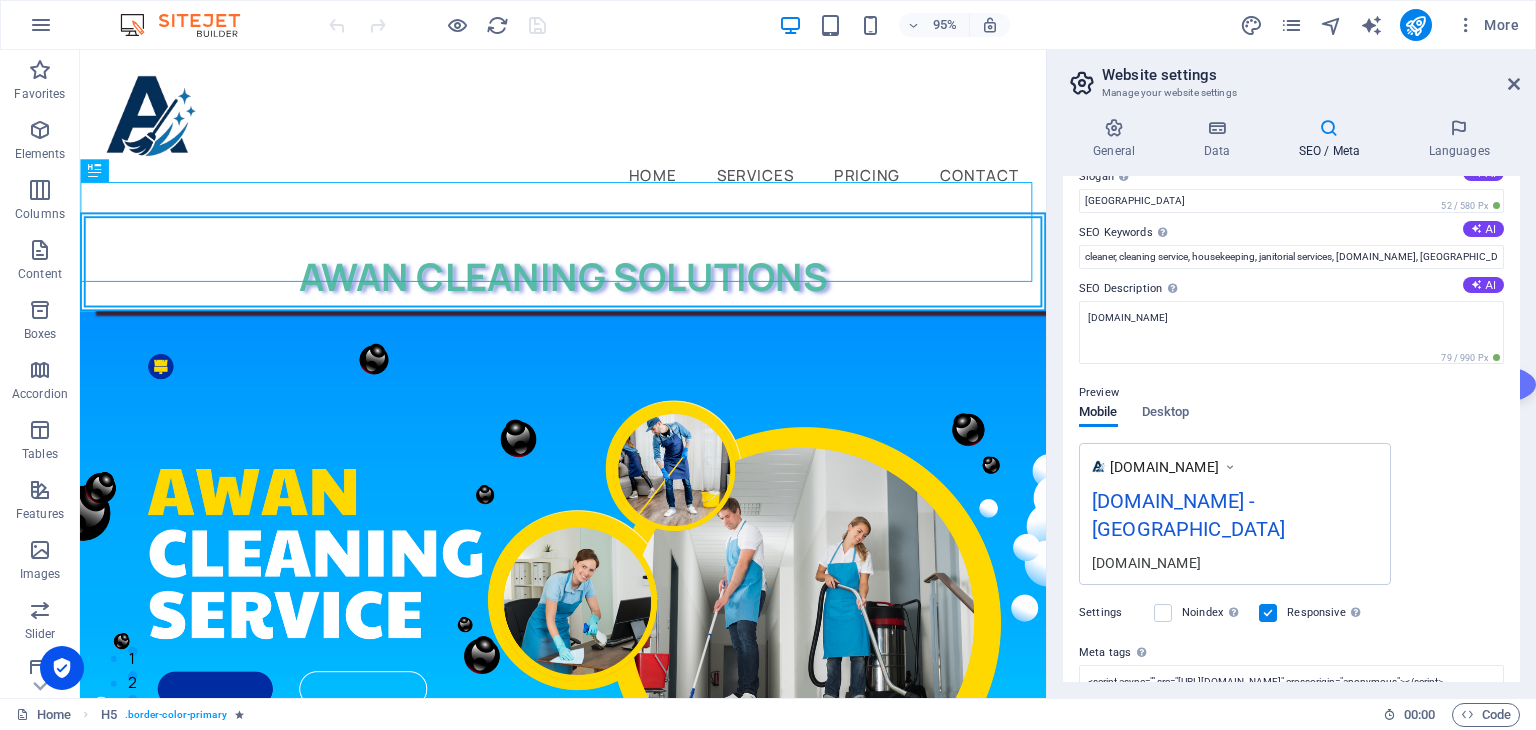scroll, scrollTop: 42, scrollLeft: 0, axis: vertical 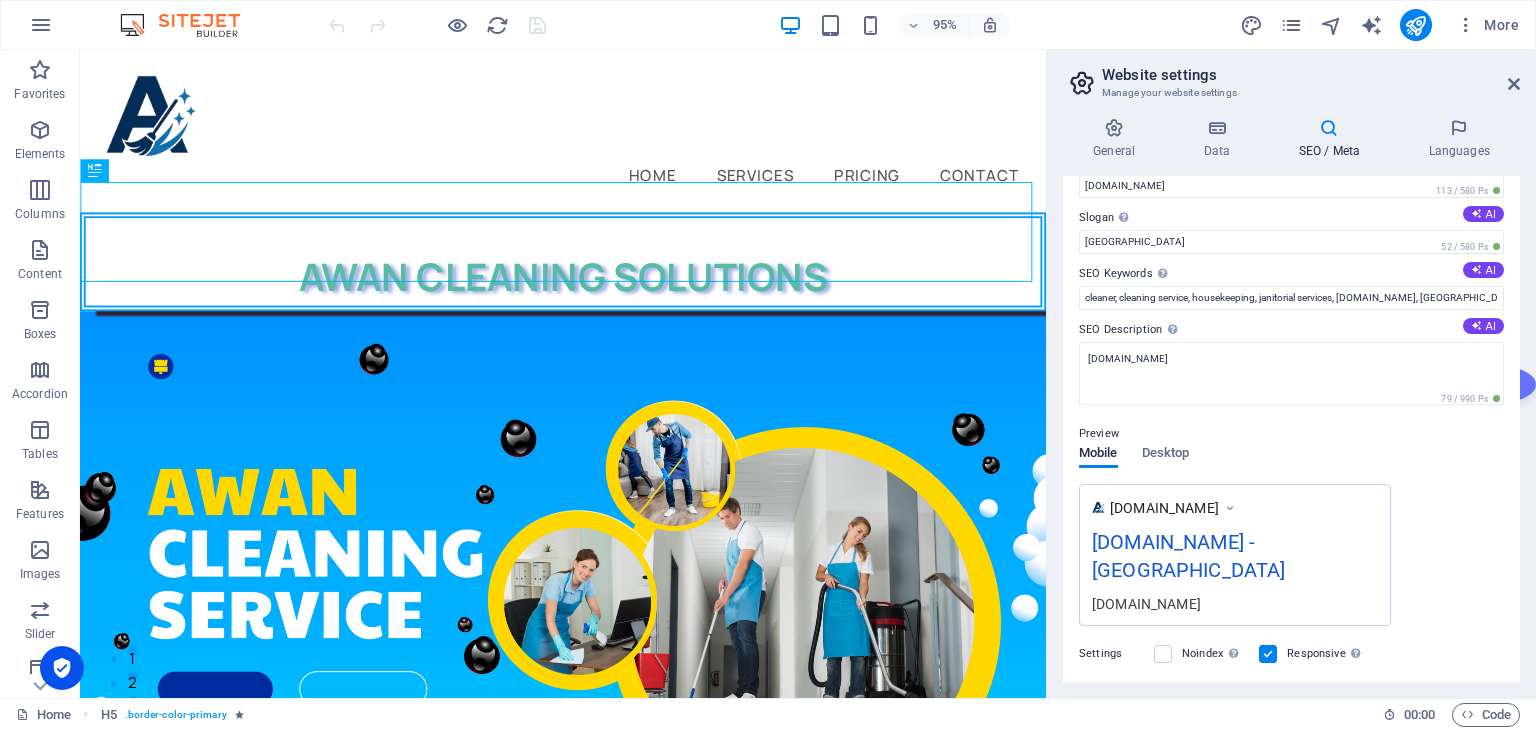 click on "[DOMAIN_NAME] - [GEOGRAPHIC_DATA]" at bounding box center (1235, 560) 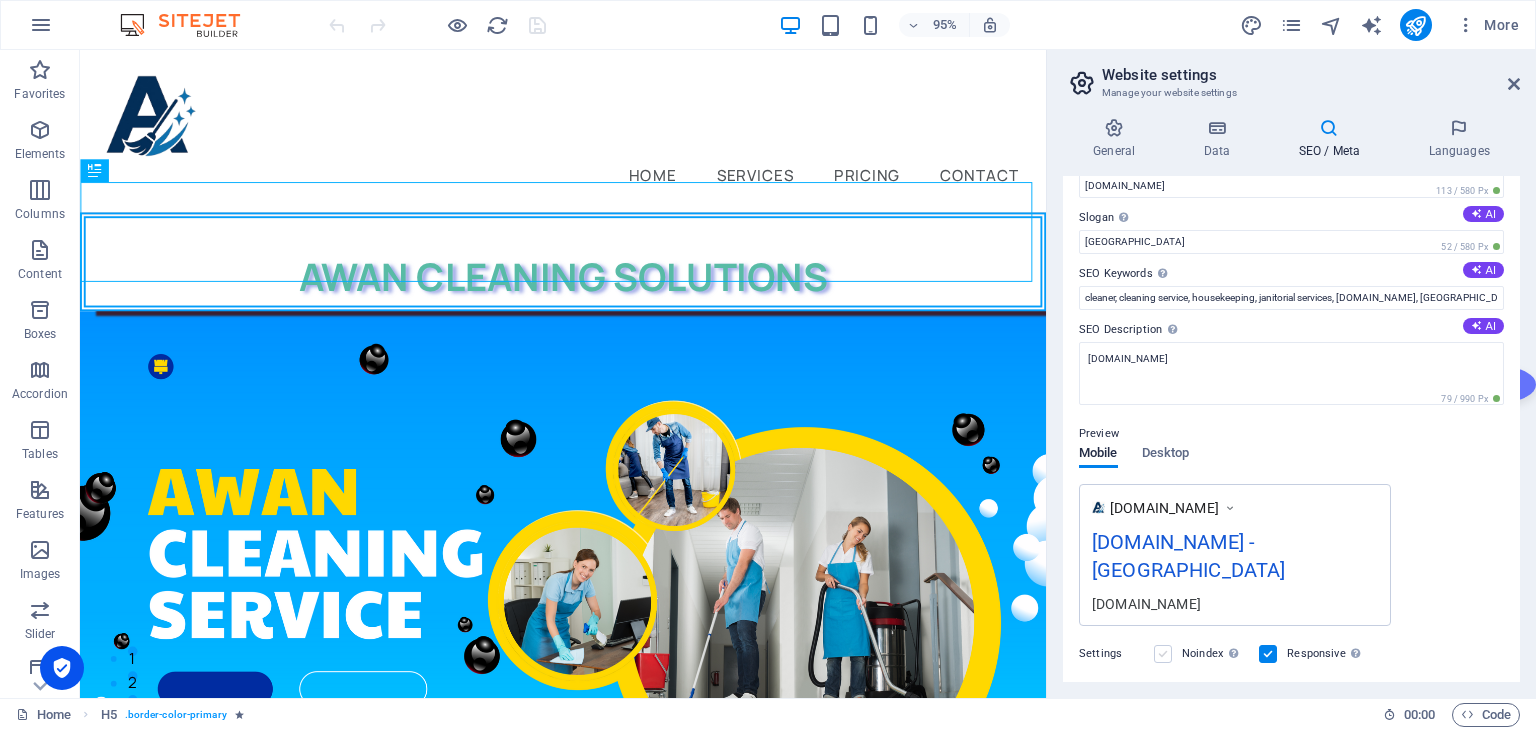 click at bounding box center [1163, 654] 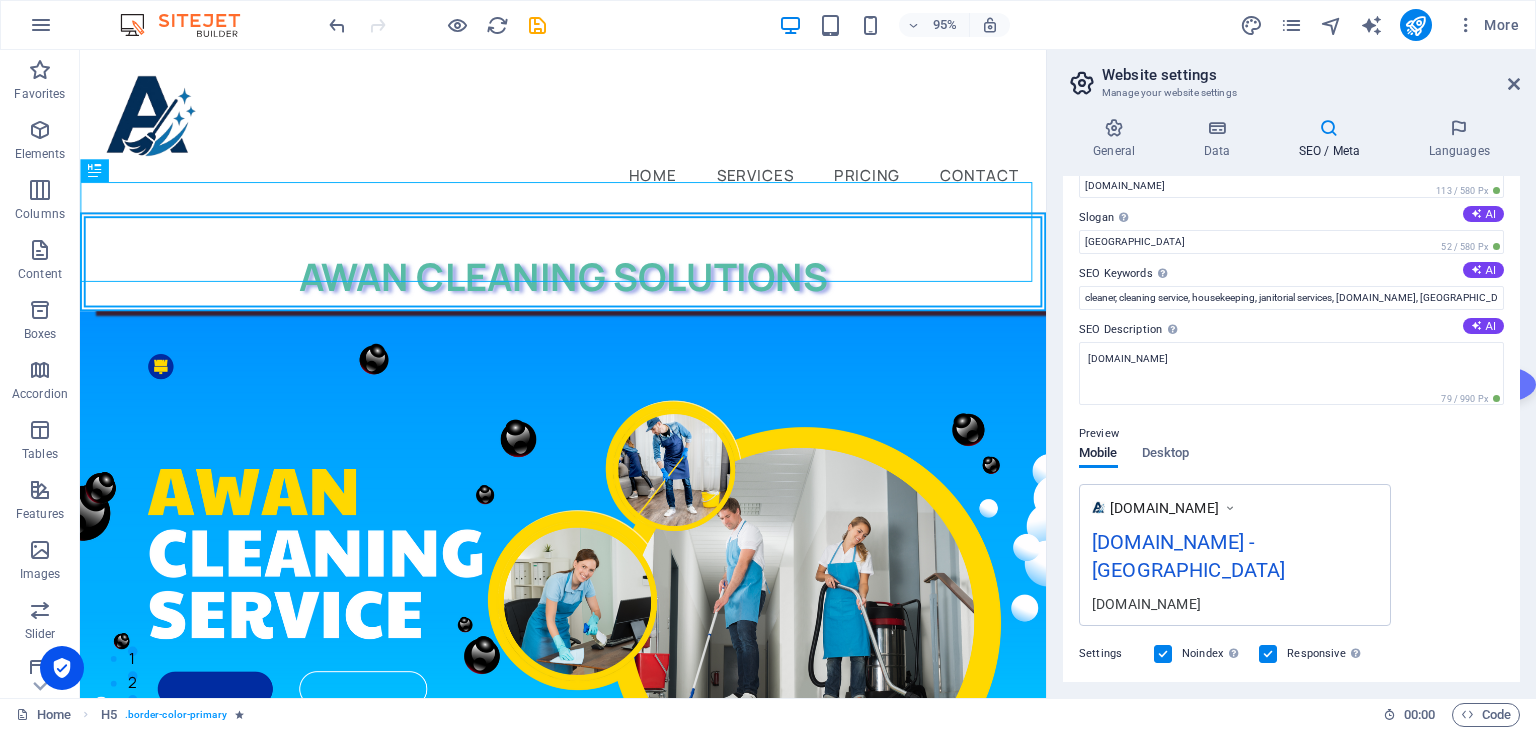 click at bounding box center [1163, 654] 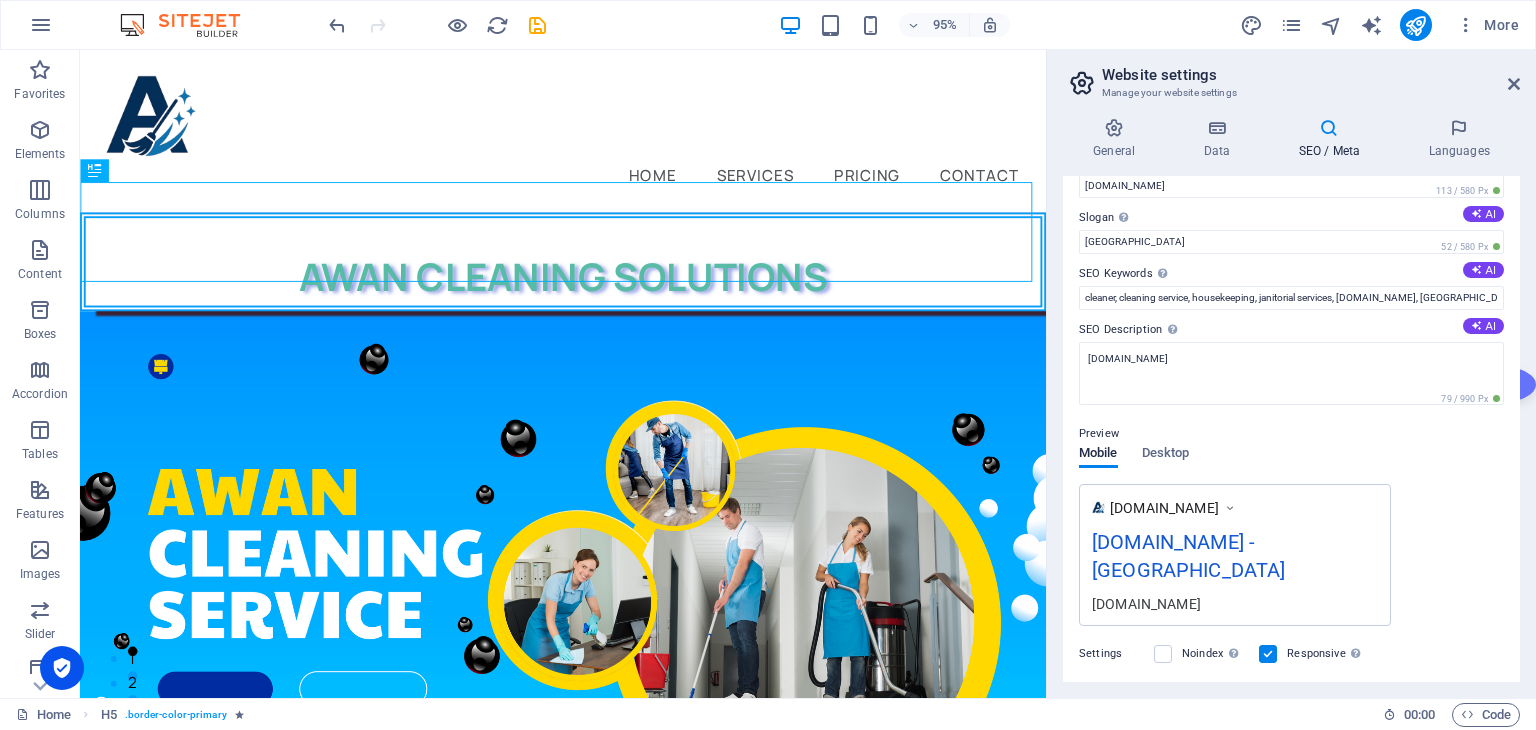 click at bounding box center (1268, 654) 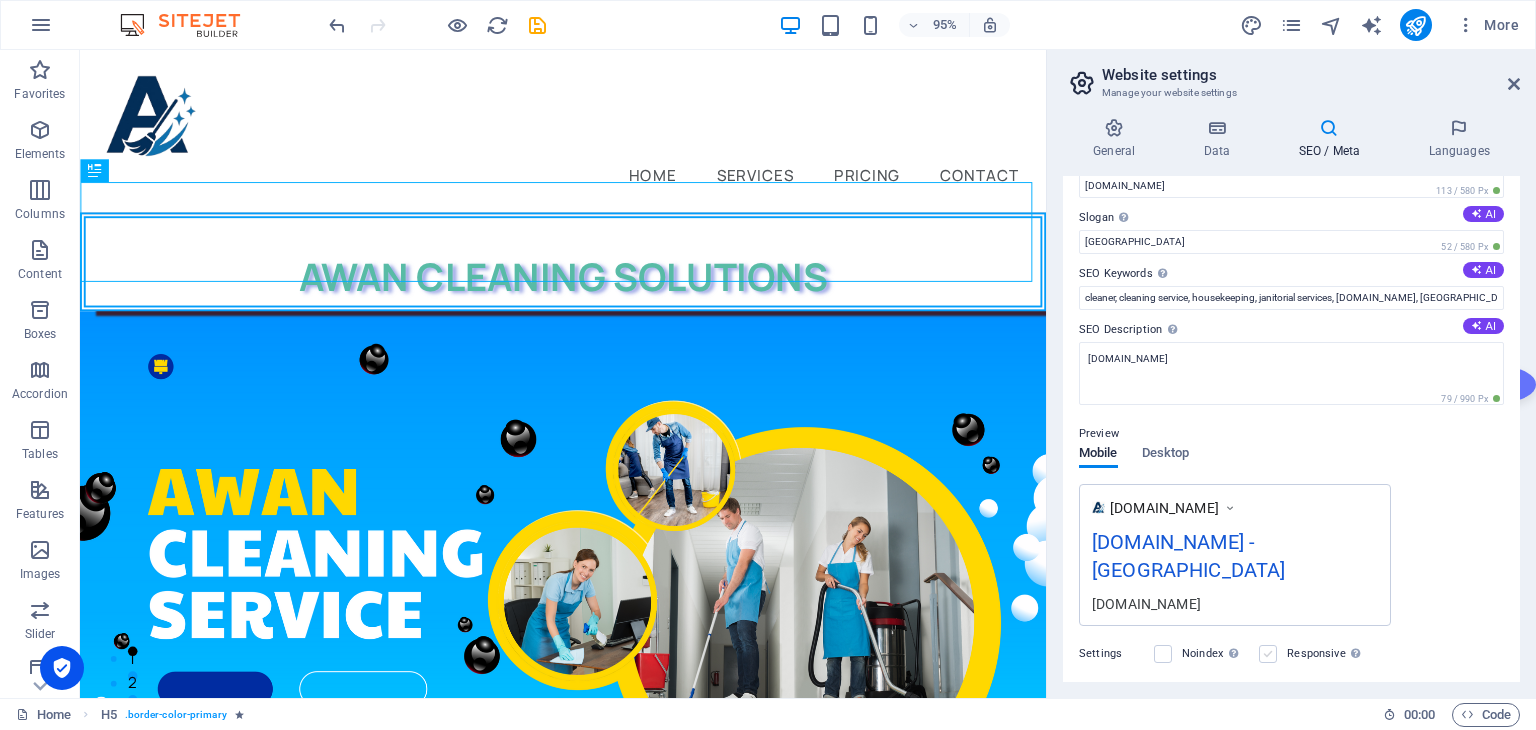 click at bounding box center [1268, 654] 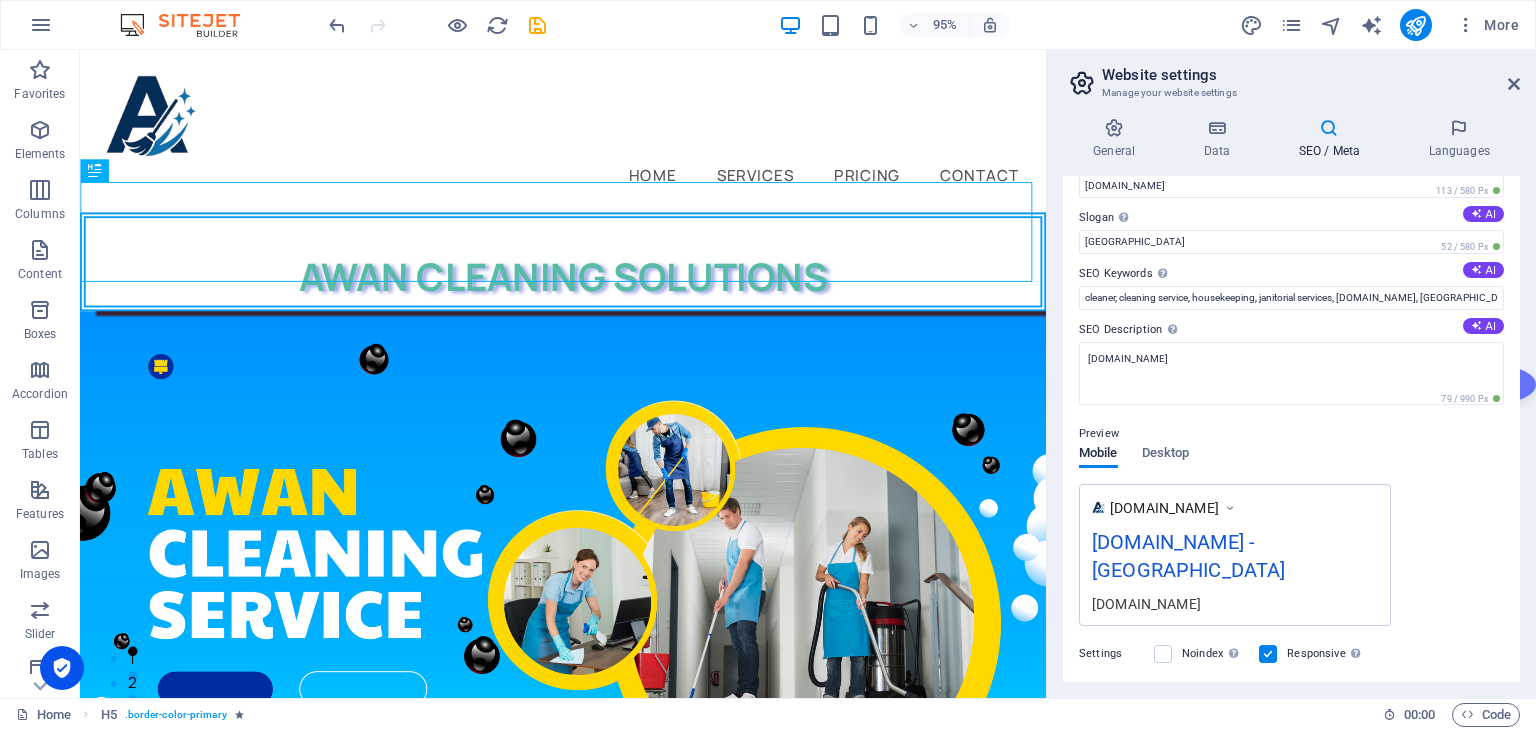 click on "Preview Mobile Desktop www.example.com awancs.com - Berlin awancs.com" at bounding box center [1291, 516] 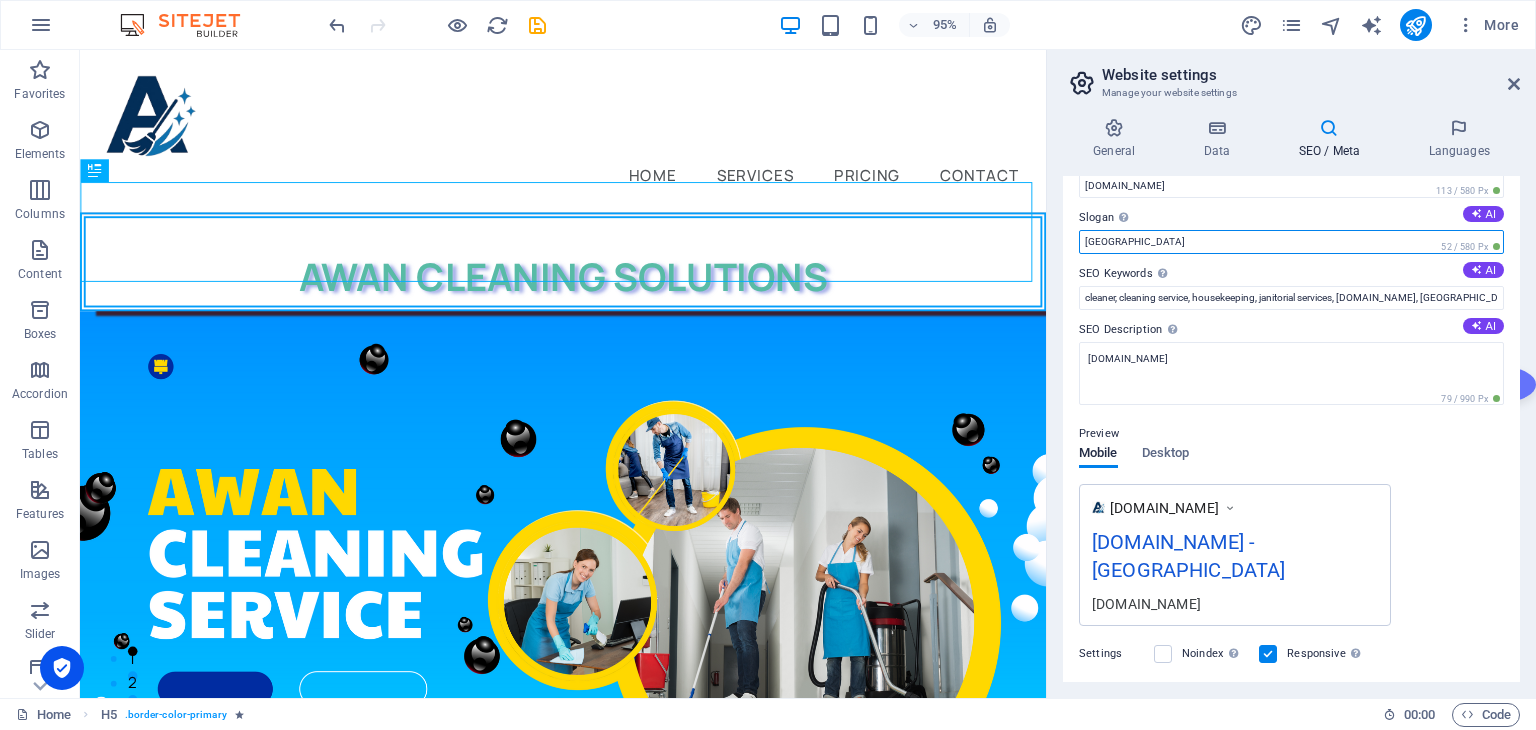 click on "[GEOGRAPHIC_DATA]" at bounding box center (1291, 242) 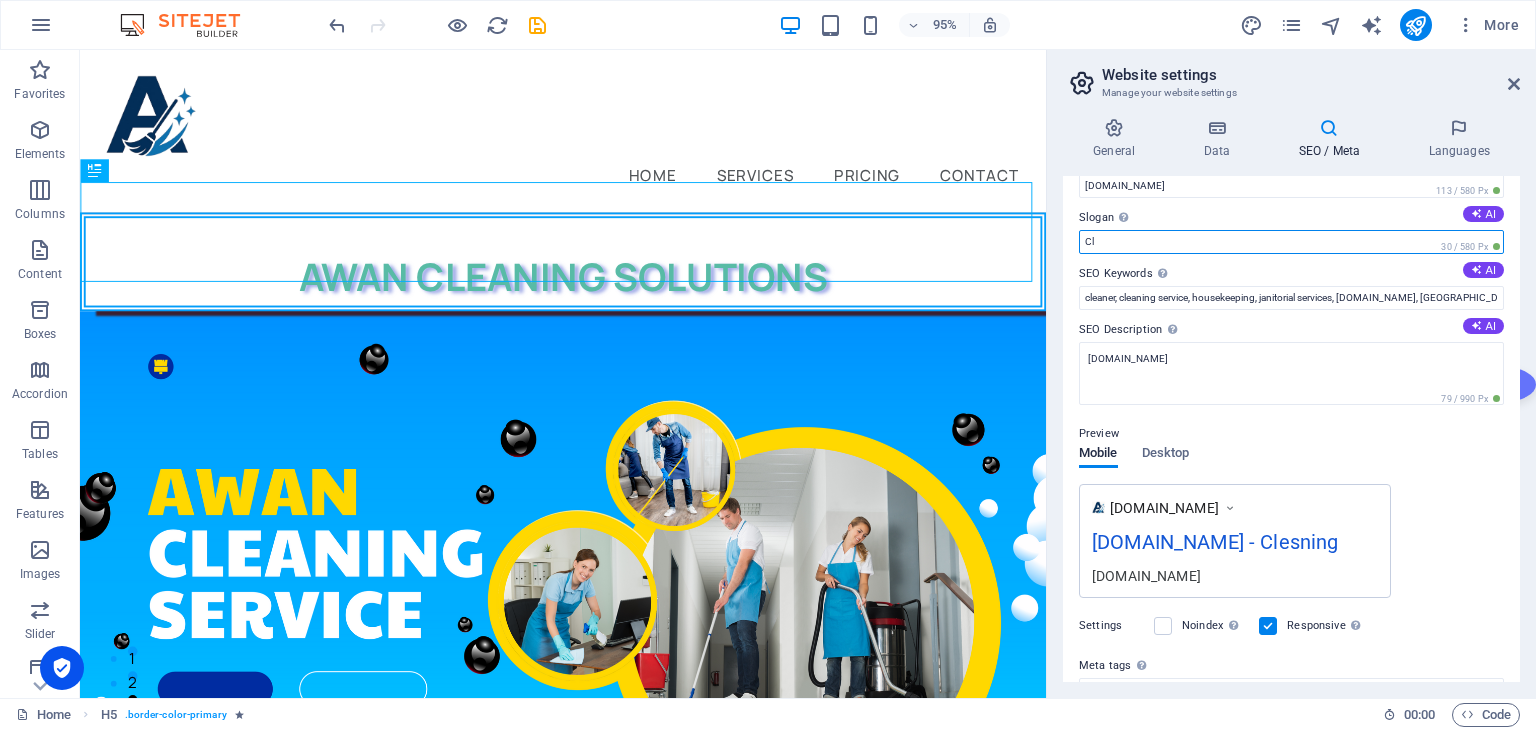 type on "C" 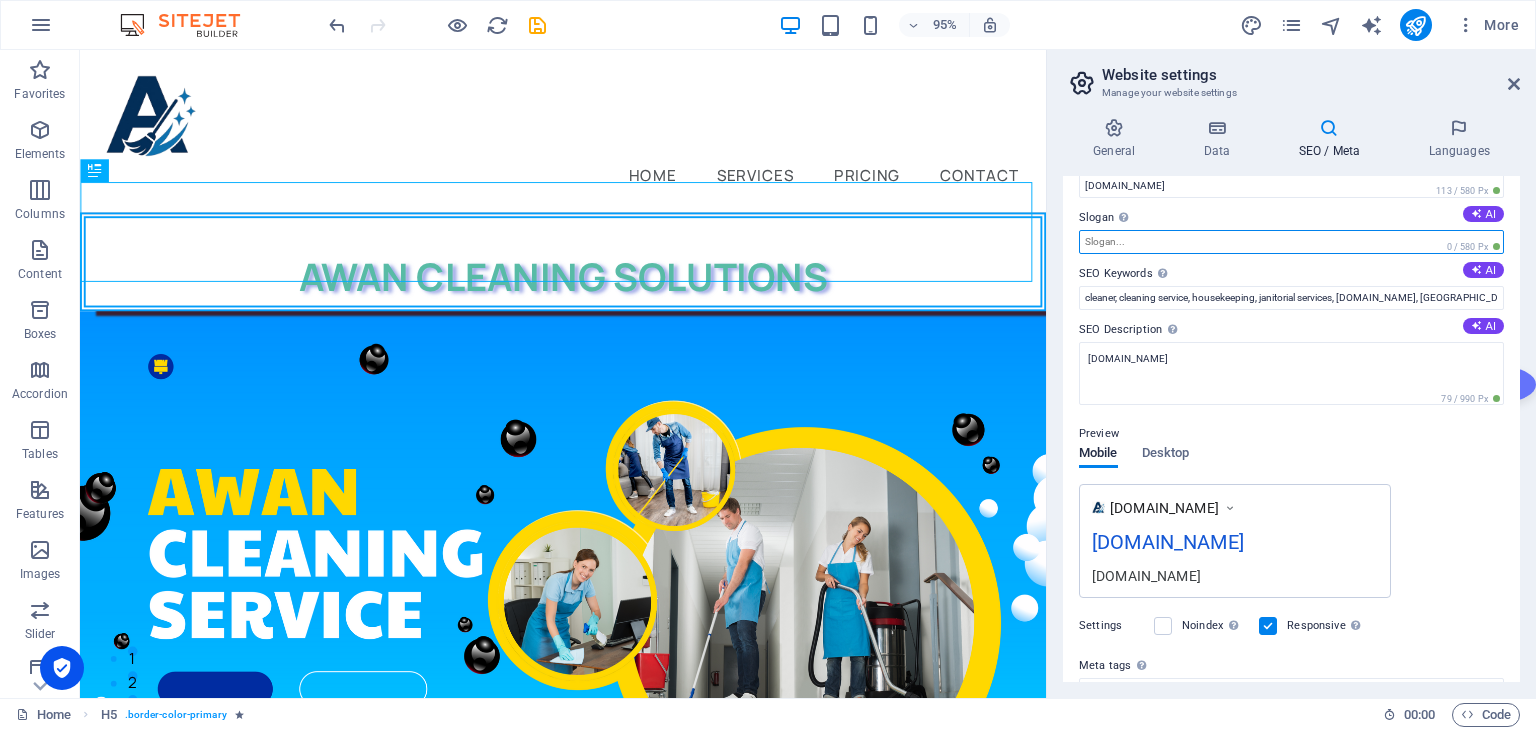 click on "Slogan The slogan of your website. AI" at bounding box center [1291, 242] 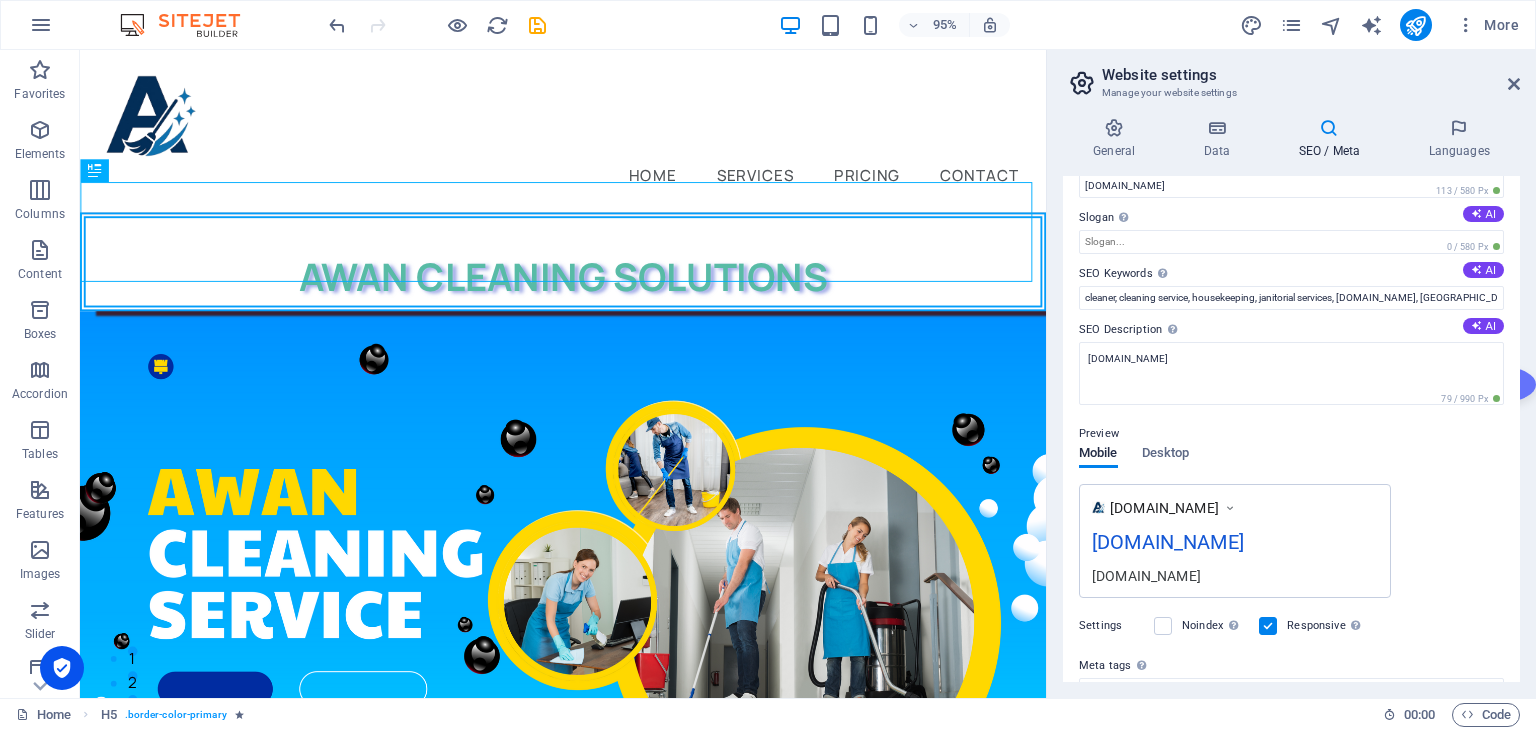 drag, startPoint x: 1520, startPoint y: 254, endPoint x: 1524, endPoint y: 185, distance: 69.115845 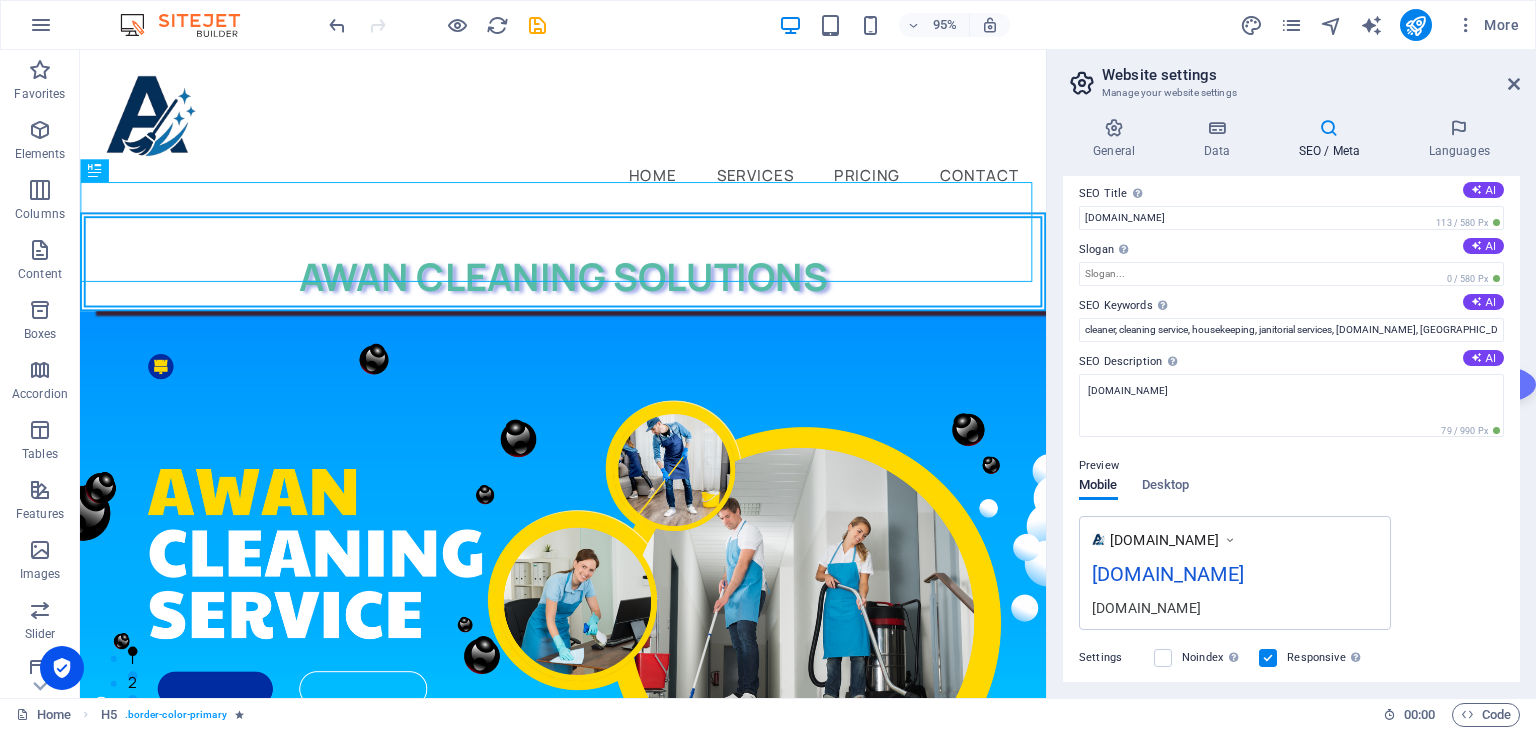 scroll, scrollTop: 0, scrollLeft: 0, axis: both 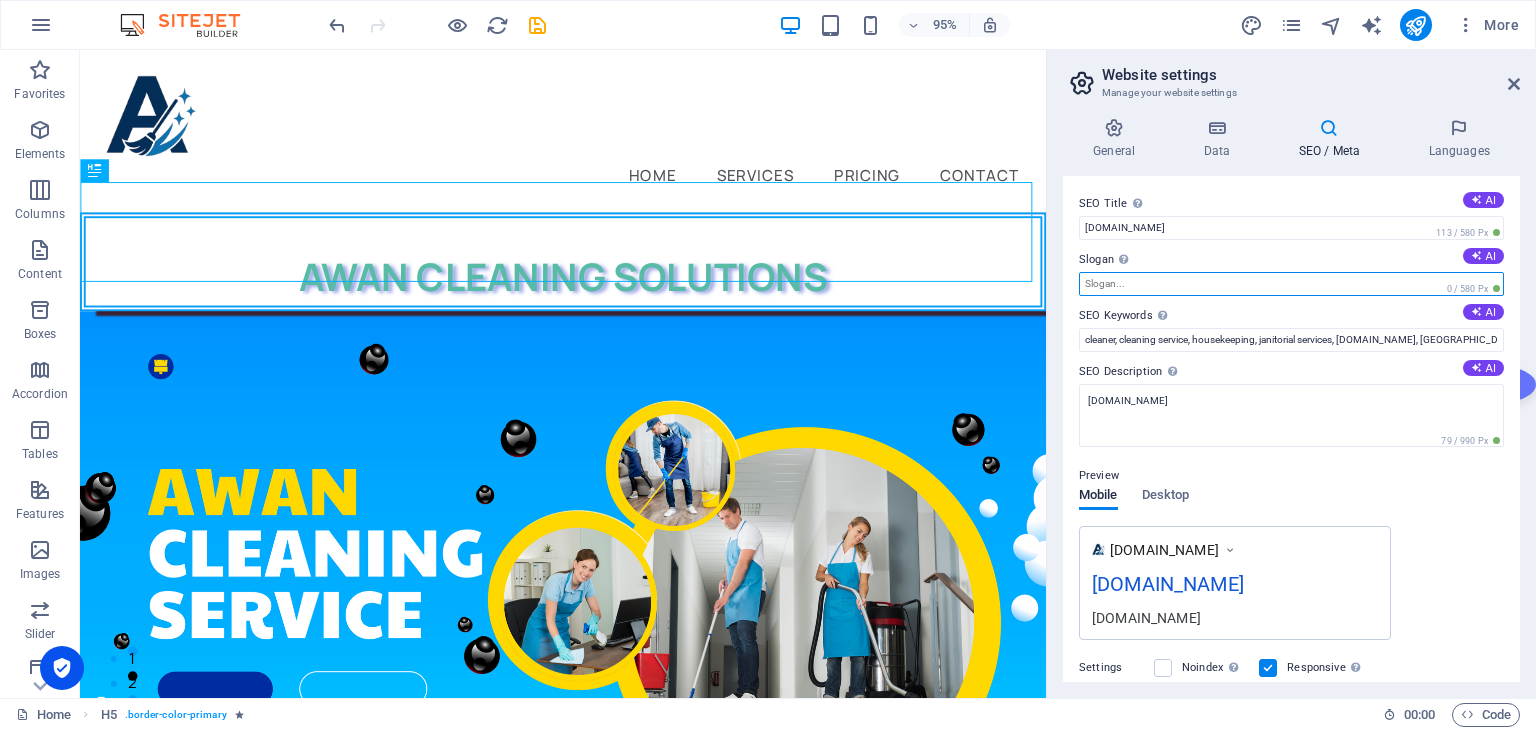 click on "Slogan The slogan of your website. AI" at bounding box center [1291, 284] 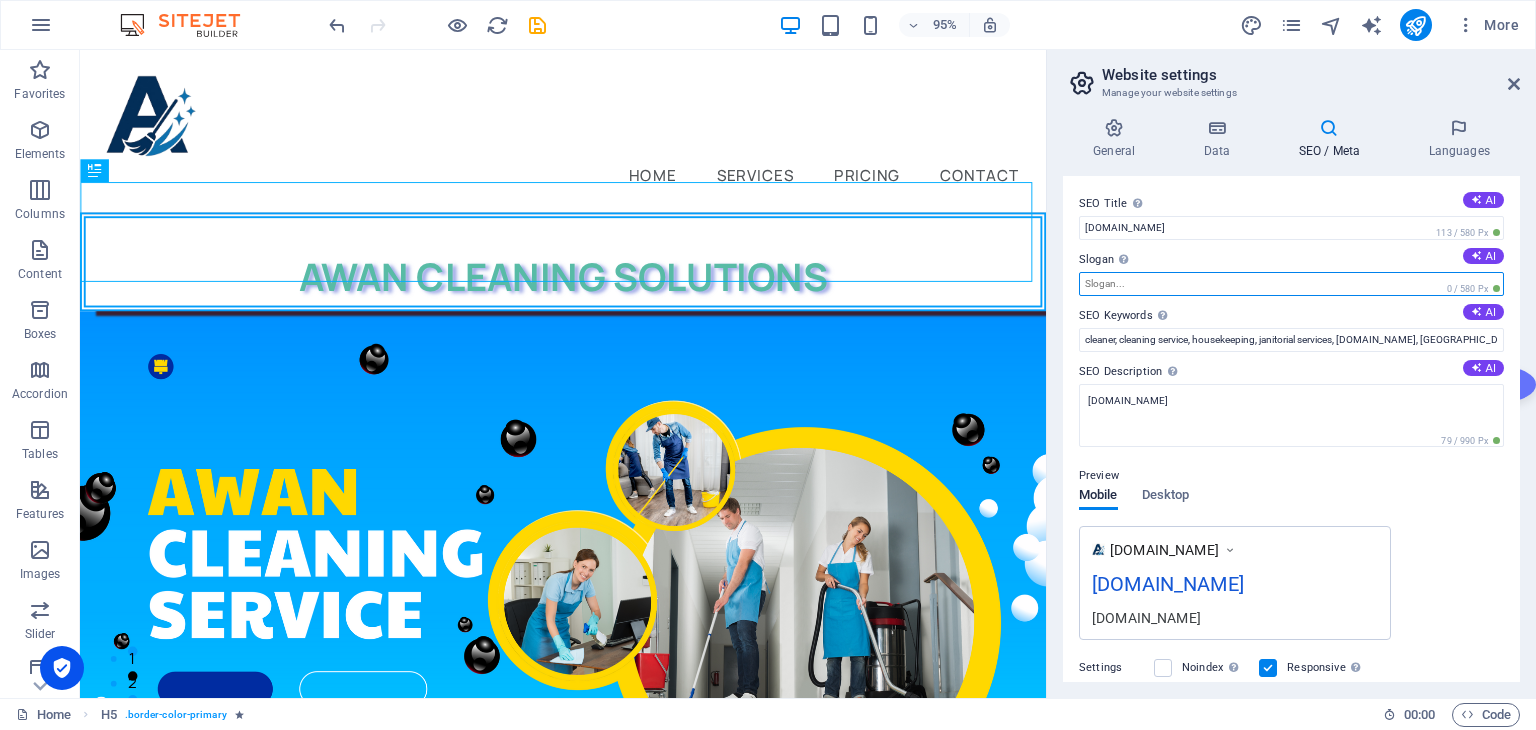 paste on "Clean Your Space, Simplify Your Life" 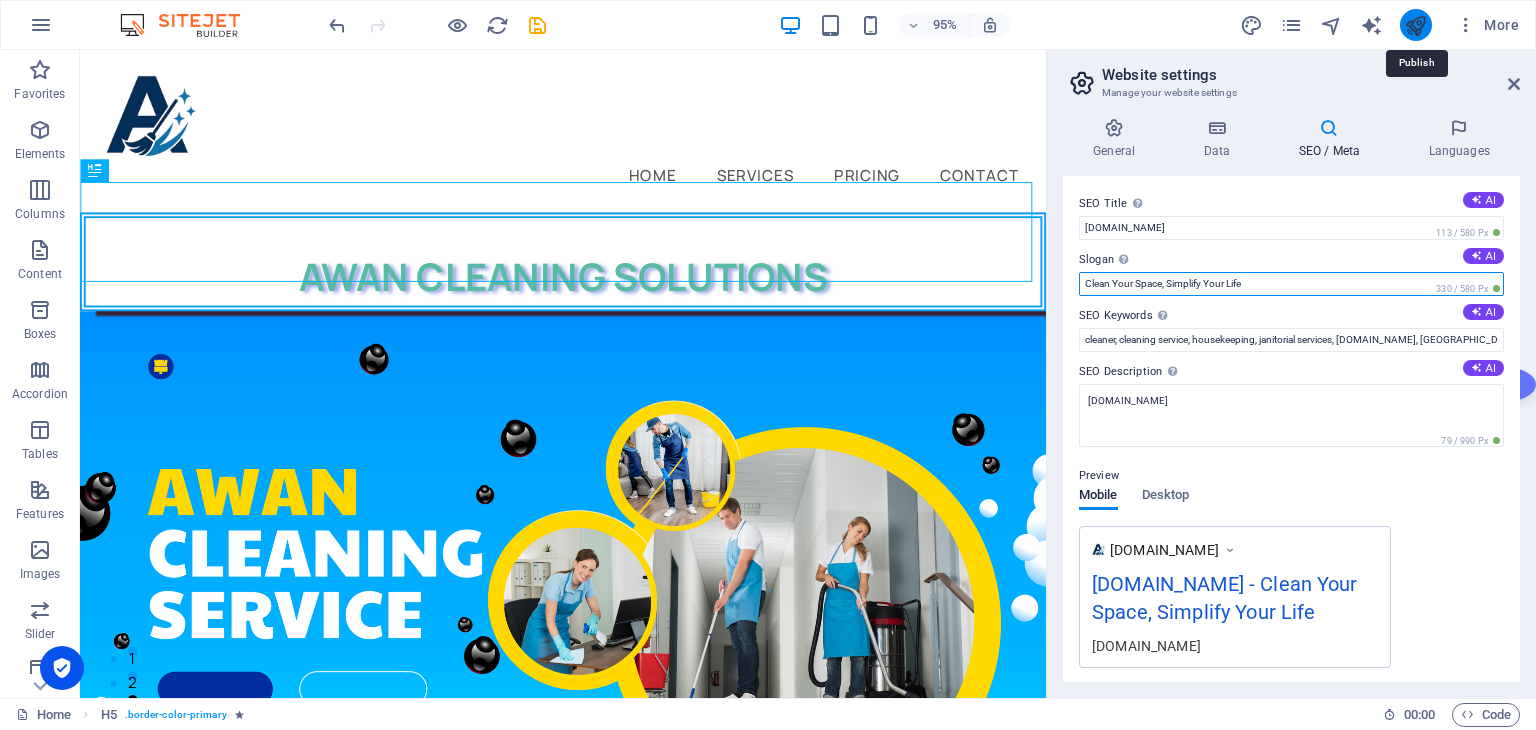 type on "Clean Your Space, Simplify Your Life" 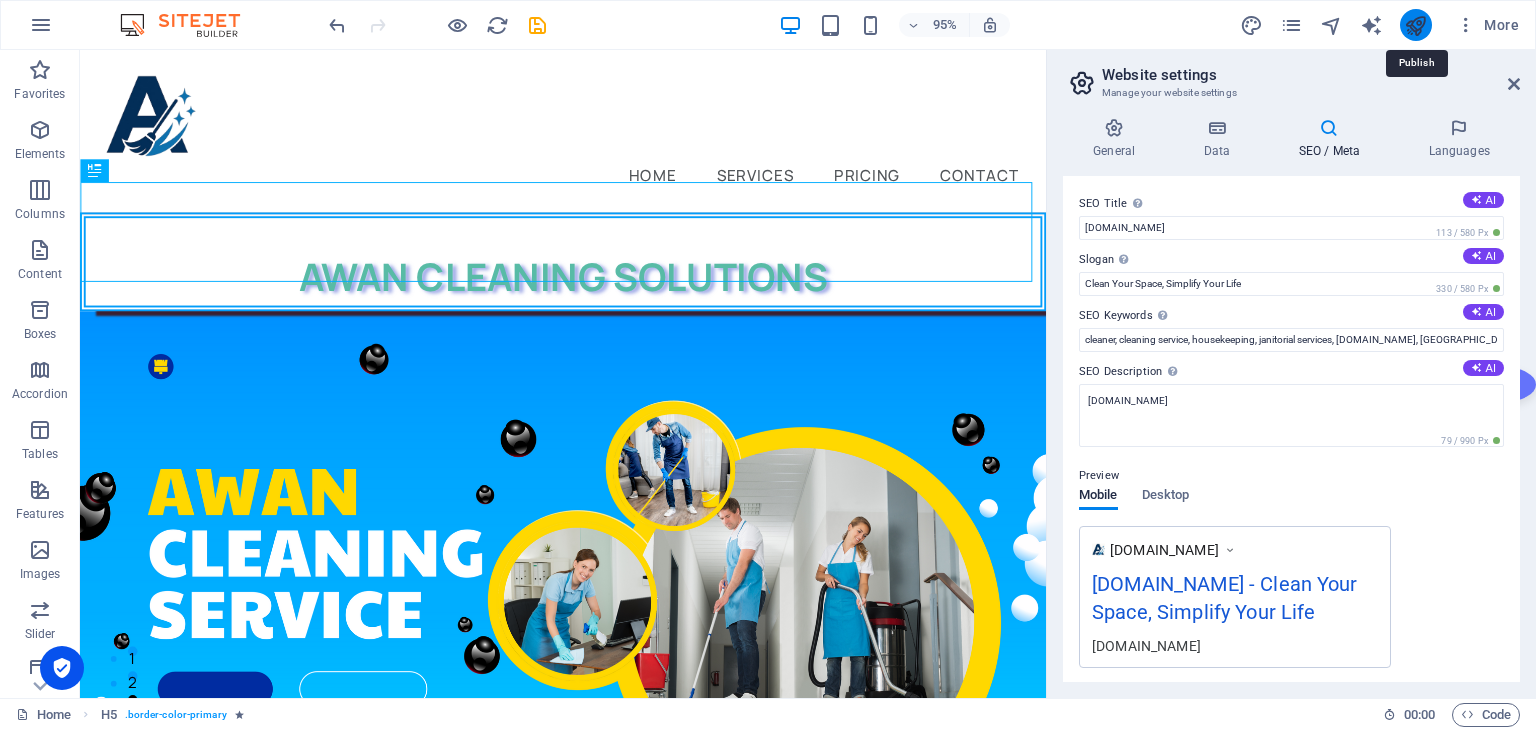 click at bounding box center (1415, 25) 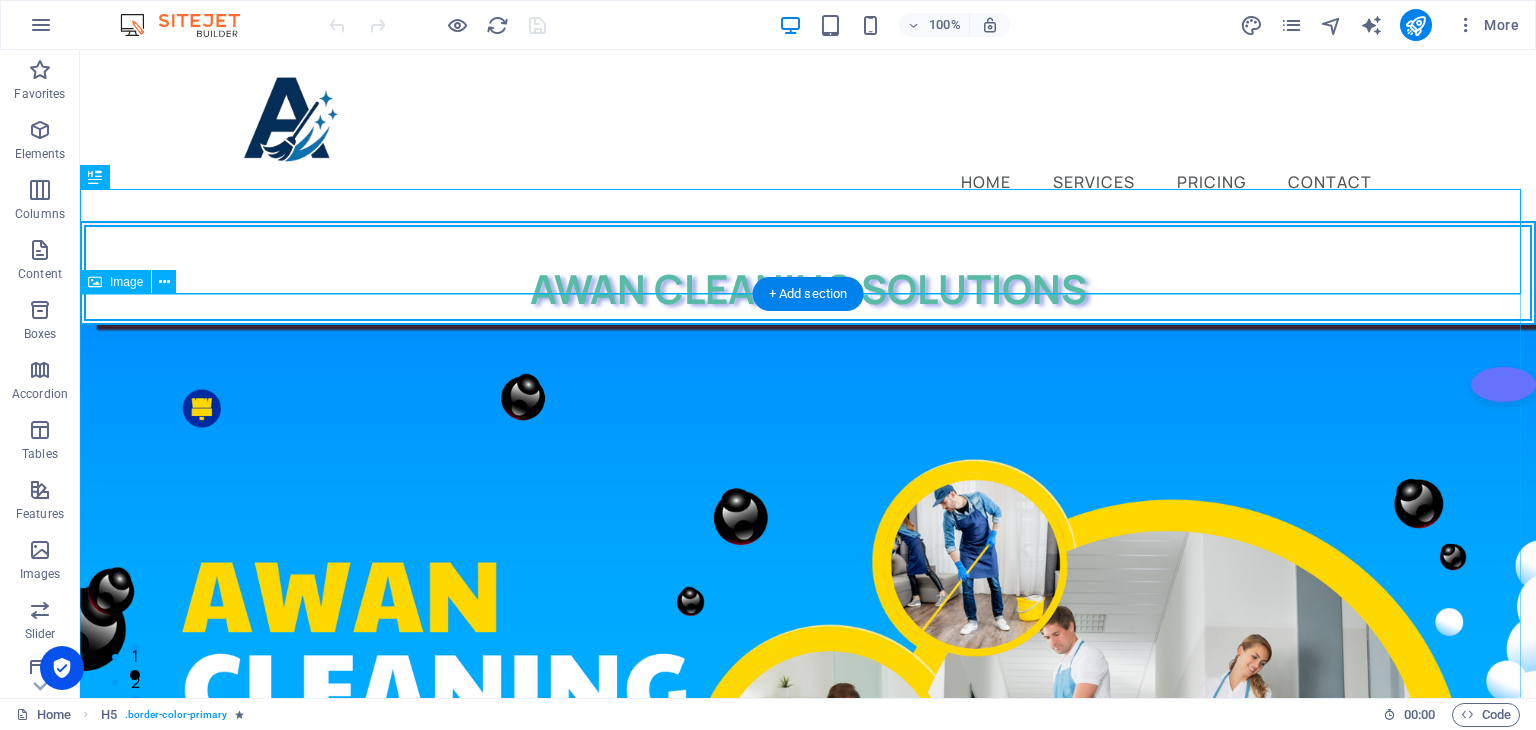 scroll, scrollTop: 0, scrollLeft: 0, axis: both 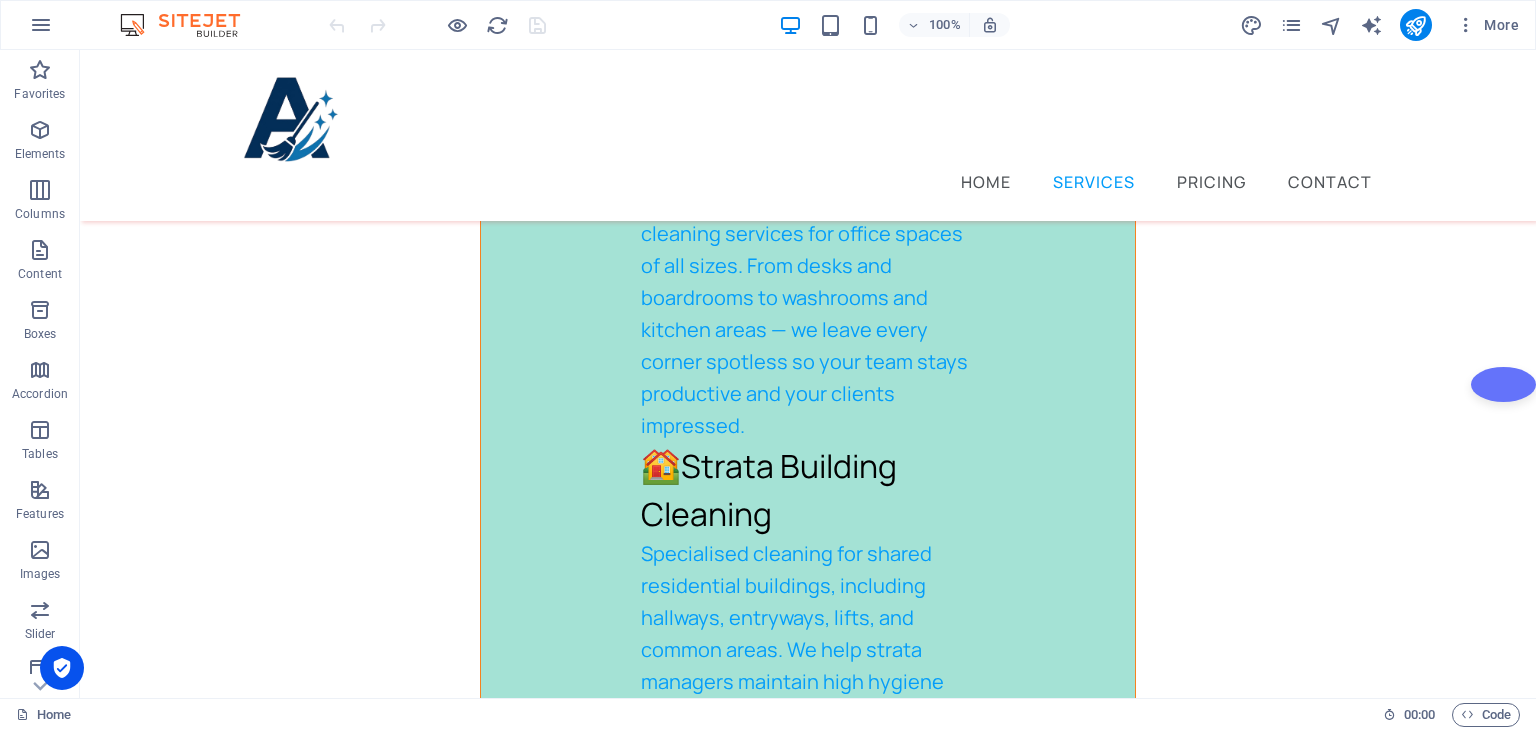 click at bounding box center [808, 2040] 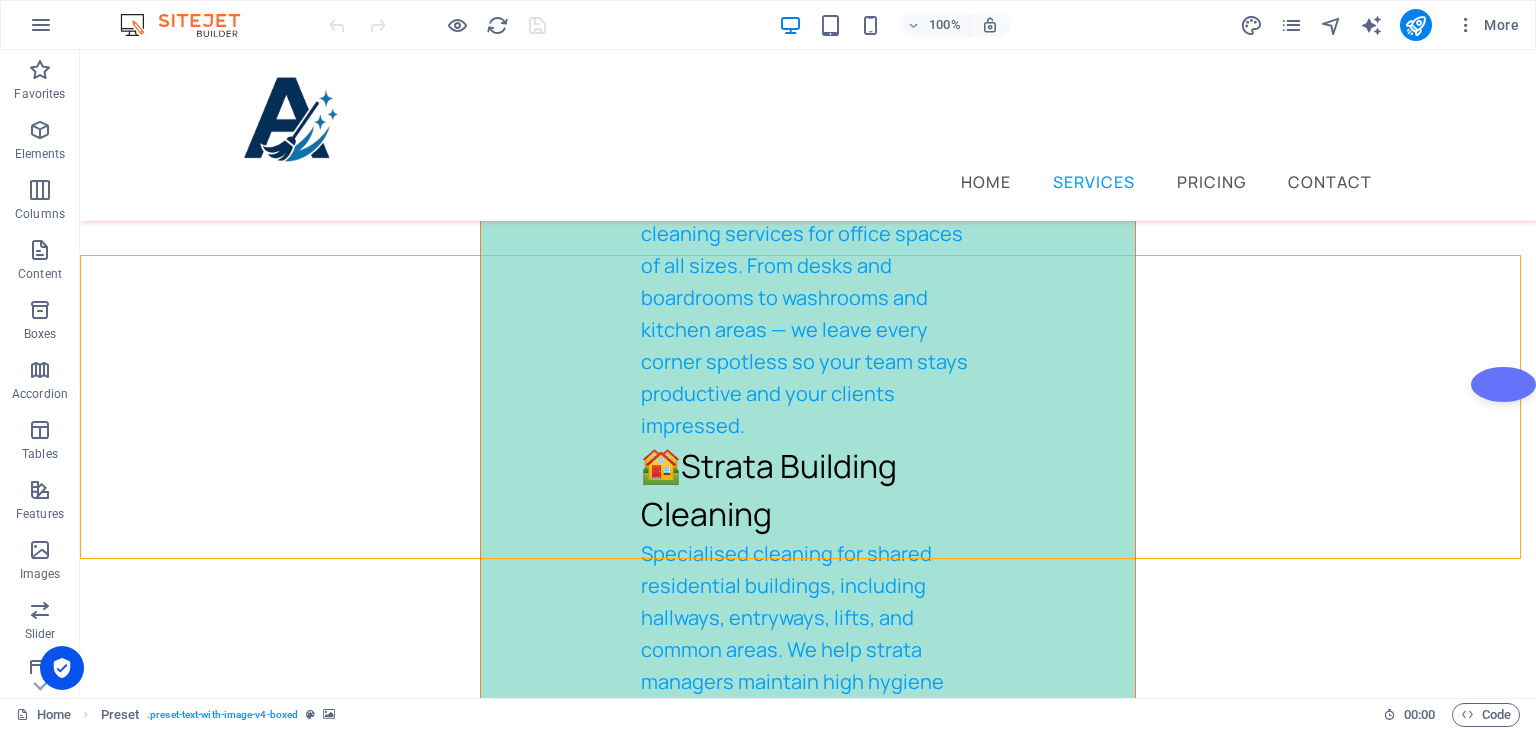 click at bounding box center [808, 2040] 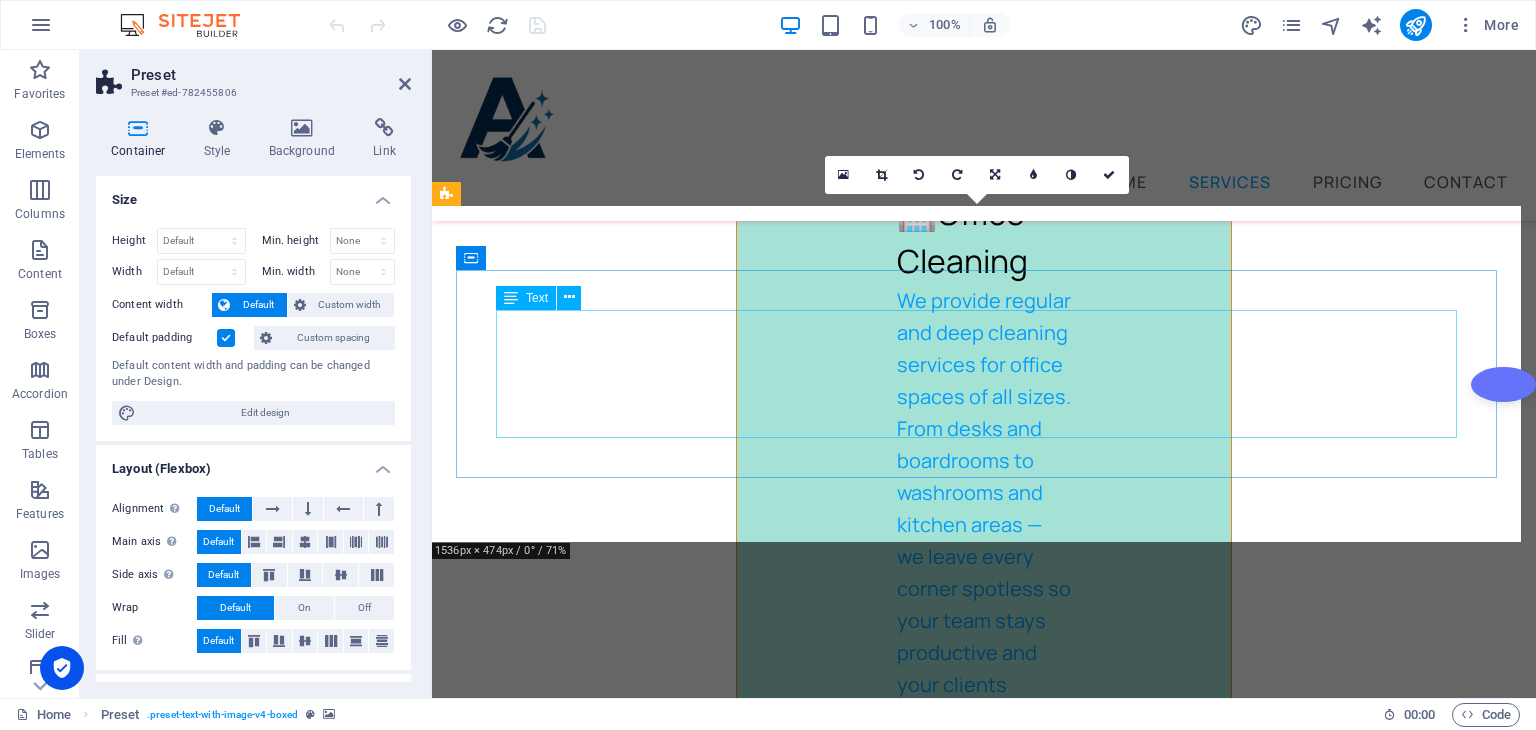 scroll, scrollTop: 5571, scrollLeft: 0, axis: vertical 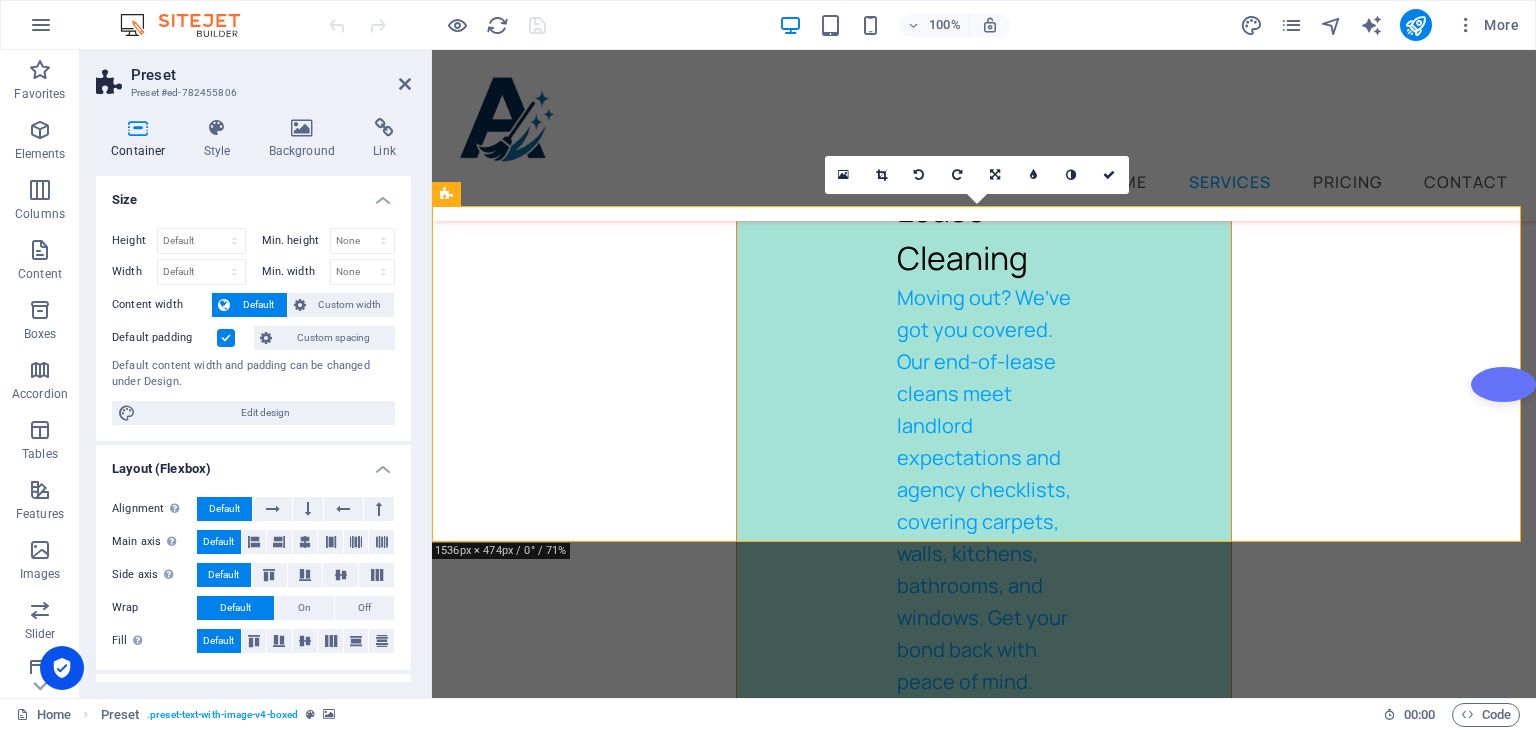 drag, startPoint x: 411, startPoint y: 257, endPoint x: 411, endPoint y: 377, distance: 120 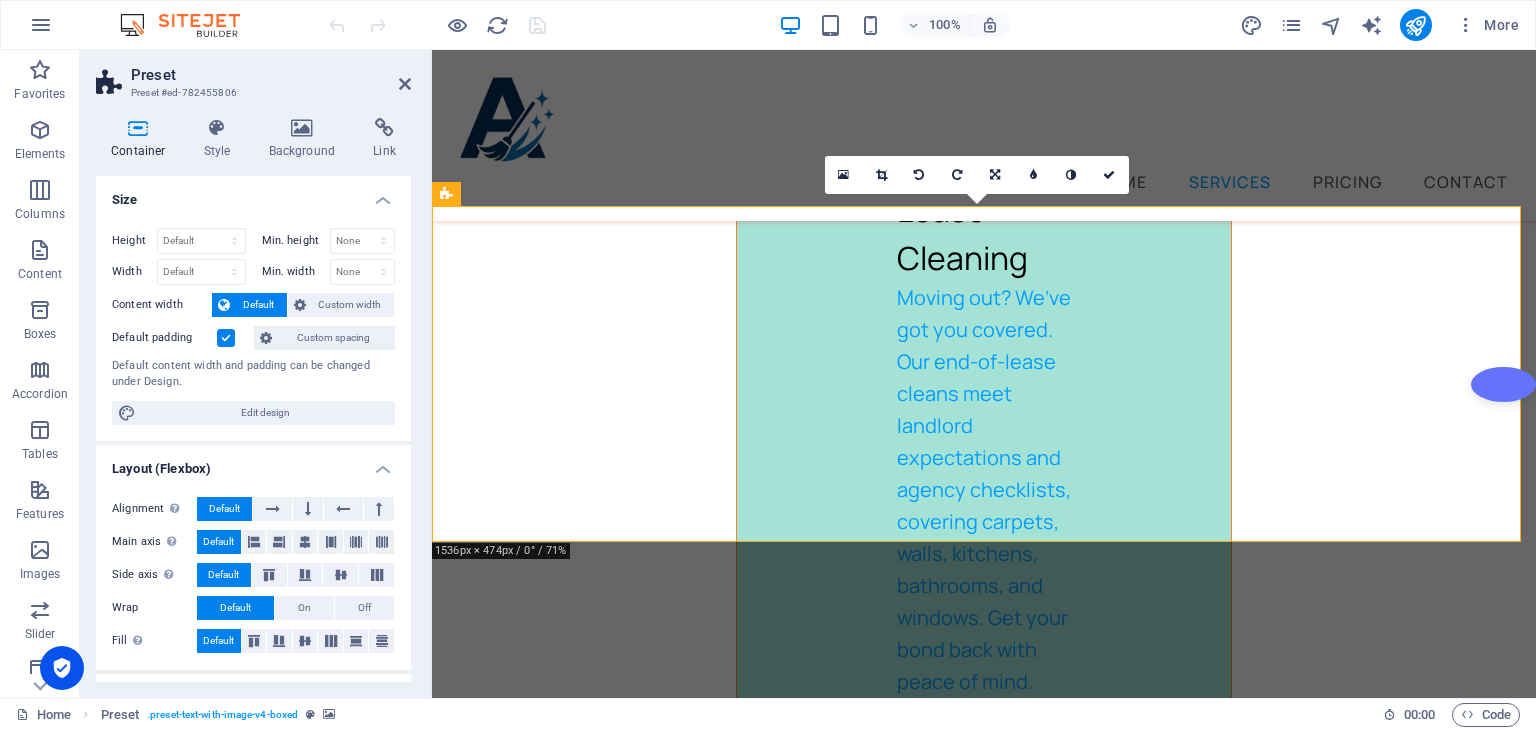 click on "Container Style Background Link Size Height Default px rem % vh vw Min. height None px rem % vh vw Width Default px rem % em vh vw Min. width None px rem % vh vw Content width Default Custom width Width Default px rem % em vh vw Min. width None px rem % vh vw Default padding Custom spacing Default content width and padding can be changed under Design. Edit design Layout (Flexbox) Alignment Determines the flex direction. Default Main axis Determine how elements should behave along the main axis inside this container (justify content). Default Side axis Control the vertical direction of the element inside of the container (align items). Default Wrap Default On Off Fill Controls the distances and direction of elements on the y-axis across several lines (align content). Default Accessibility ARIA helps assistive technologies (like screen readers) to understand the role, state, and behavior of web elements Role The ARIA role defines the purpose of an element.  None Alert Article Banner Comment Fan" at bounding box center [253, 400] 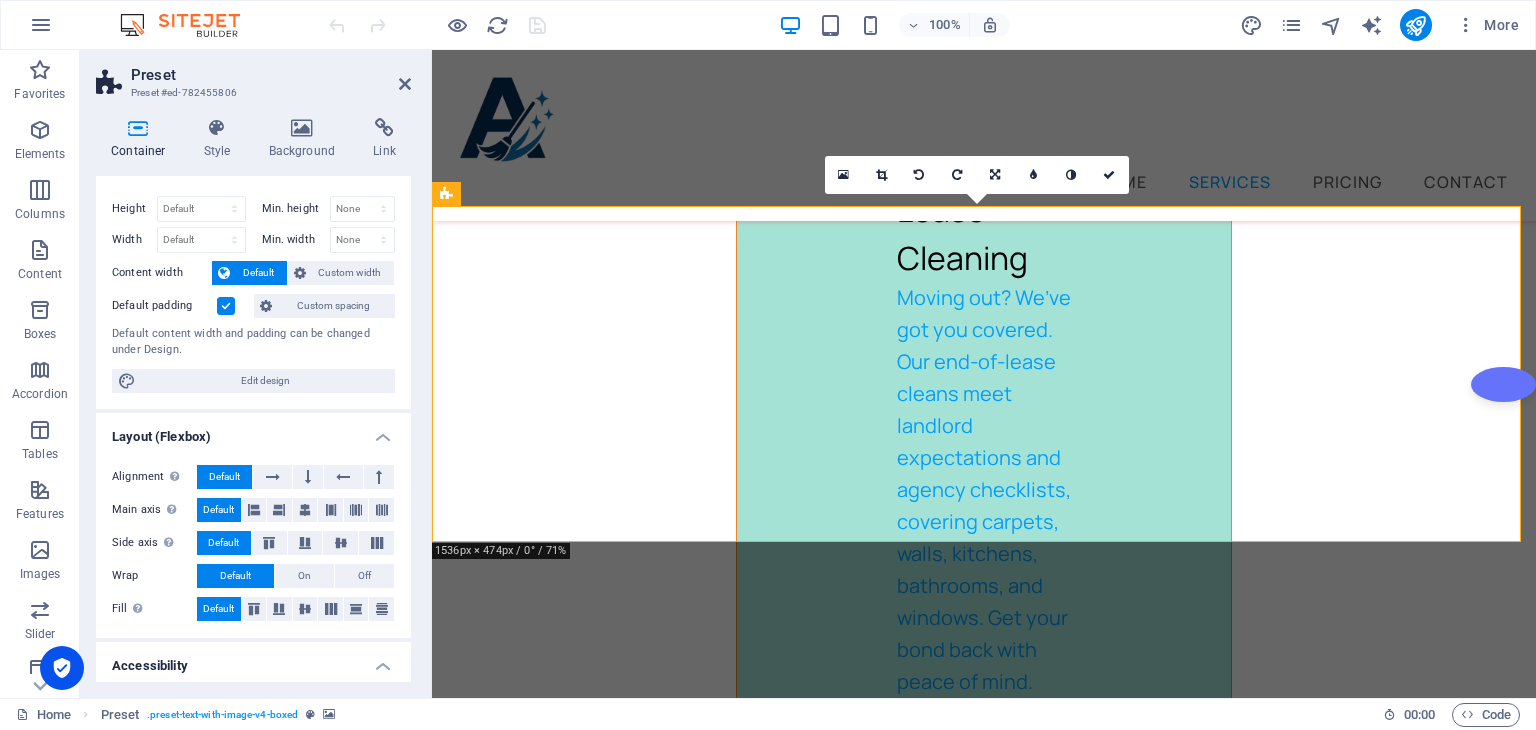 scroll, scrollTop: 0, scrollLeft: 0, axis: both 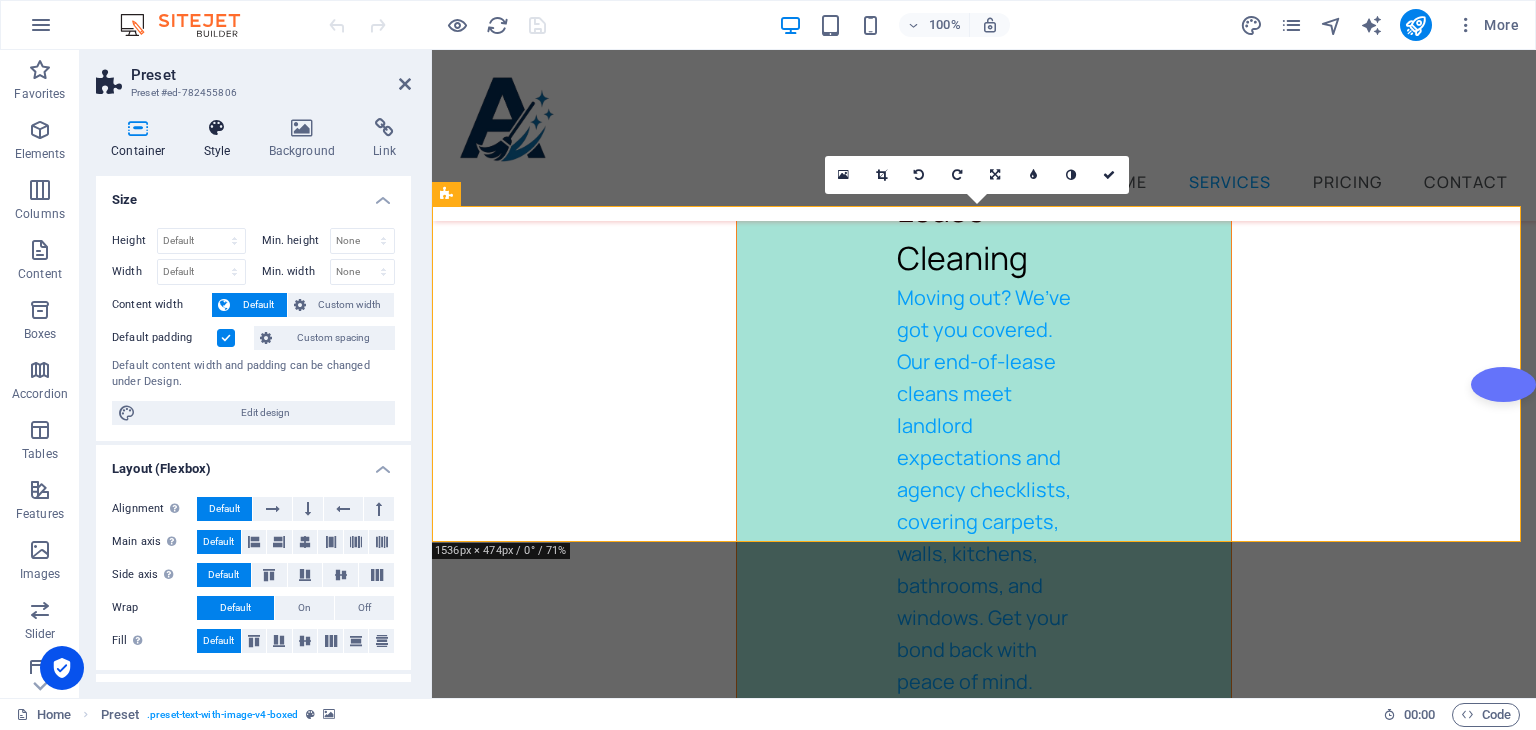 click at bounding box center [217, 128] 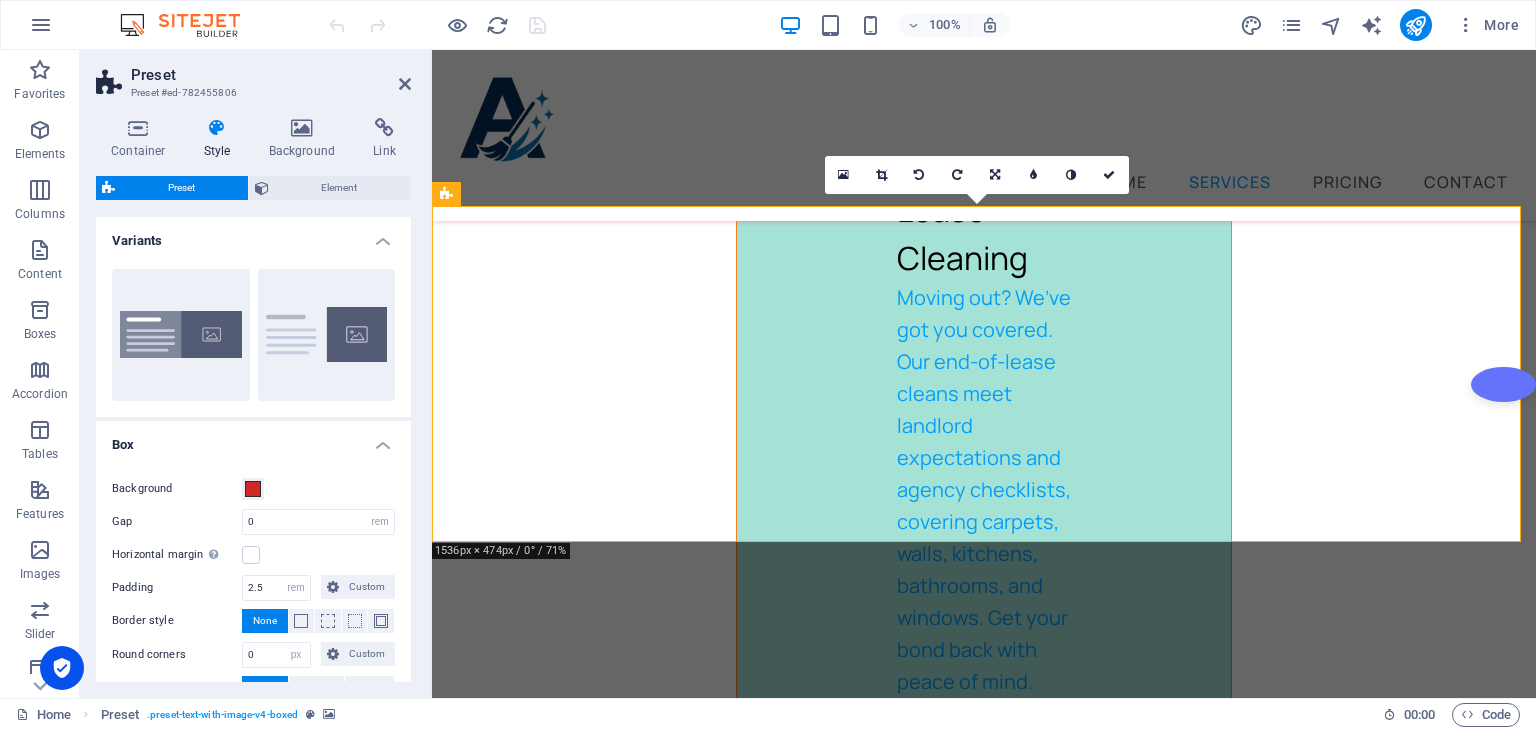 click on "Variants" at bounding box center [253, 235] 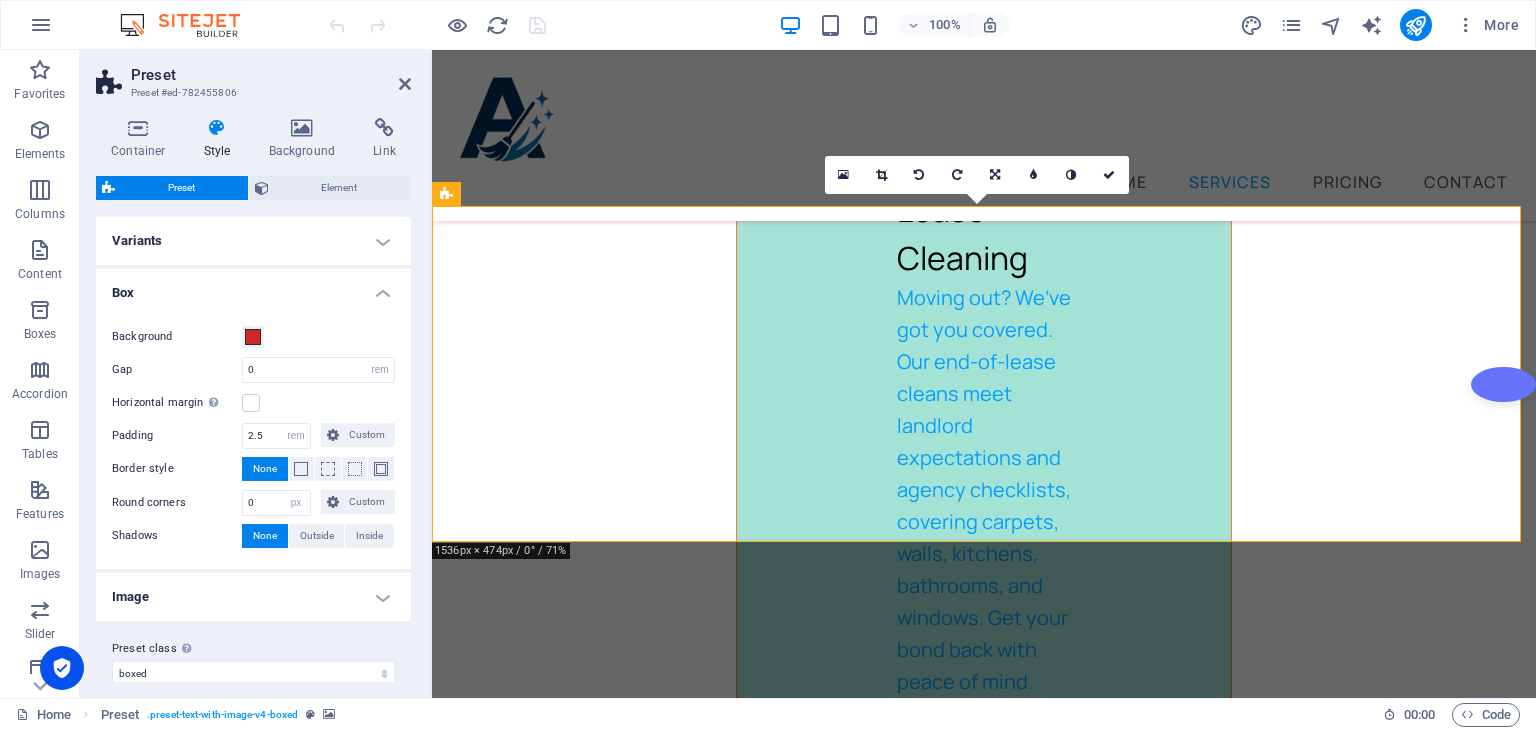 click on "Variants" at bounding box center (253, 241) 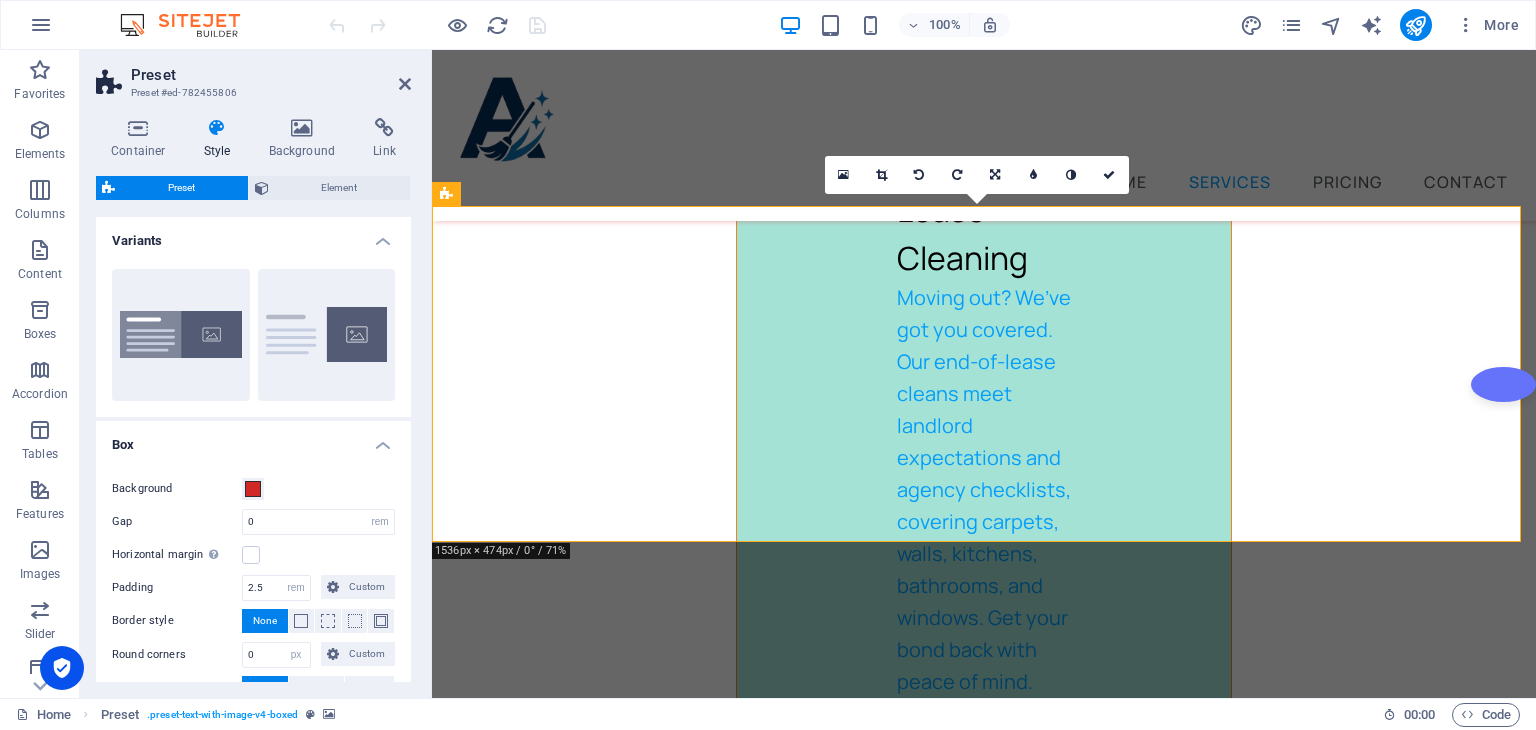 drag, startPoint x: 406, startPoint y: 261, endPoint x: 404, endPoint y: 378, distance: 117.01709 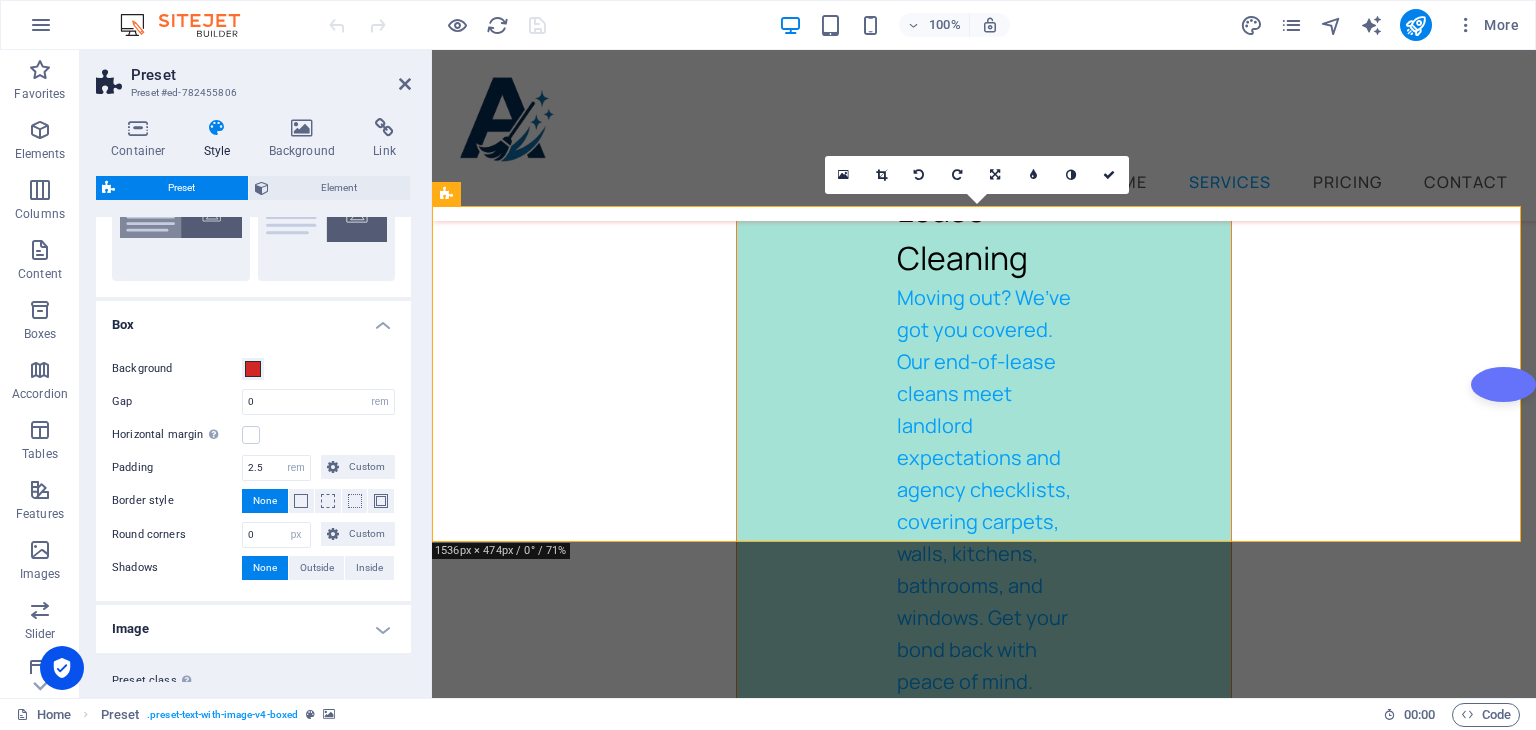 scroll, scrollTop: 169, scrollLeft: 0, axis: vertical 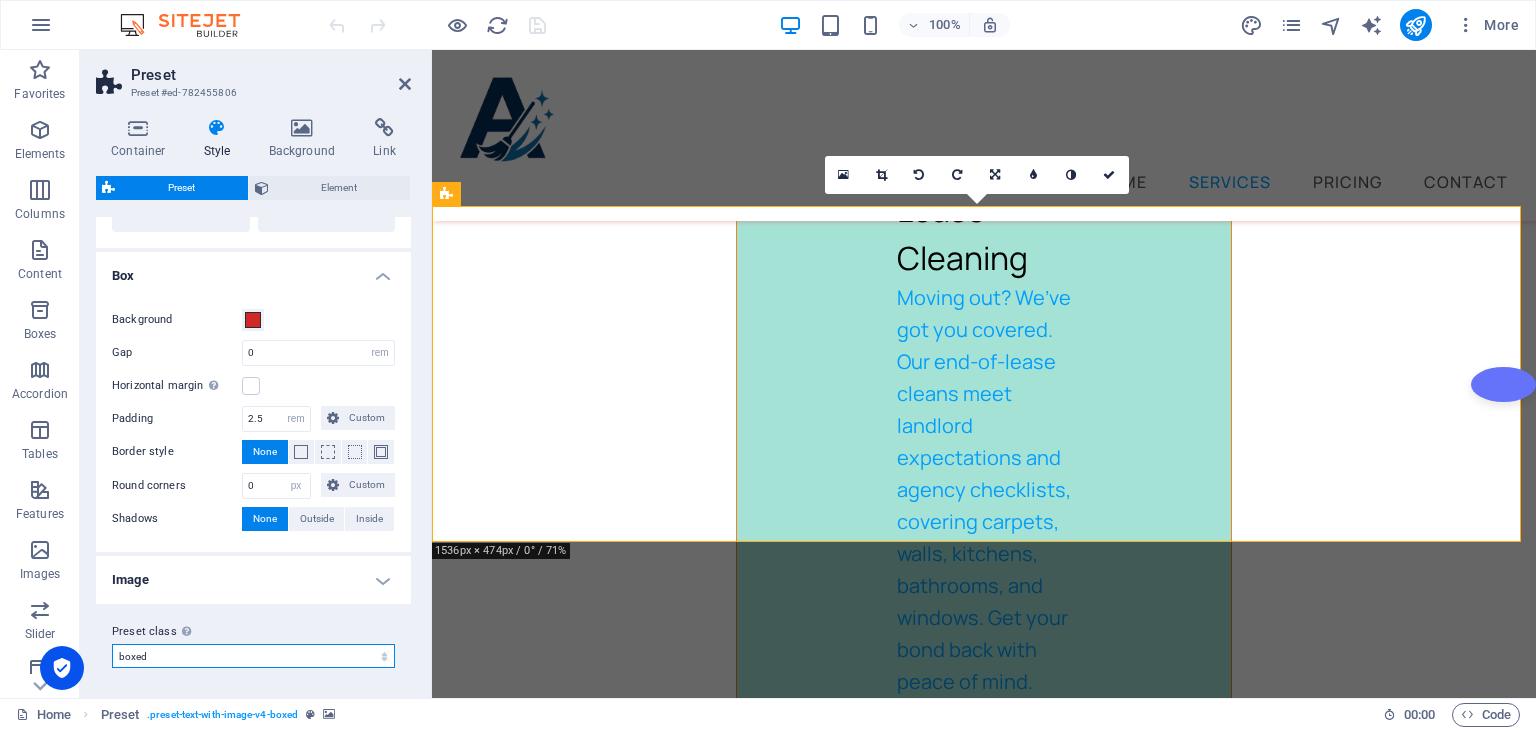 click on "boxed Add preset class" at bounding box center [253, 656] 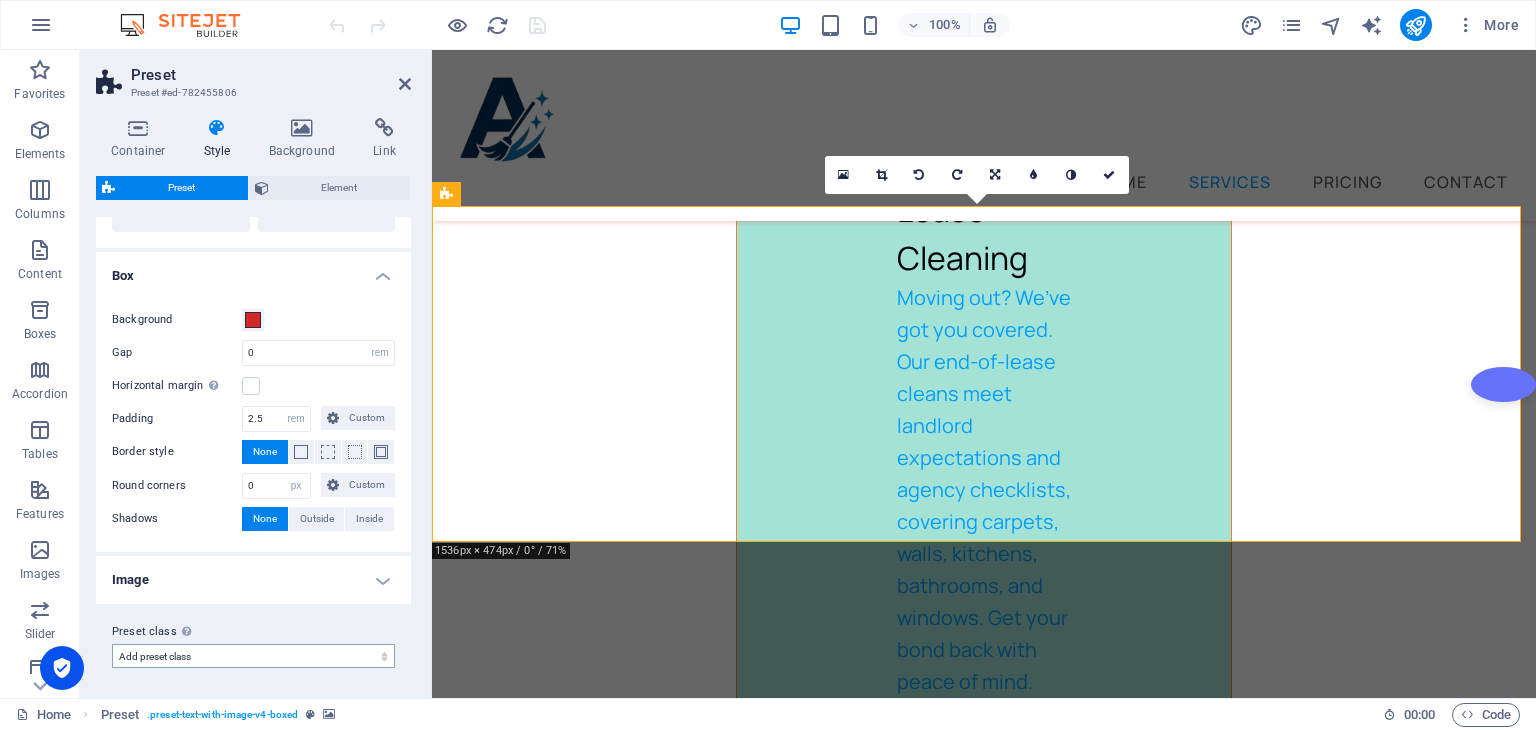 click on "boxed Add preset class" at bounding box center [253, 656] 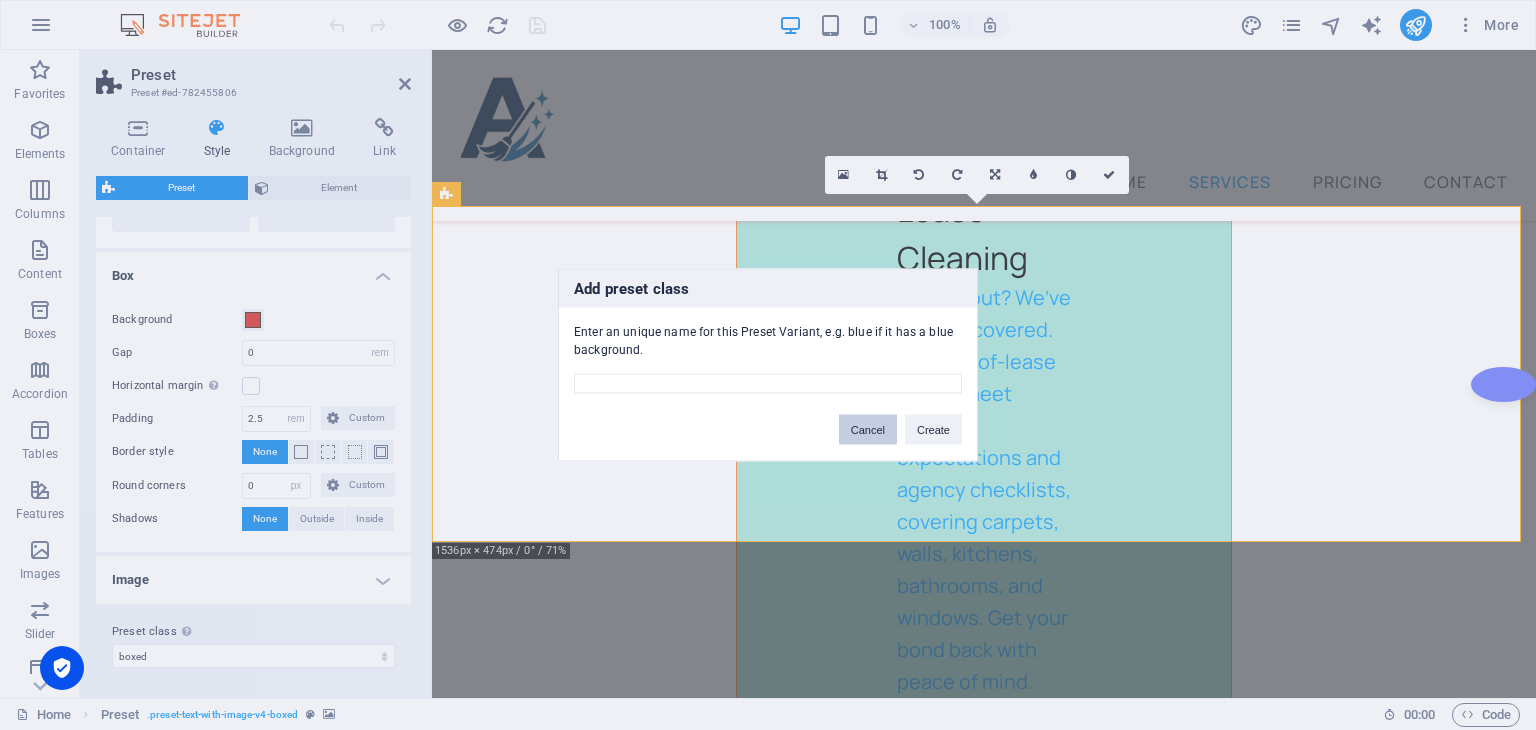 click on "Cancel" at bounding box center (868, 430) 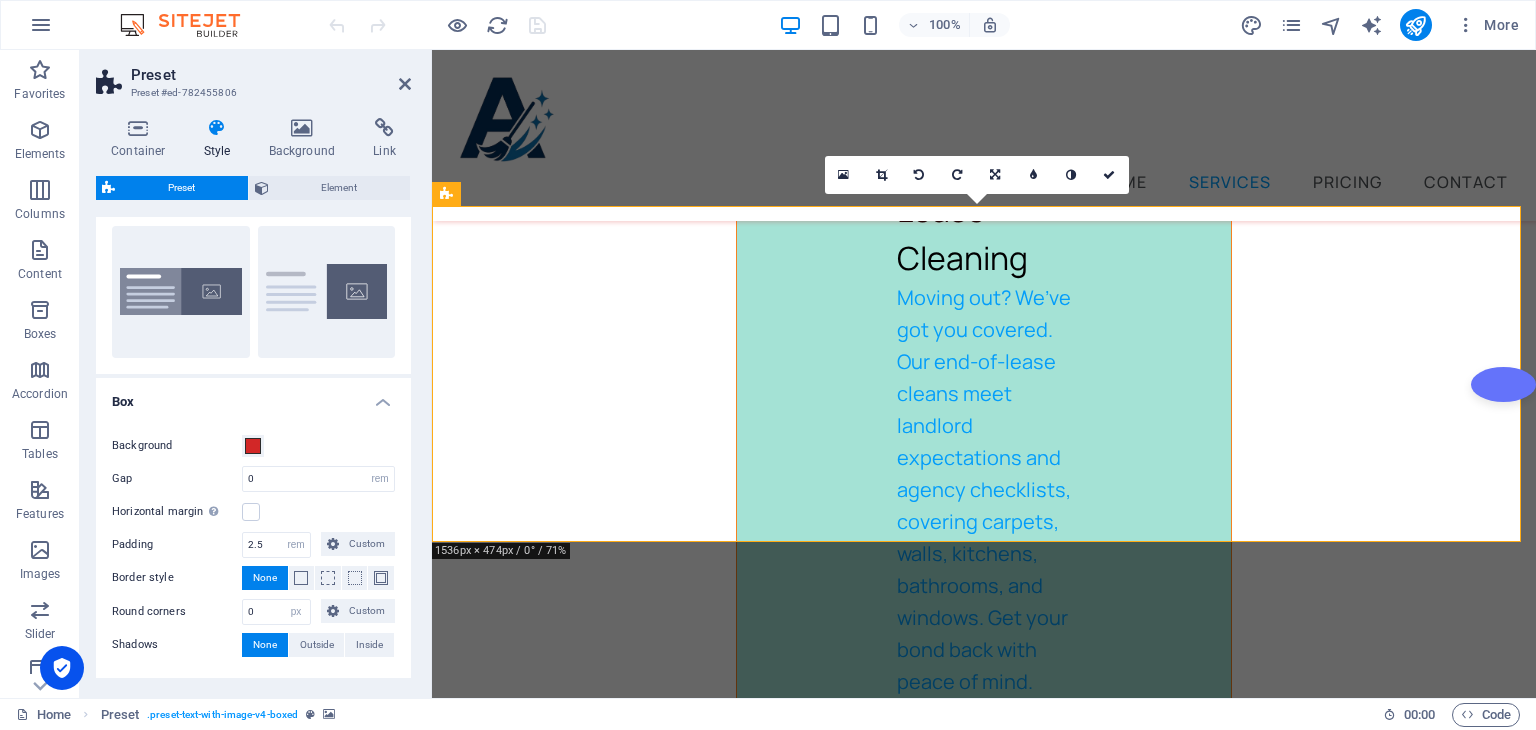 scroll, scrollTop: 0, scrollLeft: 0, axis: both 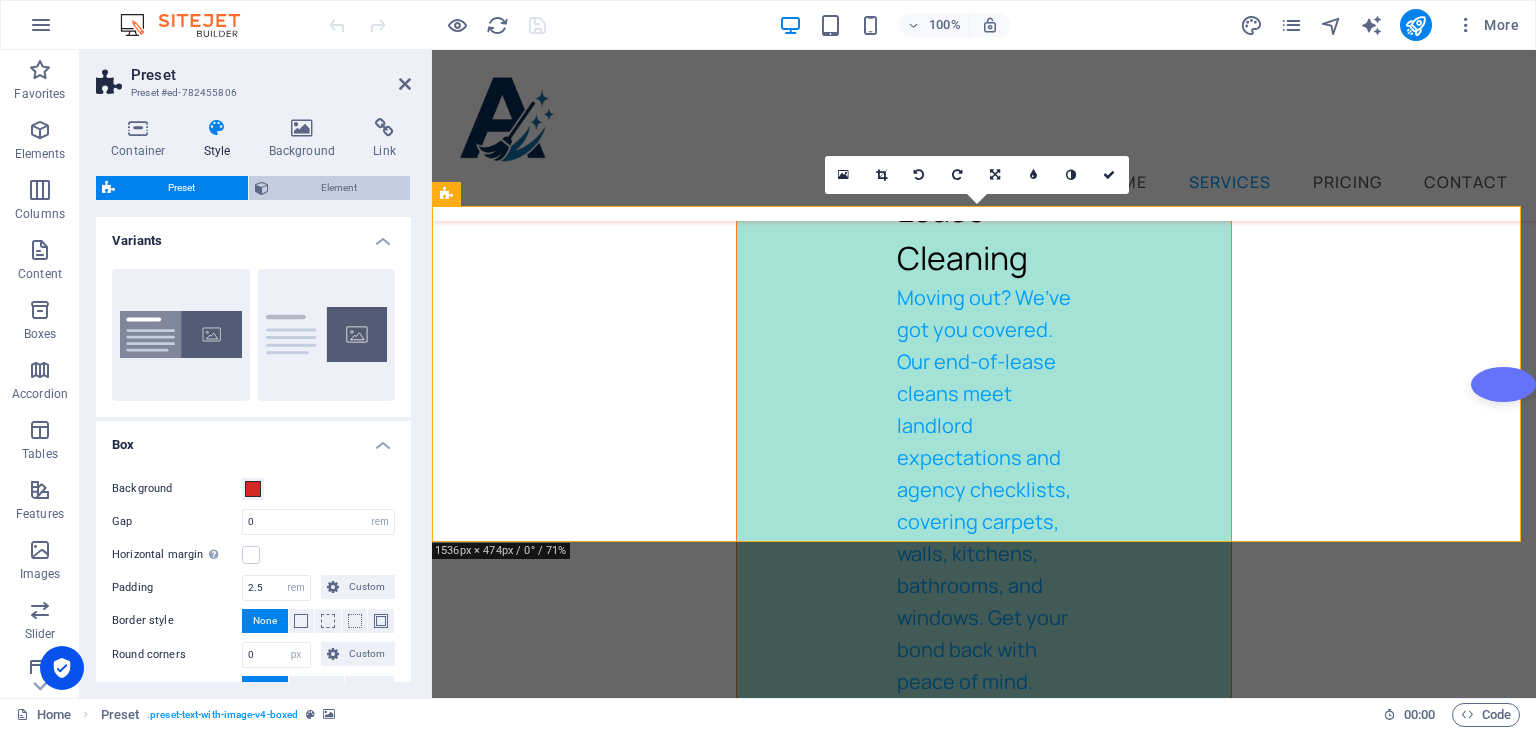 click on "Element" at bounding box center [340, 188] 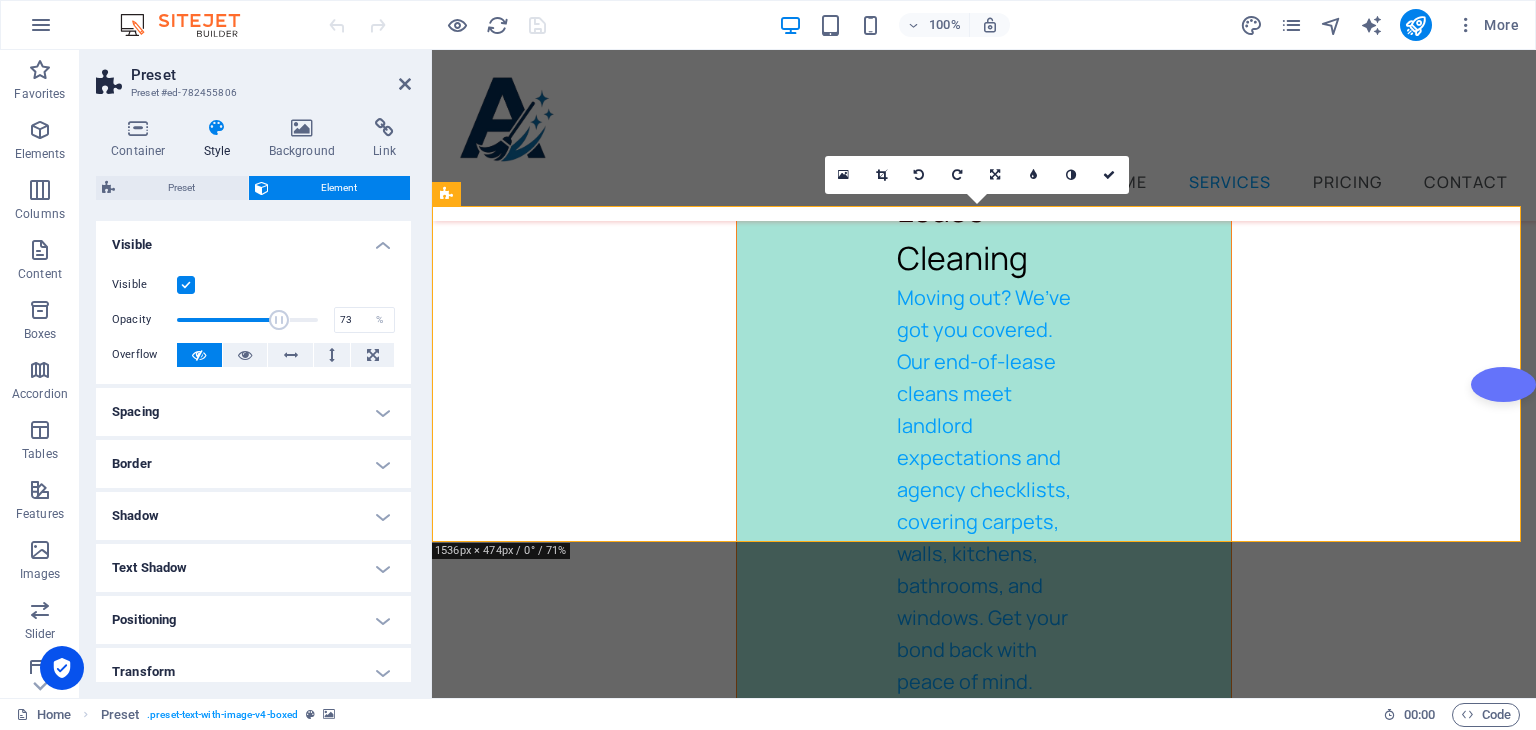click at bounding box center [247, 320] 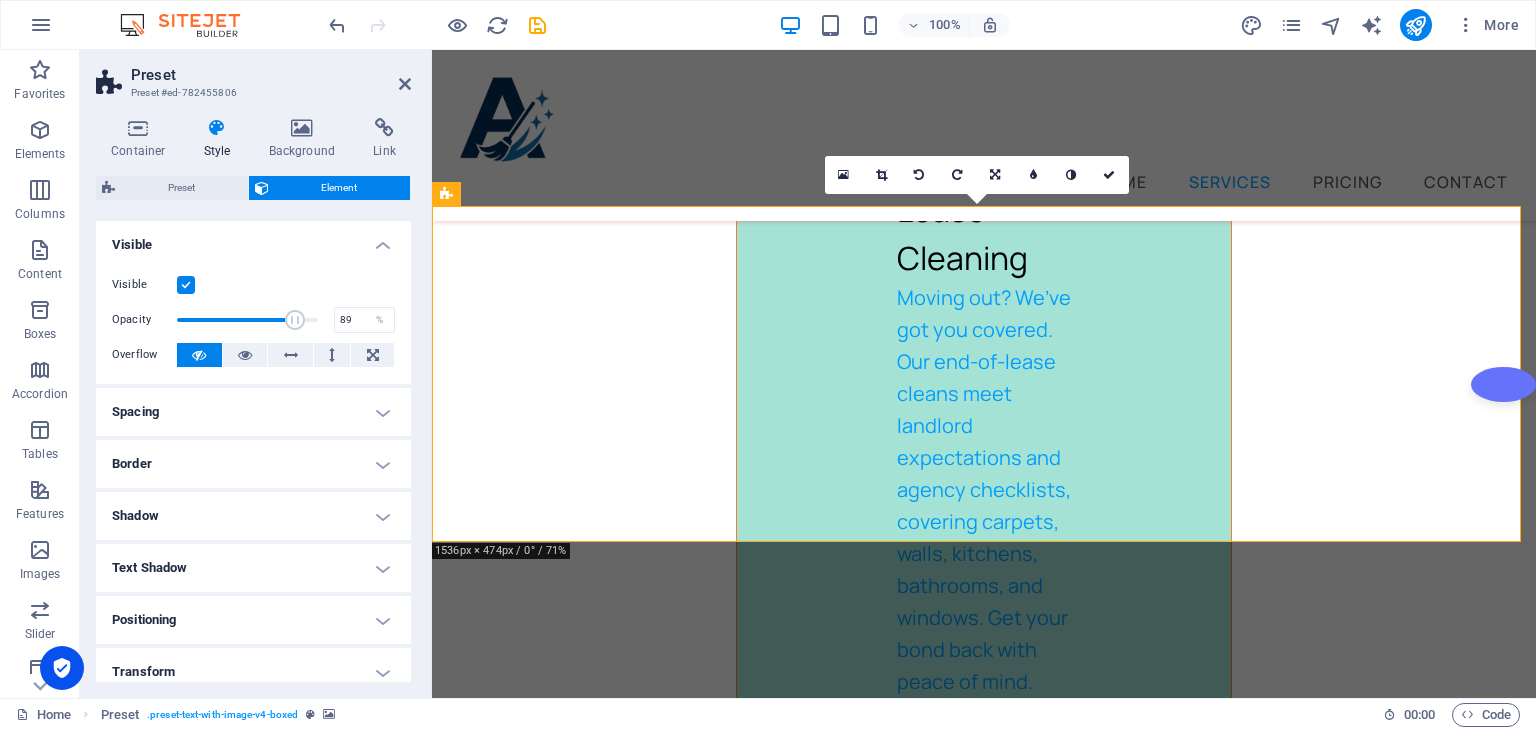 type on "90" 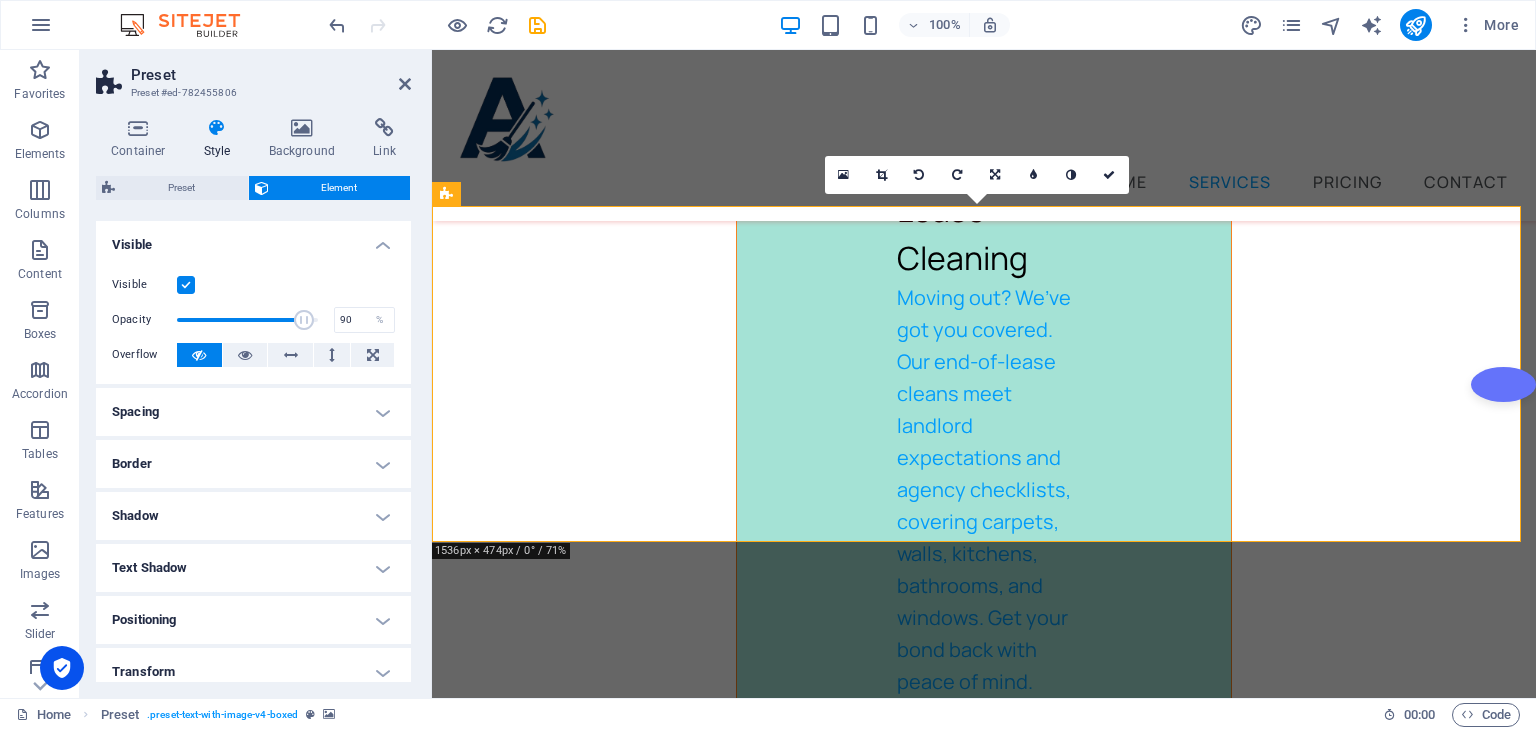 drag, startPoint x: 276, startPoint y: 319, endPoint x: 301, endPoint y: 321, distance: 25.079872 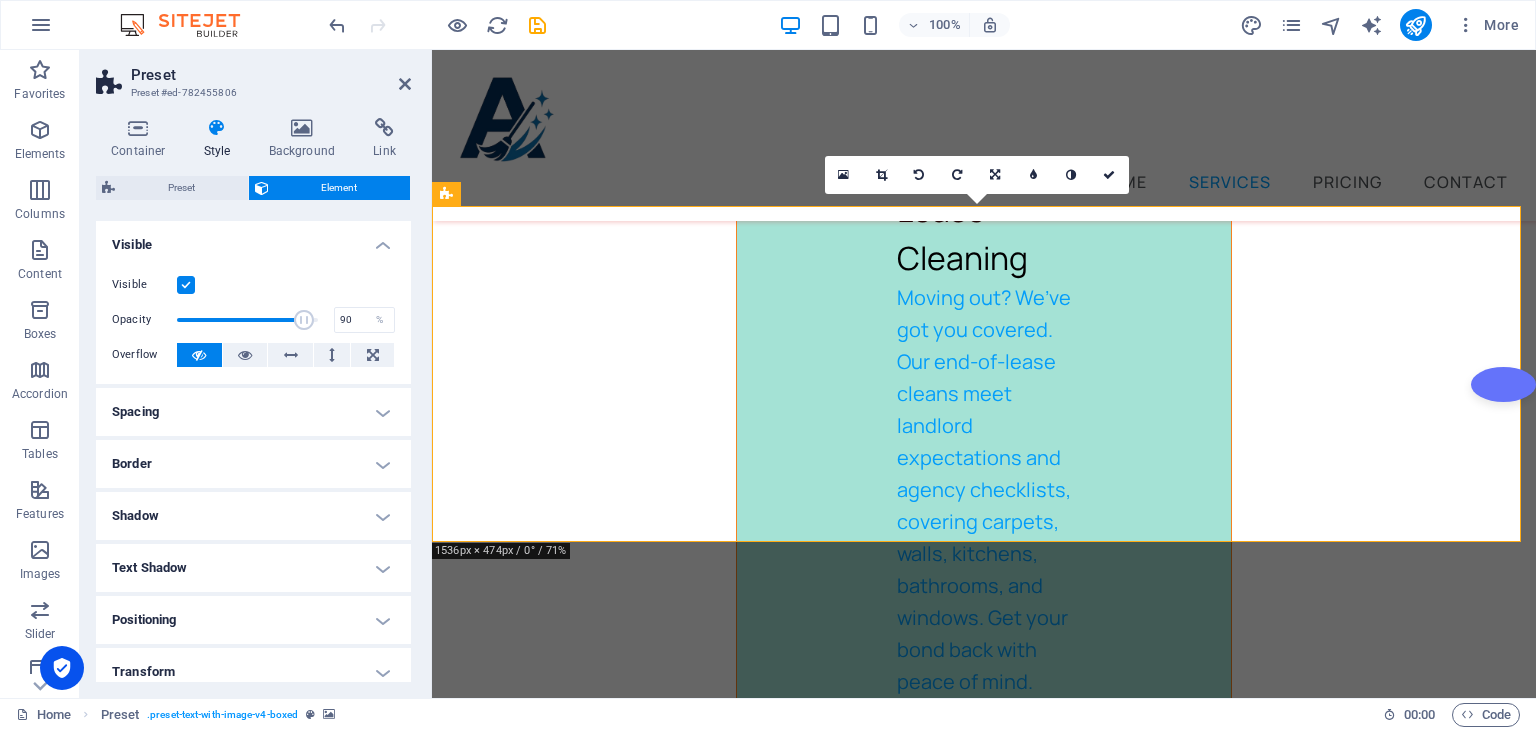 drag, startPoint x: 404, startPoint y: 329, endPoint x: 408, endPoint y: 428, distance: 99.08077 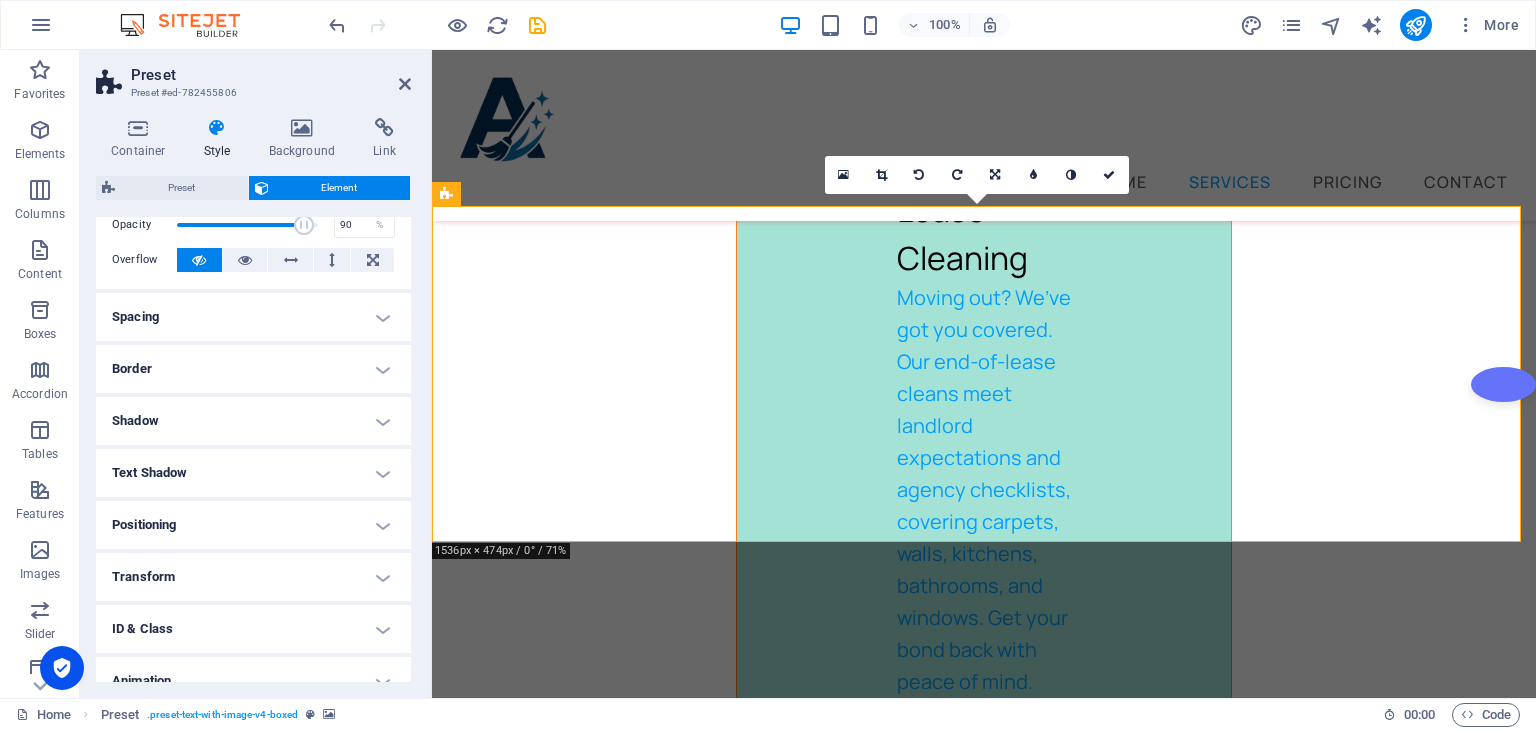 scroll, scrollTop: 152, scrollLeft: 0, axis: vertical 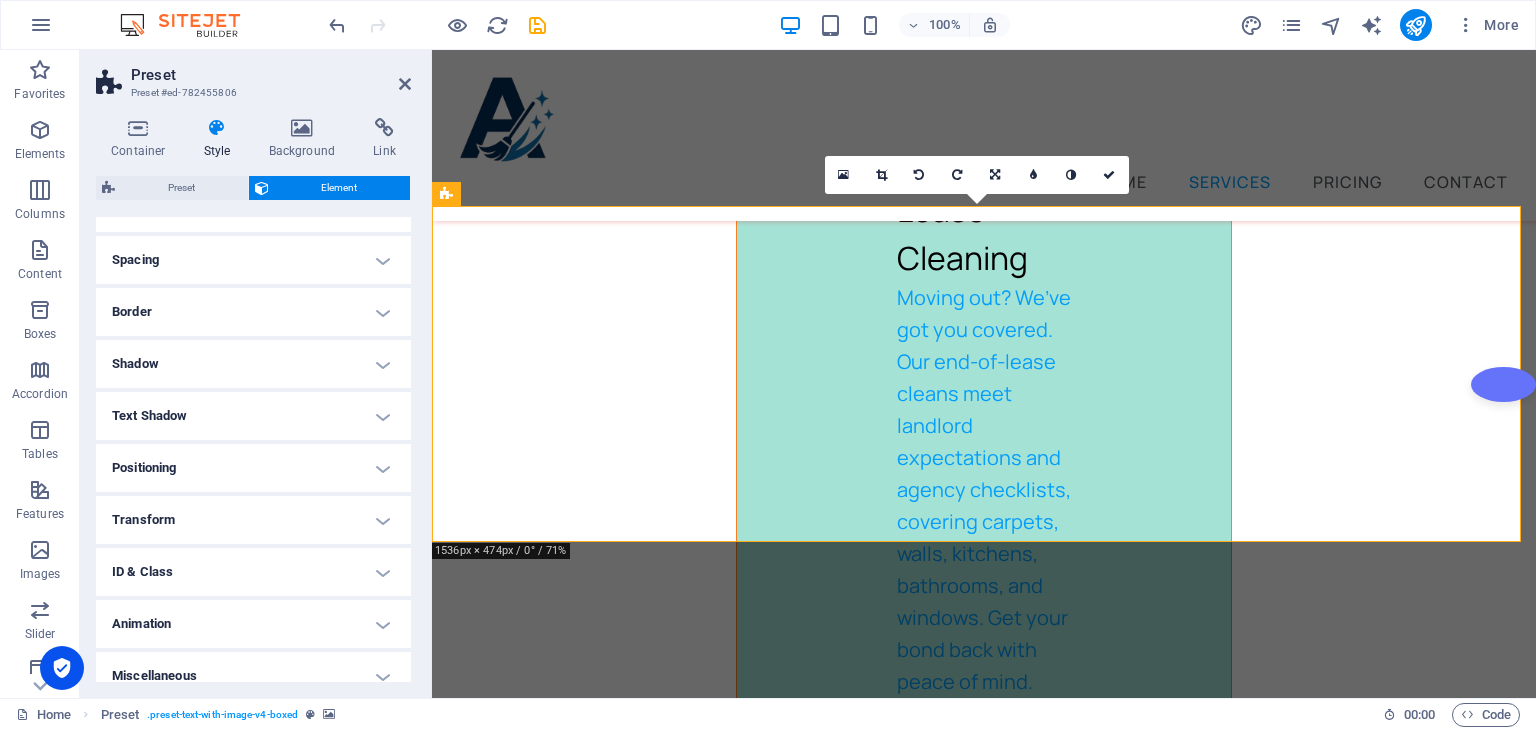 click on "Text Shadow" at bounding box center (253, 416) 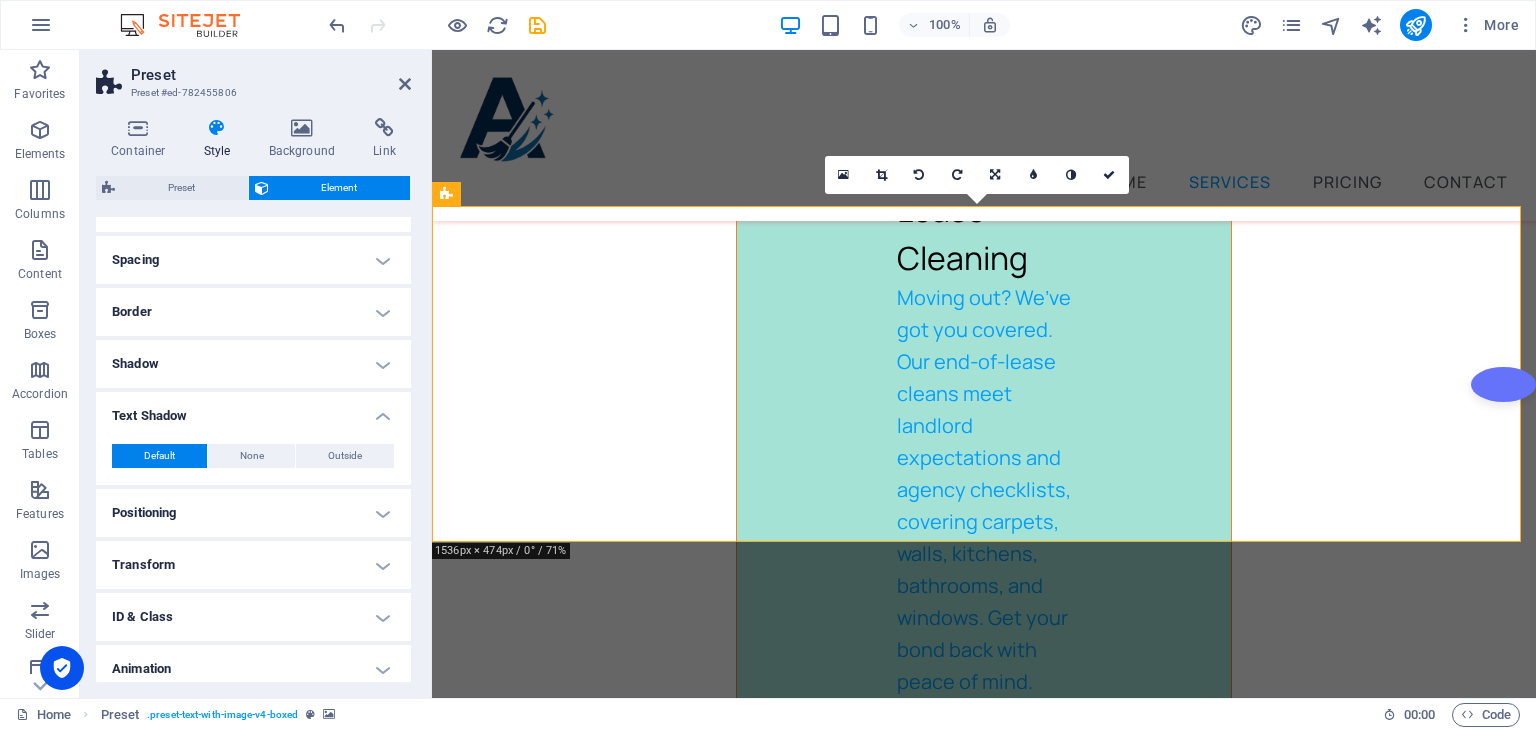 click on "Default None Outside Color X offset 0 px rem vh vw Y offset 0 px rem vh vw Blur 0 px rem % vh vw" at bounding box center [253, 456] 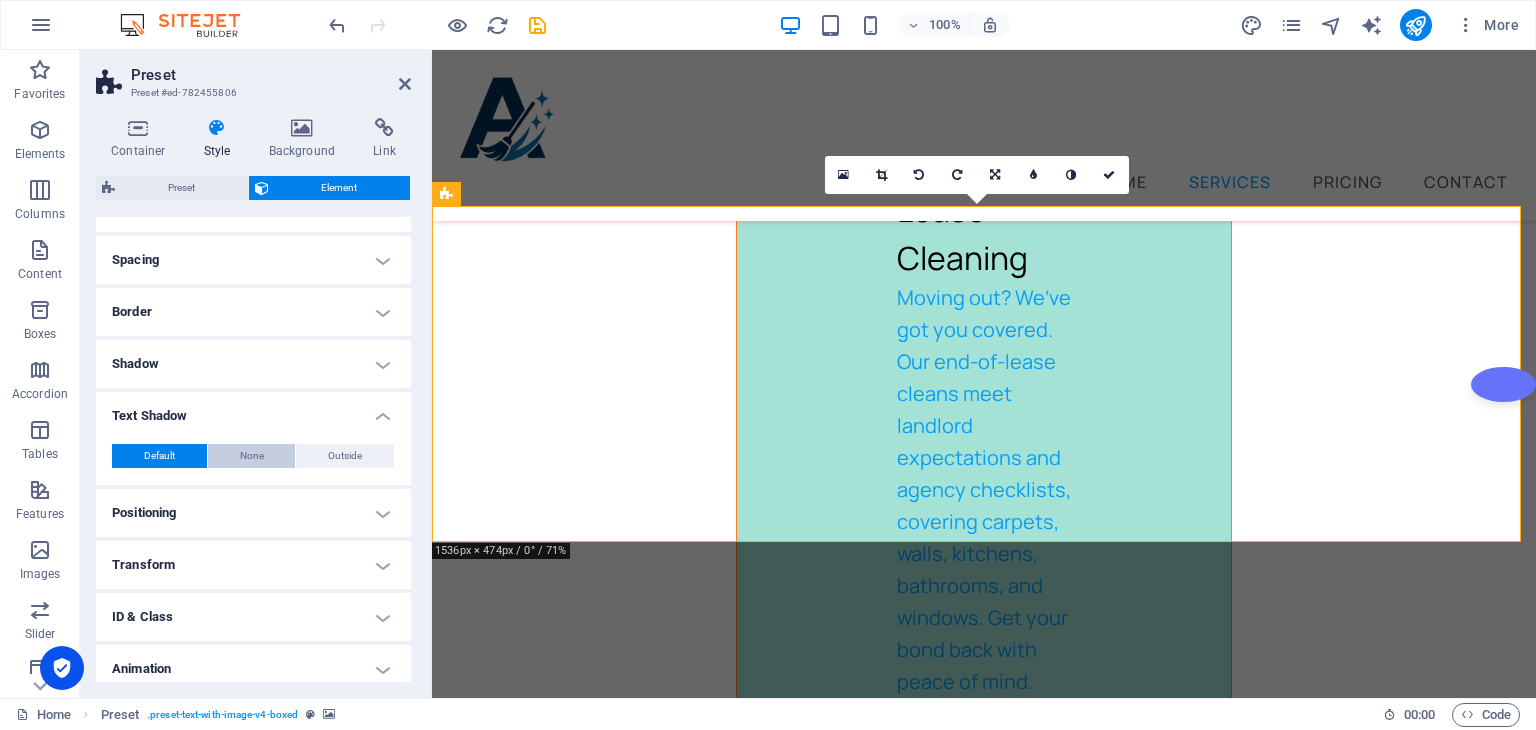 click on "None" at bounding box center (252, 456) 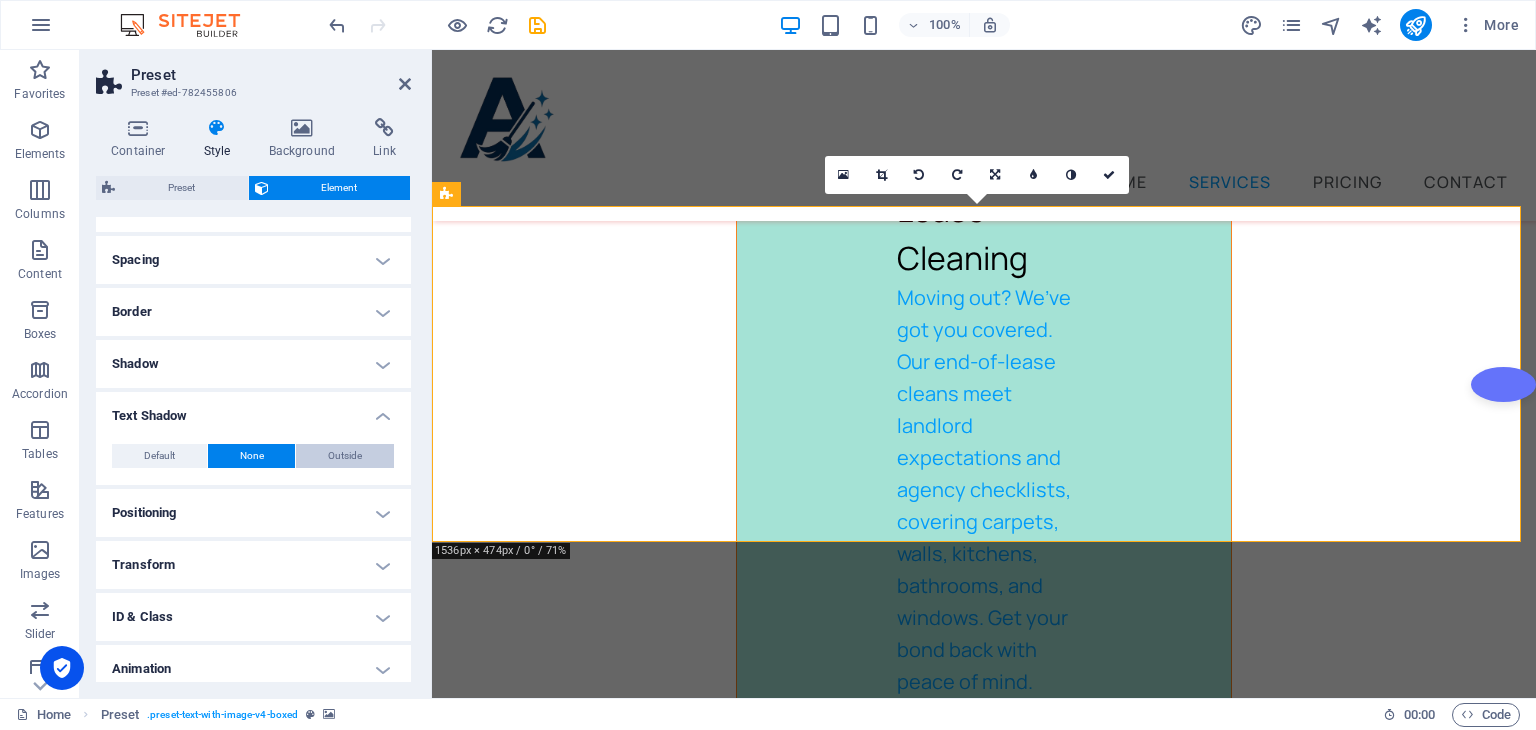 click on "Outside" at bounding box center [345, 456] 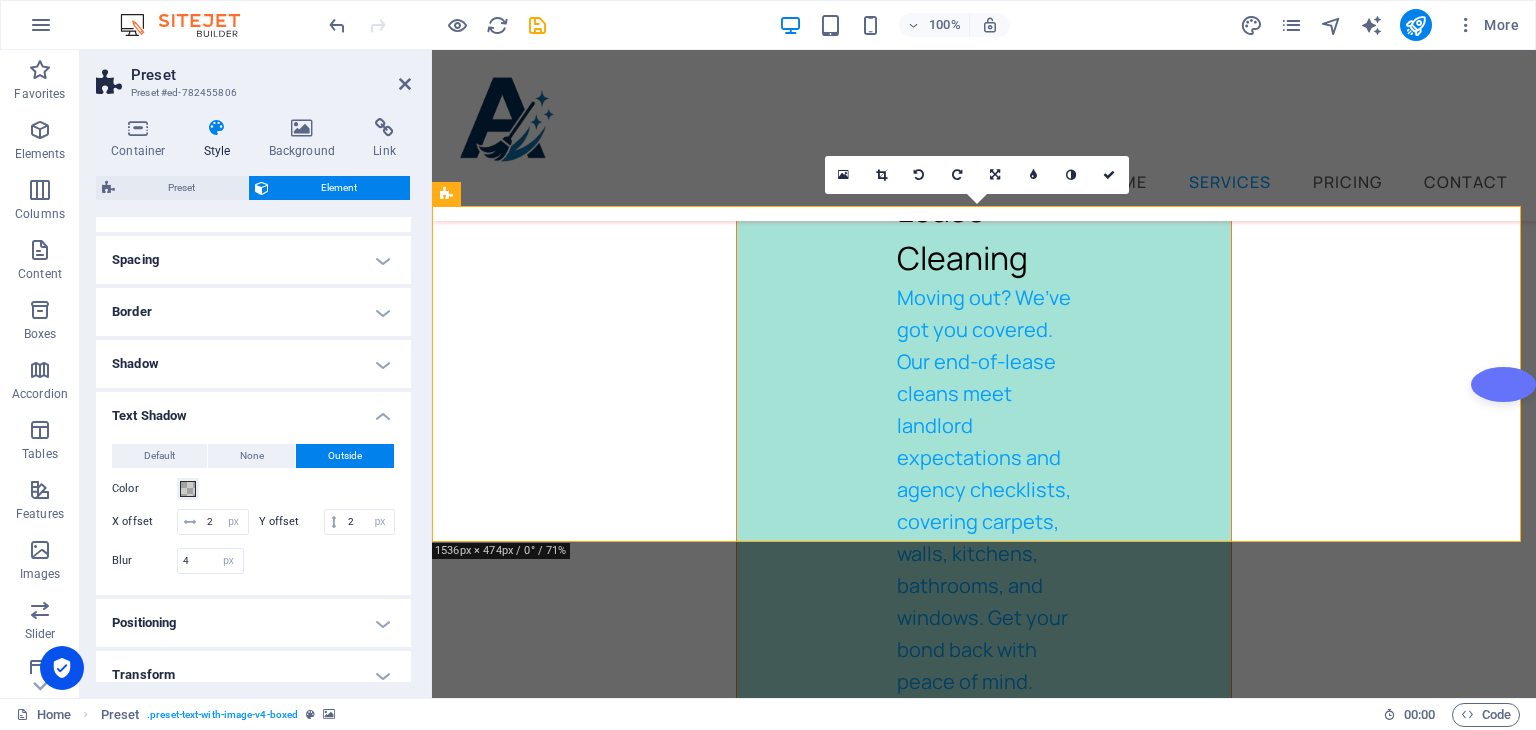type on "2" 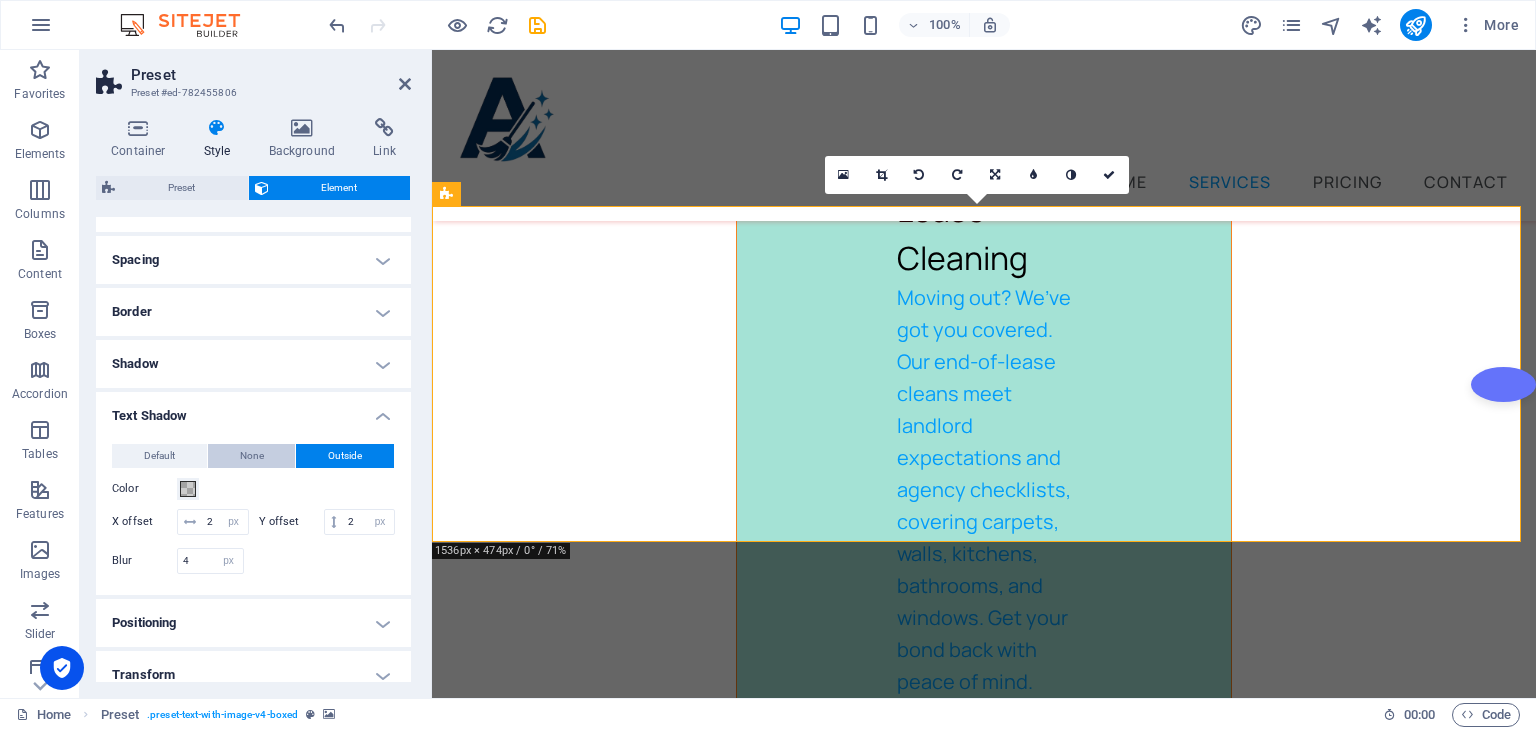 click on "None" at bounding box center (252, 456) 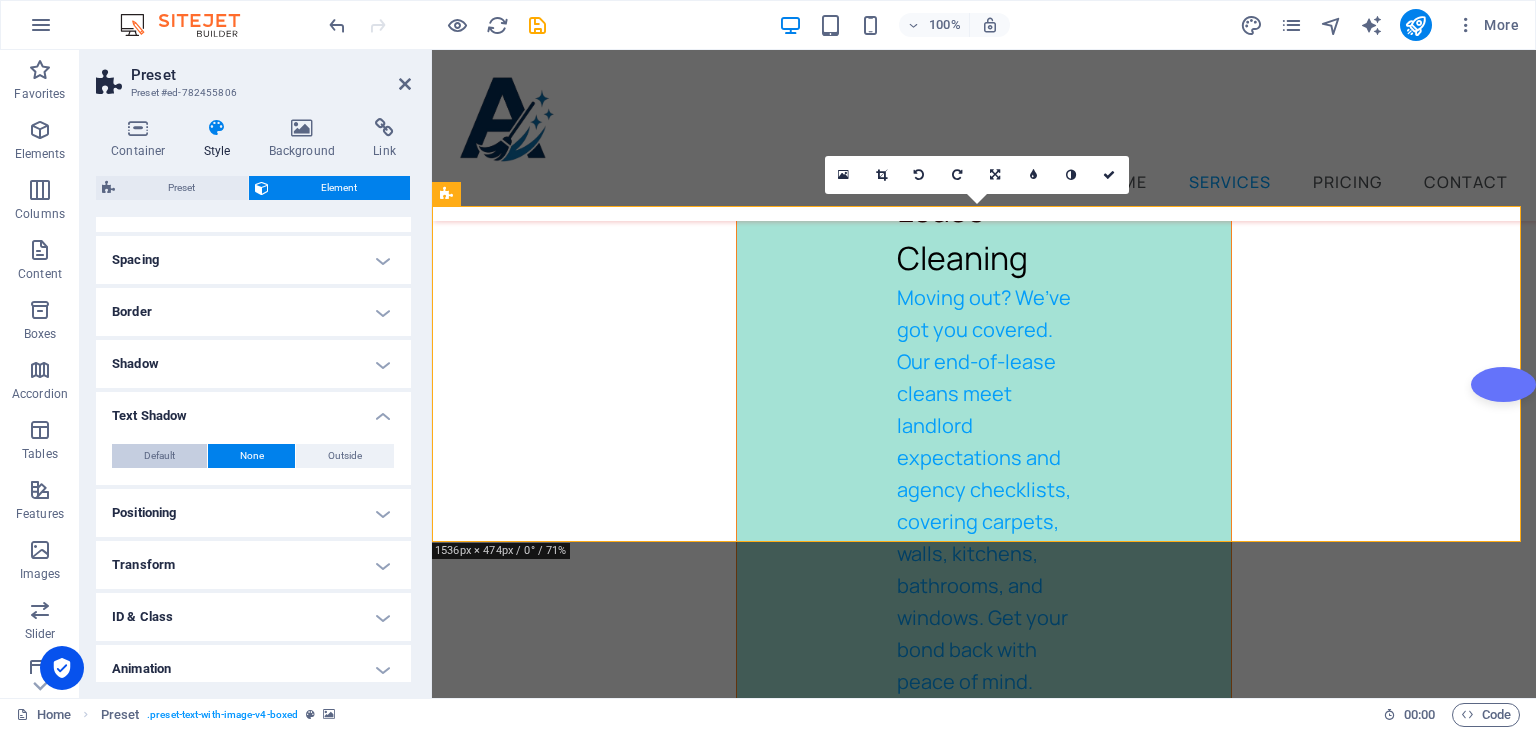 click on "Default" at bounding box center [159, 456] 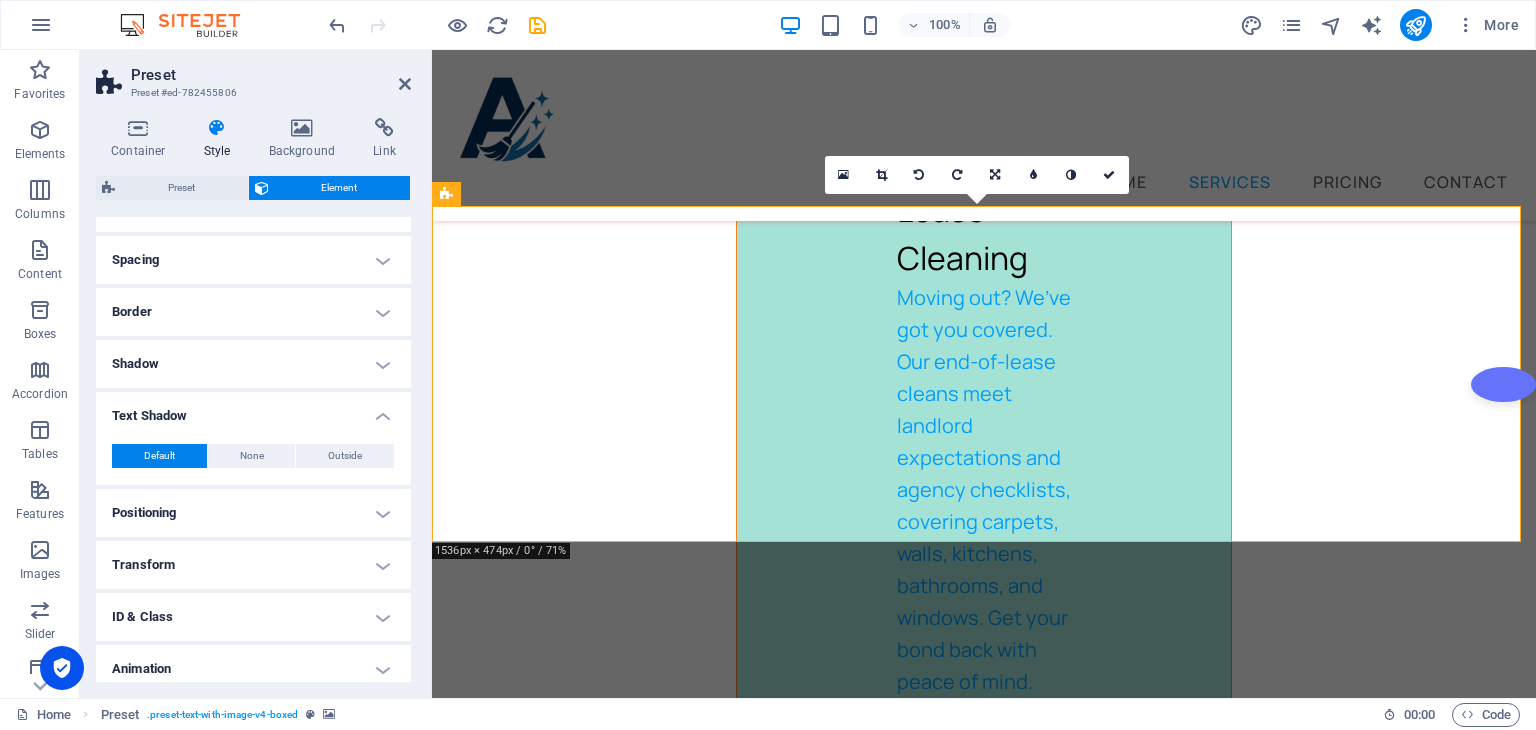 click on "Default" at bounding box center [159, 456] 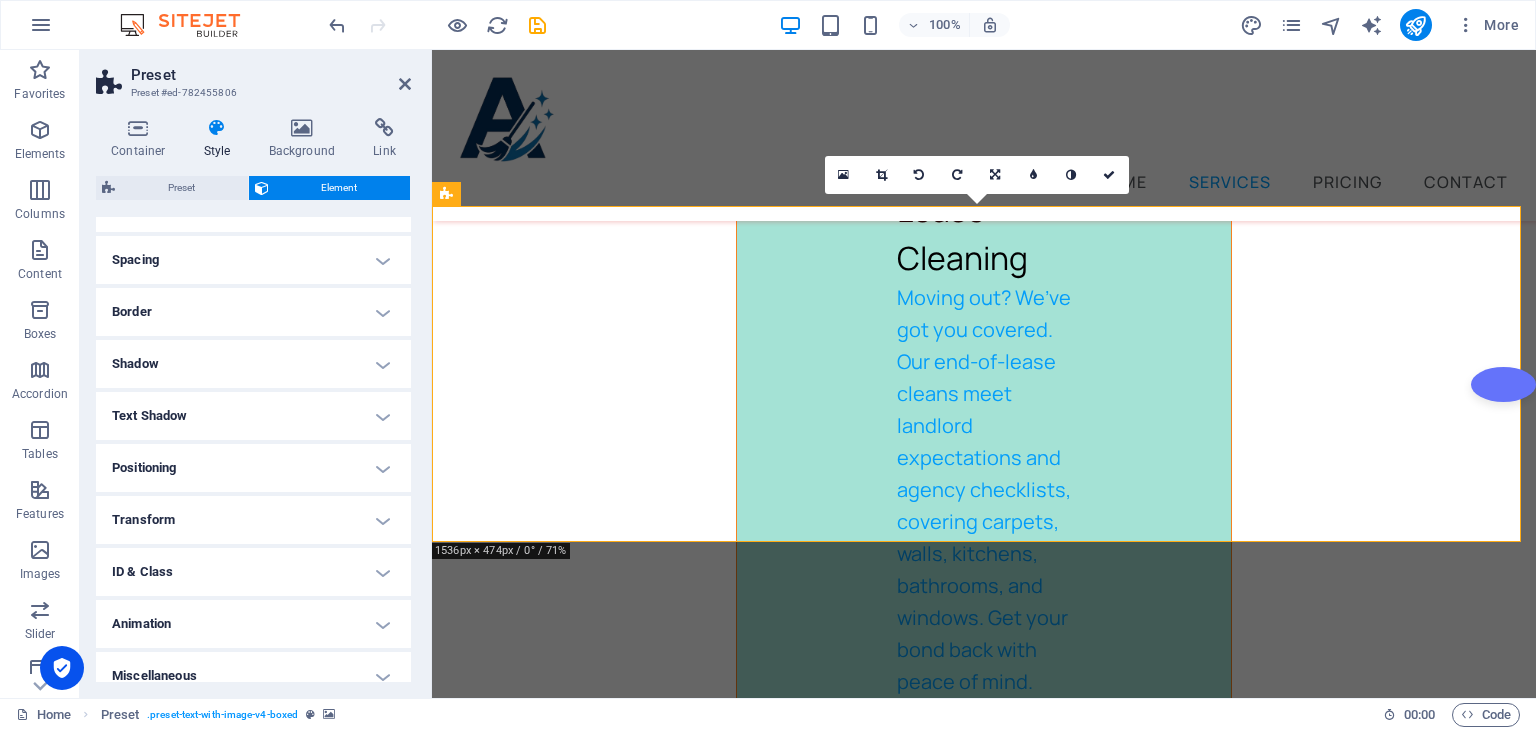 scroll, scrollTop: 0, scrollLeft: 0, axis: both 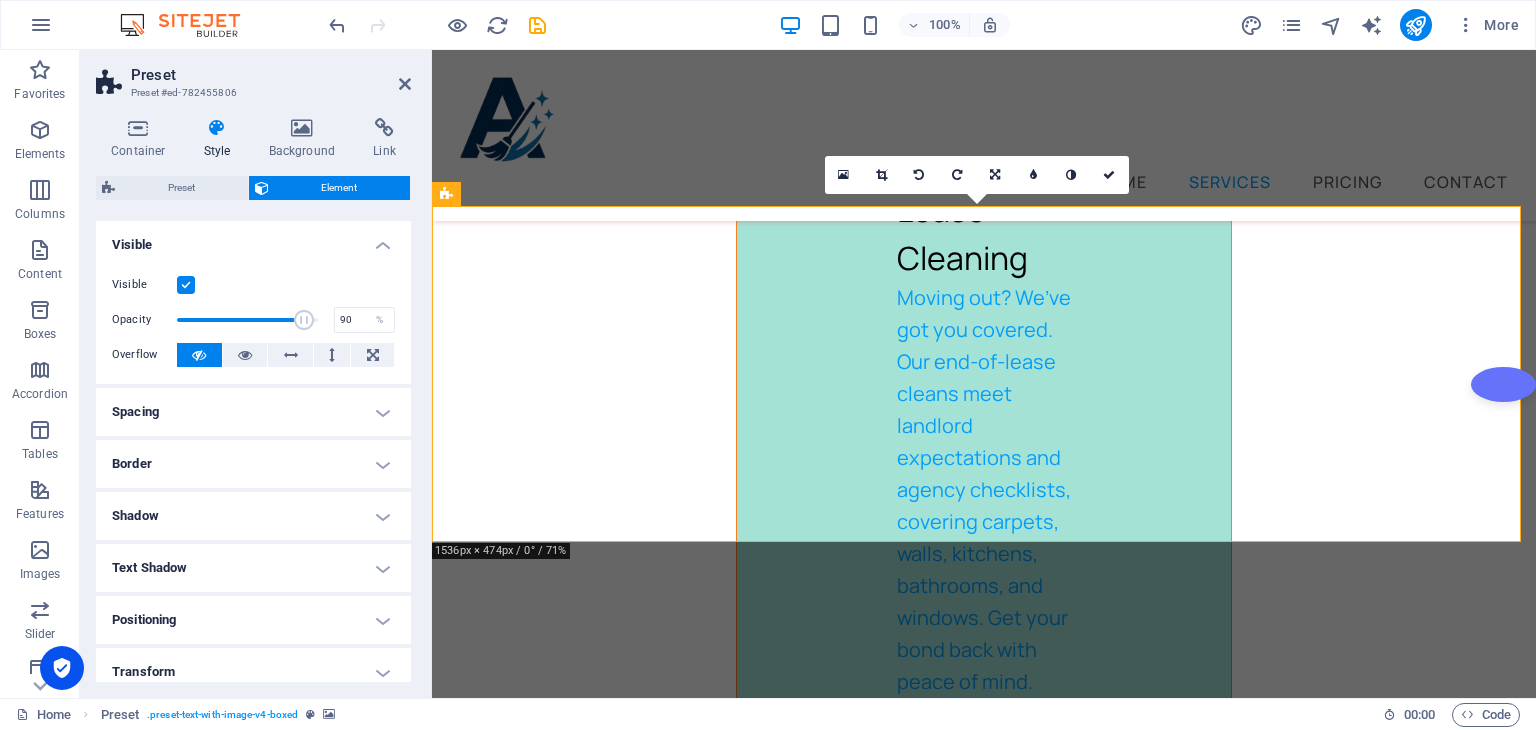 click at bounding box center [186, 285] 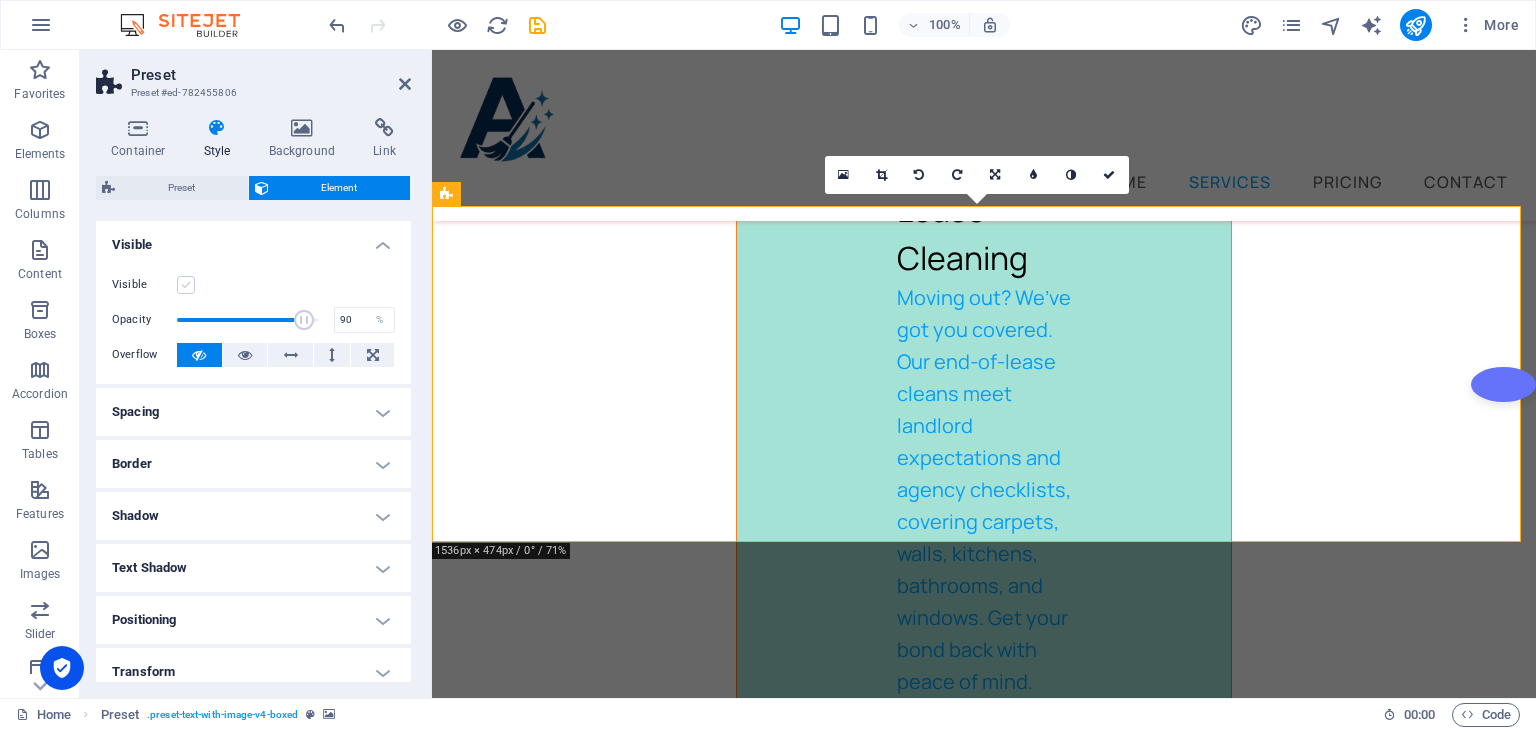 click at bounding box center (186, 285) 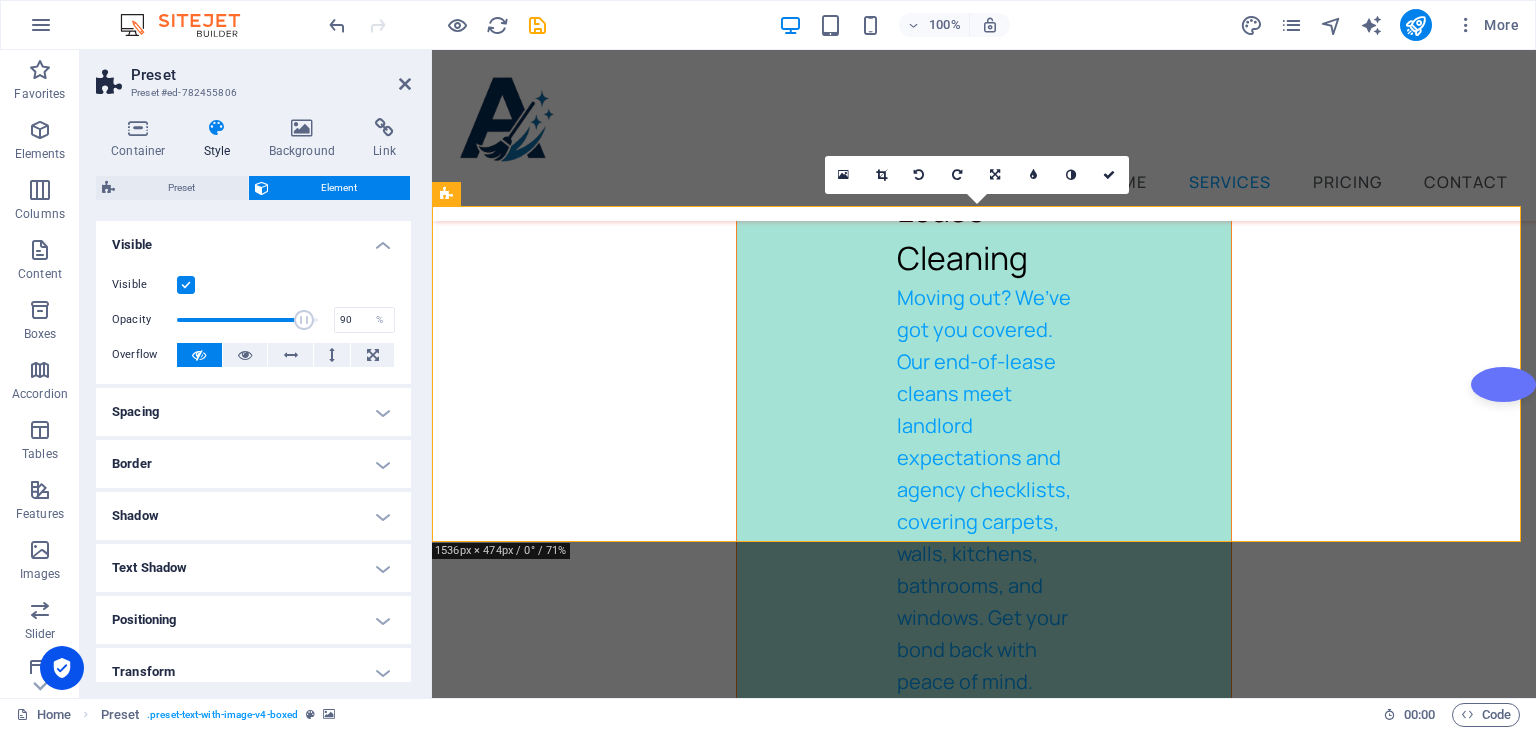 click at bounding box center [186, 285] 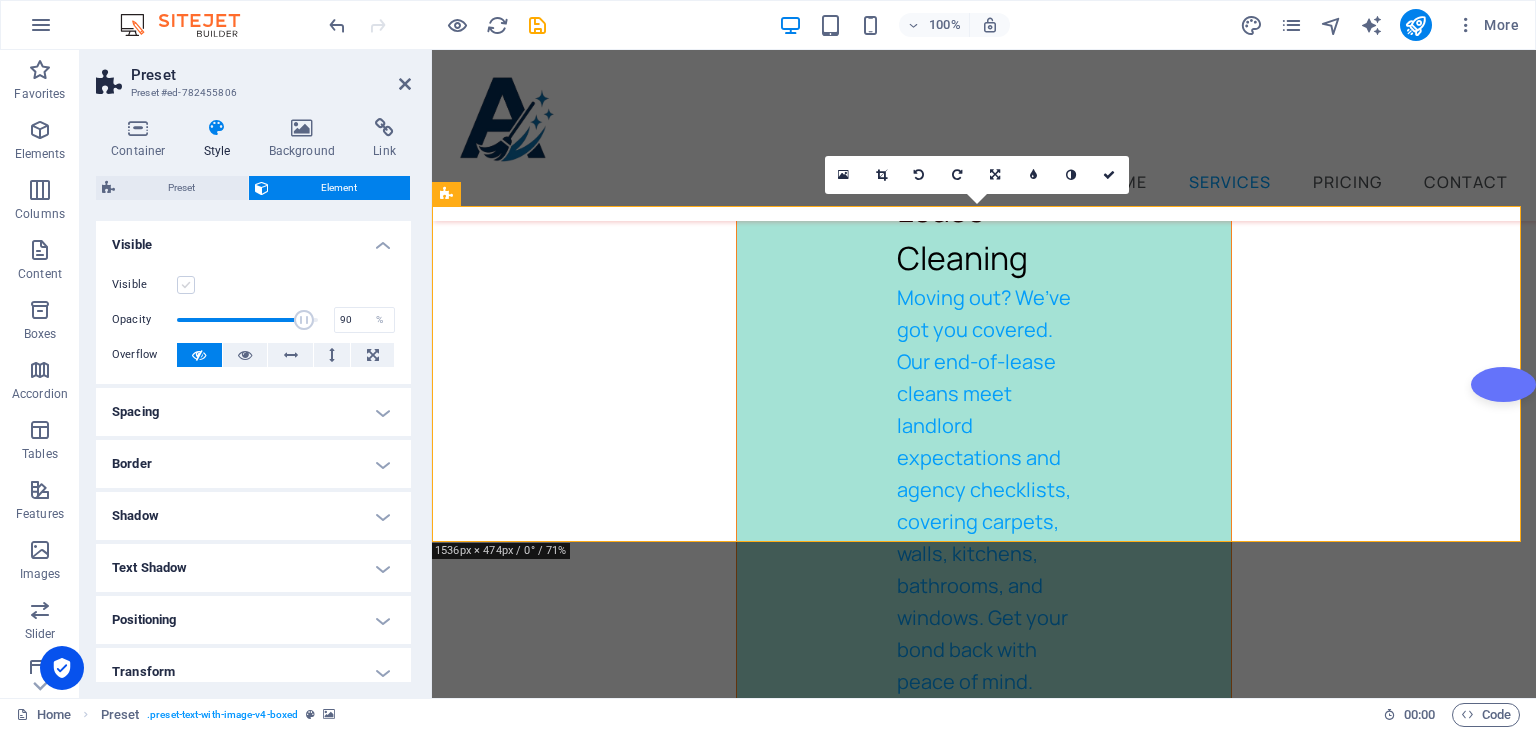click at bounding box center (186, 285) 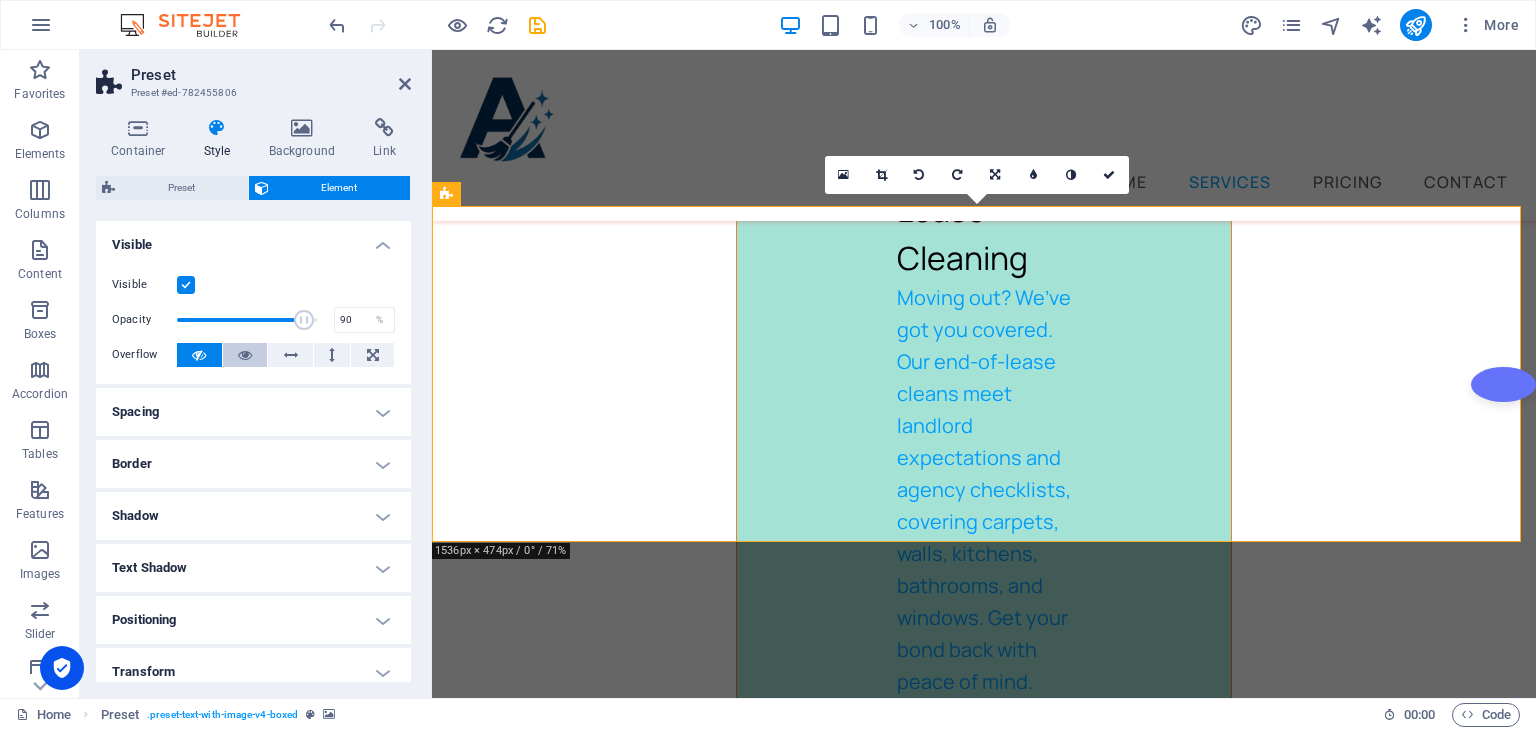 click at bounding box center (245, 355) 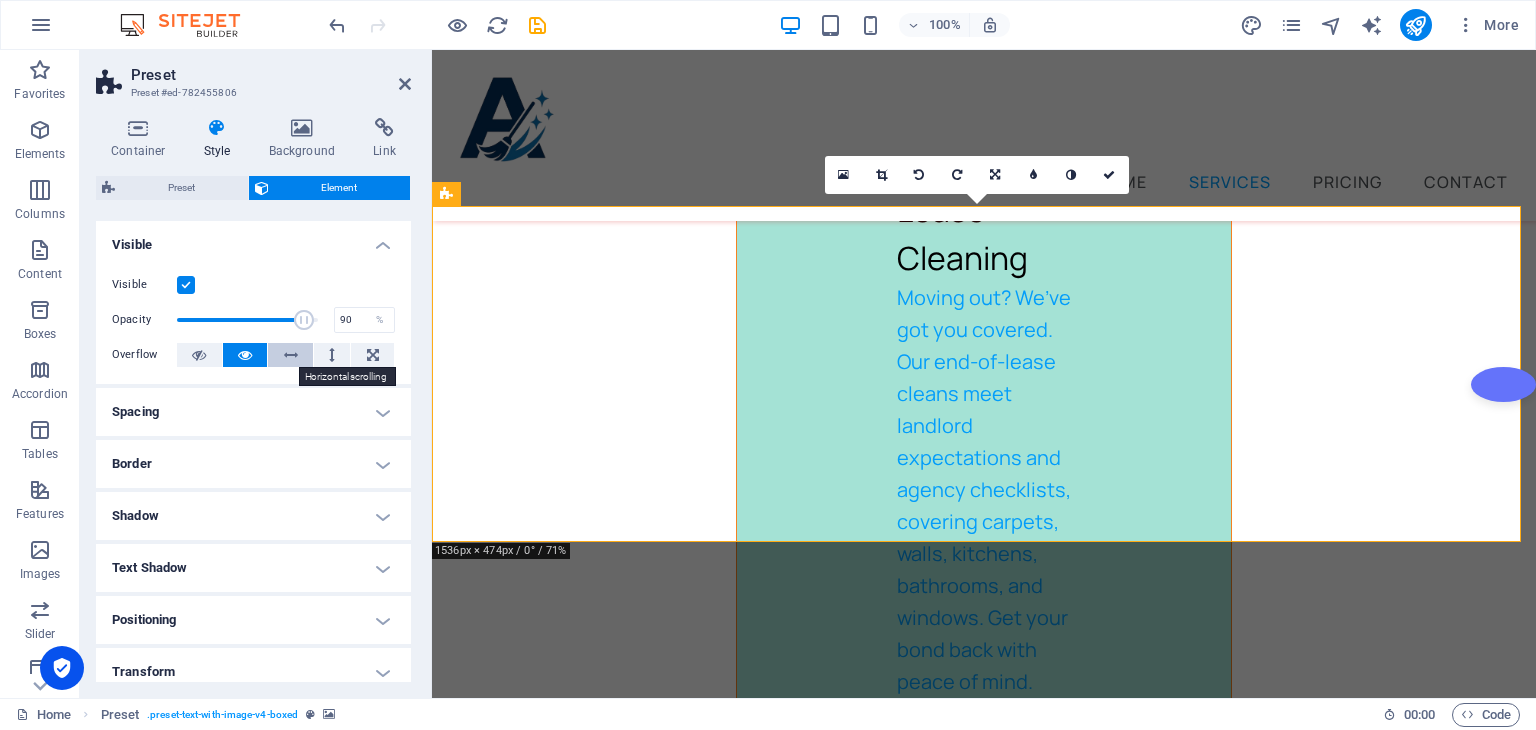 click at bounding box center (290, 355) 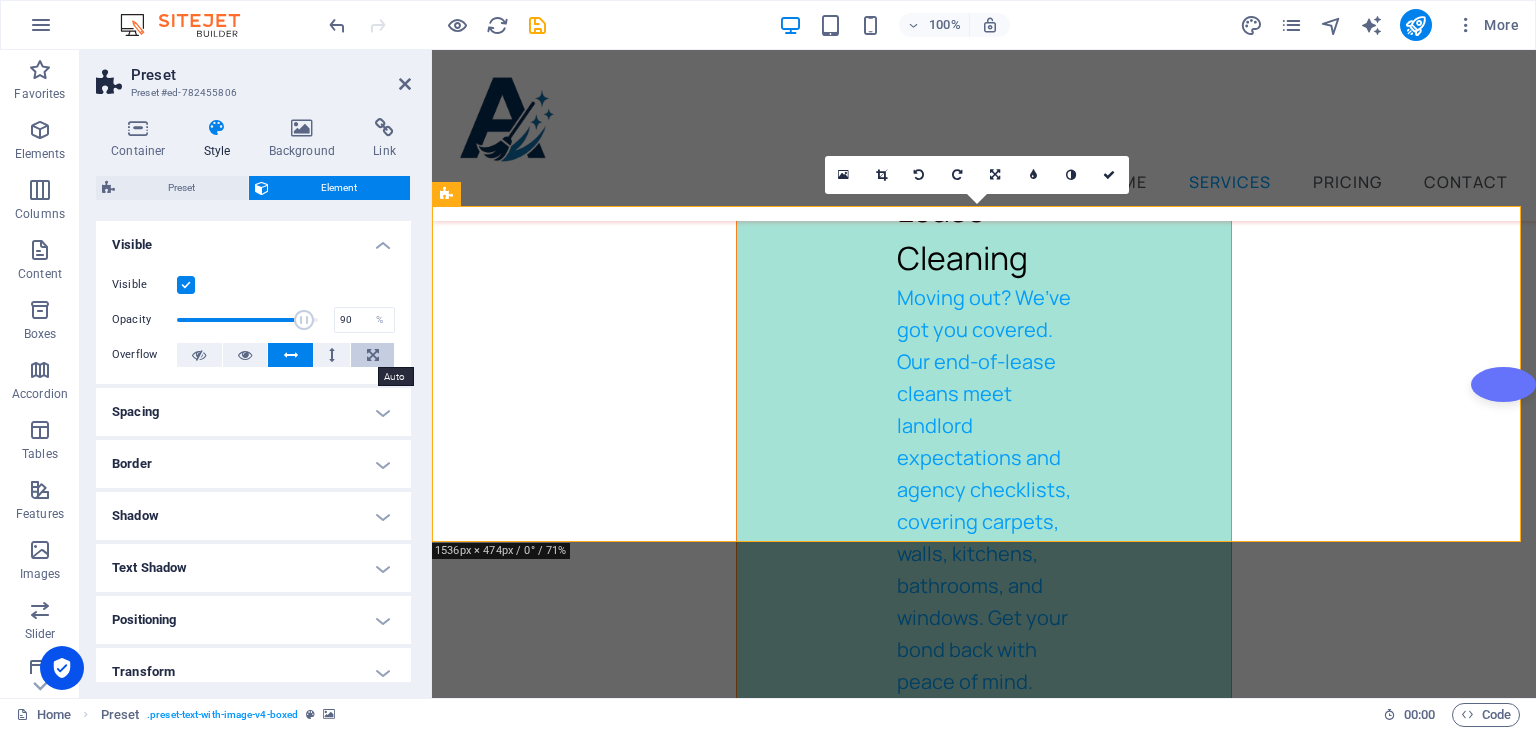 click at bounding box center [372, 355] 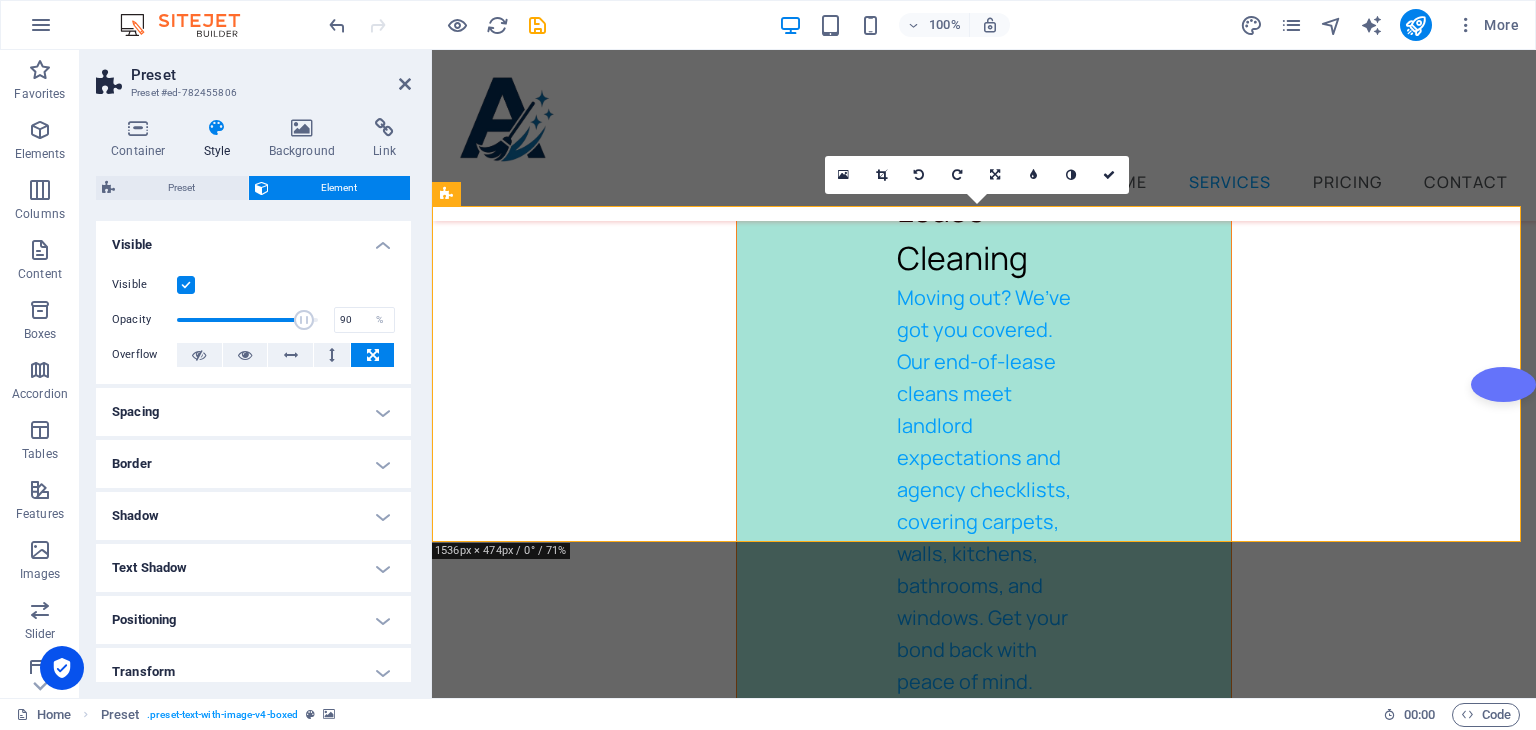 click on "Spacing" at bounding box center (253, 412) 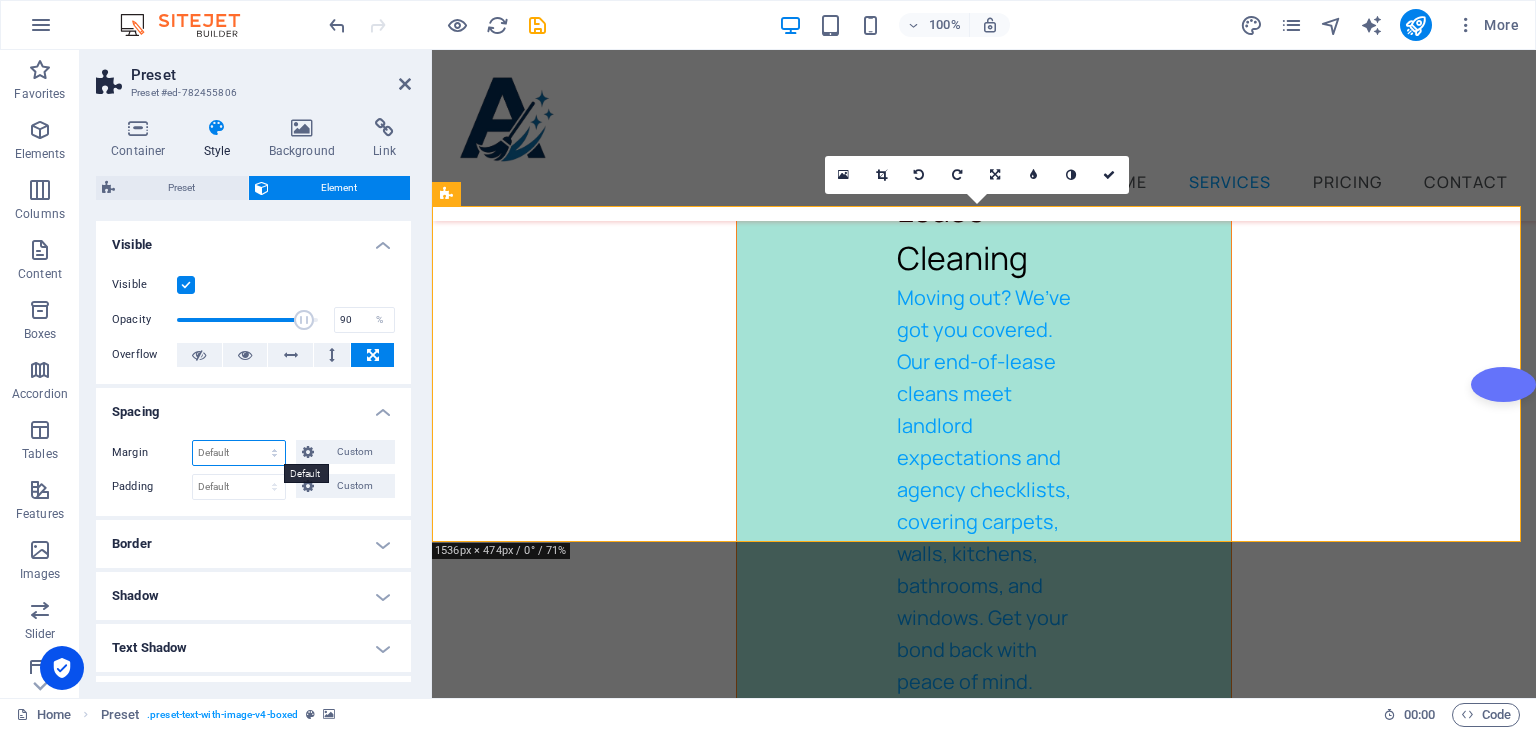 click on "Default auto px % rem vw vh Custom" at bounding box center (239, 453) 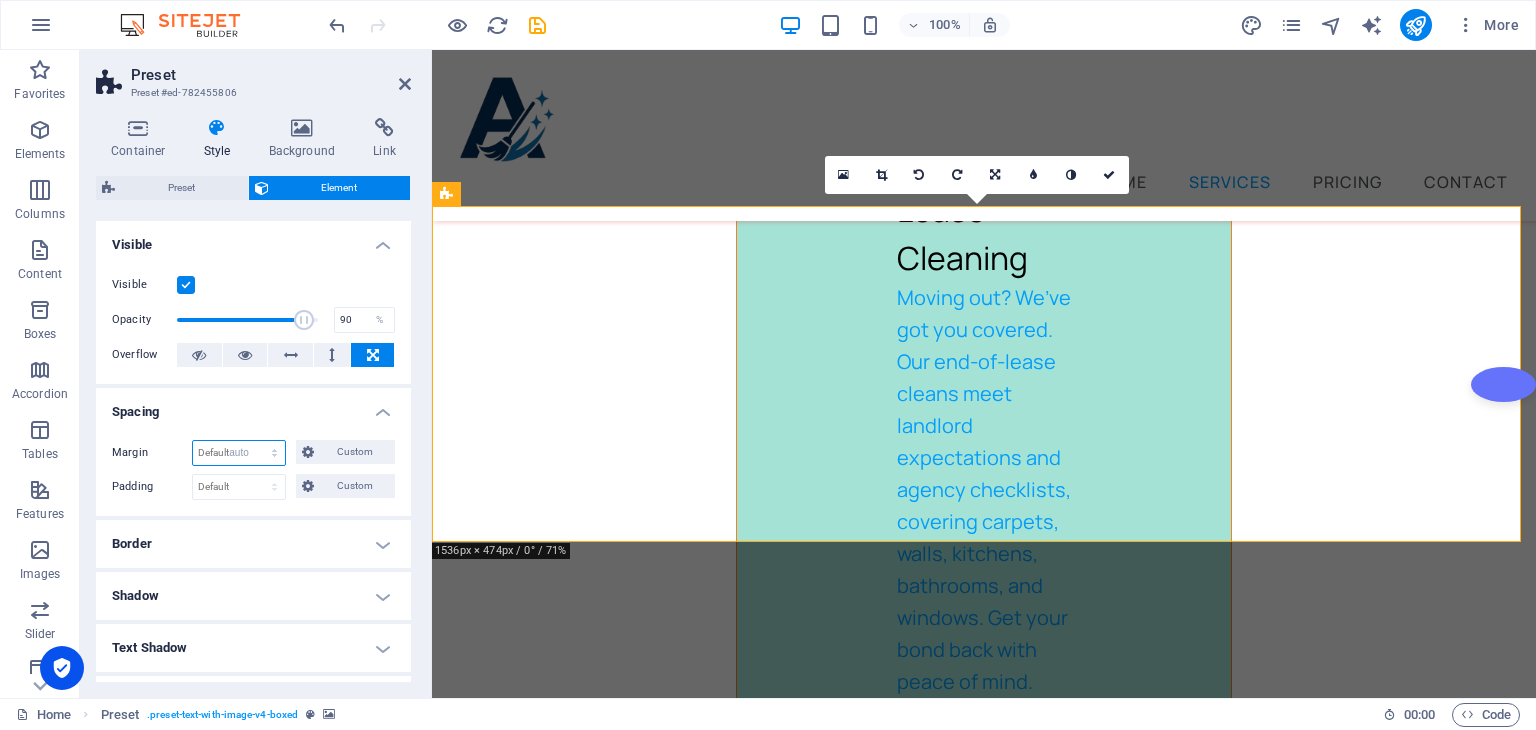click on "Default auto px % rem vw vh Custom" at bounding box center [239, 453] 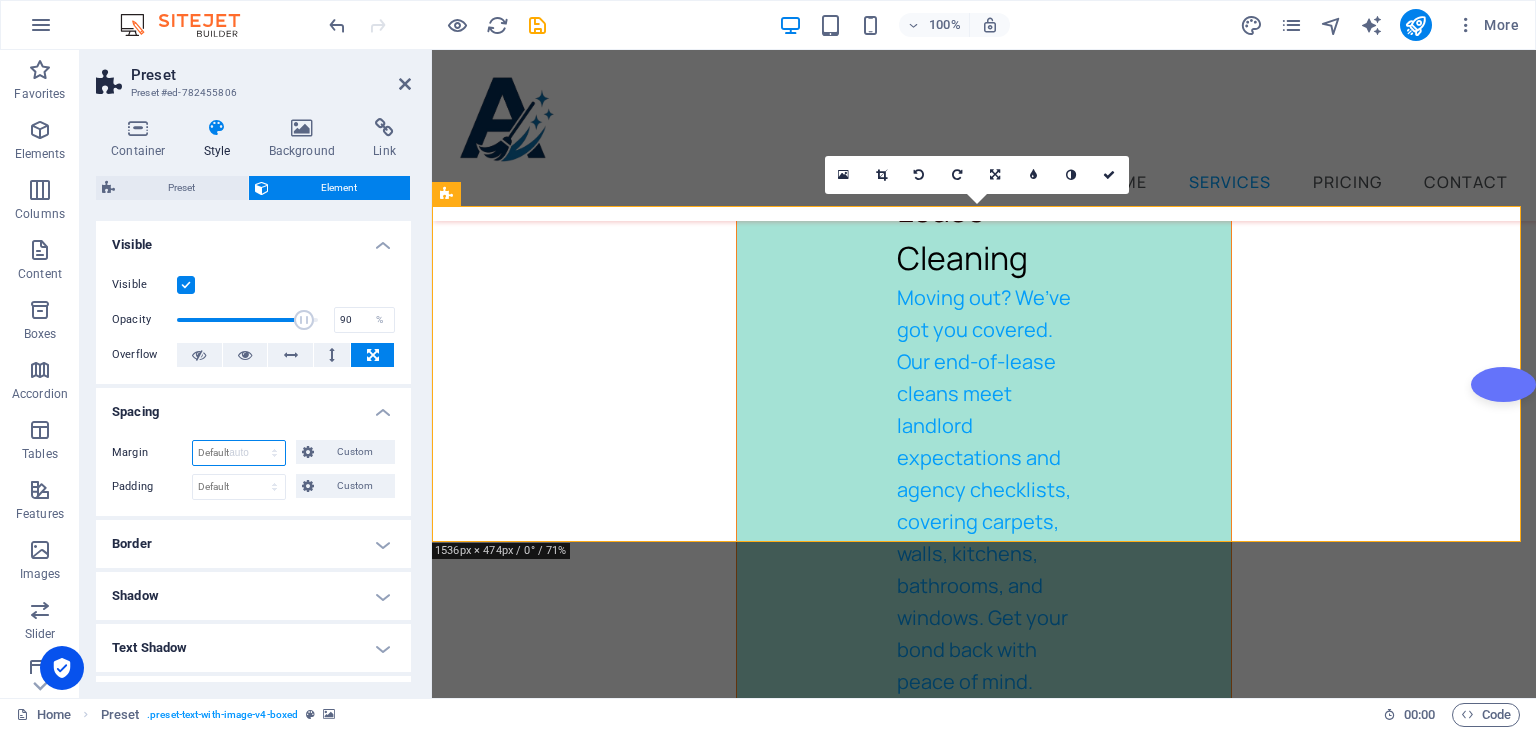 select on "DISABLED_OPTION_VALUE" 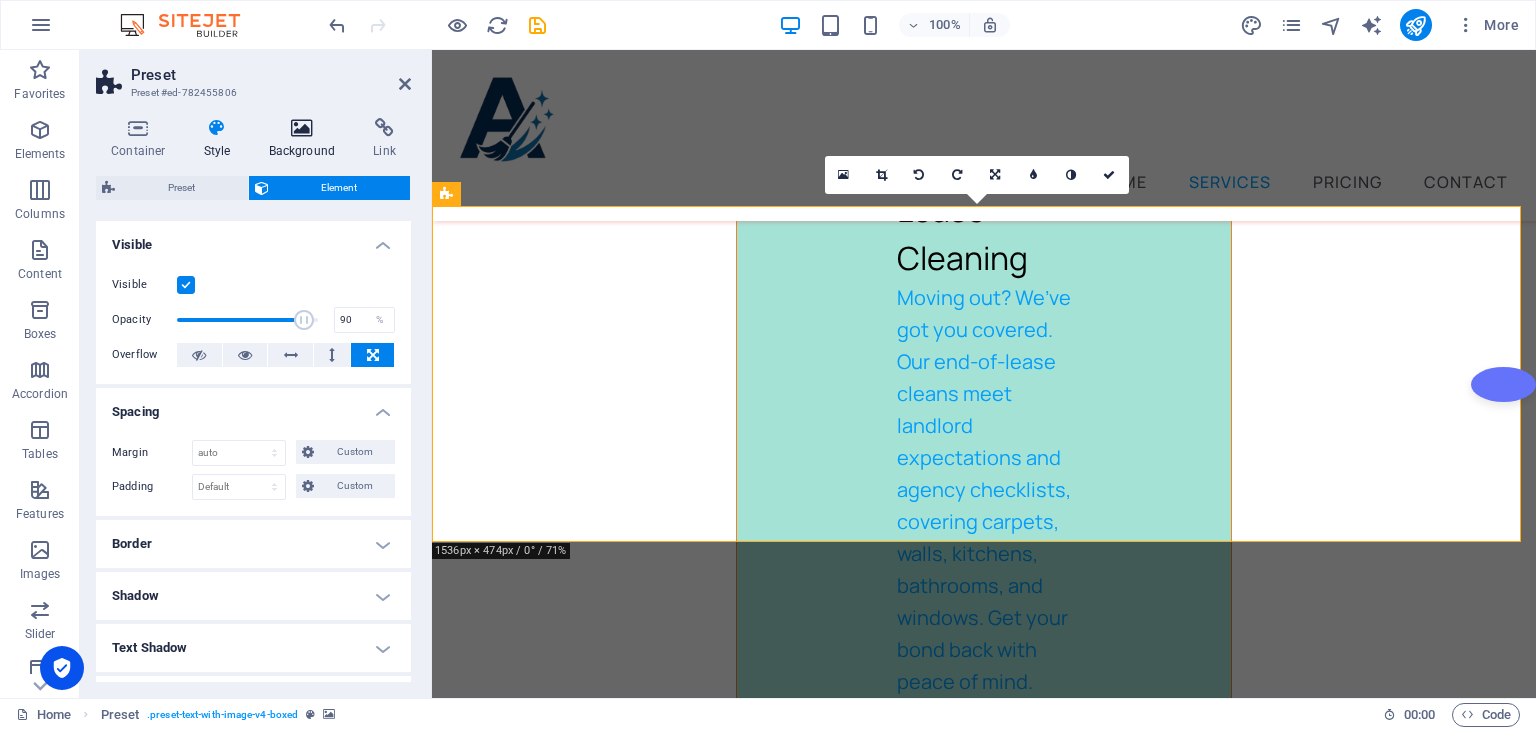 click at bounding box center [302, 128] 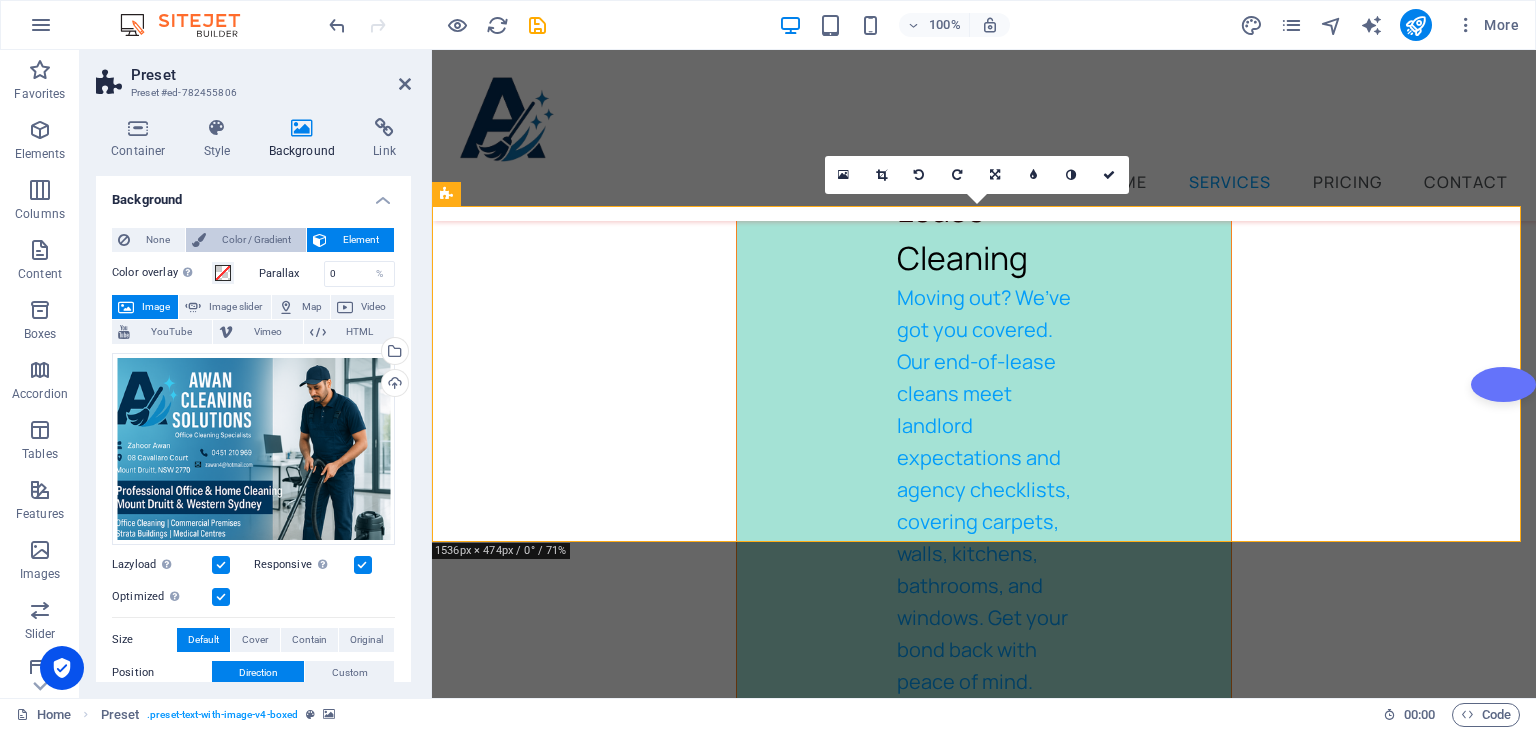 click on "Color / Gradient" at bounding box center (256, 240) 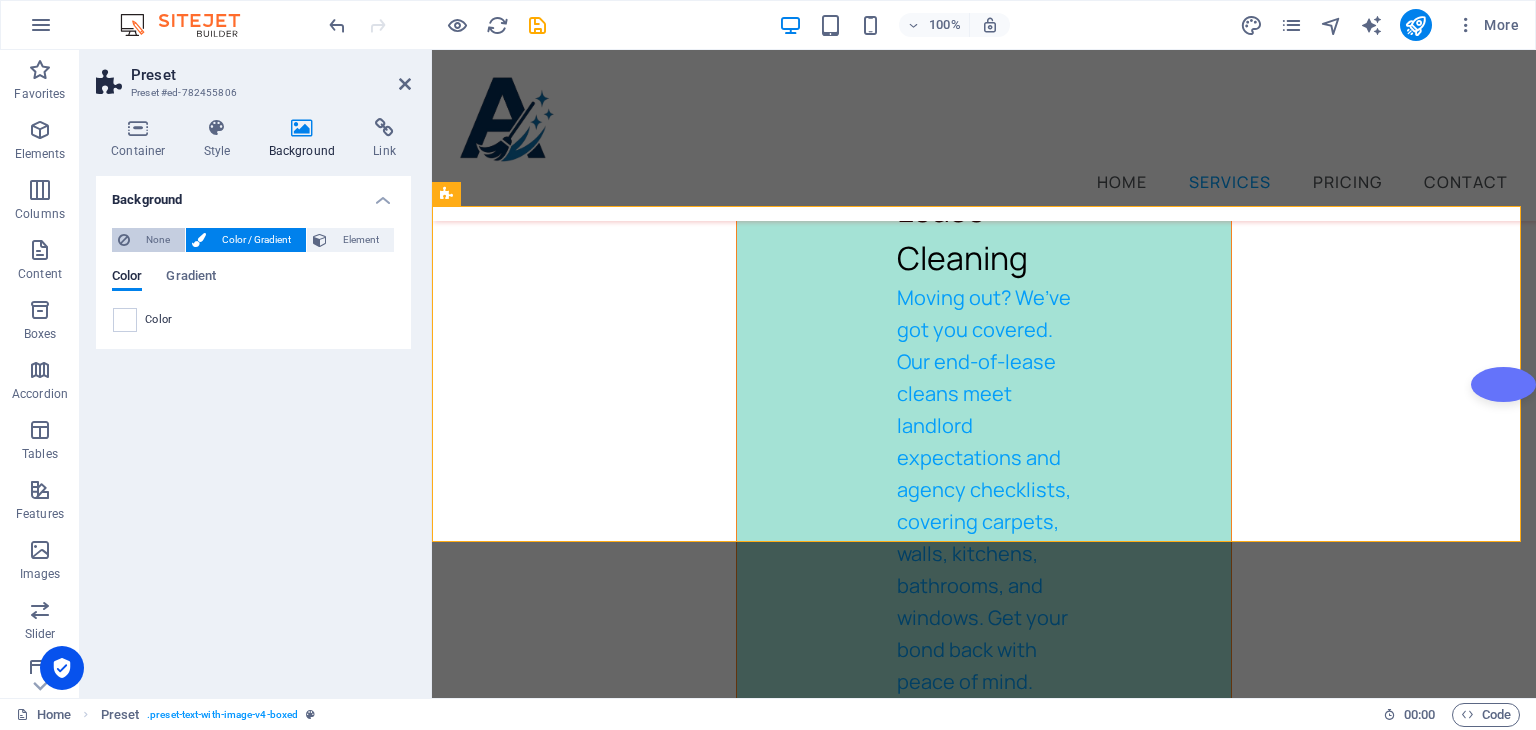 click on "None" at bounding box center [157, 240] 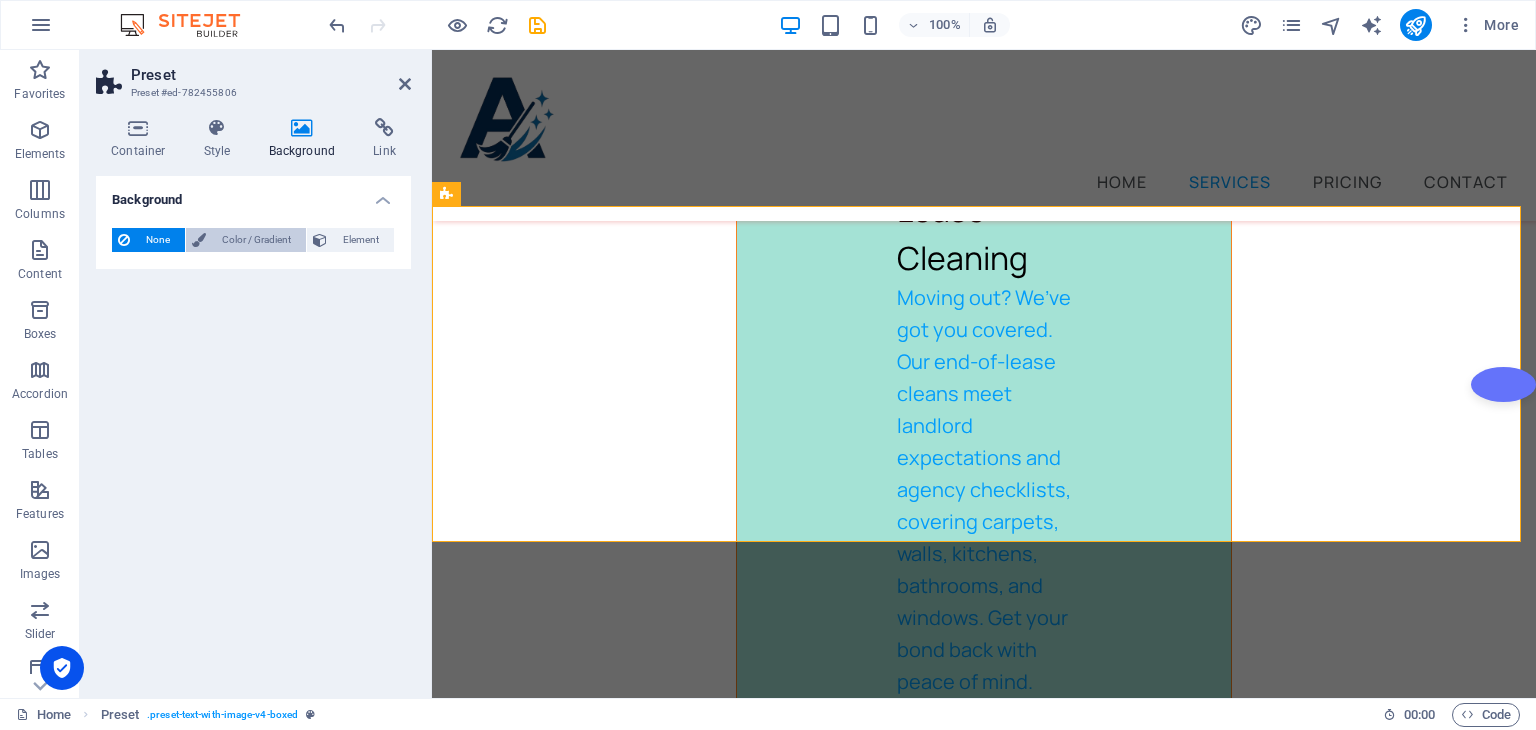 click on "Color / Gradient" at bounding box center (256, 240) 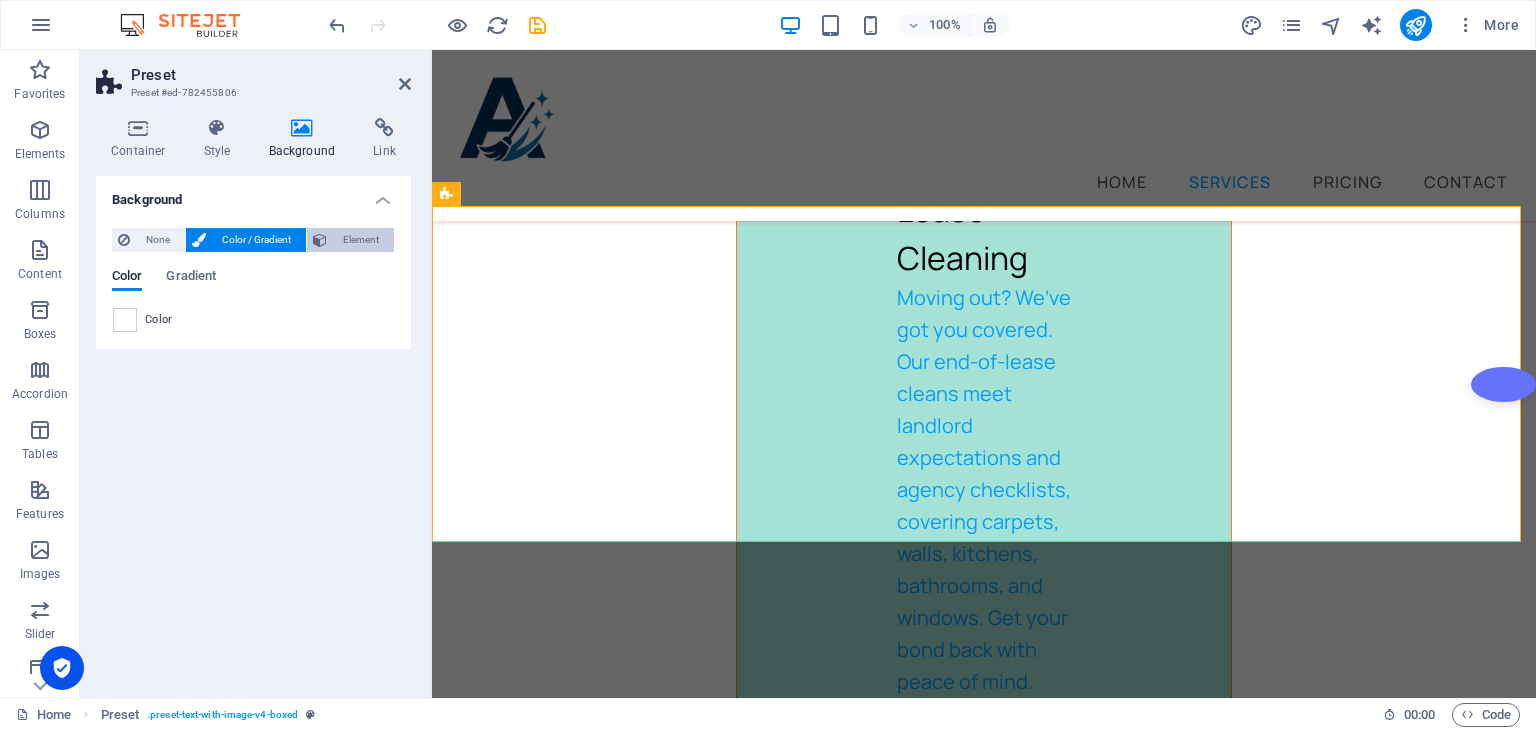 click on "Element" at bounding box center [360, 240] 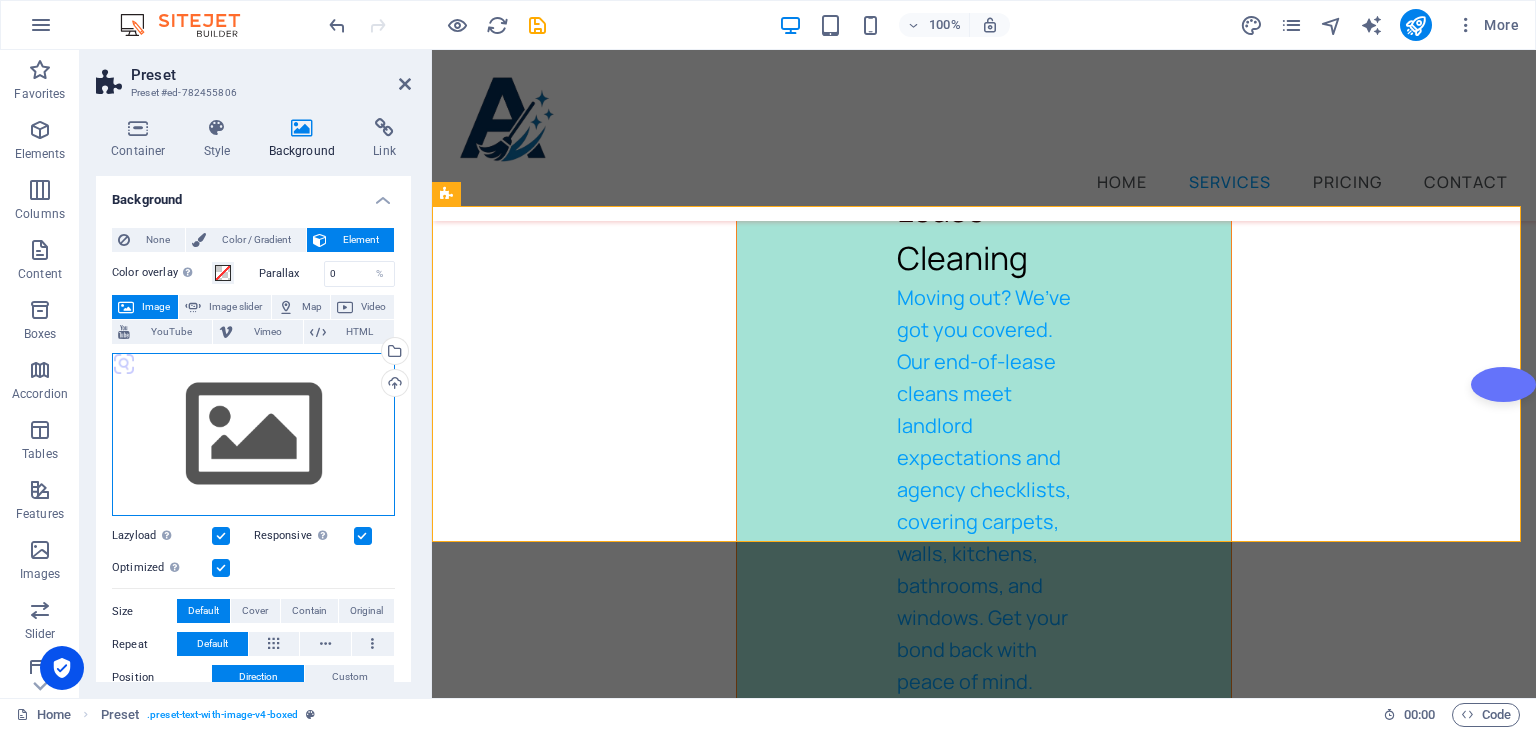 click on "Drag files here, click to choose files or select files from Files or our free stock photos & videos" at bounding box center [253, 435] 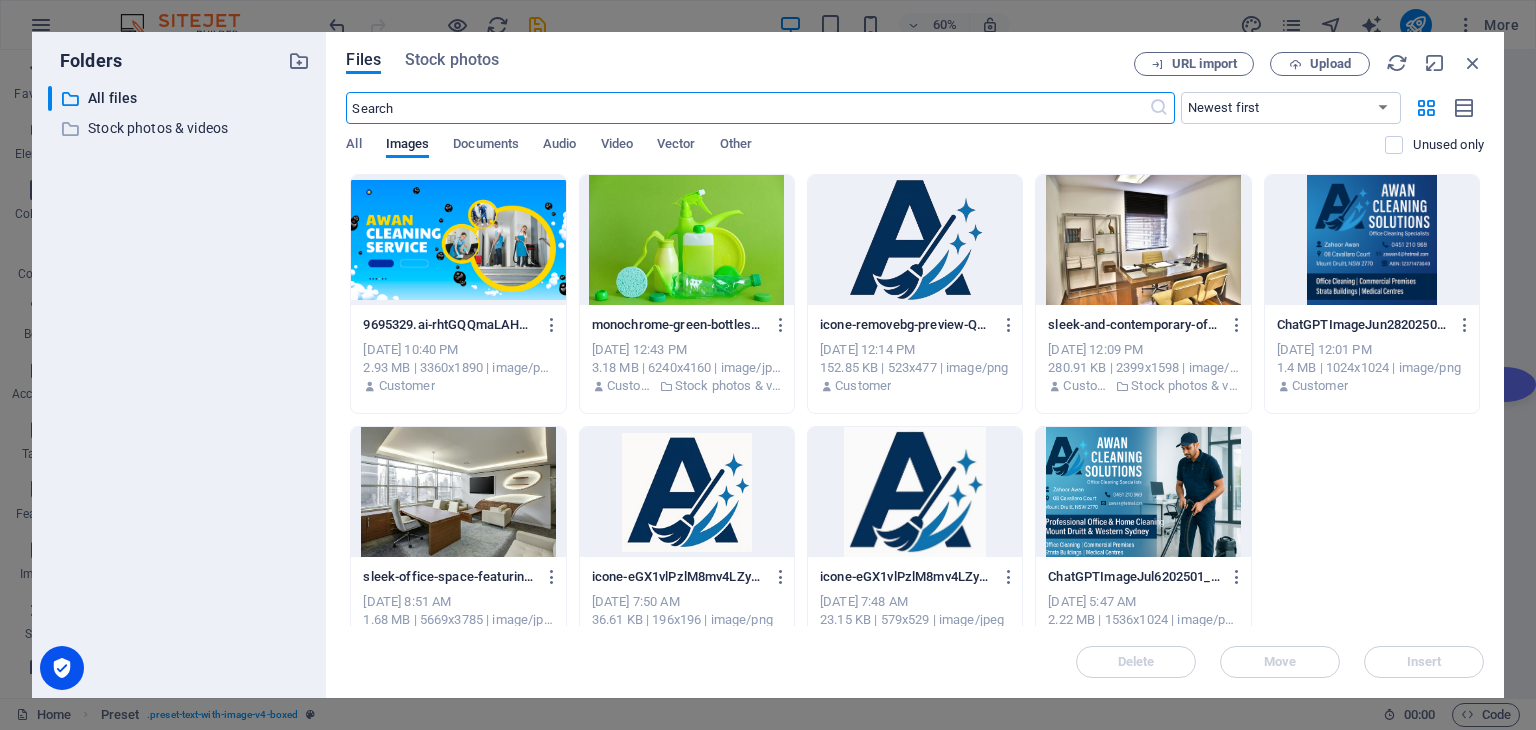click on "​ Newest first Oldest first Name (A-Z) Name (Z-A) Size (0-9) Size (9-0) Resolution (0-9) Resolution (9-0) All Images Documents Audio Video Vector Other Unused only" at bounding box center [915, 133] 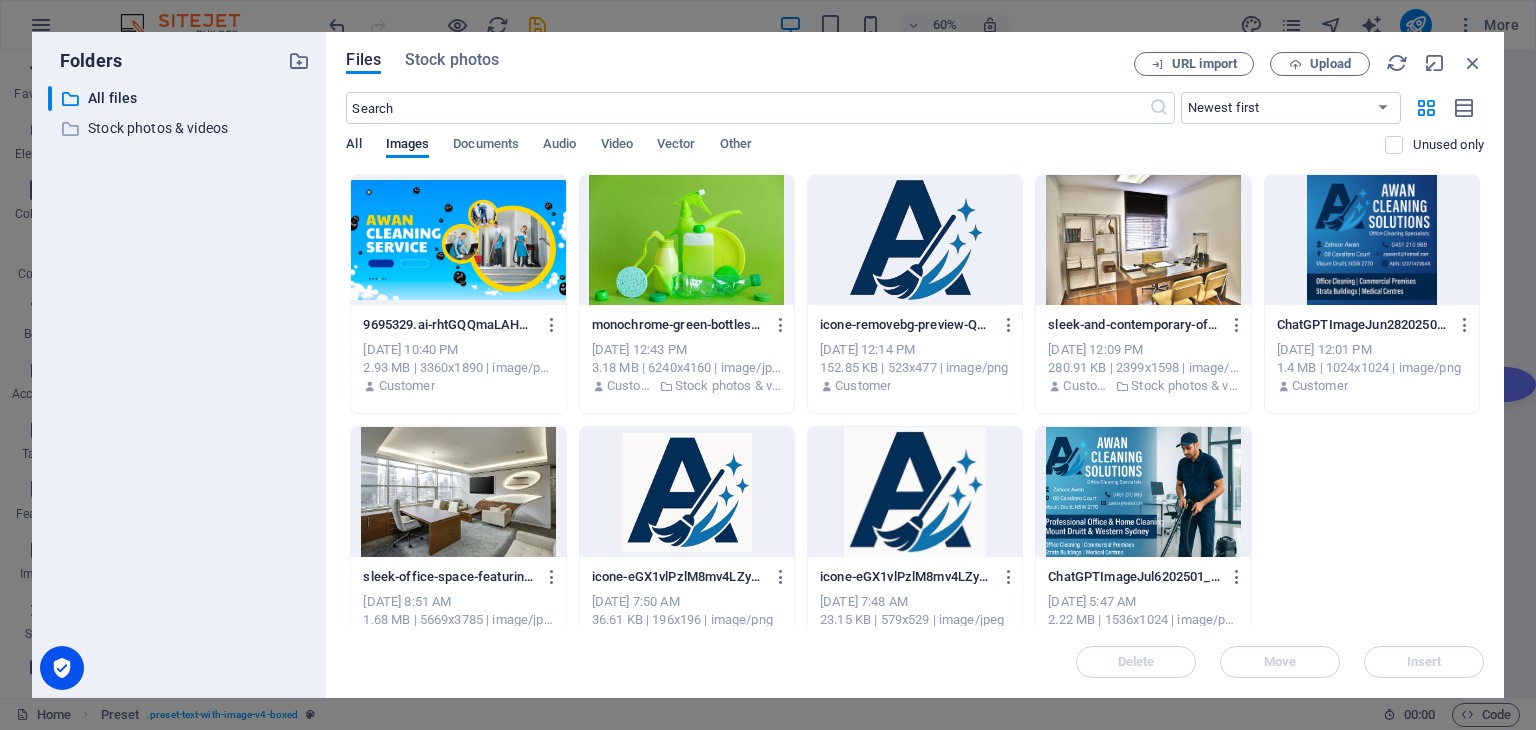 click on "All" at bounding box center (353, 146) 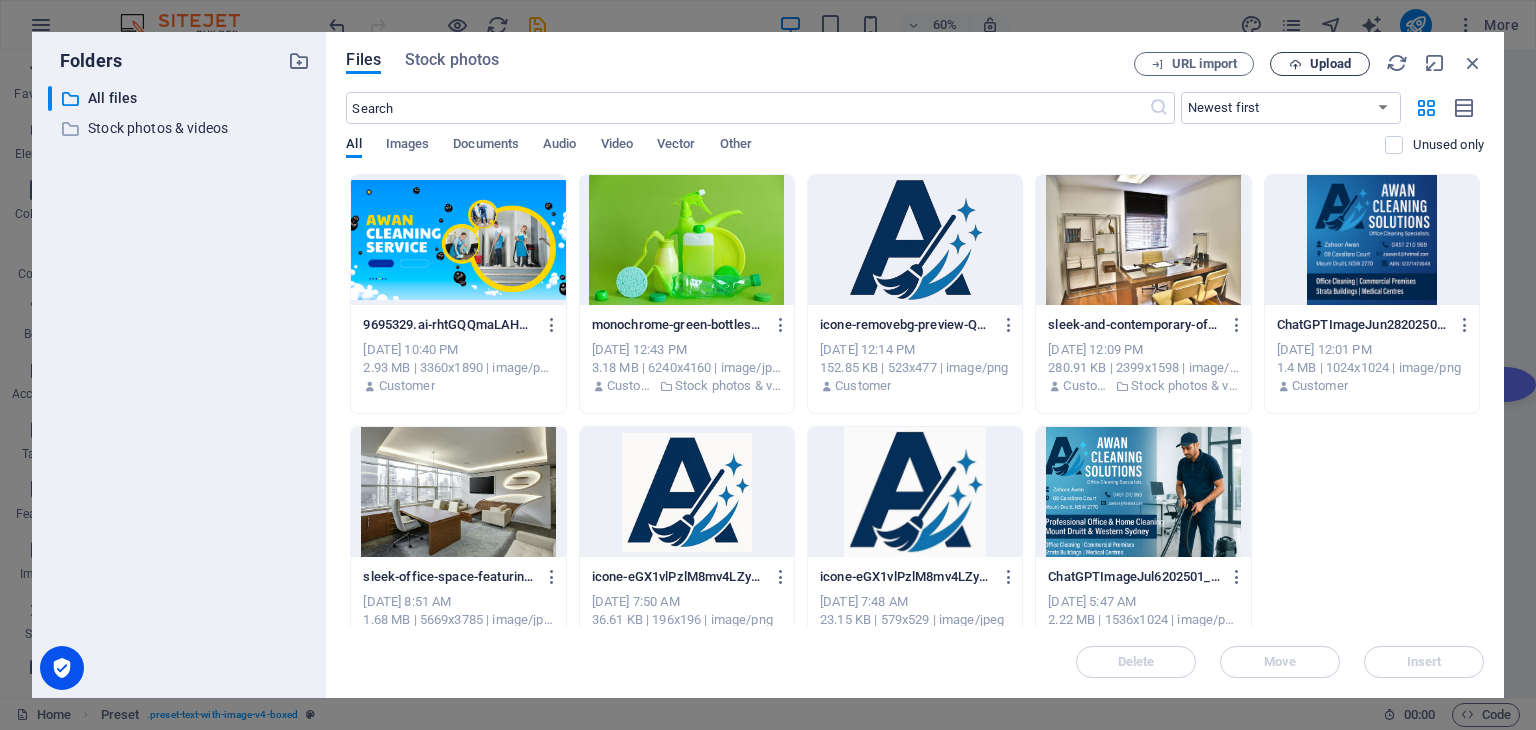 click on "Upload" at bounding box center [1330, 64] 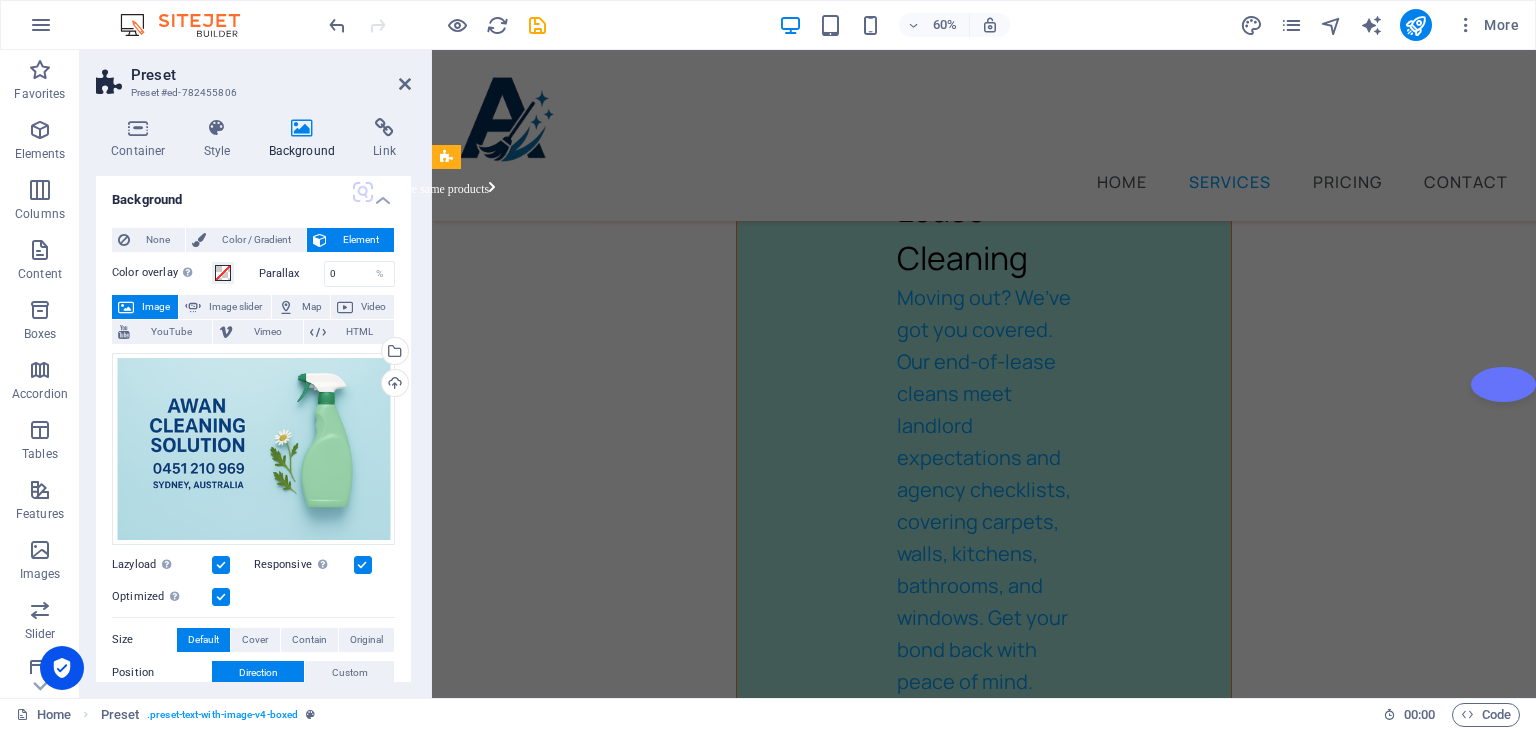 scroll, scrollTop: 5608, scrollLeft: 0, axis: vertical 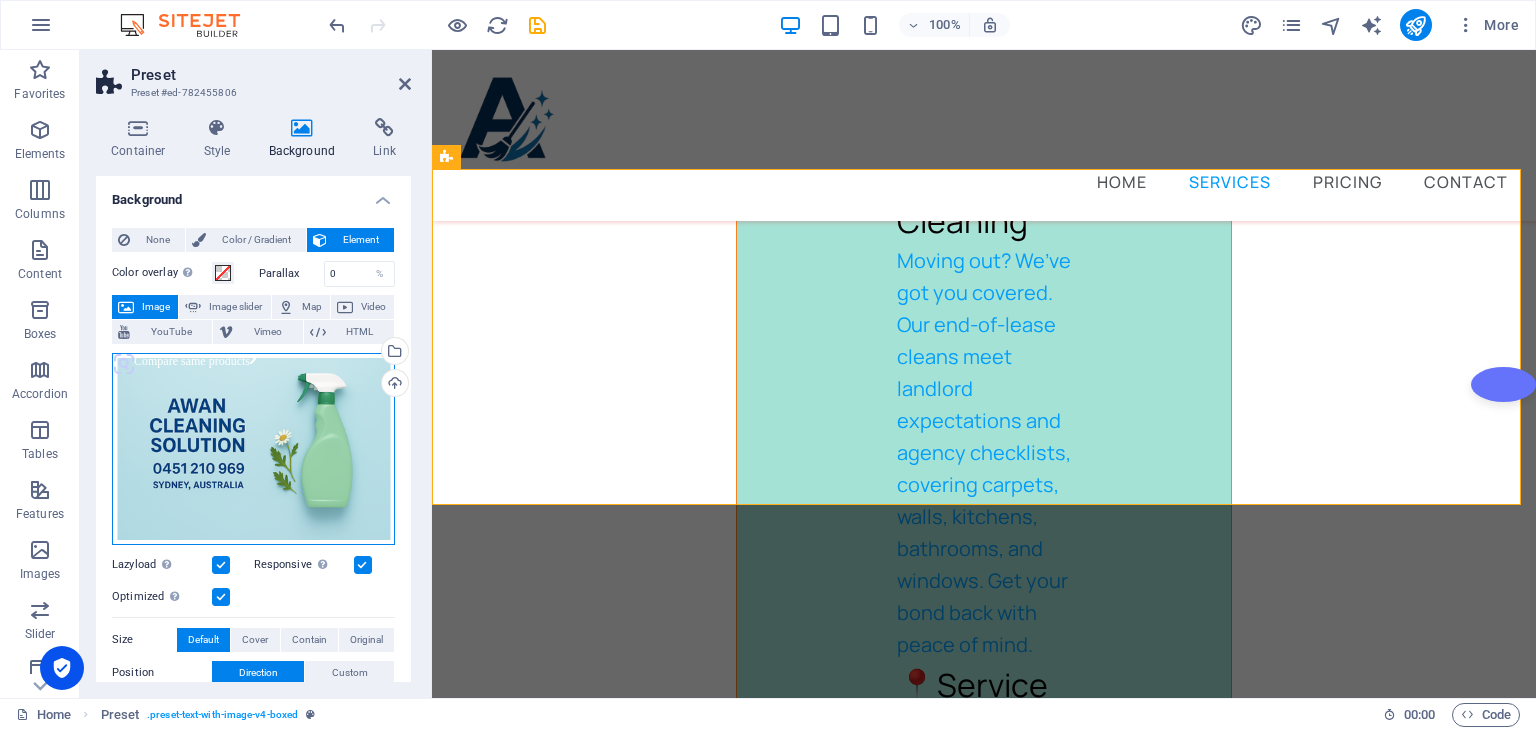 click on "Drag files here, click to choose files or select files from Files or our free stock photos & videos" at bounding box center [253, 449] 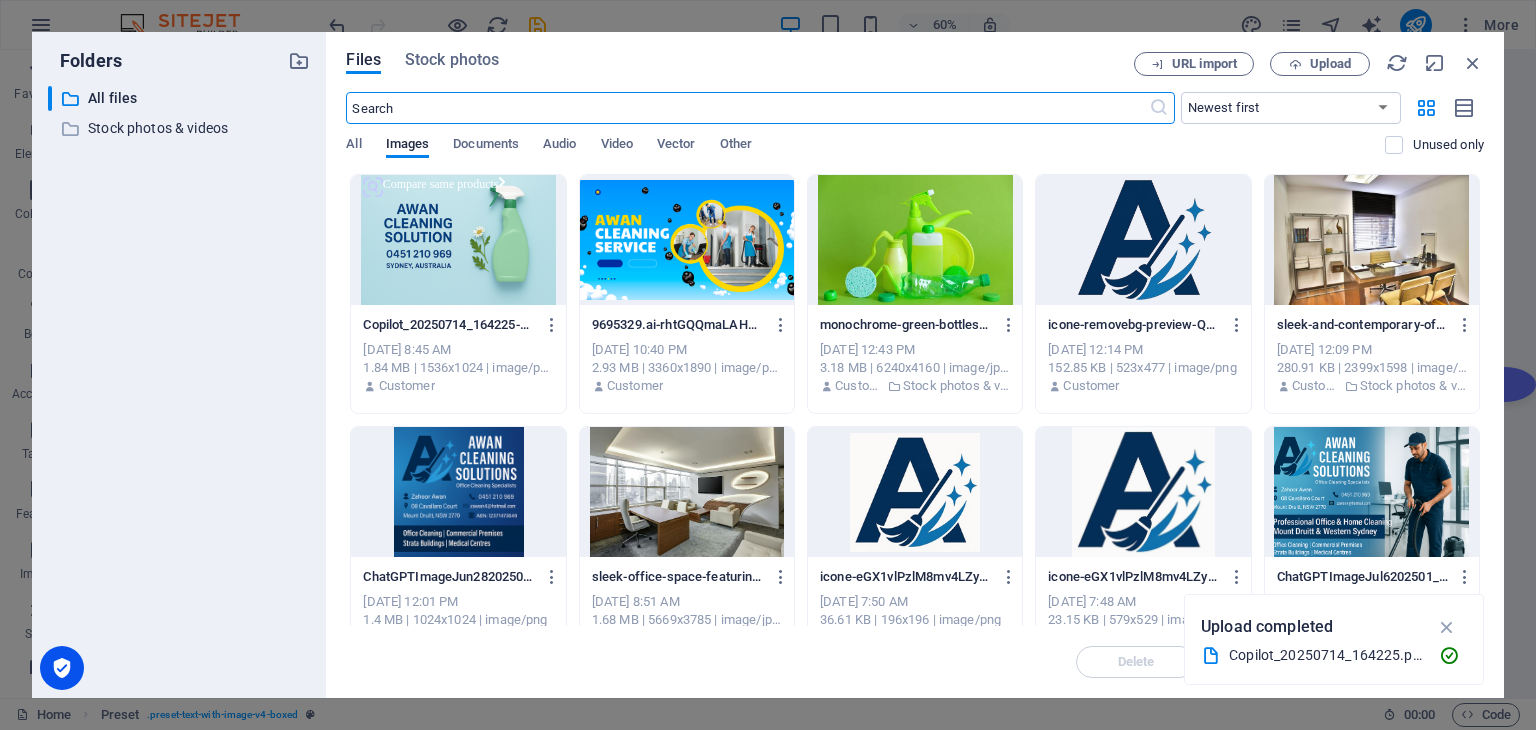 click at bounding box center [458, 240] 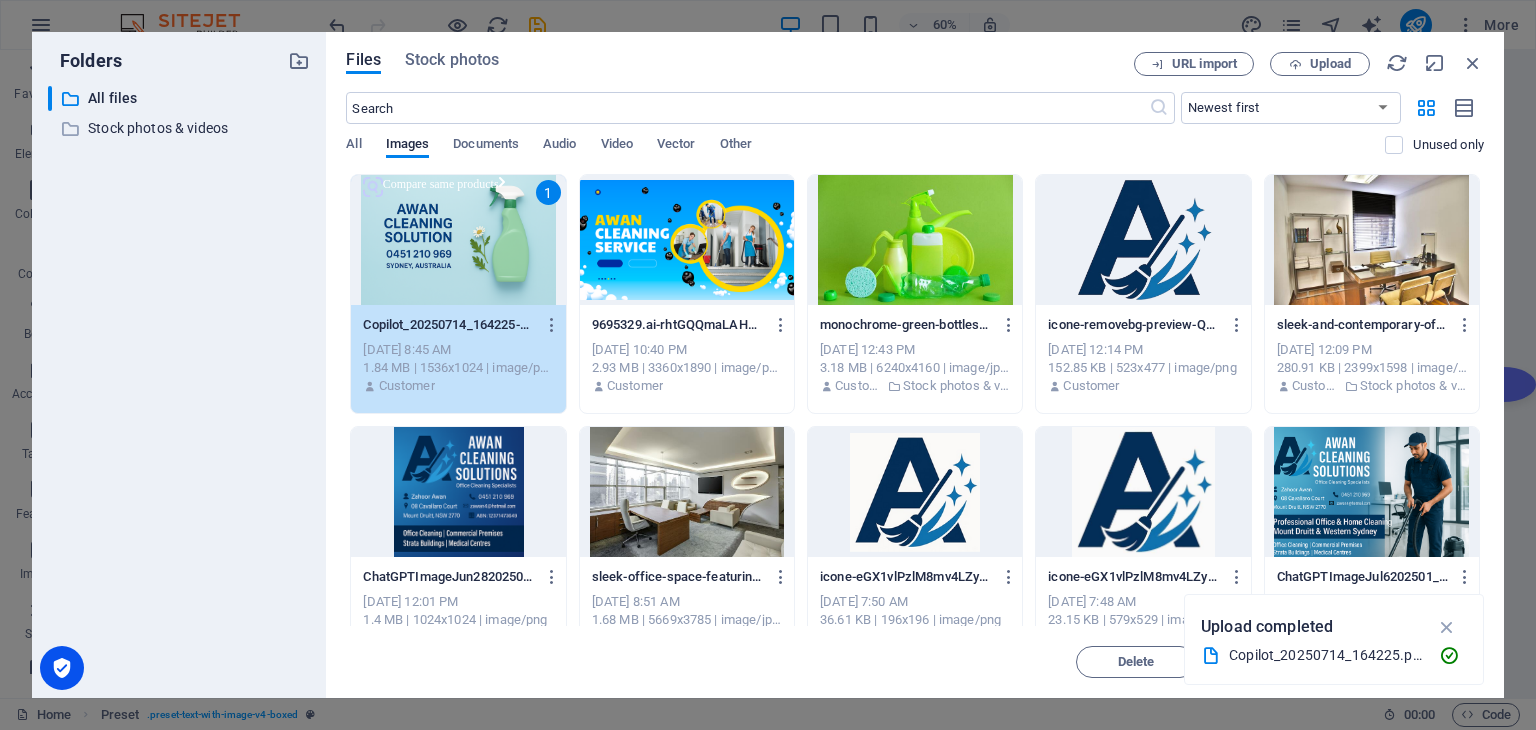 click on "1" at bounding box center [458, 240] 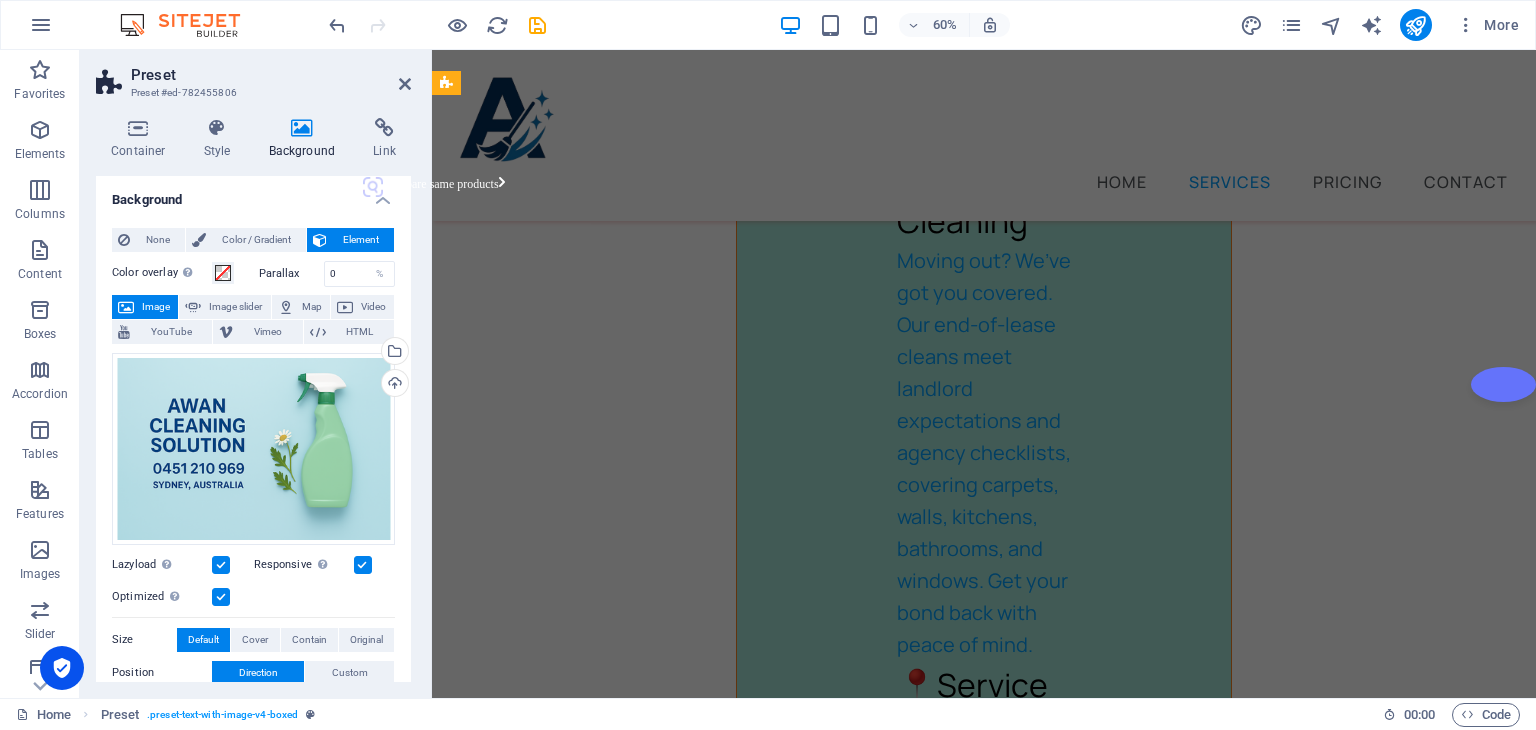 scroll, scrollTop: 5644, scrollLeft: 0, axis: vertical 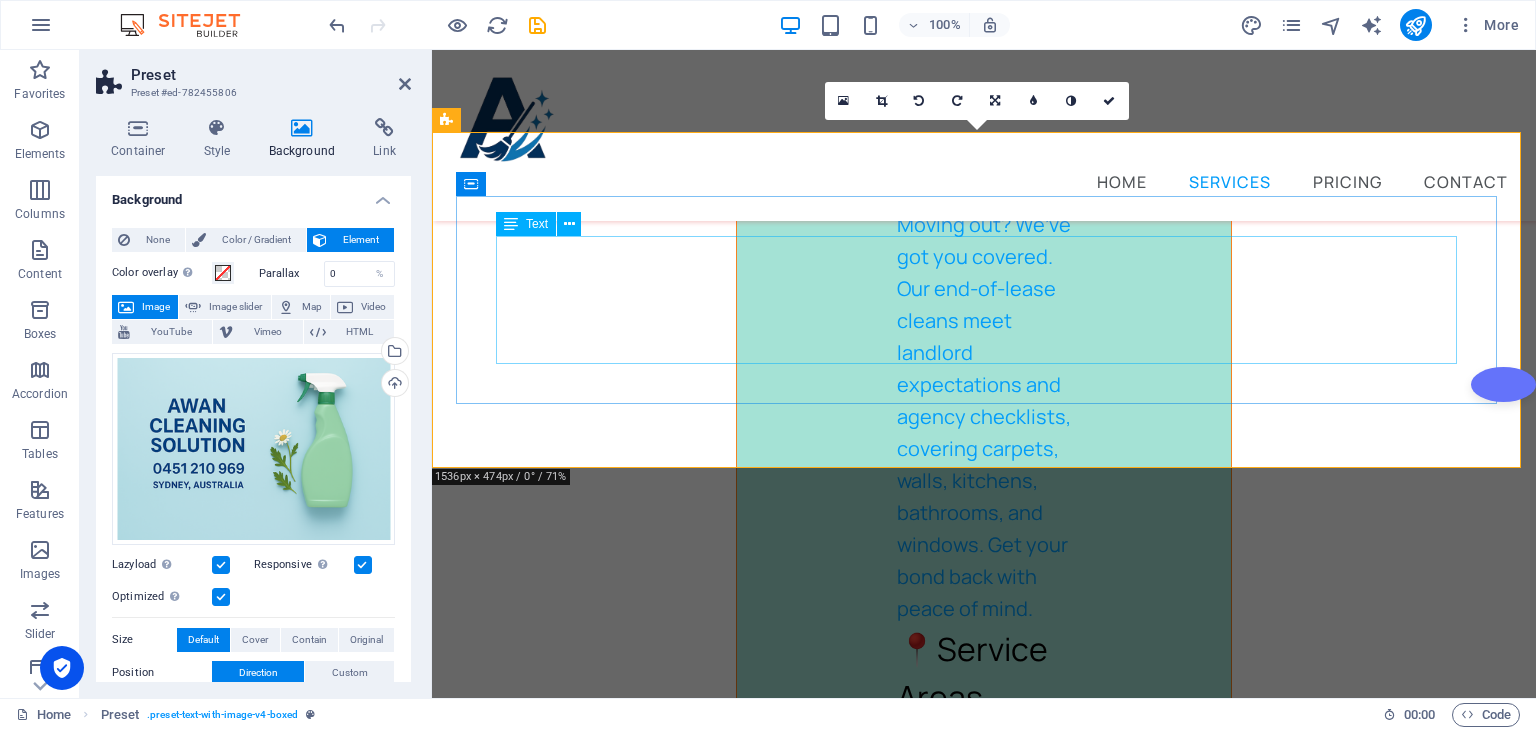 click on "Starting fresh doesn't mean starting small. I offer reliable and detail-driven cleaning for offices and rental properties across [GEOGRAPHIC_DATA]. Whether you're vacating a unit or maintaining a workspace, I bring focus, flexibility, and a personal touch. Every job is a chance to earn trust — and leave your space looking spotless." at bounding box center (984, 2214) 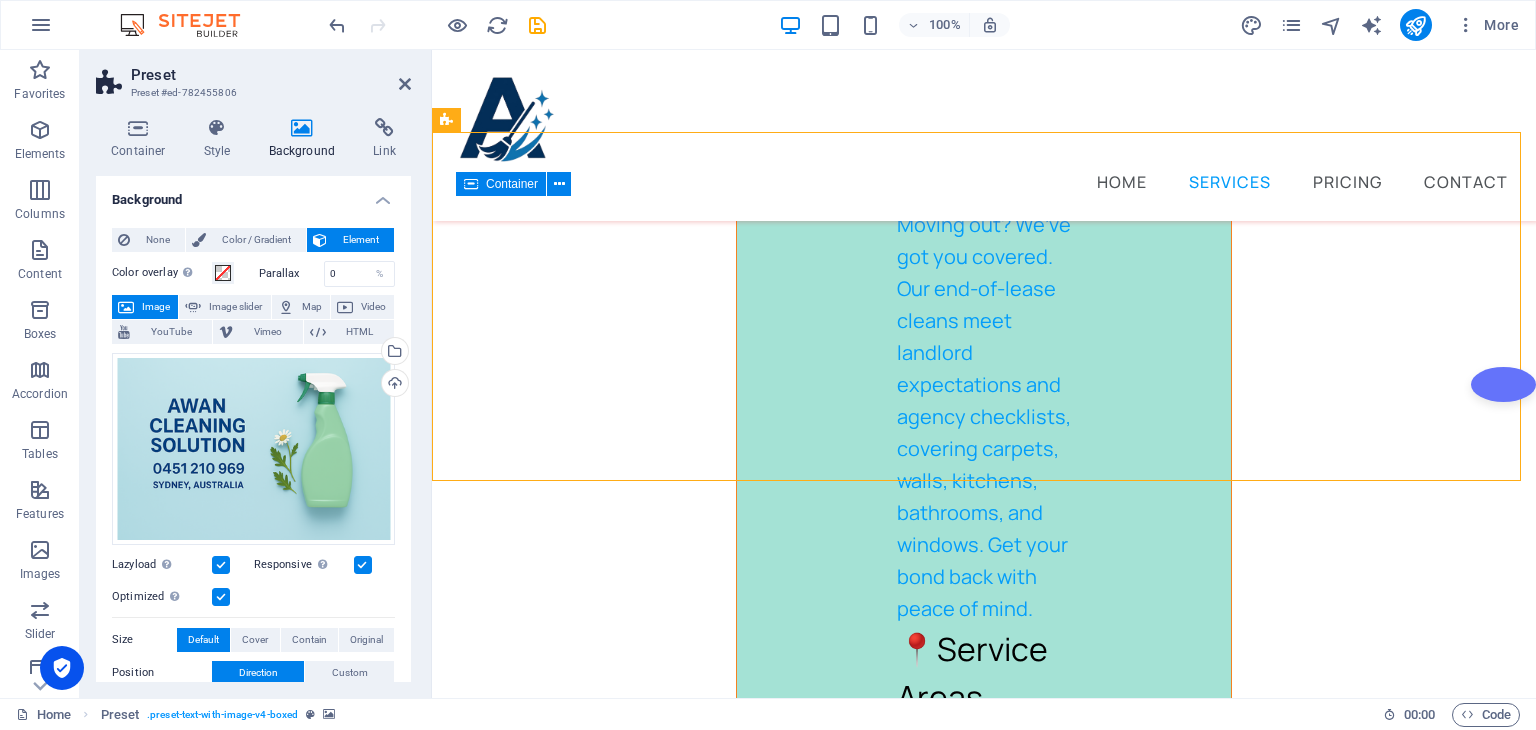 drag, startPoint x: 620, startPoint y: 315, endPoint x: 656, endPoint y: 288, distance: 45 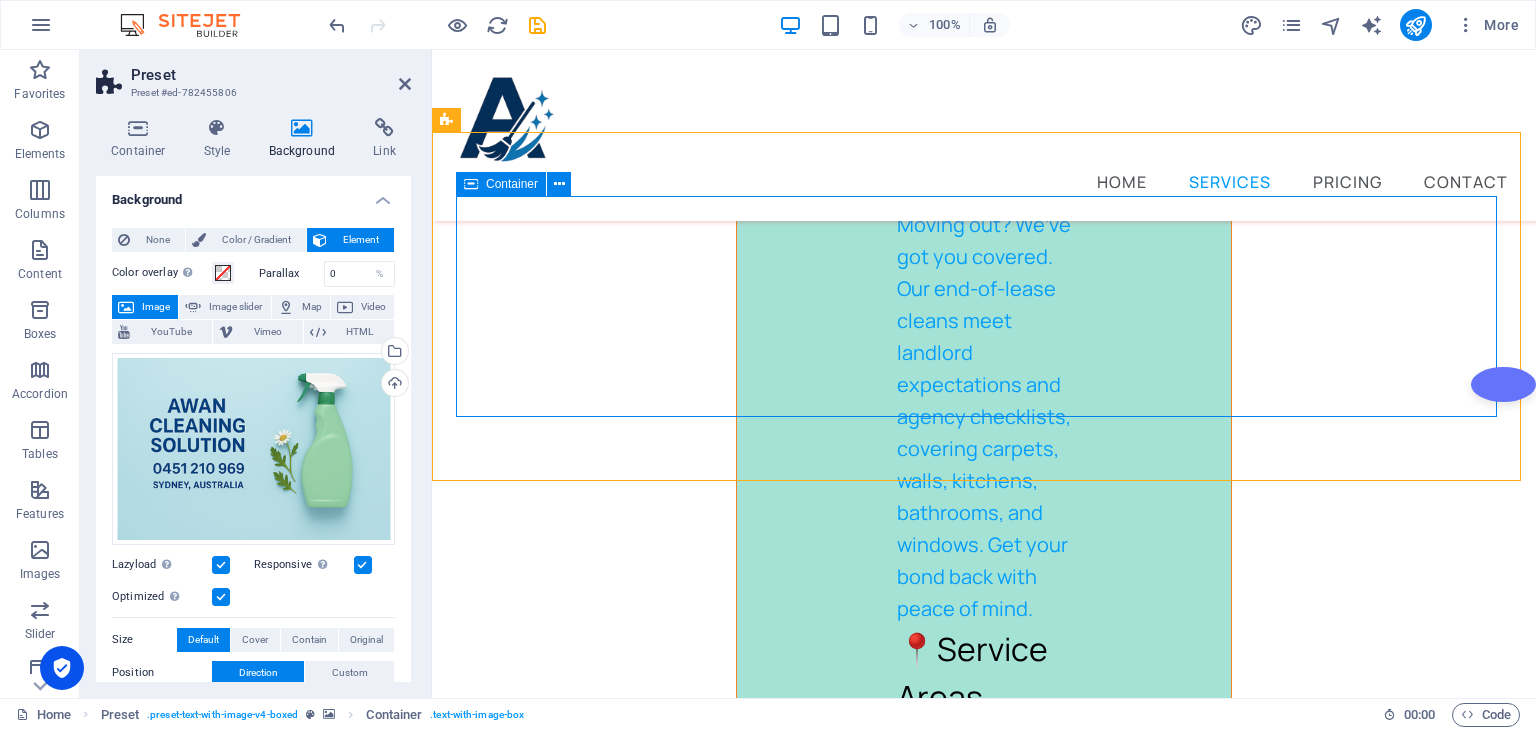 click on "Drop content here or  Add elements  Paste clipboard" at bounding box center (984, 2234) 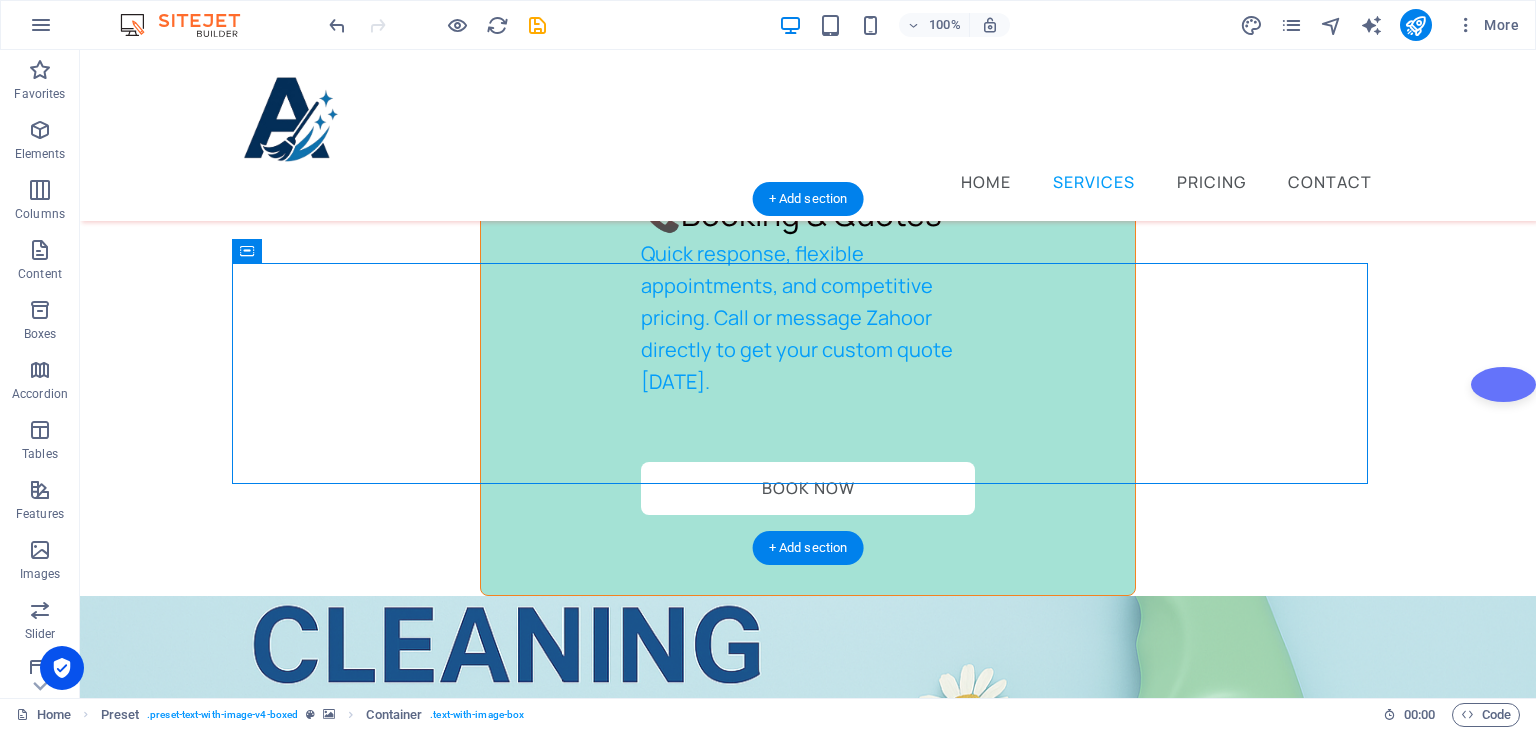 scroll, scrollTop: 4408, scrollLeft: 0, axis: vertical 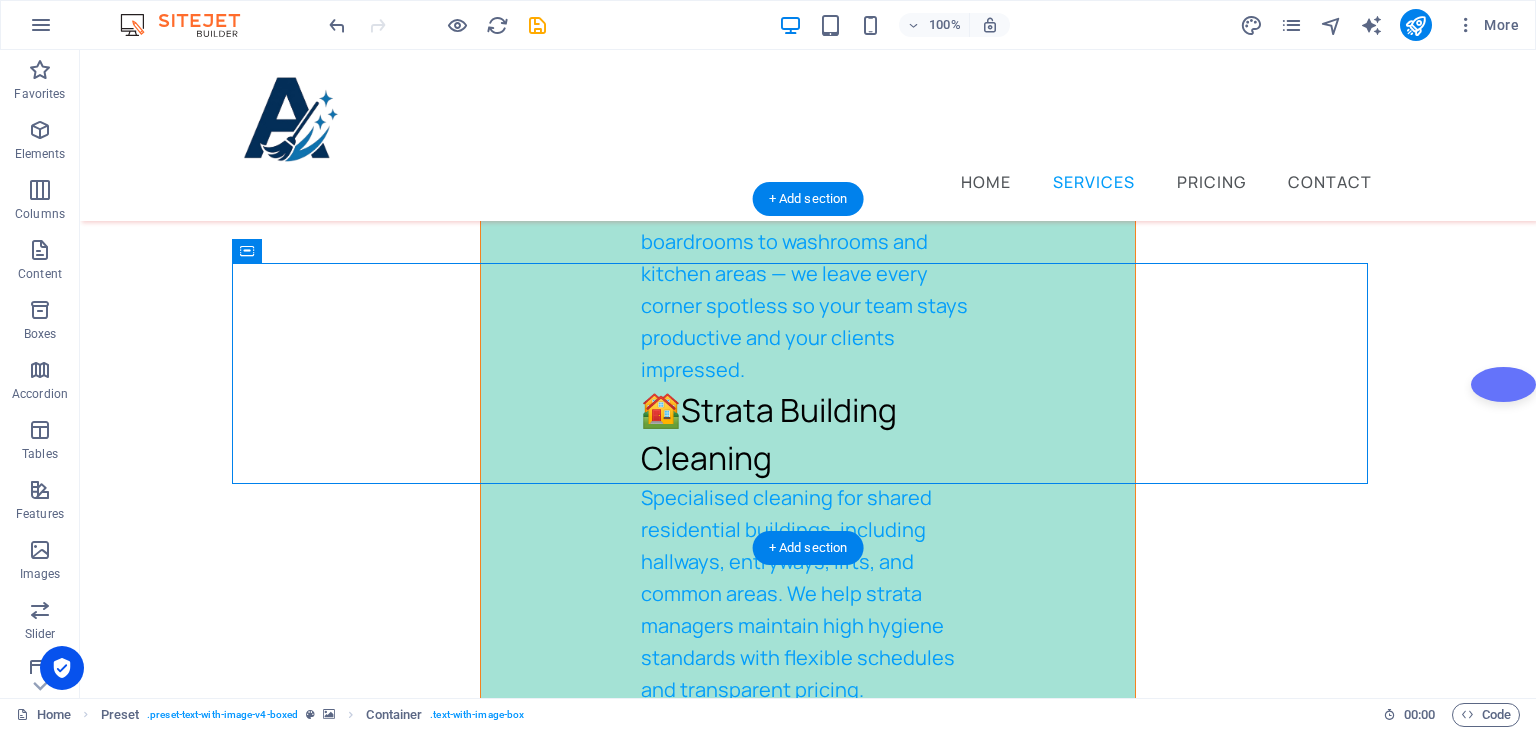 drag, startPoint x: 123, startPoint y: 228, endPoint x: 476, endPoint y: 284, distance: 357.41434 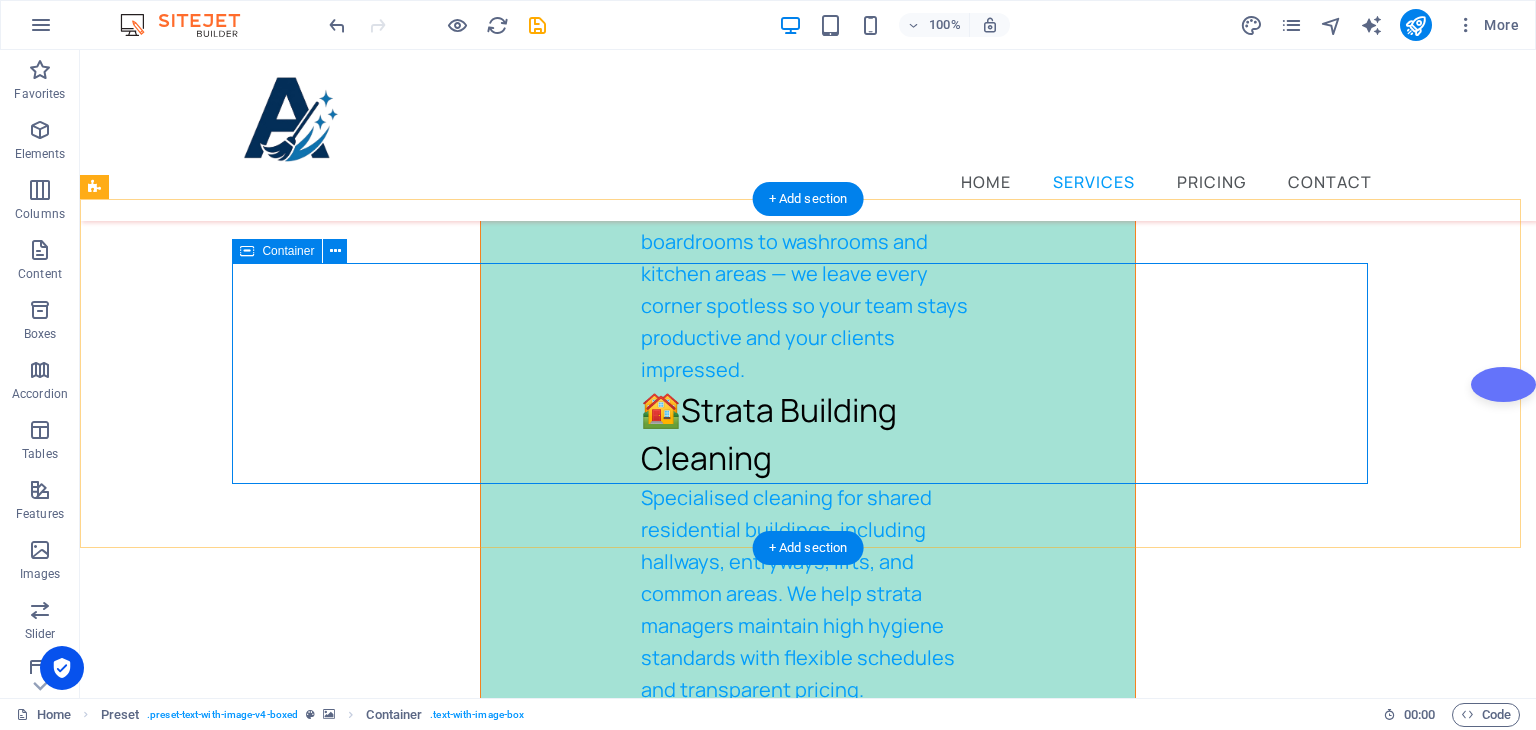 click on "Drop content here or  Add elements  Paste clipboard" at bounding box center (672, 2356) 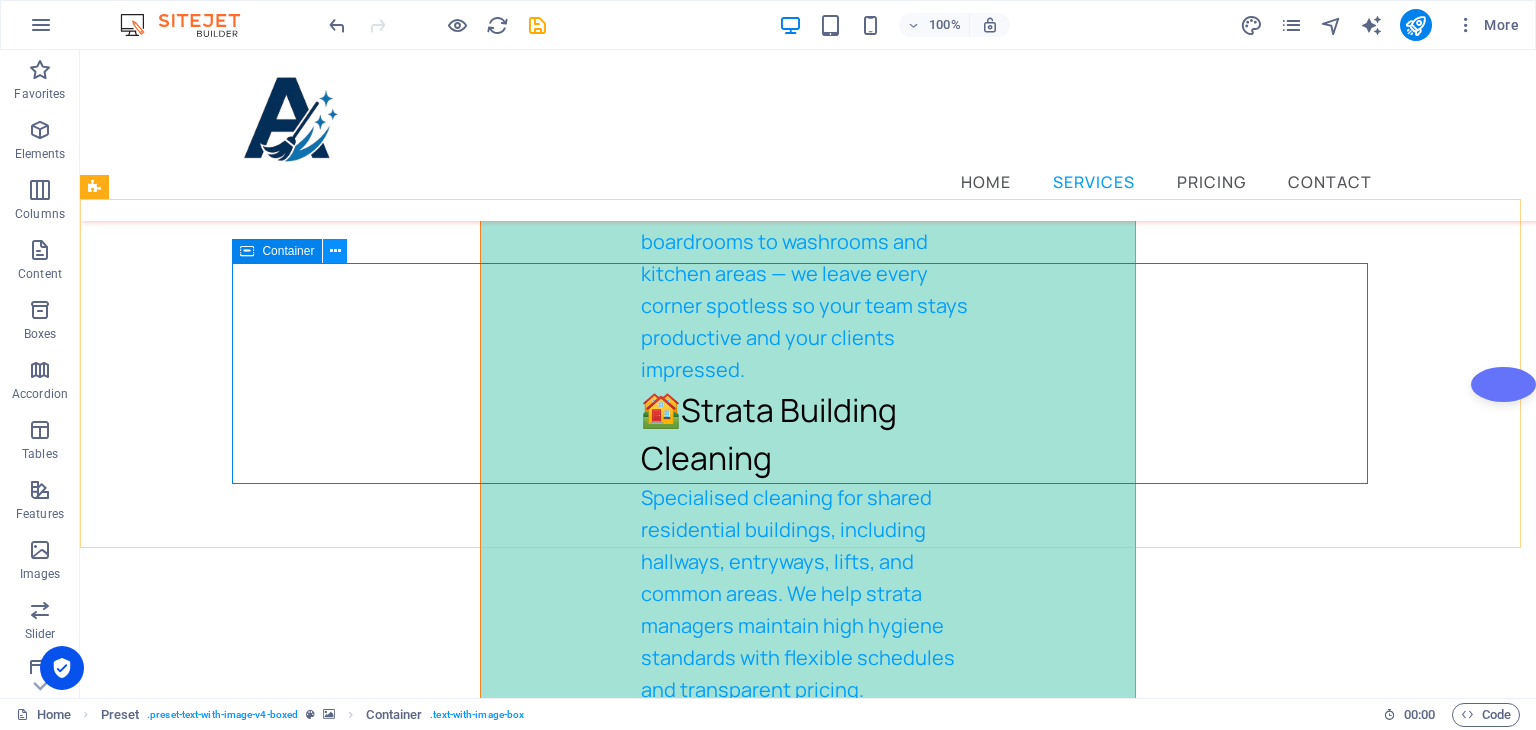 click at bounding box center [335, 251] 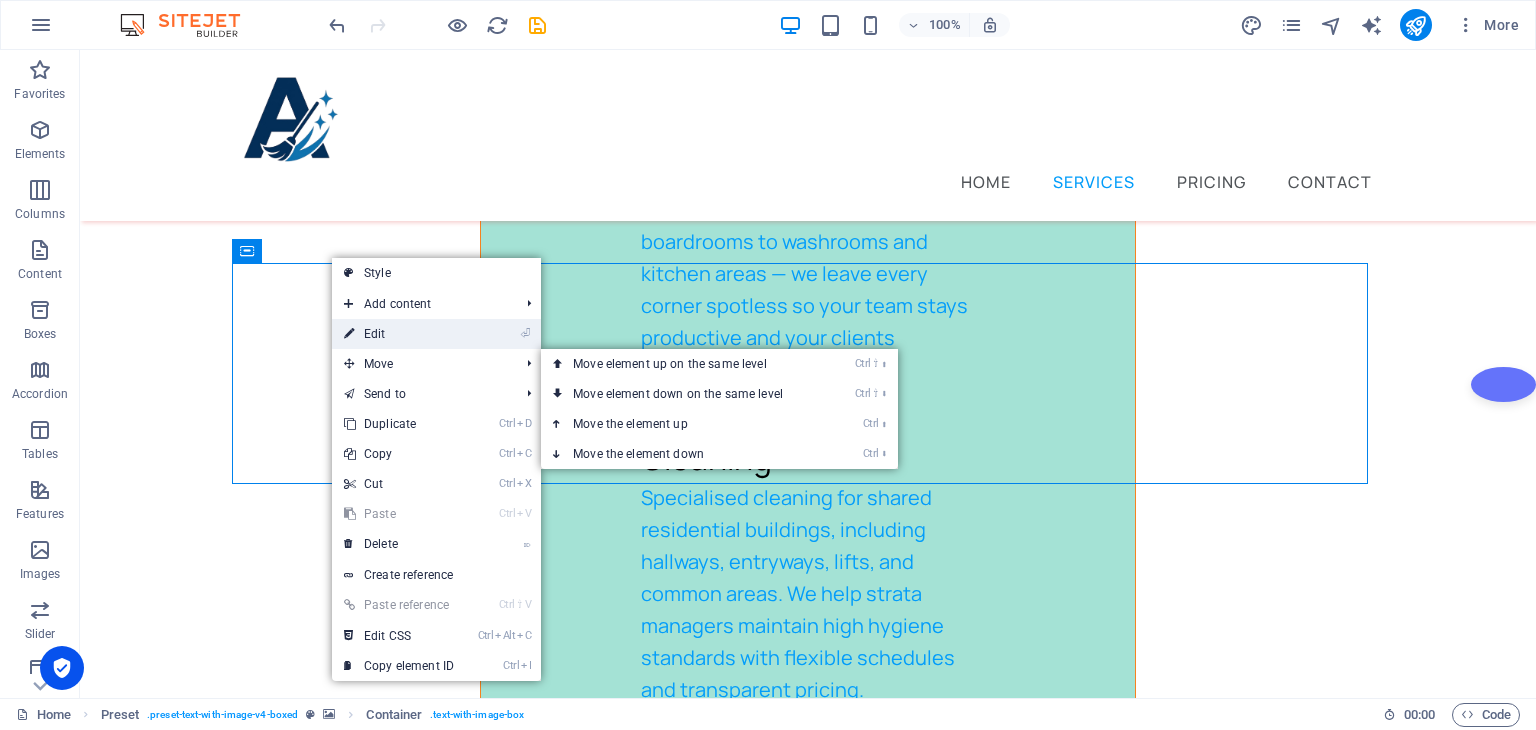 click on "⏎  Edit" at bounding box center [399, 334] 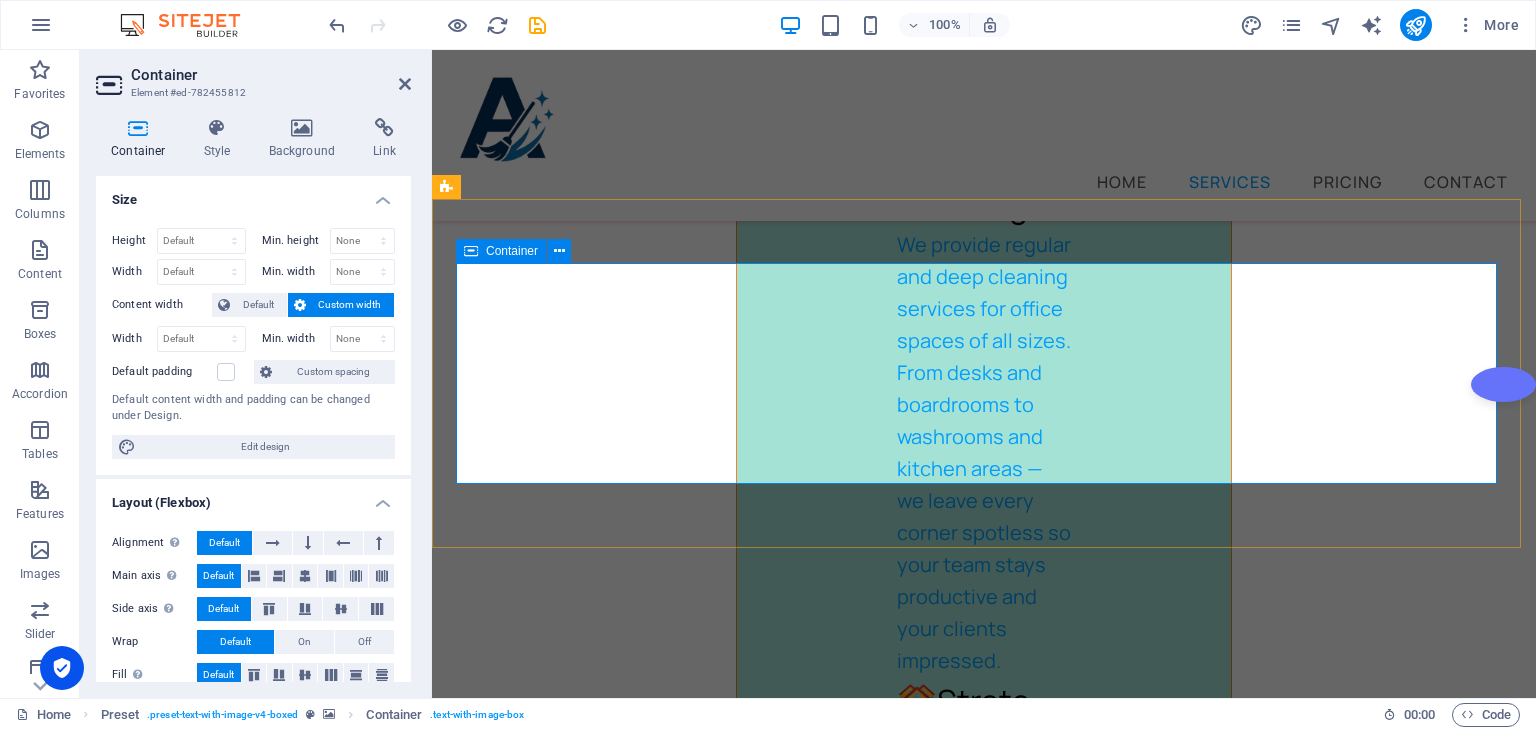 scroll, scrollTop: 5577, scrollLeft: 0, axis: vertical 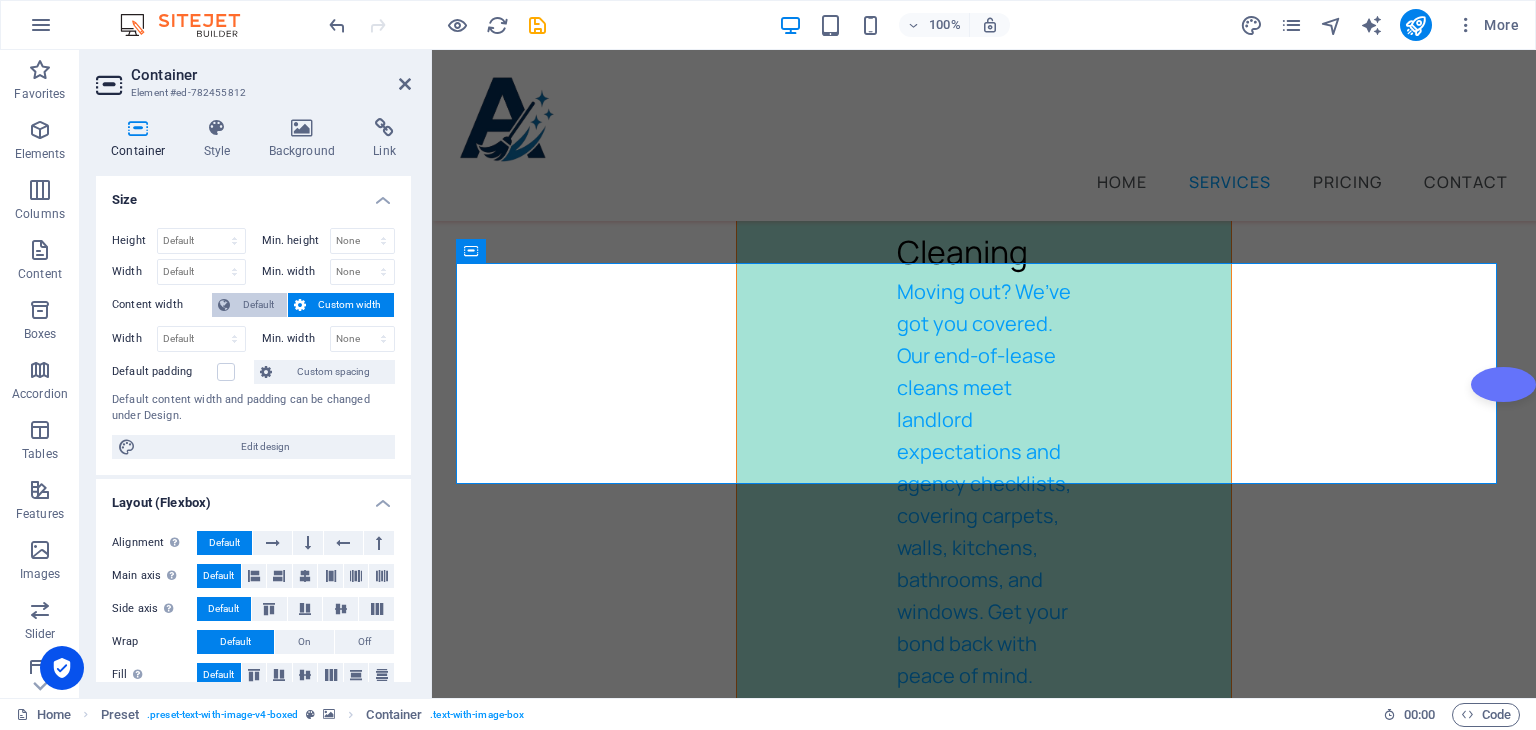 click on "Default" at bounding box center (258, 305) 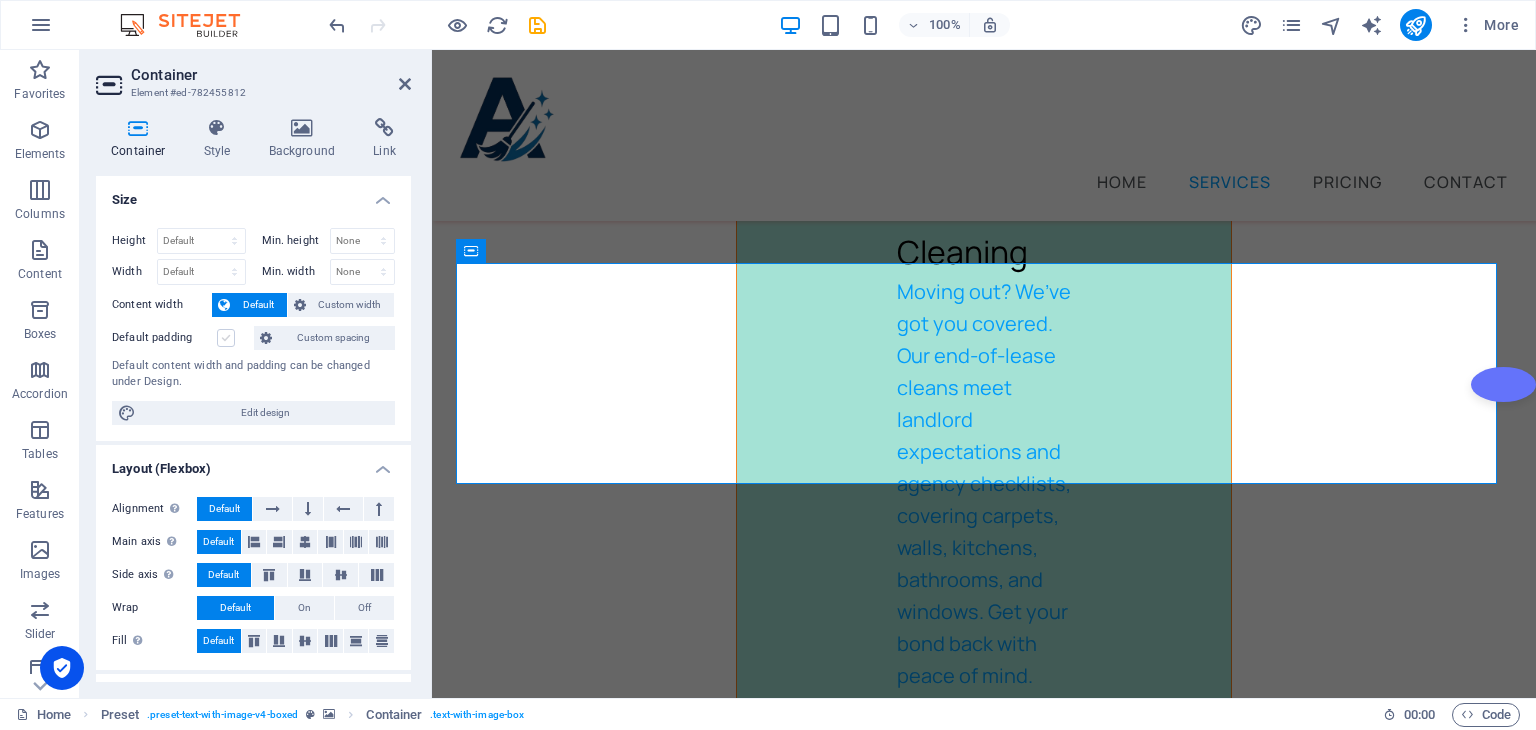 click at bounding box center [226, 338] 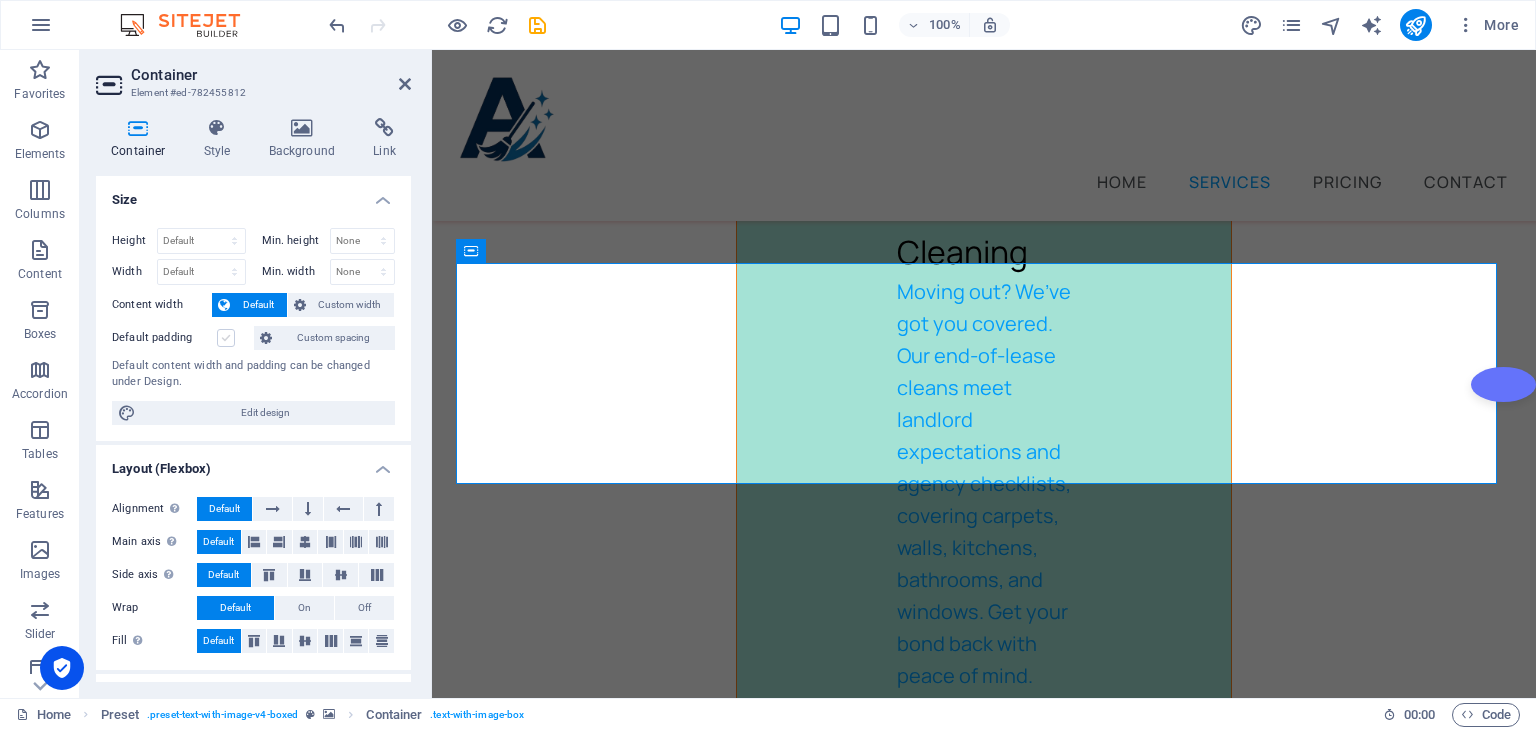 click on "Default padding" at bounding box center (0, 0) 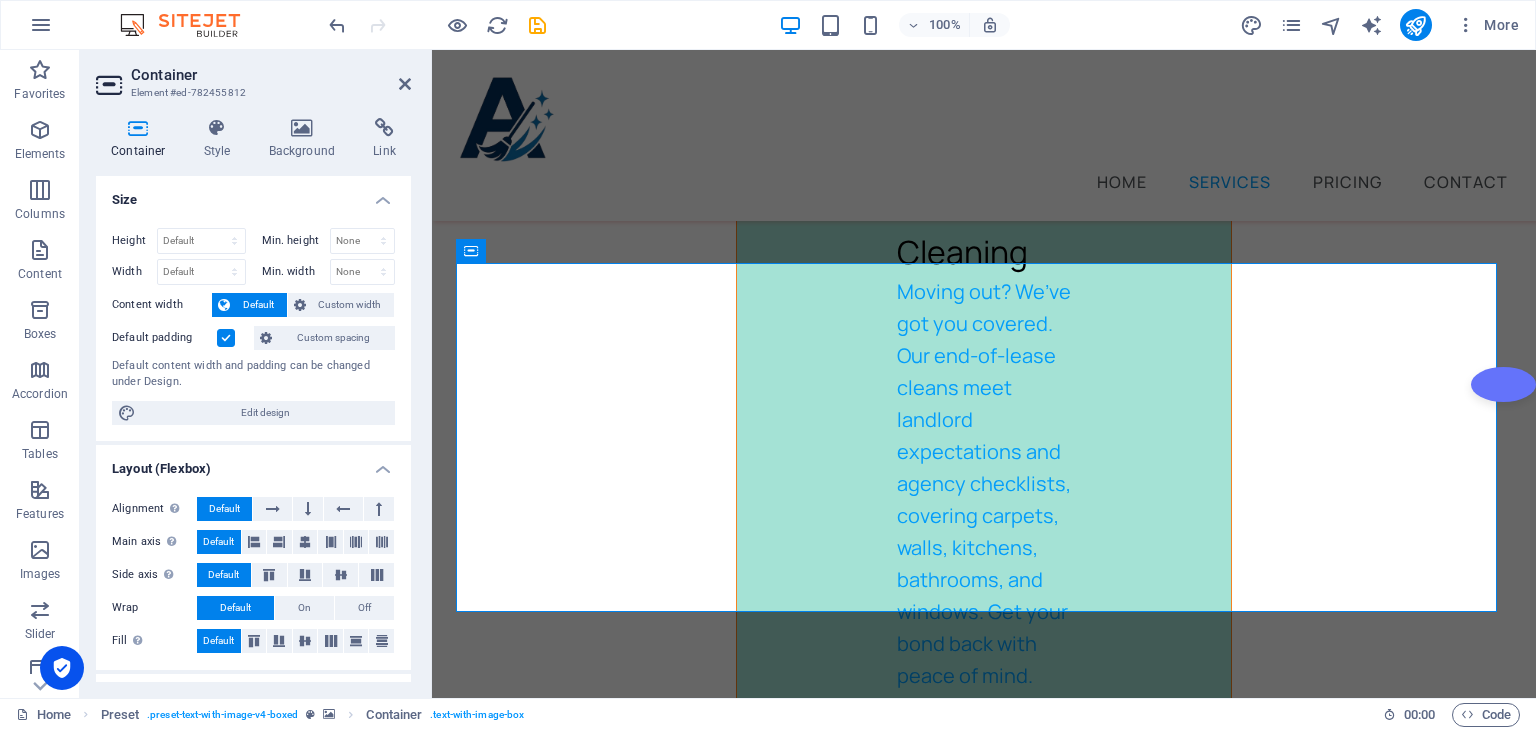 click at bounding box center (226, 338) 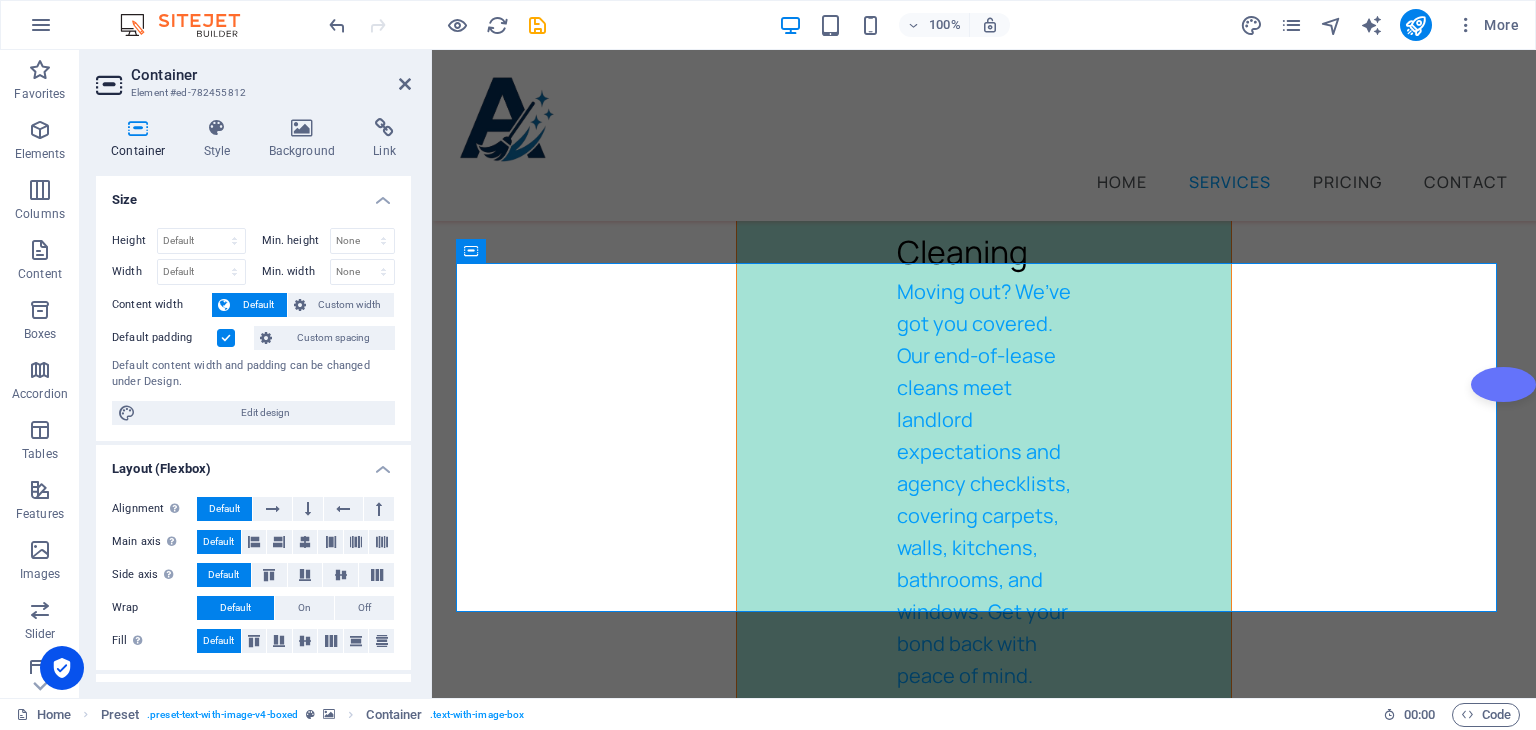 click on "Default padding" at bounding box center (0, 0) 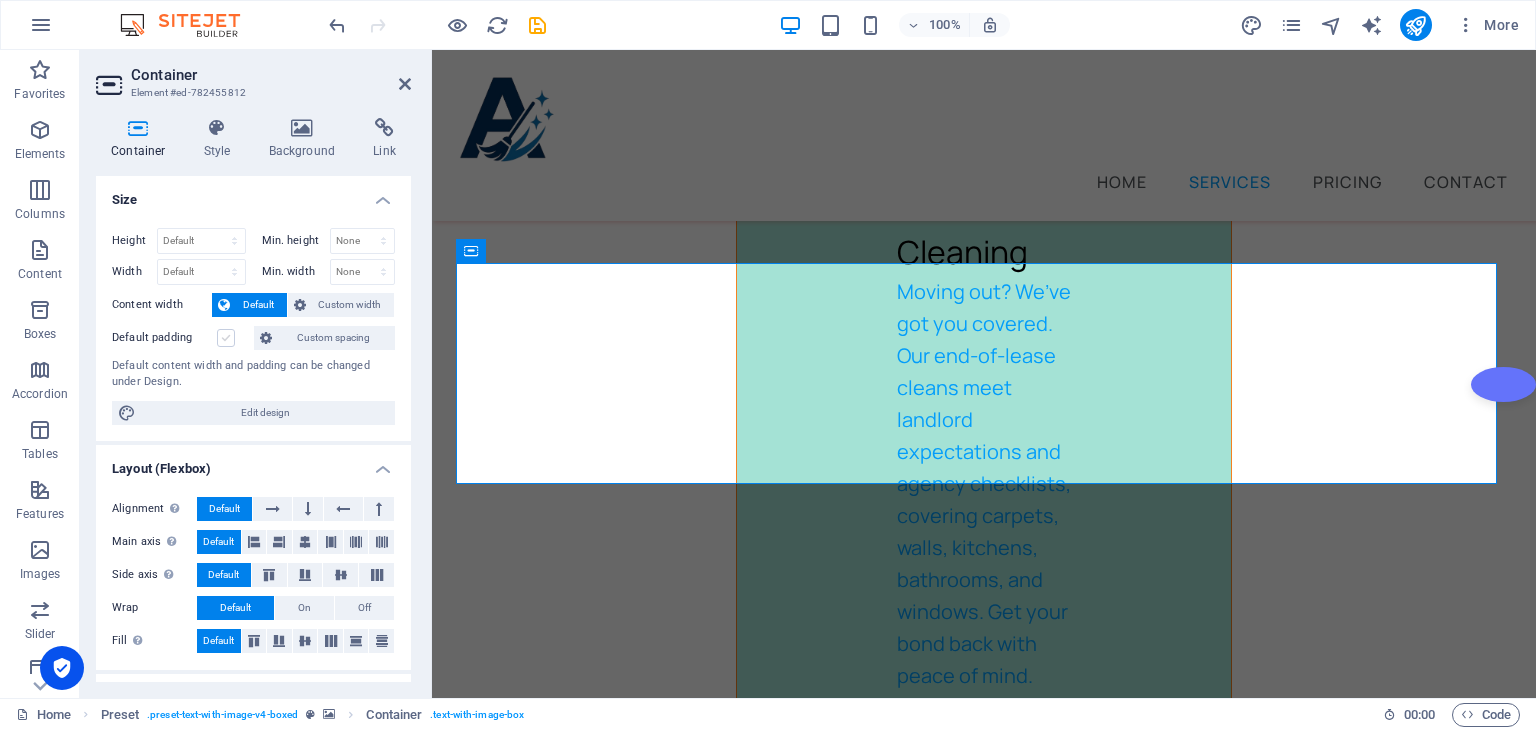 click at bounding box center (226, 338) 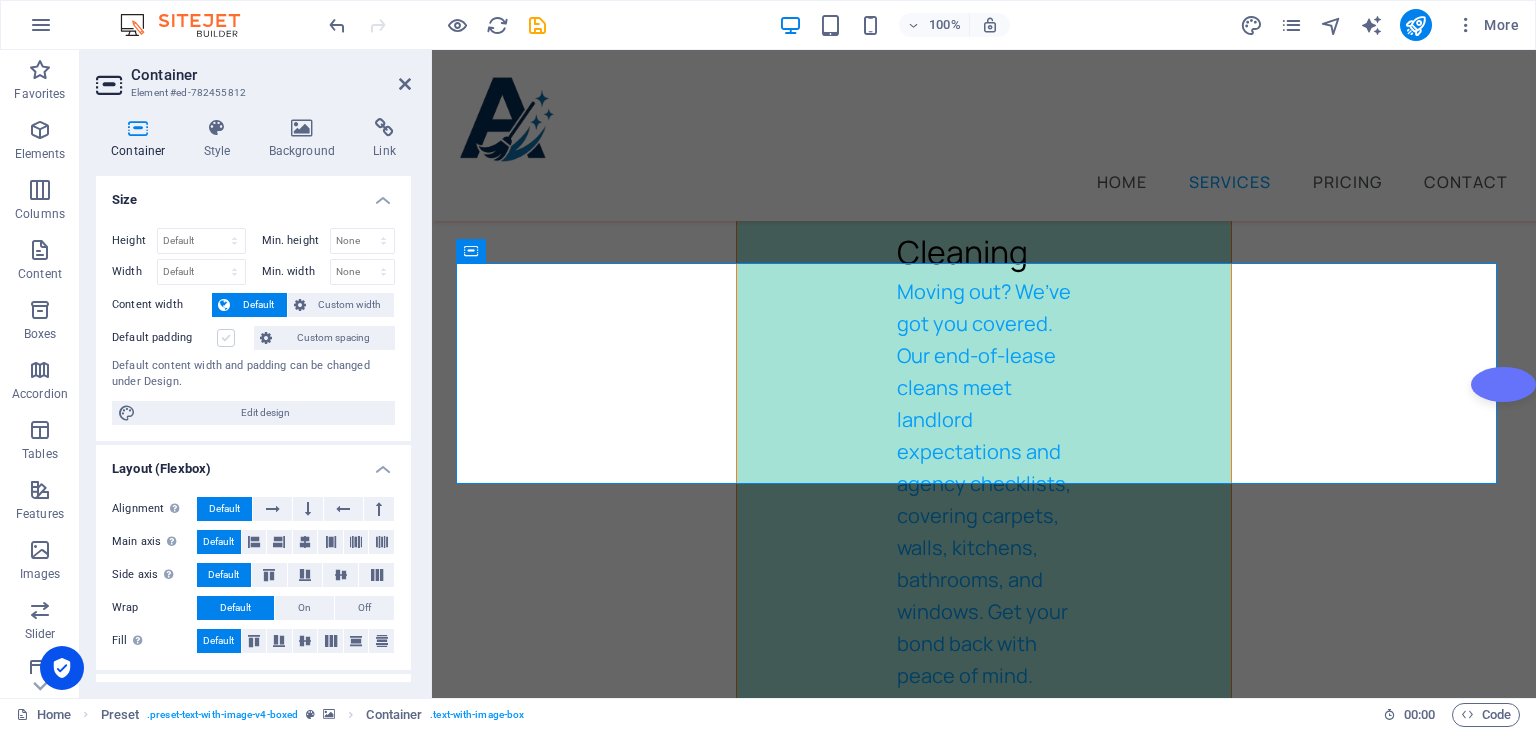 click on "Default padding" at bounding box center [0, 0] 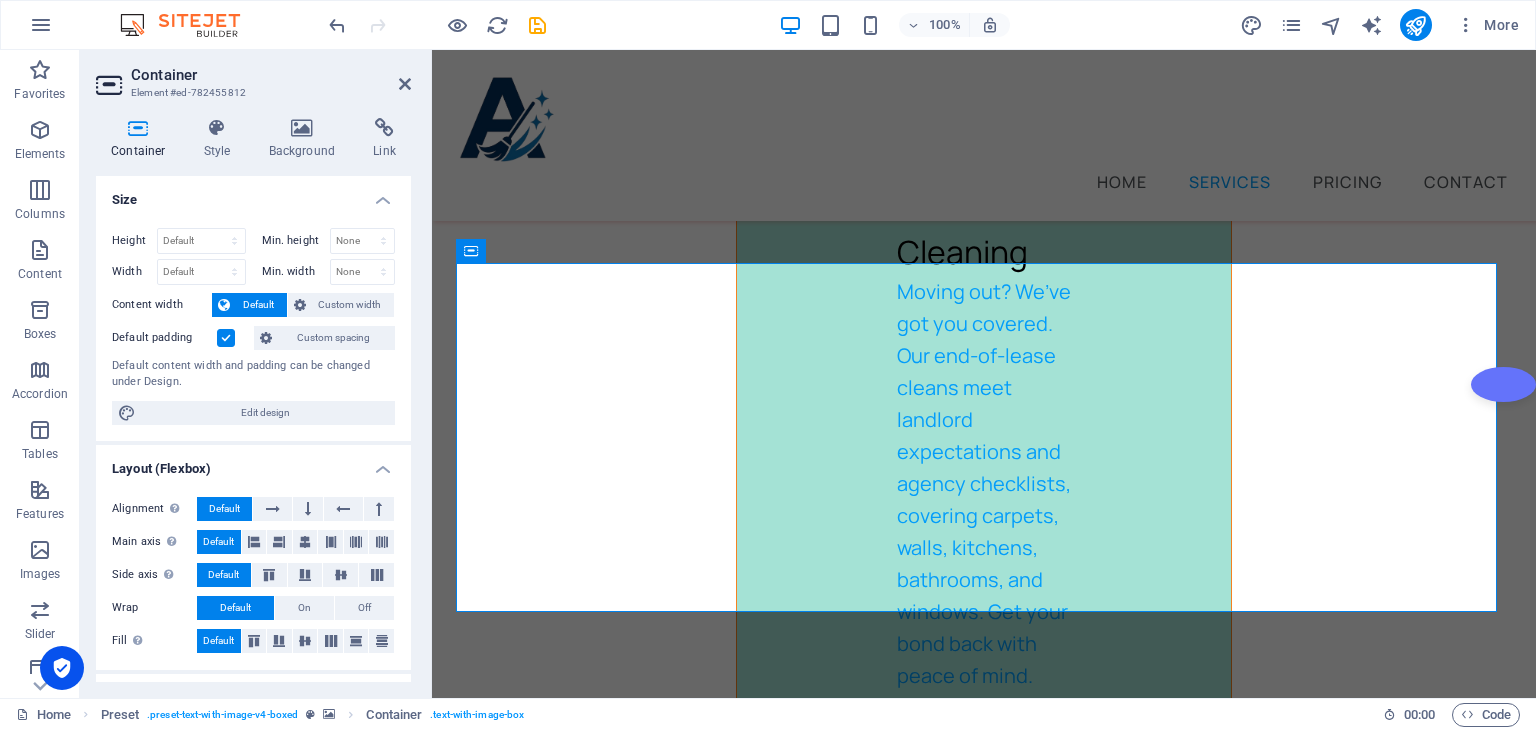 click at bounding box center [226, 338] 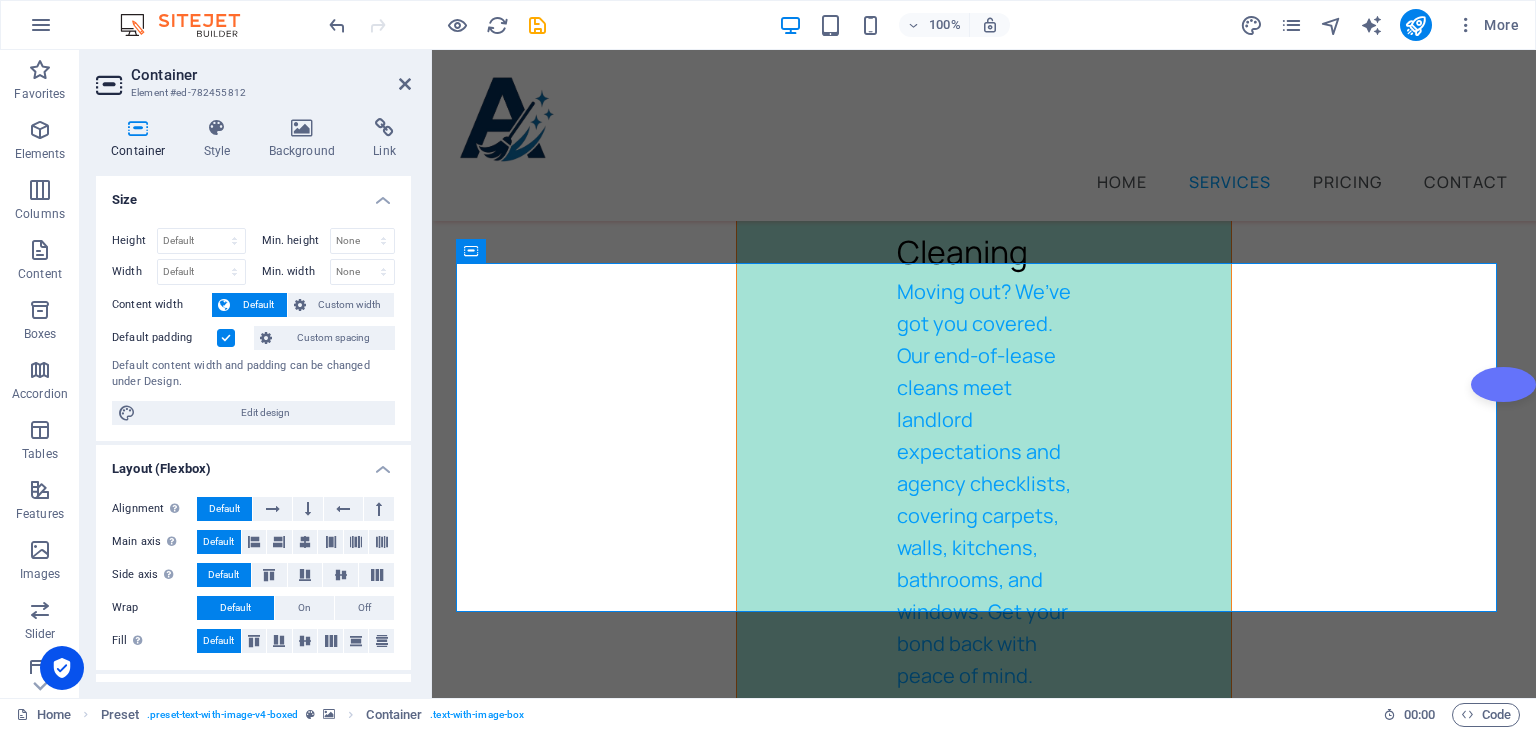 click on "Default padding" at bounding box center [0, 0] 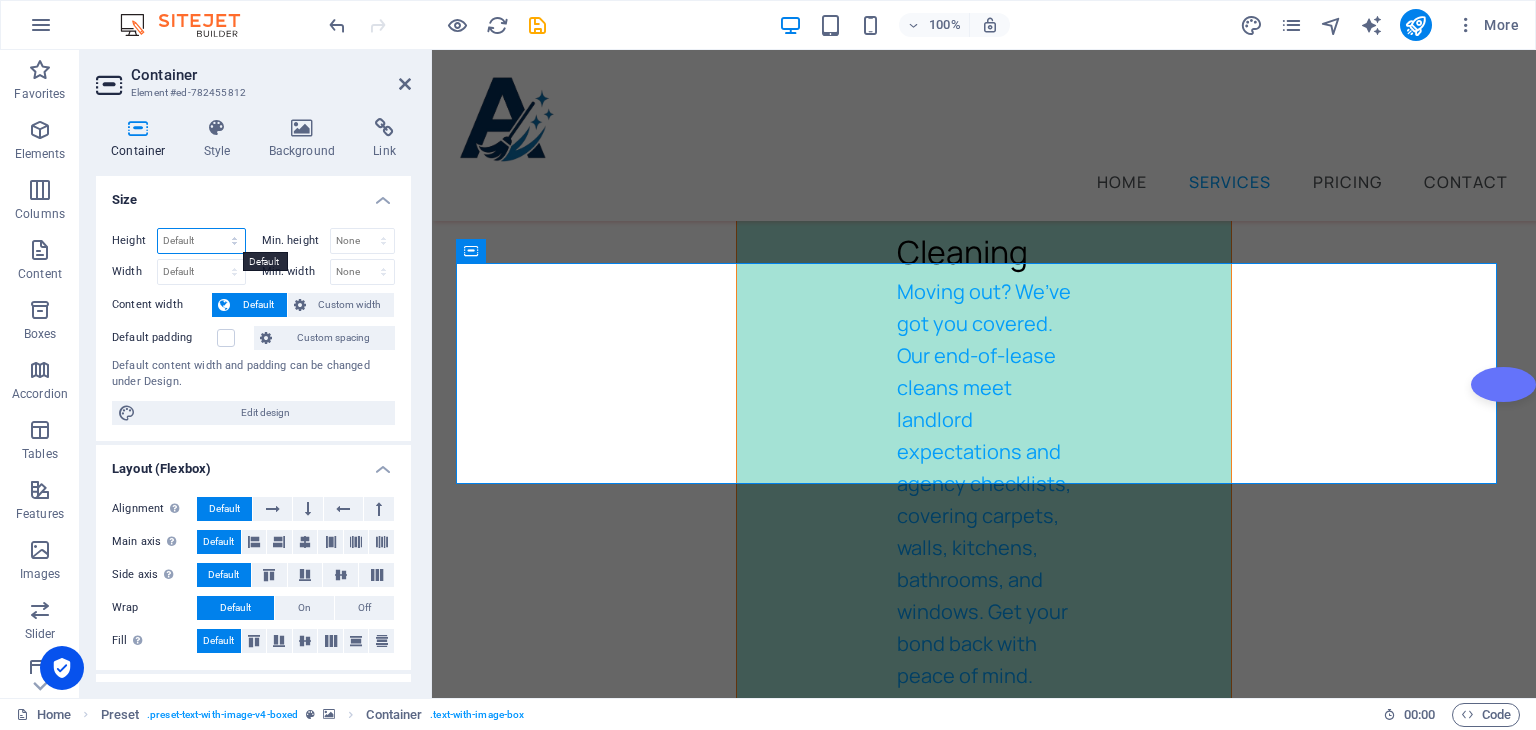 click on "Default px rem % vh vw" at bounding box center [201, 241] 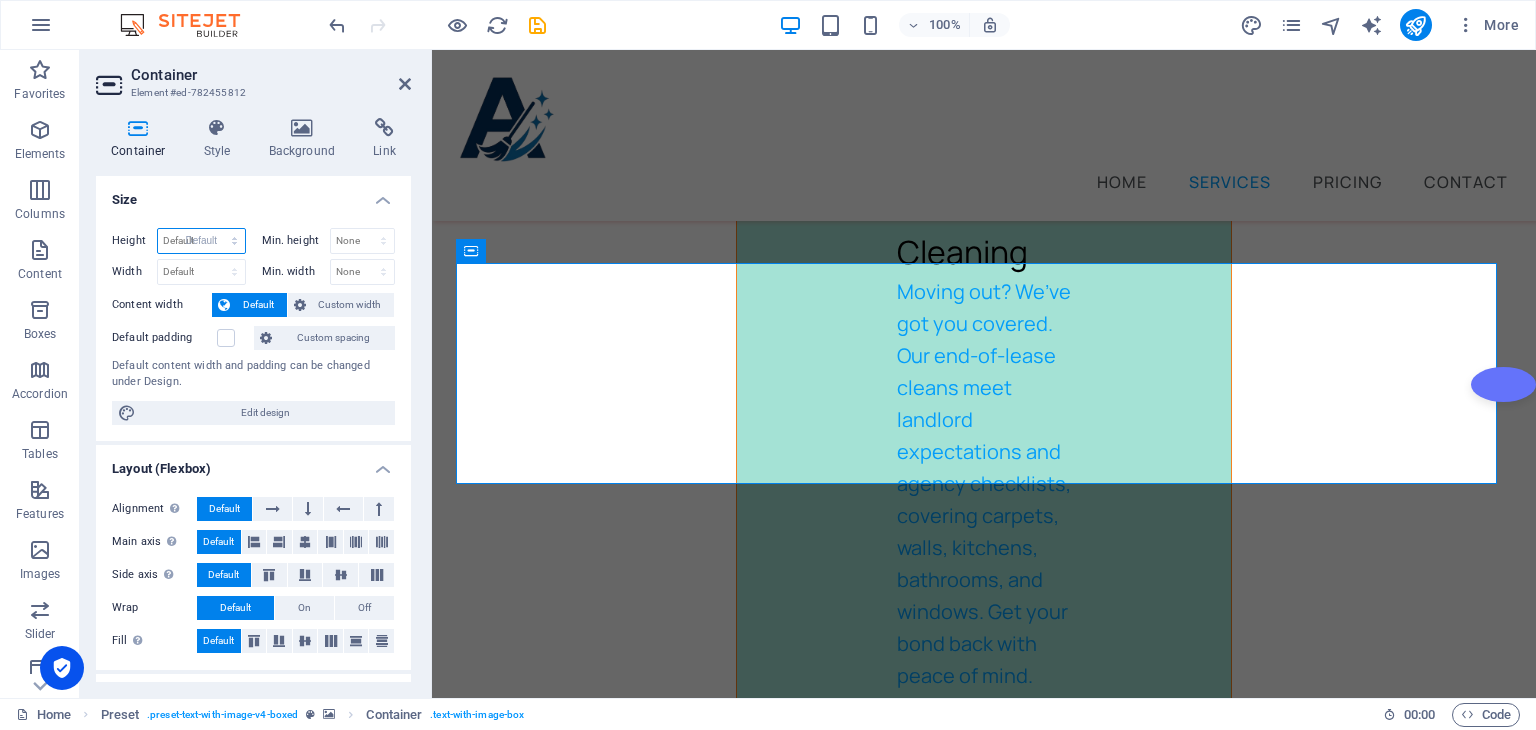 click on "Default px rem % vh vw" at bounding box center (201, 241) 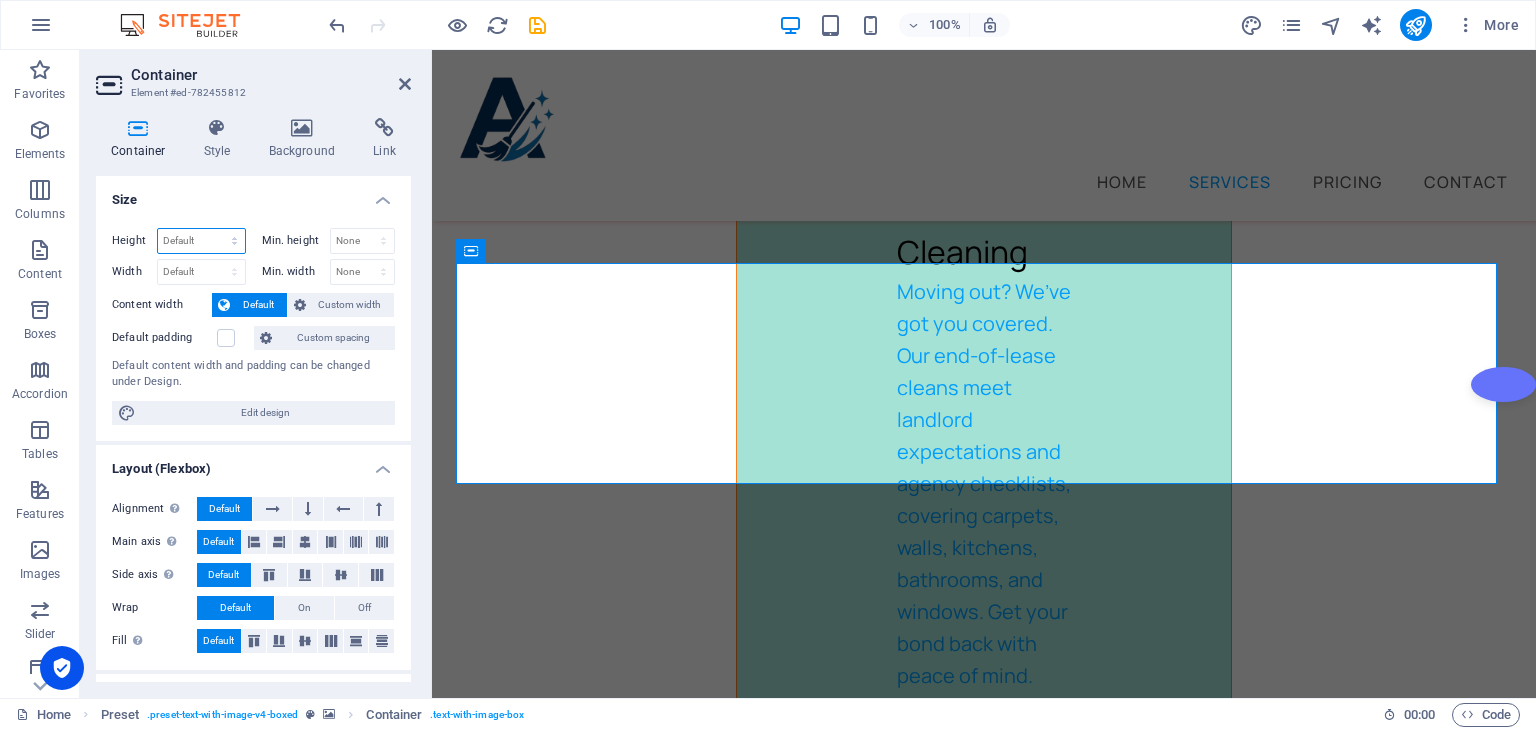 click on "Default px rem % vh vw" at bounding box center [201, 241] 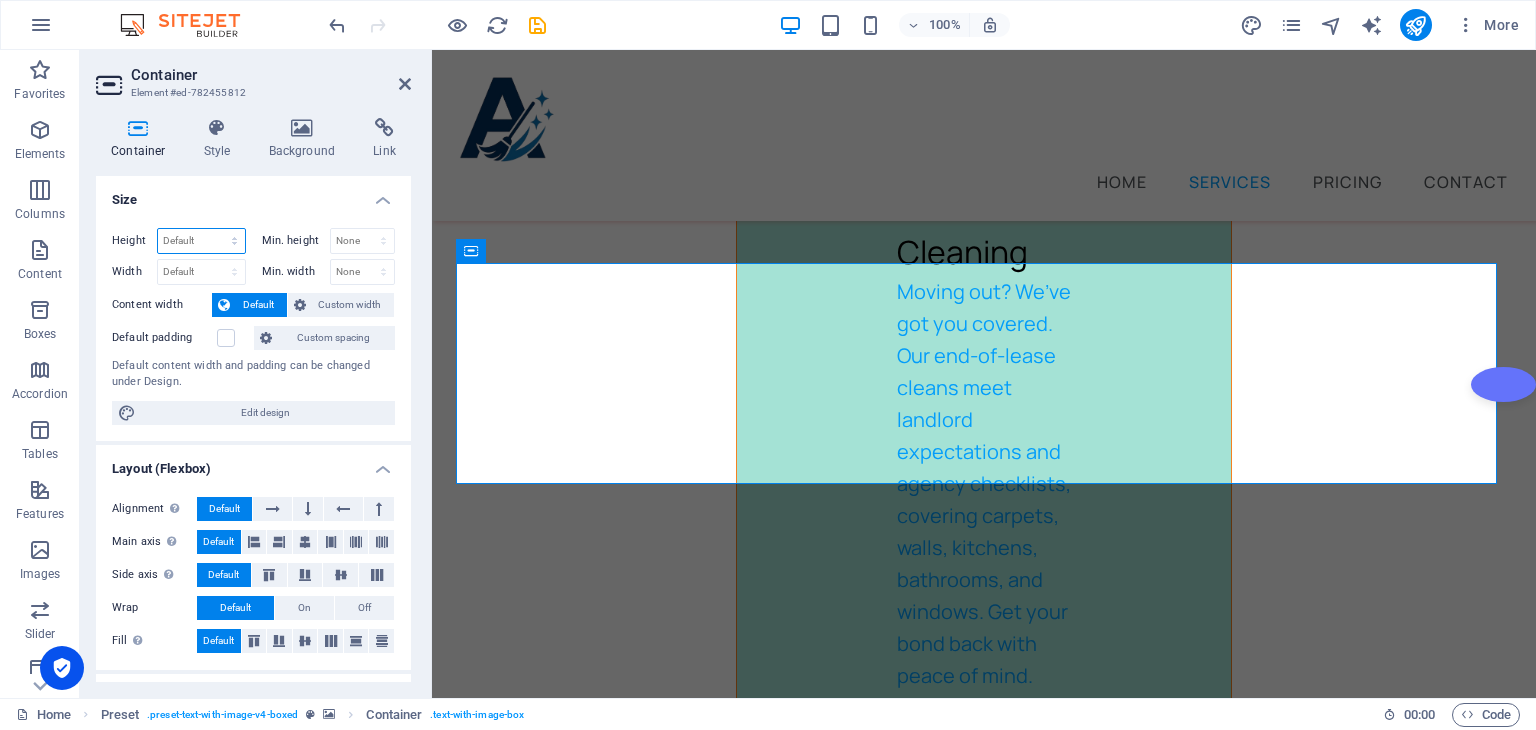 select on "px" 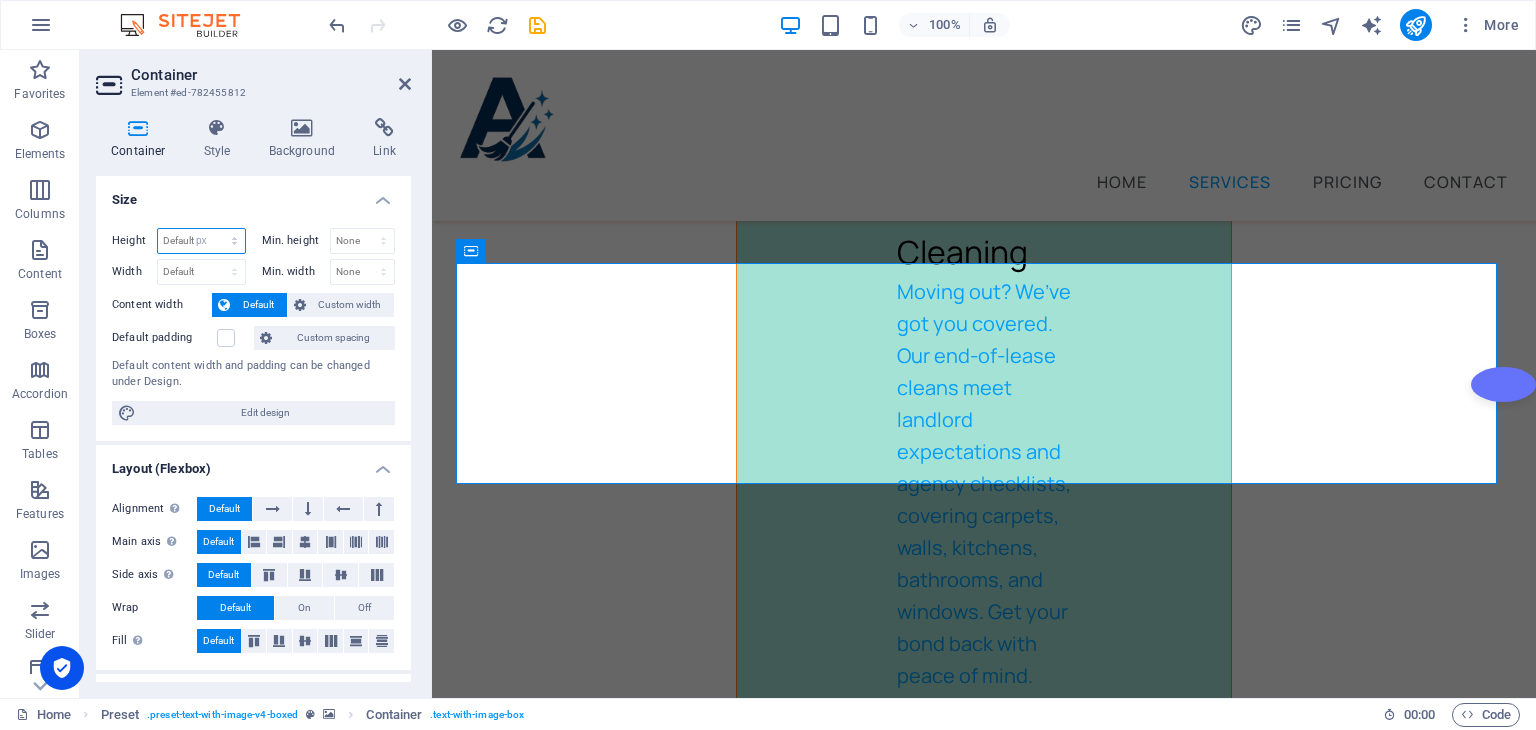 click on "Default px rem % vh vw" at bounding box center [201, 241] 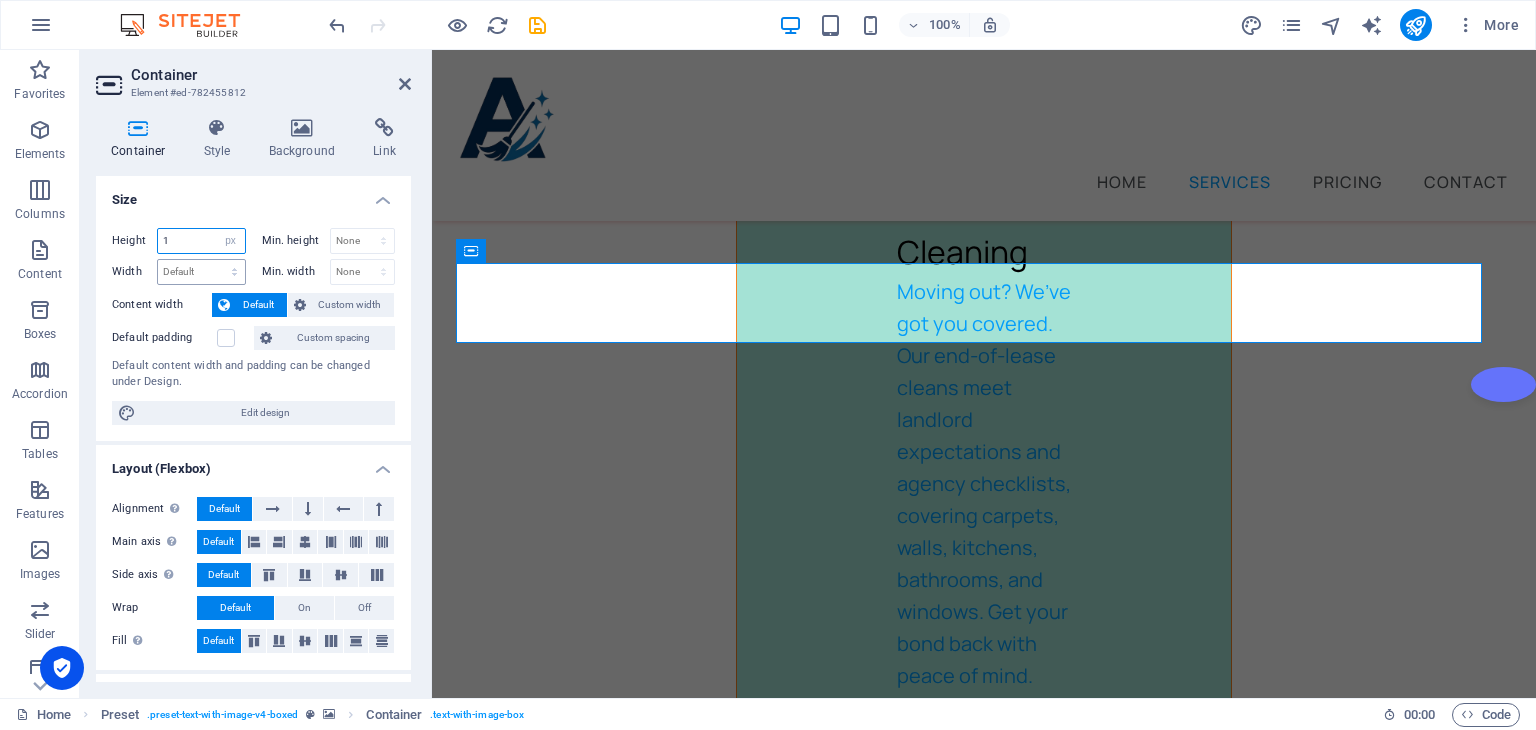 type on "1" 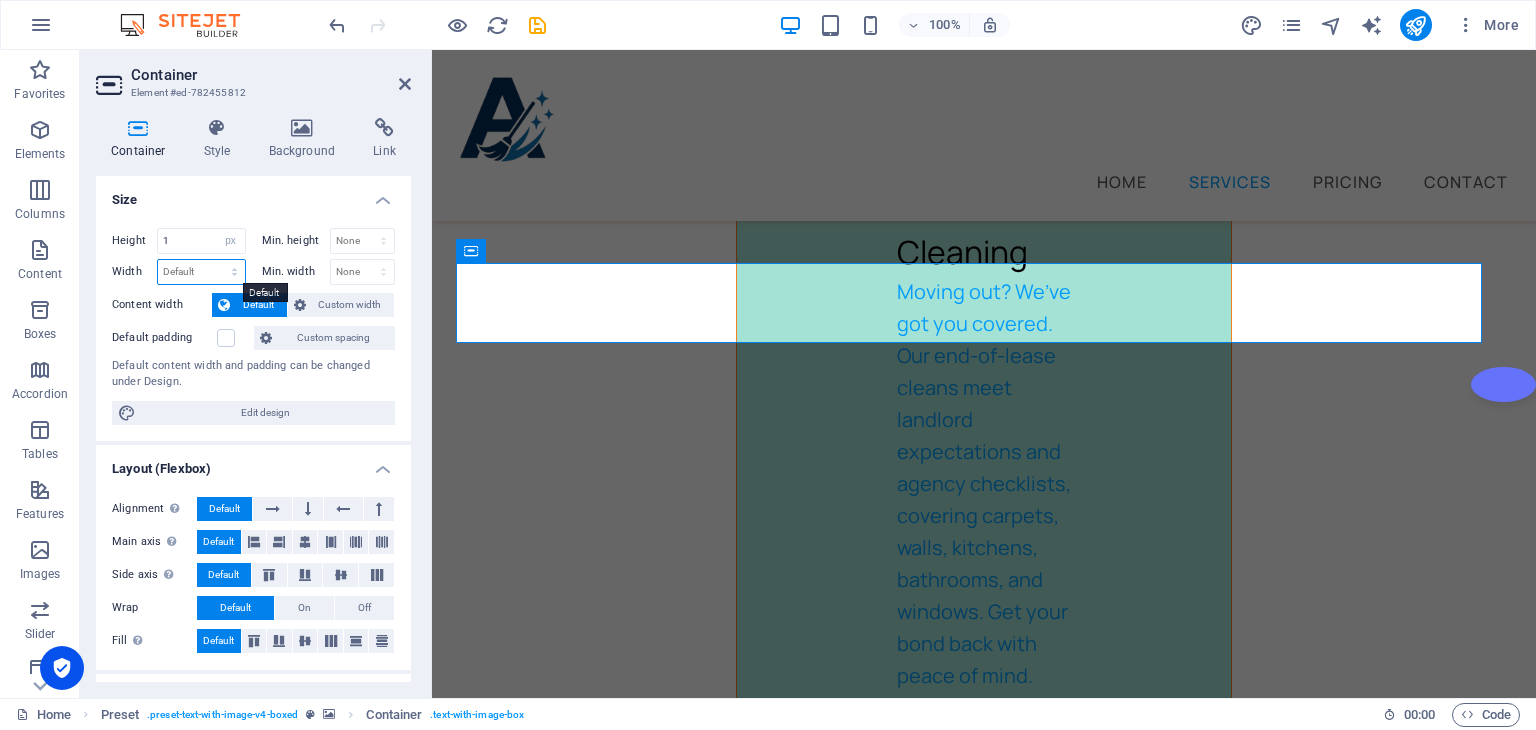 click on "Default px rem % em vh vw" at bounding box center [201, 272] 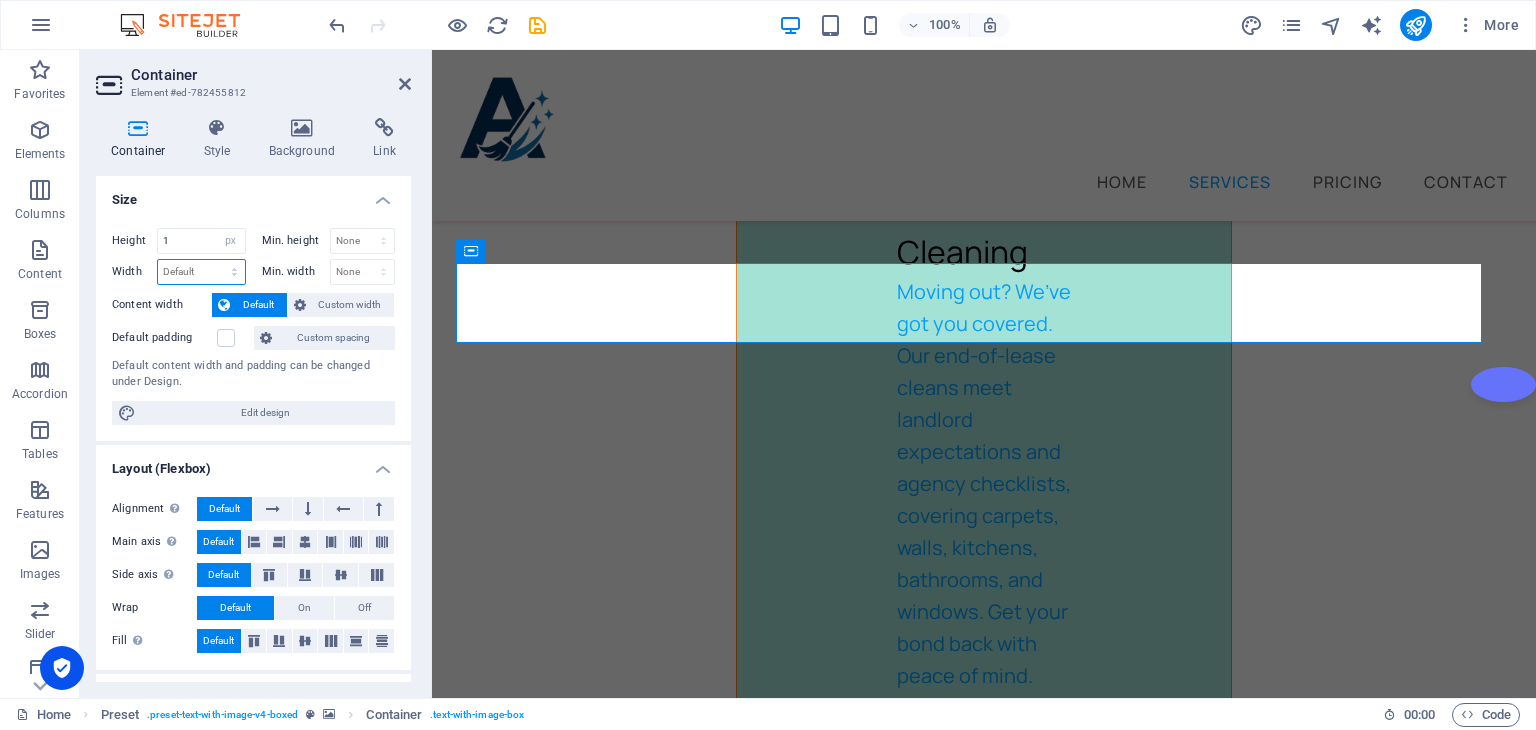 select on "%" 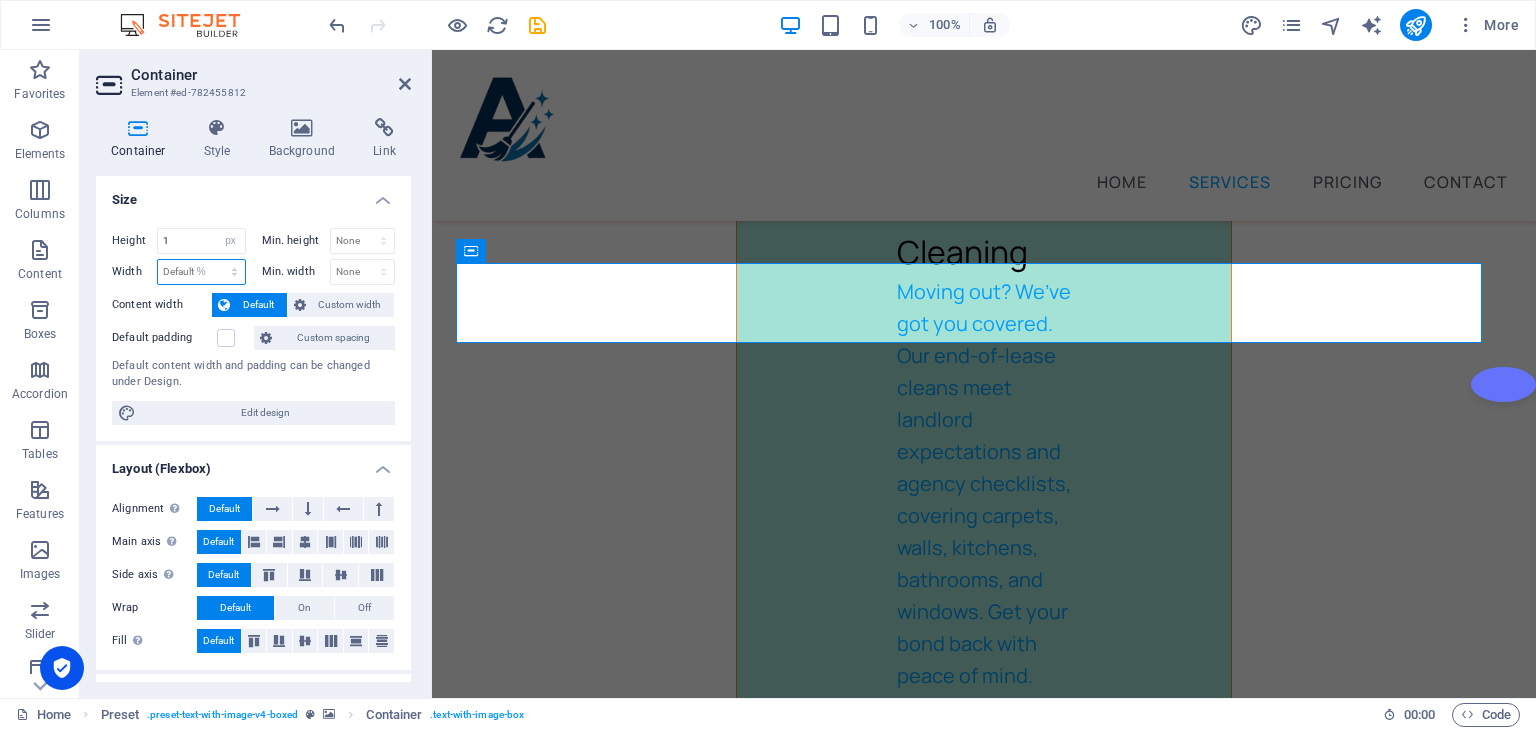 click on "Default px rem % em vh vw" at bounding box center [201, 272] 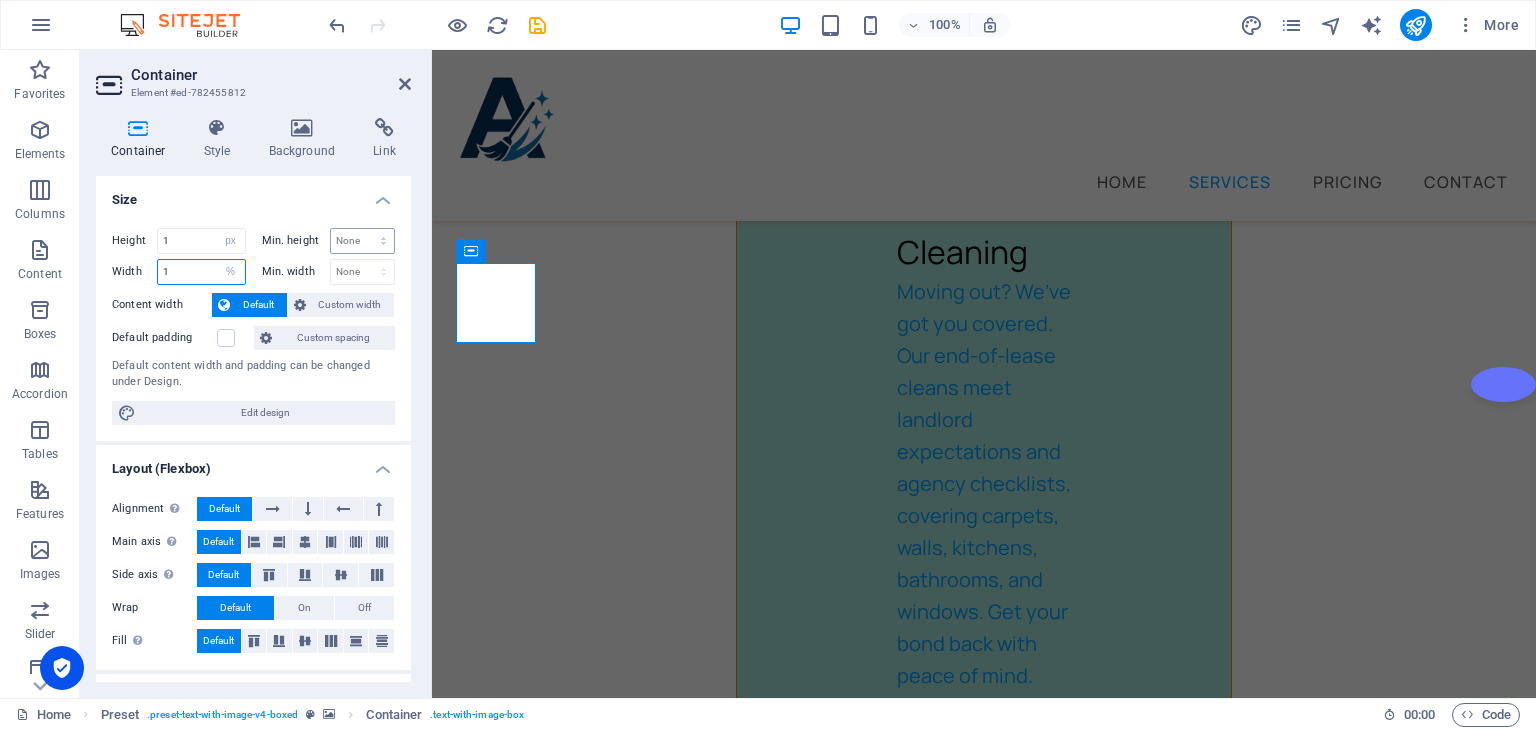type on "1" 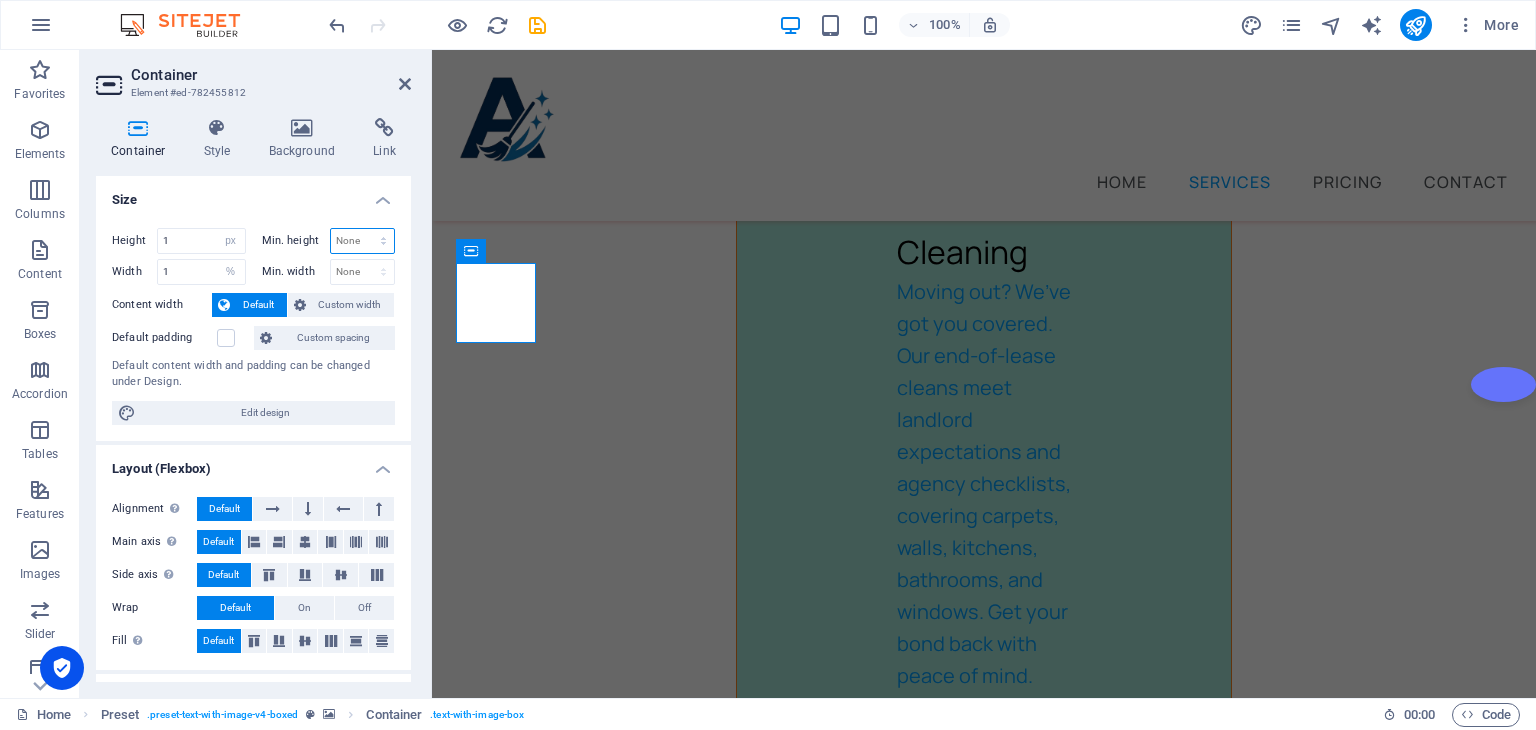 click on "None px rem % vh vw" at bounding box center (363, 241) 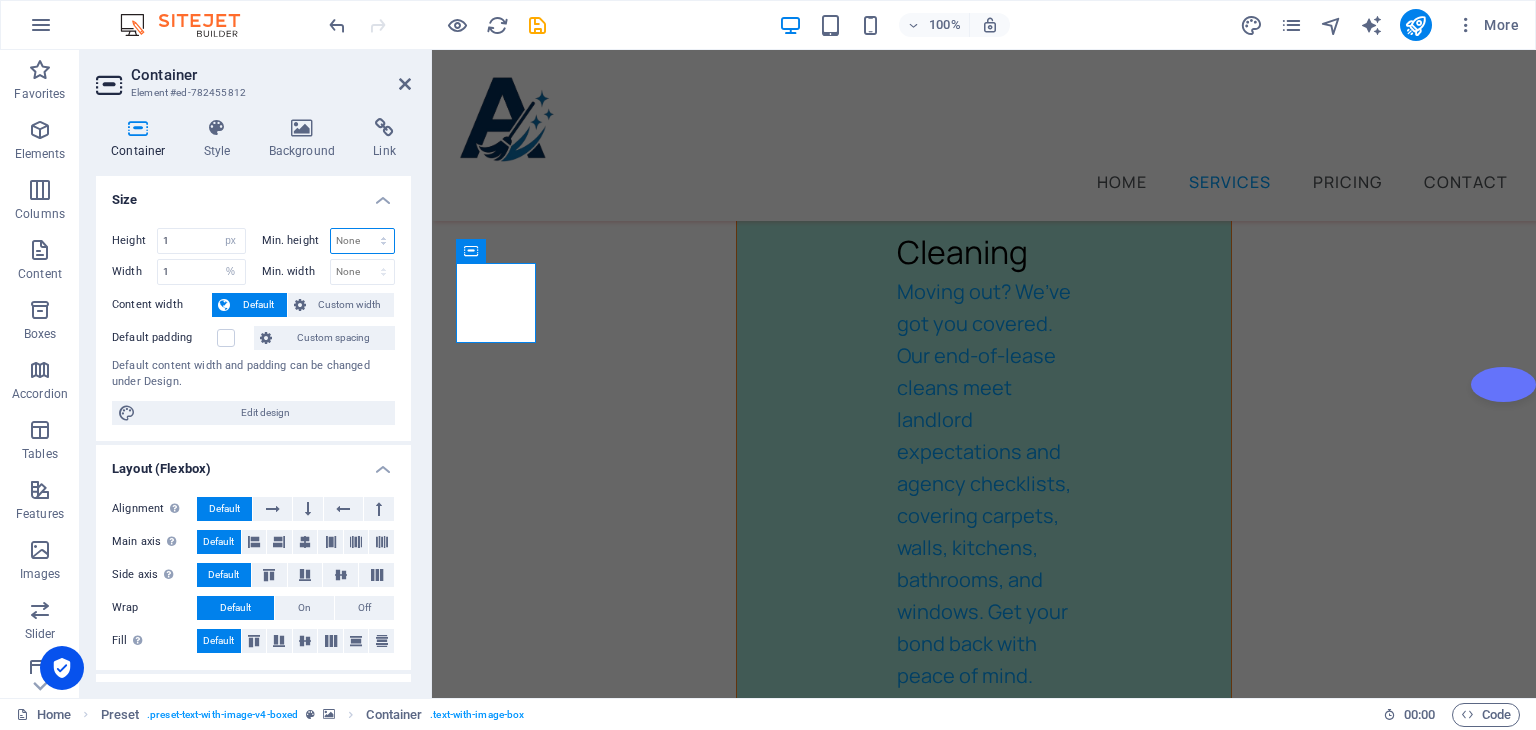 select on "vh" 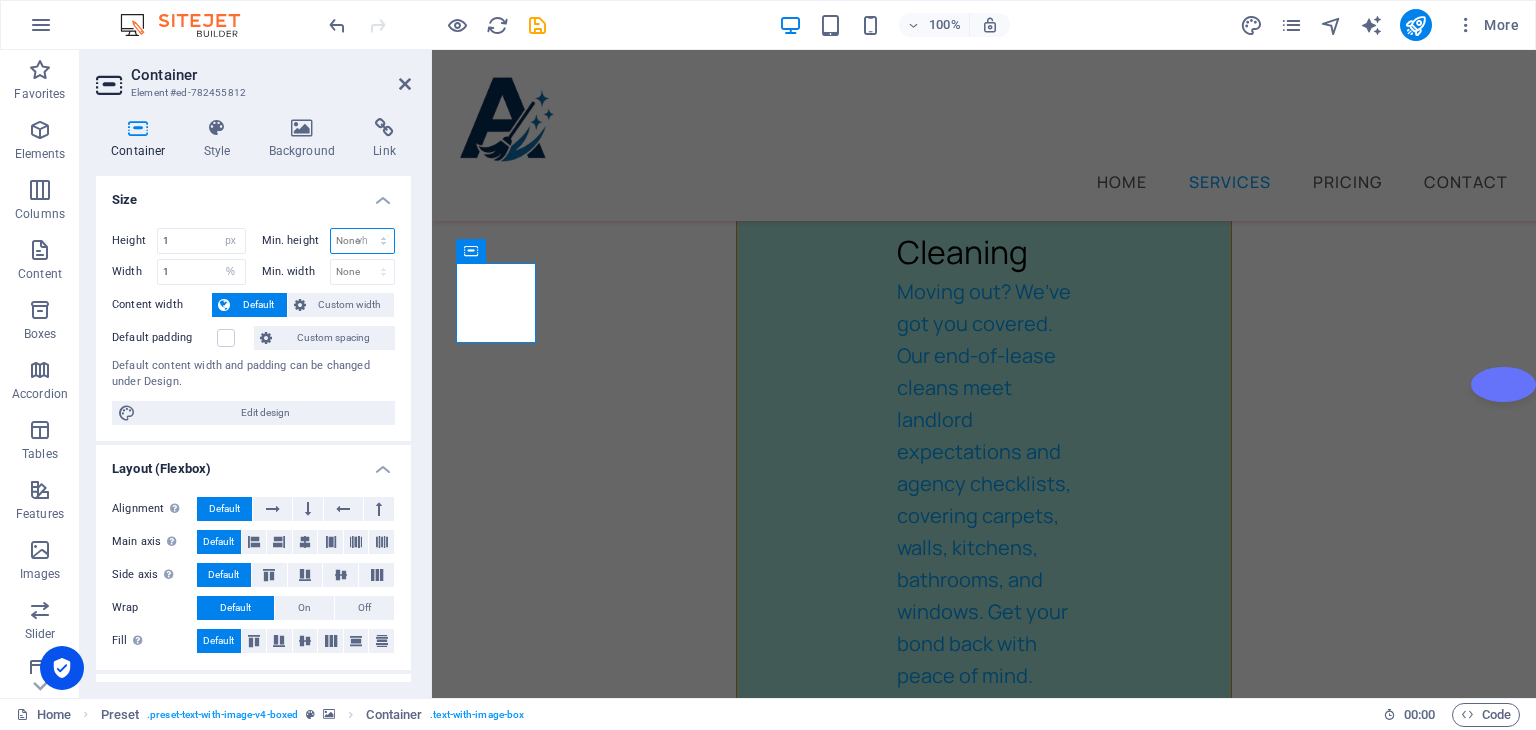click on "None px rem % vh vw" at bounding box center (363, 241) 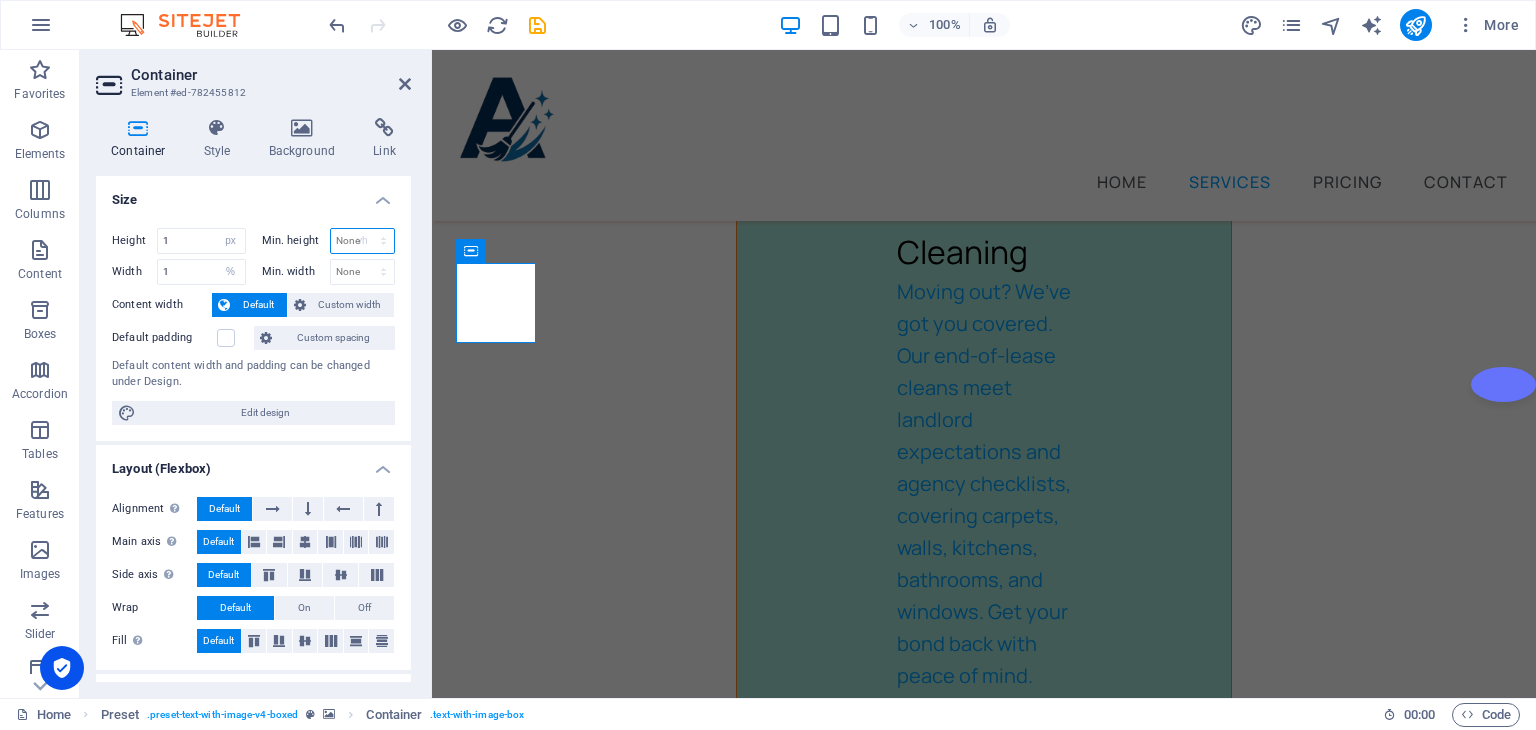 type on "0" 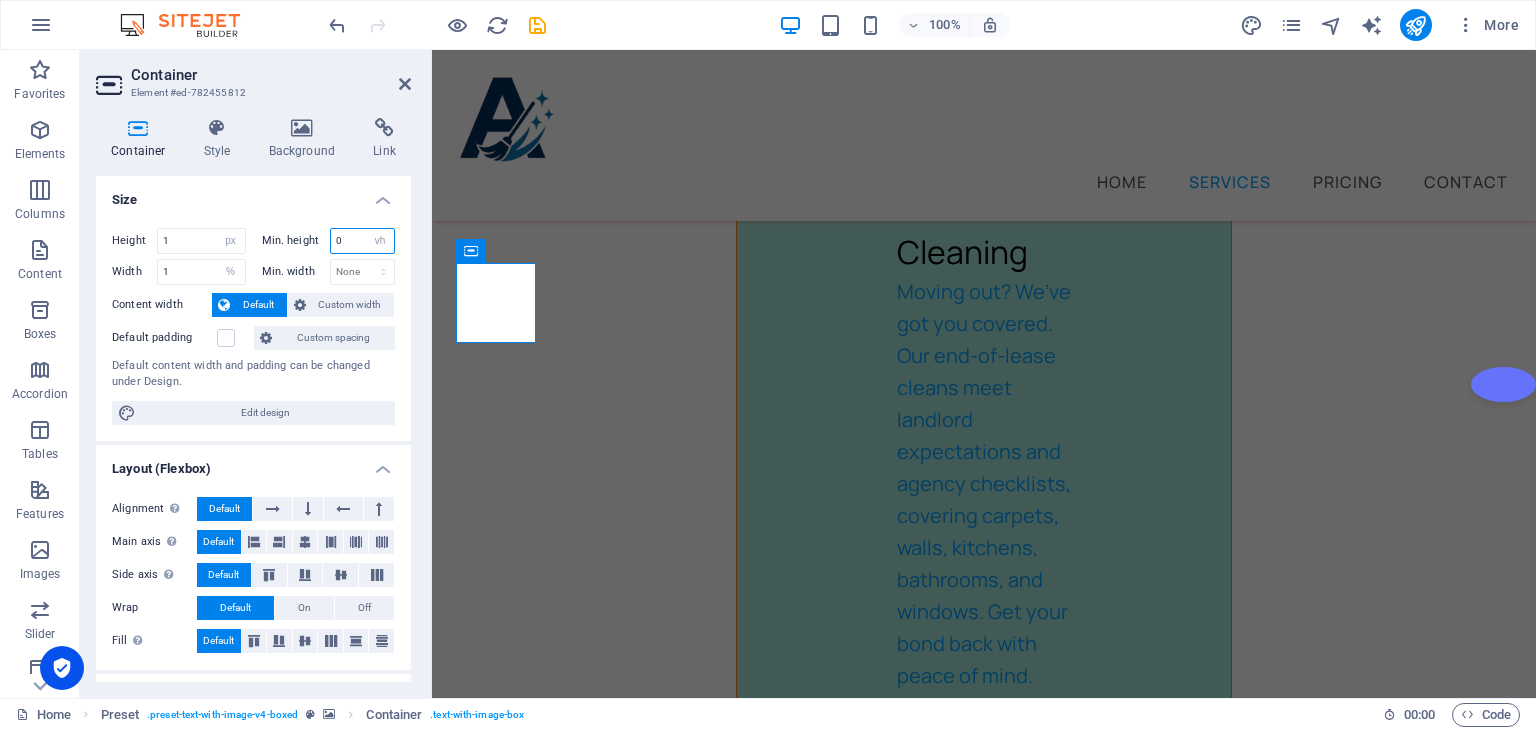 click on "0" at bounding box center (363, 241) 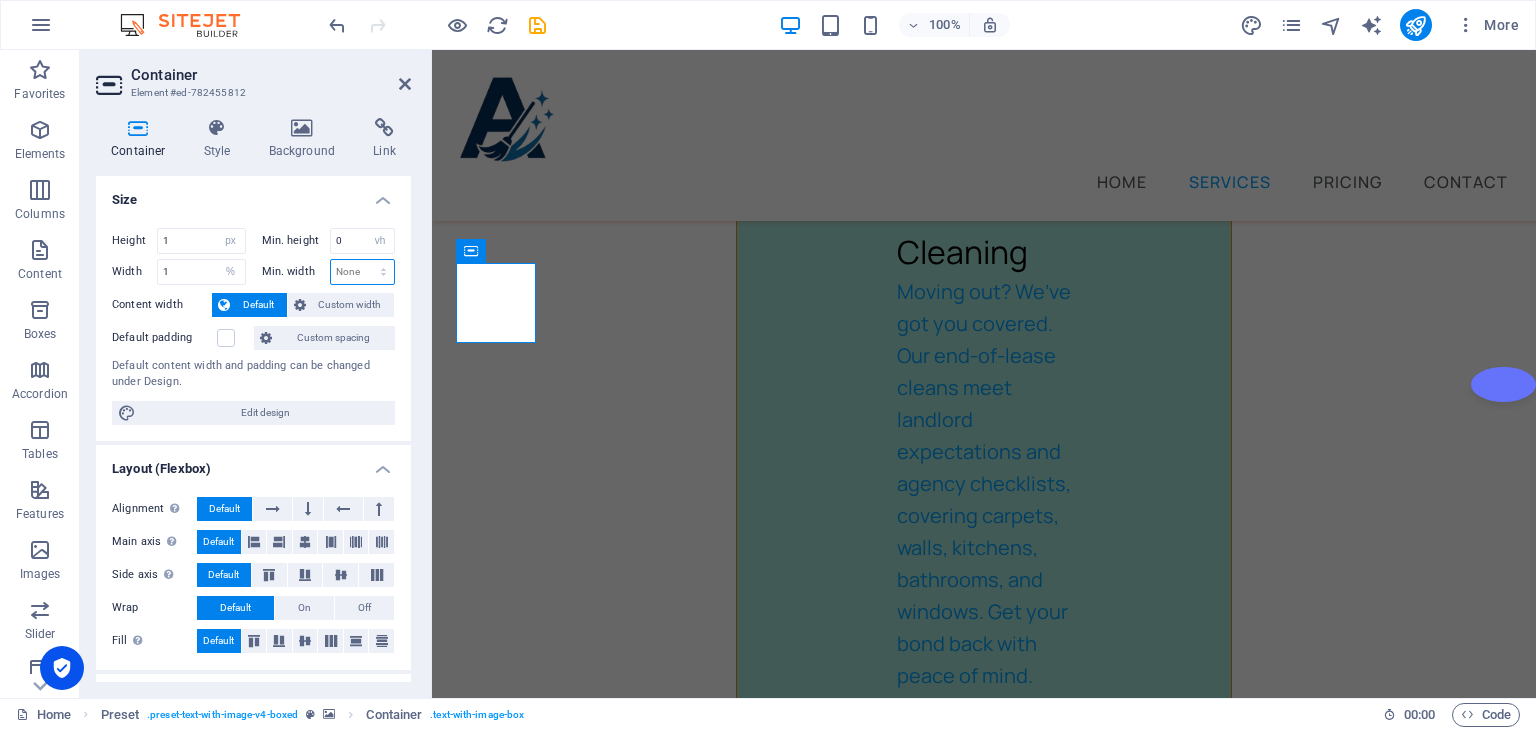 click on "None px rem % vh vw" at bounding box center [363, 272] 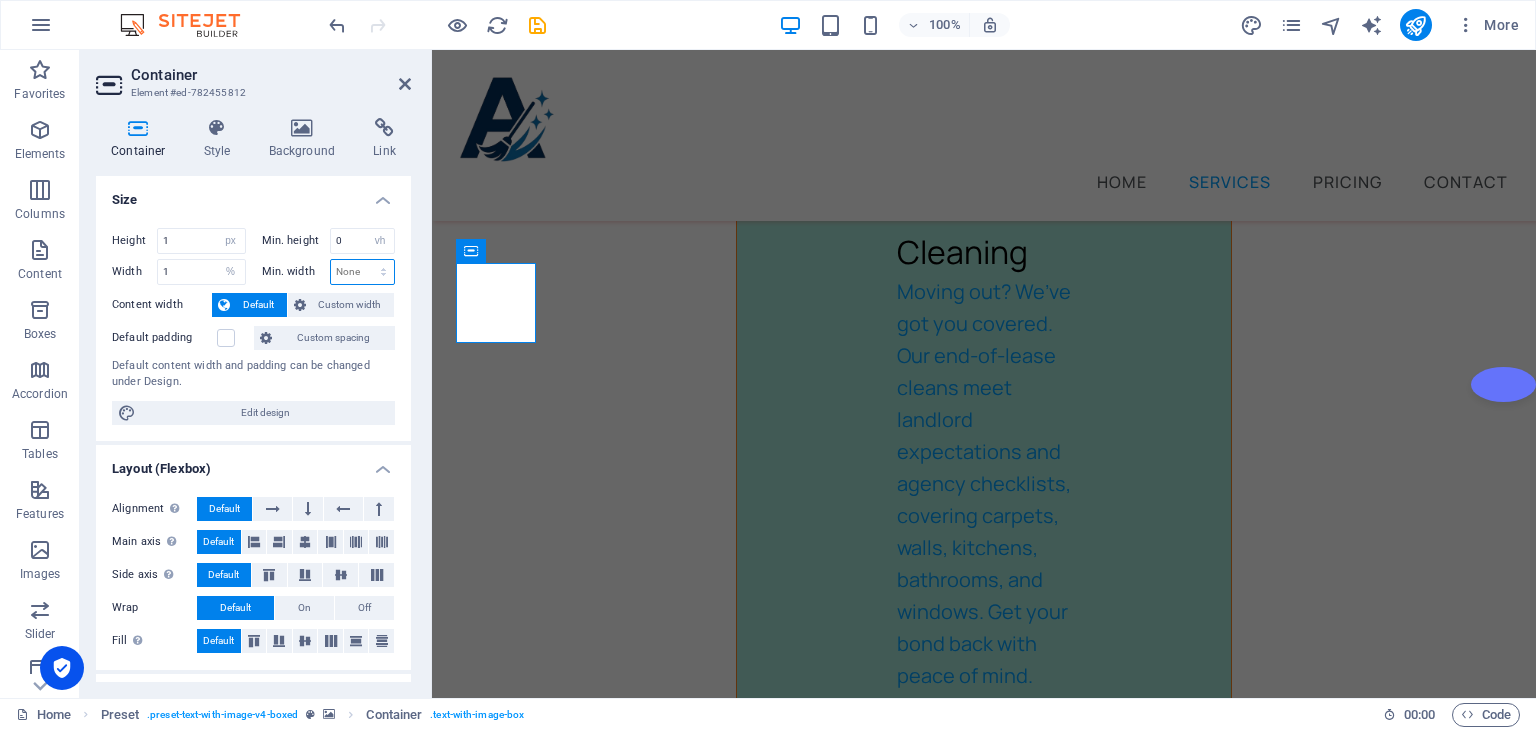 select on "vh" 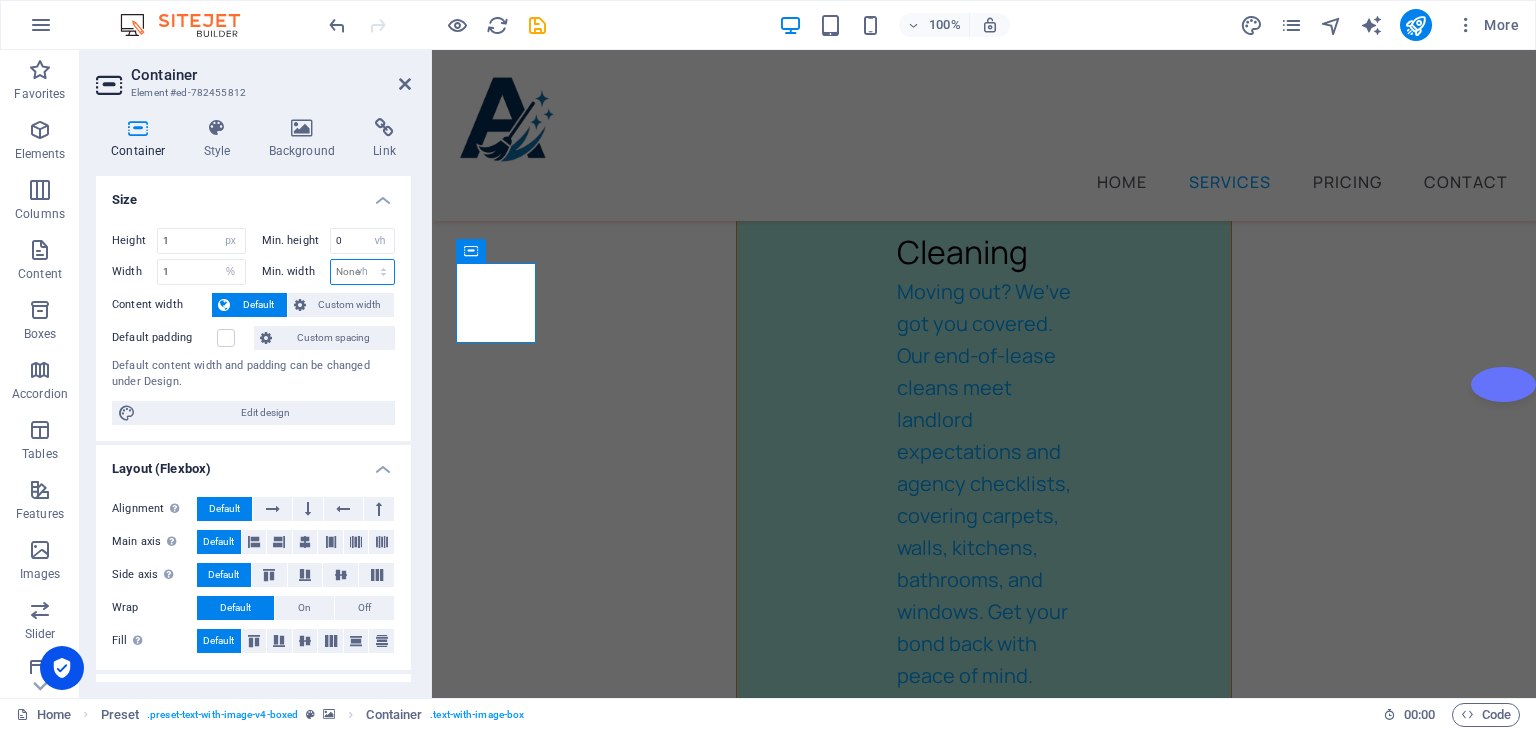 click on "None px rem % vh vw" at bounding box center [363, 272] 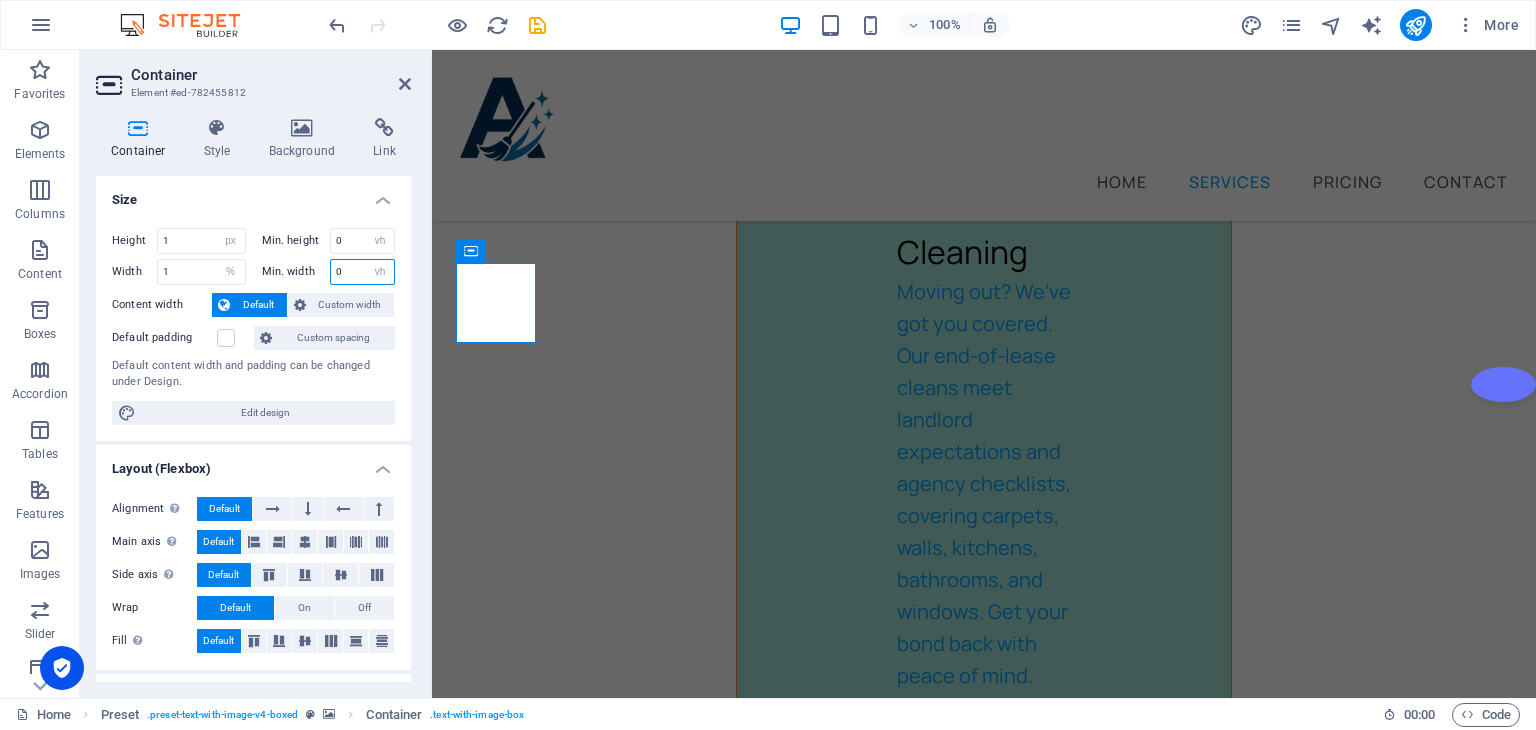 click on "0" at bounding box center [363, 272] 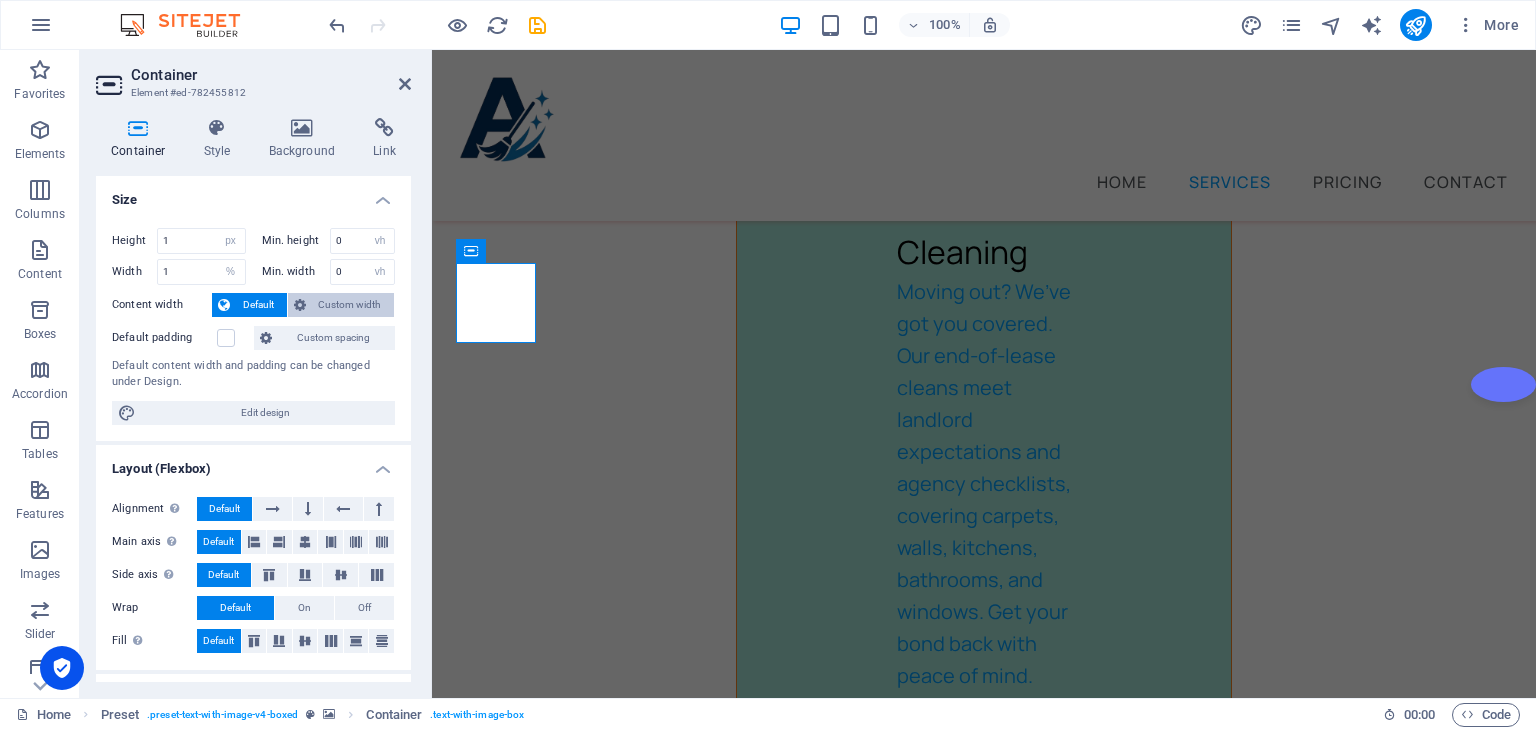 click on "Custom width" at bounding box center [350, 305] 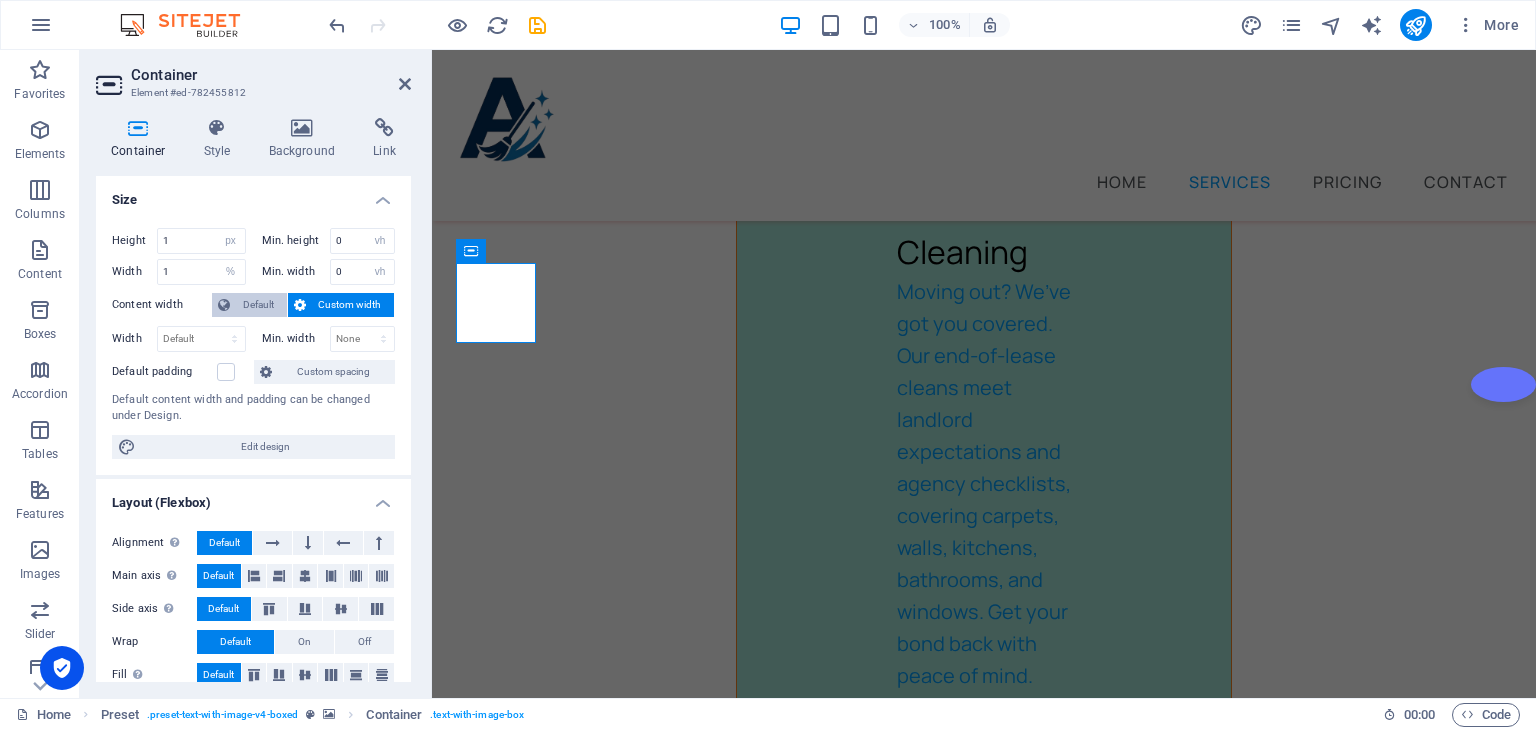 click on "Default" at bounding box center [258, 305] 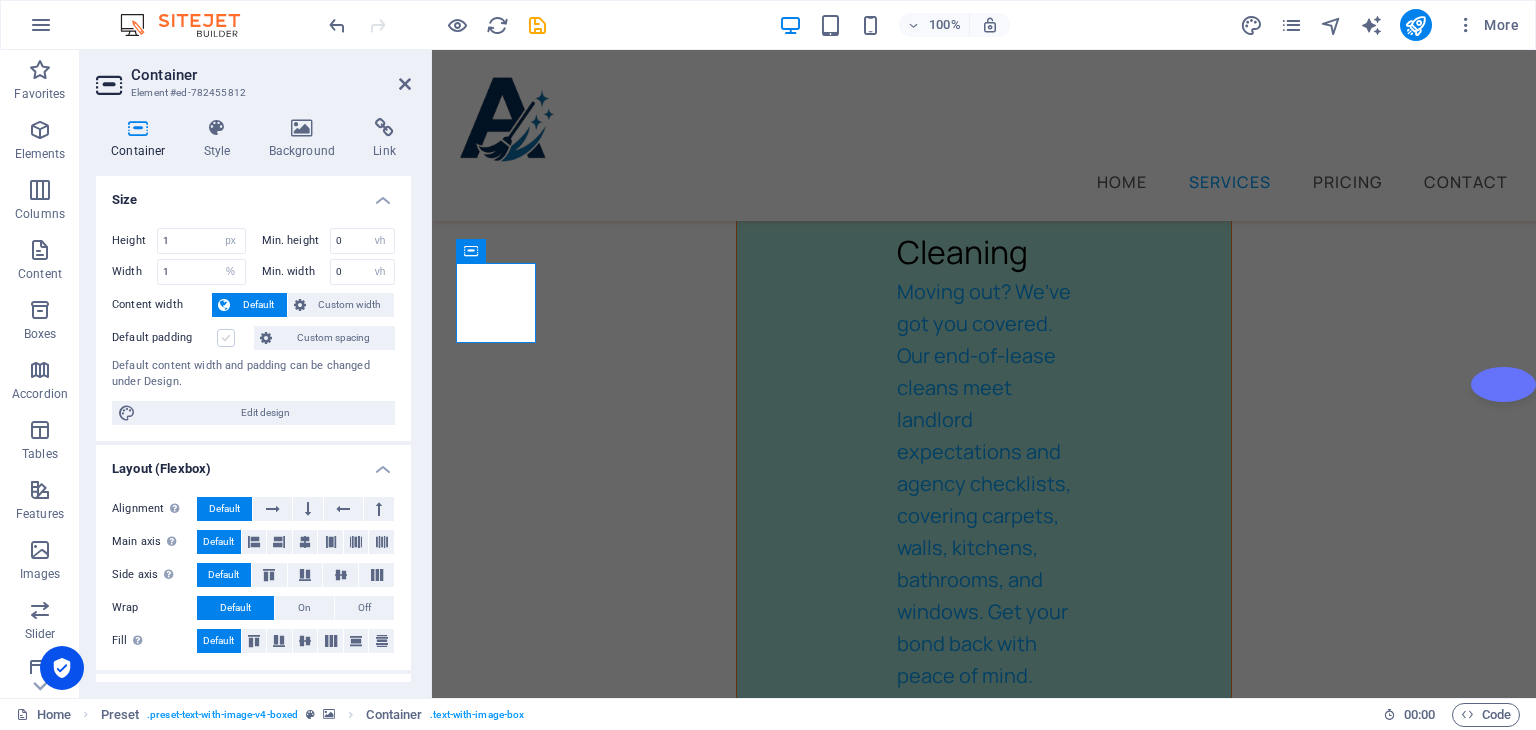 click at bounding box center [226, 338] 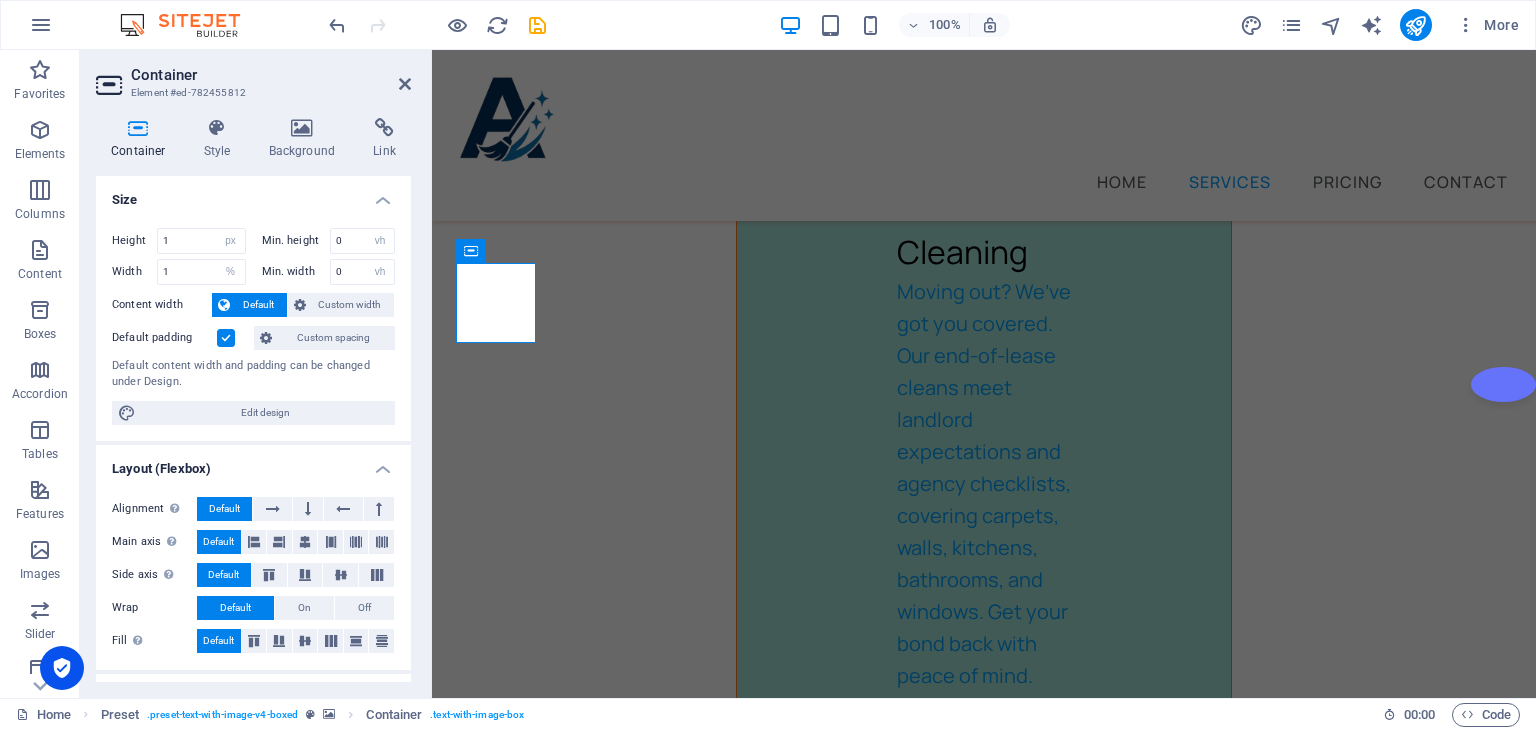 click at bounding box center [226, 338] 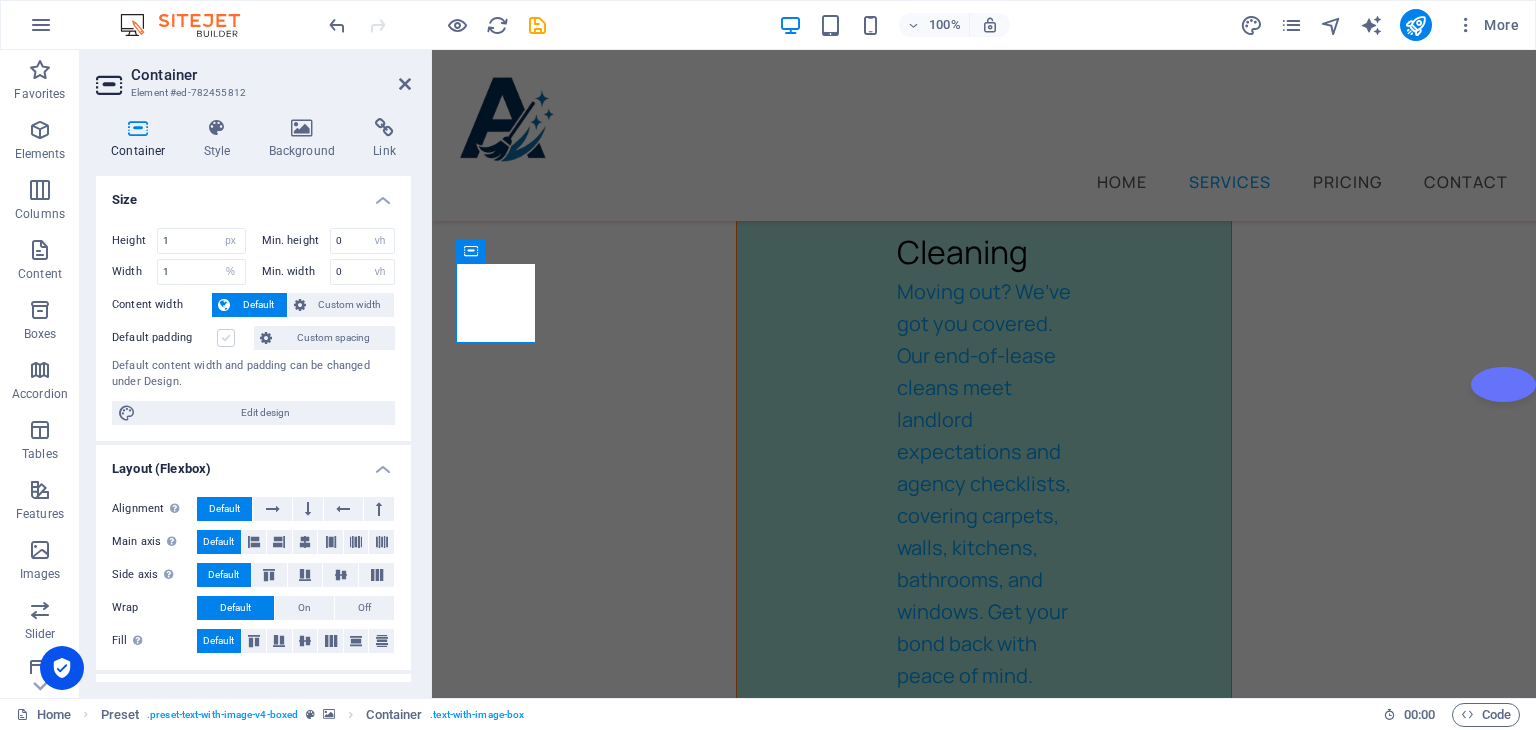 click at bounding box center [226, 338] 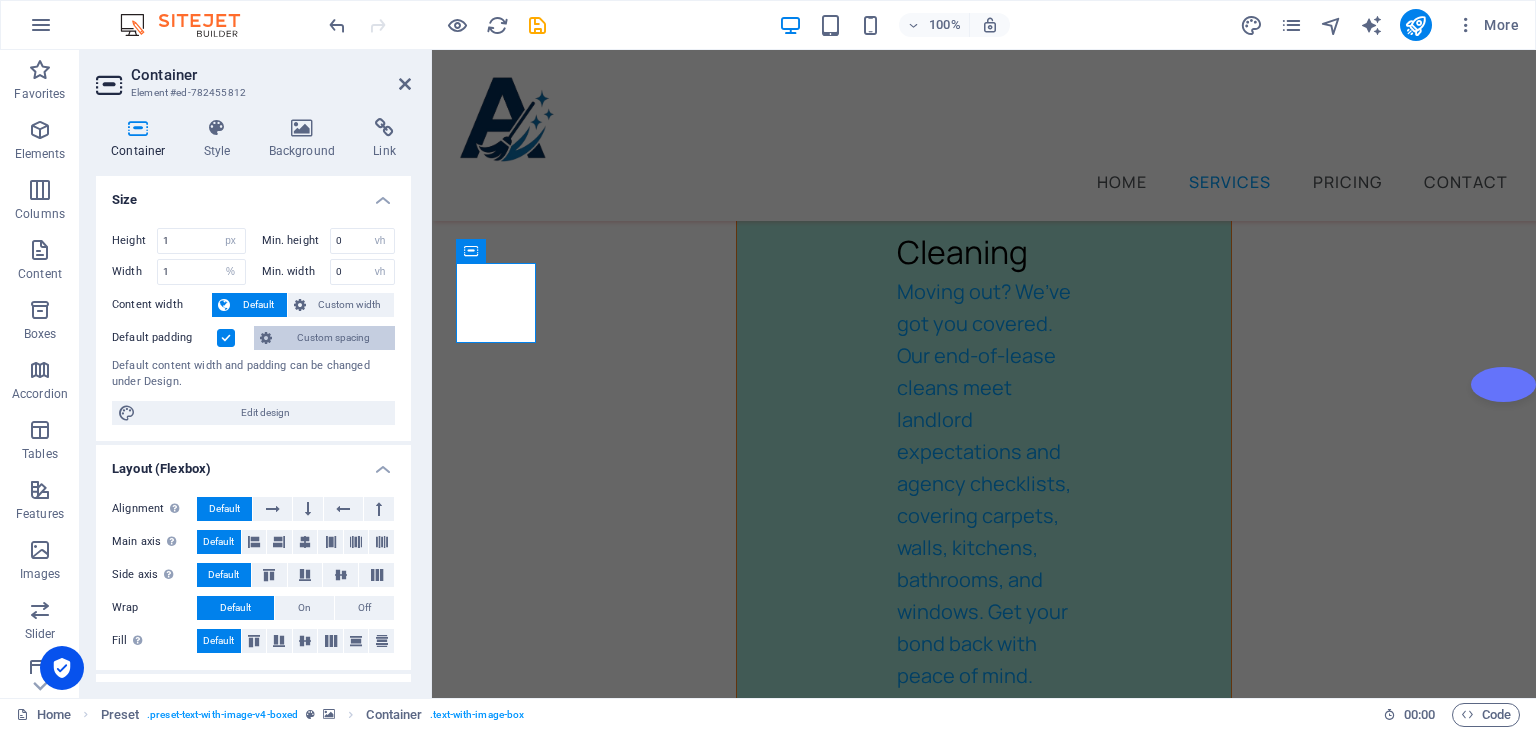 click on "Custom spacing" at bounding box center (333, 338) 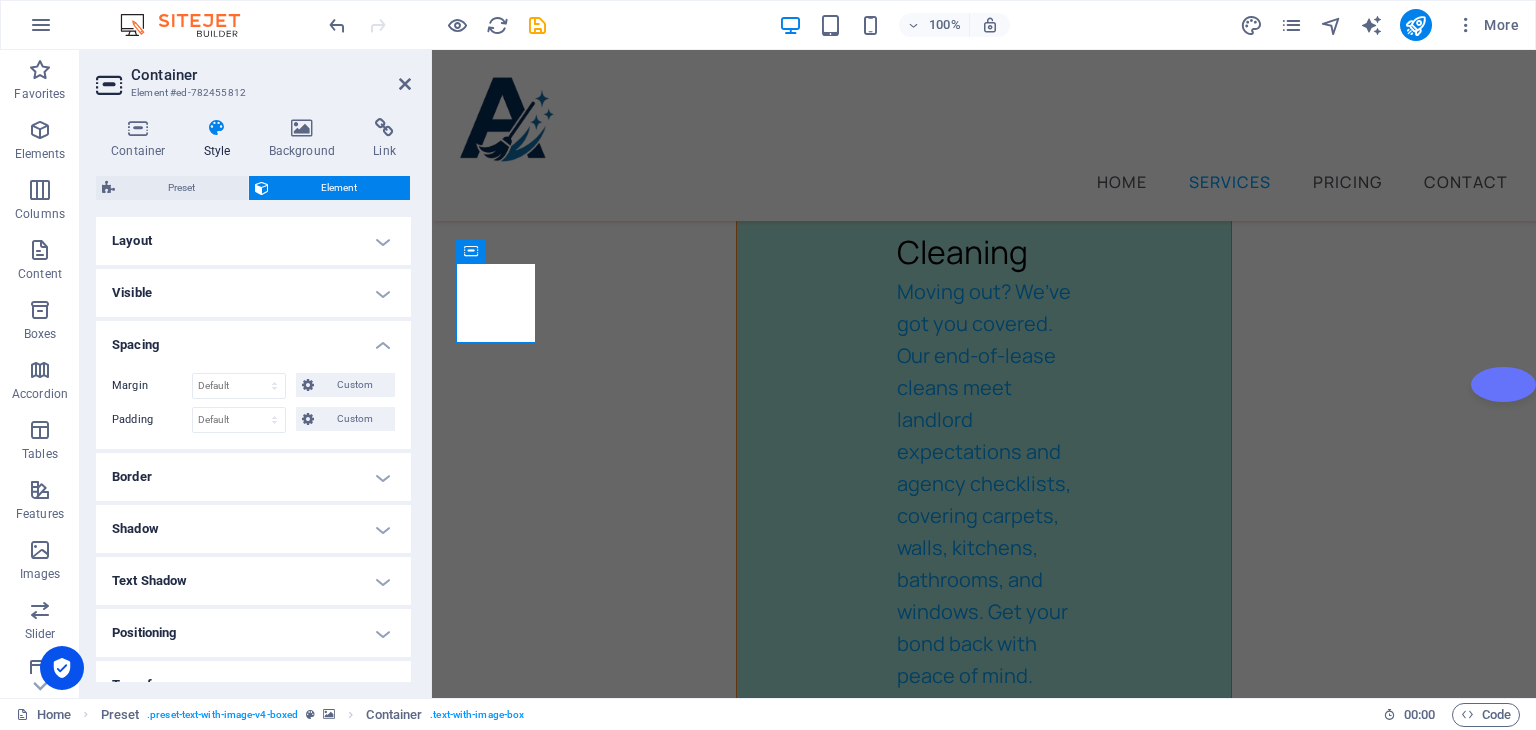 click on "Text Shadow" at bounding box center [253, 581] 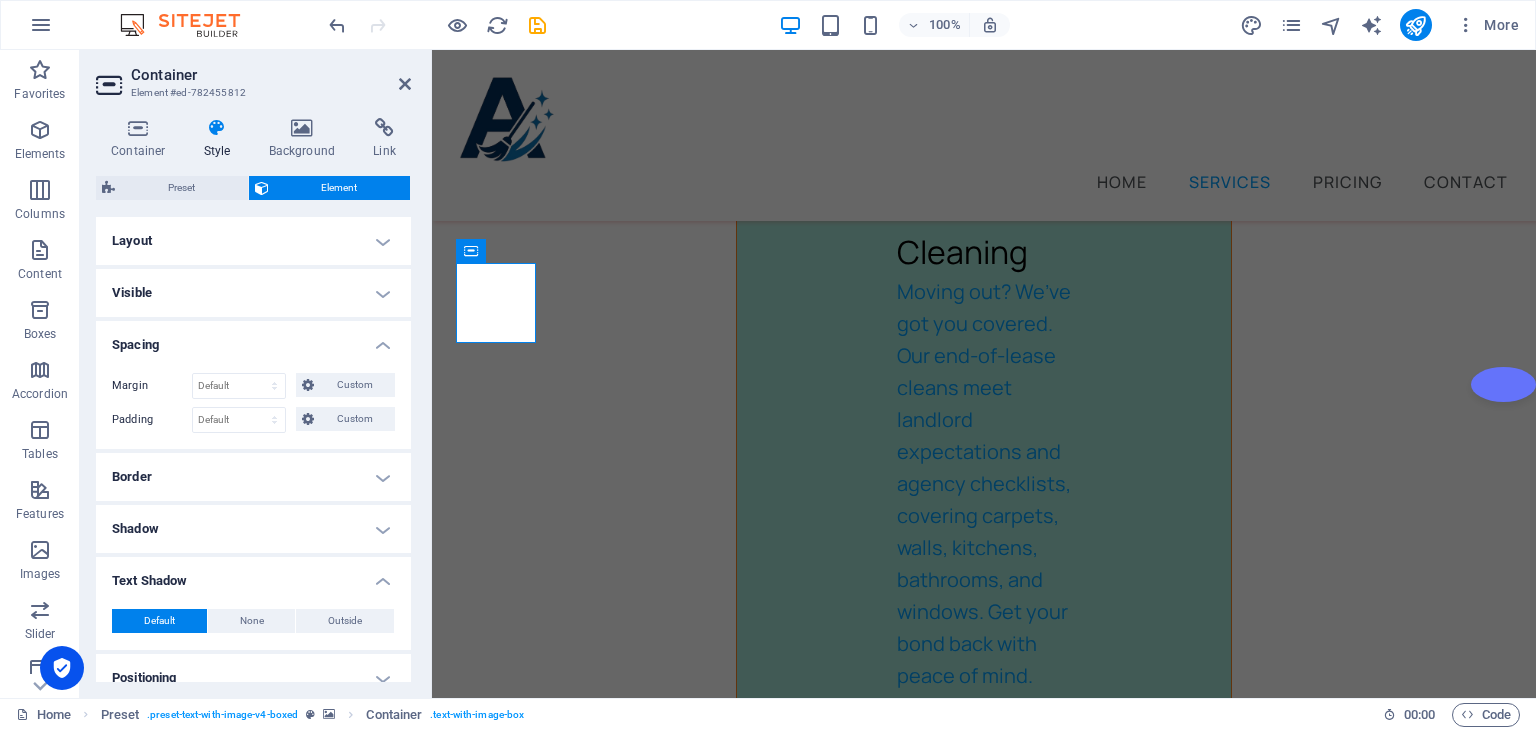 click on "Text Shadow" at bounding box center [253, 575] 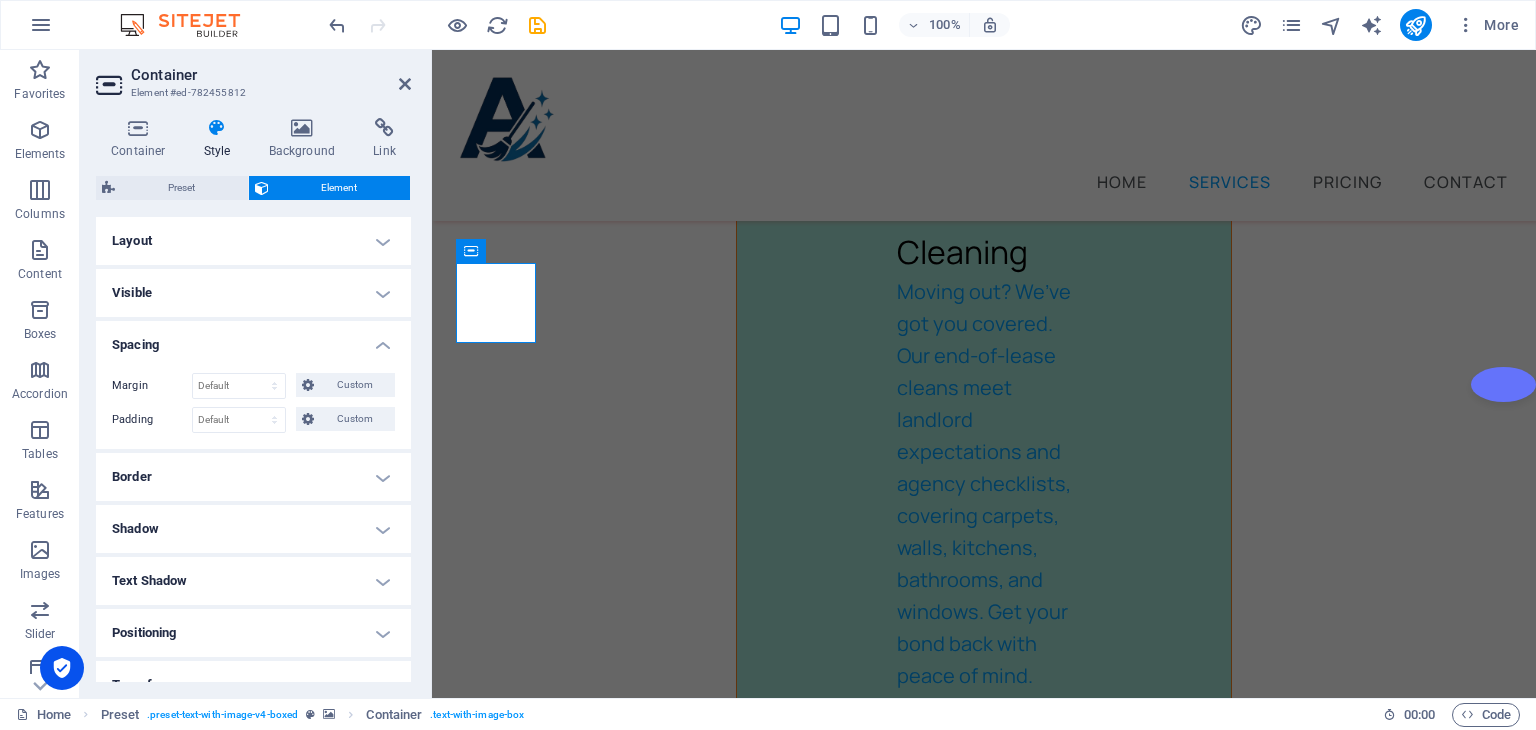 click on "Text Shadow" at bounding box center (253, 581) 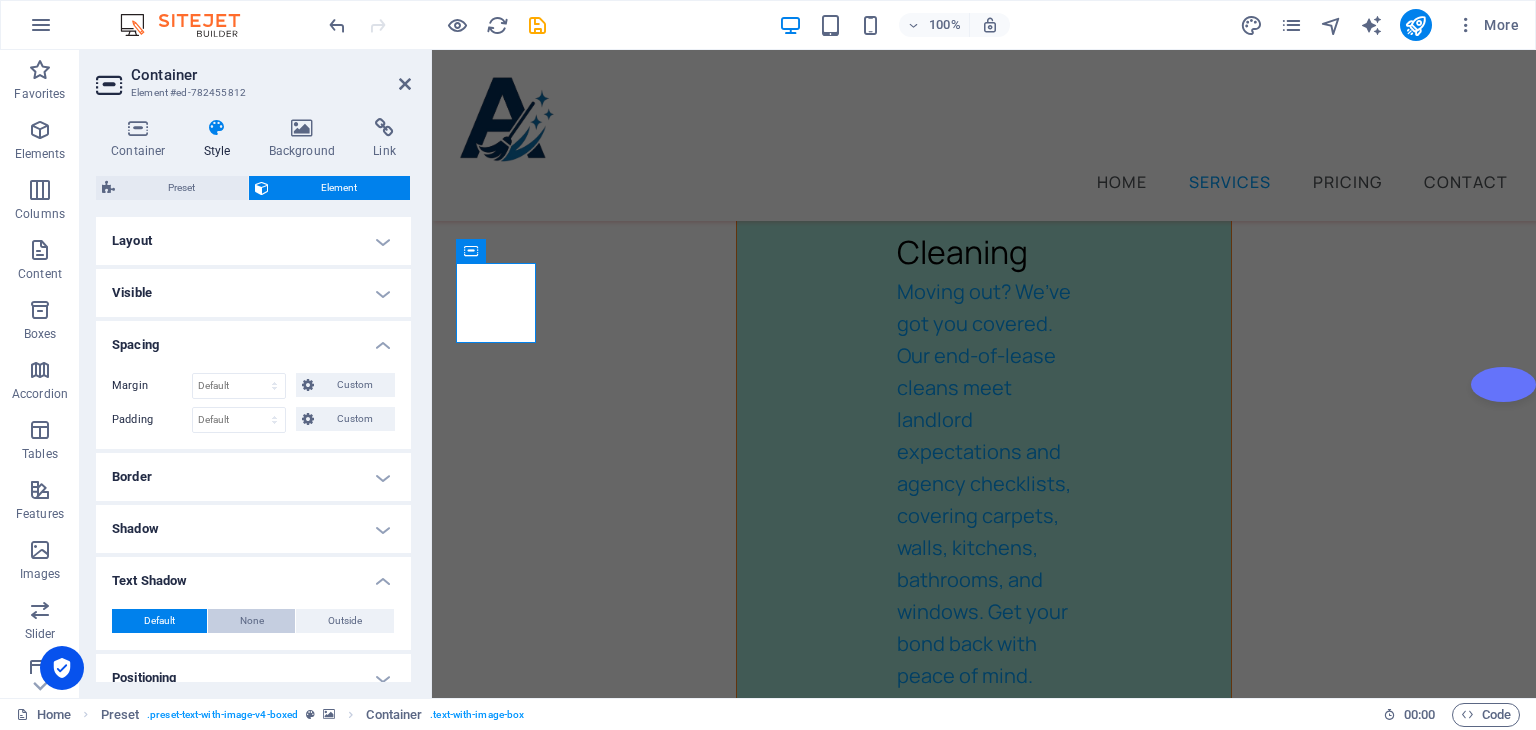click on "None" at bounding box center [252, 621] 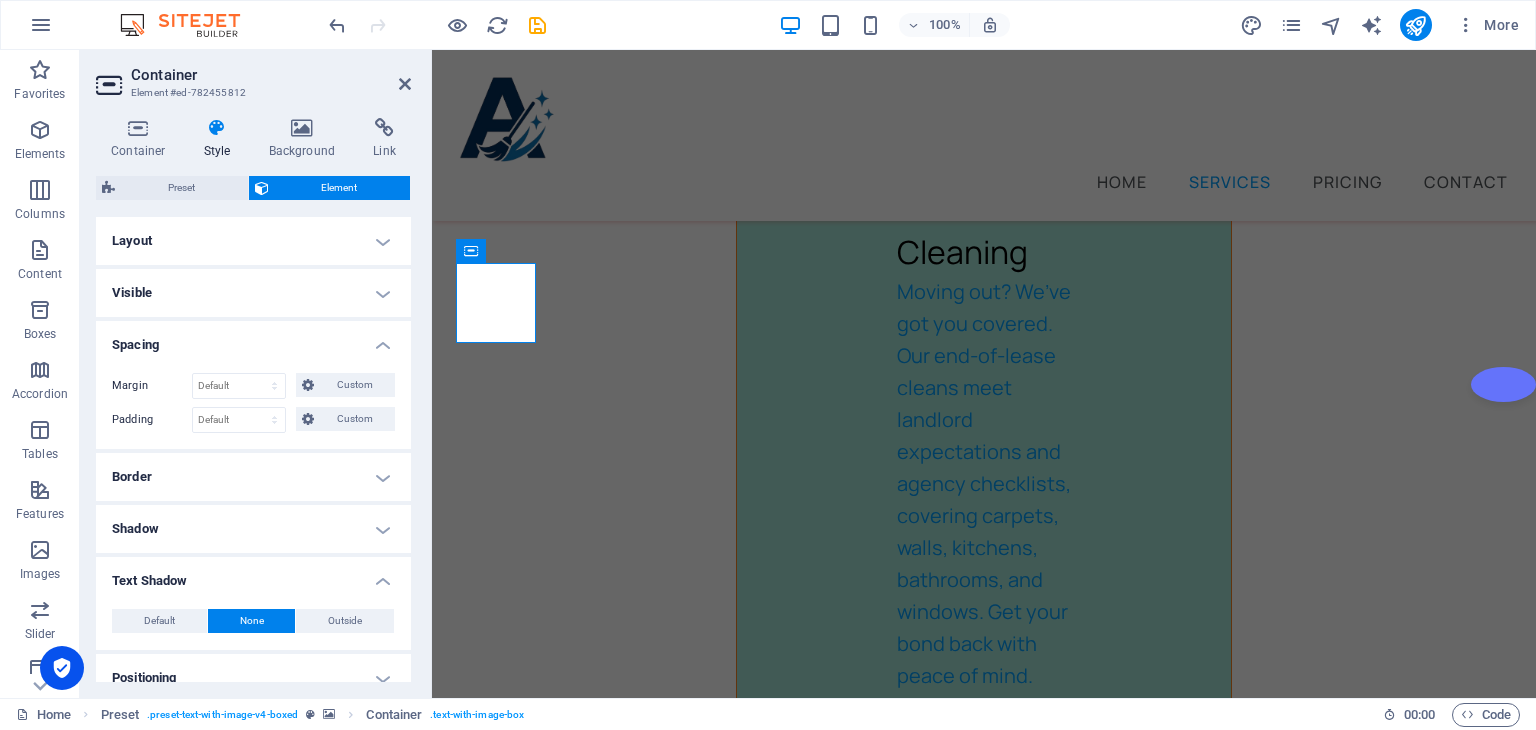 click on "Spacing" at bounding box center (253, 339) 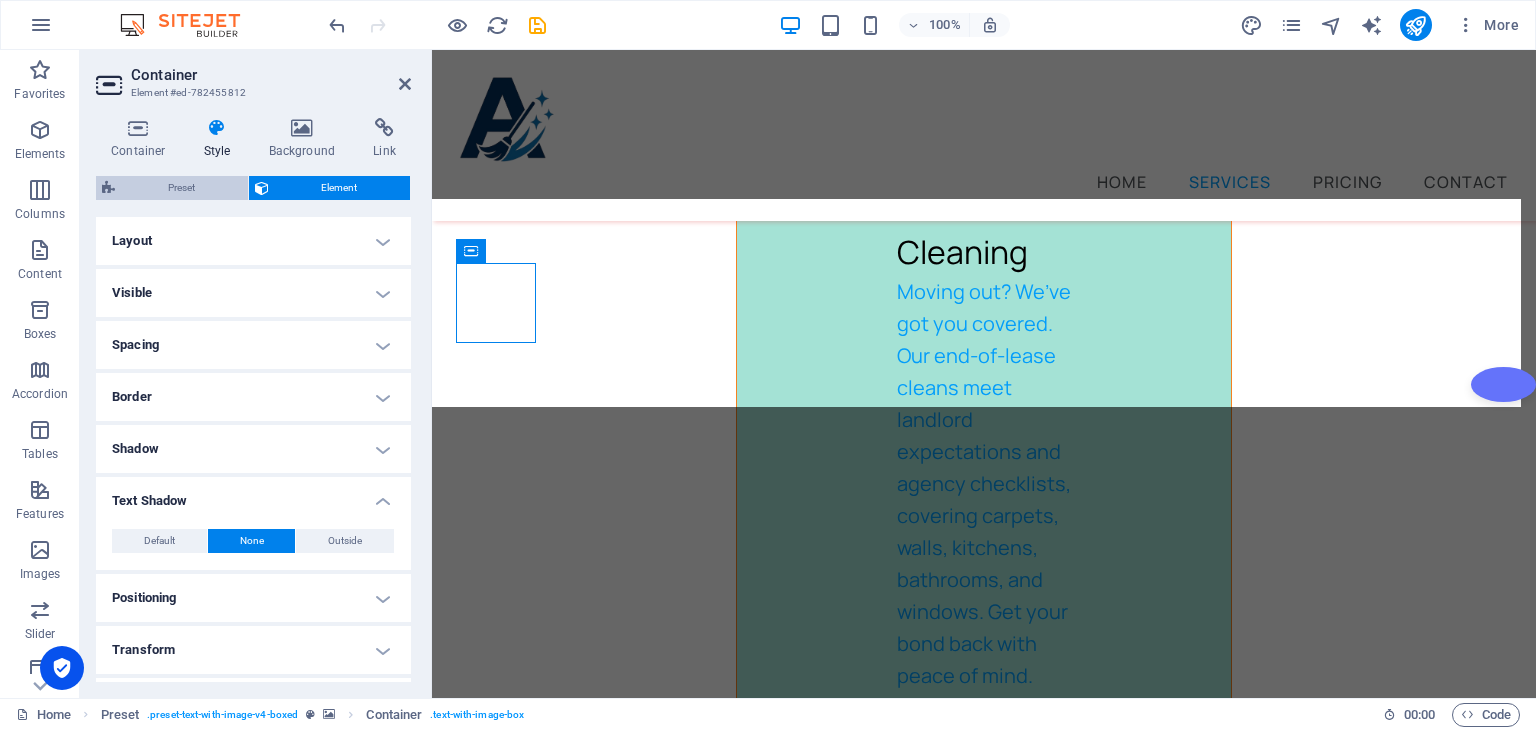 click on "Preset" at bounding box center (181, 188) 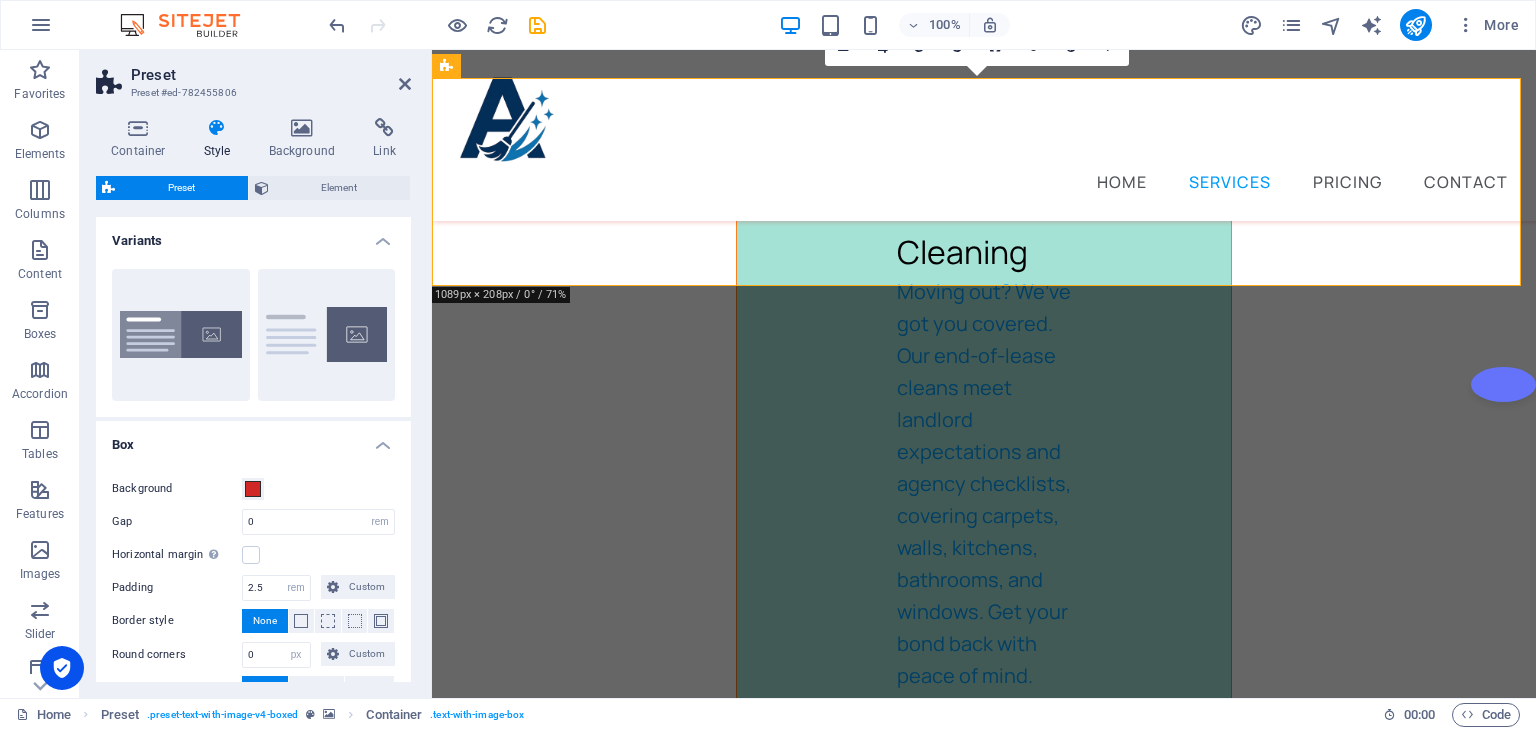 scroll, scrollTop: 5699, scrollLeft: 0, axis: vertical 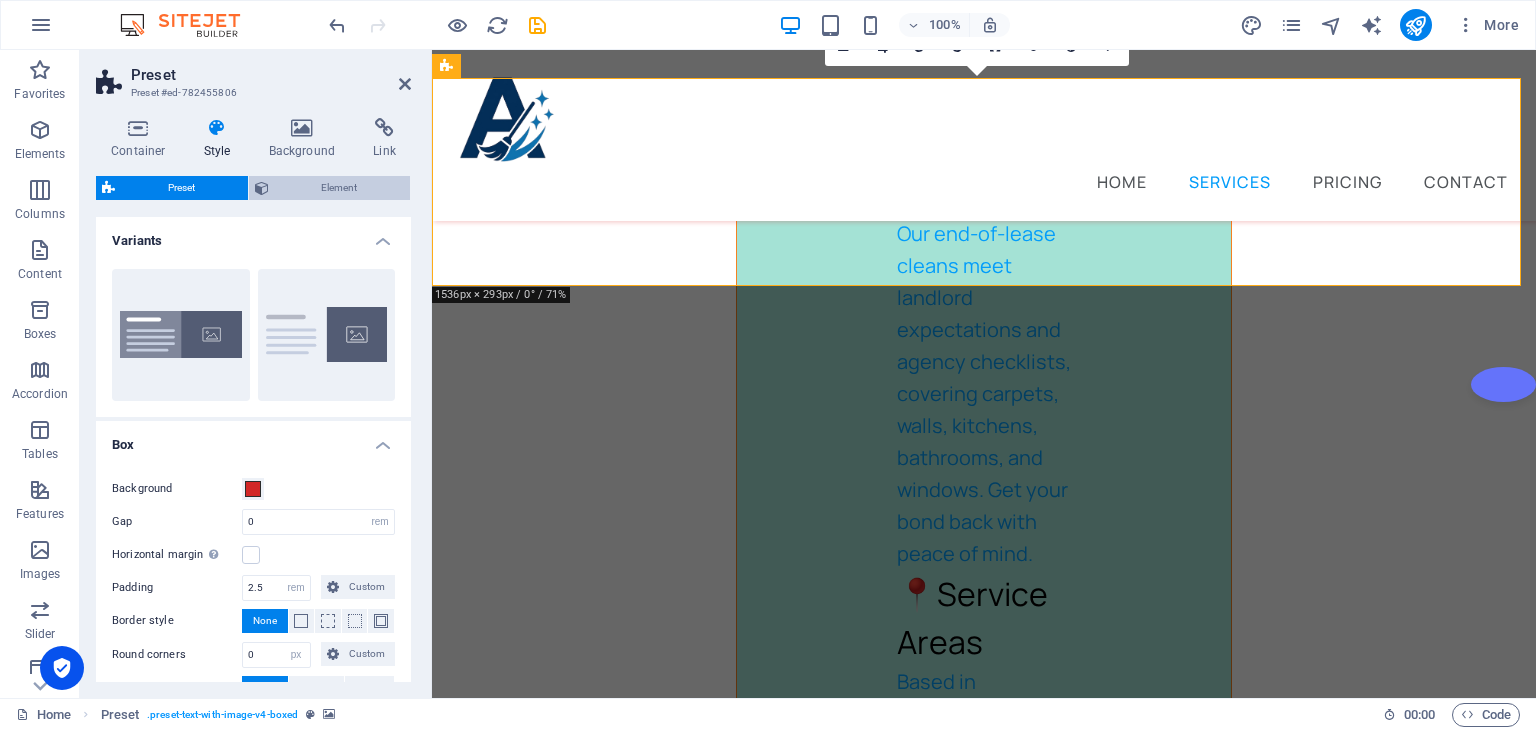 click on "Element" at bounding box center (340, 188) 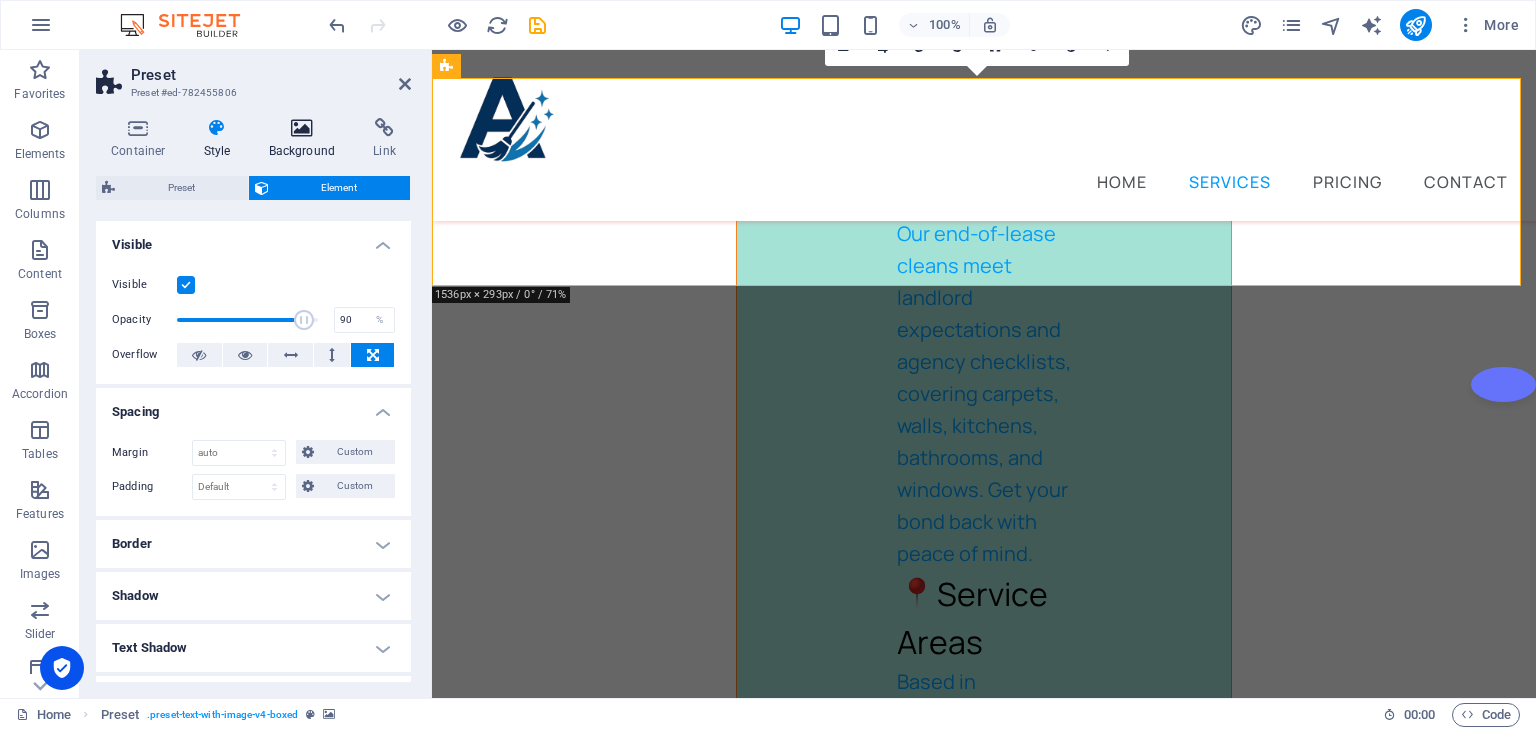 click at bounding box center (302, 128) 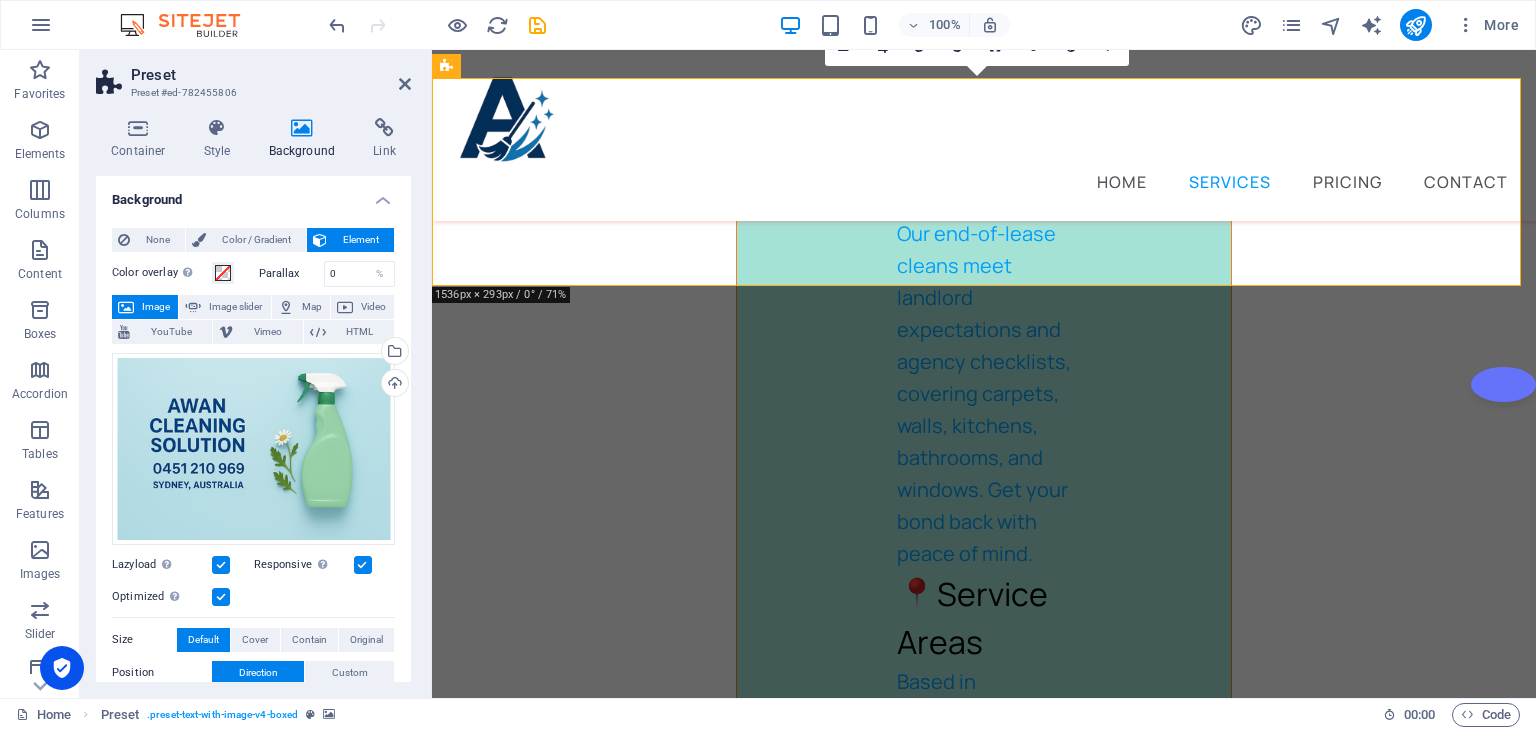click at bounding box center [302, 128] 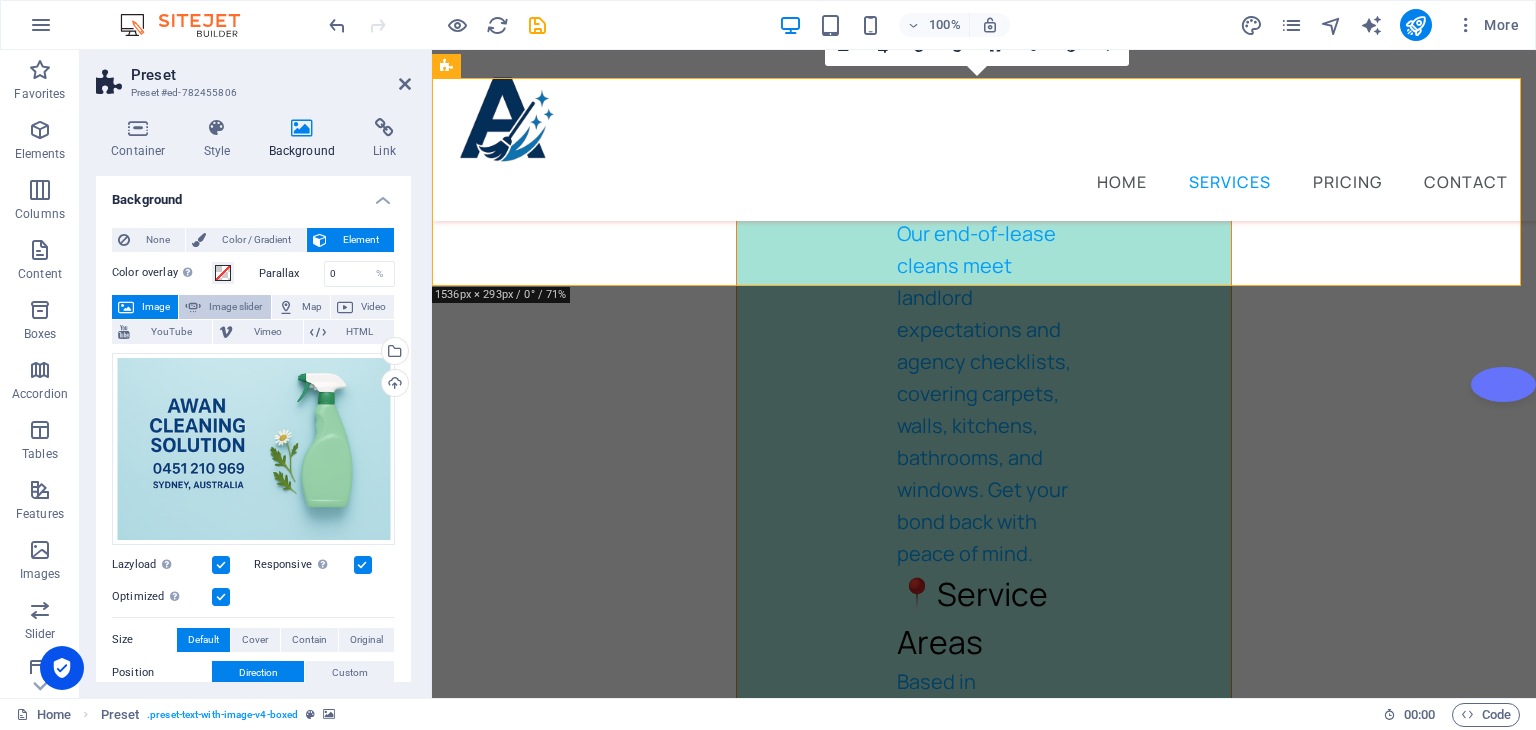click on "Image slider" at bounding box center [235, 307] 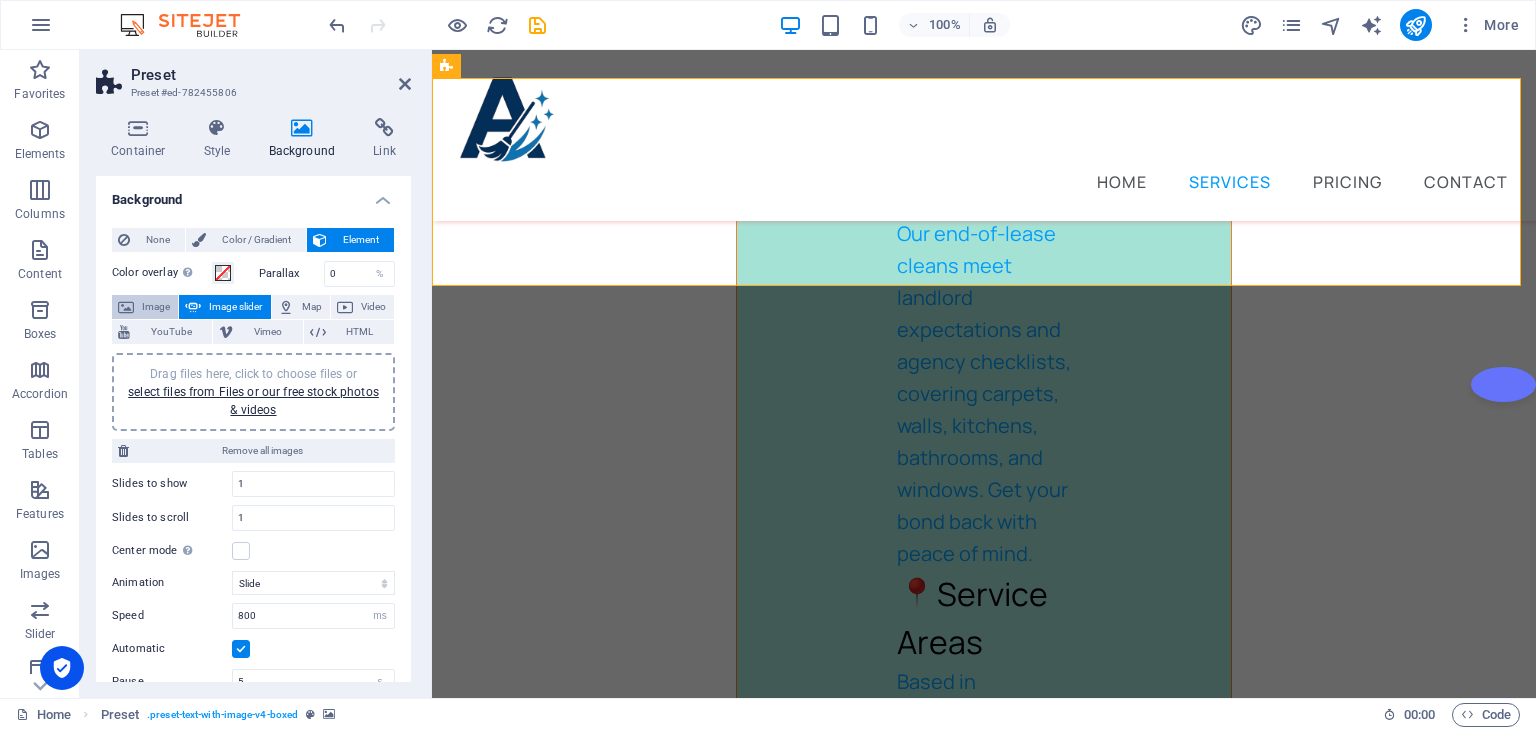 click on "Image" at bounding box center (156, 307) 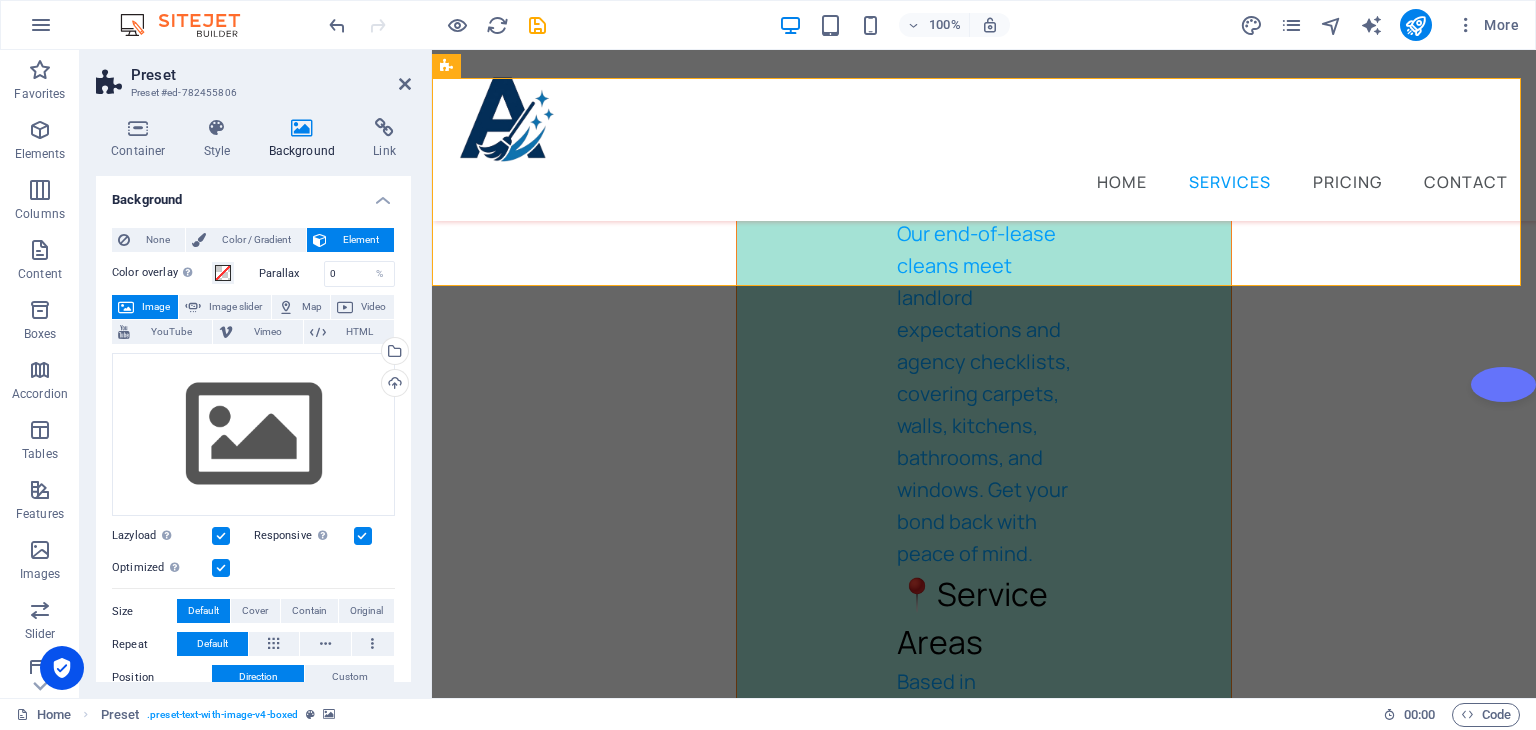 click at bounding box center [984, 1759] 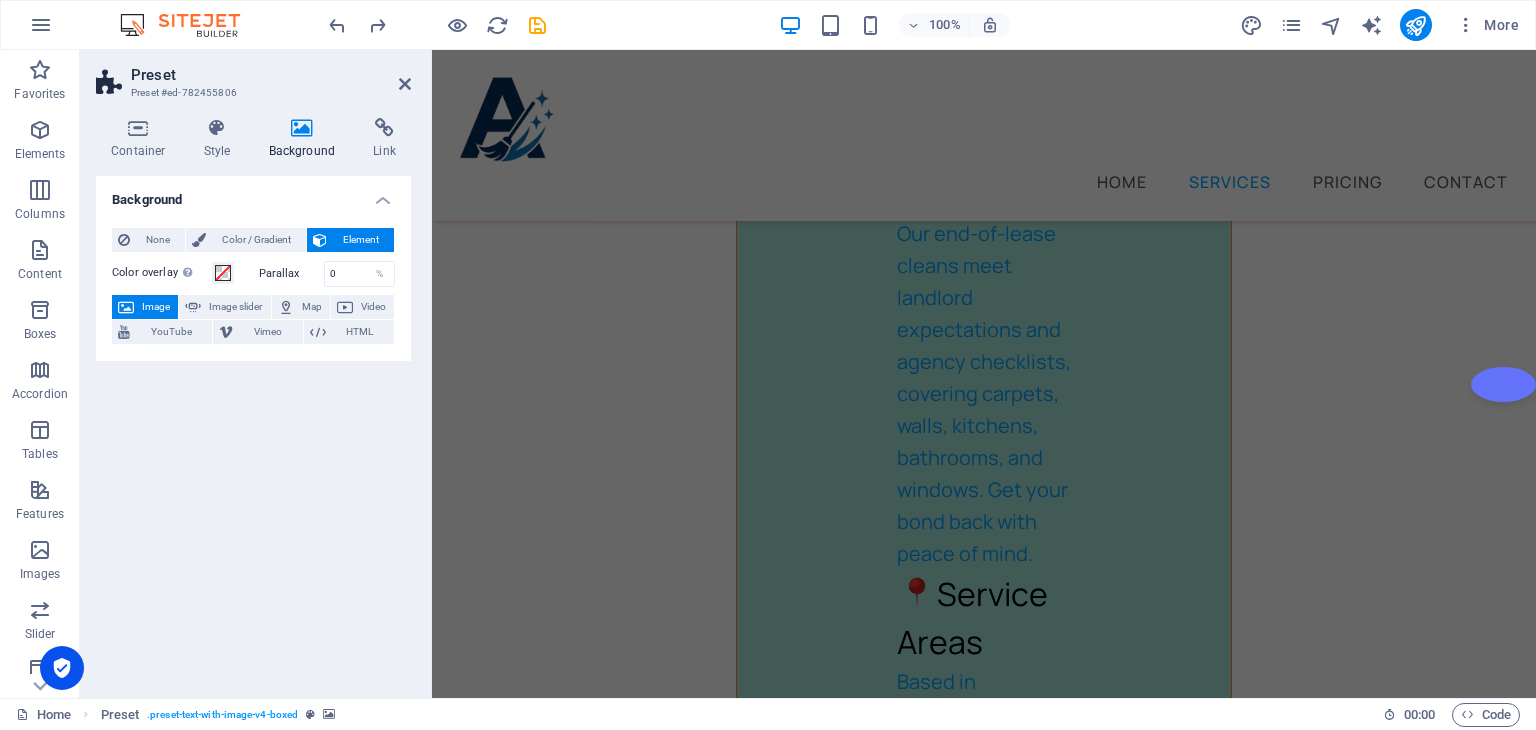 scroll, scrollTop: 3556, scrollLeft: 0, axis: vertical 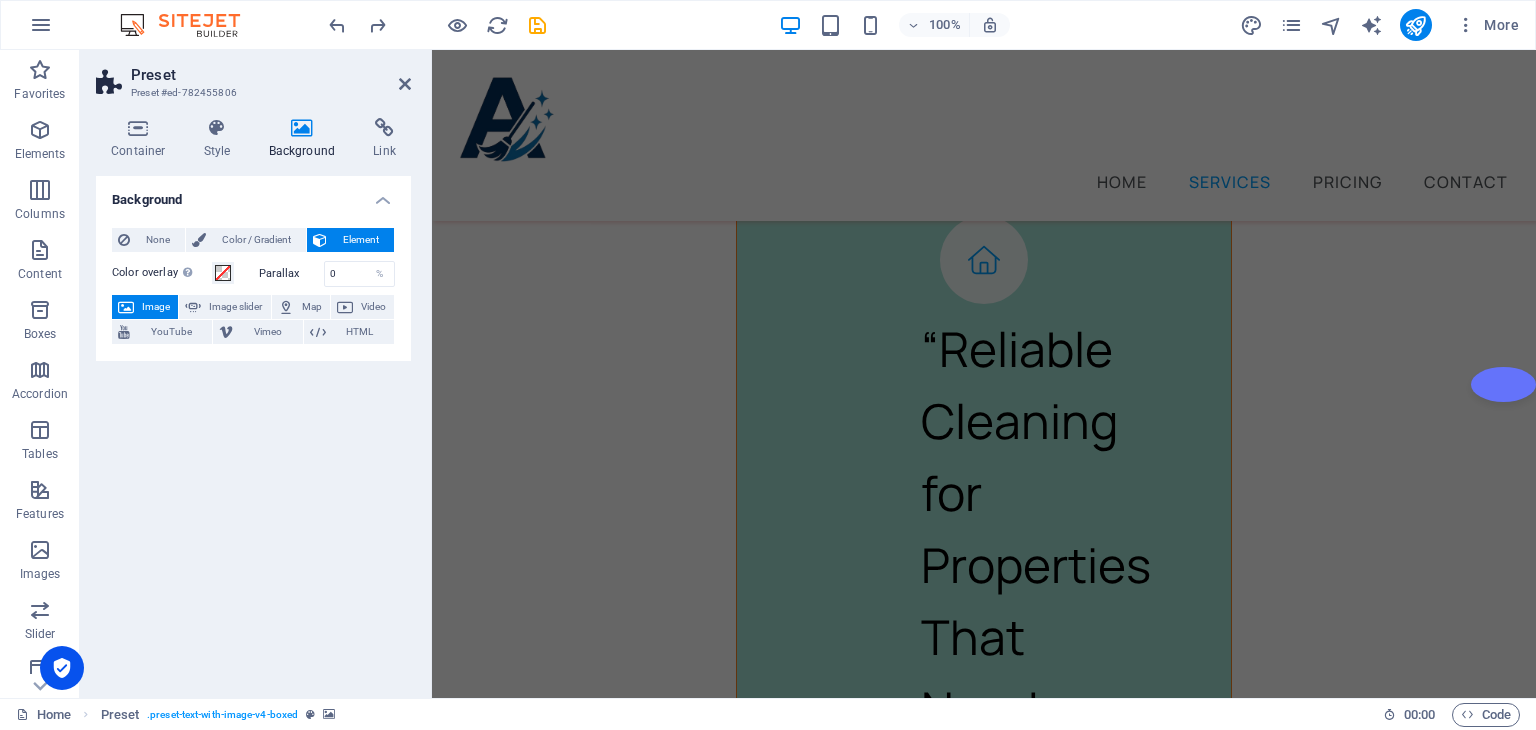 drag, startPoint x: 1436, startPoint y: 179, endPoint x: 592, endPoint y: 325, distance: 856.53485 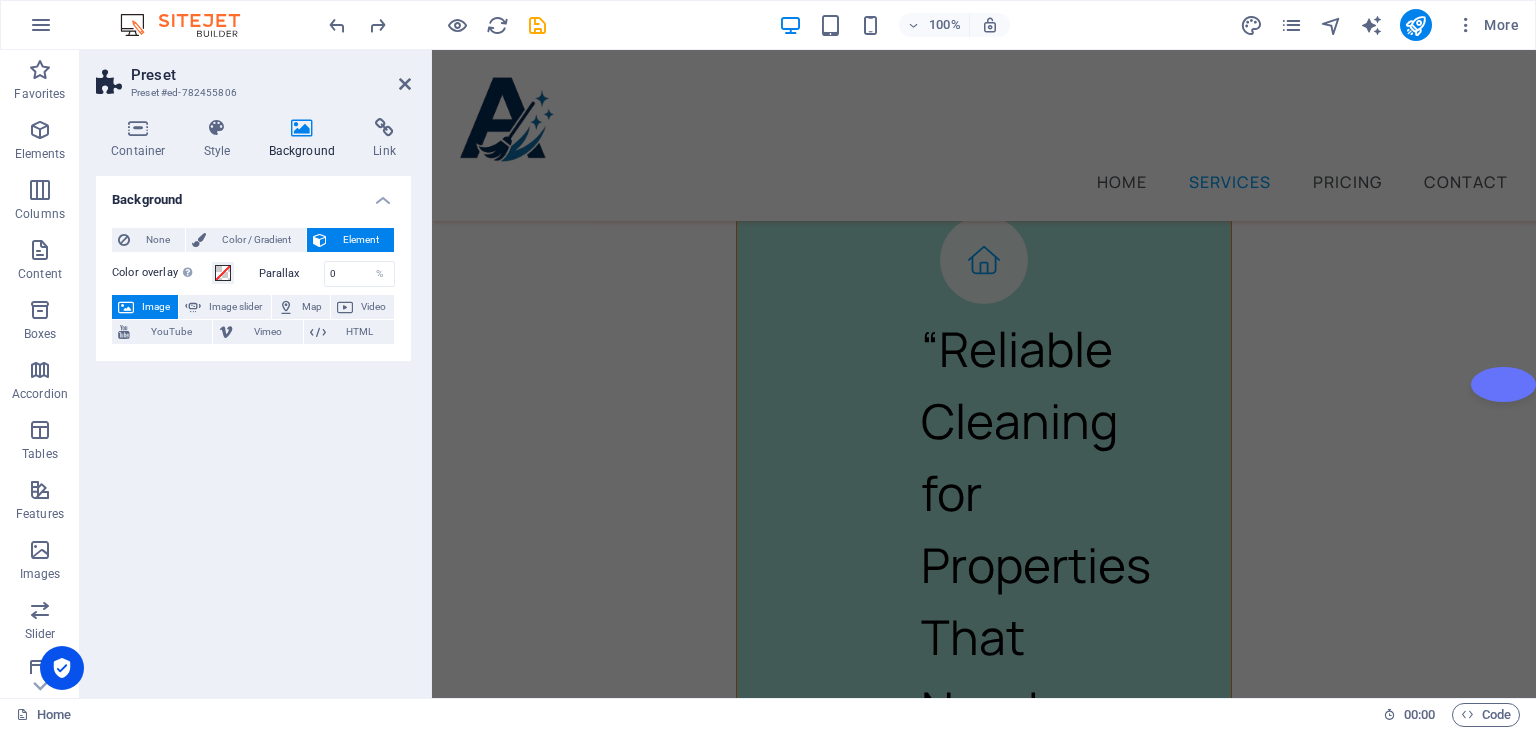 click at bounding box center [302, 128] 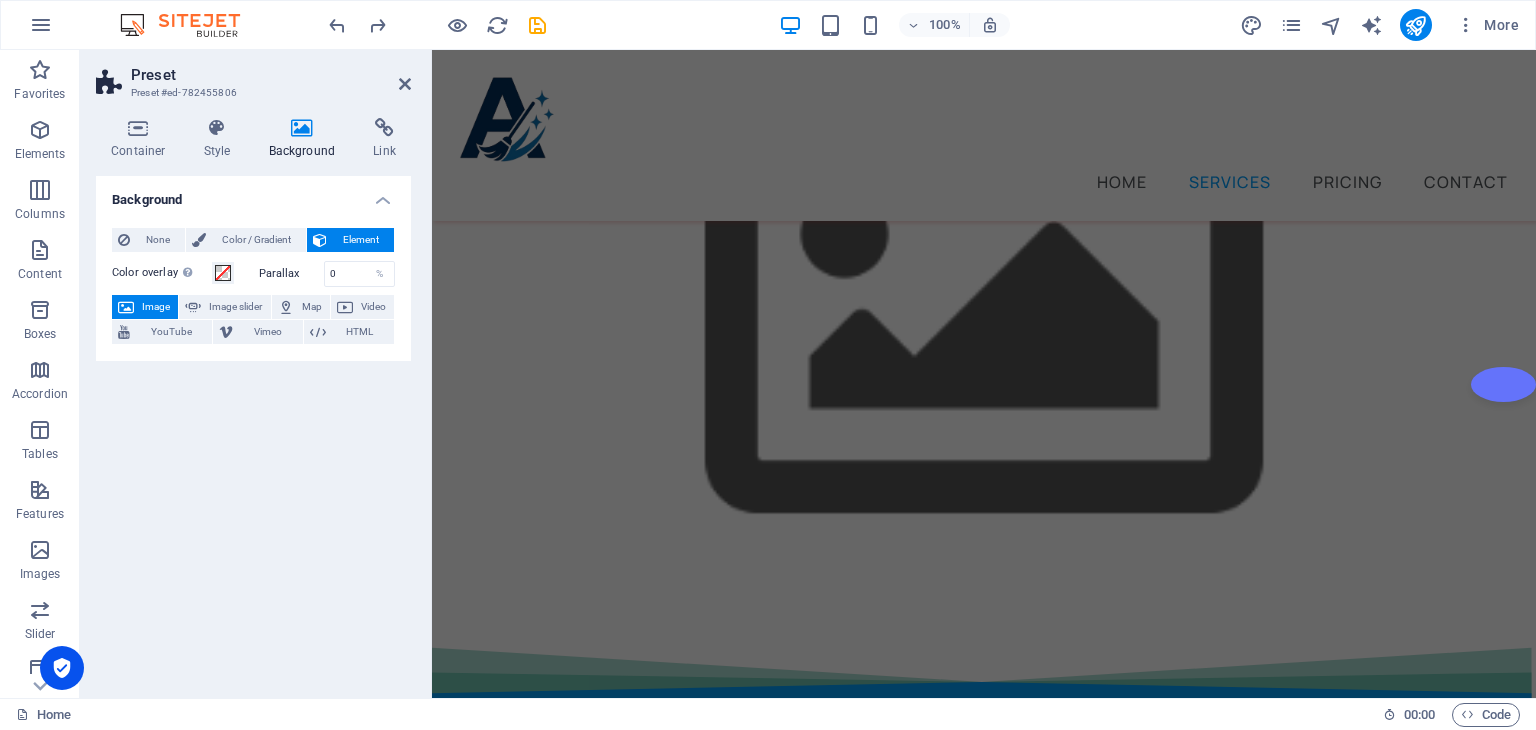 scroll, scrollTop: 5507, scrollLeft: 0, axis: vertical 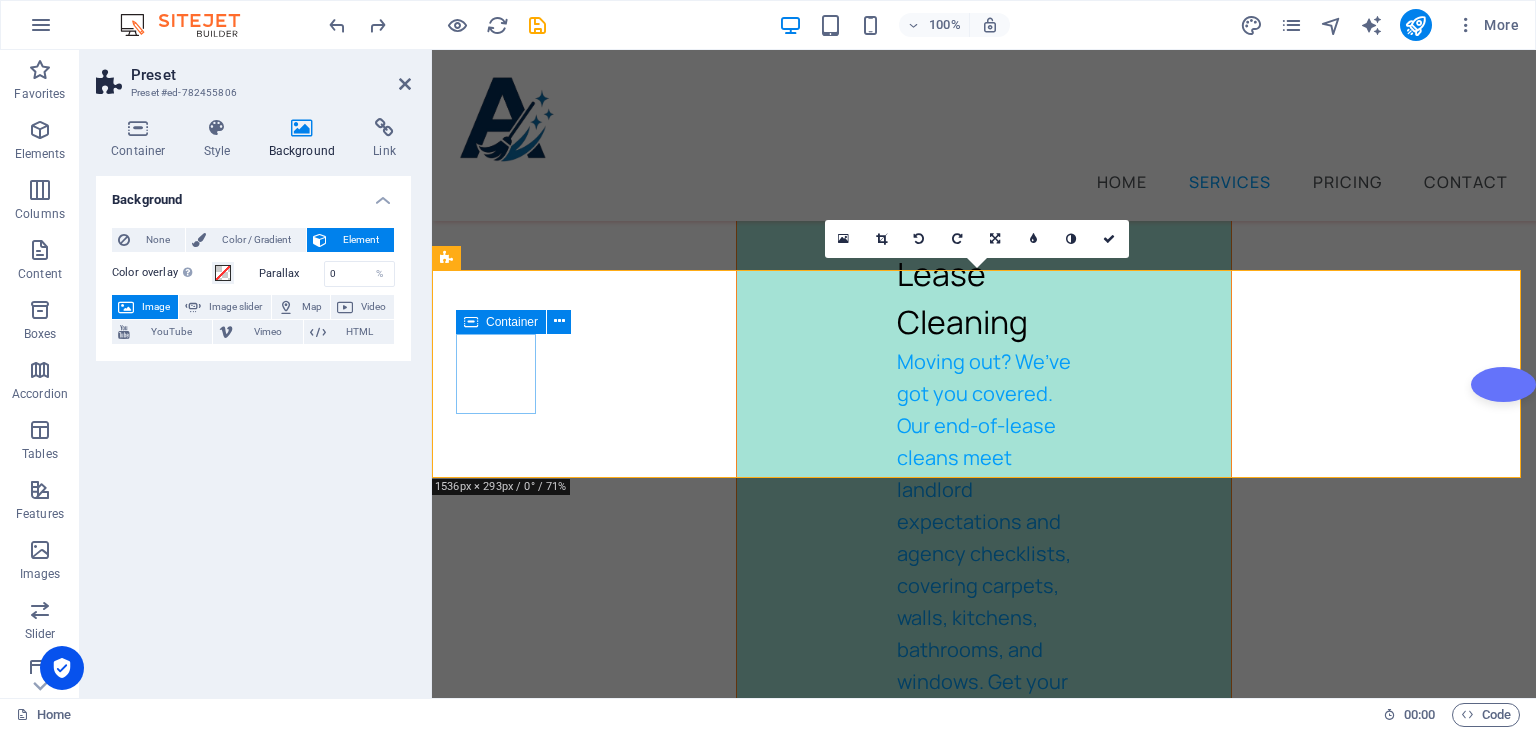 click on "Drop content here or  Add elements  Paste clipboard" at bounding box center (496, 2159) 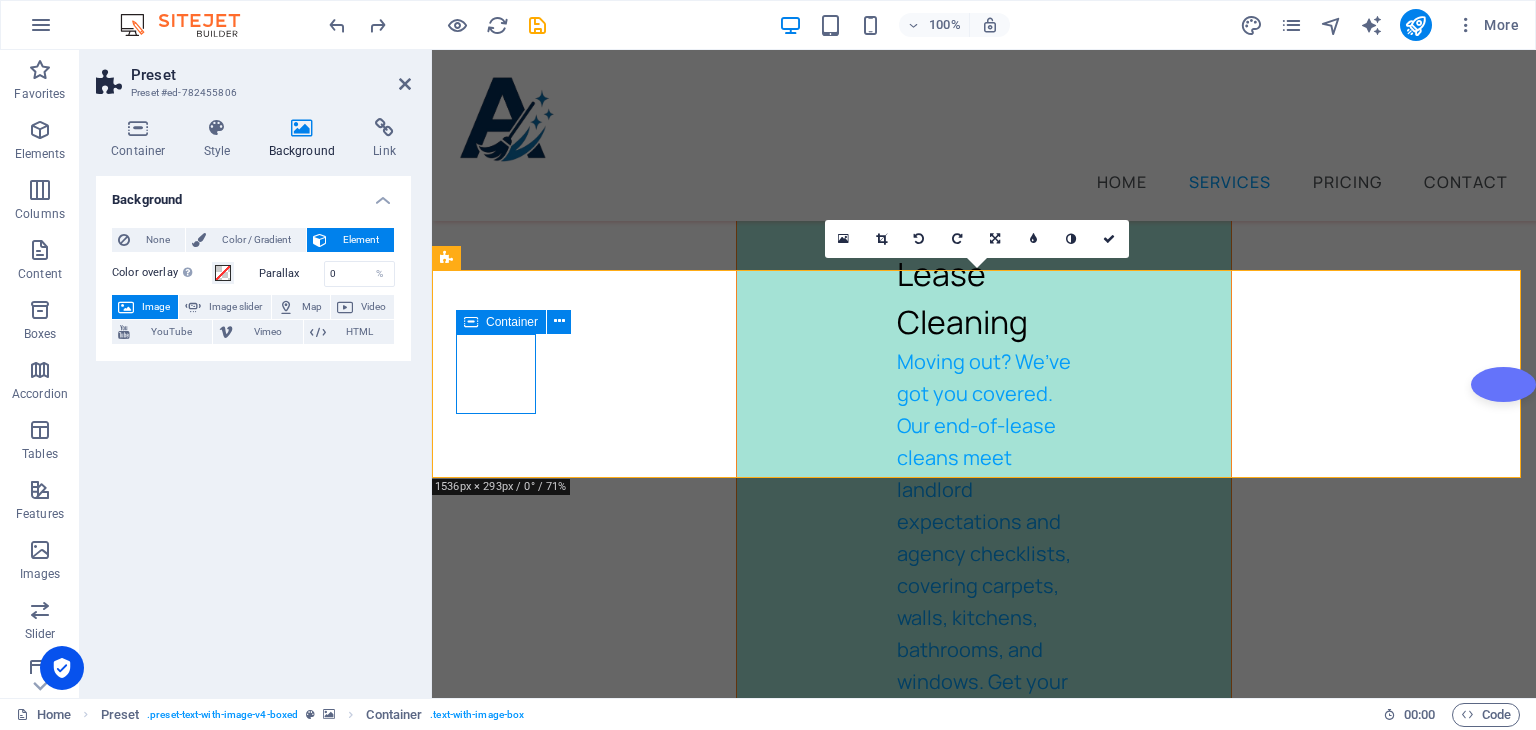 click on "Drop content here or  Add elements  Paste clipboard" at bounding box center [496, 2159] 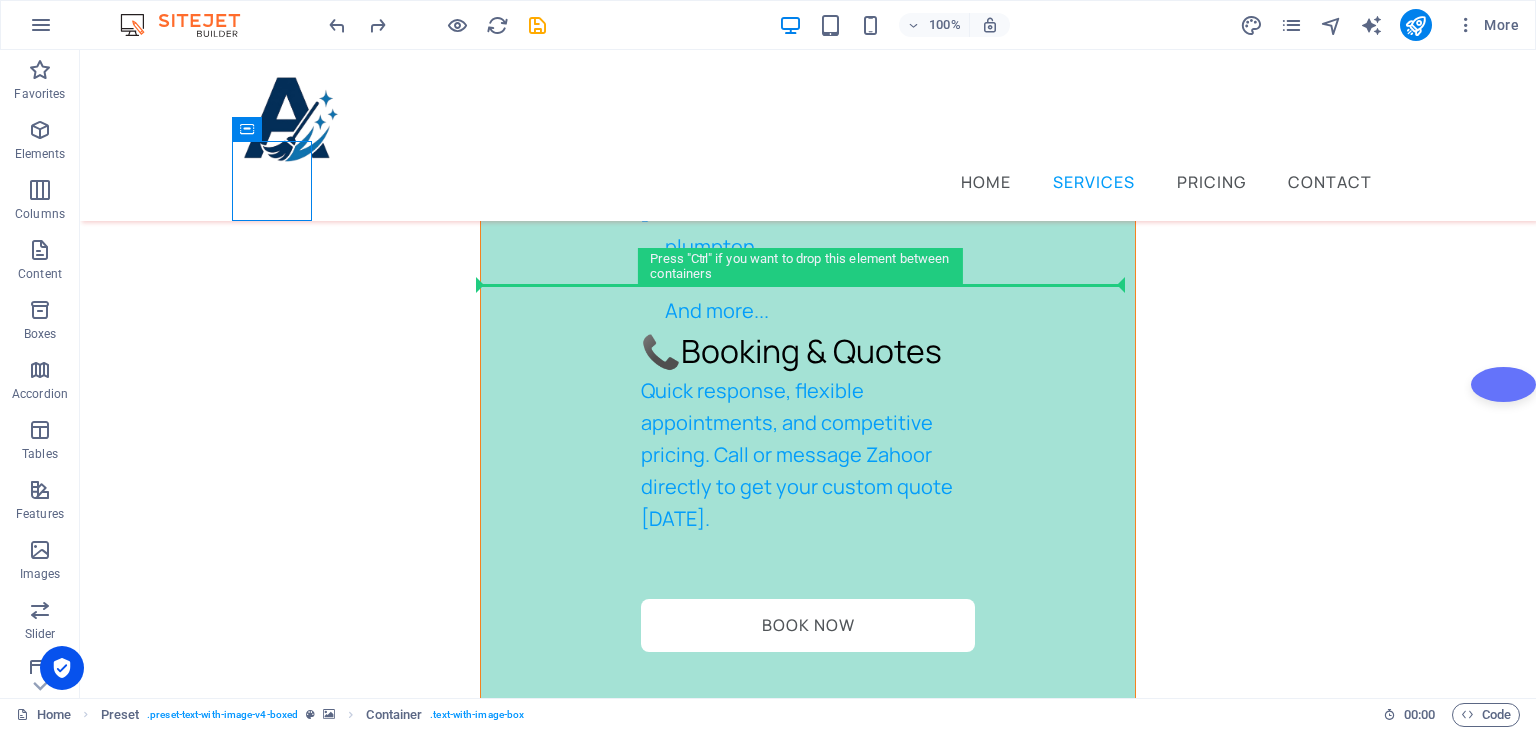 scroll, scrollTop: 4530, scrollLeft: 0, axis: vertical 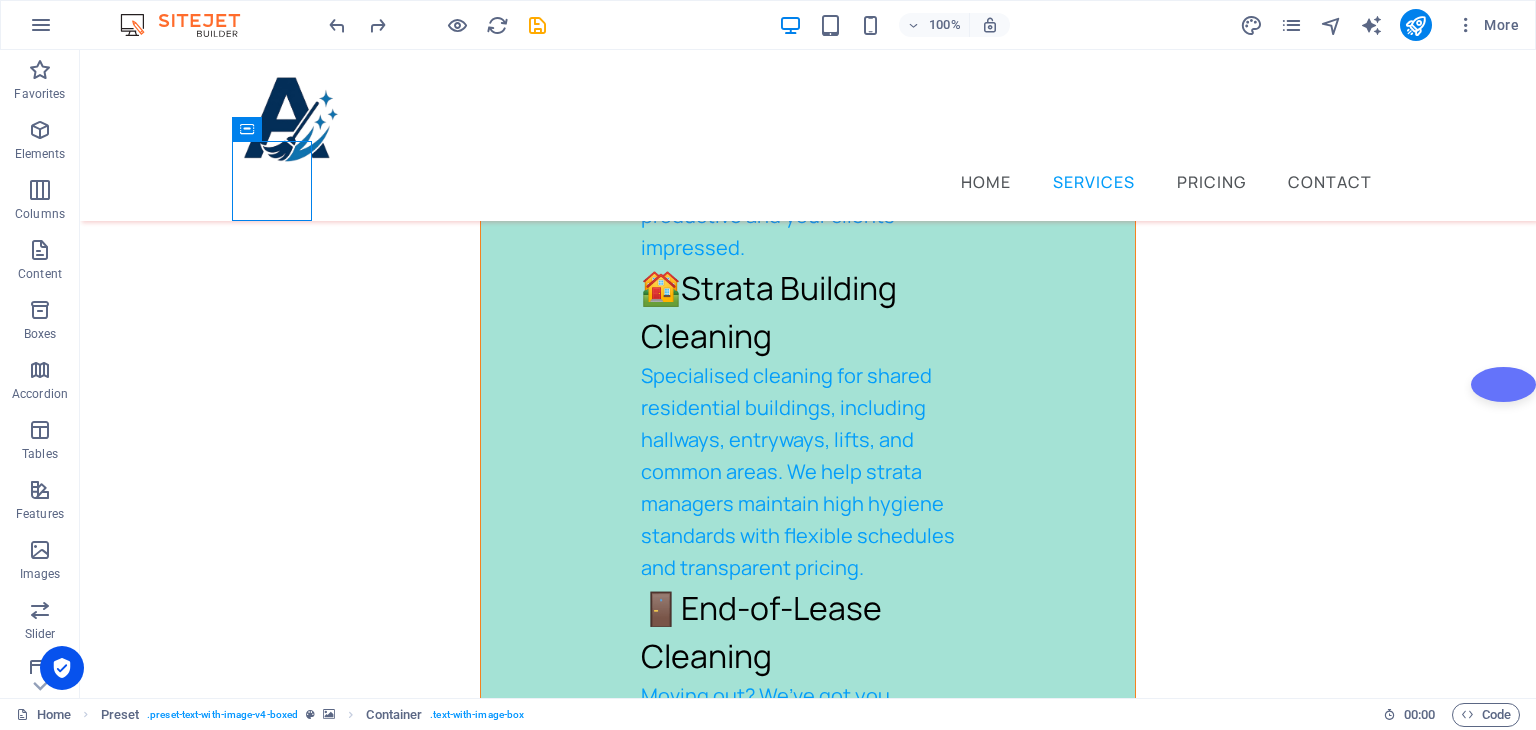 drag, startPoint x: 598, startPoint y: 371, endPoint x: 290, endPoint y: 417, distance: 311.4161 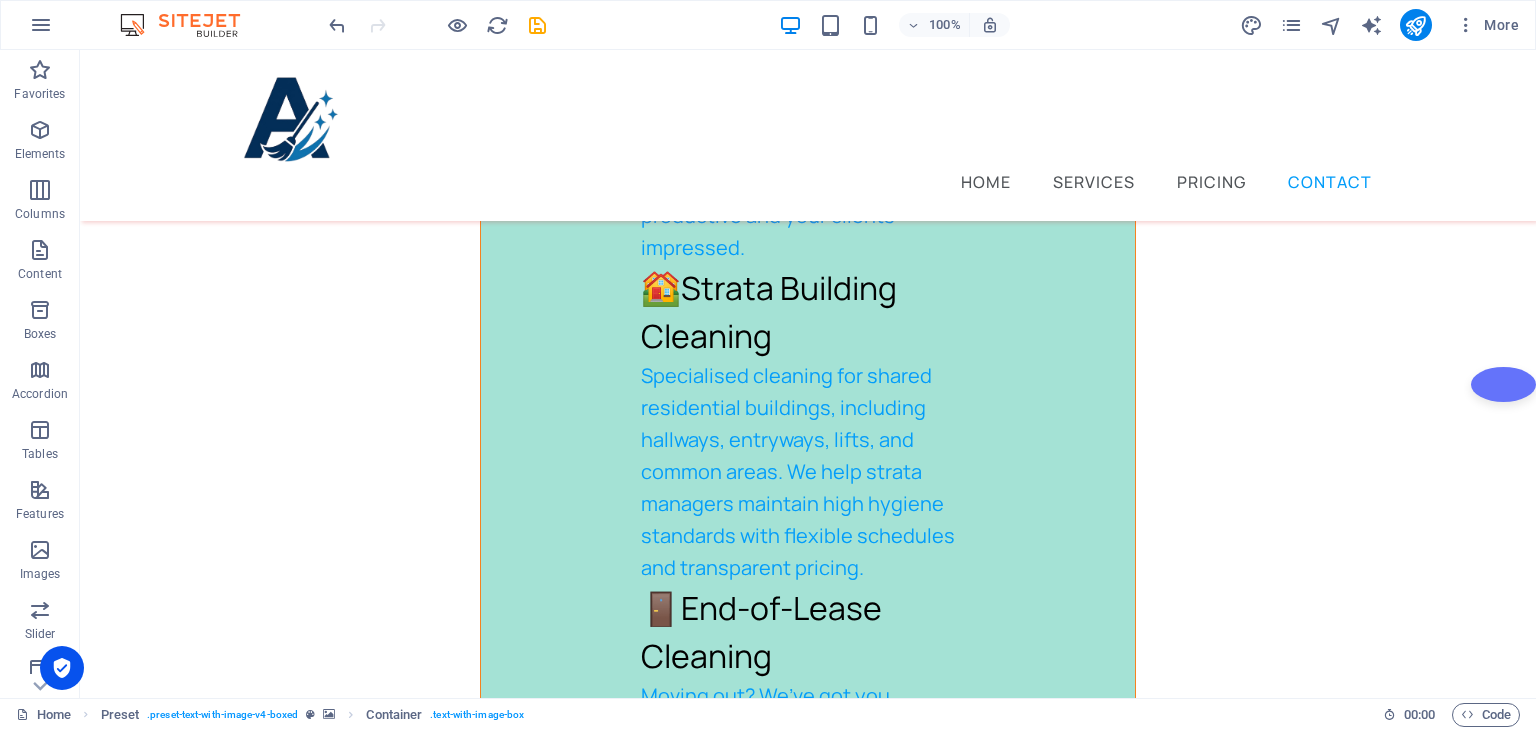 scroll, scrollTop: 10372, scrollLeft: 0, axis: vertical 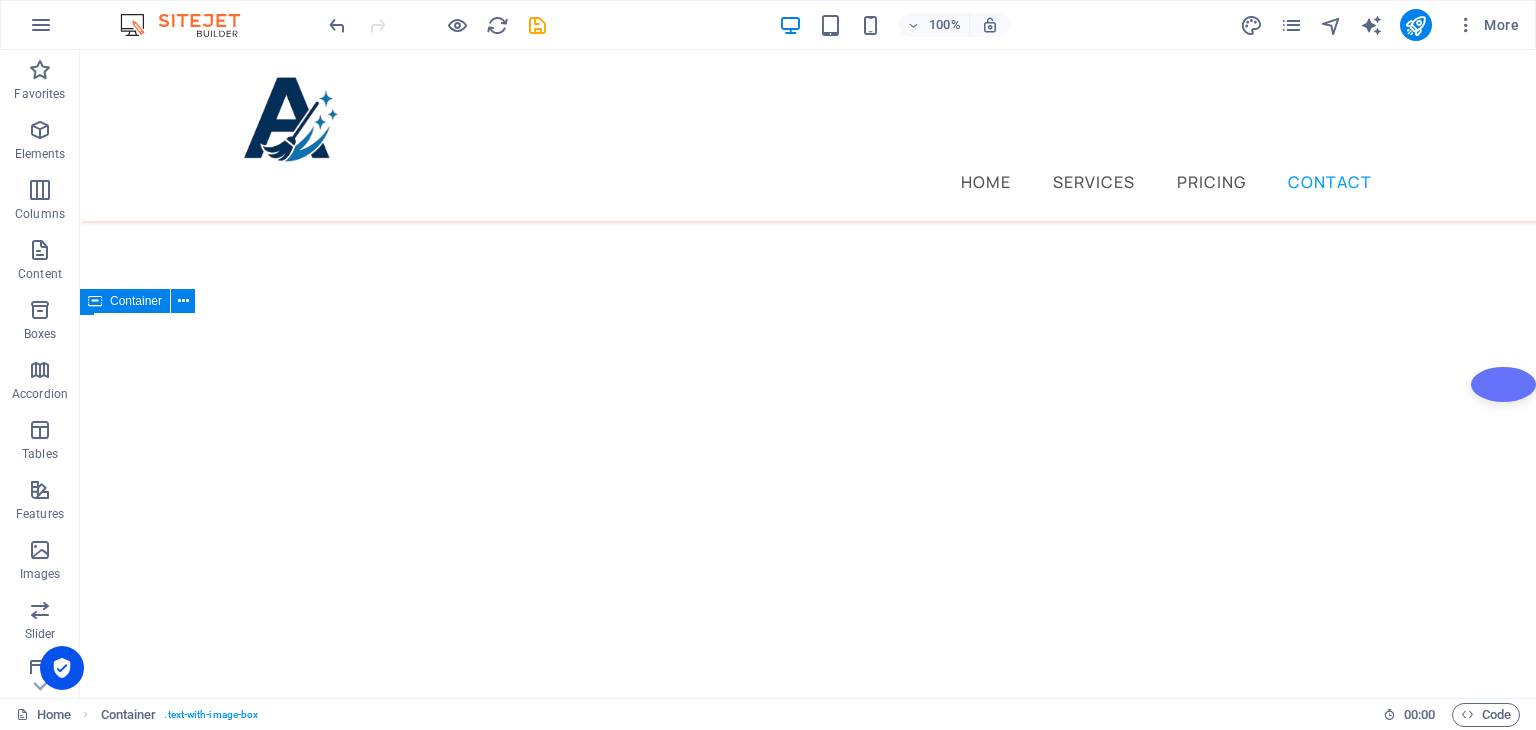 click on "Drop content here or  Add elements  Paste clipboard" at bounding box center (107, 23178) 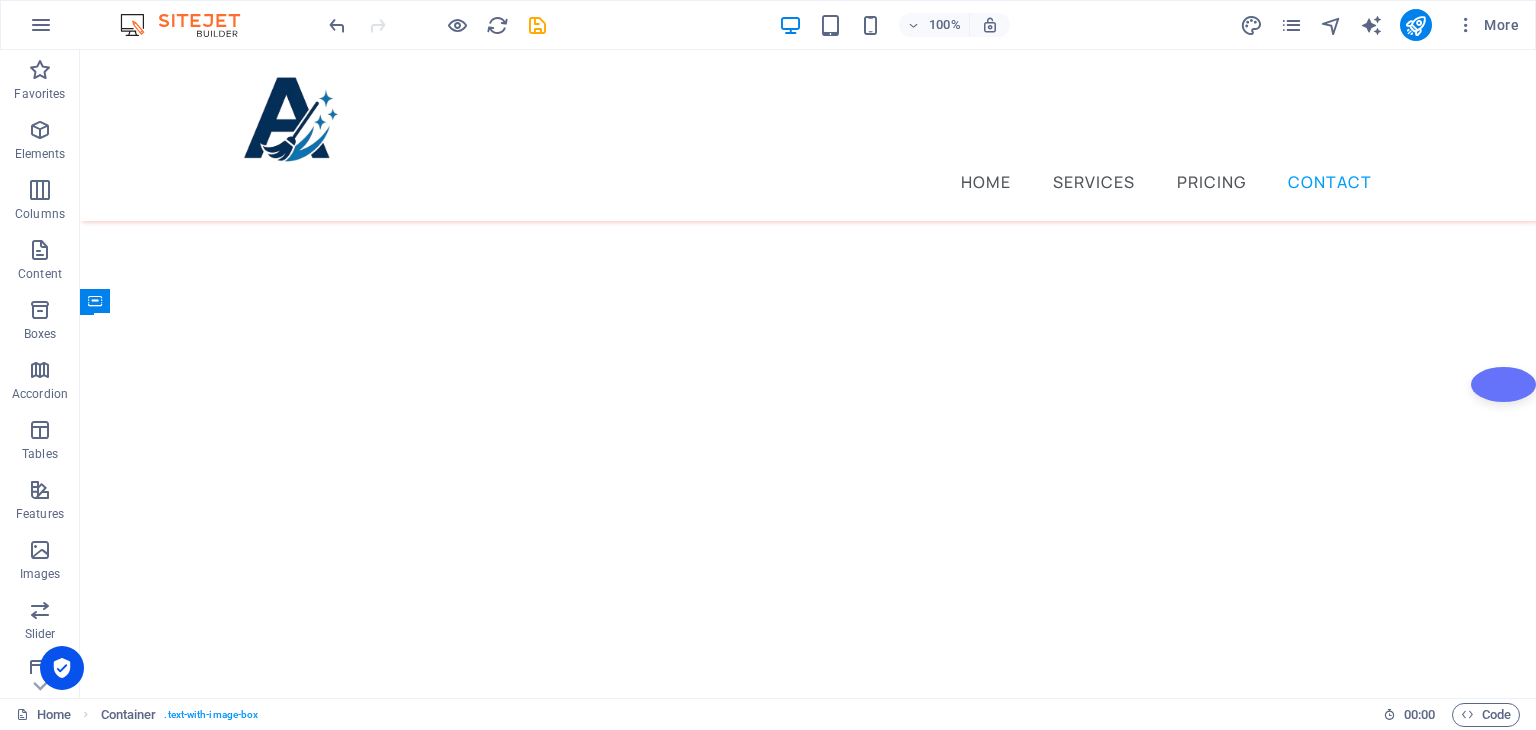 click on "Skip to main content
Home Services Pricing Contact ​ AWAN CLEANING SOLUTIONS Our professional services We offer several cleaning options you can choose from  Office  Cleaning .fa-secondary{opacity:.4} End of Lease  Cleaning .fa-secondary{opacity:.4} Strata Buildings “Reliable Cleaning for Properties That Need to Shine”   🏢  Office Cleaning We provide regular and deep cleaning services for office spaces of all sizes. From desks and boardrooms to washrooms and kitchen areas — we leave every corner spotless so your team stays productive and your clients impressed. 🏘️  Strata Building Cleaning Specialised cleaning for shared residential buildings, including hallways, entryways, lifts, and common areas. We help strata managers maintain high hygiene standards with flexible schedules and transparent pricing. 🚪  End-of-Lease Cleaning 📍  Service Areas Based in Mount Druitt, Blacktown Rooty Hill Penrith plumpton And more... 📞  Booking & Quotes Book Now Drop content here or  Add elements" at bounding box center [808, 6302] 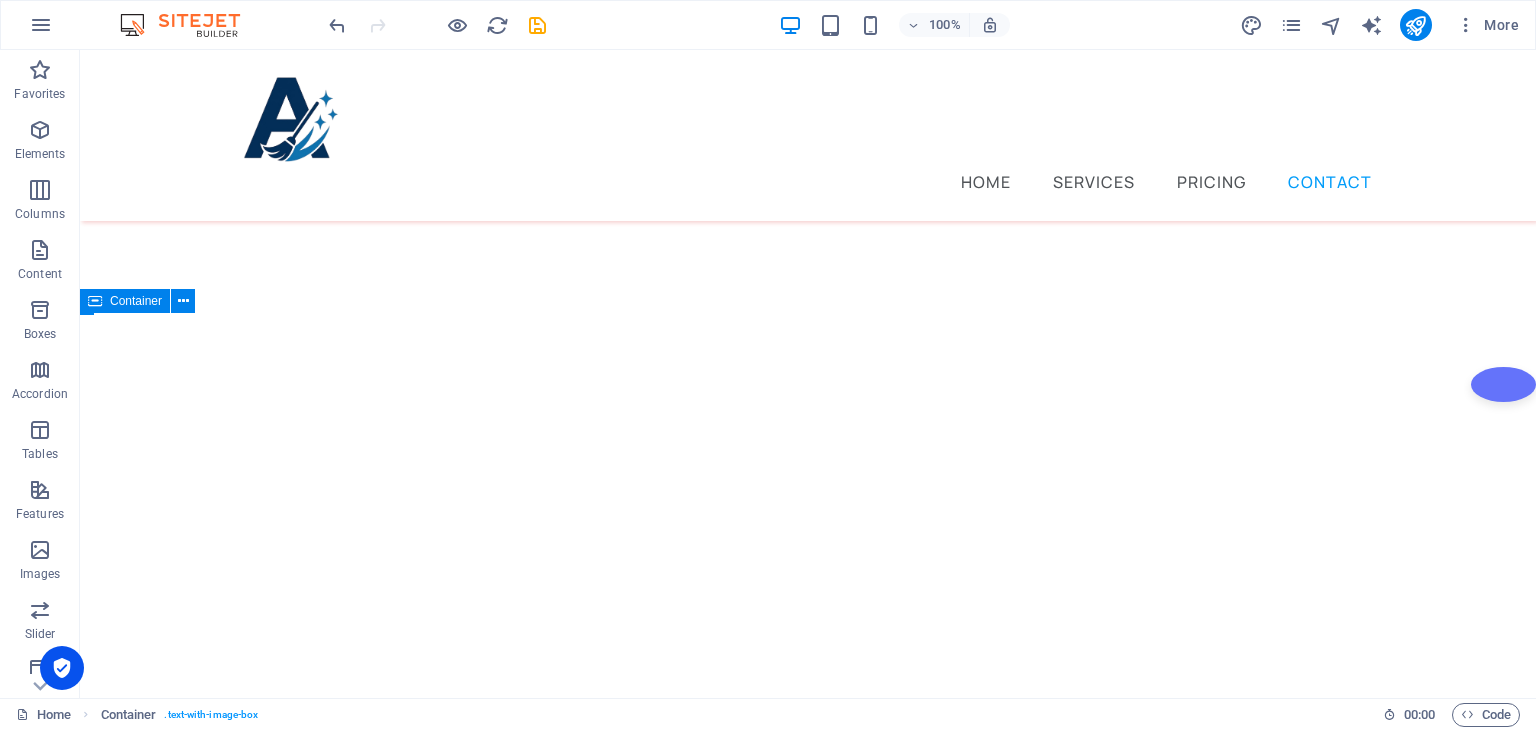 click on "Skip to main content
Home Services Pricing Contact ​ AWAN CLEANING SOLUTIONS Our professional services We offer several cleaning options you can choose from  Office  Cleaning .fa-secondary{opacity:.4} End of Lease  Cleaning .fa-secondary{opacity:.4} Strata Buildings “Reliable Cleaning for Properties That Need to Shine”   🏢  Office Cleaning We provide regular and deep cleaning services for office spaces of all sizes. From desks and boardrooms to washrooms and kitchen areas — we leave every corner spotless so your team stays productive and your clients impressed. 🏘️  Strata Building Cleaning Specialised cleaning for shared residential buildings, including hallways, entryways, lifts, and common areas. We help strata managers maintain high hygiene standards with flexible schedules and transparent pricing. 🚪  End-of-Lease Cleaning 📍  Service Areas Based in Mount Druitt, Blacktown Rooty Hill Penrith plumpton And more... 📞  Booking & Quotes Book Now Drop content here or  Add elements" at bounding box center [808, 6302] 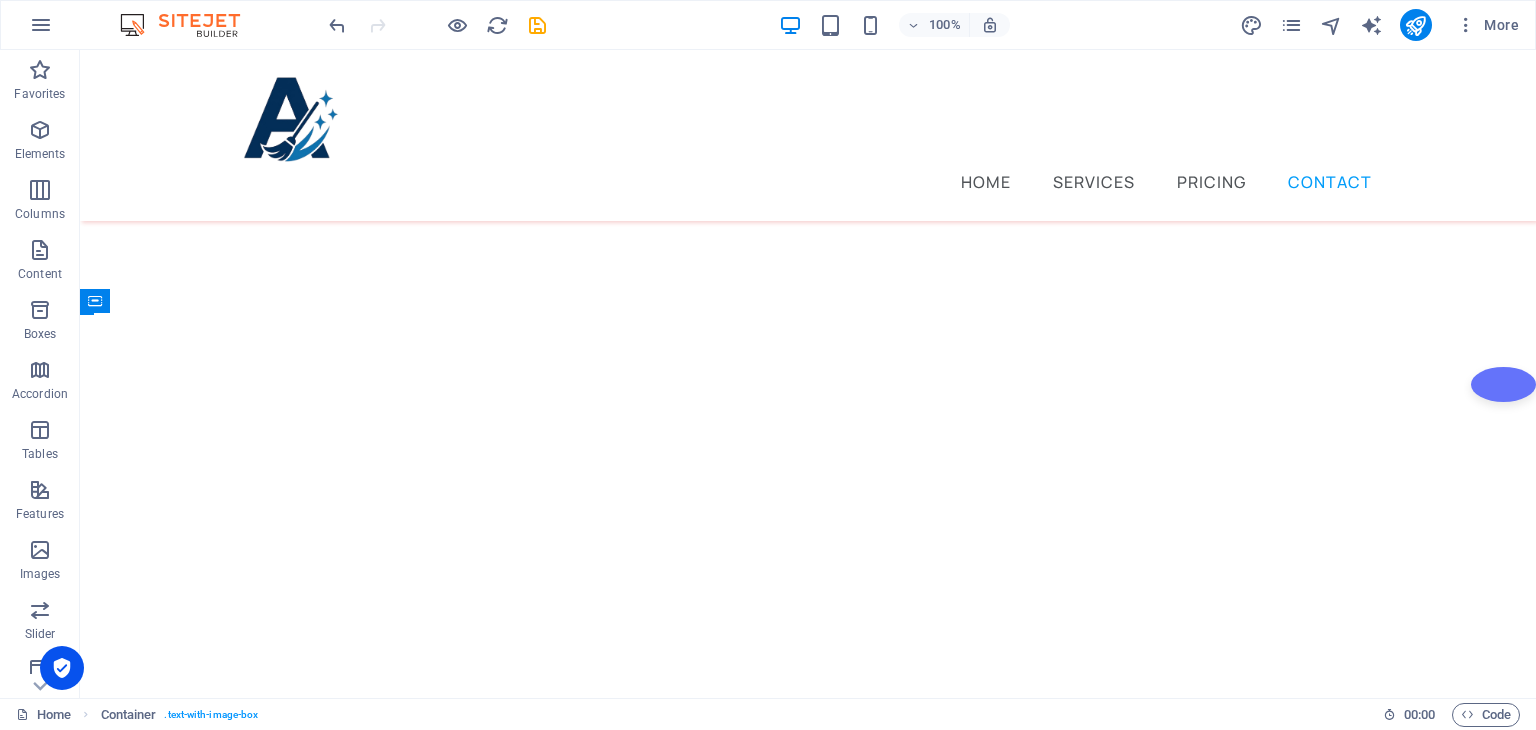 click on "Skip to main content
Home Services Pricing Contact ​ AWAN CLEANING SOLUTIONS Our professional services We offer several cleaning options you can choose from  Office  Cleaning .fa-secondary{opacity:.4} End of Lease  Cleaning .fa-secondary{opacity:.4} Strata Buildings “Reliable Cleaning for Properties That Need to Shine”   🏢  Office Cleaning We provide regular and deep cleaning services for office spaces of all sizes. From desks and boardrooms to washrooms and kitchen areas — we leave every corner spotless so your team stays productive and your clients impressed. 🏘️  Strata Building Cleaning Specialised cleaning for shared residential buildings, including hallways, entryways, lifts, and common areas. We help strata managers maintain high hygiene standards with flexible schedules and transparent pricing. 🚪  End-of-Lease Cleaning 📍  Service Areas Based in Mount Druitt, Blacktown Rooty Hill Penrith plumpton And more... 📞  Booking & Quotes Book Now Drop content here or  Add elements" at bounding box center (808, 6302) 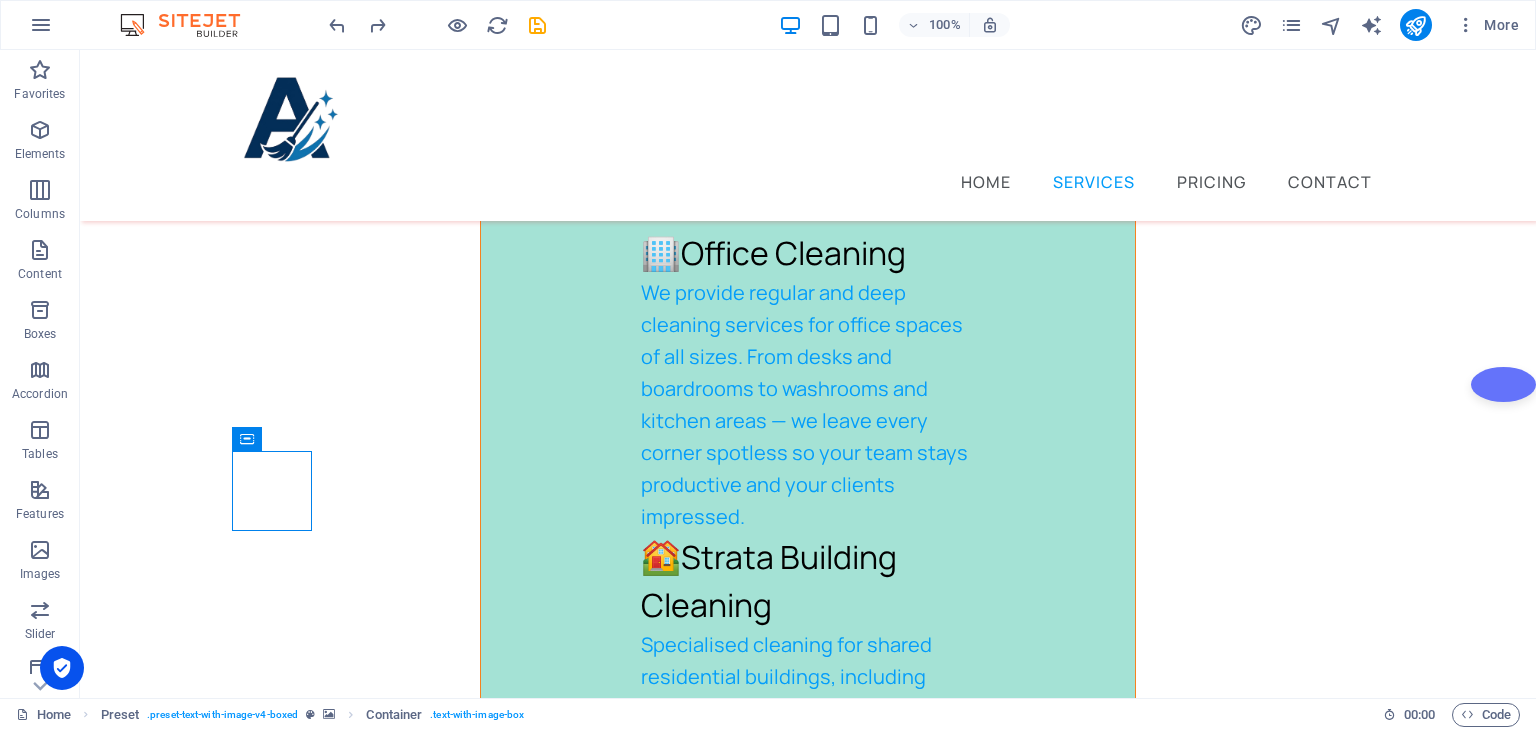 scroll, scrollTop: 4220, scrollLeft: 0, axis: vertical 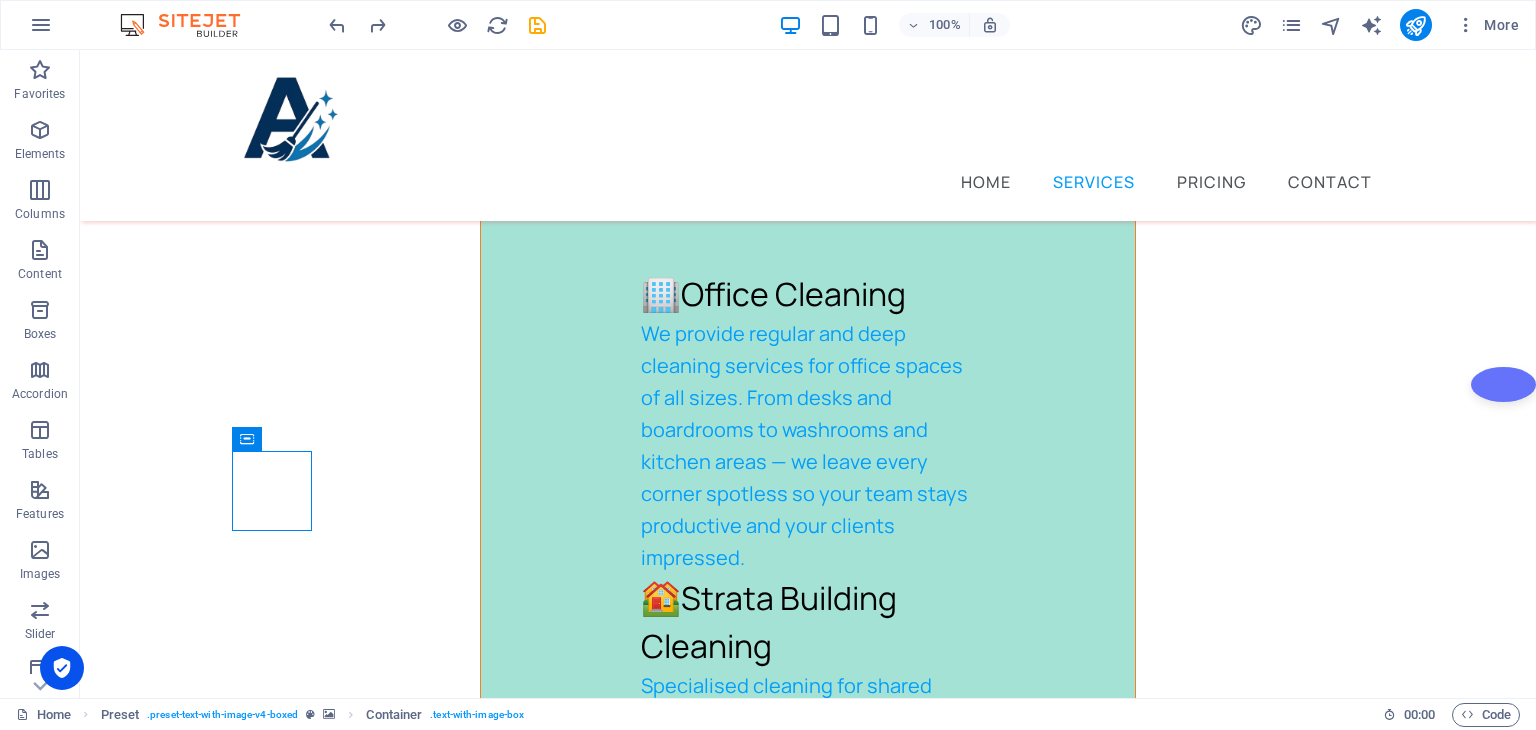 click at bounding box center [808, 2124] 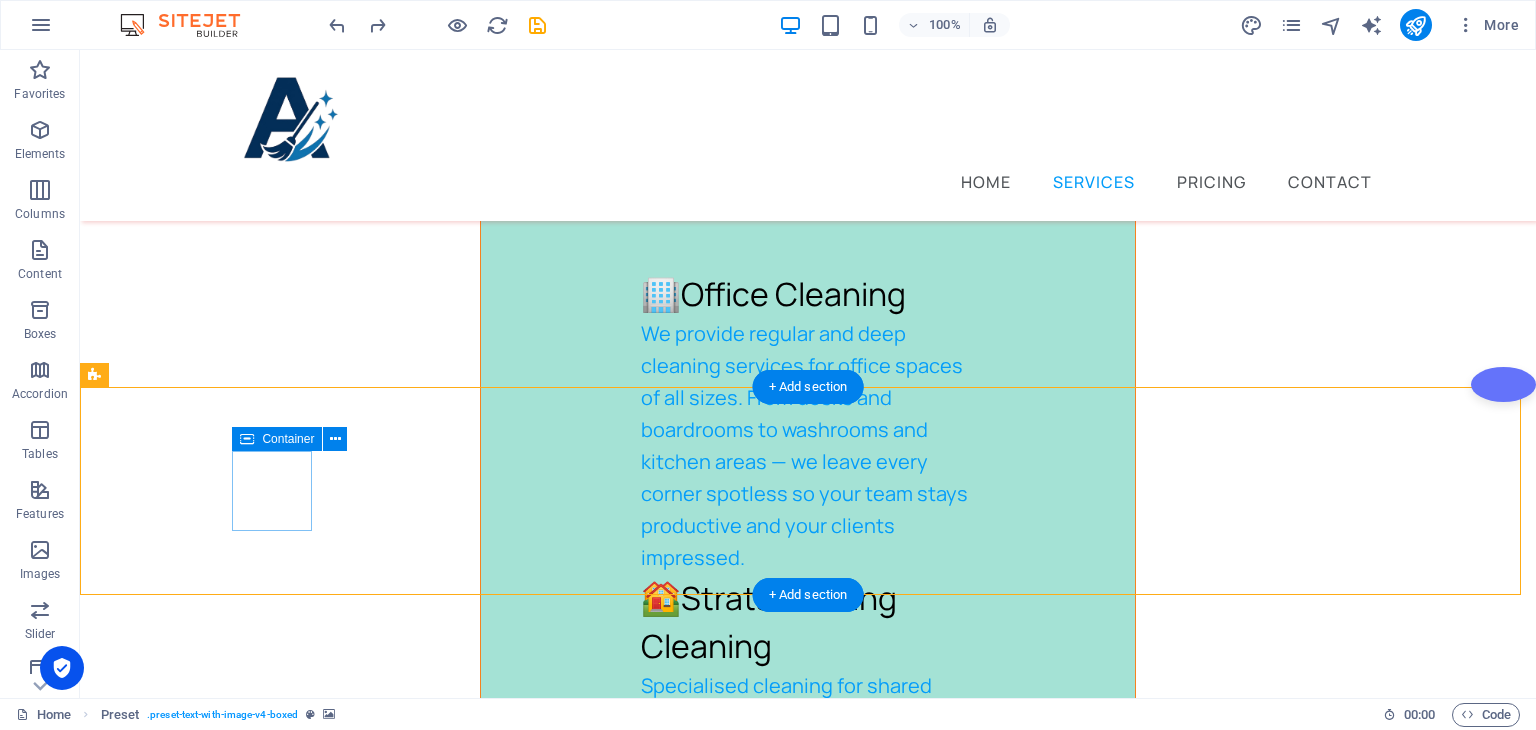 click on "Drop content here or  Add elements  Paste clipboard" at bounding box center (144, 2332) 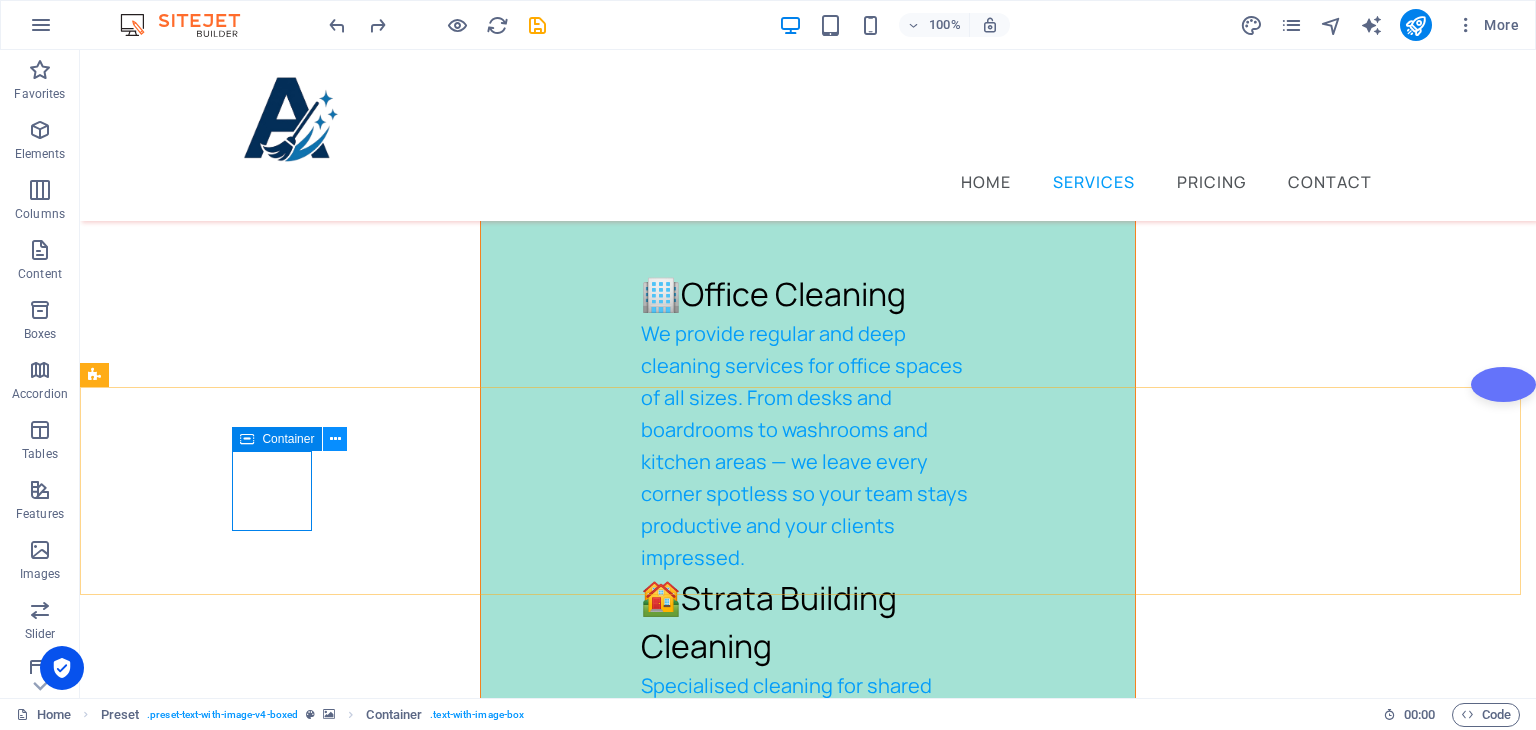 click at bounding box center [335, 439] 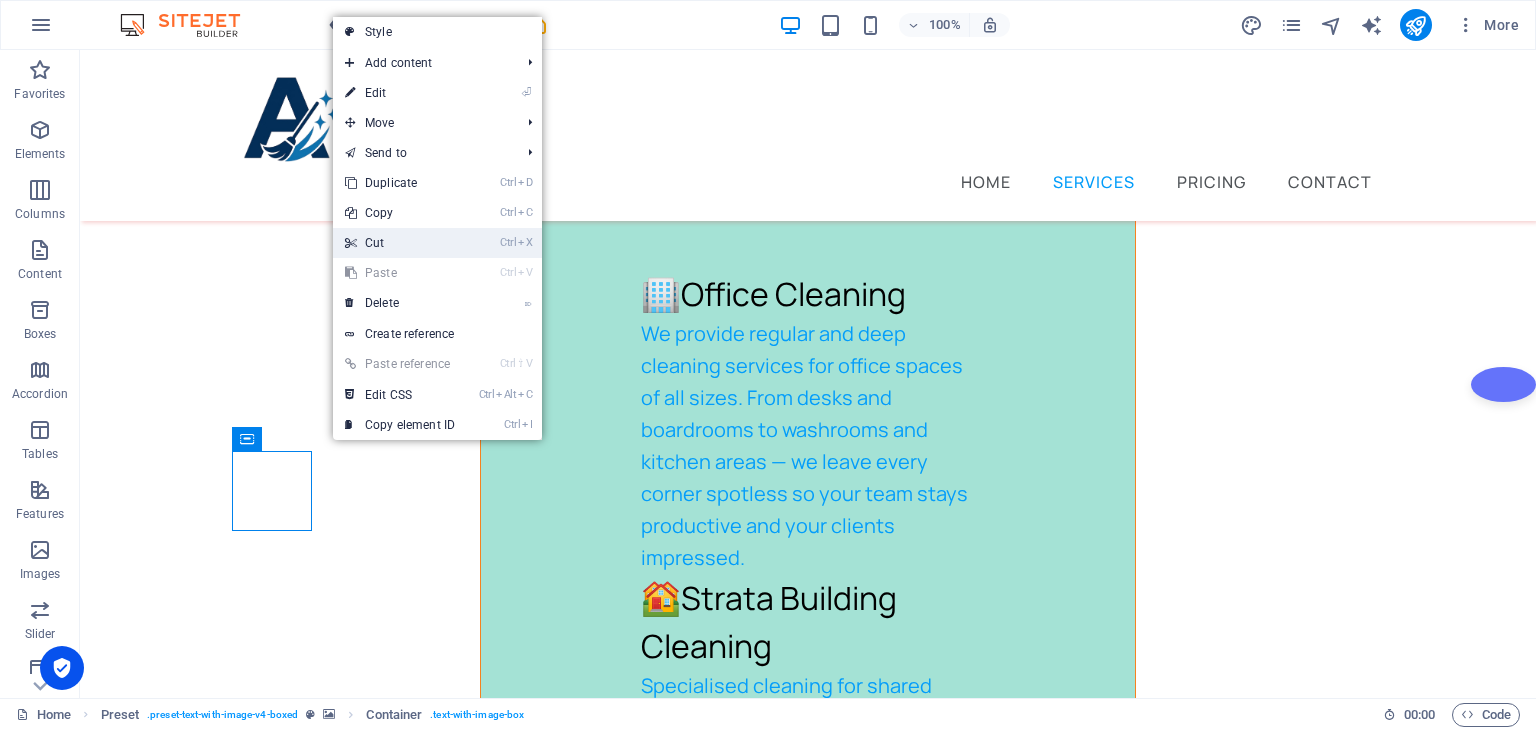click on "Ctrl X  Cut" at bounding box center [400, 243] 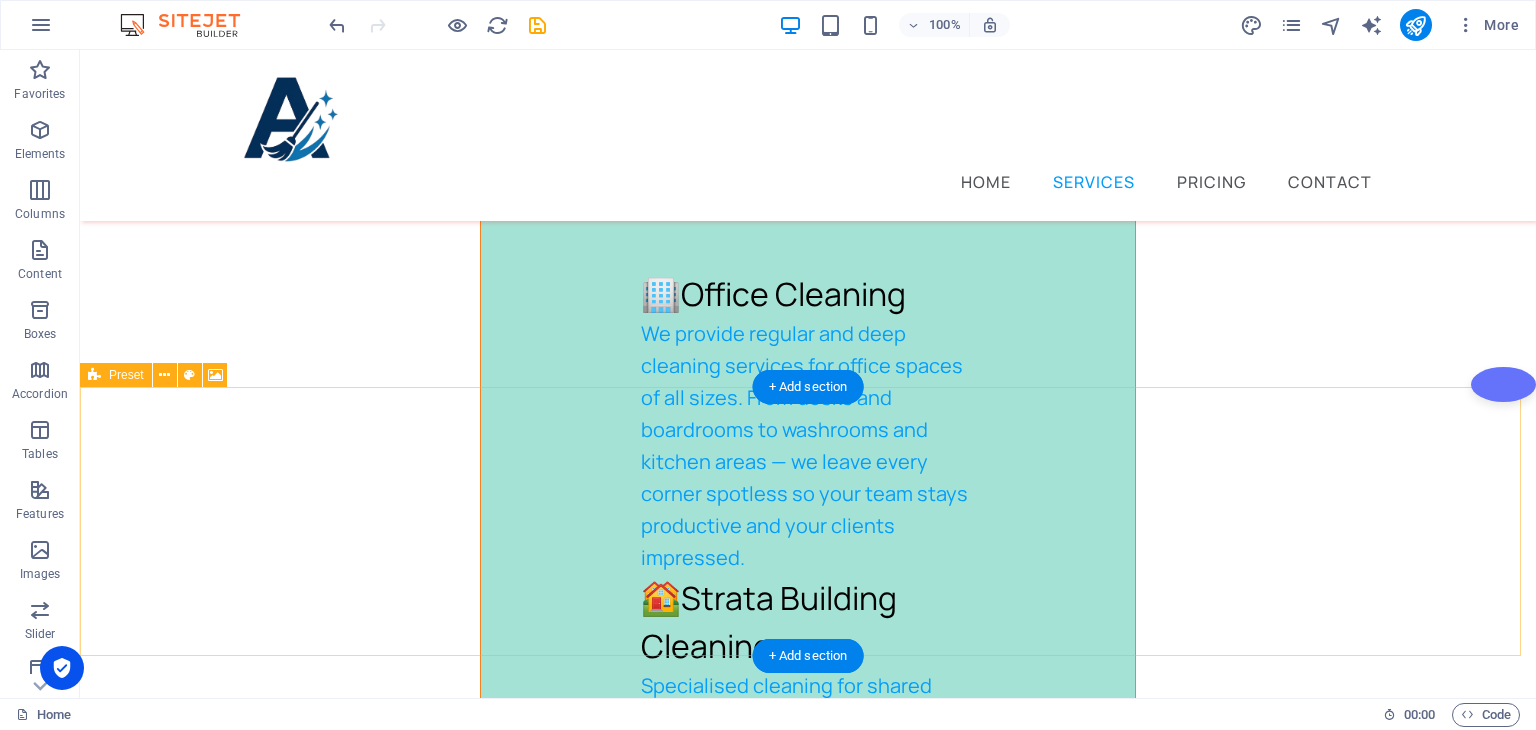 click on "Drop content here or  Add elements  Paste clipboard" at bounding box center (672, 2424) 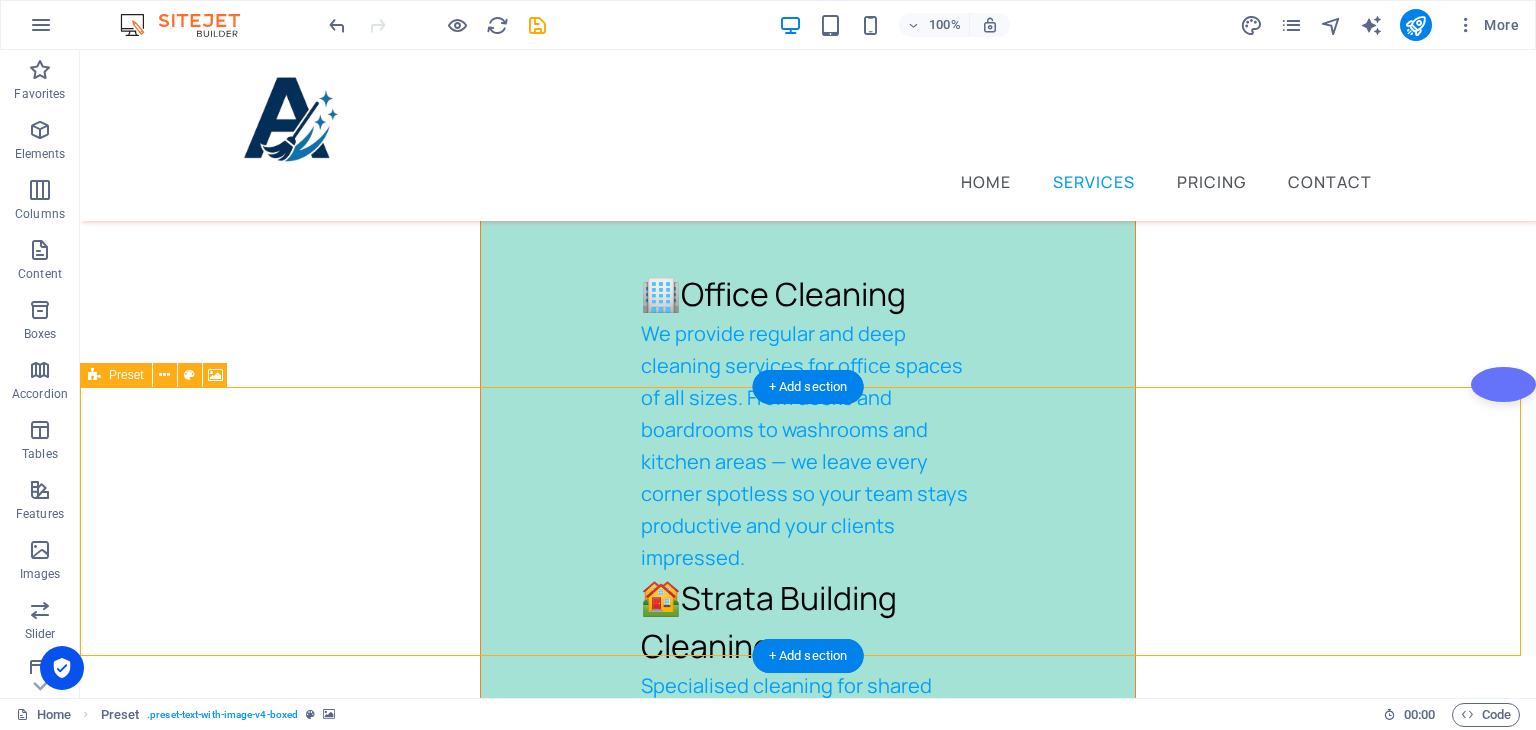 click on "Drop content here or  Add elements  Paste clipboard" at bounding box center [672, 2424] 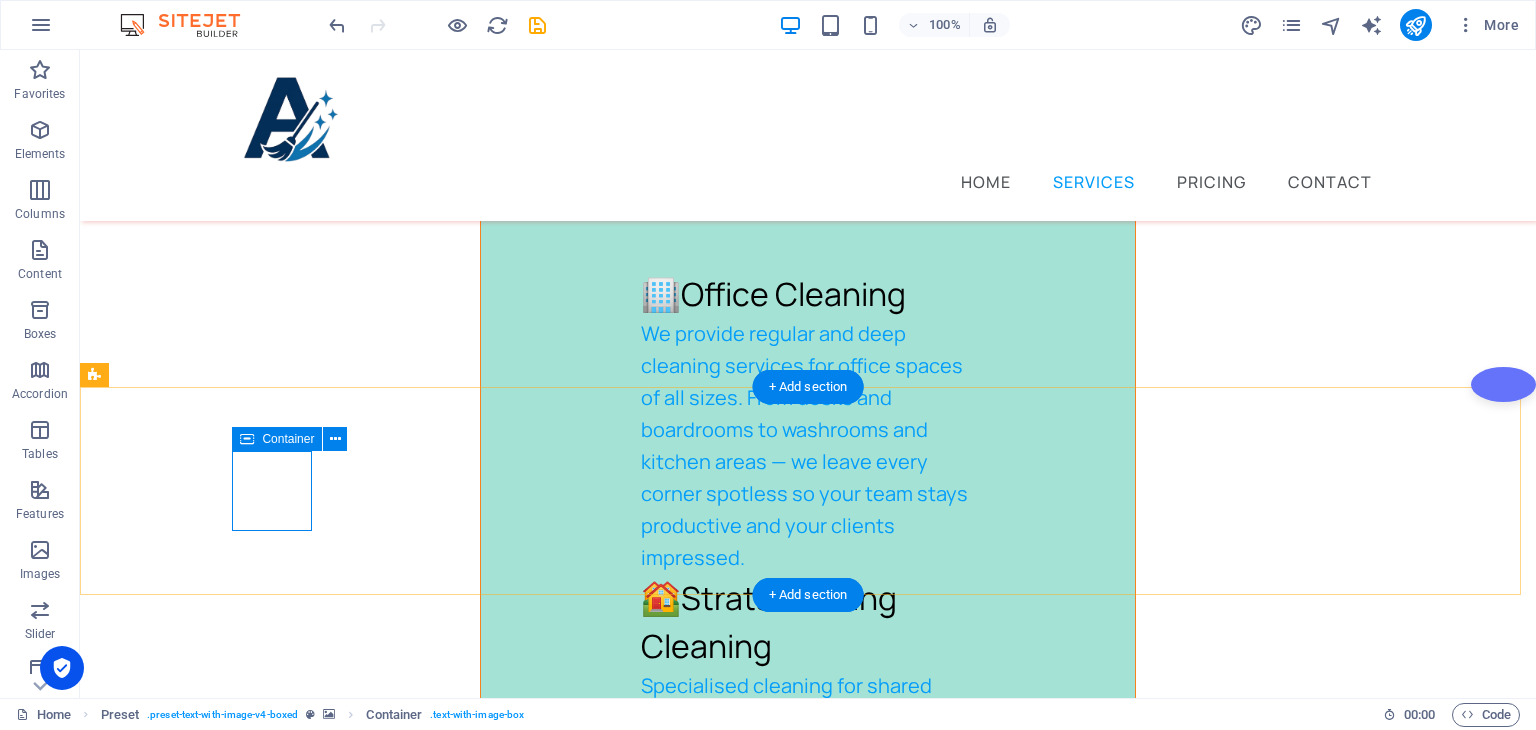 click on "Drop content here or  Add elements  Paste clipboard" at bounding box center [144, 2332] 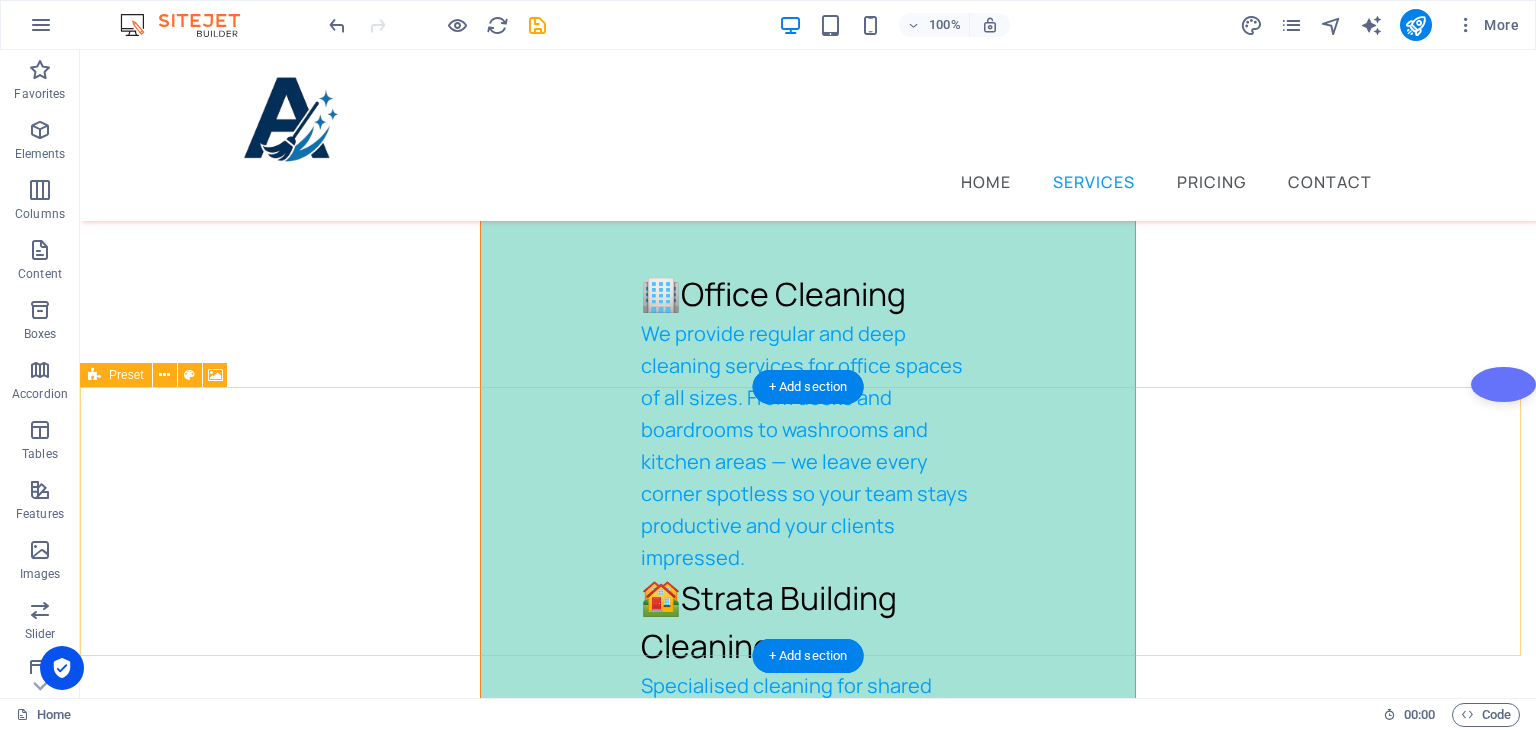 click on "Add elements" at bounding box center [613, 2454] 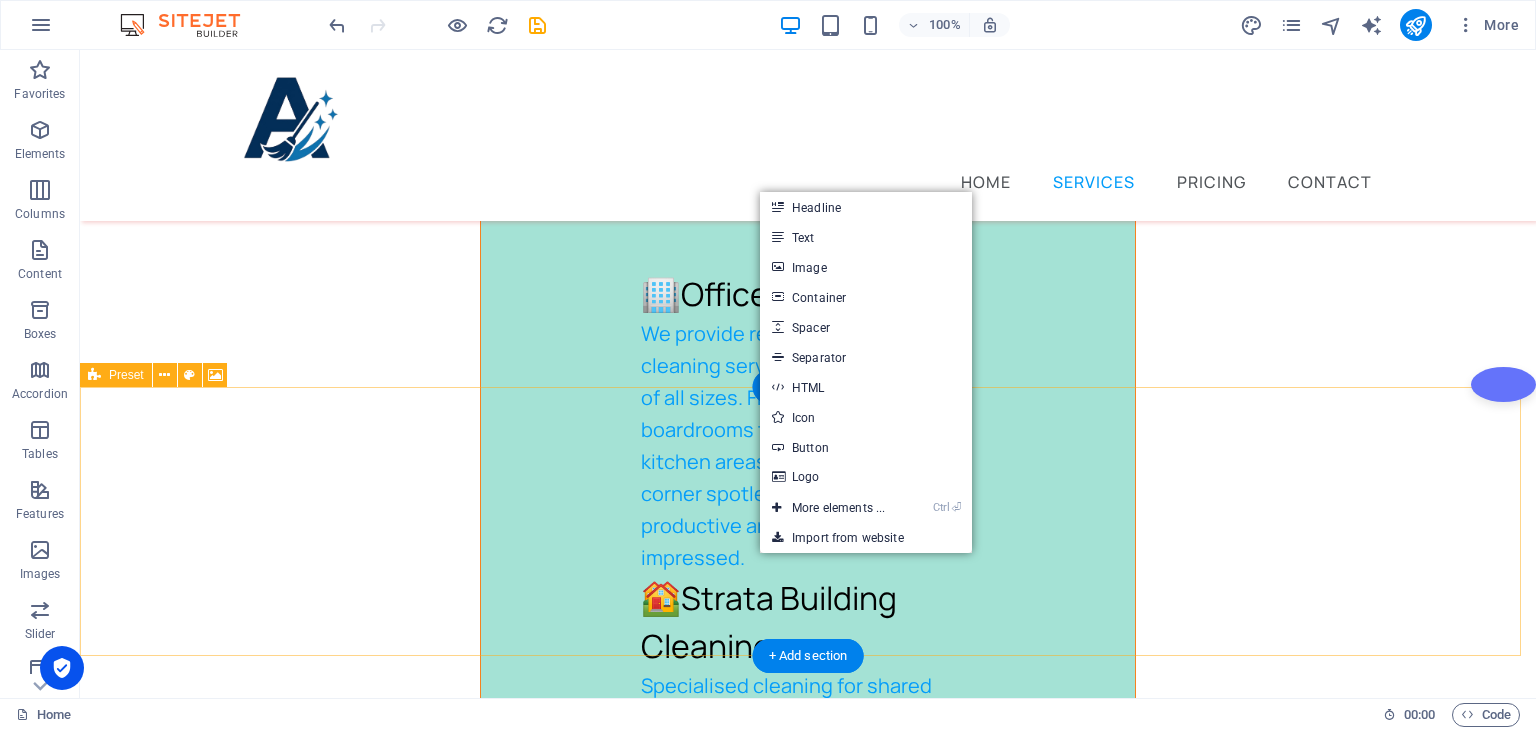 click on "Add elements" at bounding box center (613, 2454) 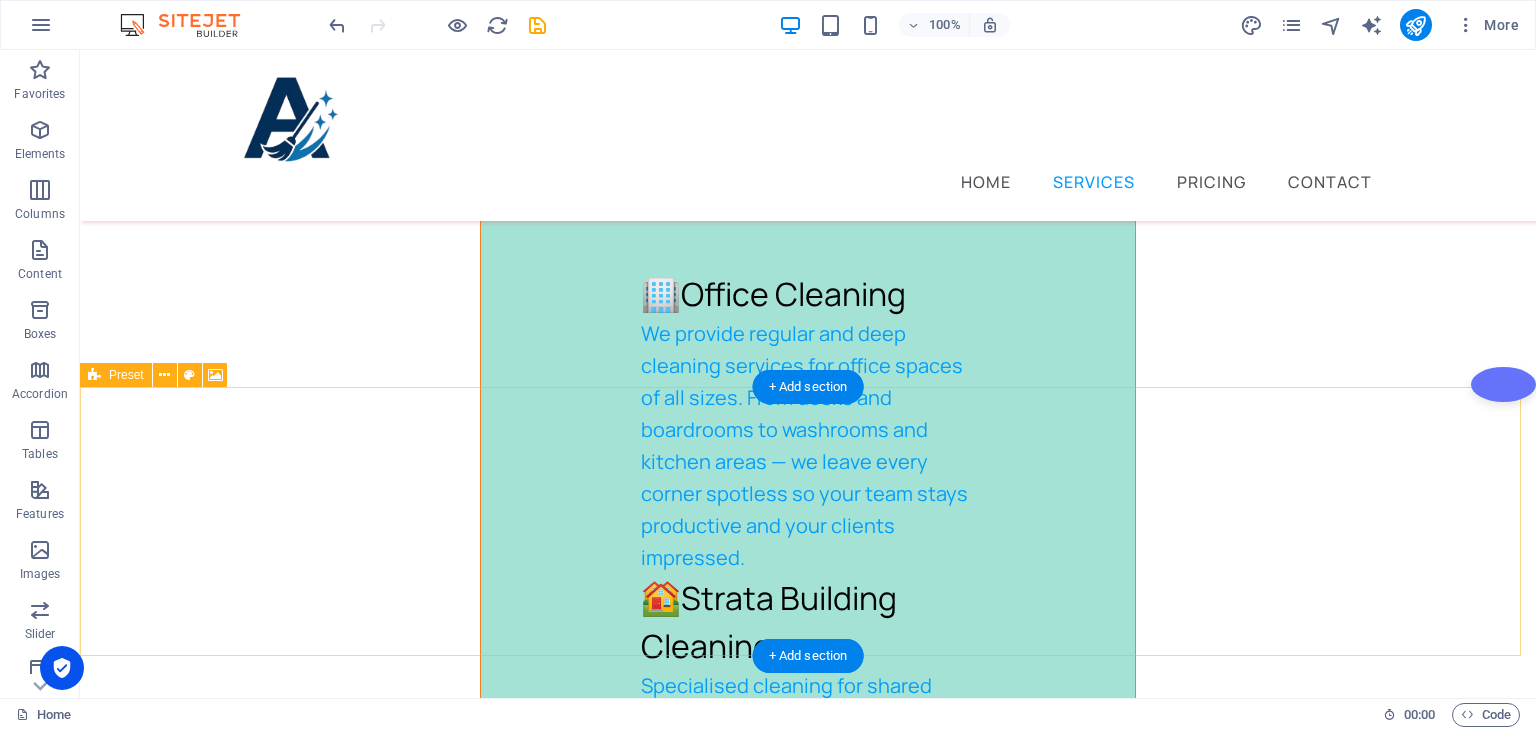 click on "Add elements" at bounding box center [613, 2454] 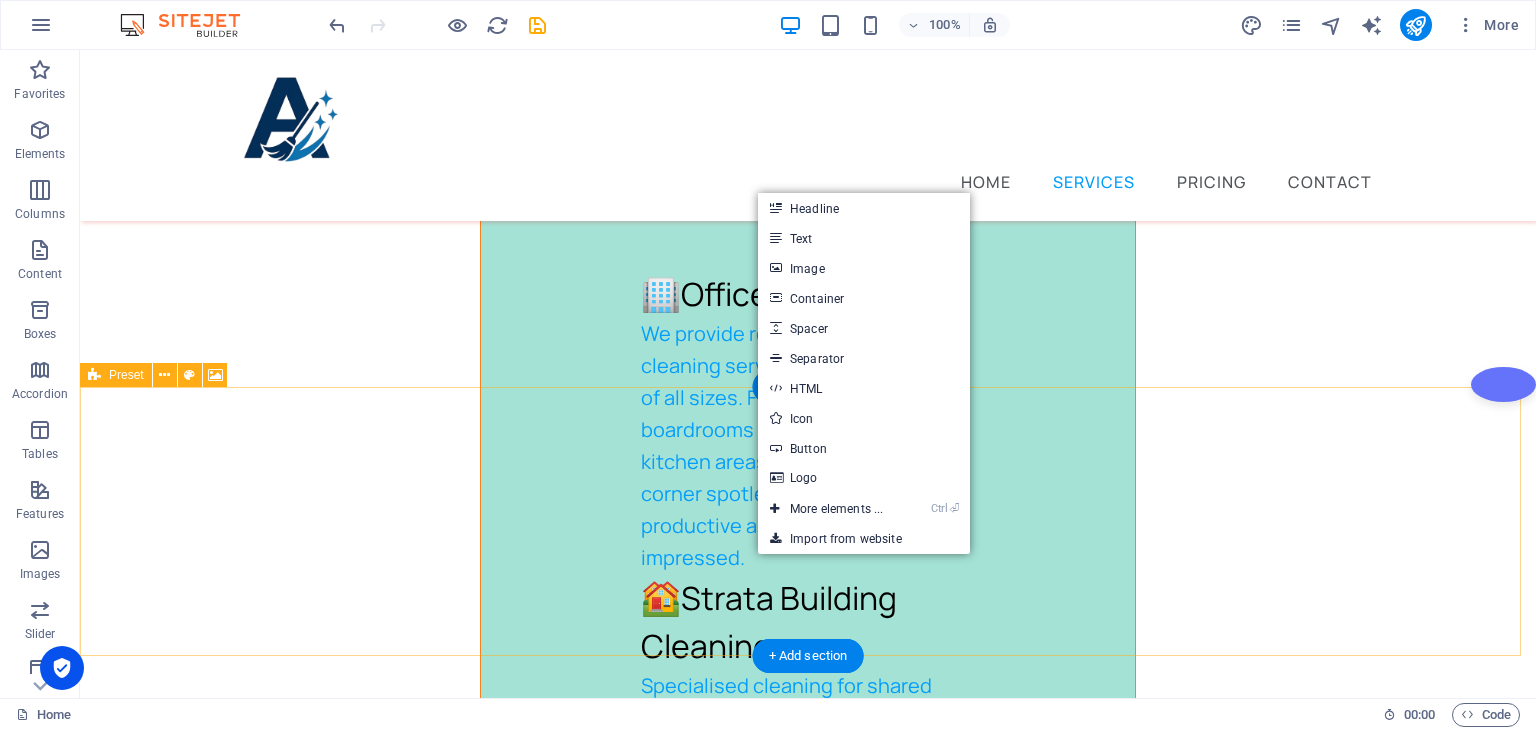 click on "Add elements" at bounding box center (613, 2454) 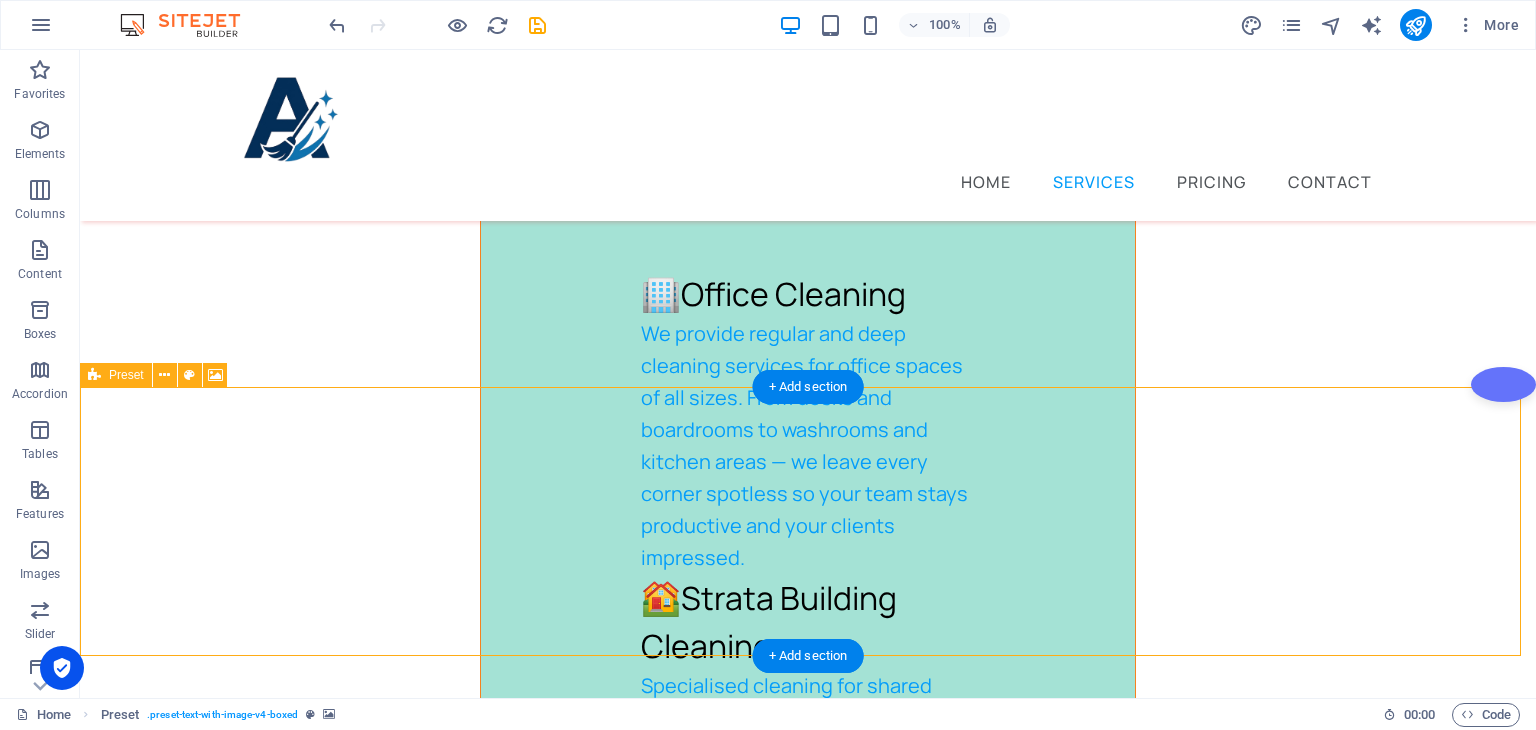 click on "Add elements" at bounding box center [613, 2454] 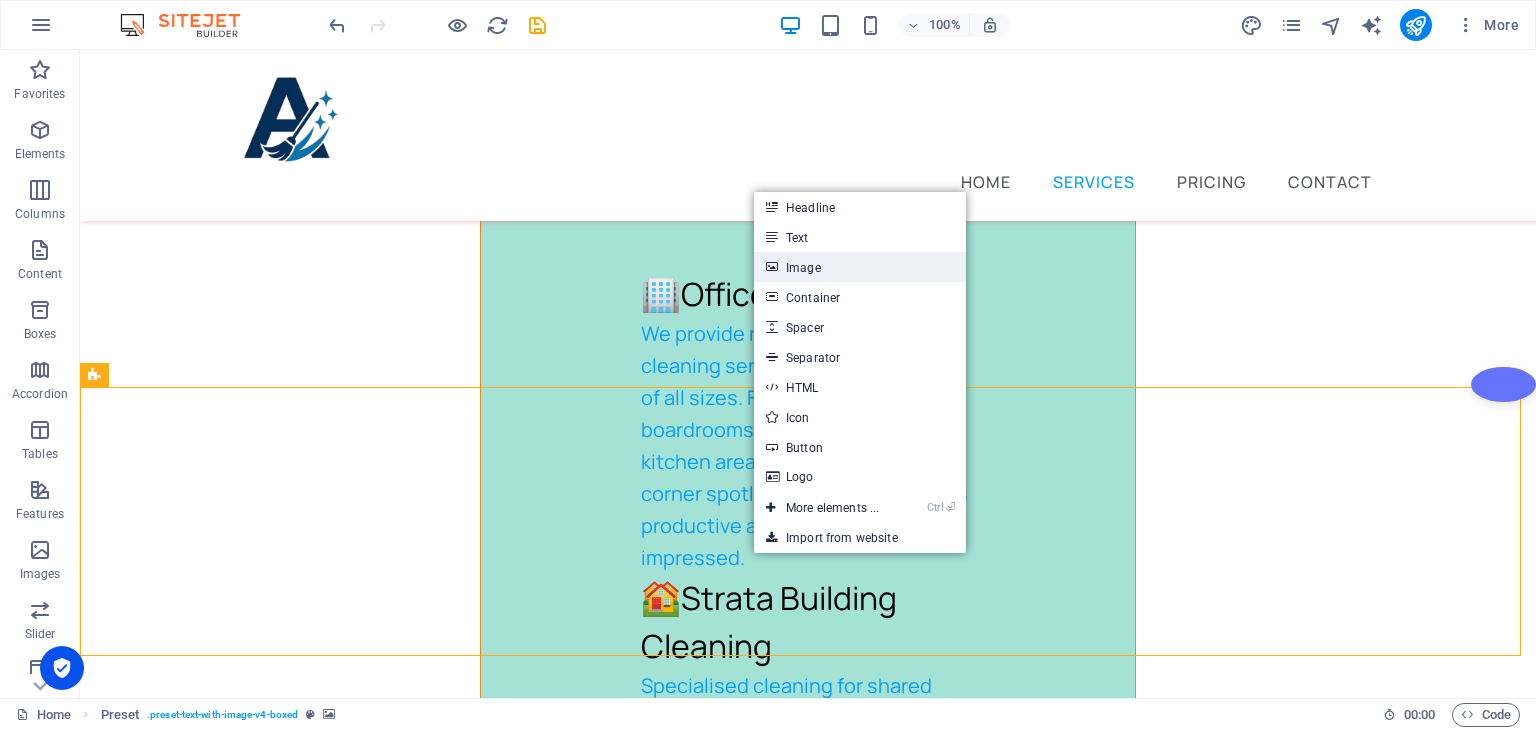 click on "Image" at bounding box center [860, 267] 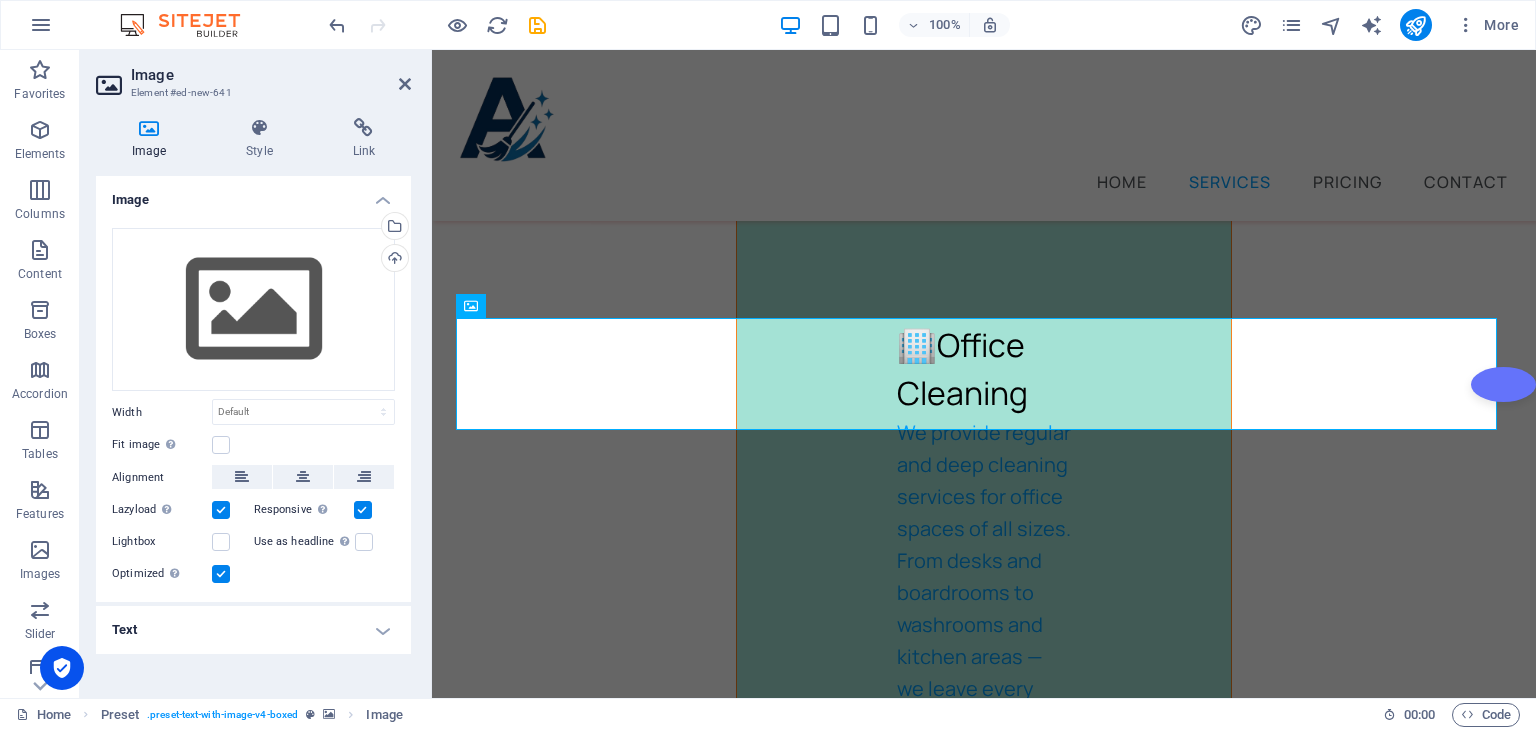 scroll, scrollTop: 5523, scrollLeft: 0, axis: vertical 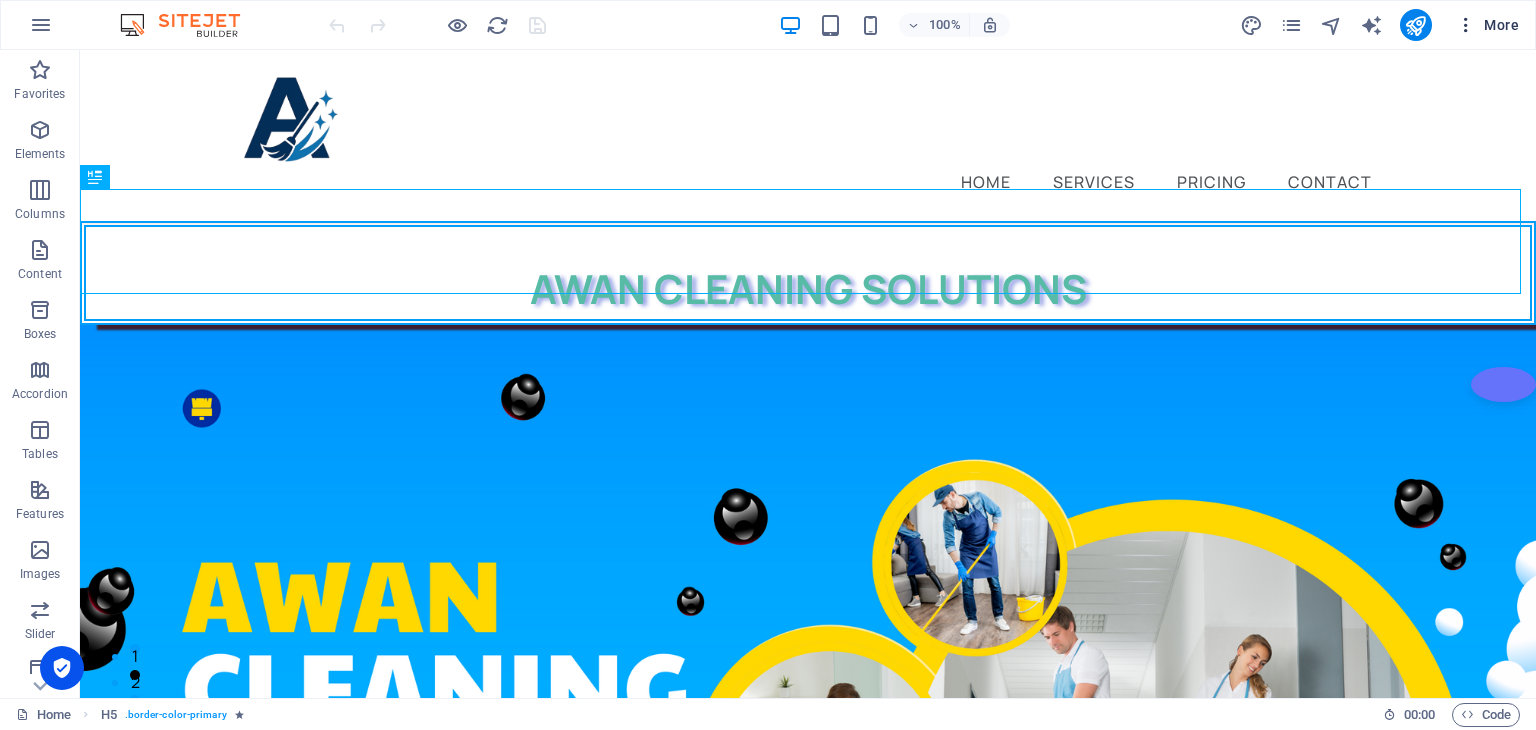 click on "More" at bounding box center [1487, 25] 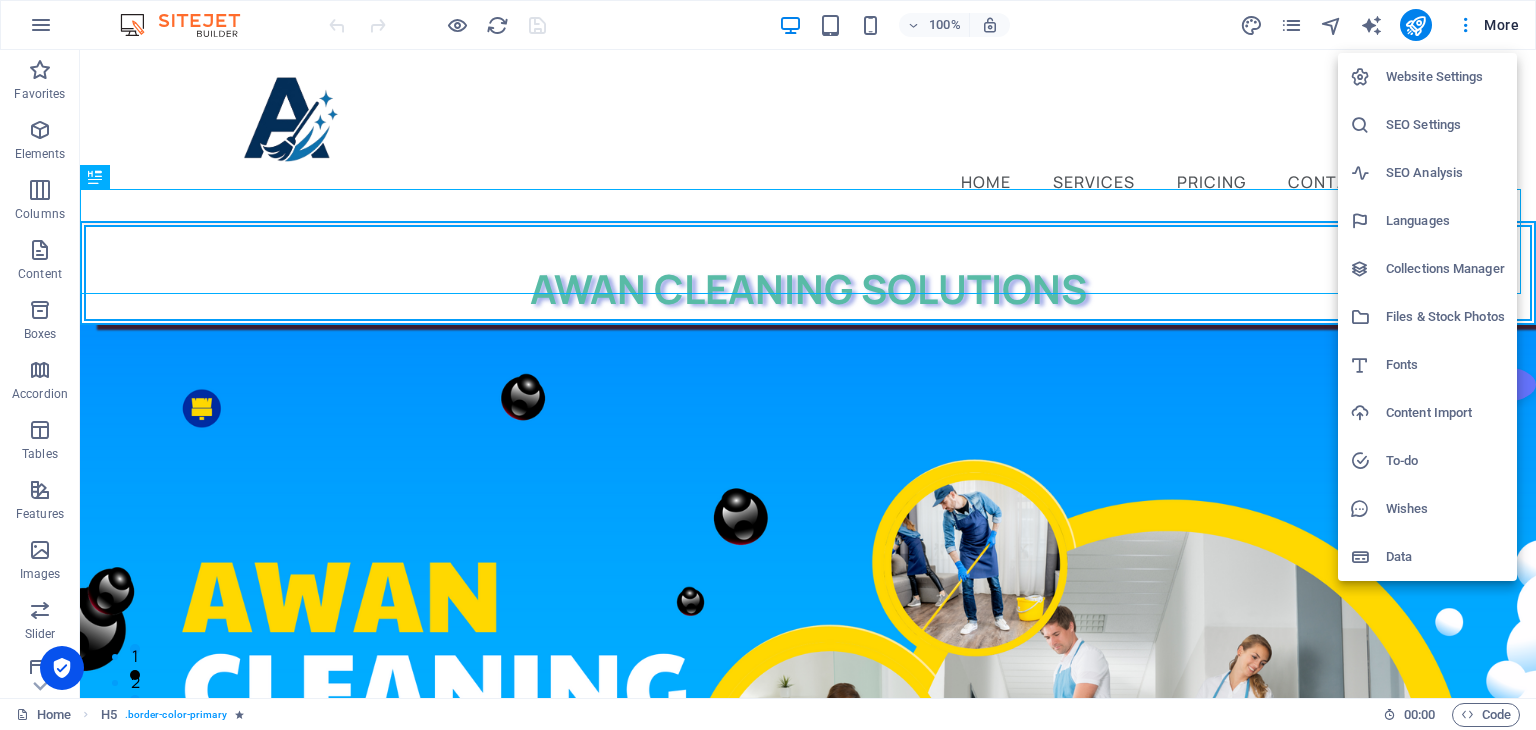 click on "Website Settings" at bounding box center (1445, 77) 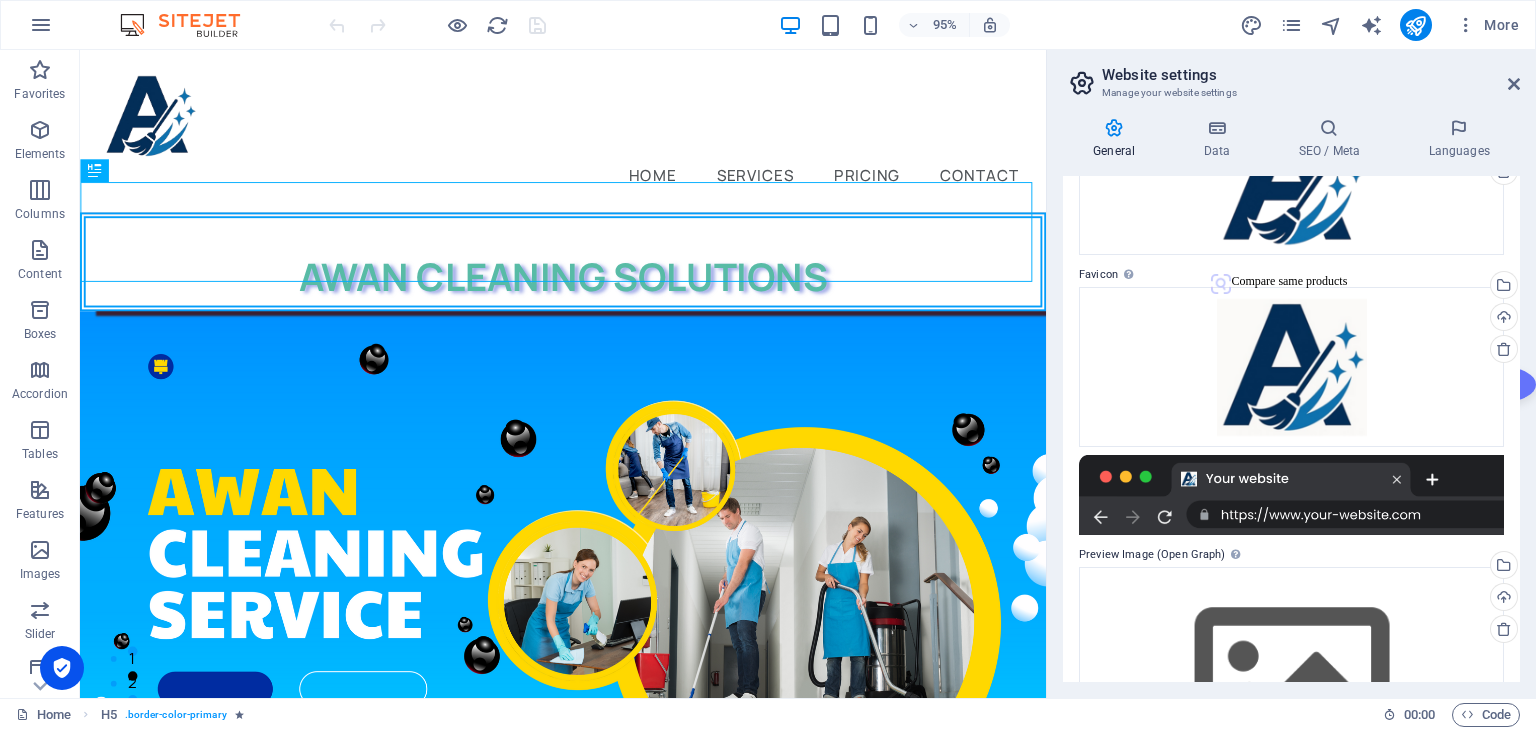 scroll, scrollTop: 293, scrollLeft: 0, axis: vertical 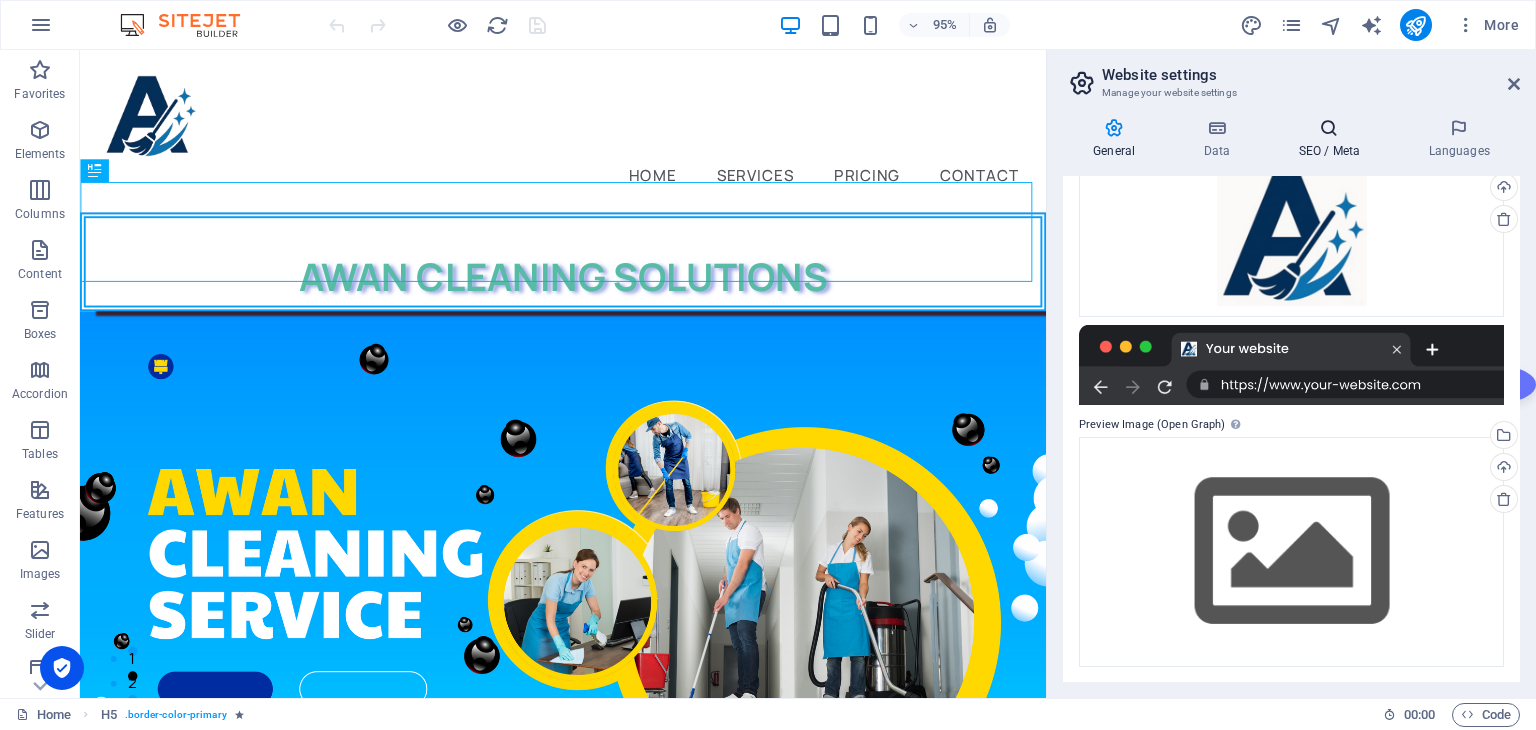 click at bounding box center [1329, 128] 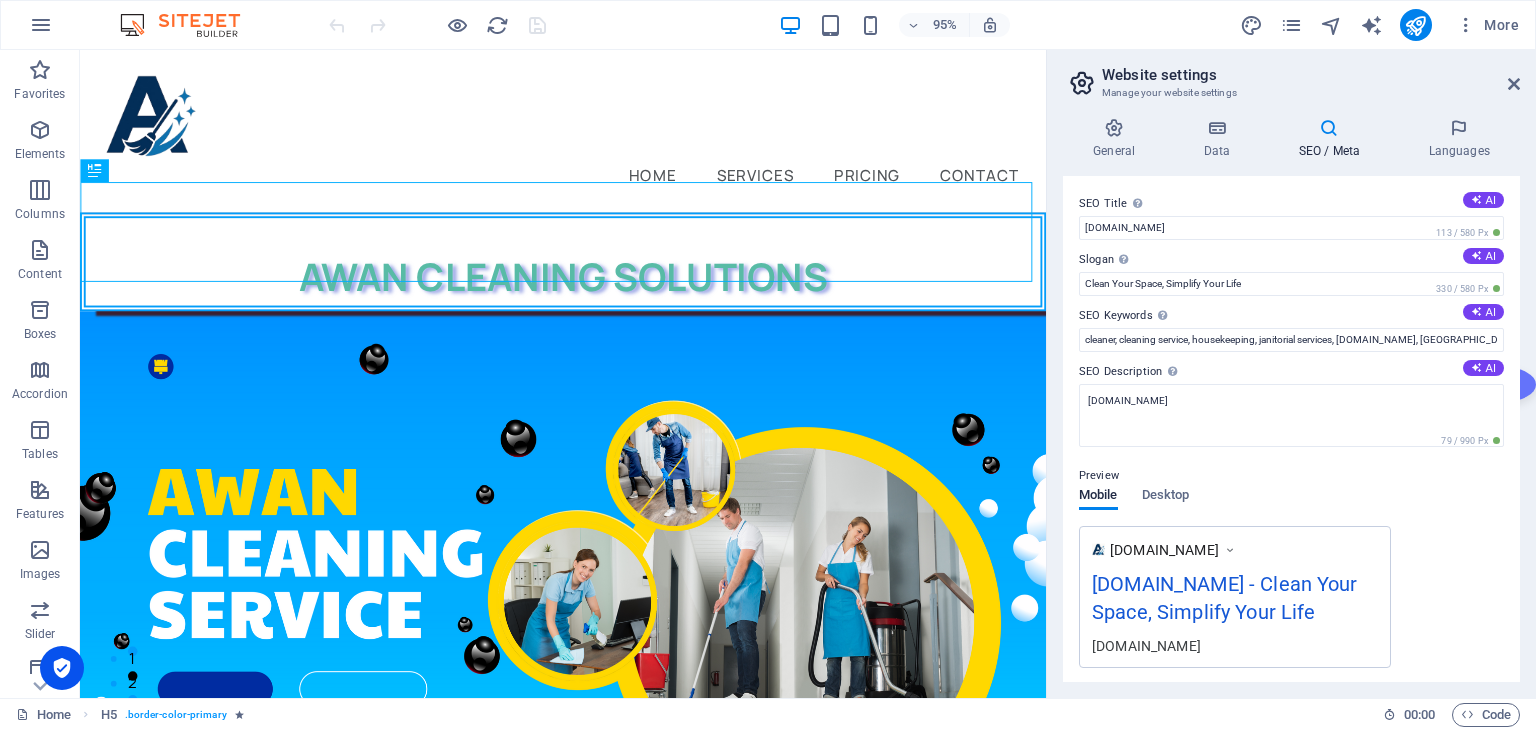 drag, startPoint x: 1512, startPoint y: 265, endPoint x: 1521, endPoint y: 489, distance: 224.18073 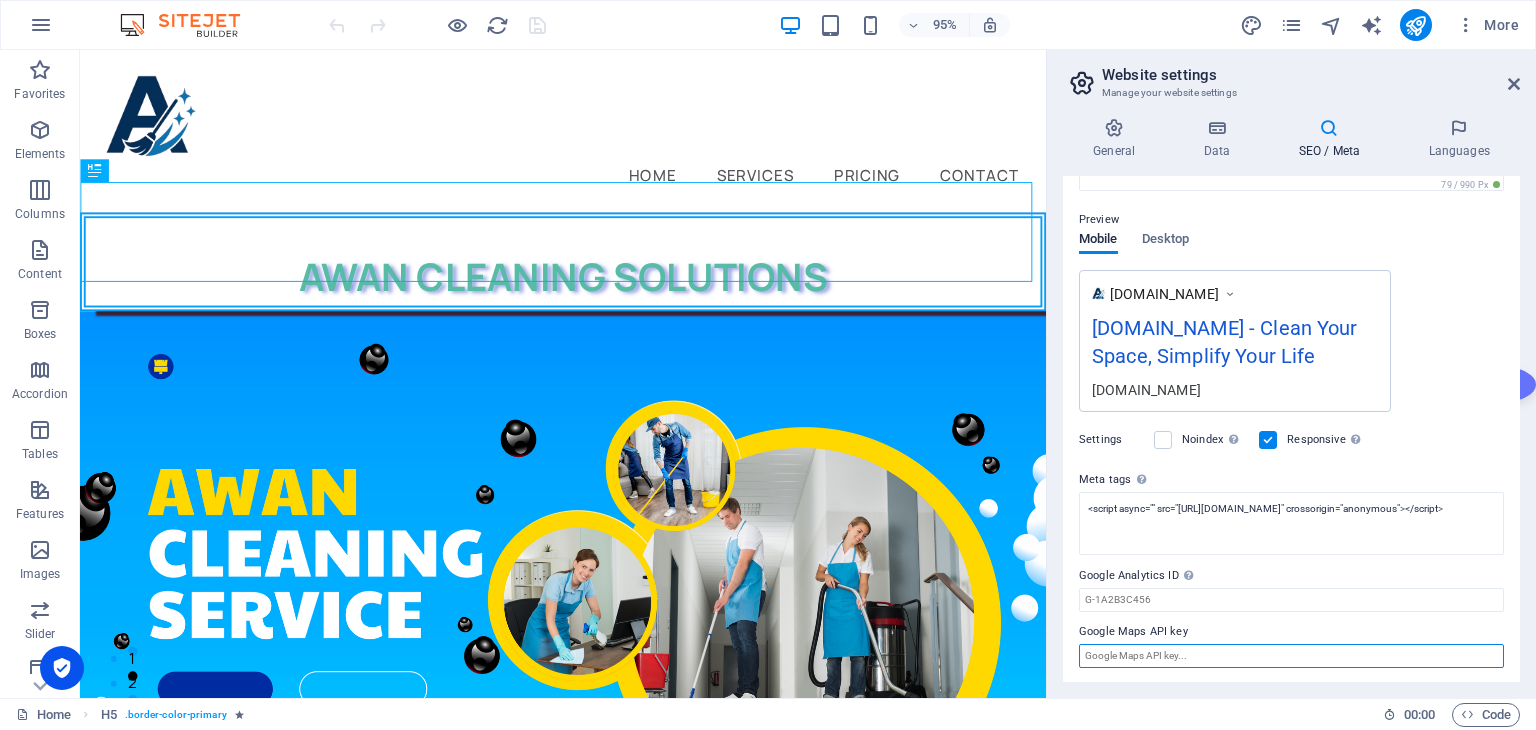 click on "Google Maps API key" at bounding box center [1291, 656] 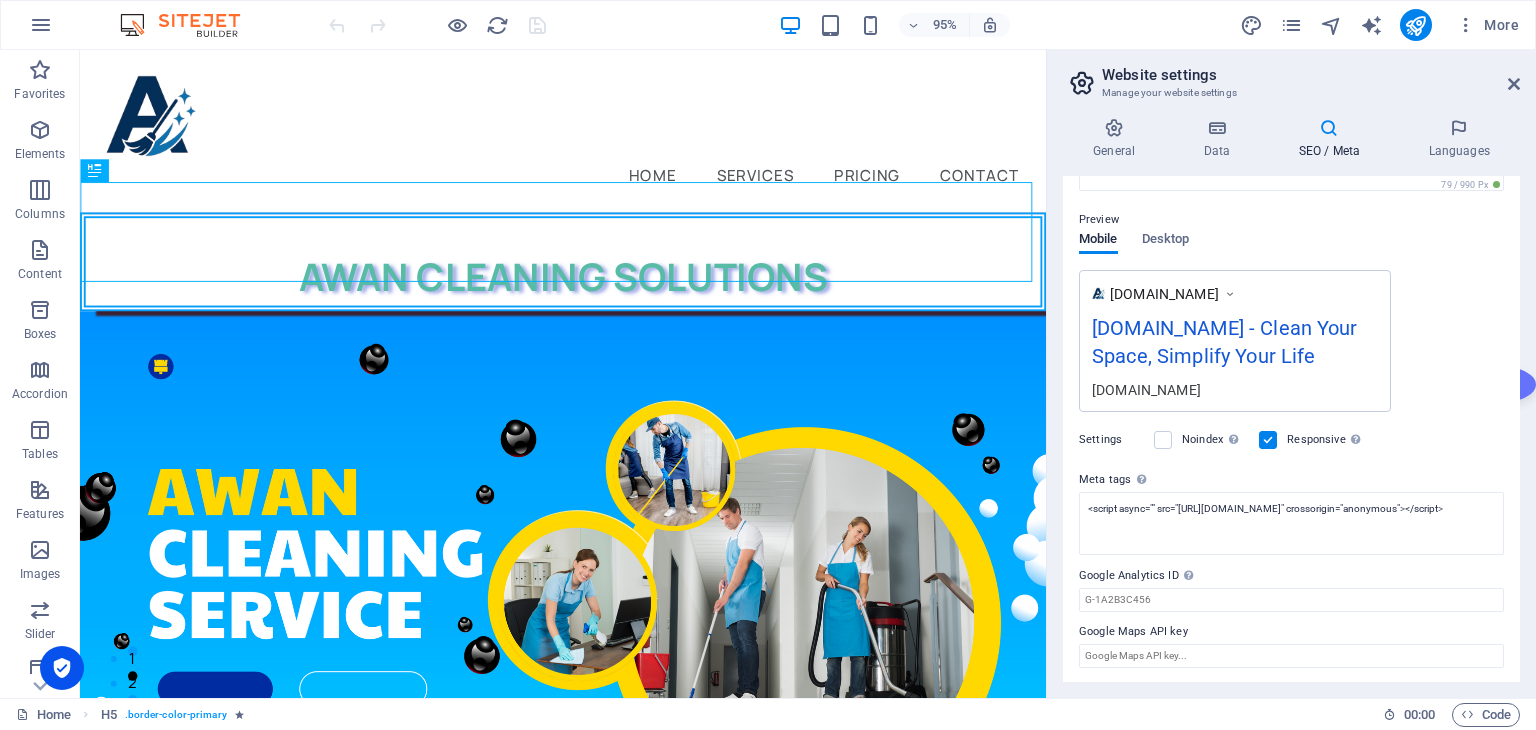 click on "SEO / Meta" at bounding box center (1333, 139) 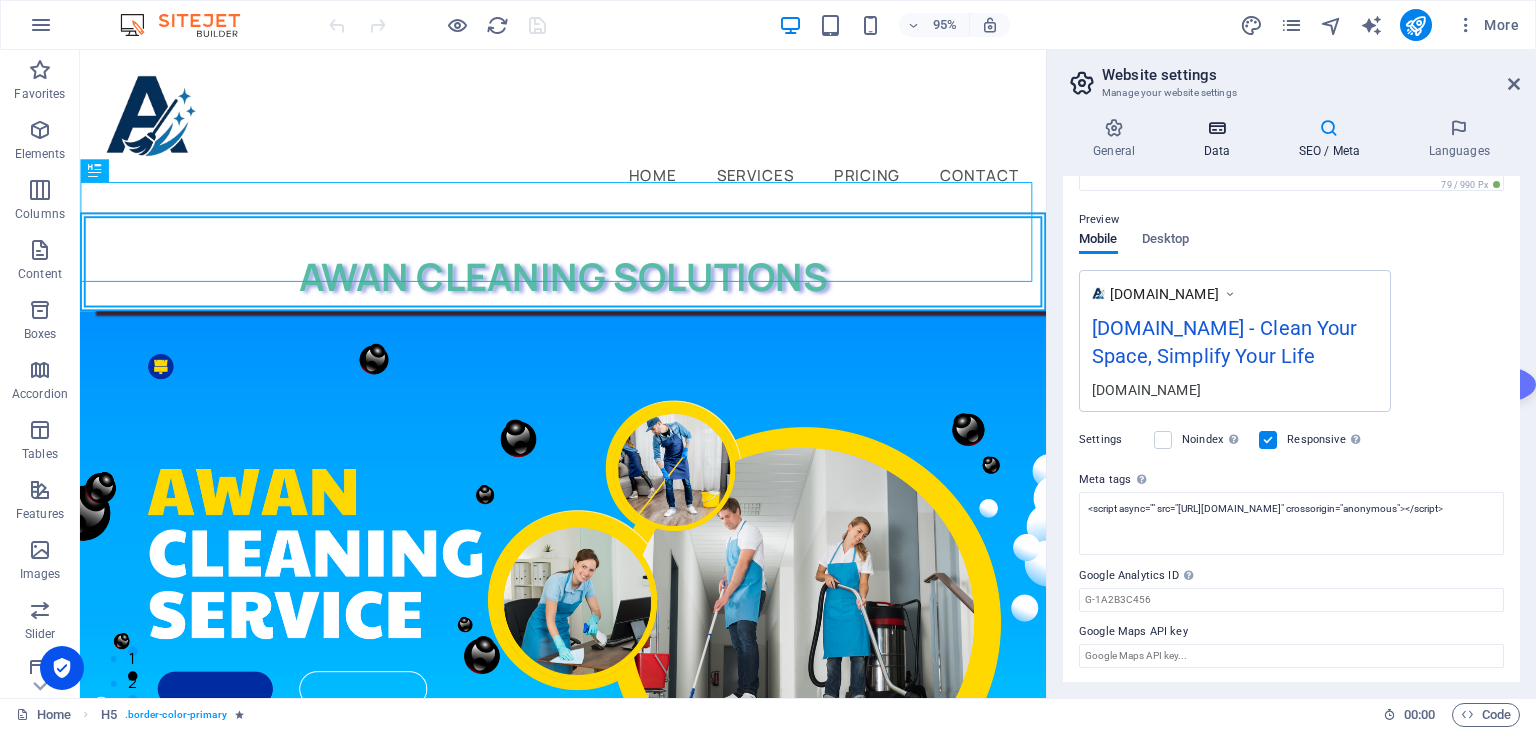 click at bounding box center [1216, 128] 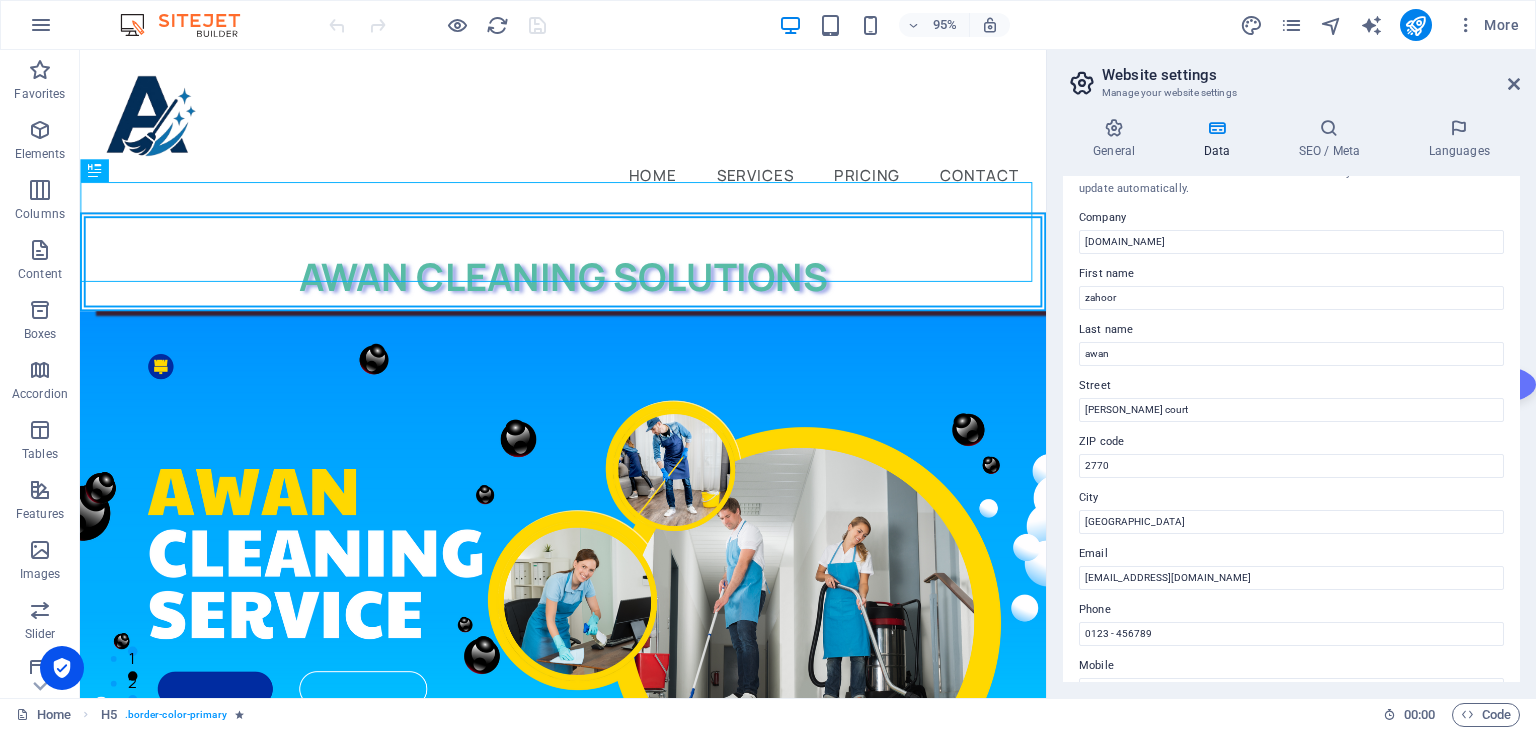 scroll, scrollTop: 0, scrollLeft: 0, axis: both 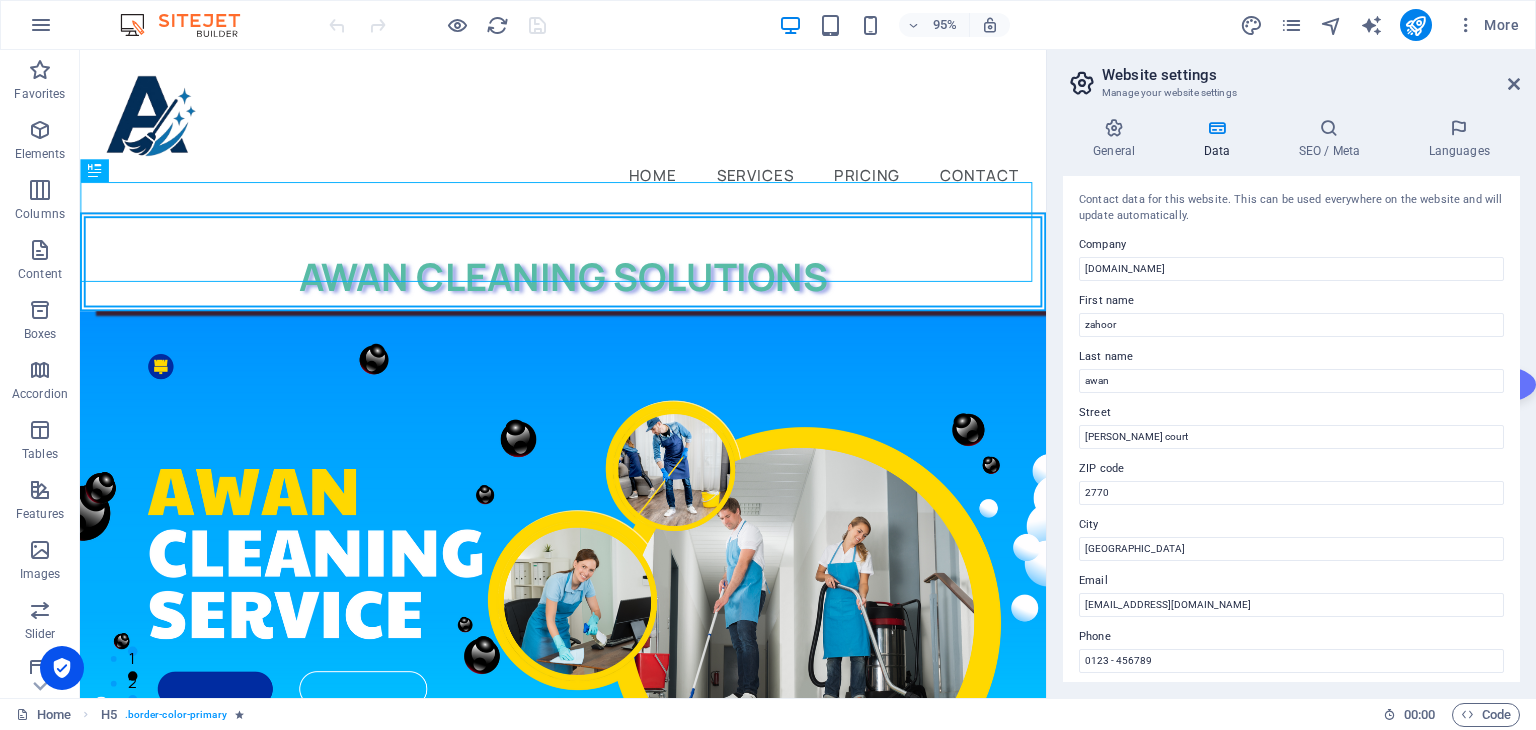click on "General  Data  SEO / Meta  Languages Website name [DOMAIN_NAME] Logo Drag files here, click to choose files or select files from Files or our free stock photos & videos Select files from the file manager, stock photos, or upload file(s) Upload Favicon Set the favicon of your website here. A favicon is a small icon shown in the browser tab next to your website title. It helps visitors identify your website. Drag files here, click to choose files or select files from Files or our free stock photos & videos Select files from the file manager, stock photos, or upload file(s) Upload Preview Image (Open Graph) This image will be shown when the website is shared on social networks Drag files here, click to choose files or select files from Files or our free stock photos & videos Select files from the file manager, stock photos, or upload file(s) Upload Contact data for this website. This can be used everywhere on the website and will update automatically. Company [DOMAIN_NAME] First name [PERSON_NAME] Last name [PERSON_NAME][STREET_ADDRESS]" at bounding box center (1291, 400) 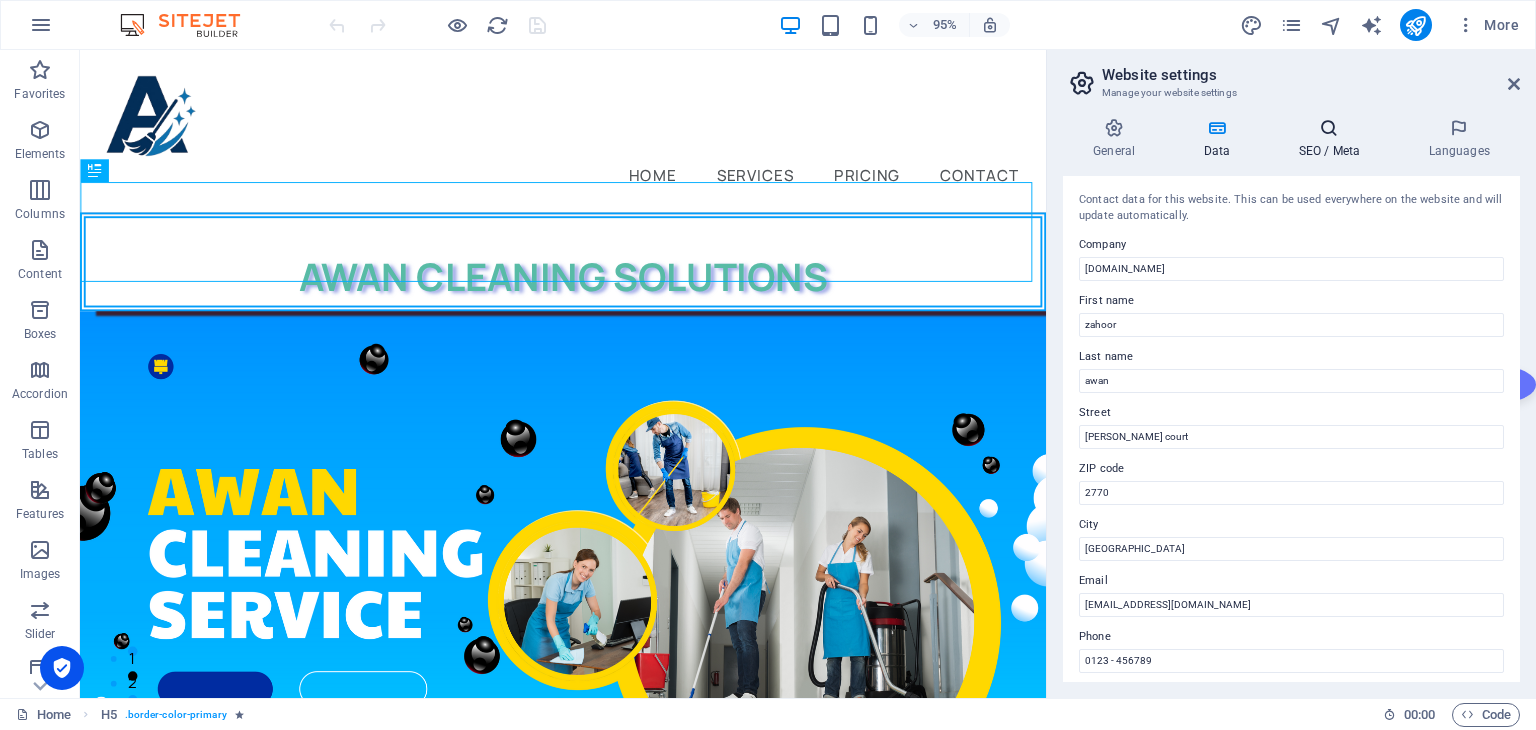 click on "SEO / Meta" at bounding box center [1333, 139] 